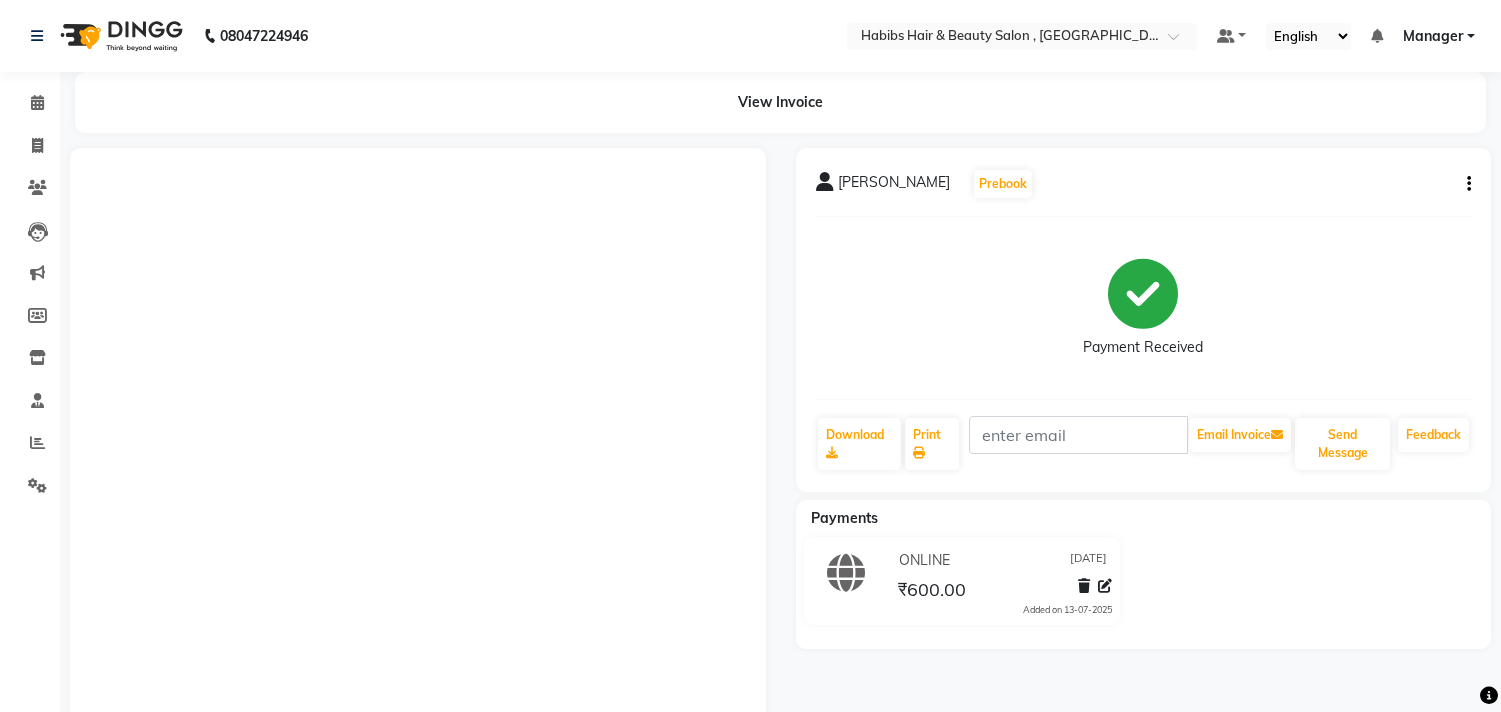 scroll, scrollTop: 0, scrollLeft: 0, axis: both 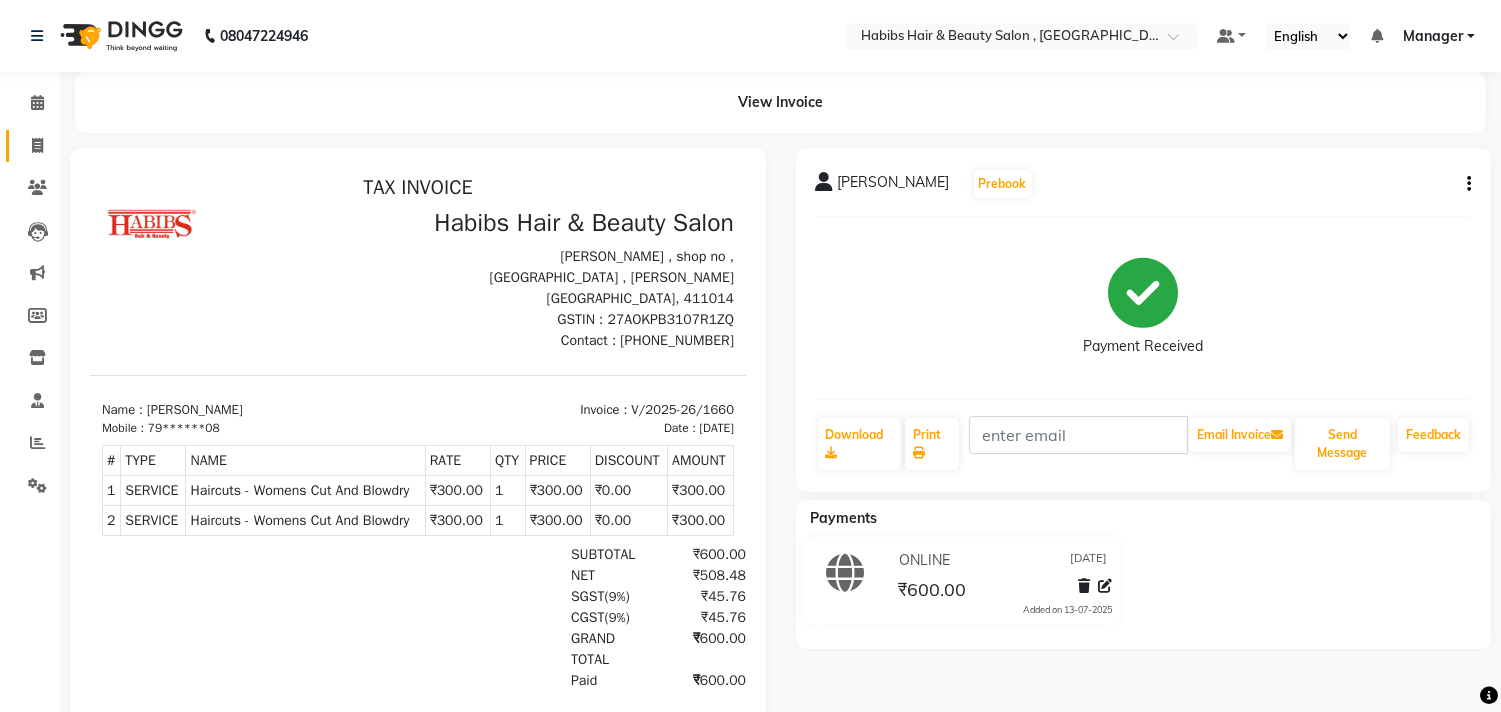 click on "Invoice" 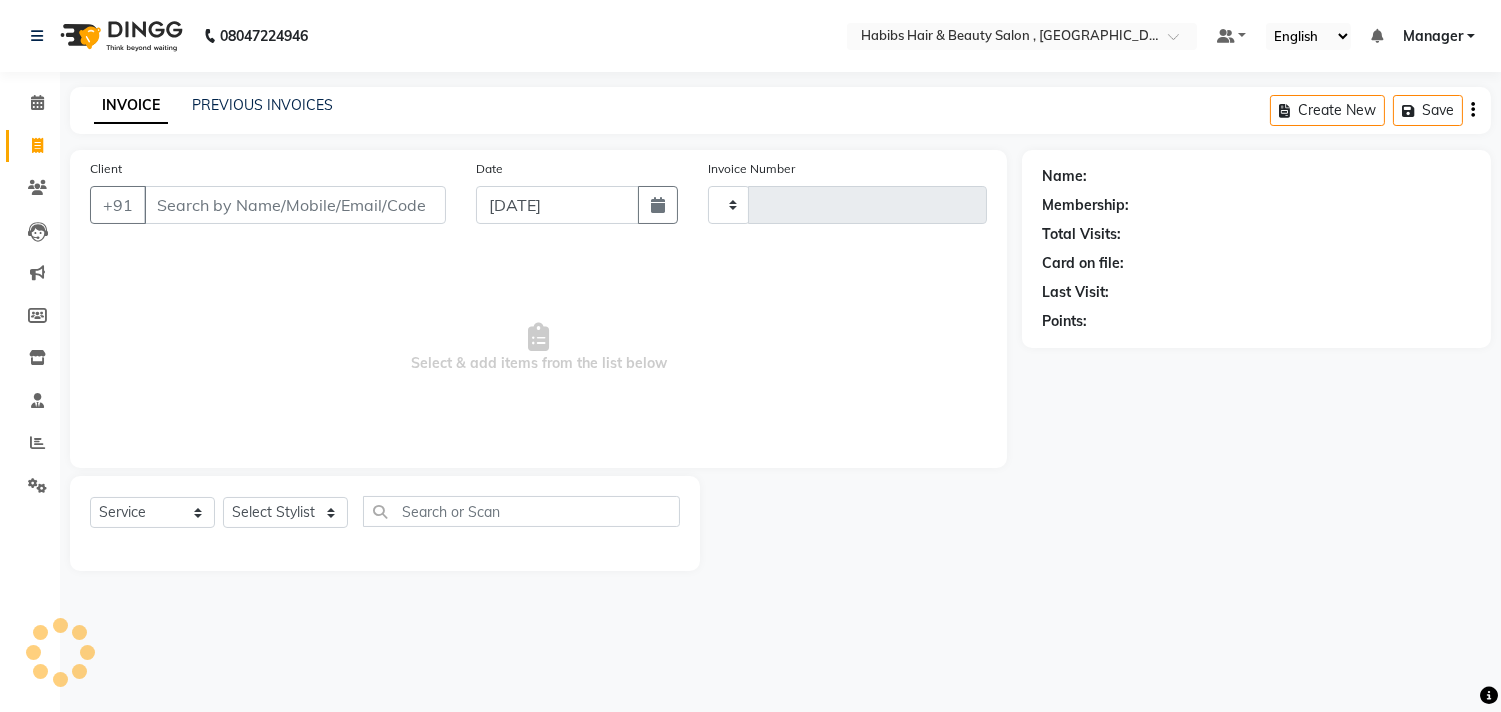 type on "1661" 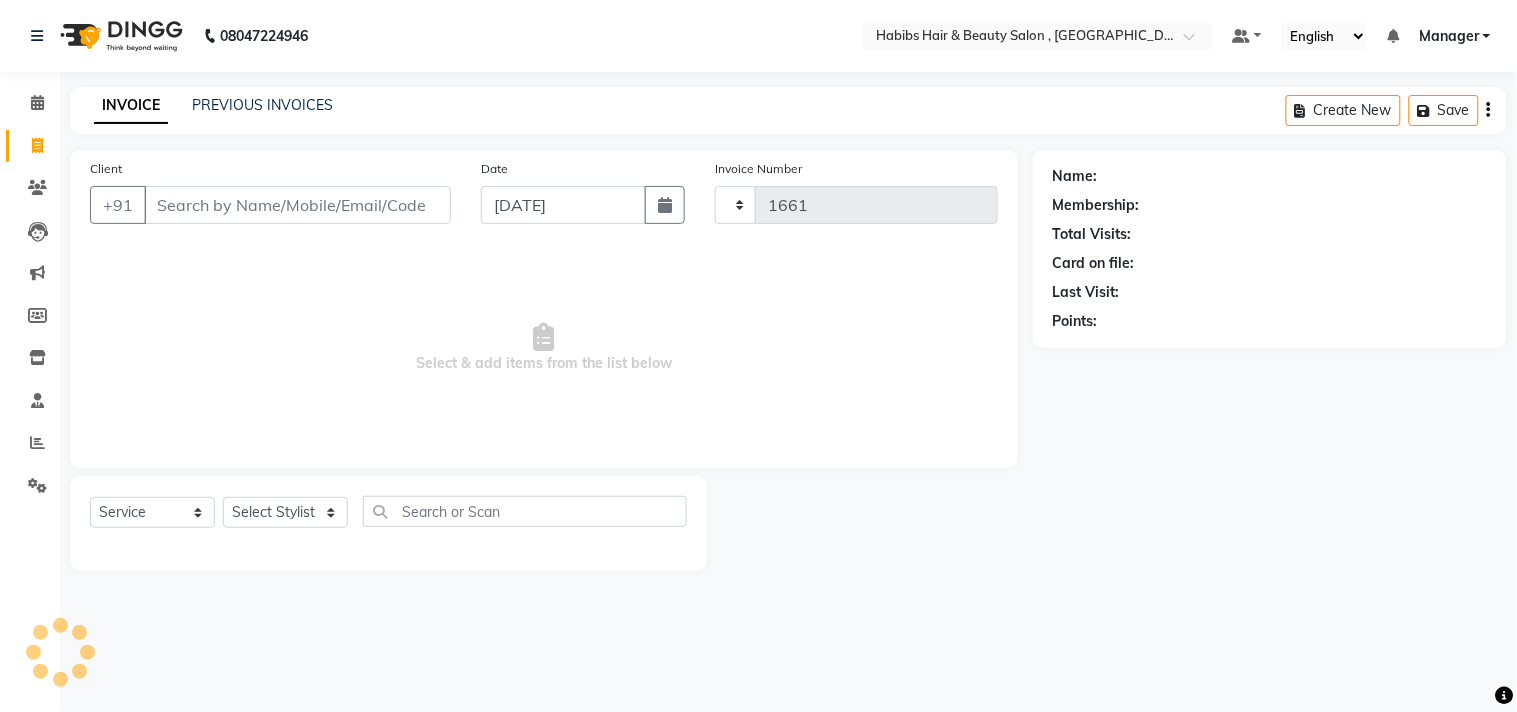 select on "4838" 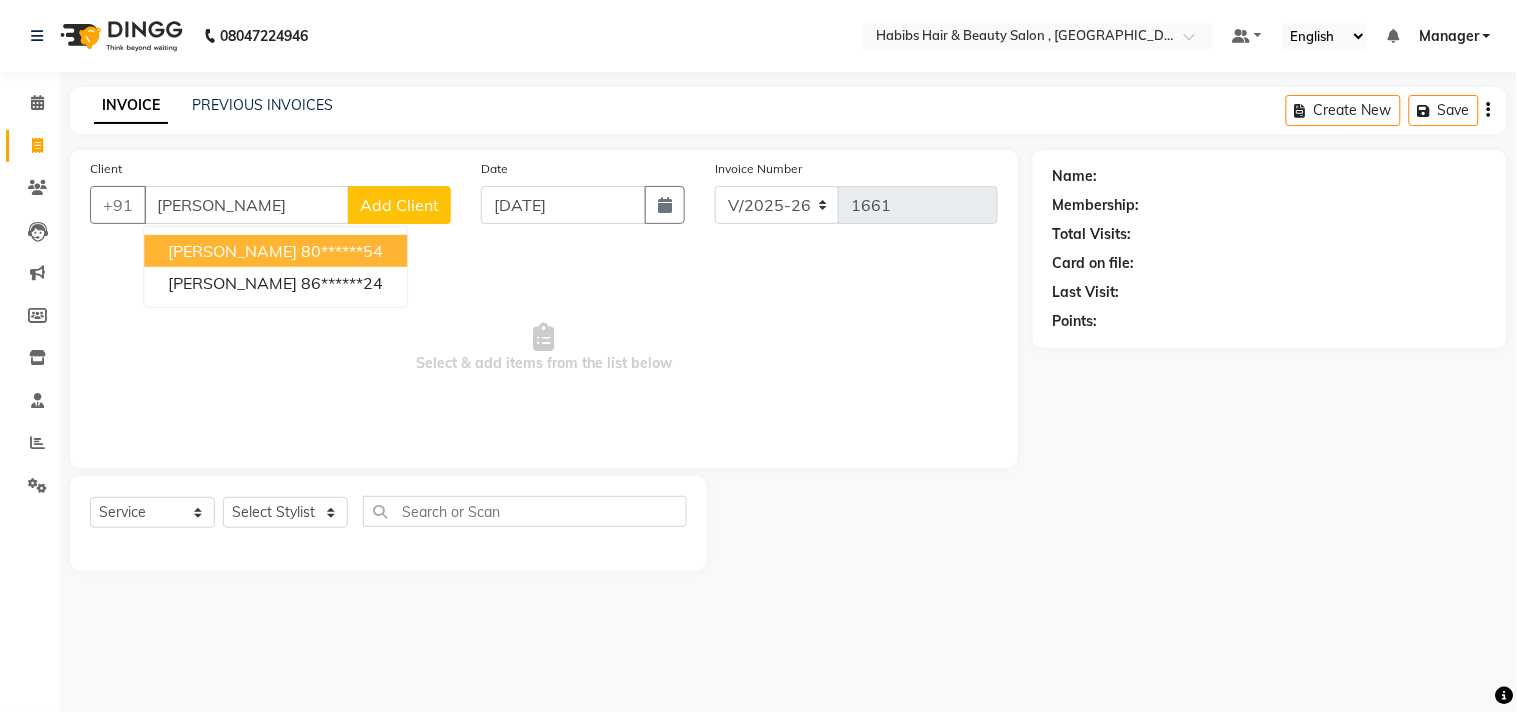 click on "80******54" at bounding box center (342, 251) 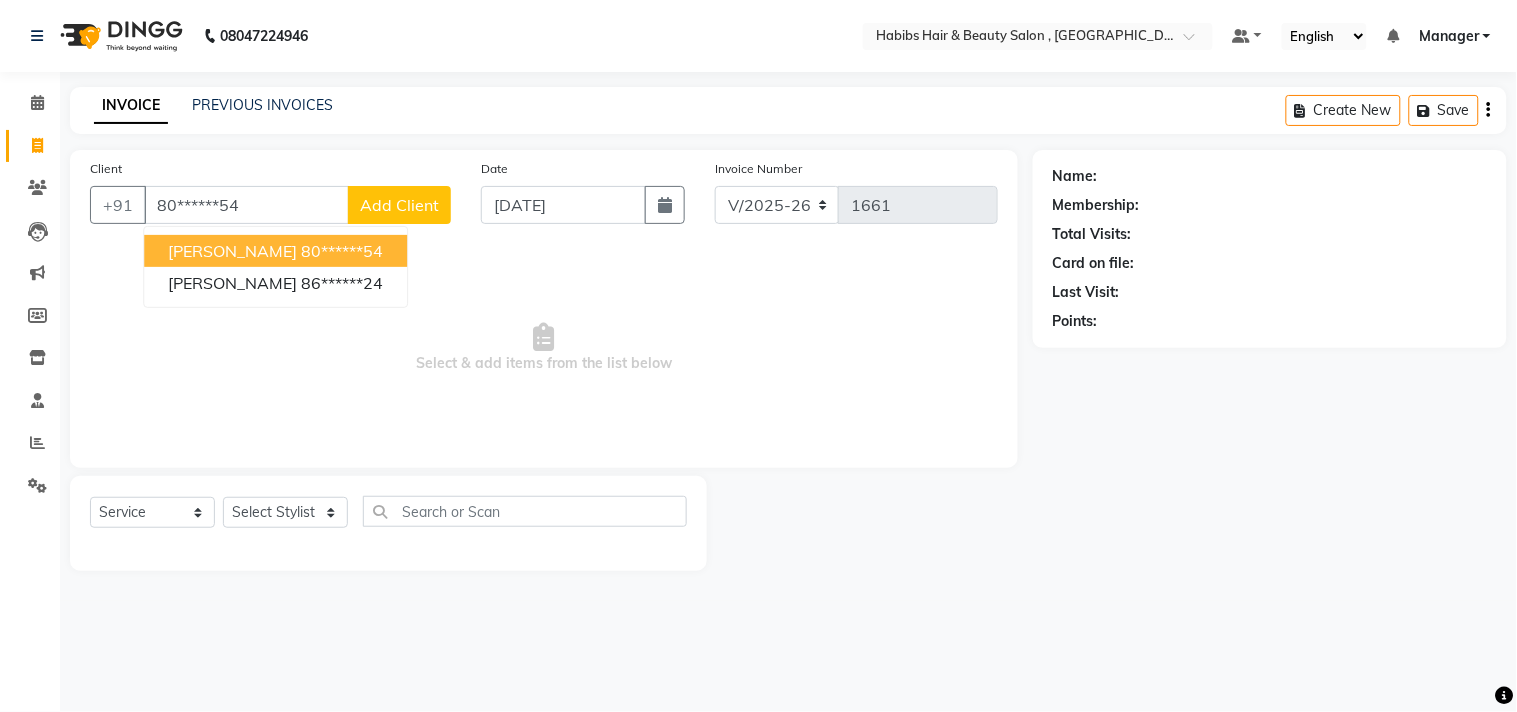 type on "80******54" 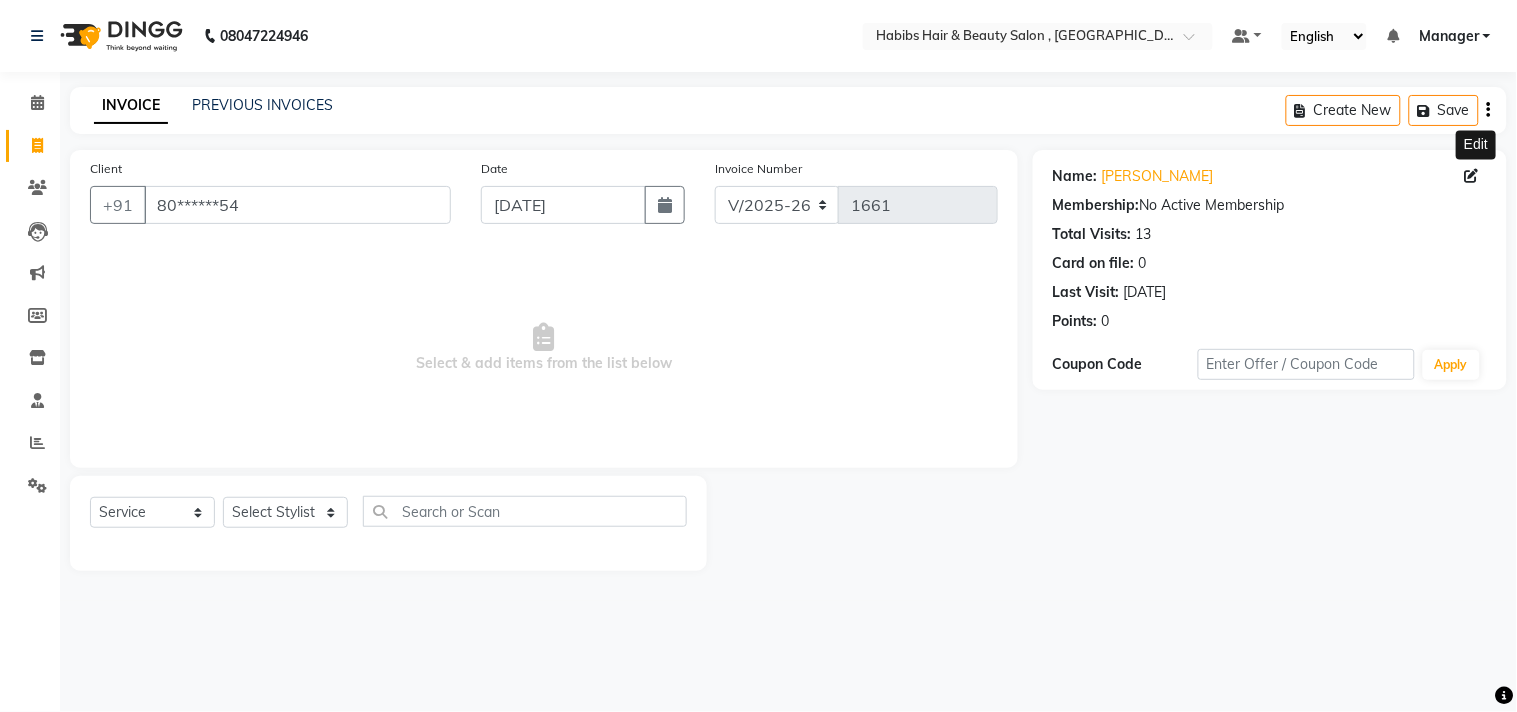 click 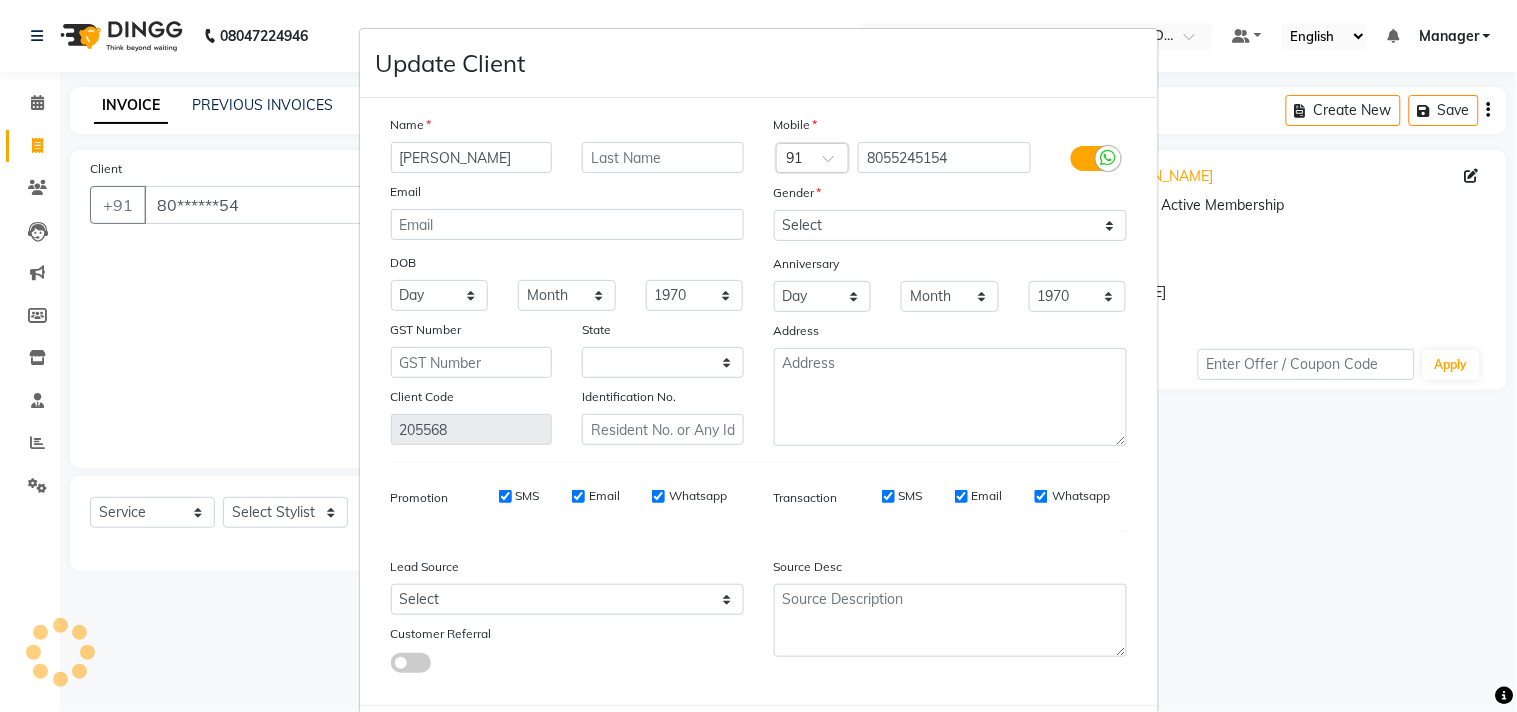 select on "22" 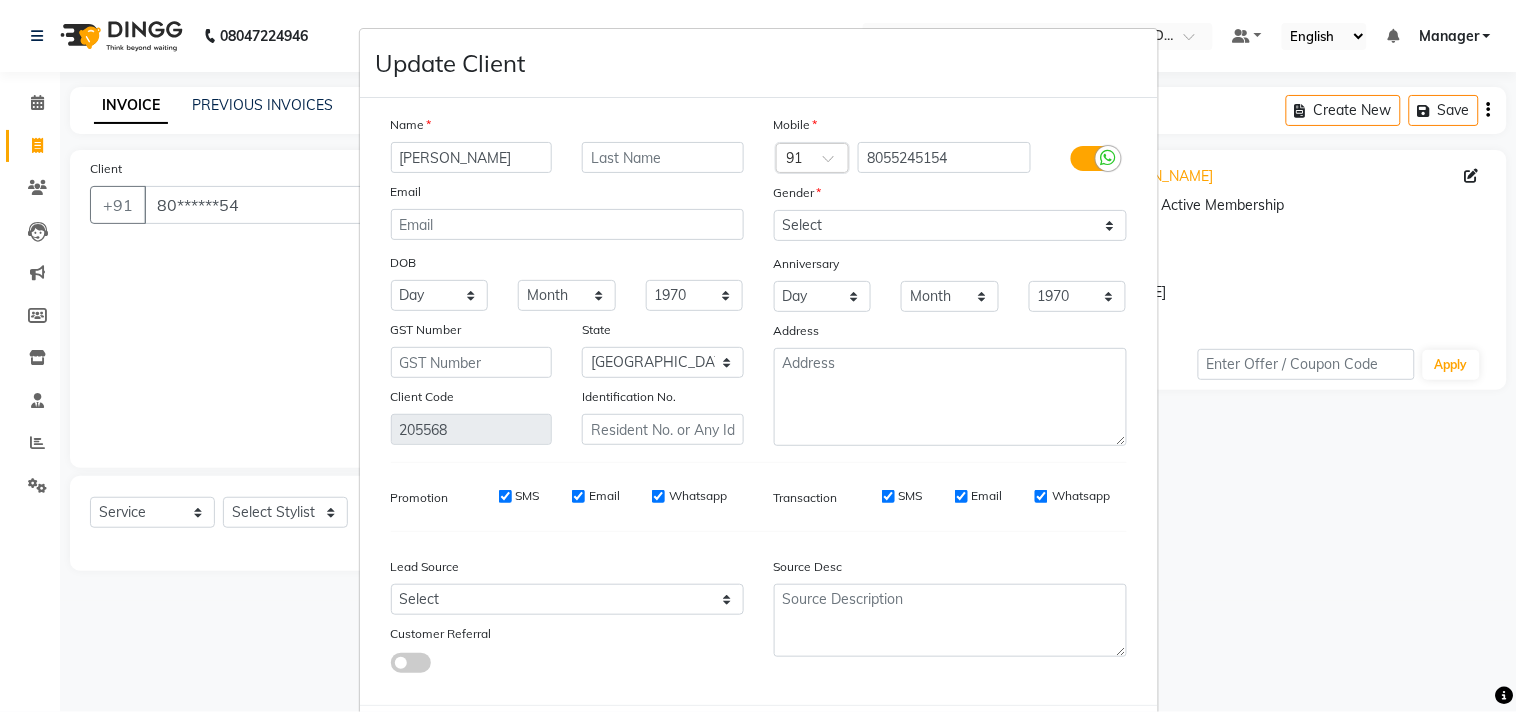 click on "Source Desc" at bounding box center (950, 570) 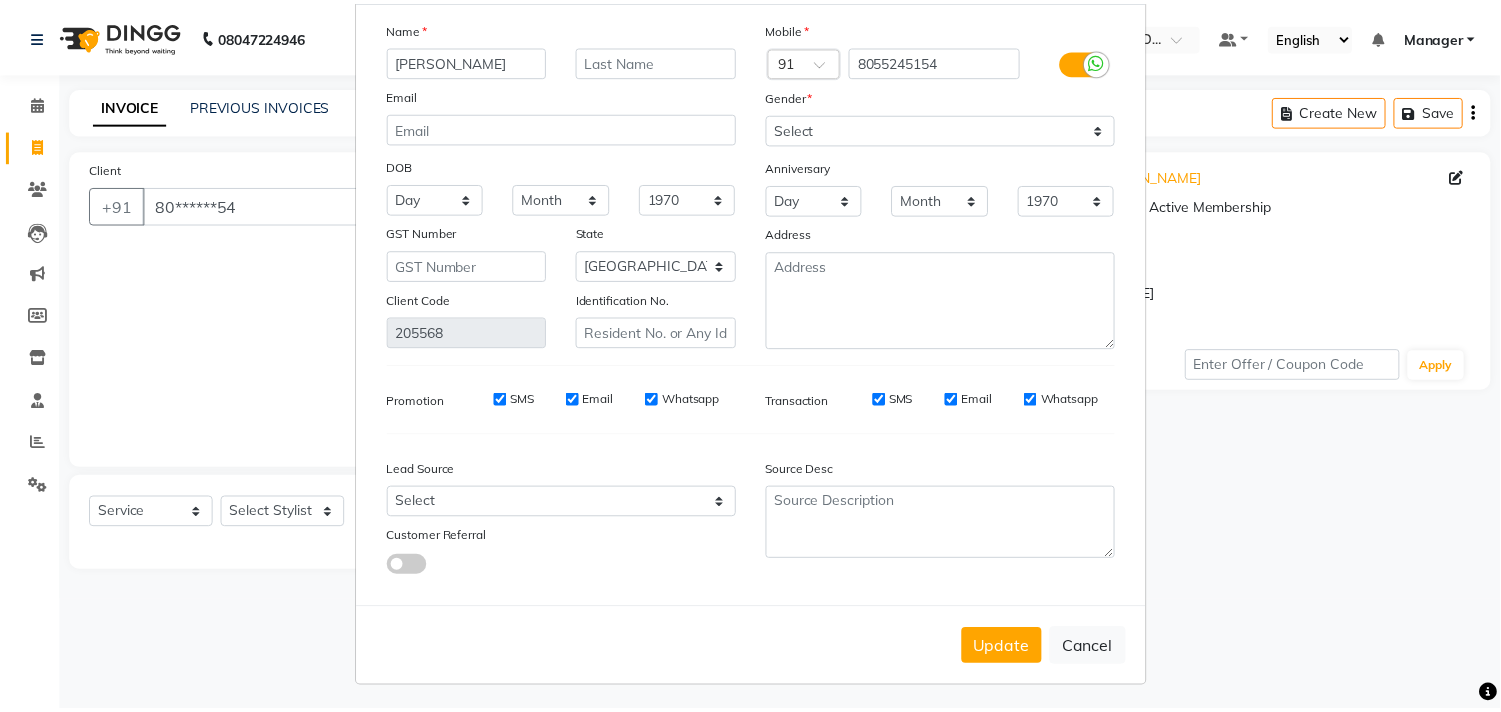 scroll, scrollTop: 103, scrollLeft: 0, axis: vertical 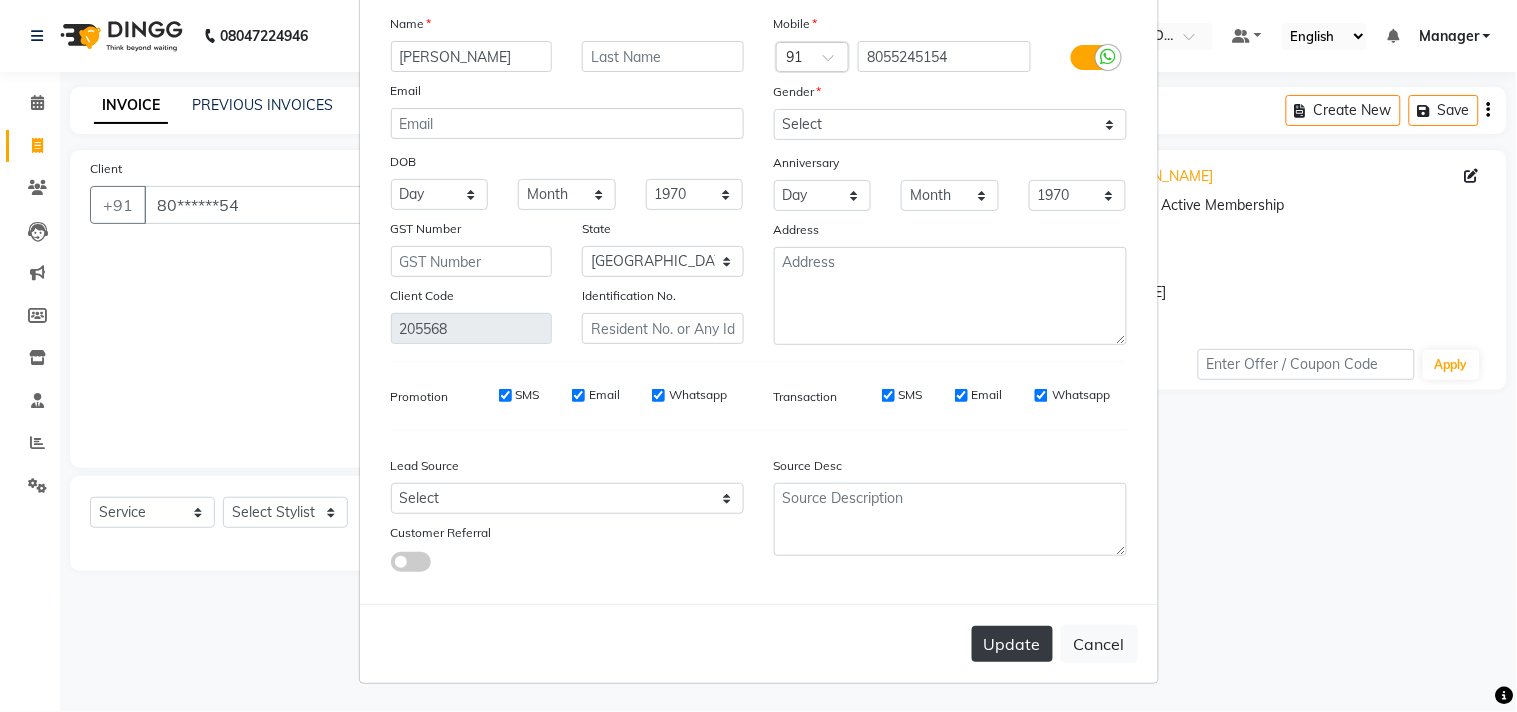 click on "Update" at bounding box center (1012, 644) 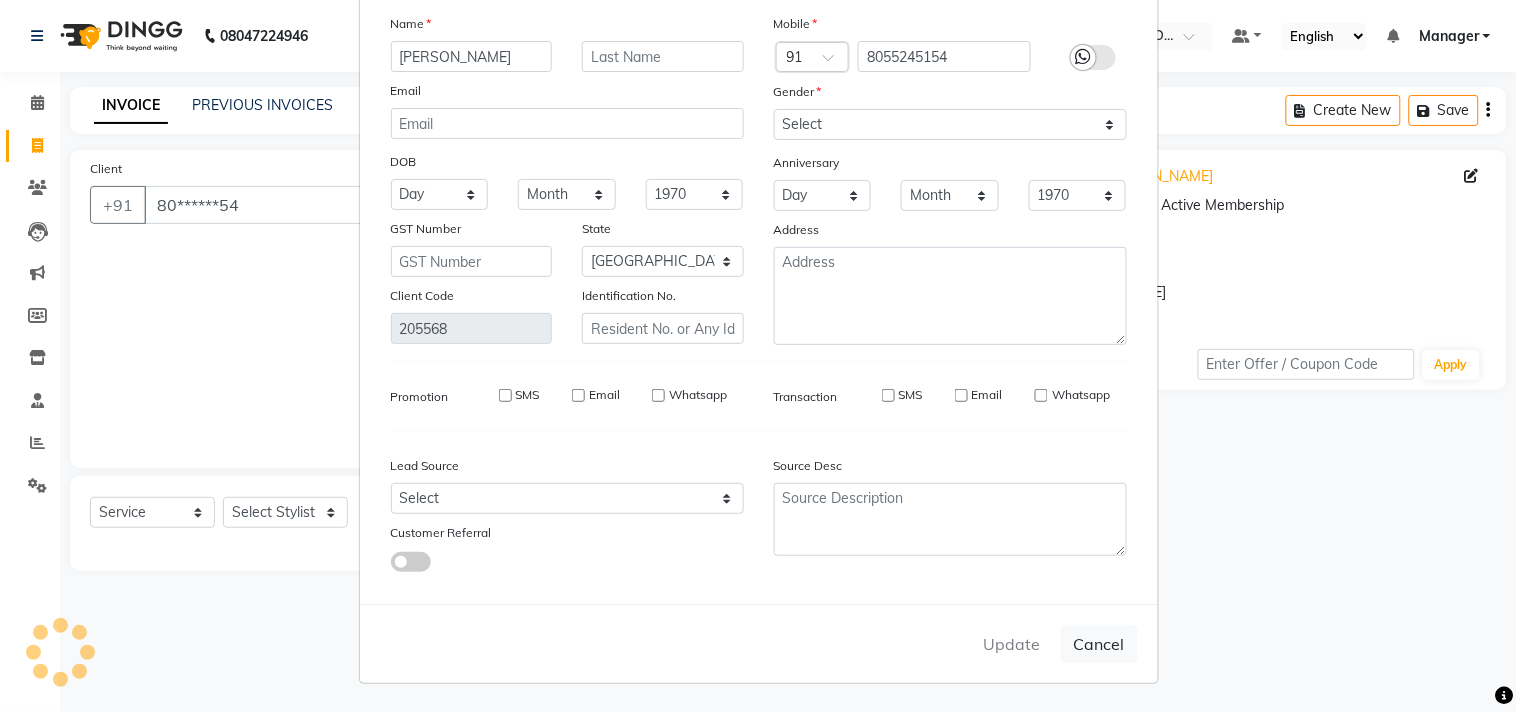 type 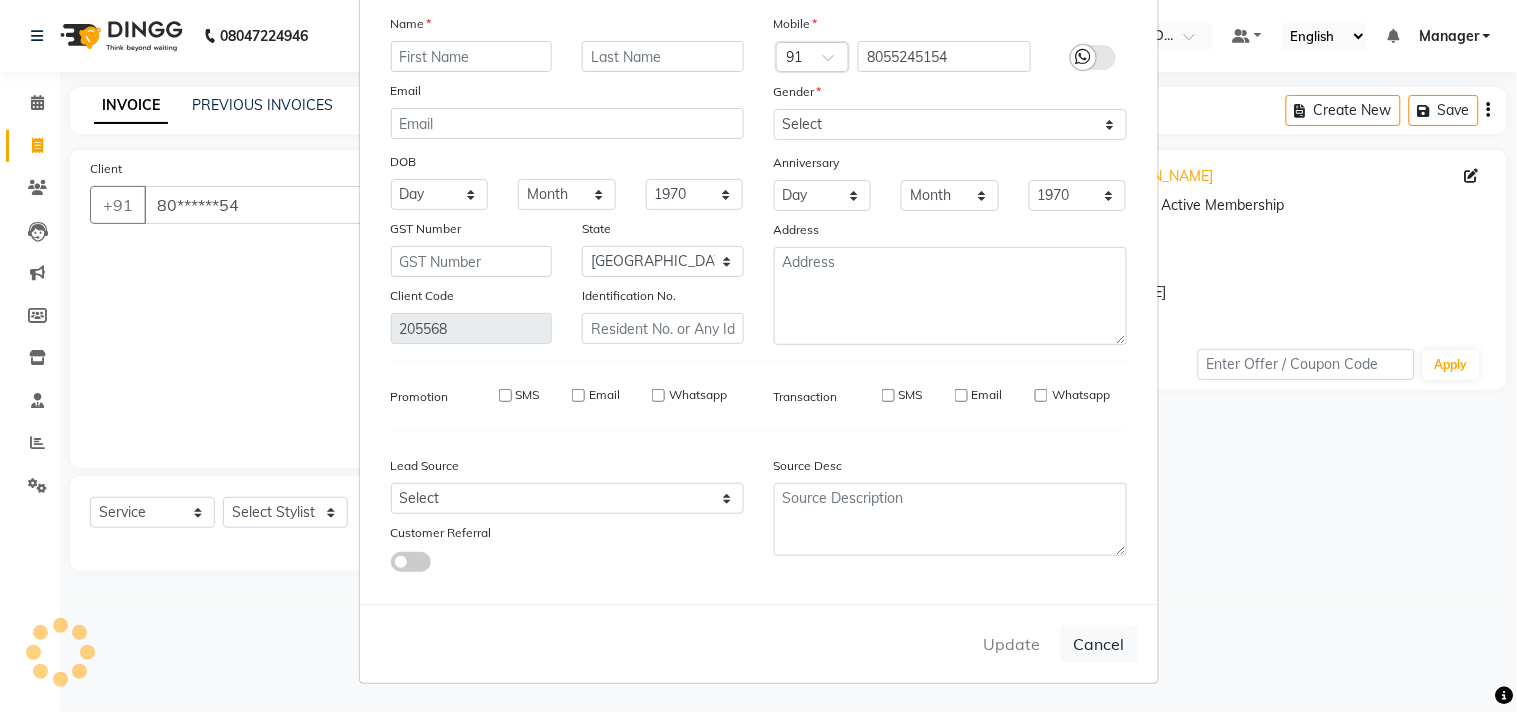 select 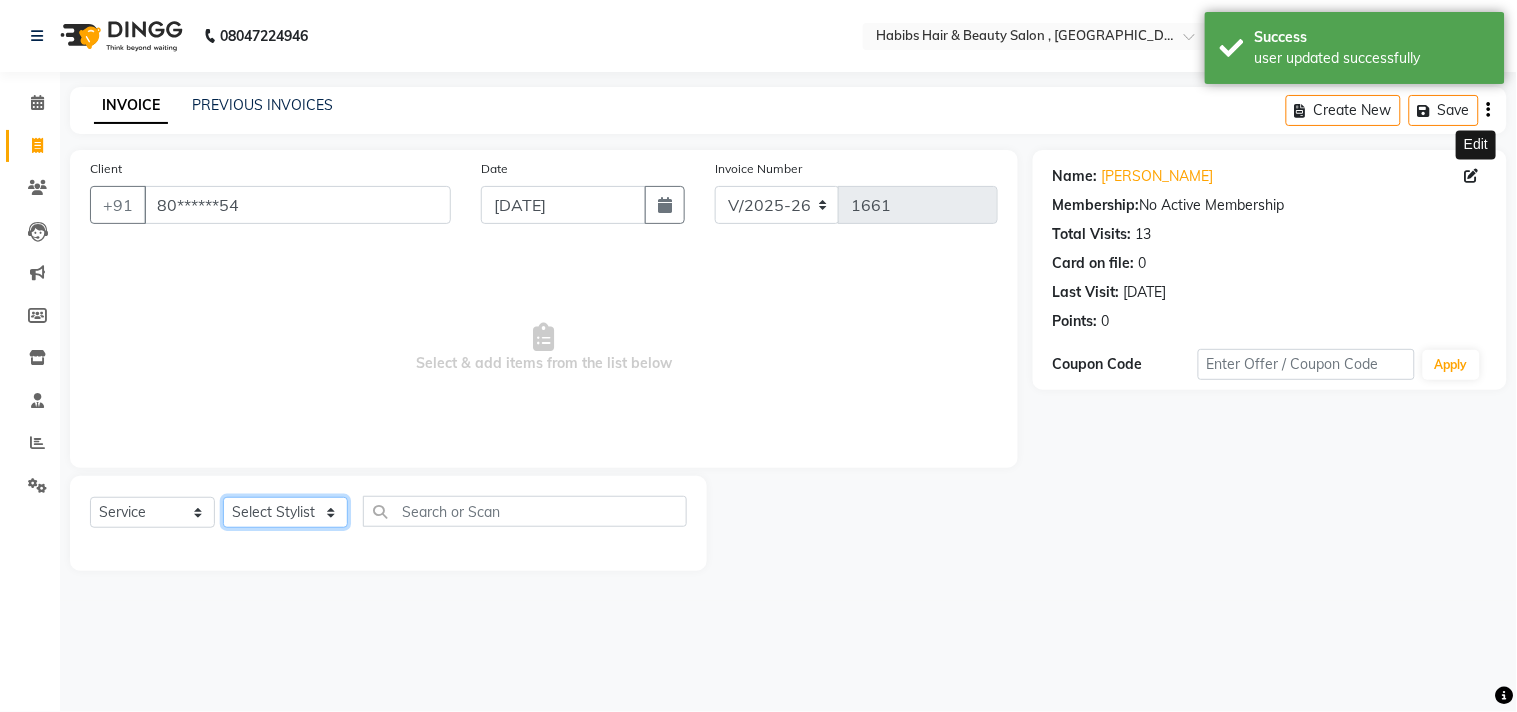 drag, startPoint x: 296, startPoint y: 518, endPoint x: 296, endPoint y: 507, distance: 11 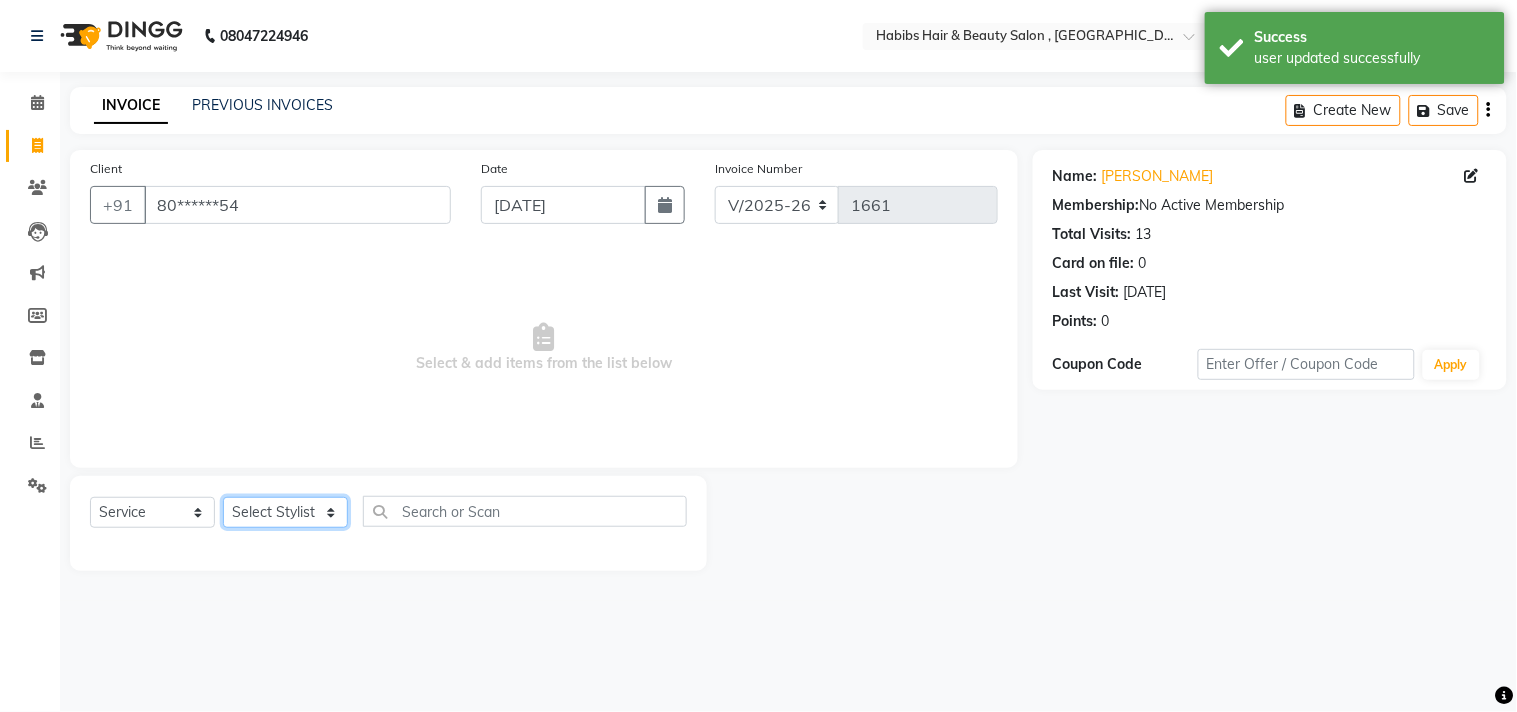 select on "35506" 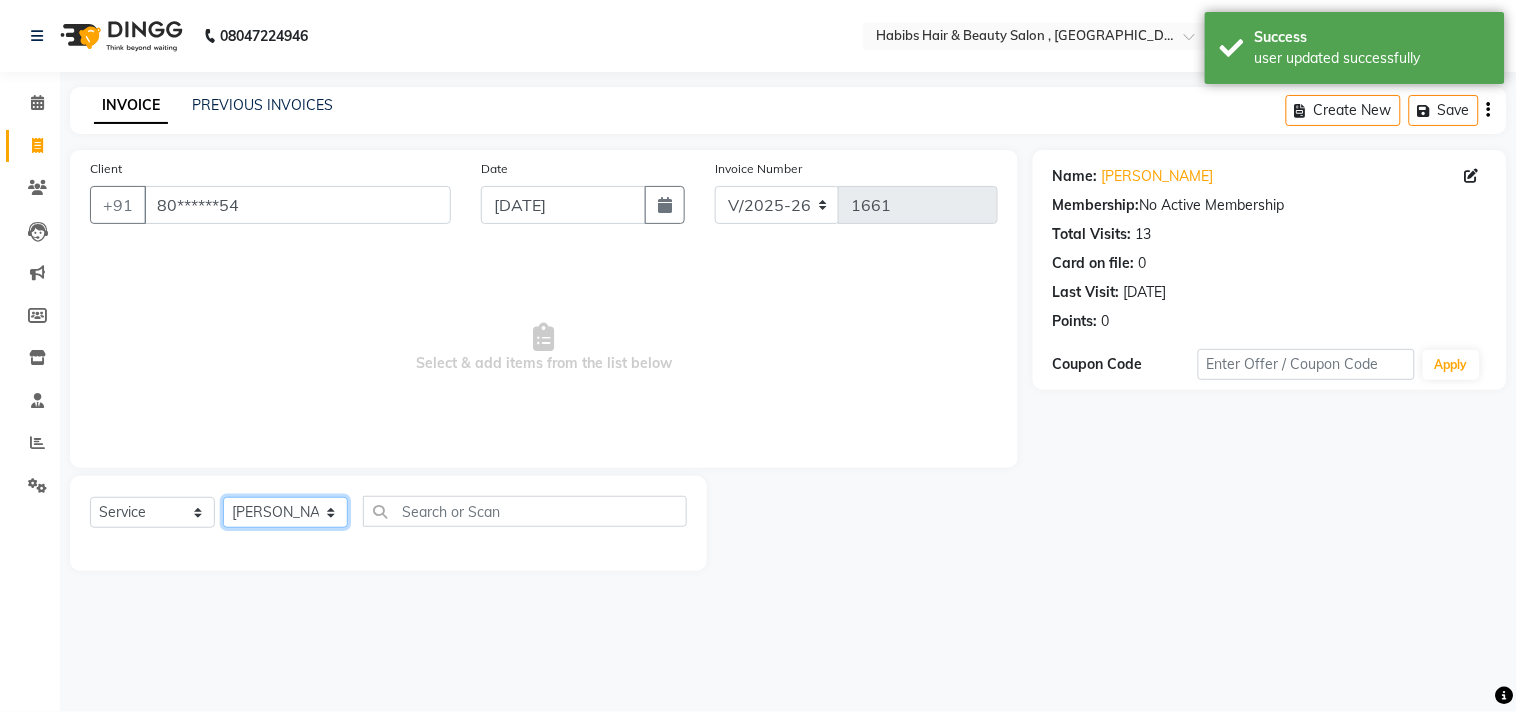 click on "Select Stylist [PERSON_NAME] Manager M M [PERSON_NAME] [PERSON_NAME] Sameer [PERSON_NAME] [PERSON_NAME] [PERSON_NAME]" 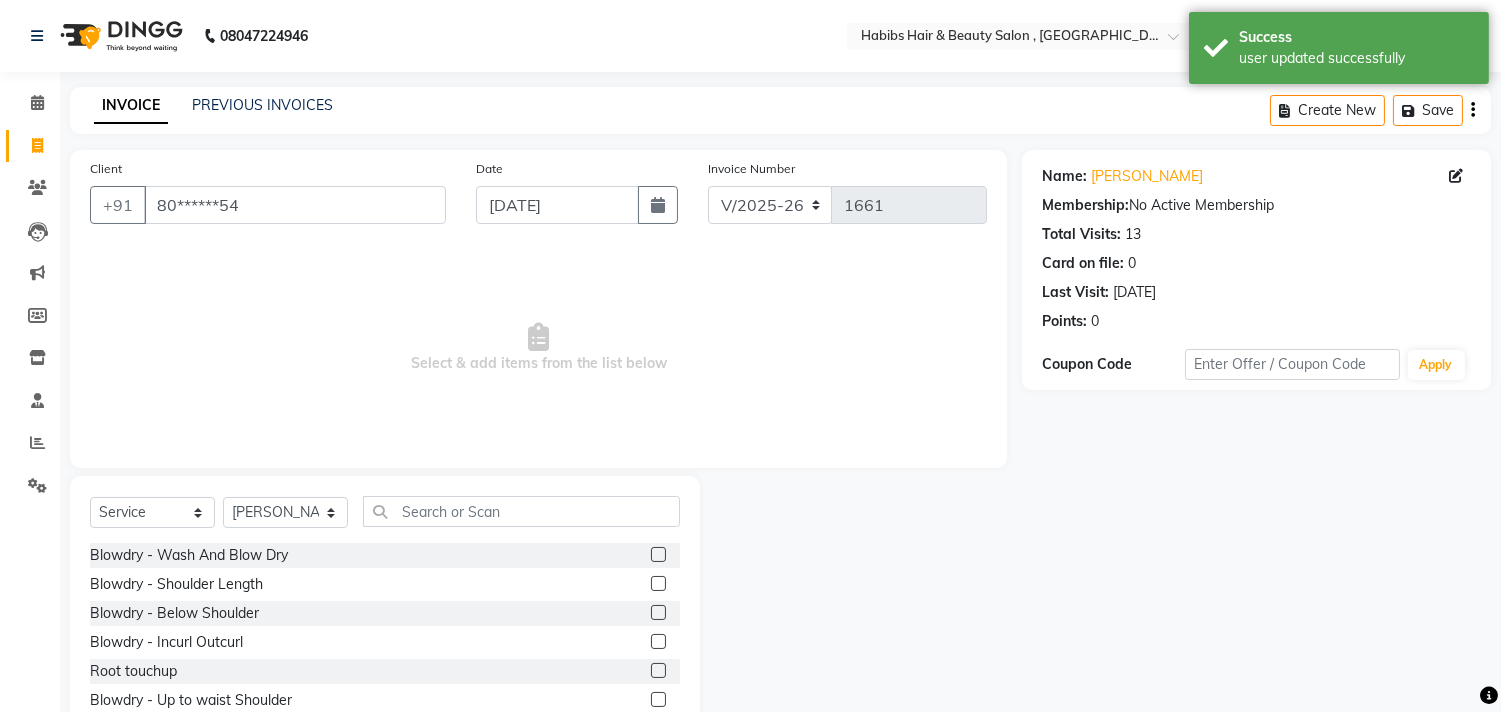 click 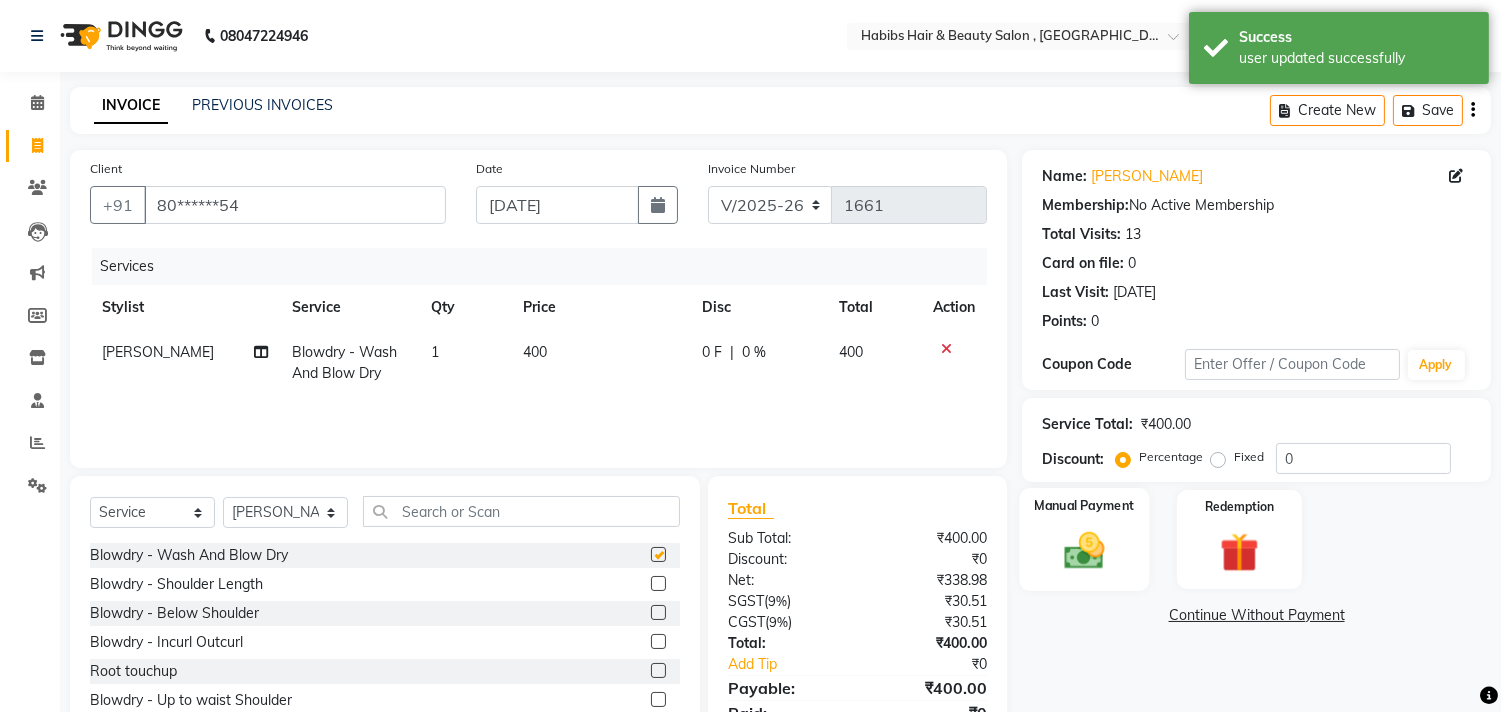 checkbox on "false" 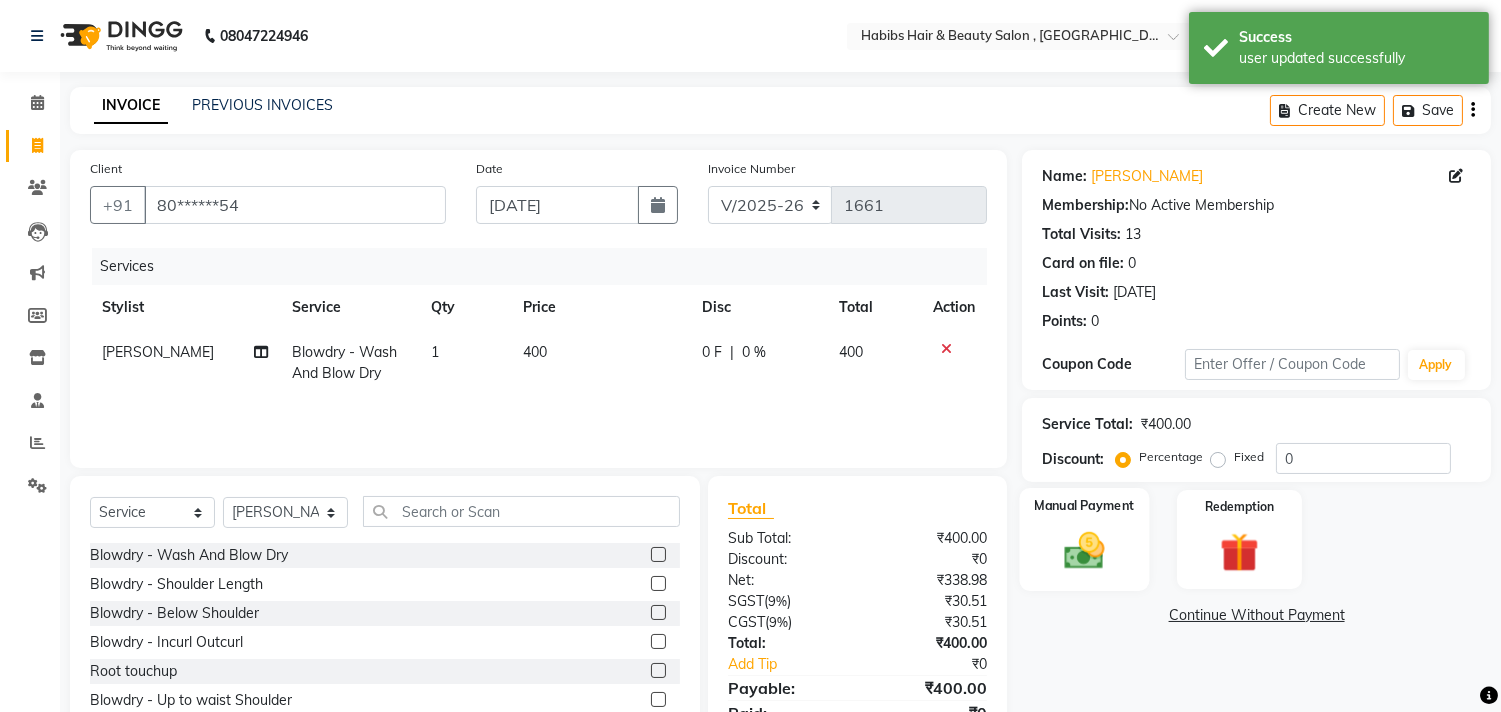 click 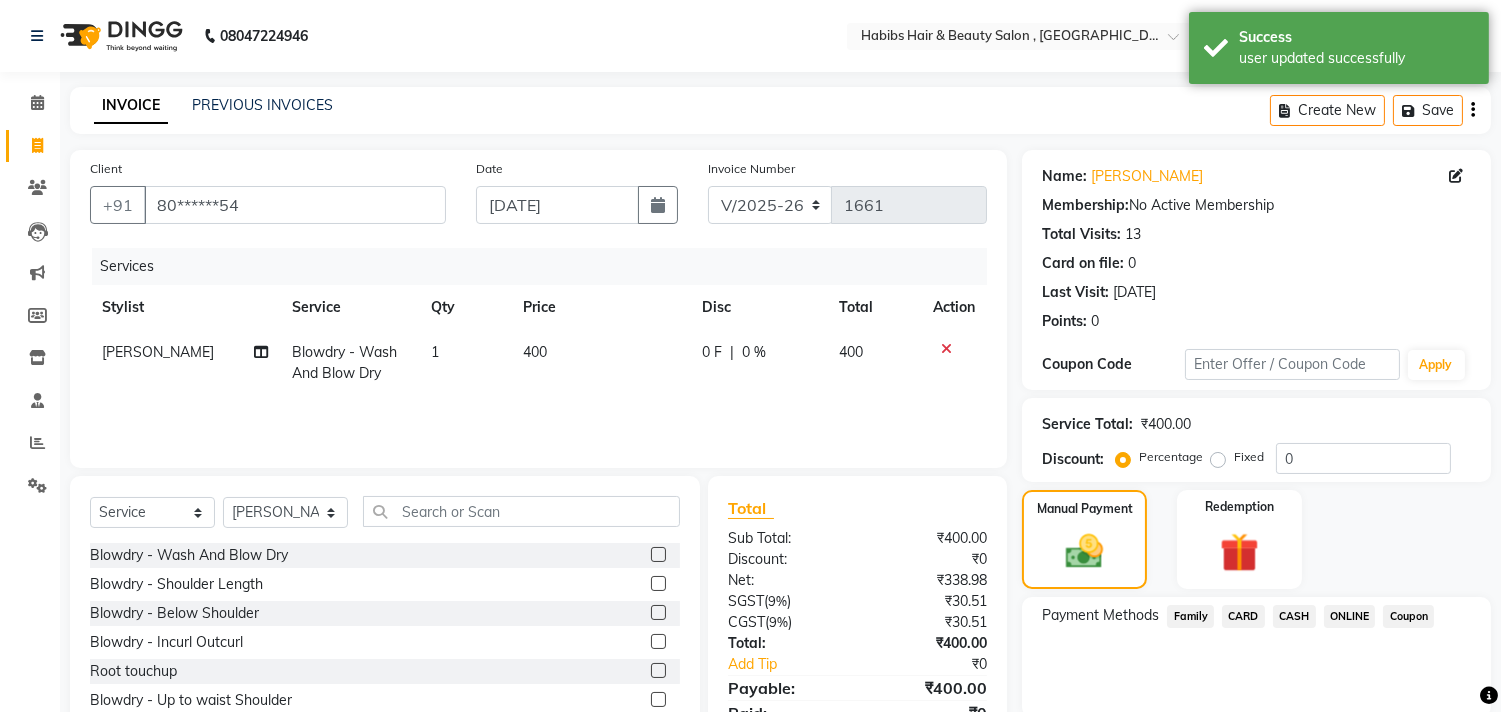 click on "ONLINE" 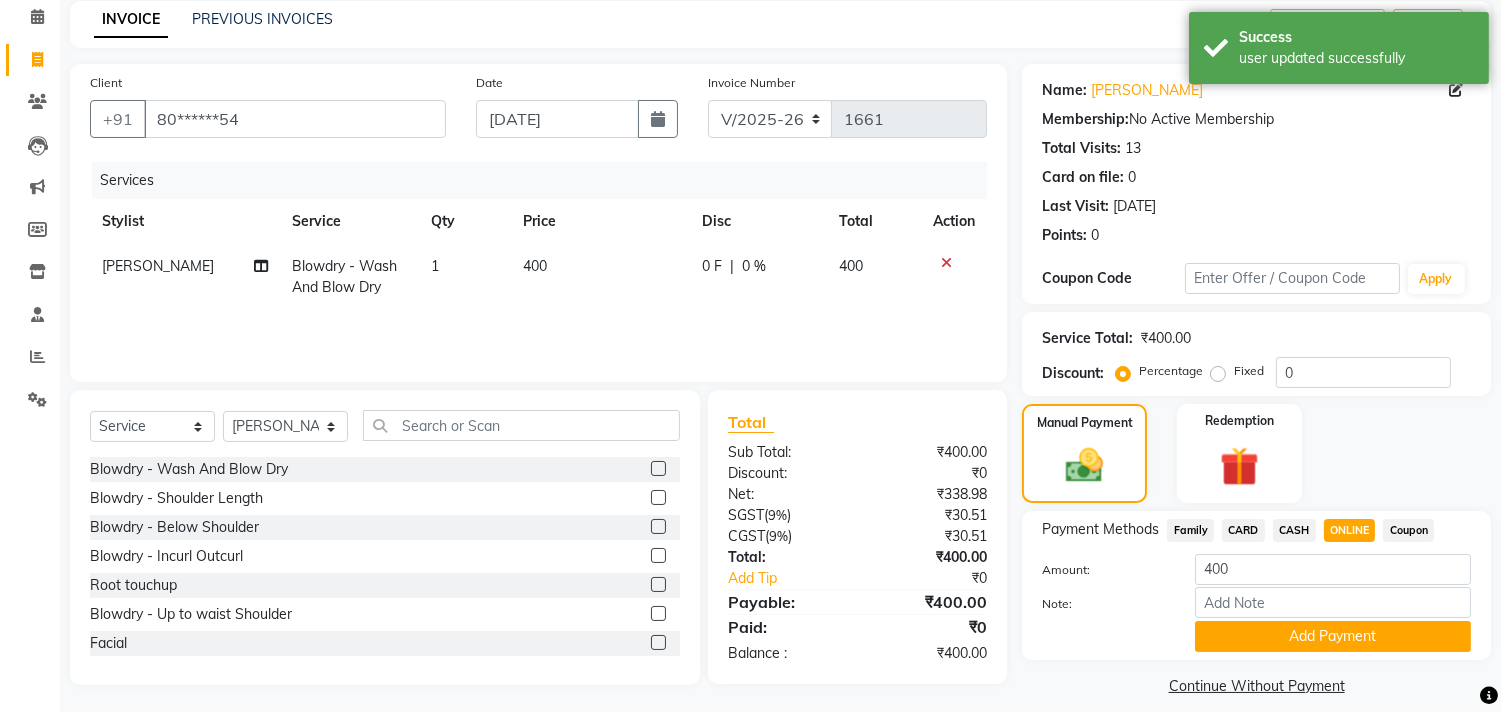 scroll, scrollTop: 88, scrollLeft: 0, axis: vertical 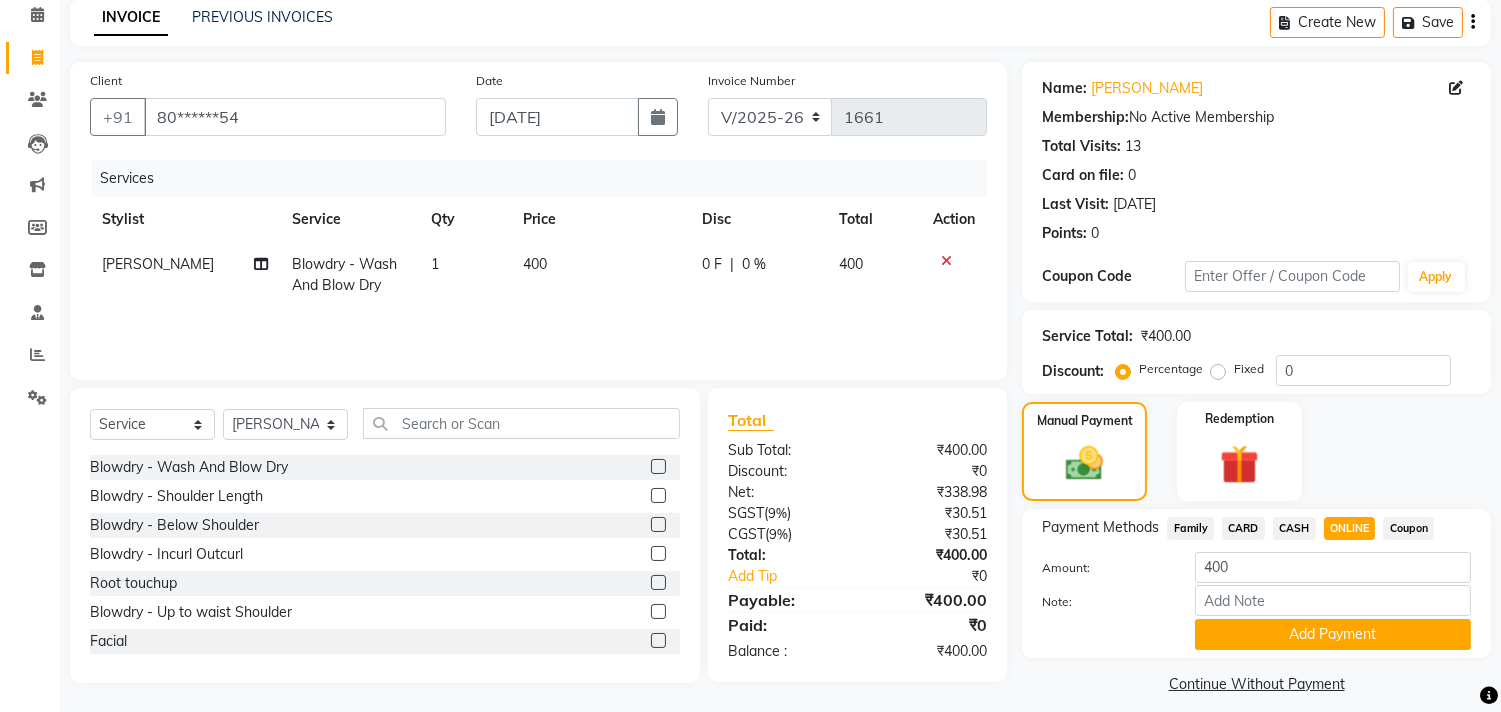 click on "Payment Methods  Family   CARD   CASH   ONLINE   Coupon  Amount: 400 Note: Add Payment" 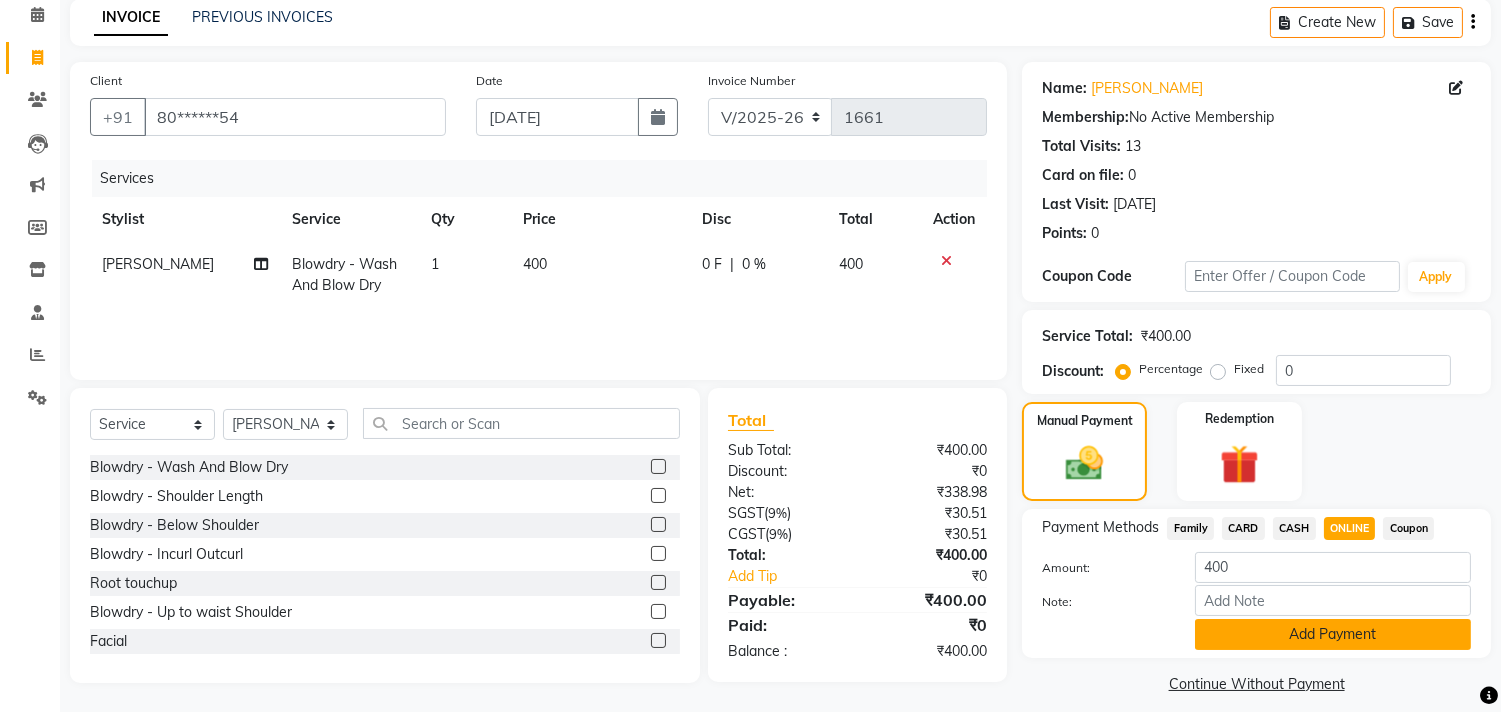 click on "Add Payment" 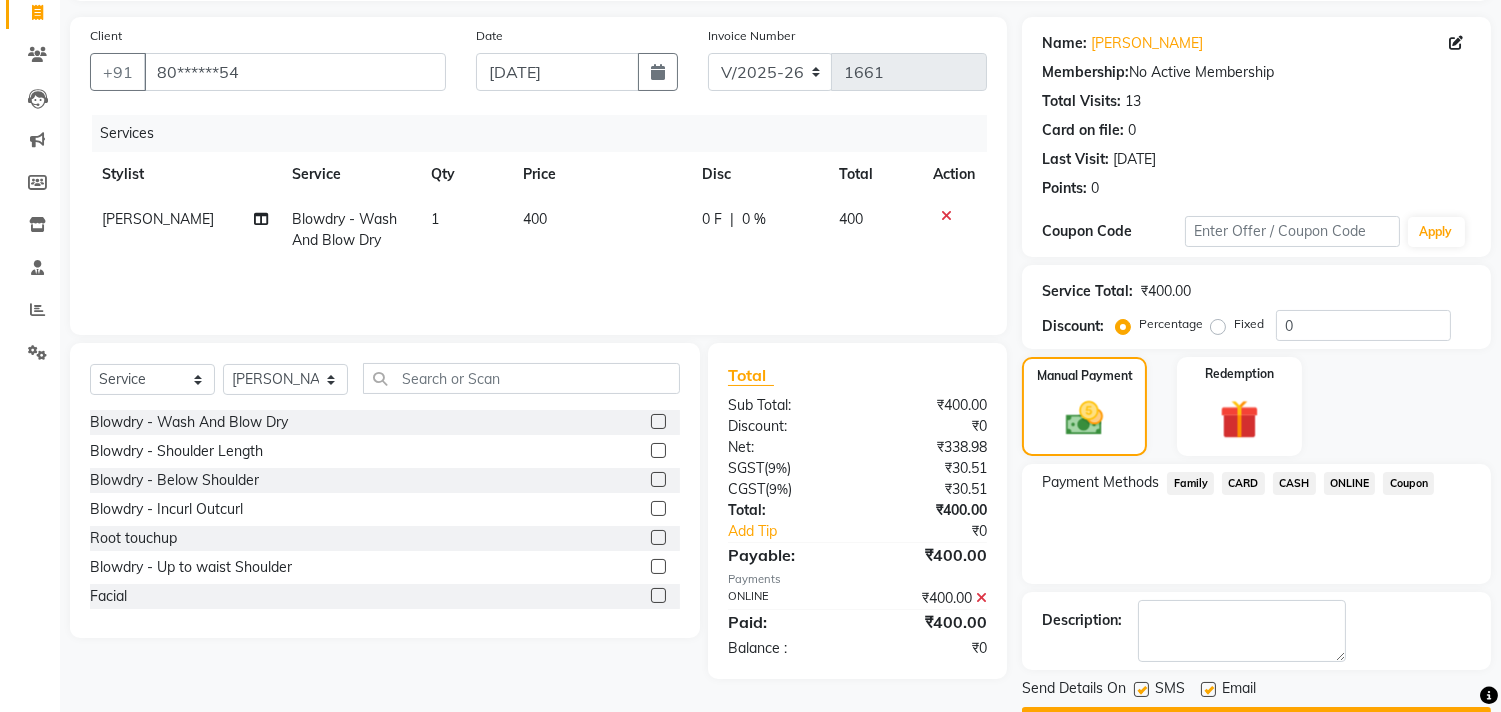 scroll, scrollTop: 187, scrollLeft: 0, axis: vertical 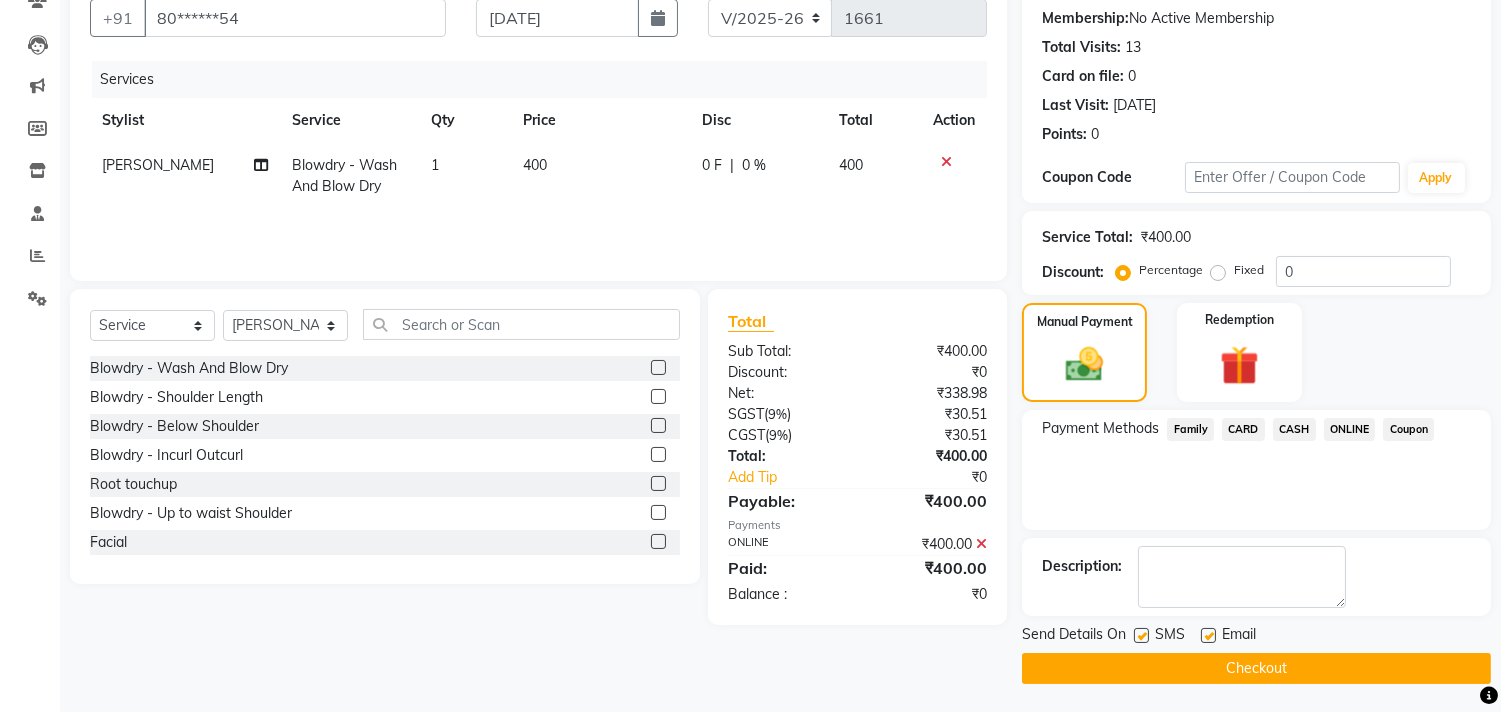click on "Checkout" 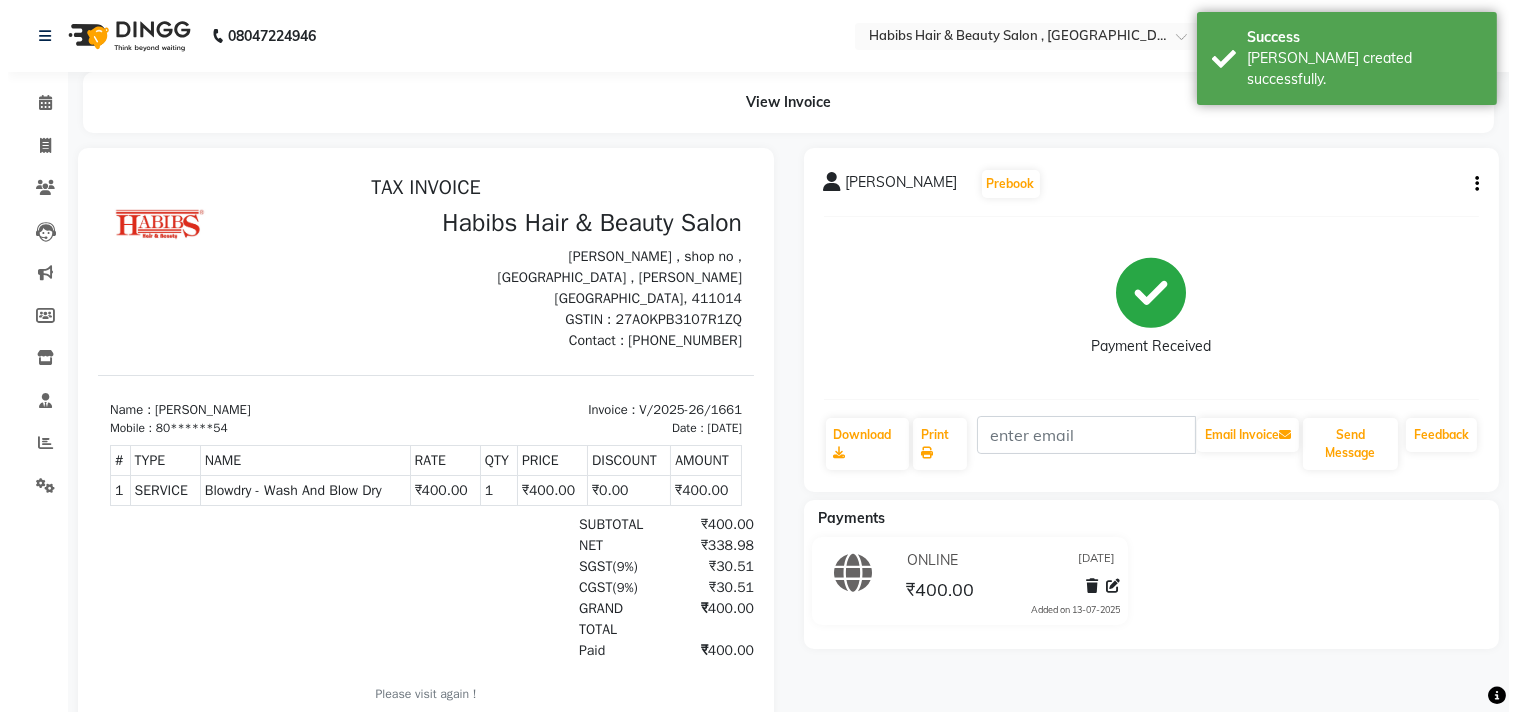 scroll, scrollTop: 0, scrollLeft: 0, axis: both 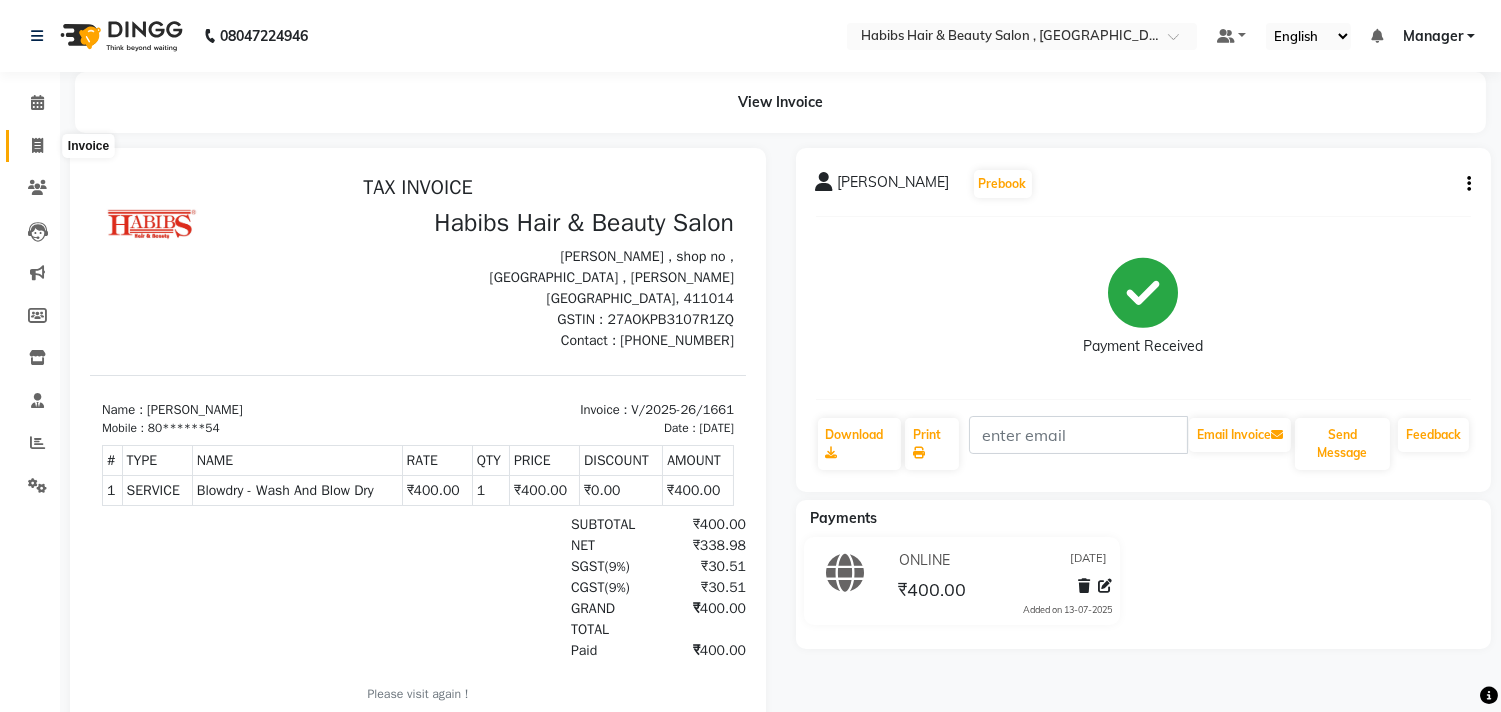 click 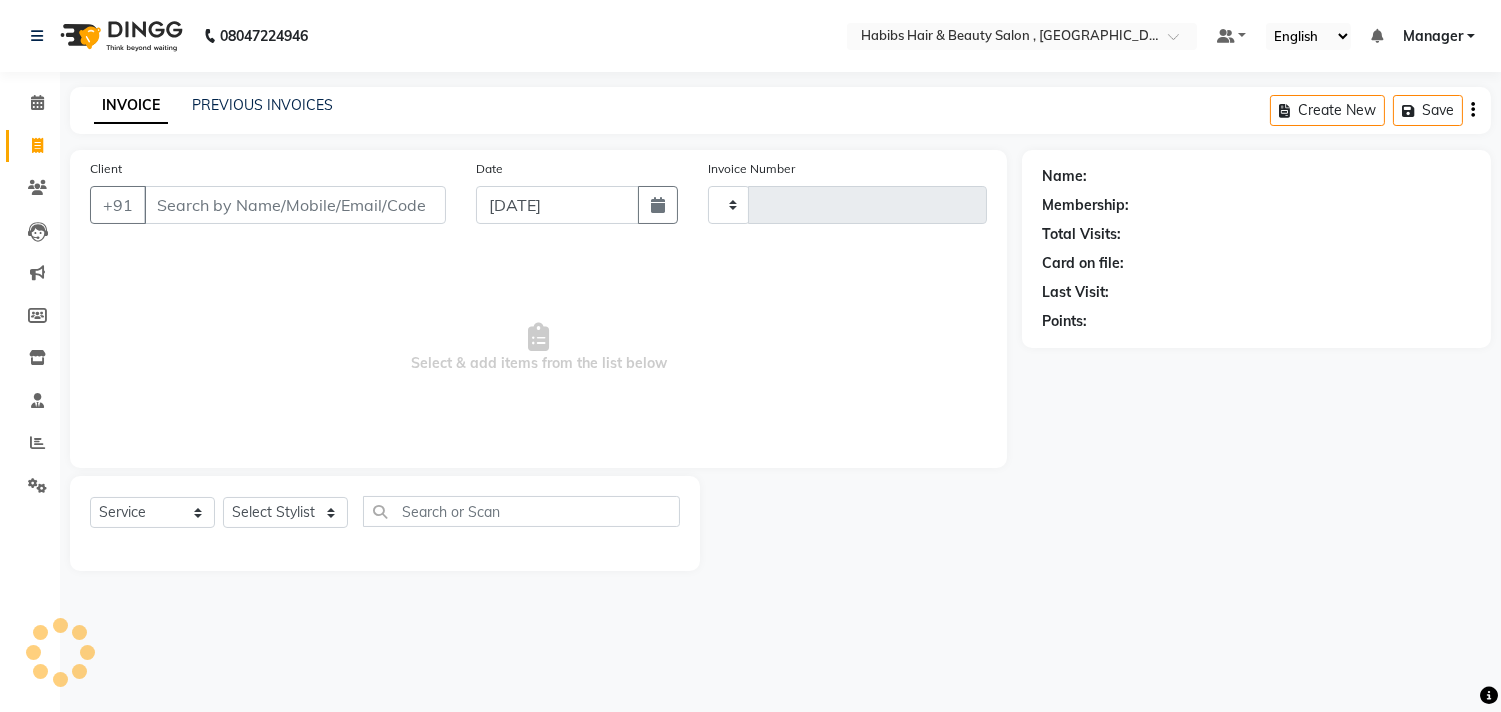 type on "1662" 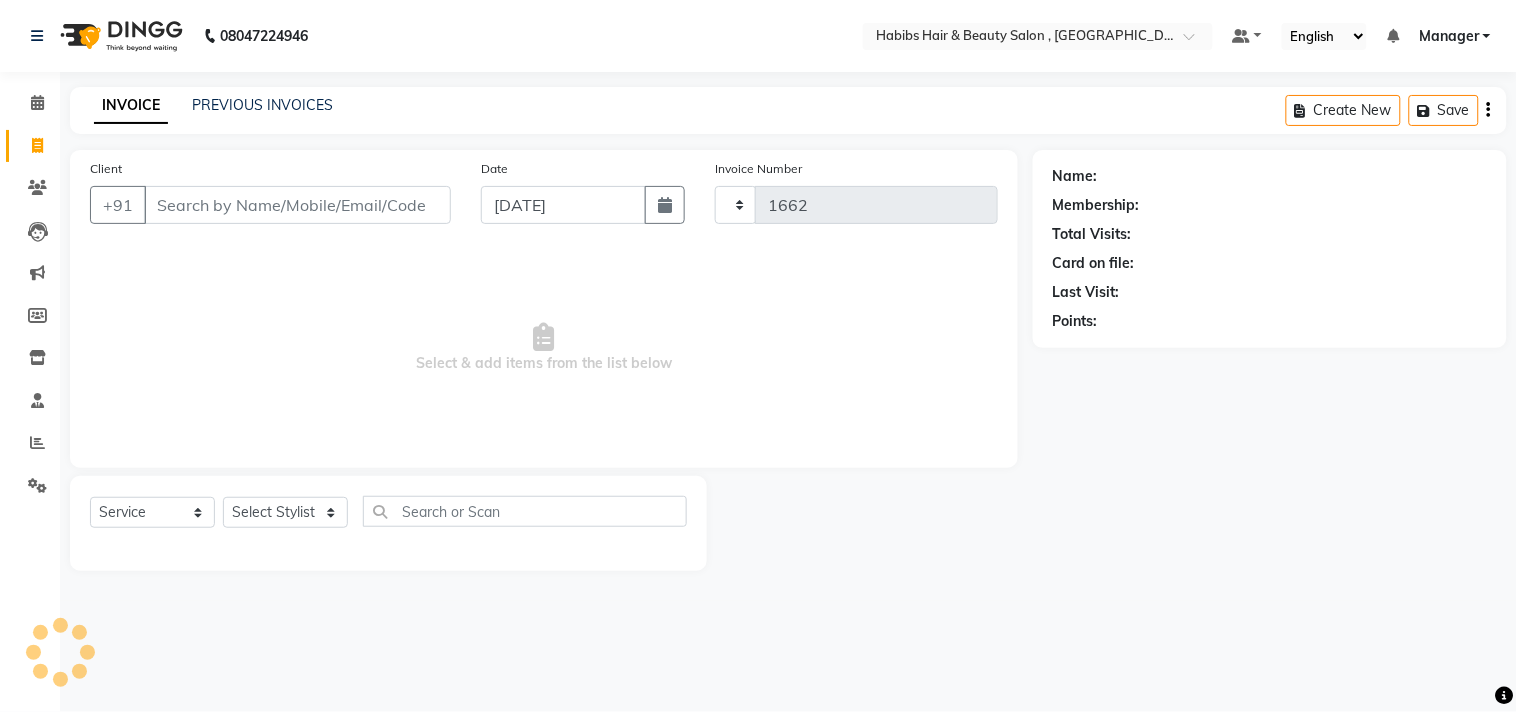 select on "4838" 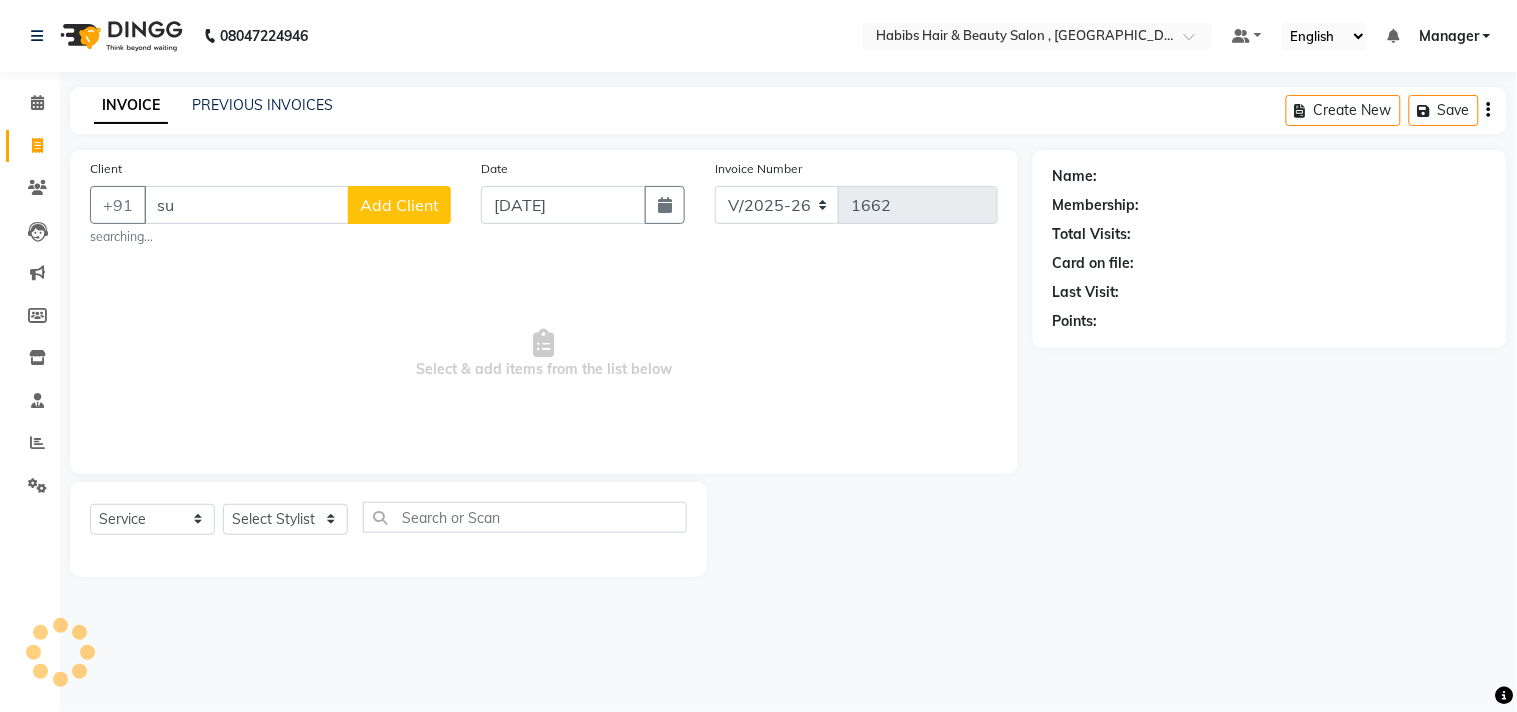 type on "s" 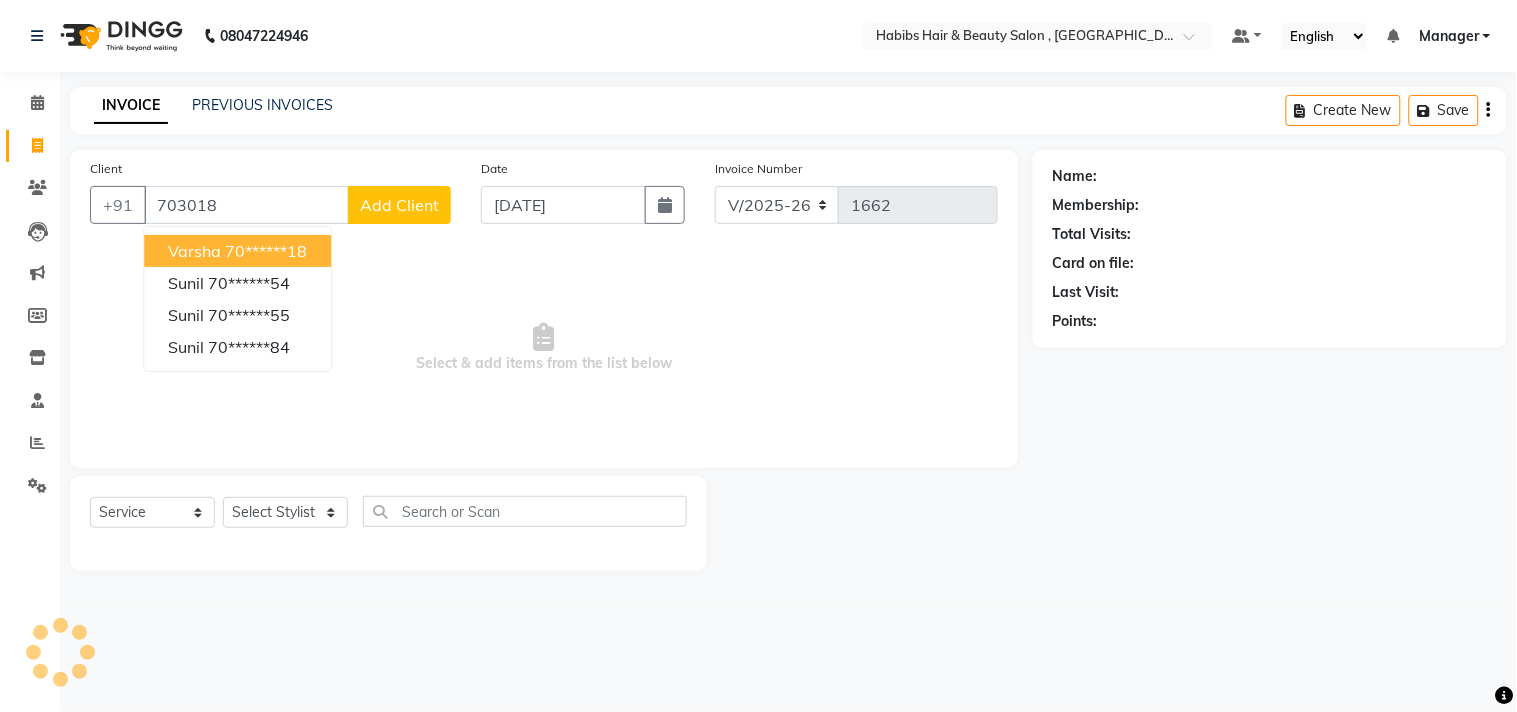 click 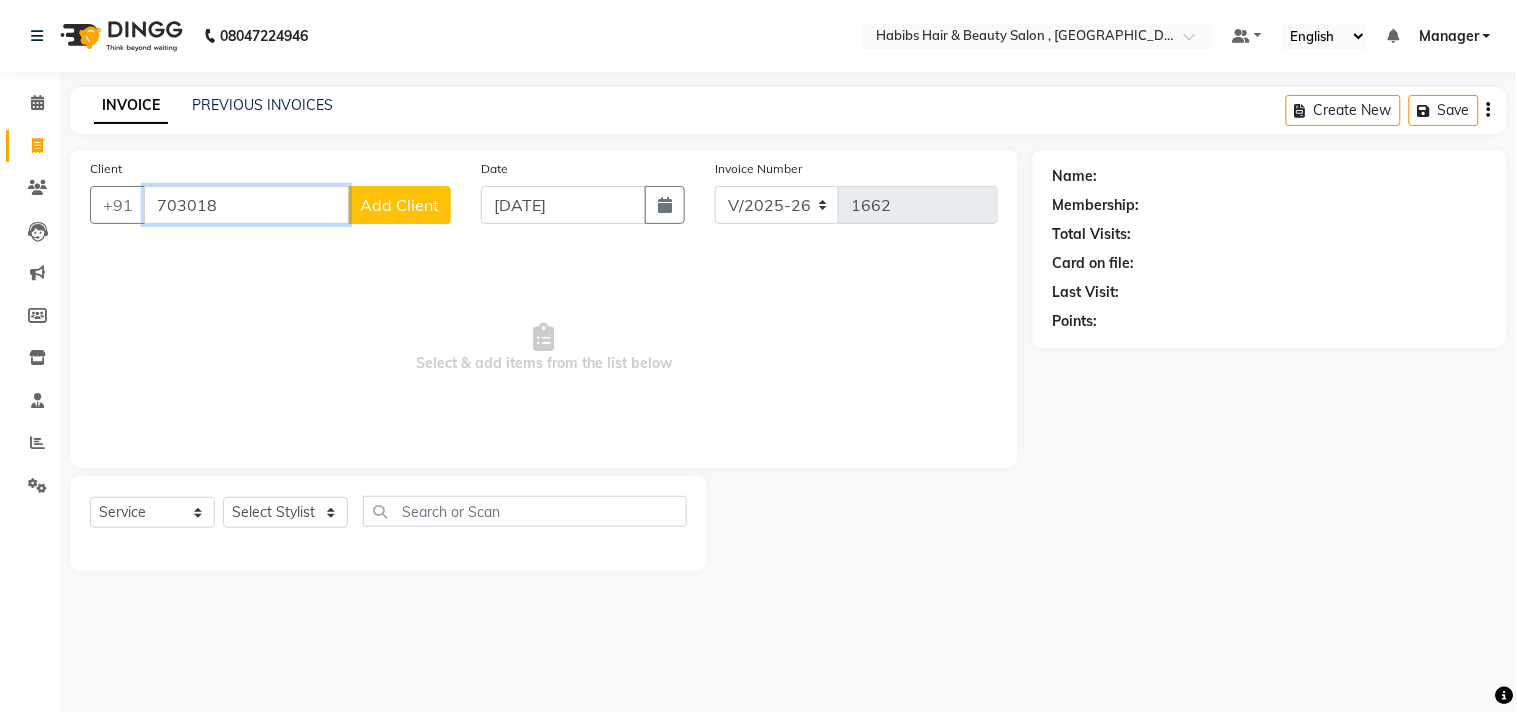click on "703018" at bounding box center (246, 205) 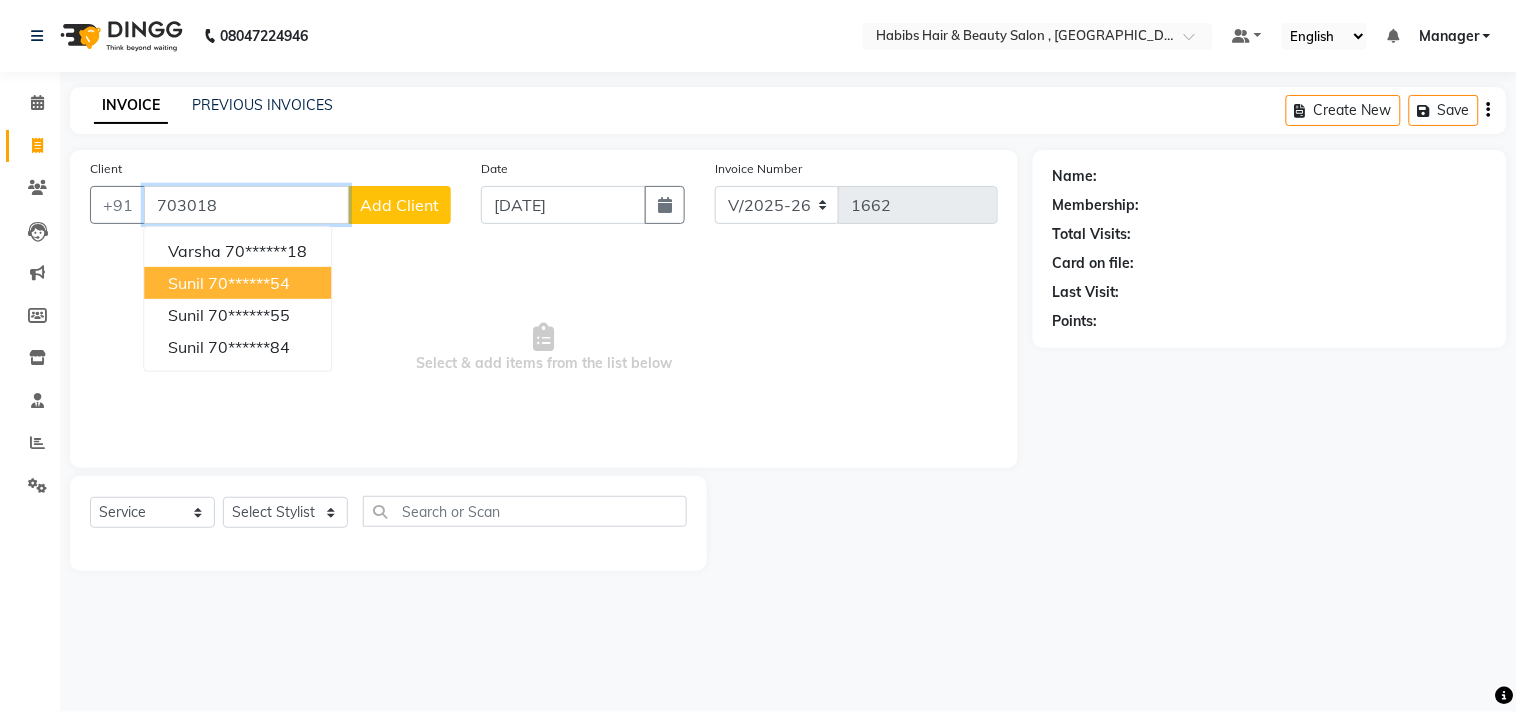 click on "70******54" at bounding box center (249, 283) 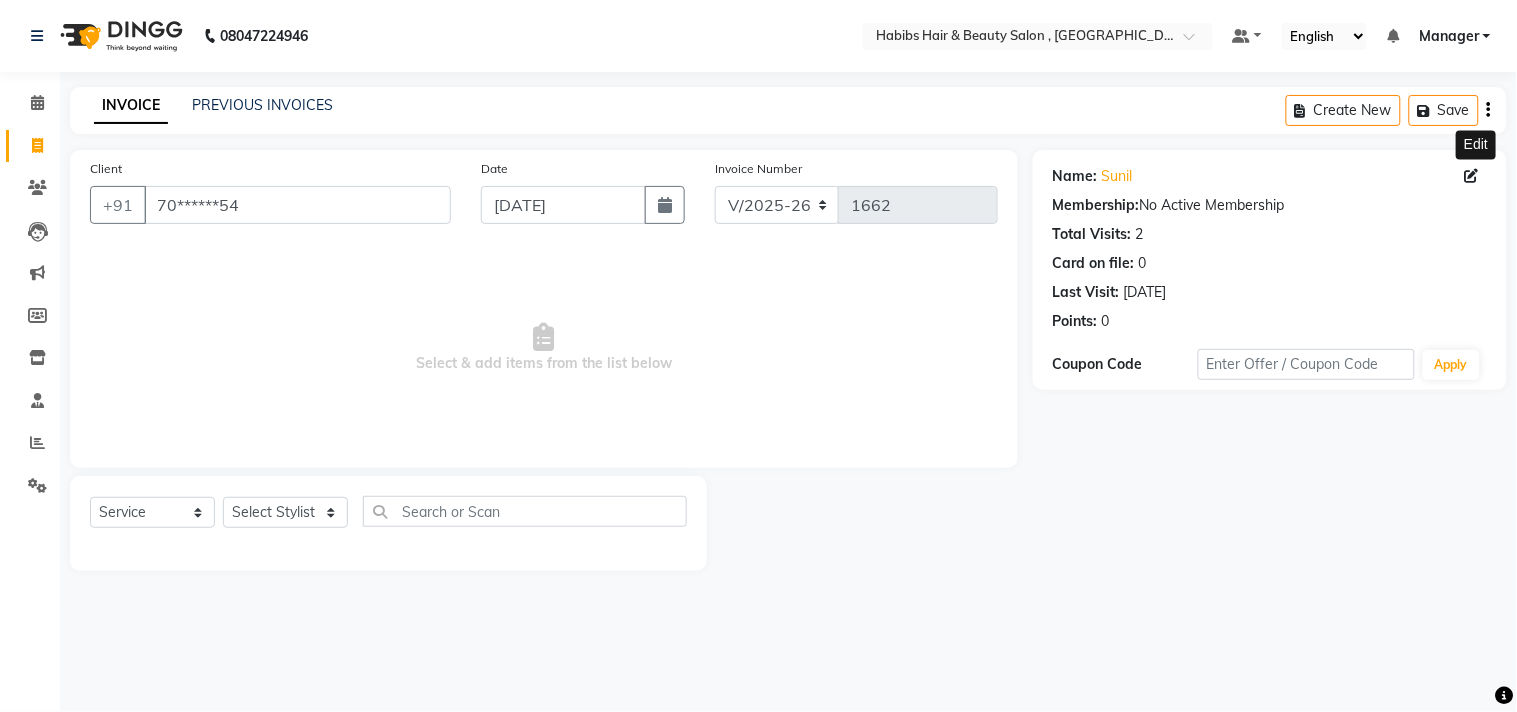 click 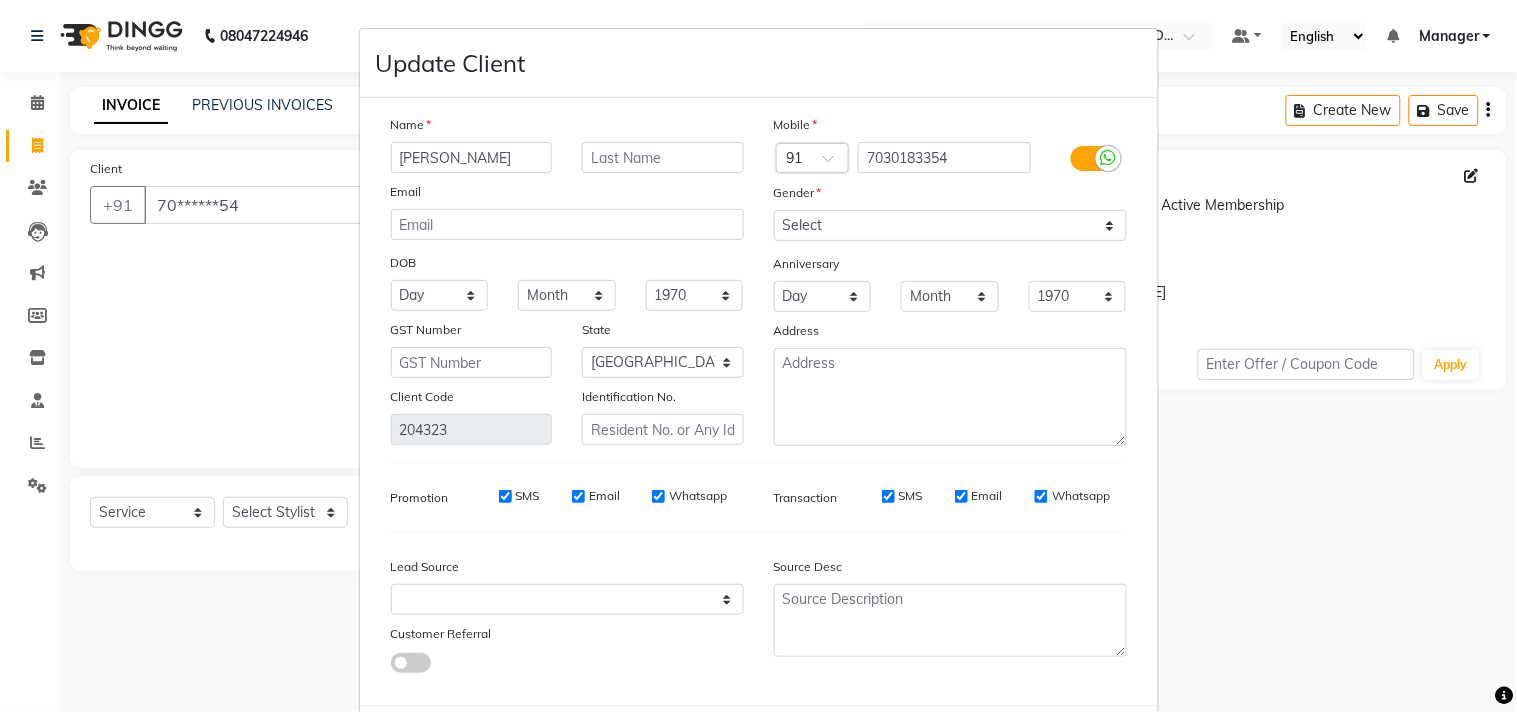 type on "[PERSON_NAME]" 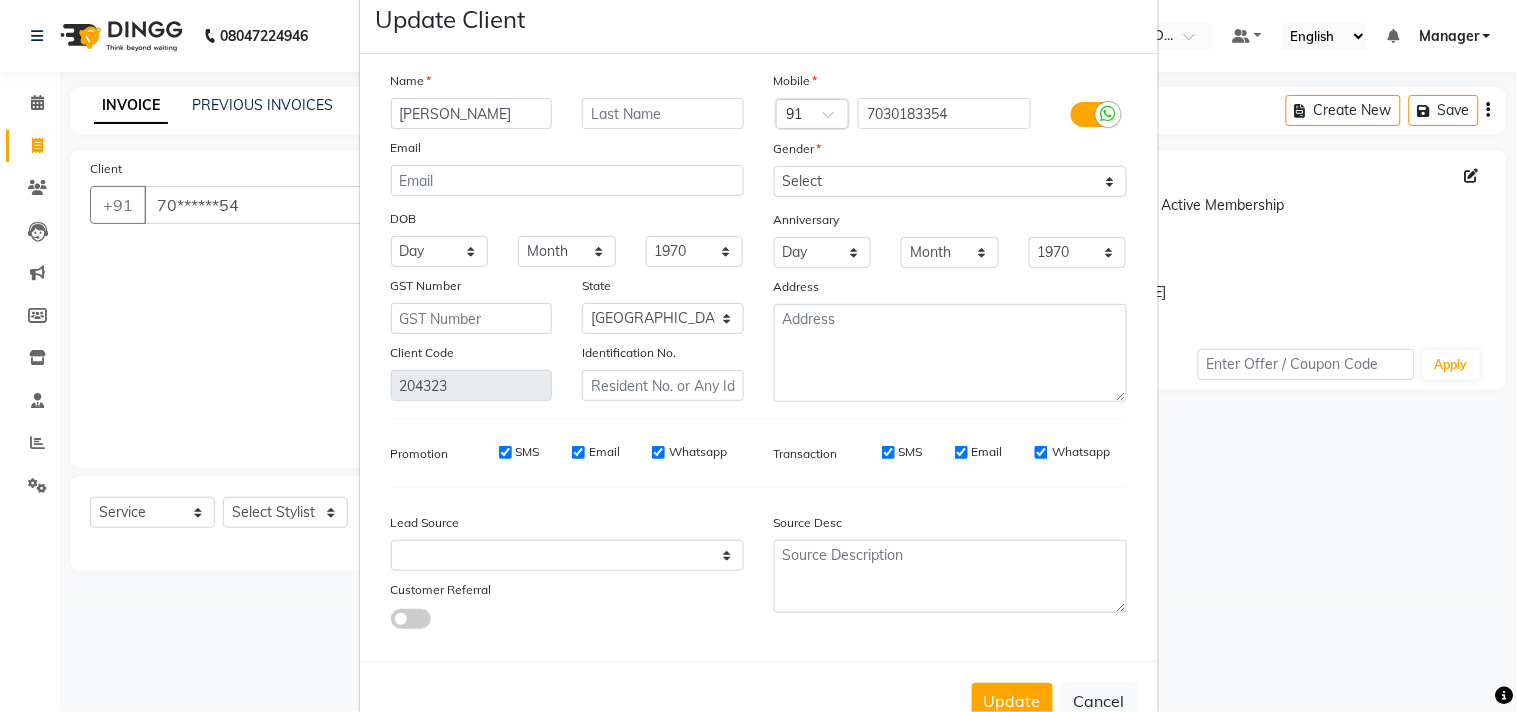 scroll, scrollTop: 103, scrollLeft: 0, axis: vertical 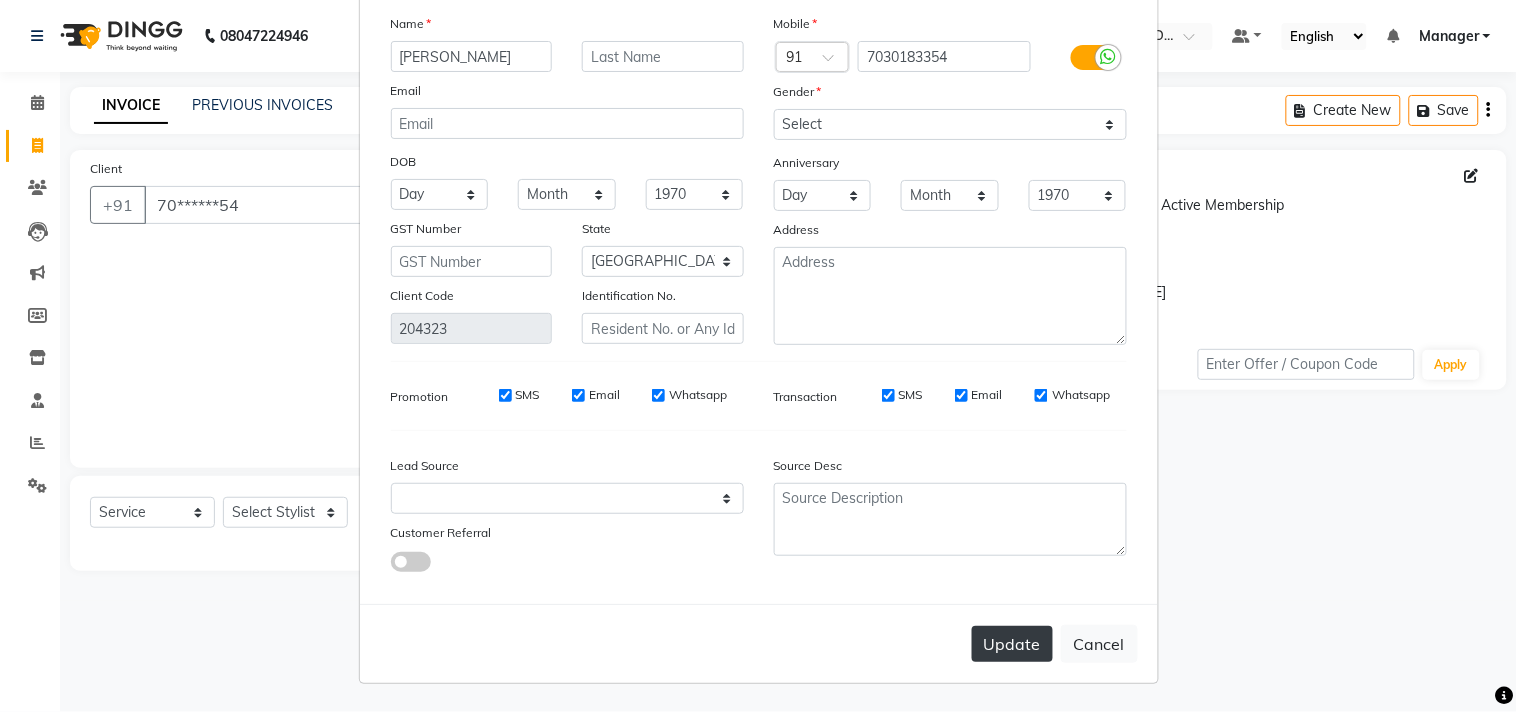 click on "Update" at bounding box center [1012, 644] 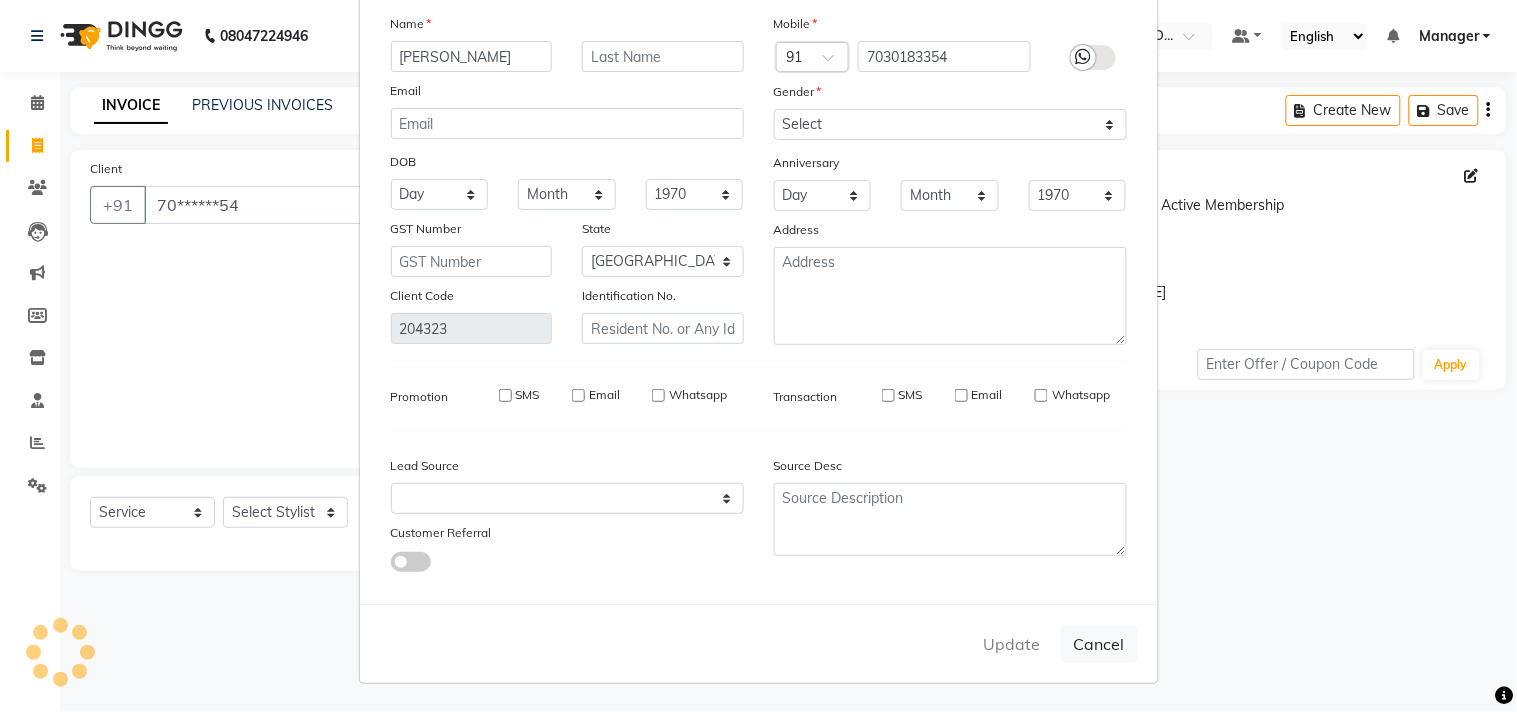 type 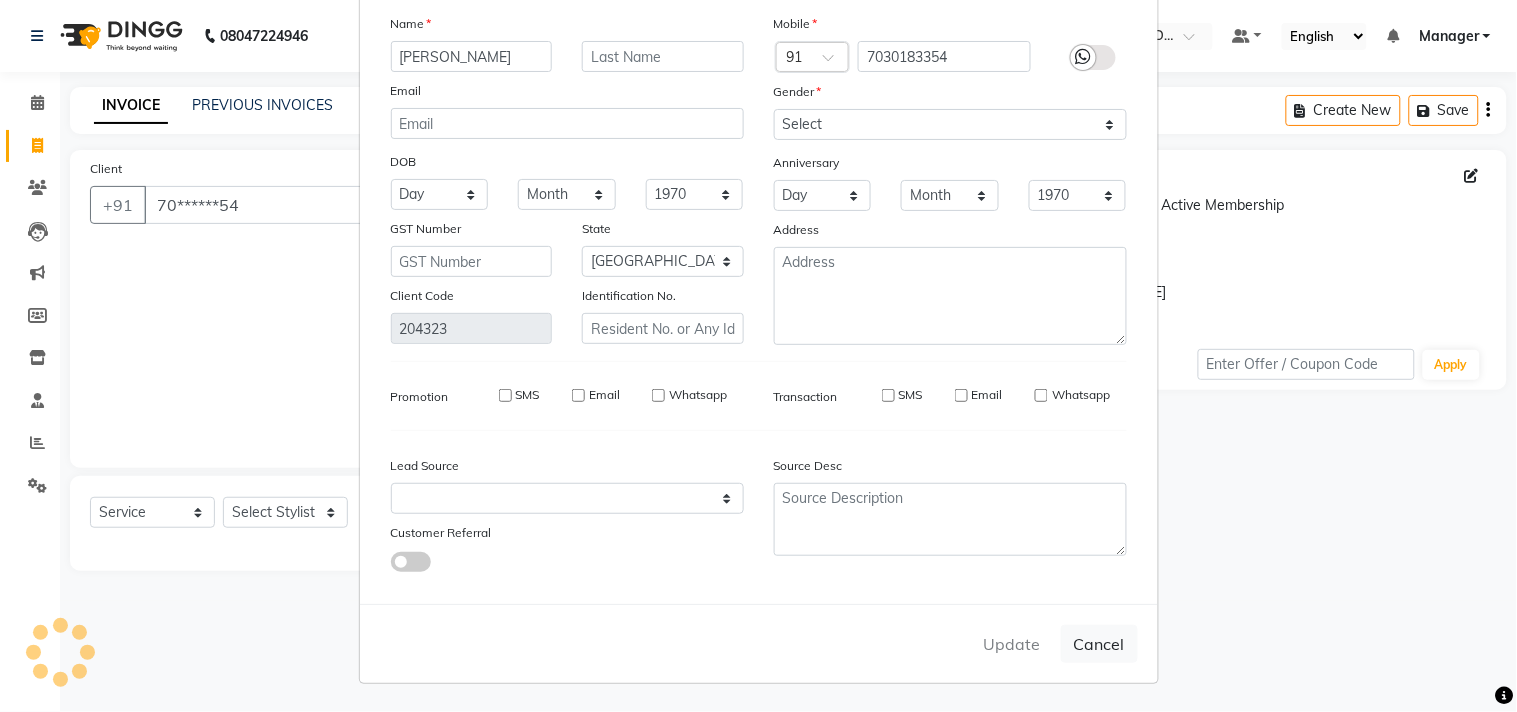 select 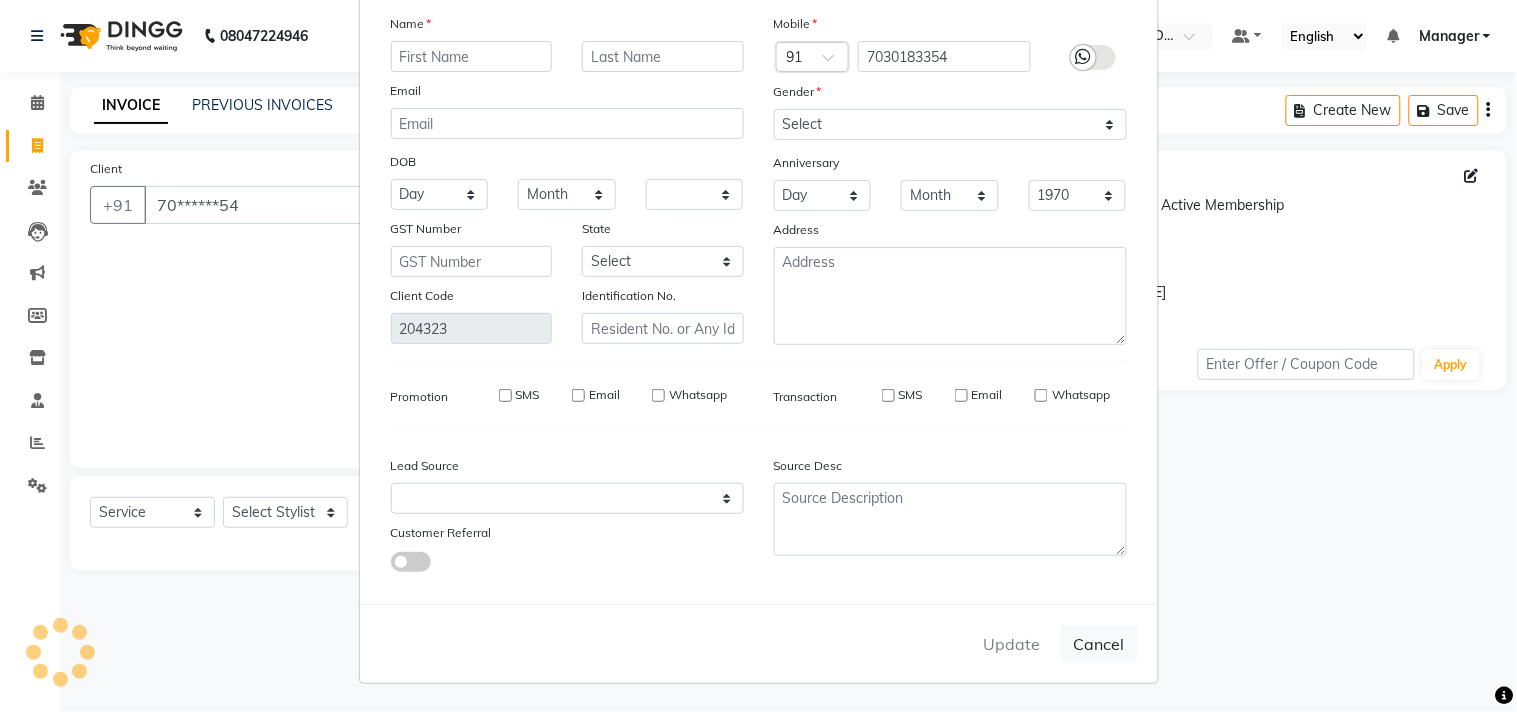type 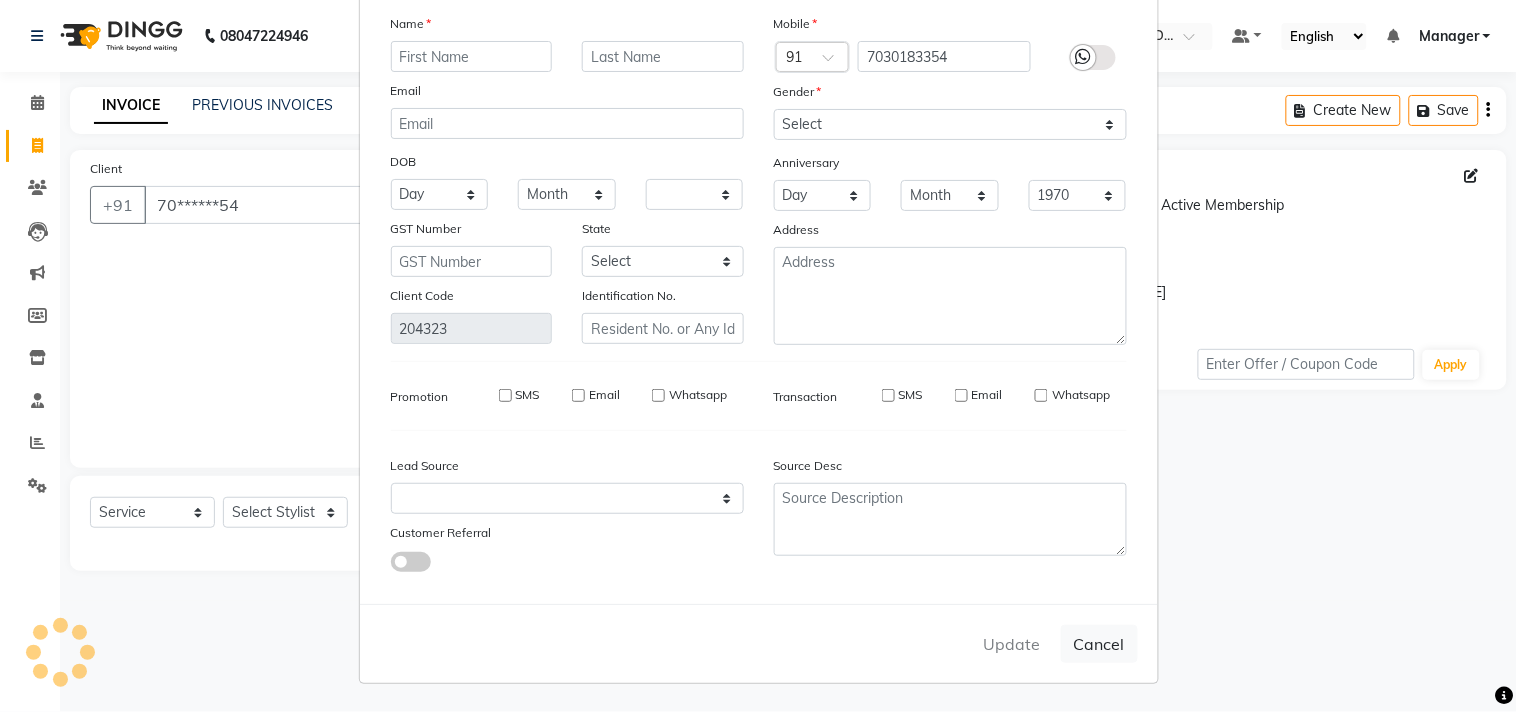 type 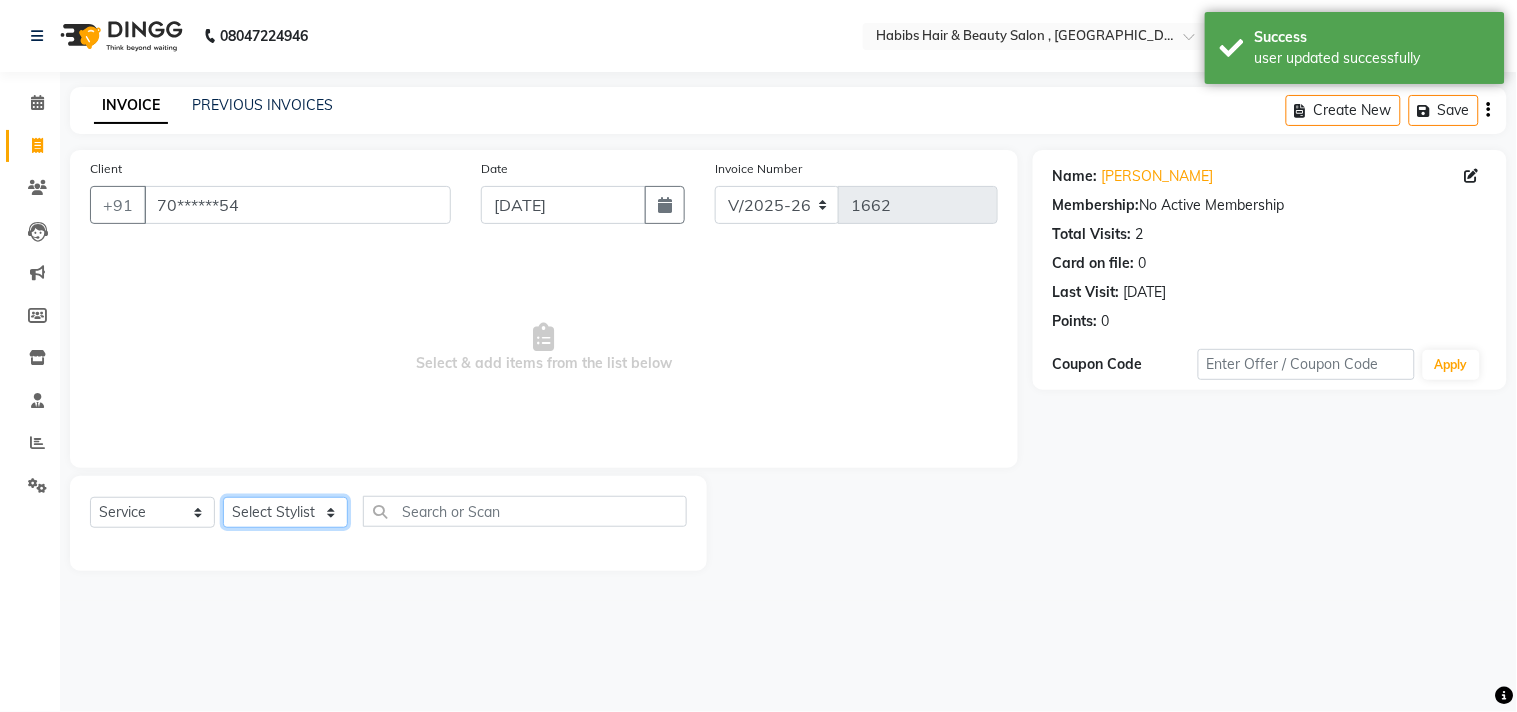 click on "Select Stylist [PERSON_NAME] Manager M M [PERSON_NAME] [PERSON_NAME] Sameer [PERSON_NAME] [PERSON_NAME] [PERSON_NAME]" 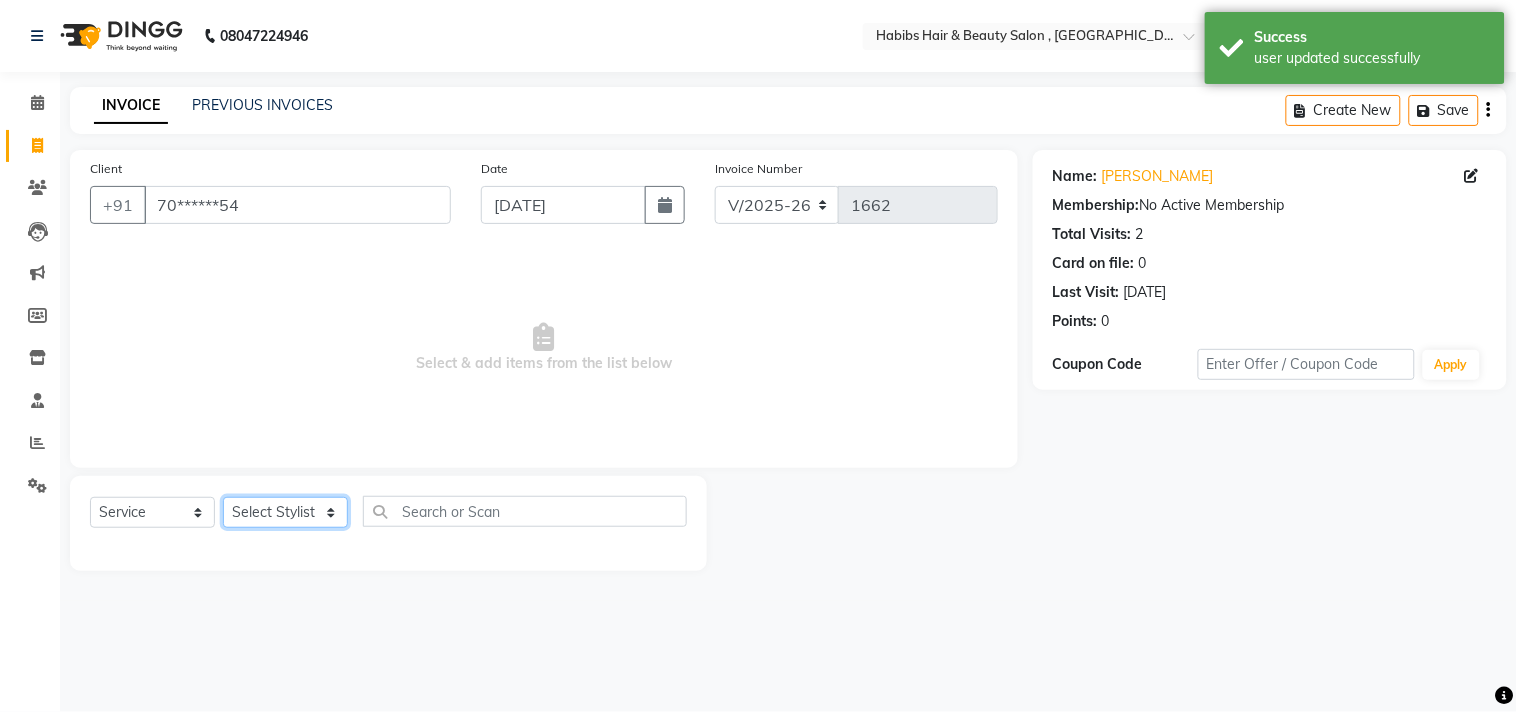 select on "29957" 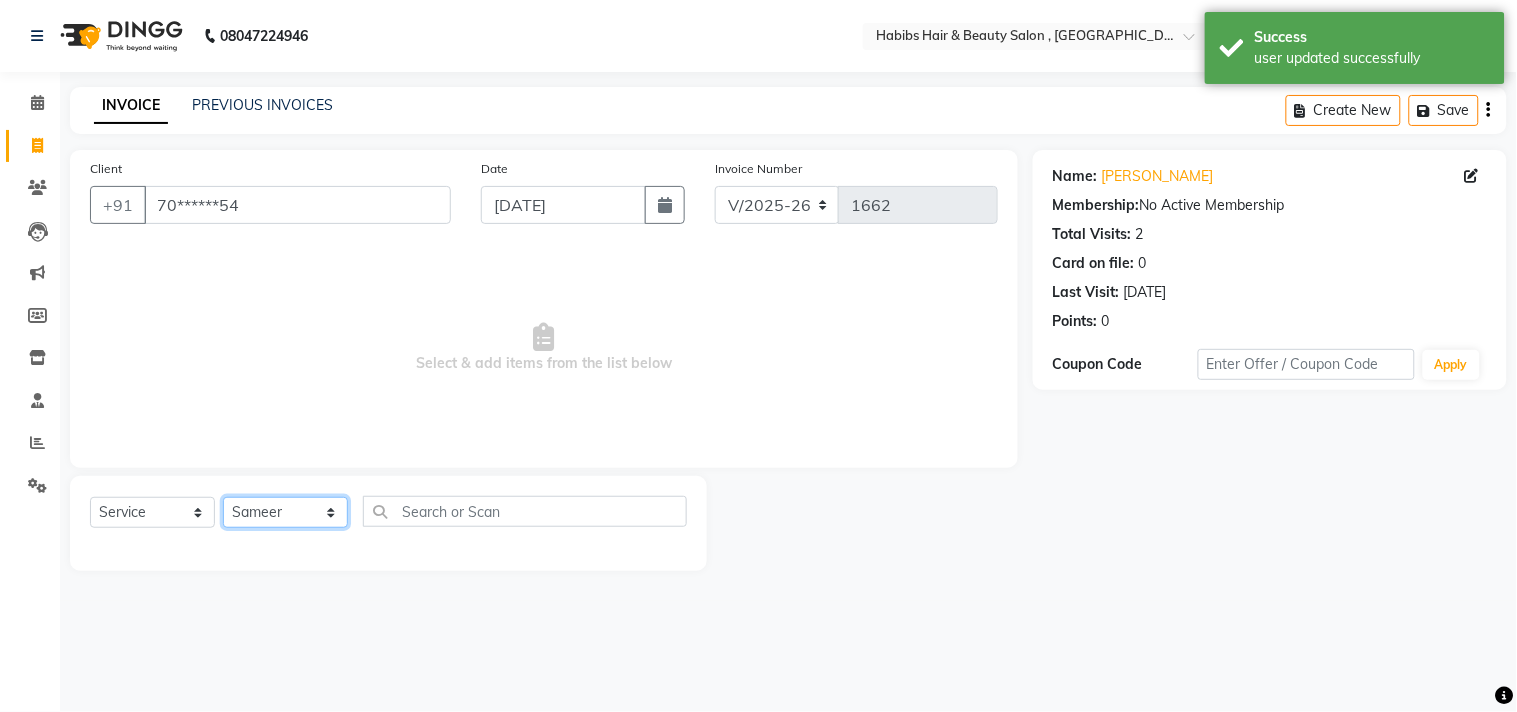 click on "Select Stylist [PERSON_NAME] Manager M M [PERSON_NAME] [PERSON_NAME] Sameer [PERSON_NAME] [PERSON_NAME] [PERSON_NAME]" 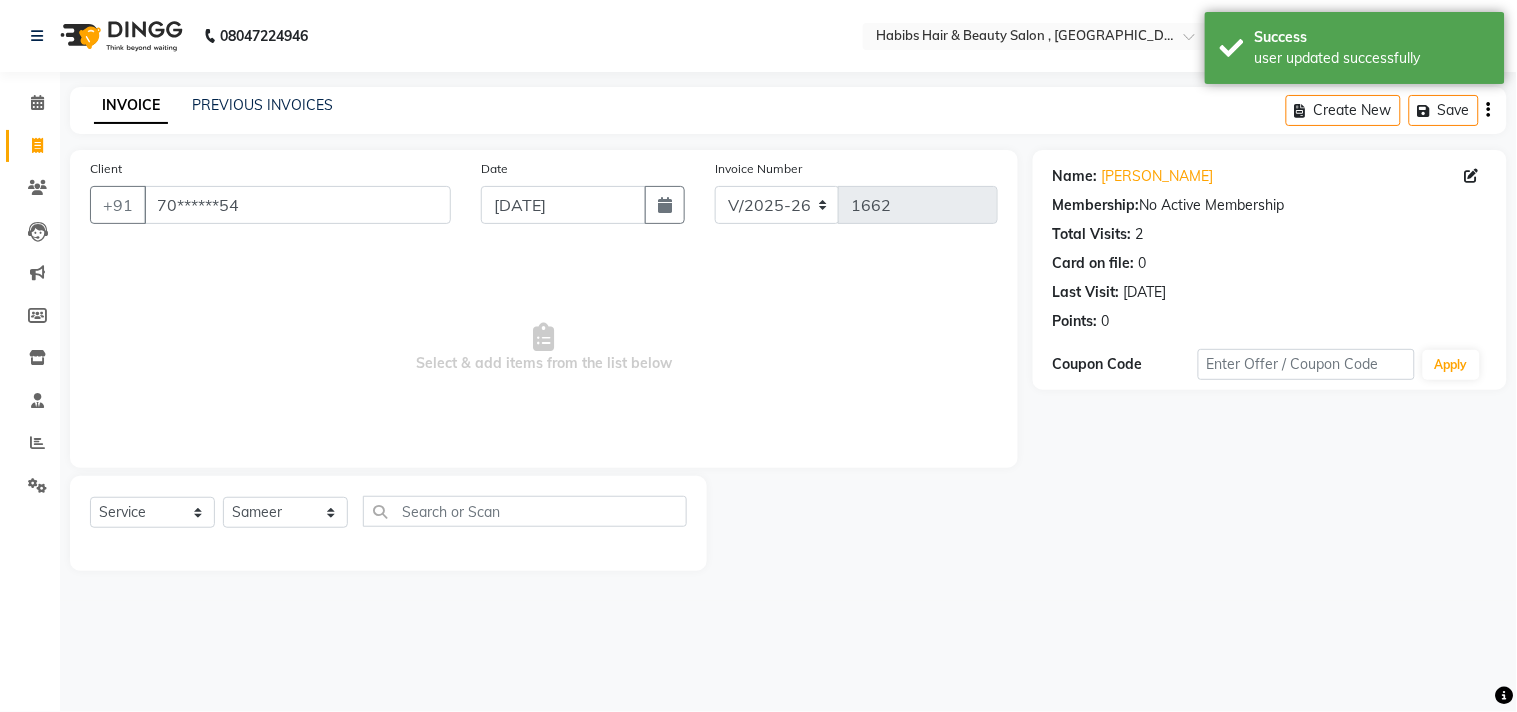 click on "Select & add items from the list below" at bounding box center [544, 348] 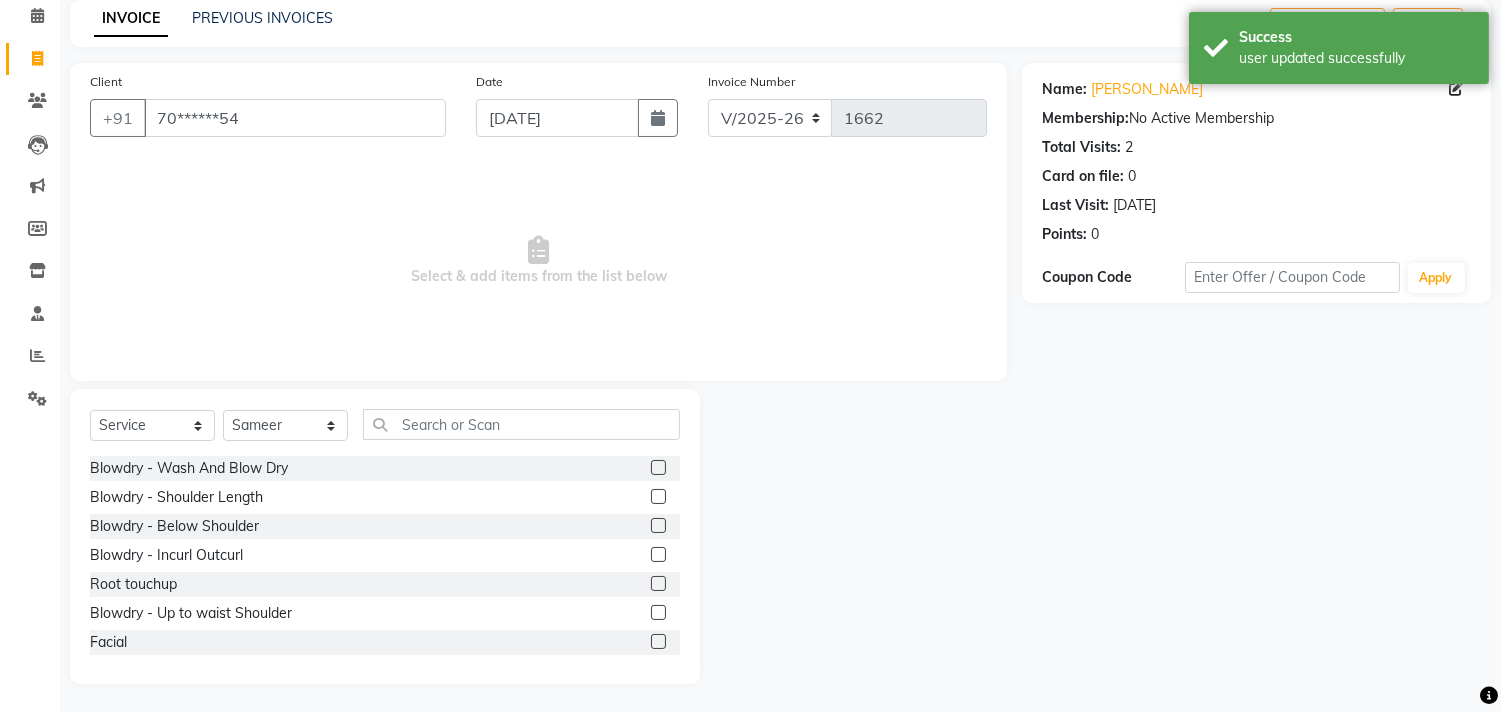 scroll, scrollTop: 88, scrollLeft: 0, axis: vertical 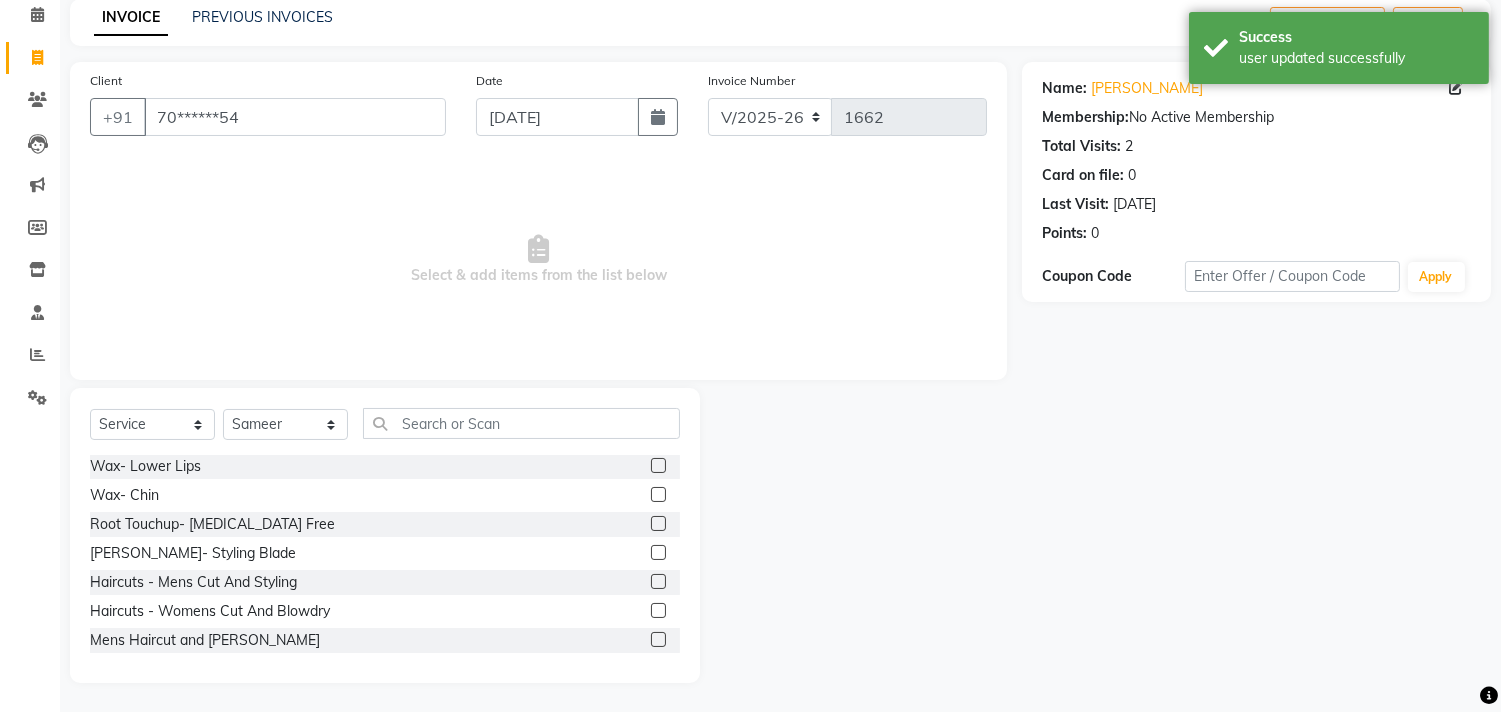 click 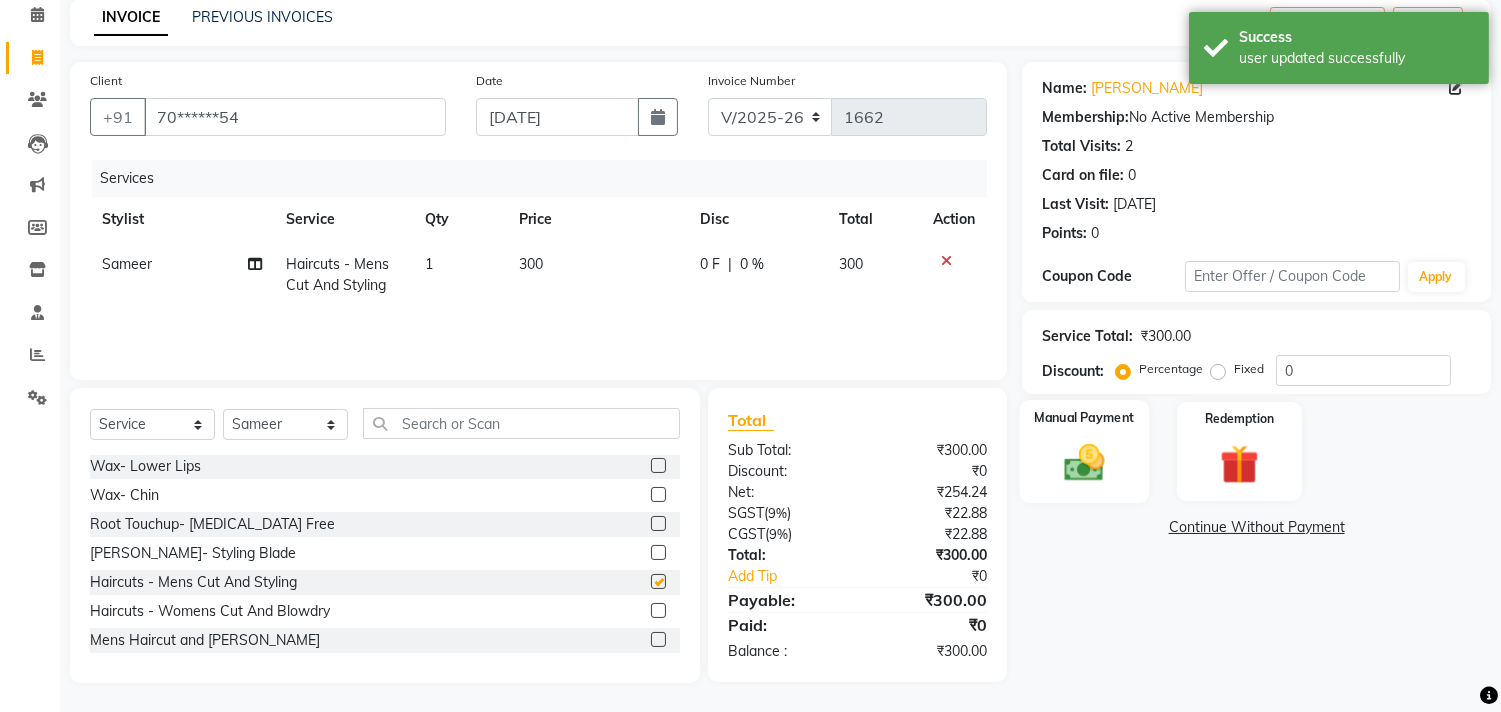 checkbox on "false" 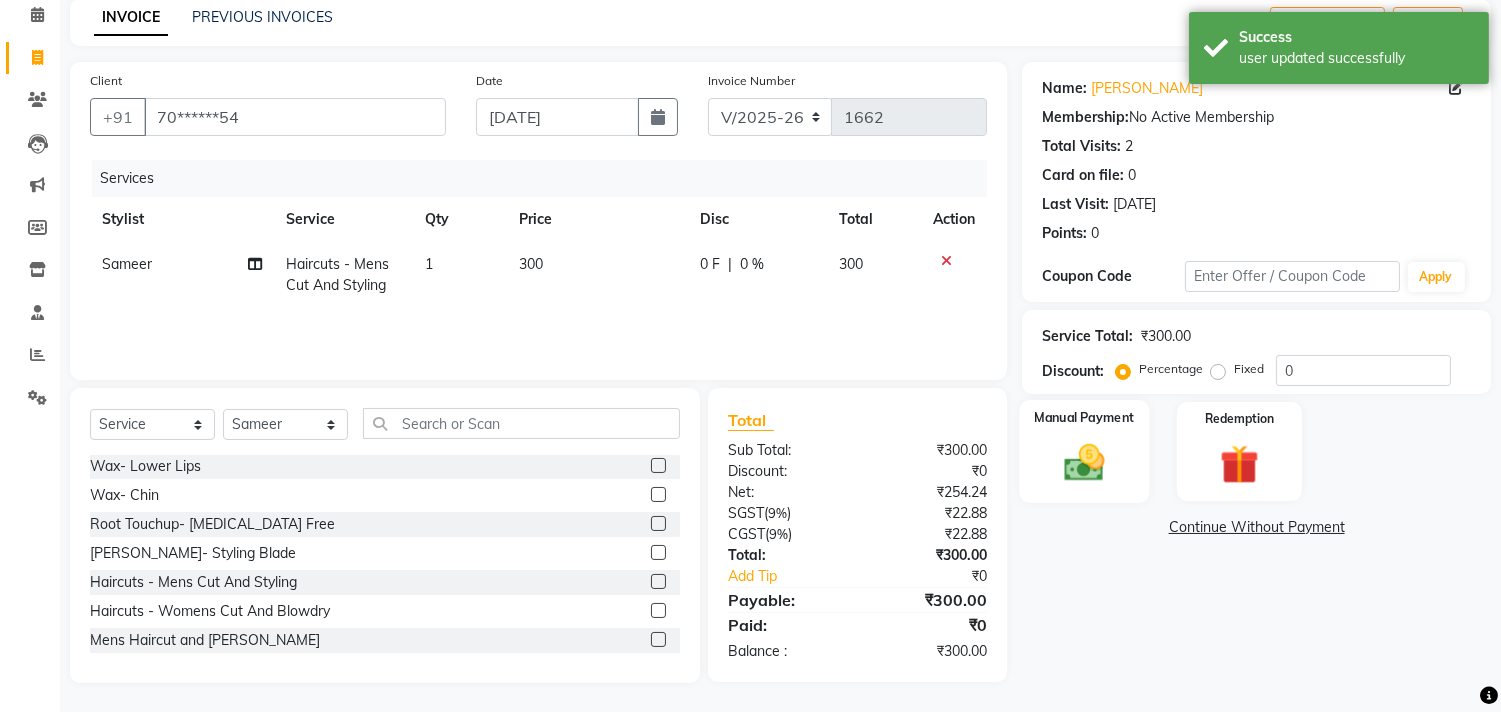 click 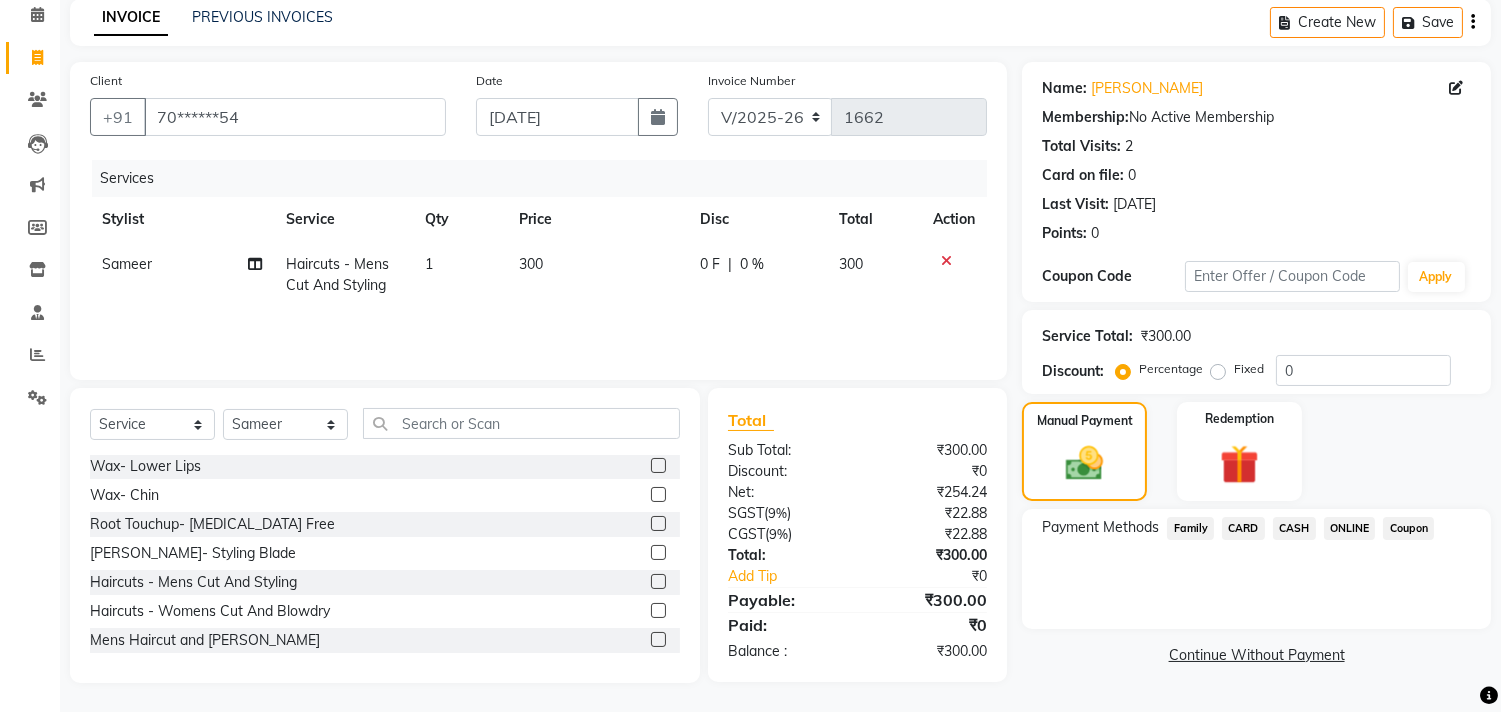 click on "ONLINE" 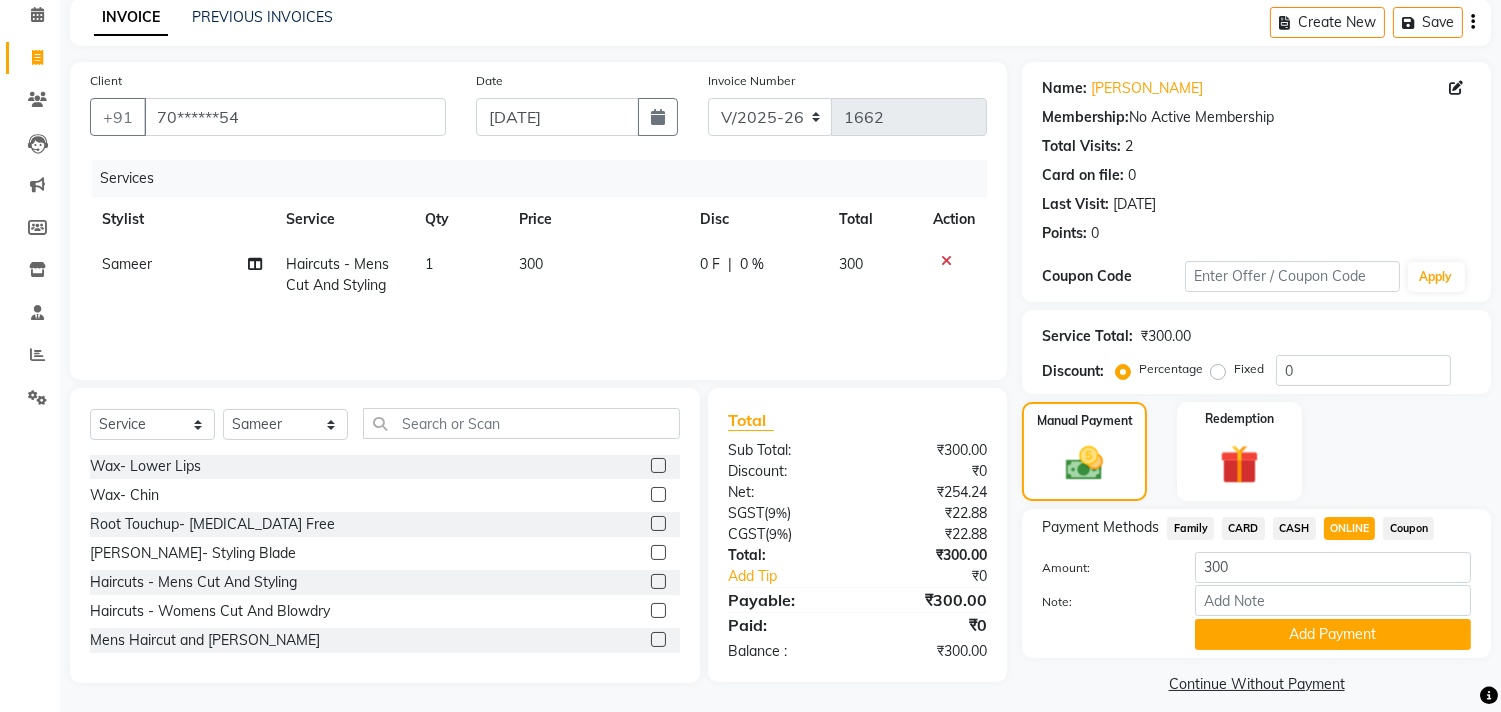 scroll, scrollTop: 104, scrollLeft: 0, axis: vertical 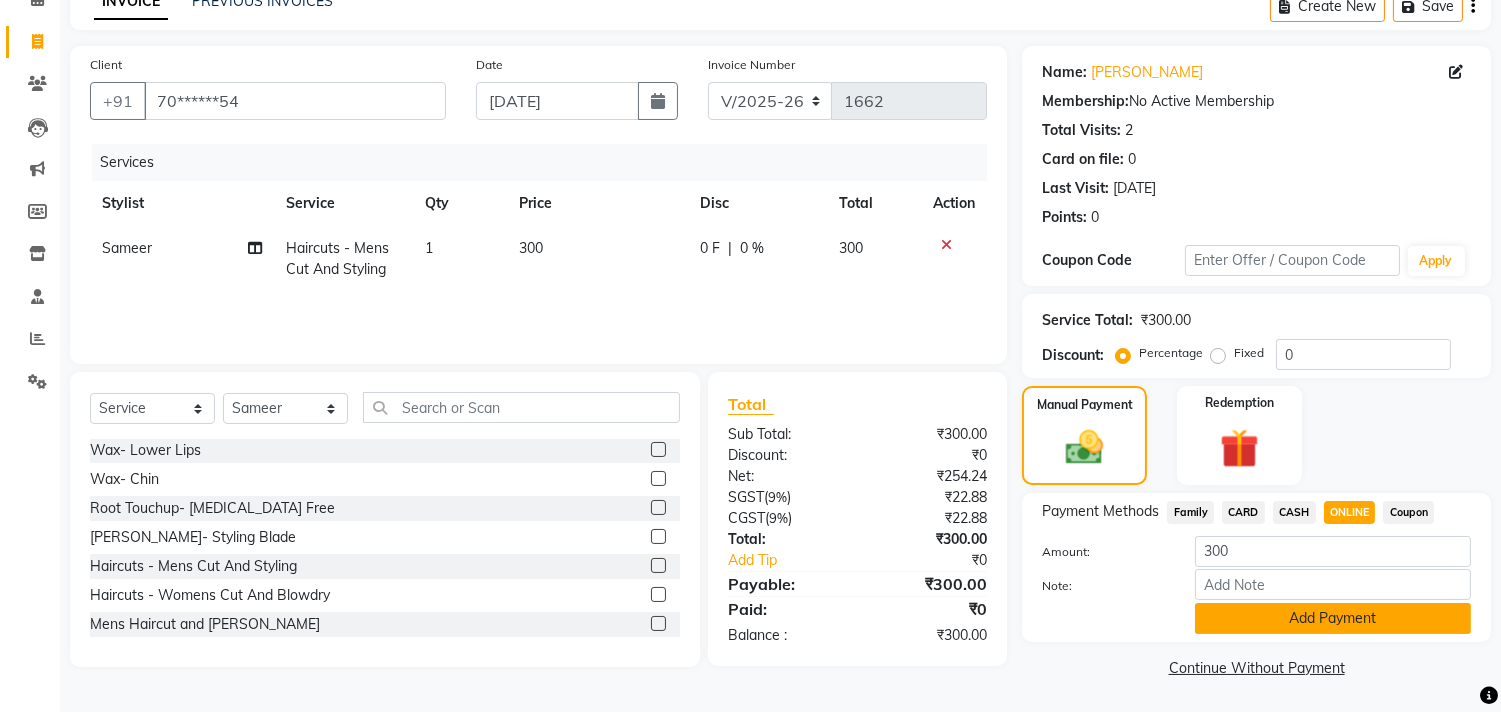 click on "Add Payment" 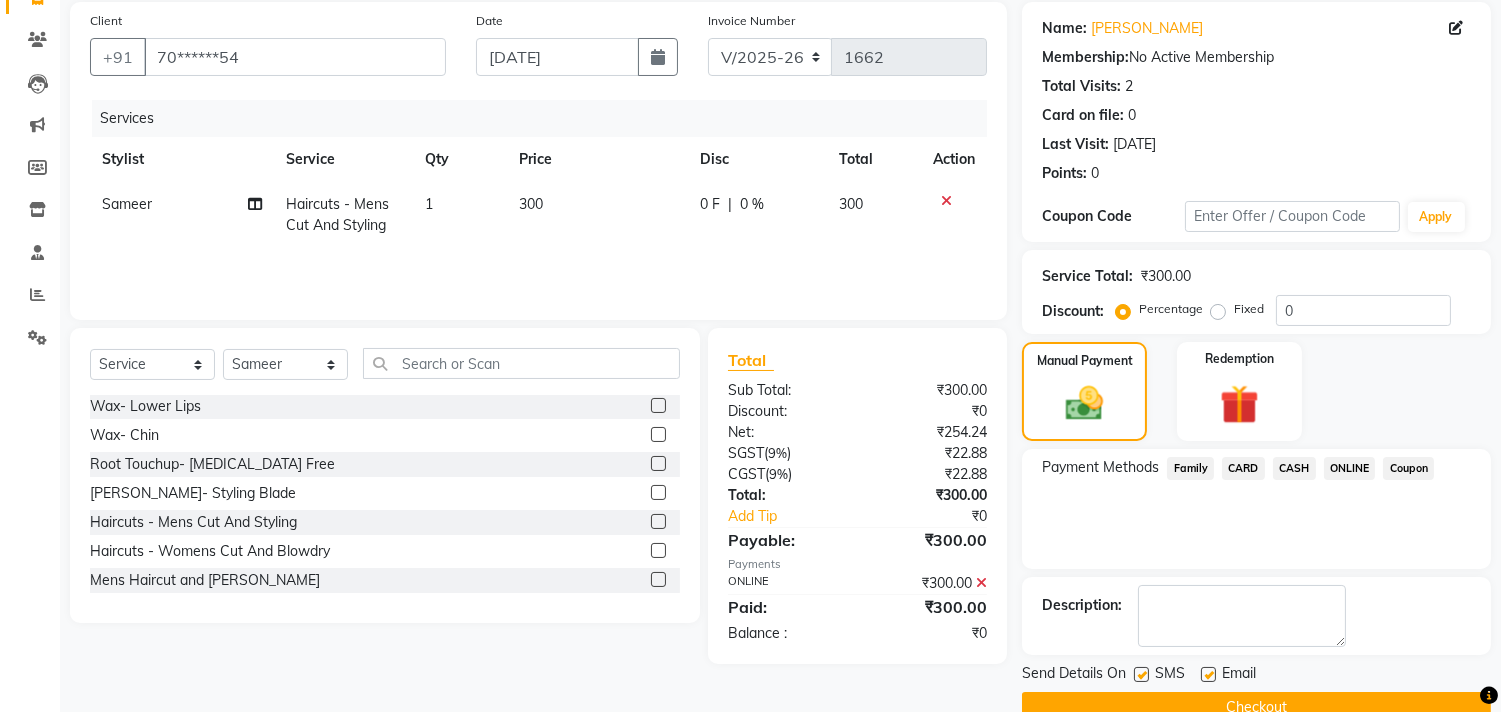 scroll, scrollTop: 187, scrollLeft: 0, axis: vertical 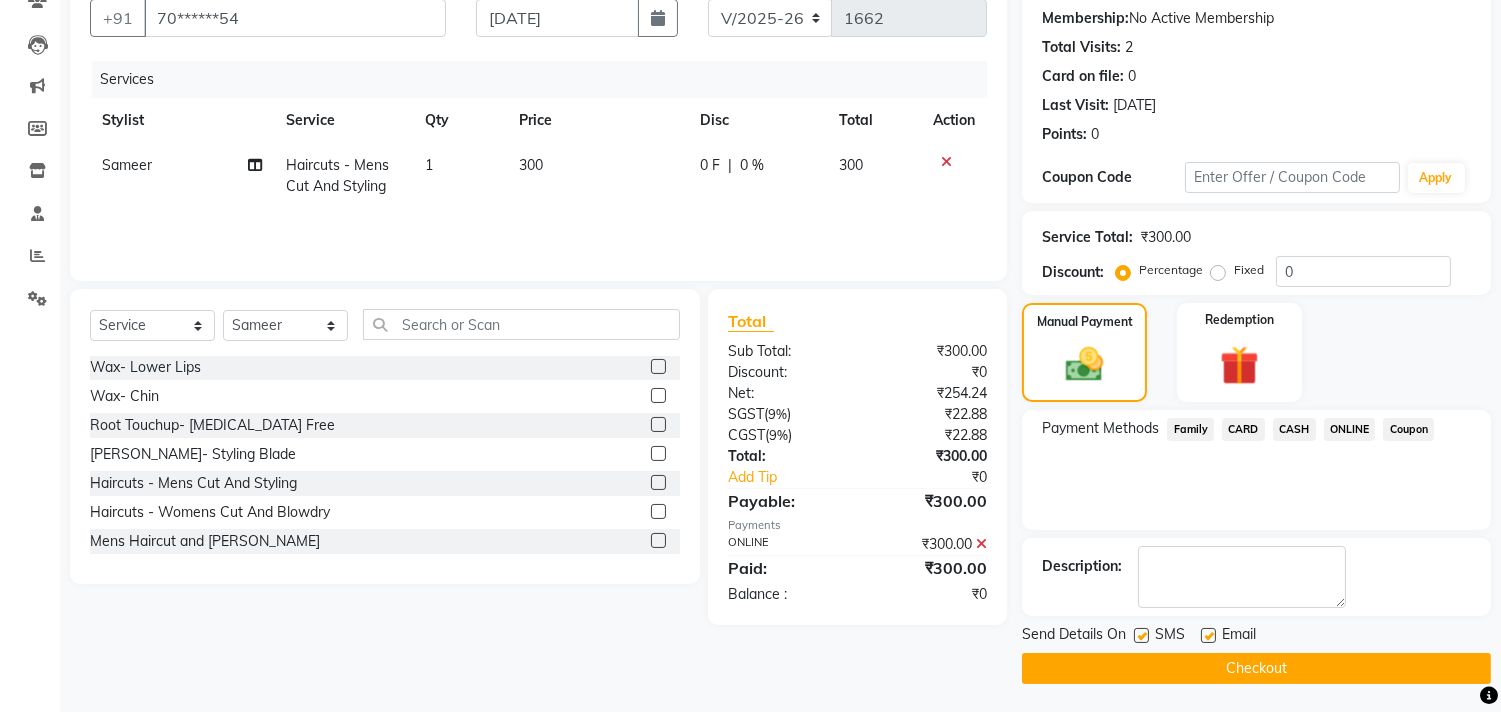 click on "Checkout" 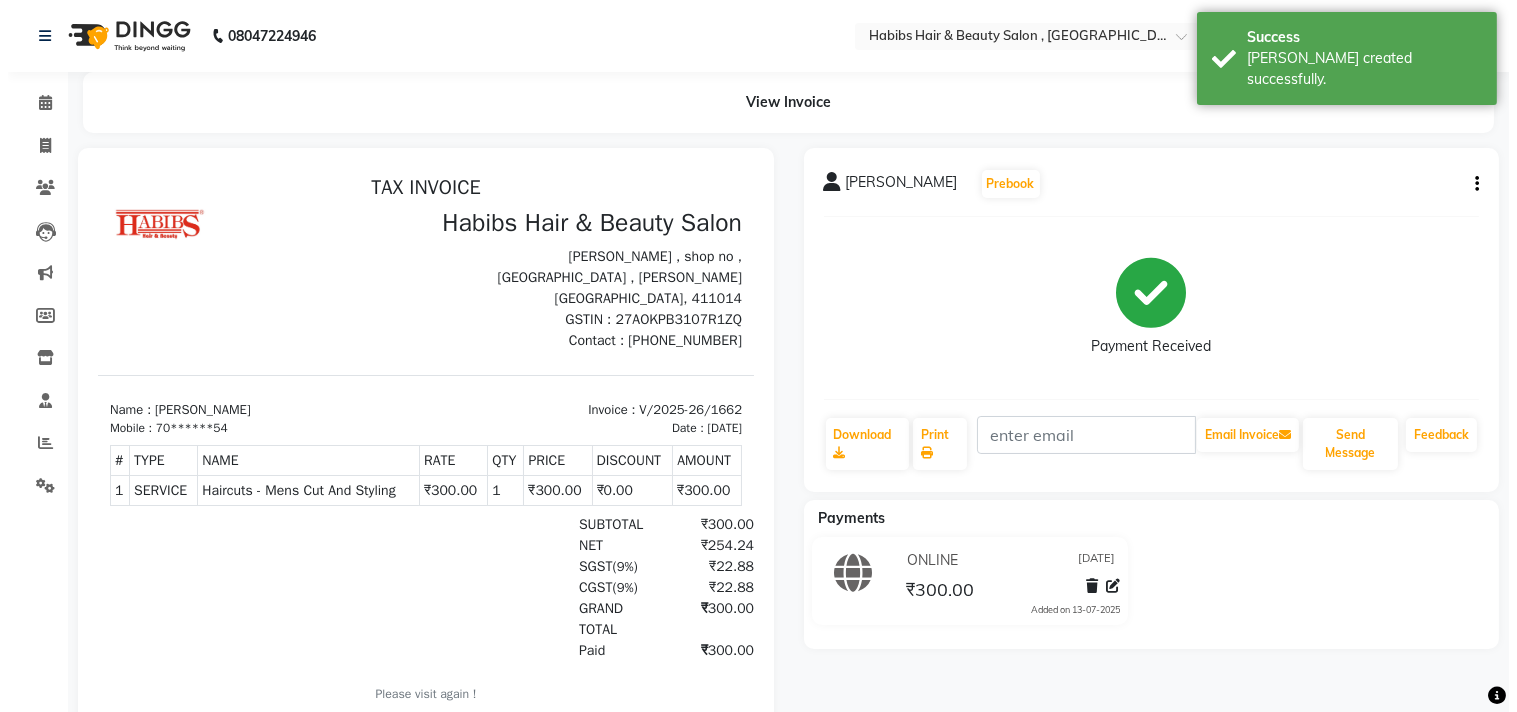 scroll, scrollTop: 0, scrollLeft: 0, axis: both 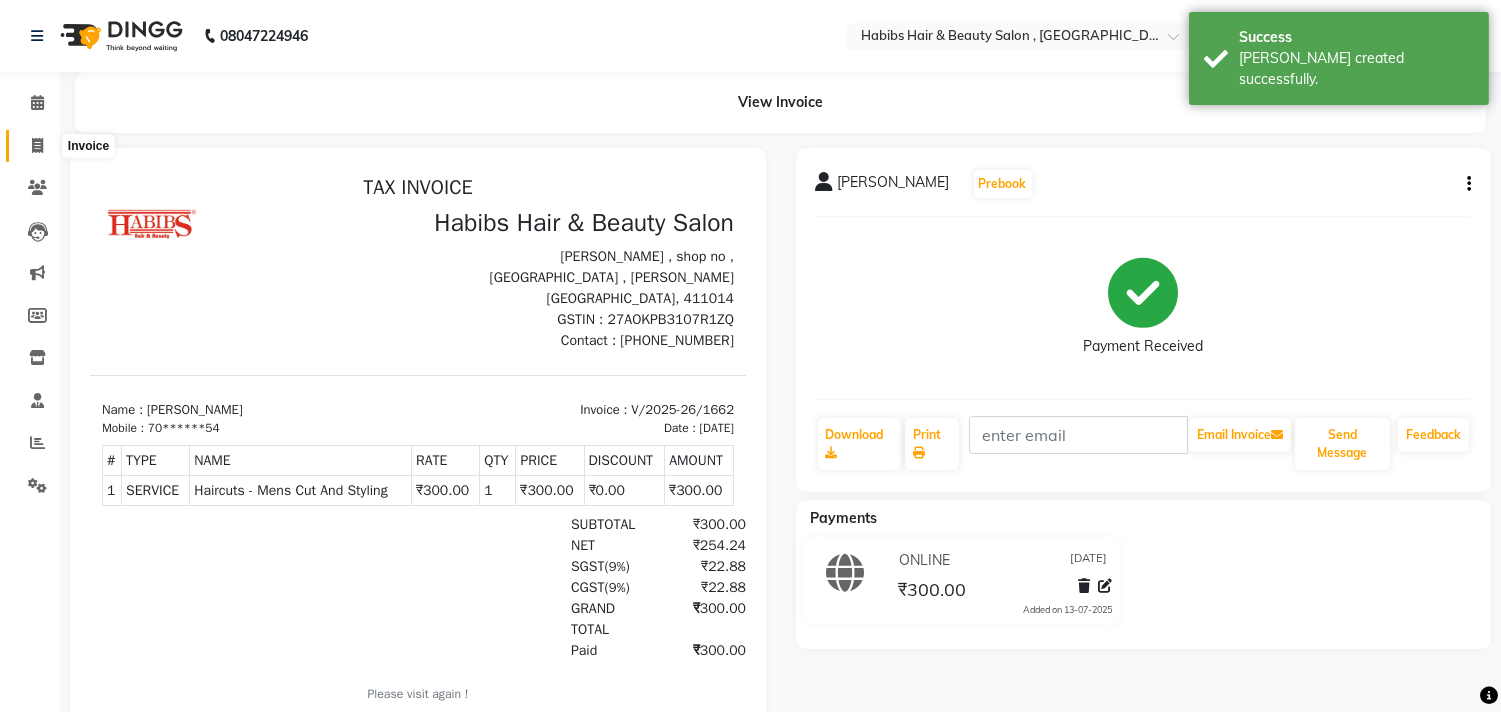 click 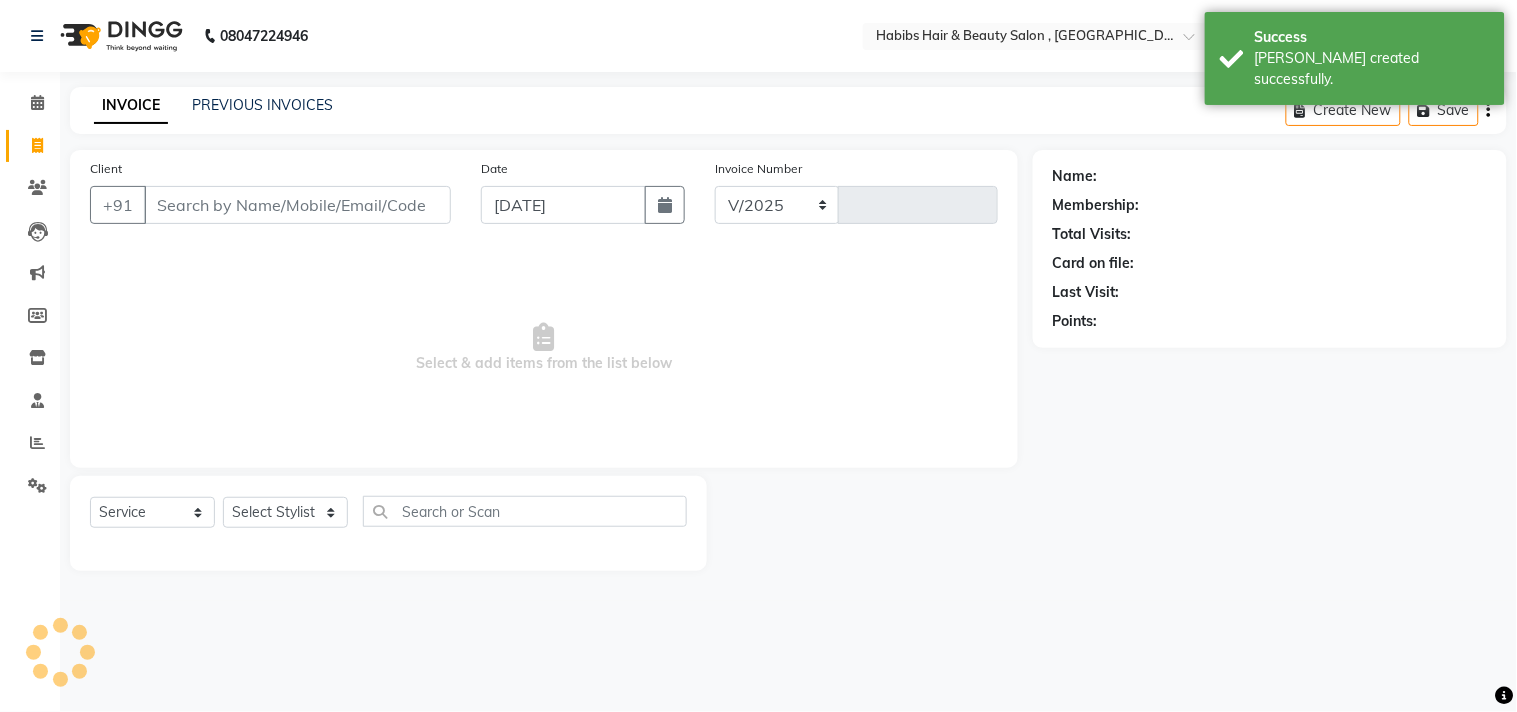select on "4838" 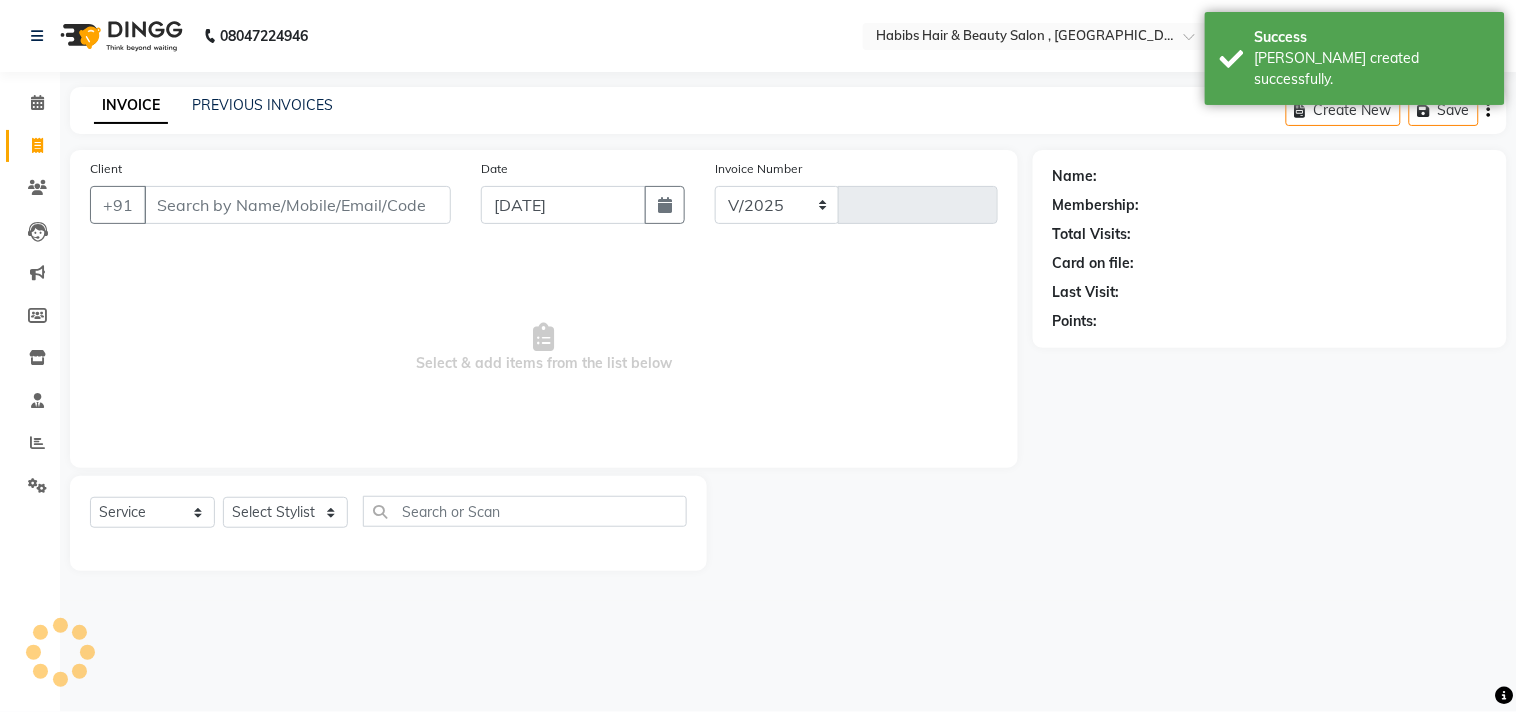 type on "1663" 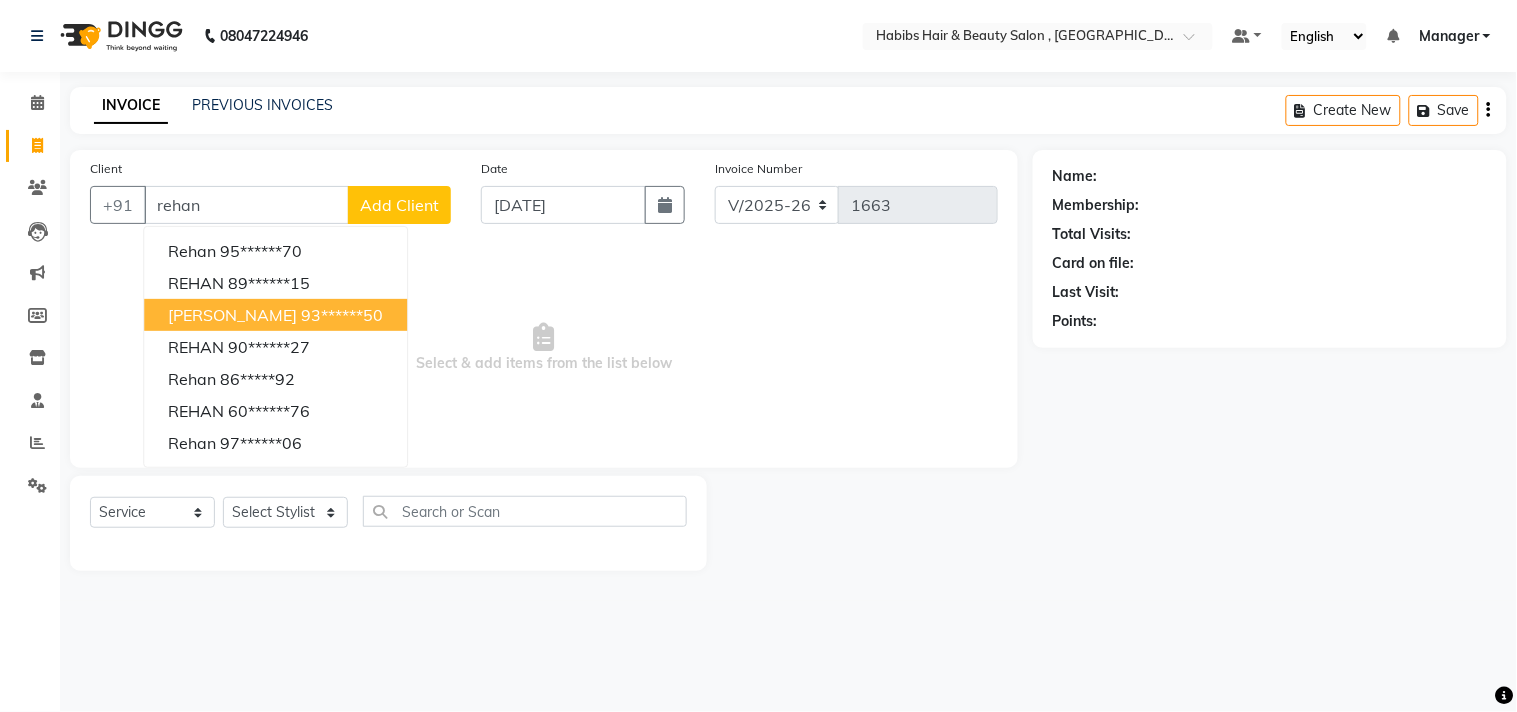 click on "93******50" at bounding box center [342, 315] 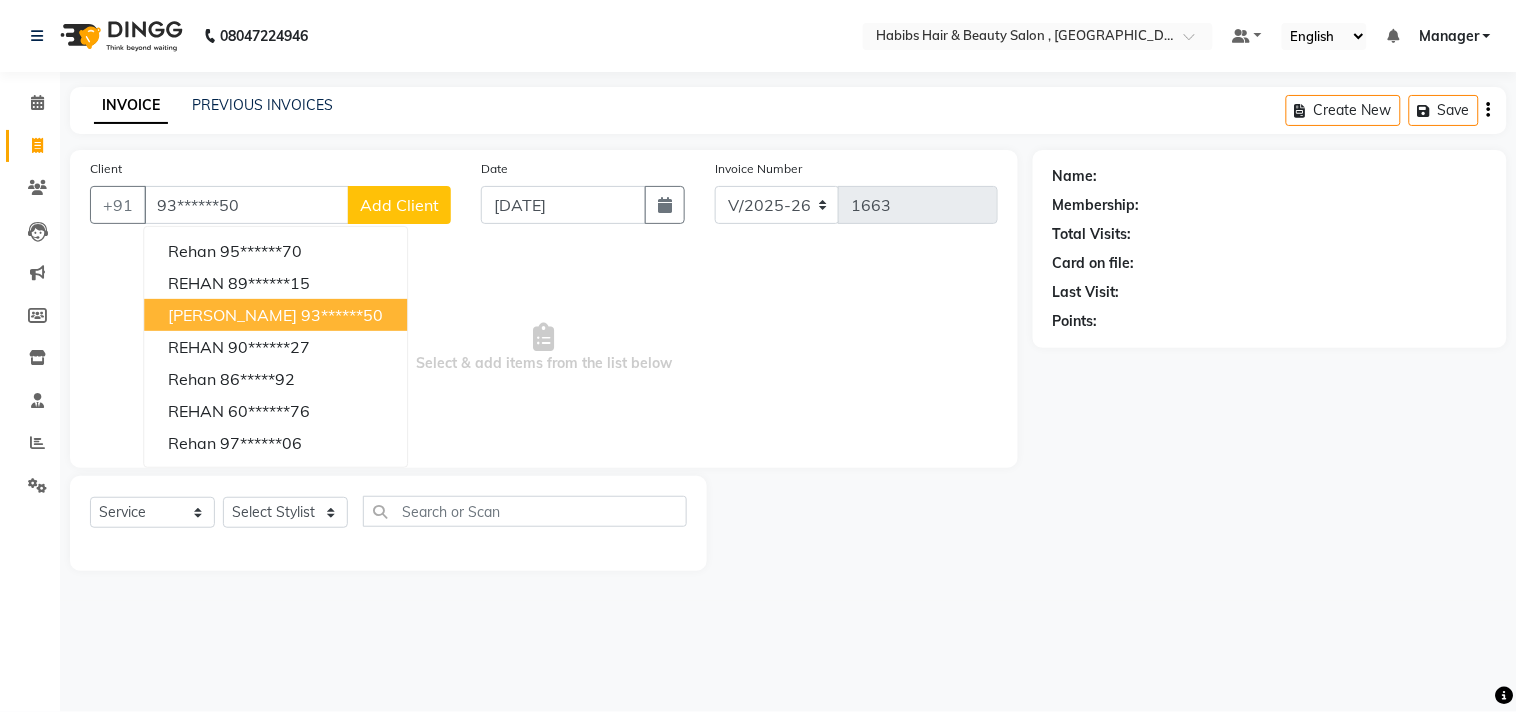 type on "93******50" 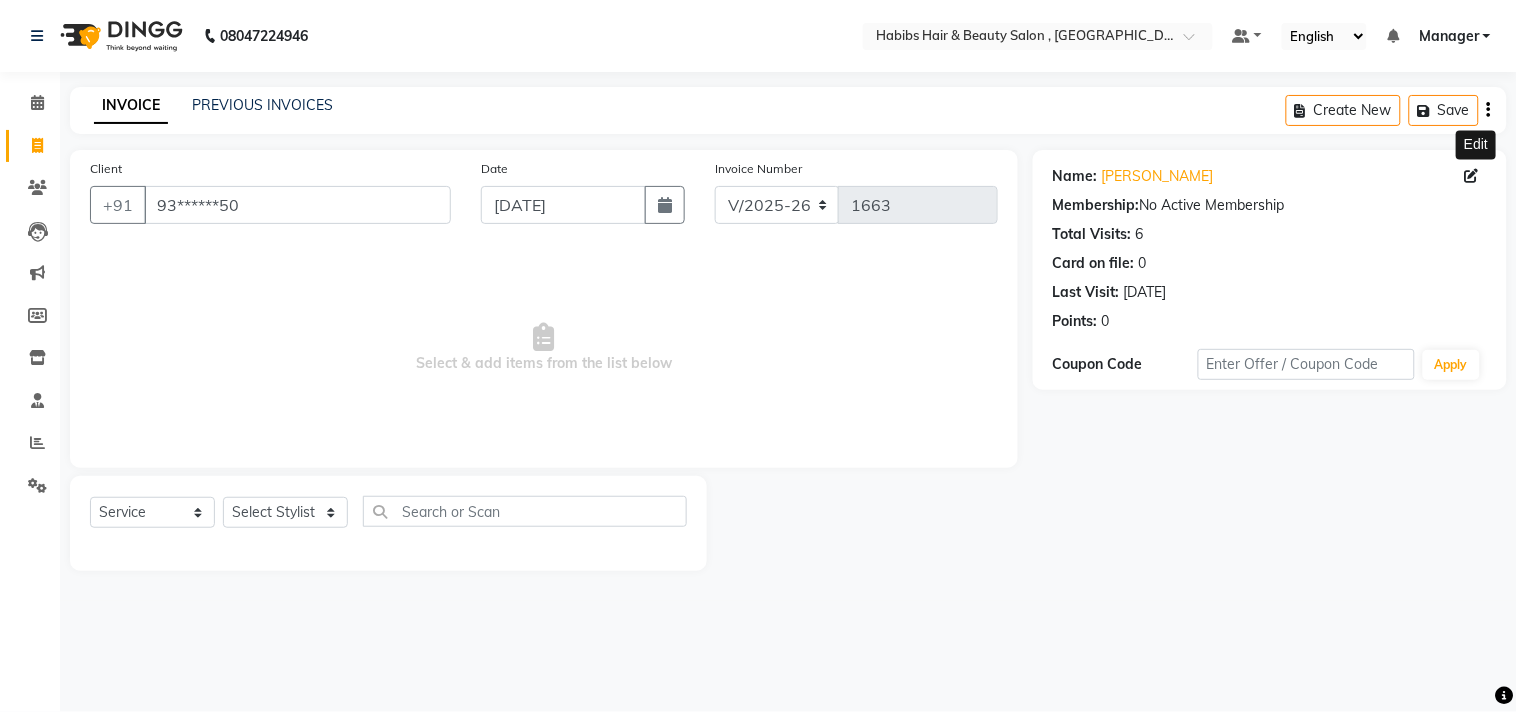 click 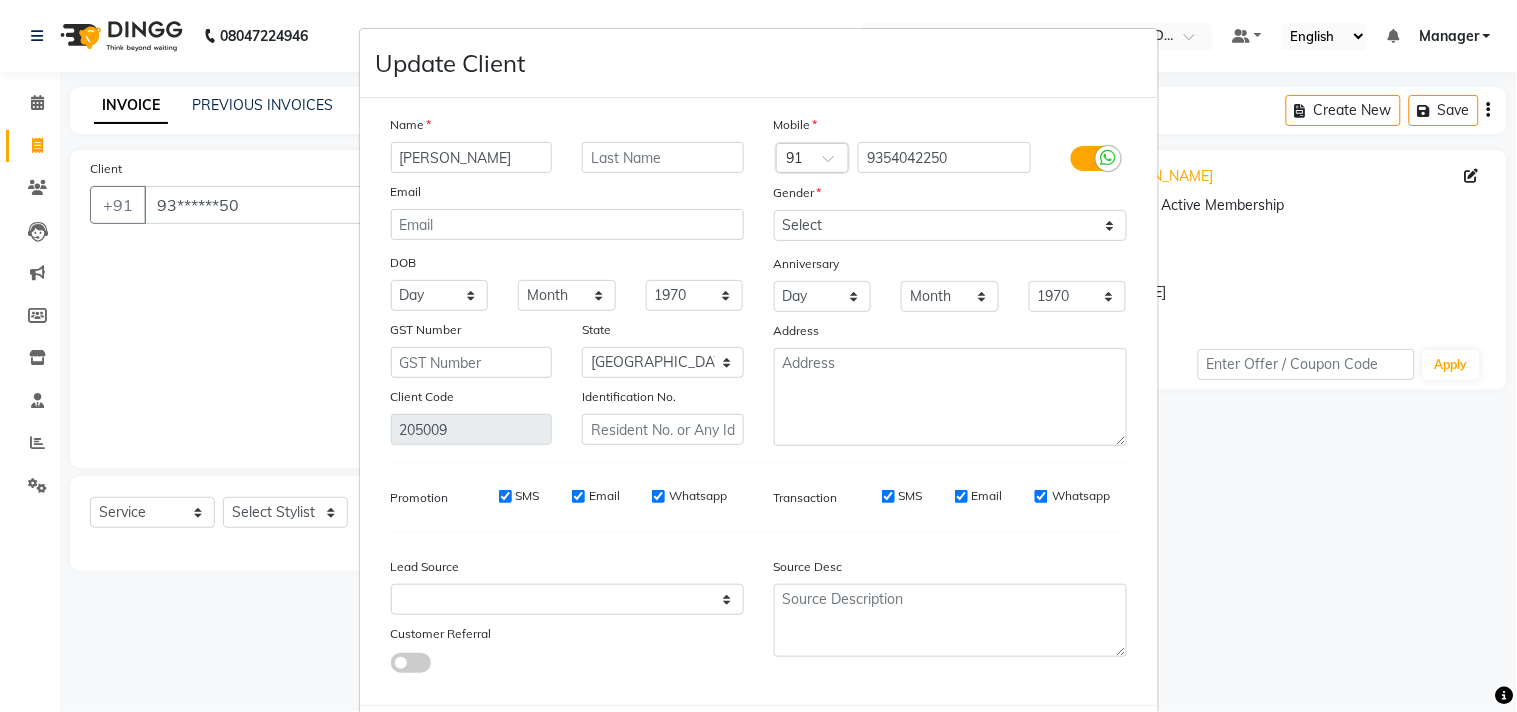 click on "Source Desc" at bounding box center [950, 570] 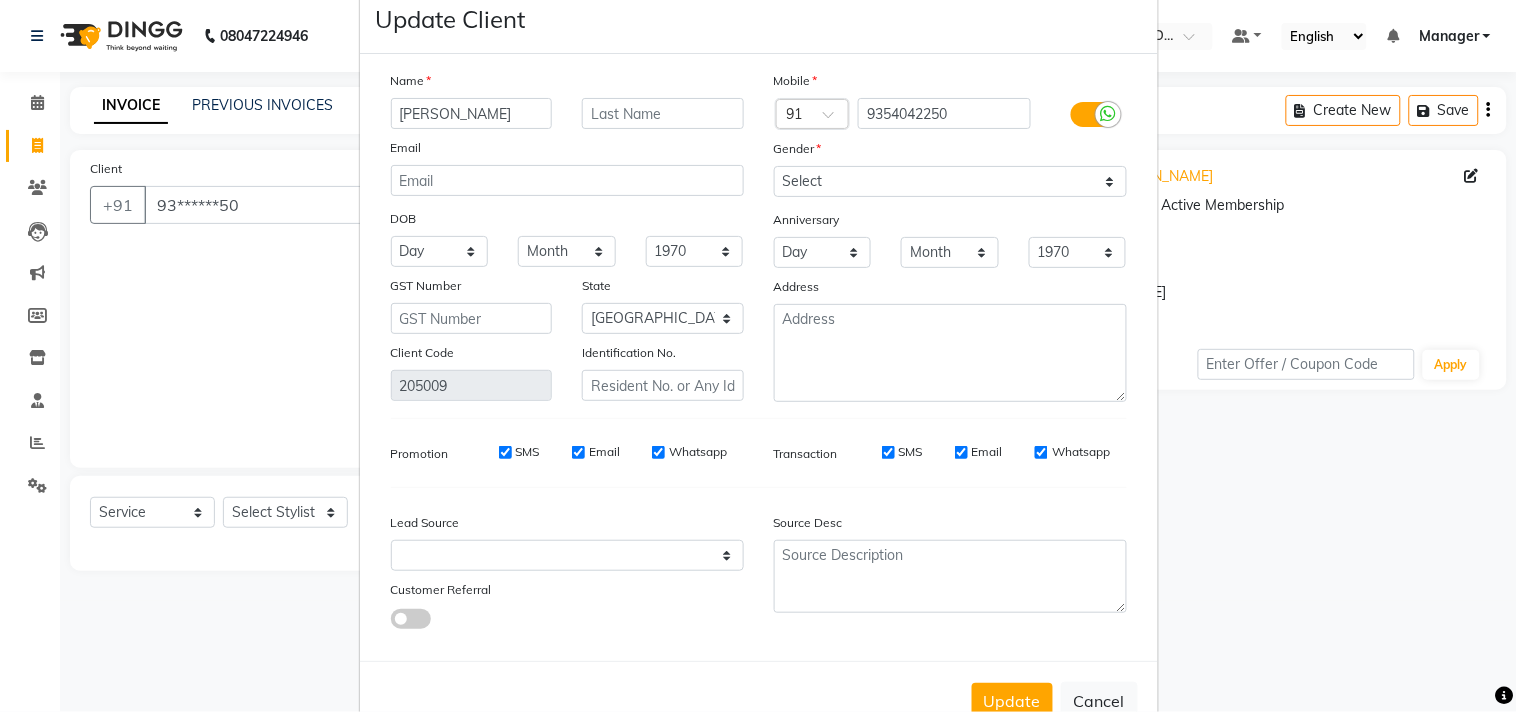 scroll, scrollTop: 103, scrollLeft: 0, axis: vertical 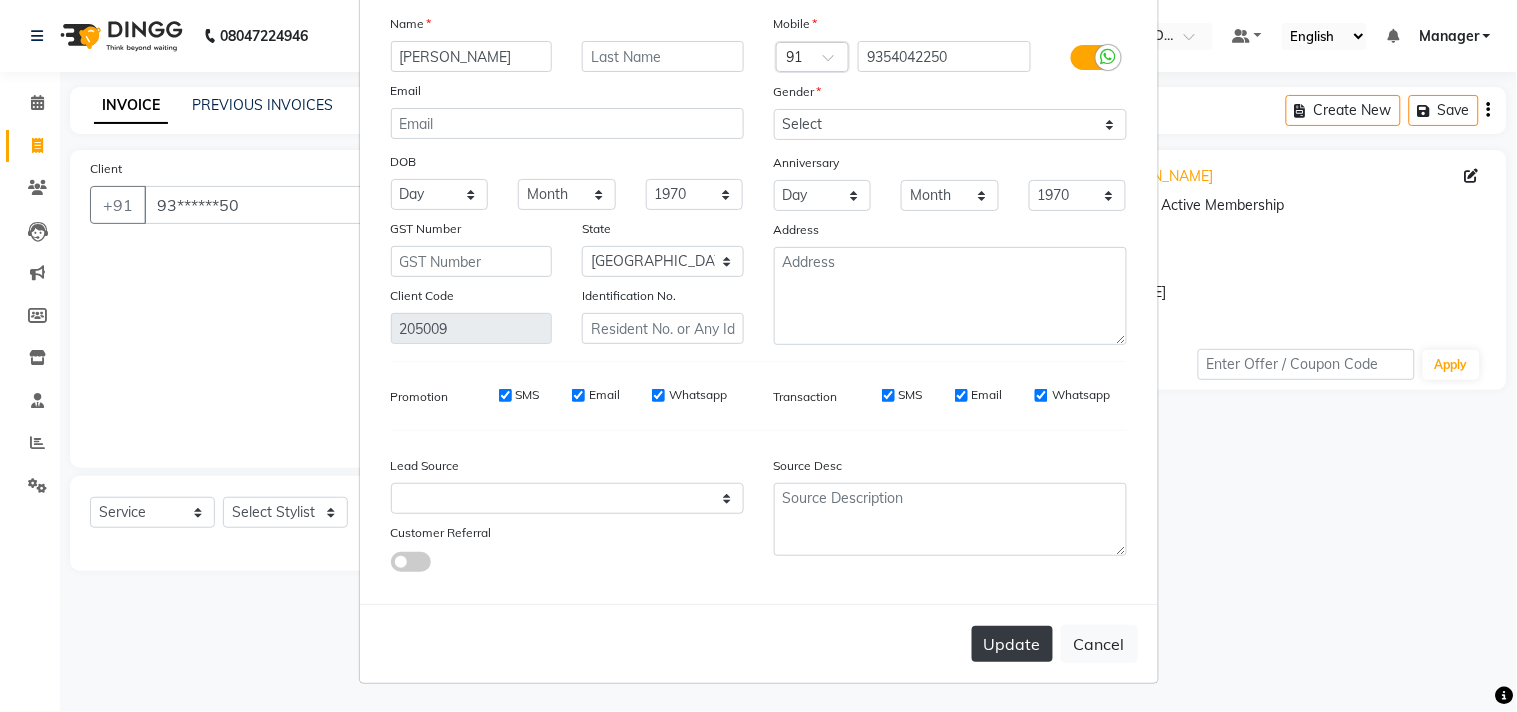 click on "Update" at bounding box center [1012, 644] 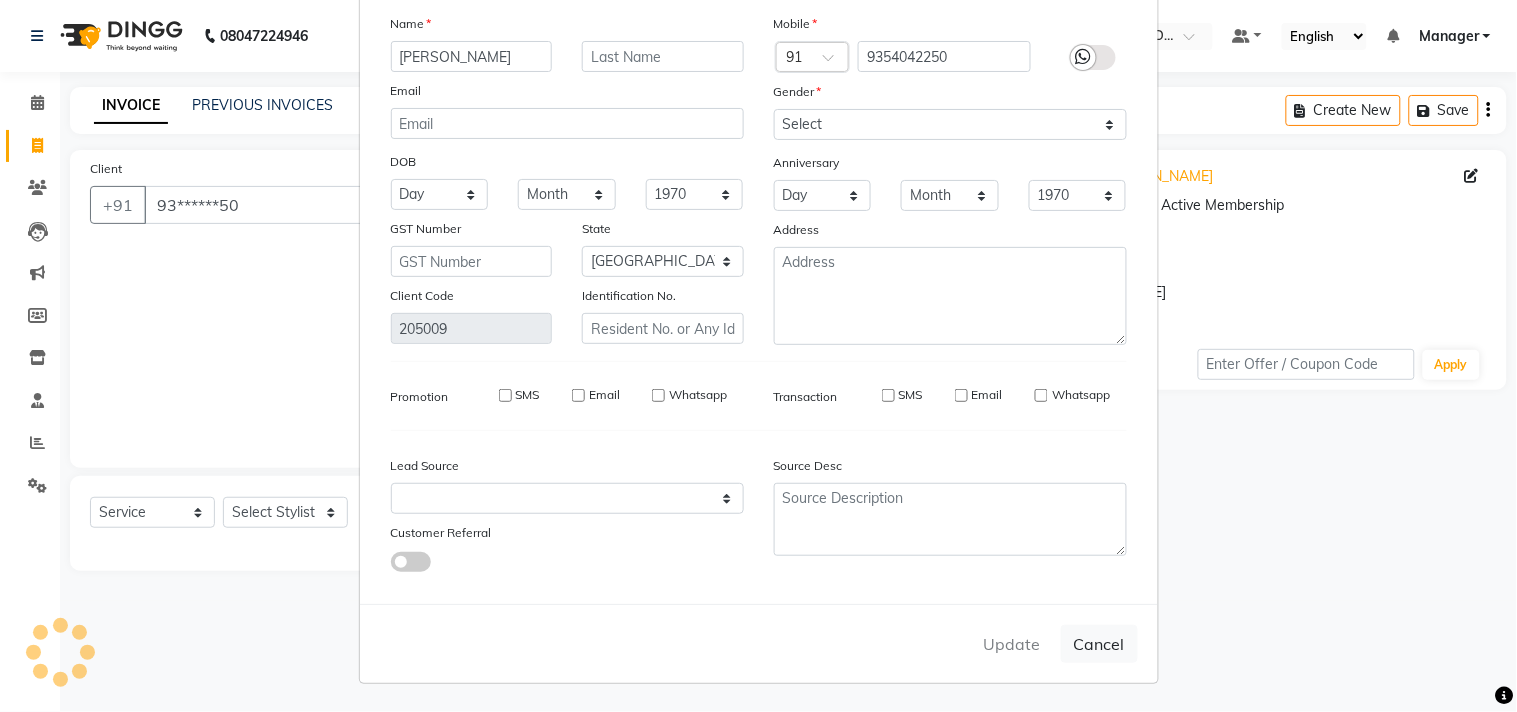 type 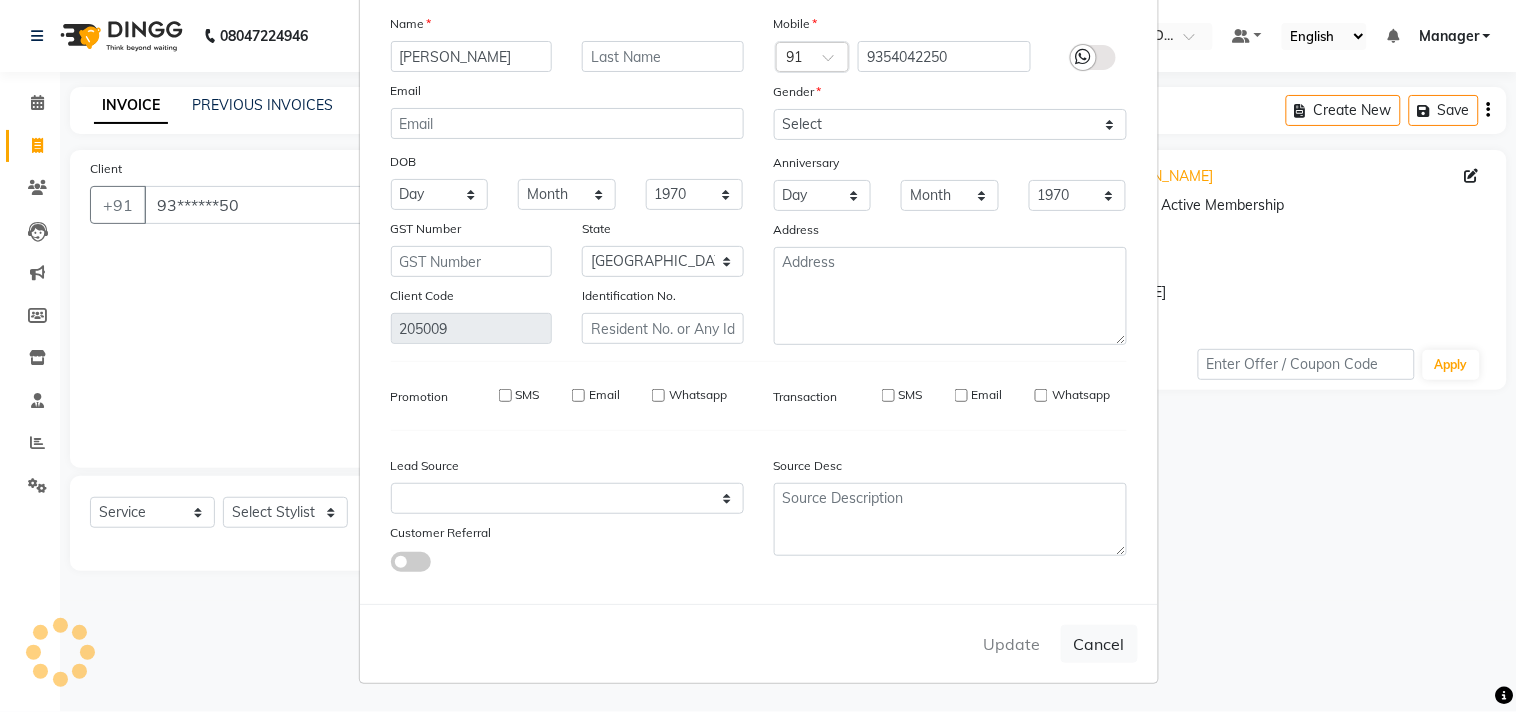 select 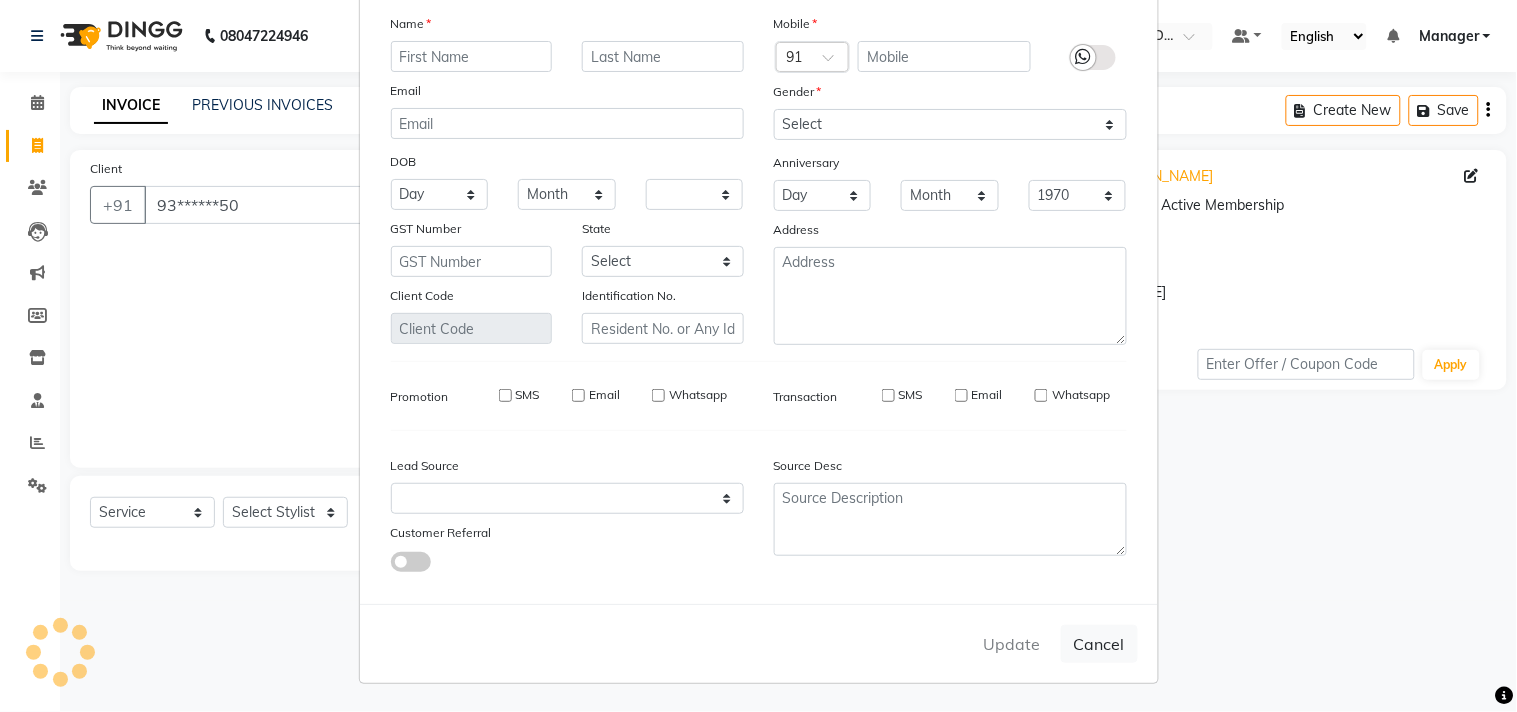 select 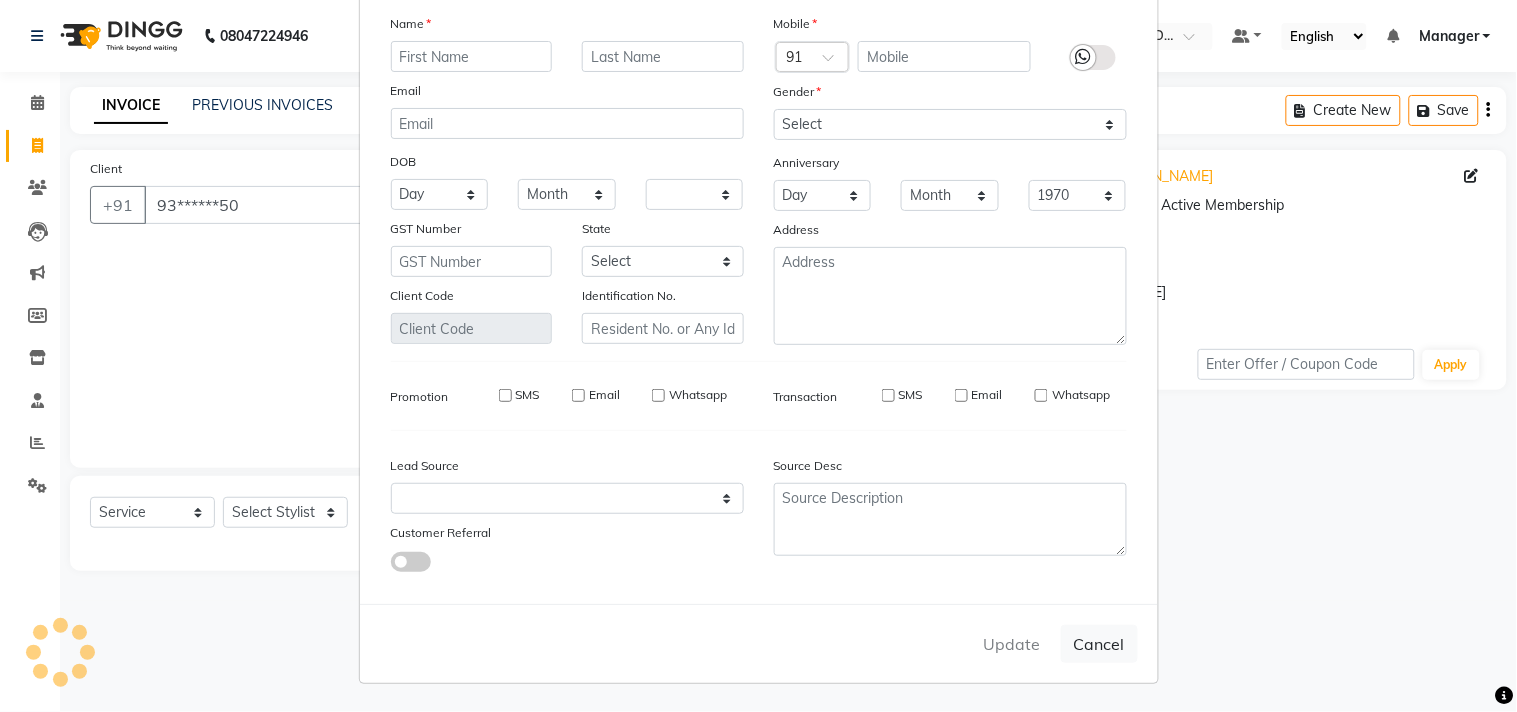 checkbox on "false" 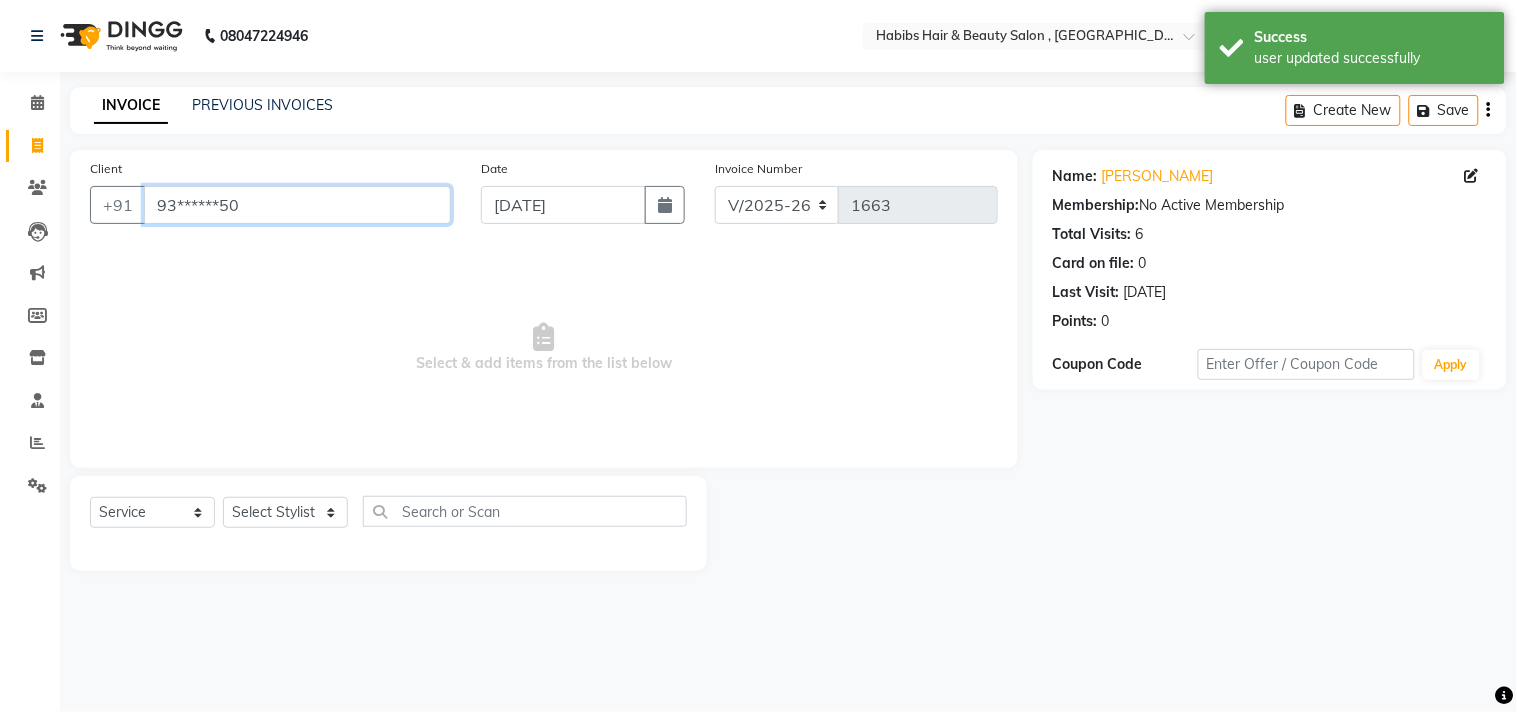 click on "93******50" at bounding box center [297, 205] 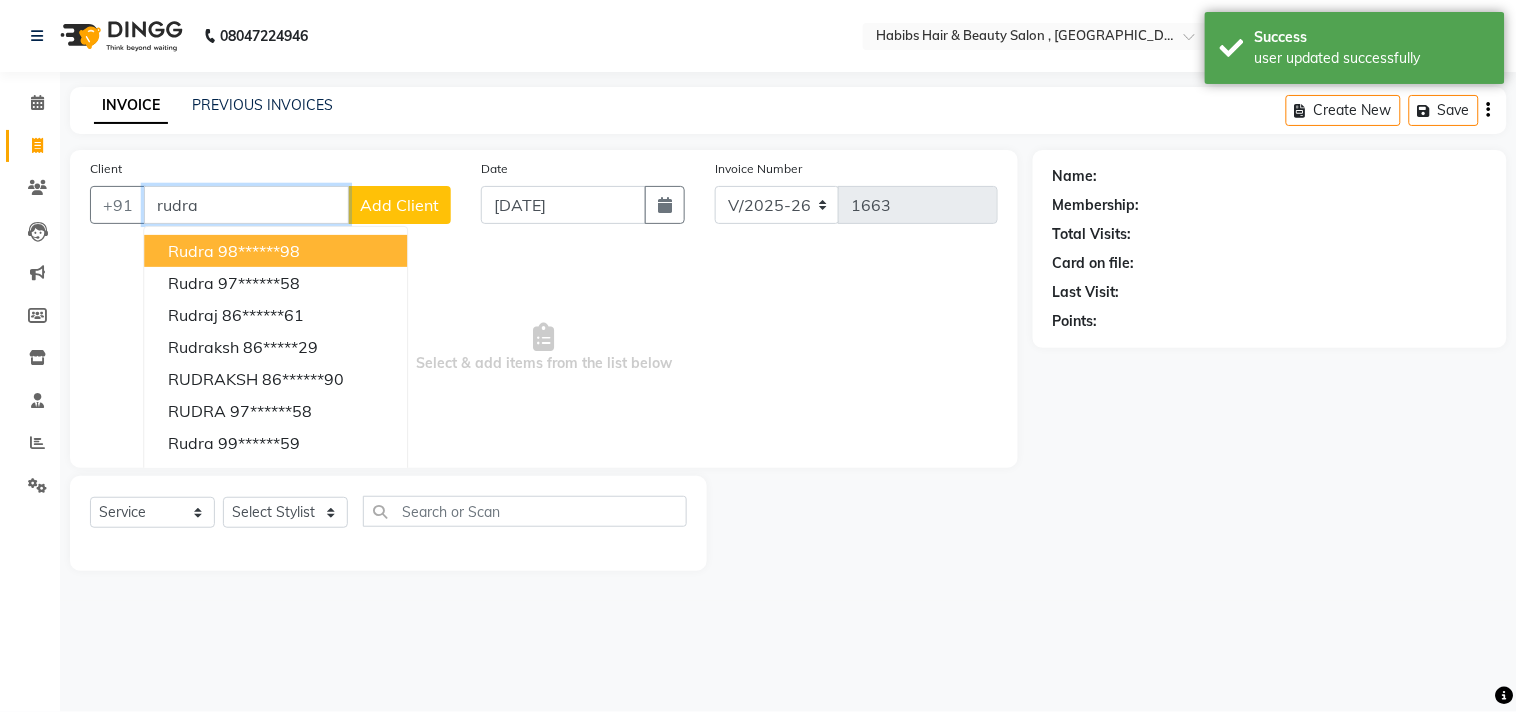 click on "98******98" at bounding box center (259, 251) 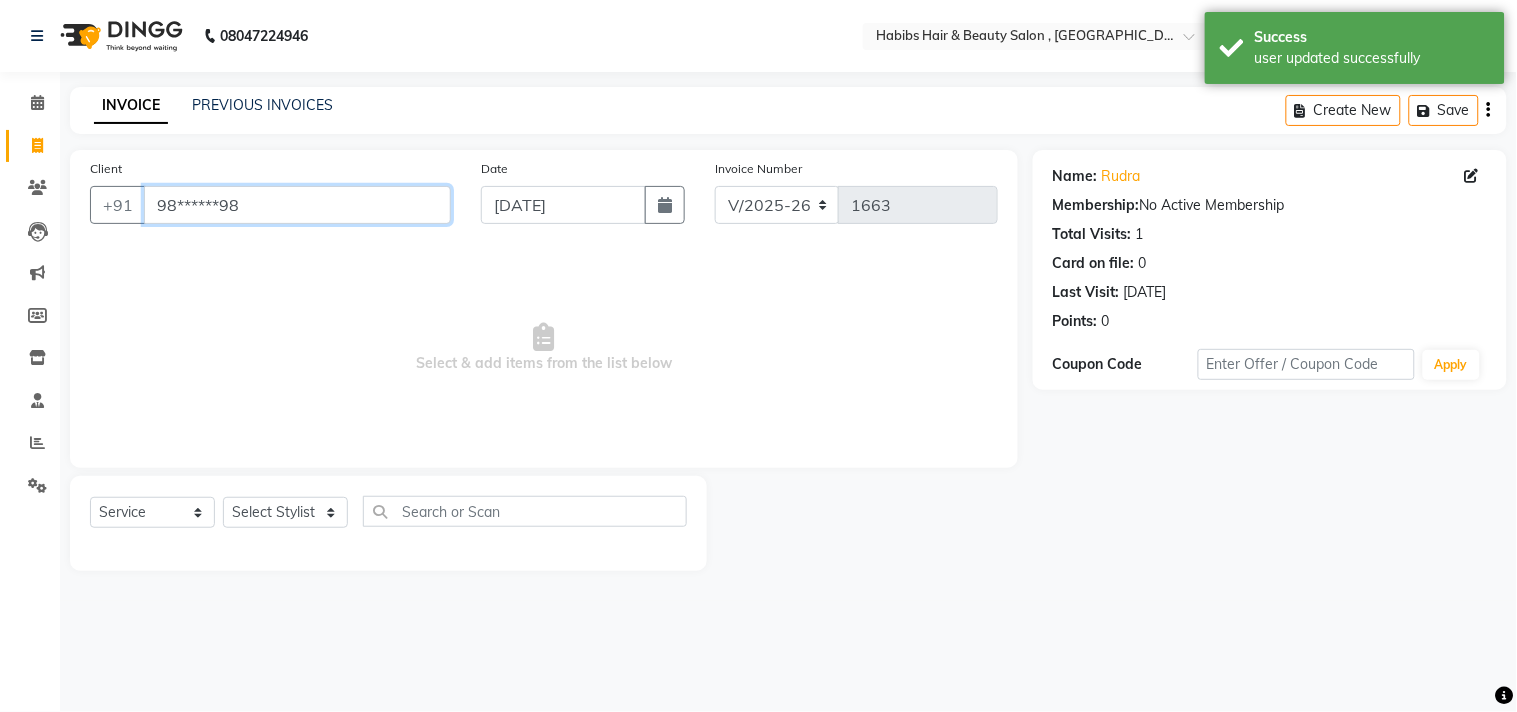 click on "98******98" at bounding box center (297, 205) 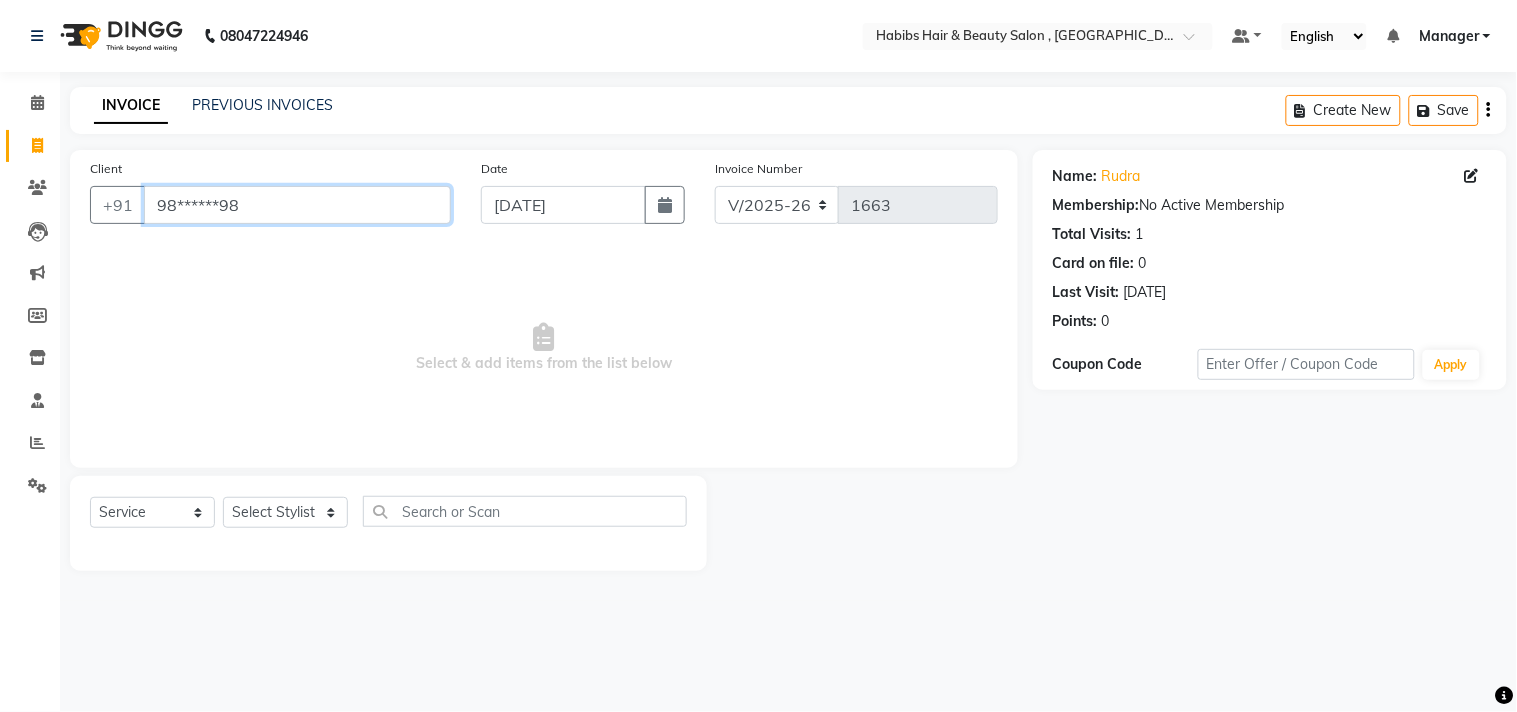 click on "98******98" at bounding box center (297, 205) 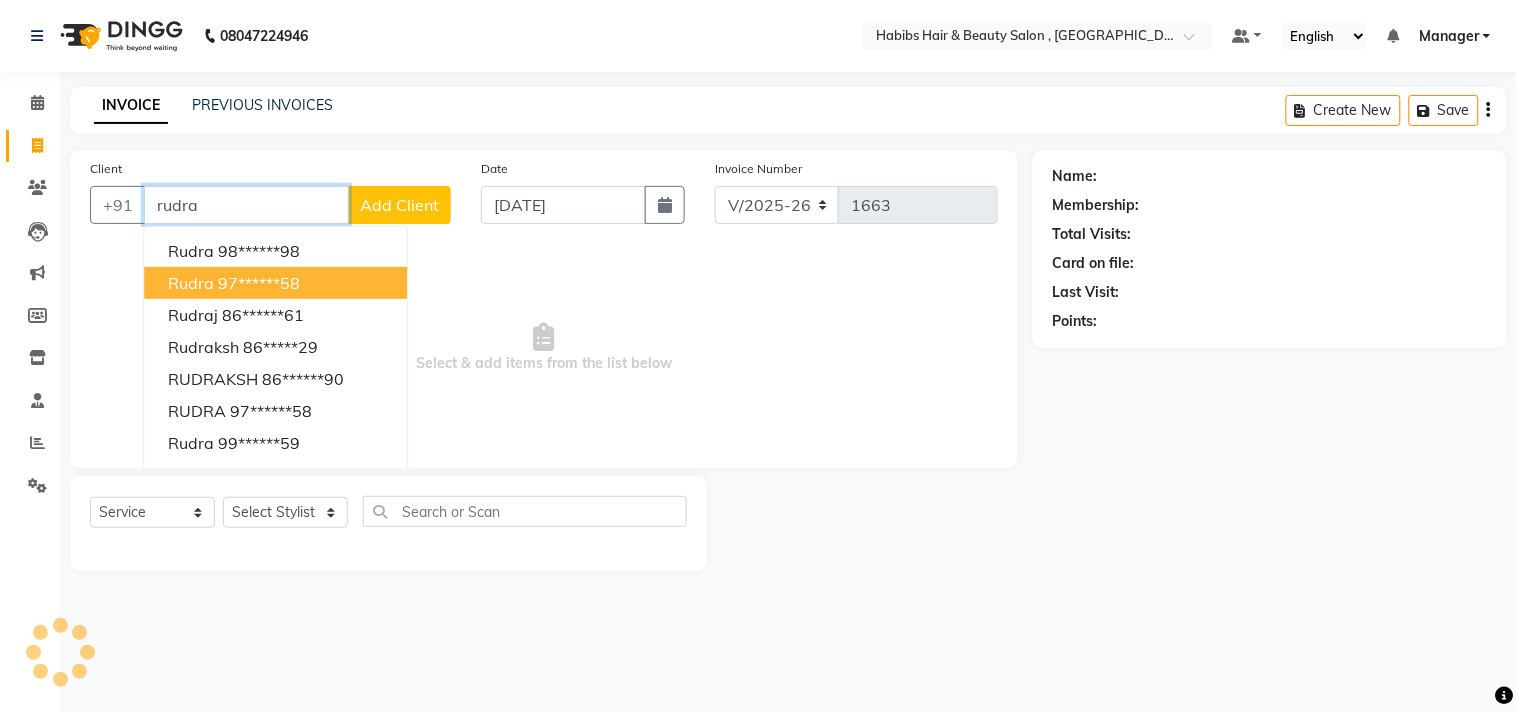 click on "97******58" at bounding box center [259, 283] 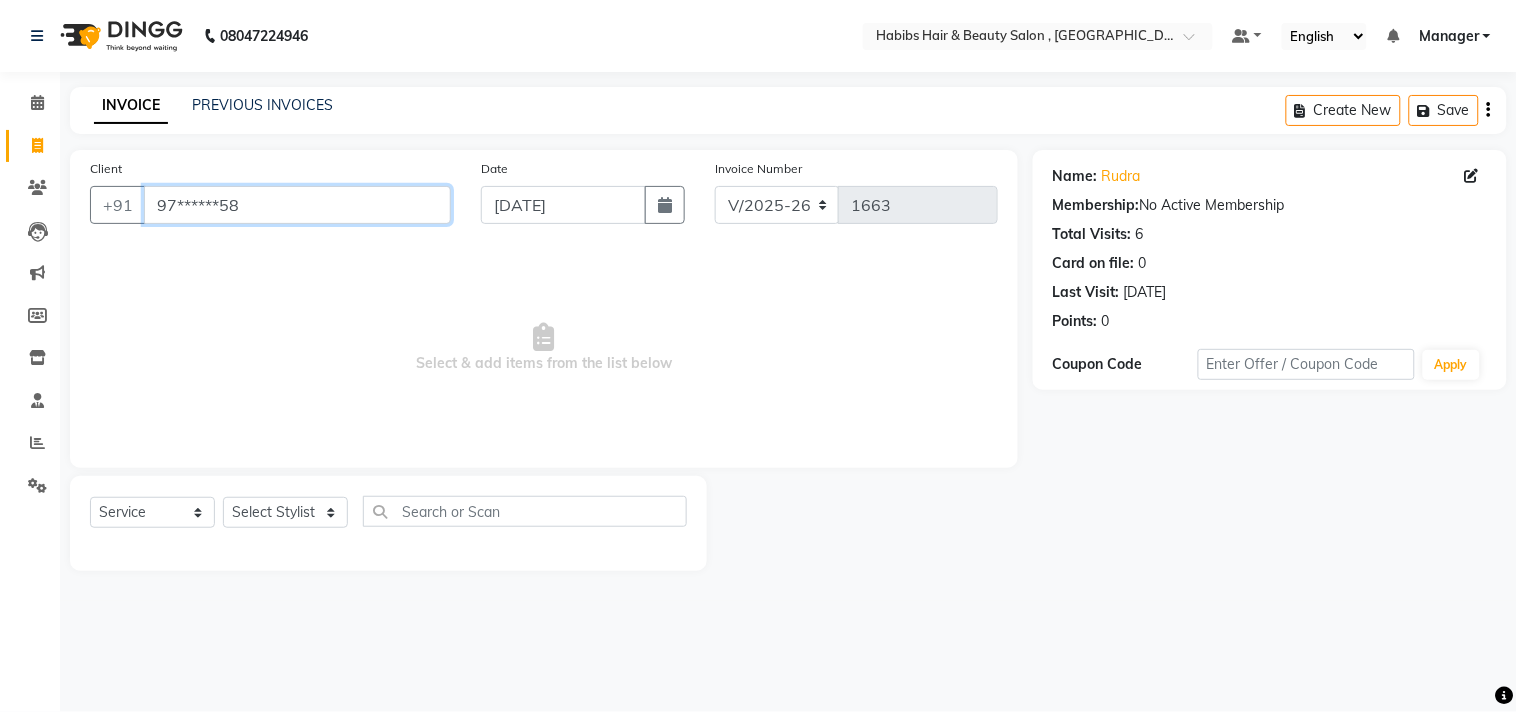 click on "97******58" at bounding box center [297, 205] 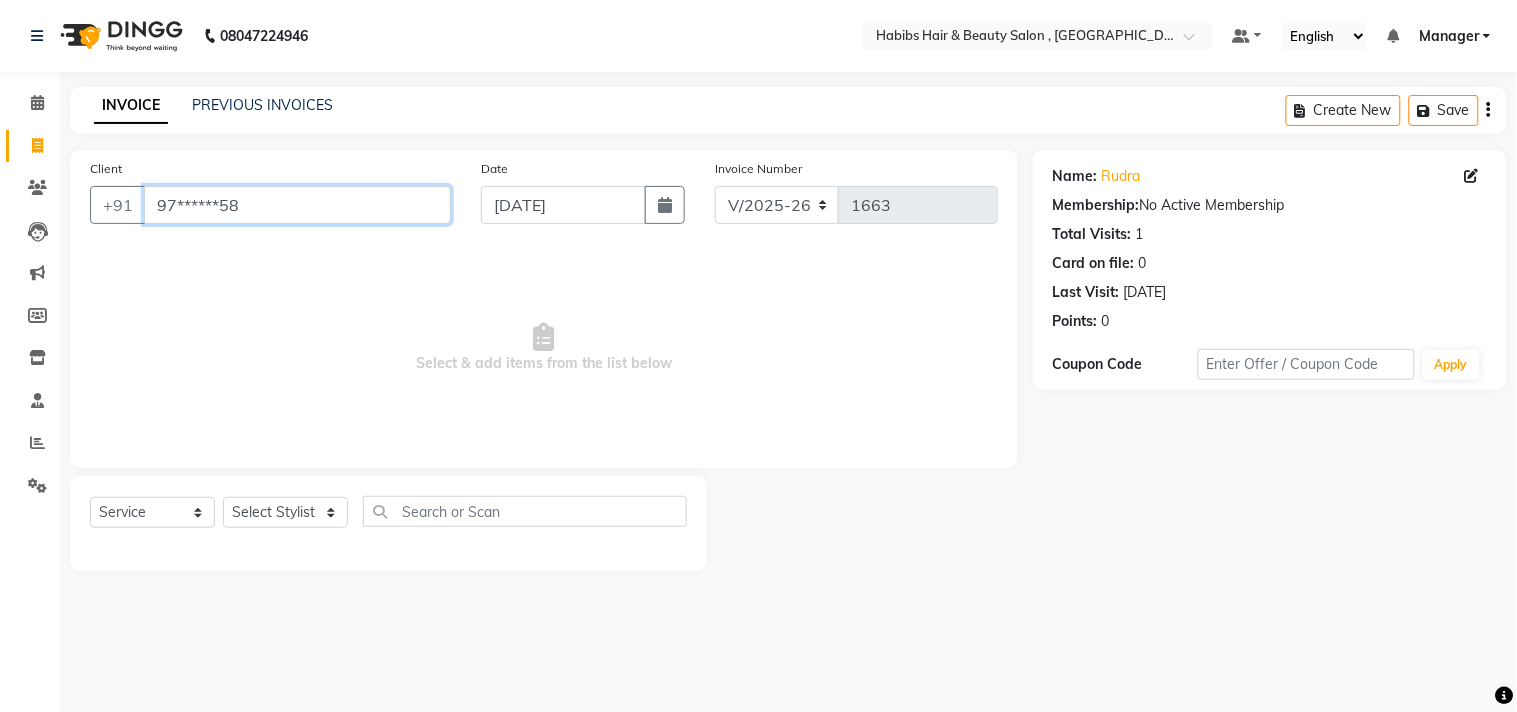 click on "97******58" at bounding box center [297, 205] 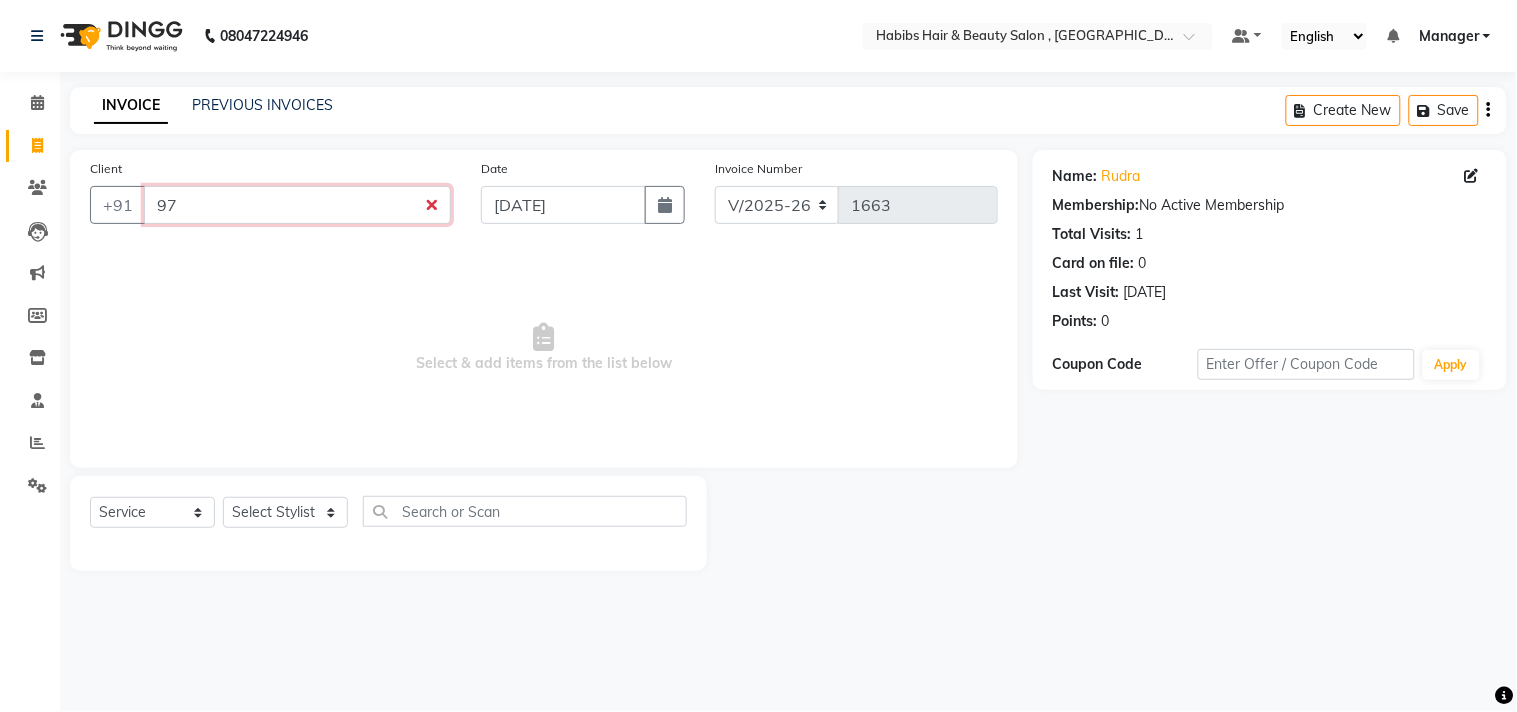 type on "9" 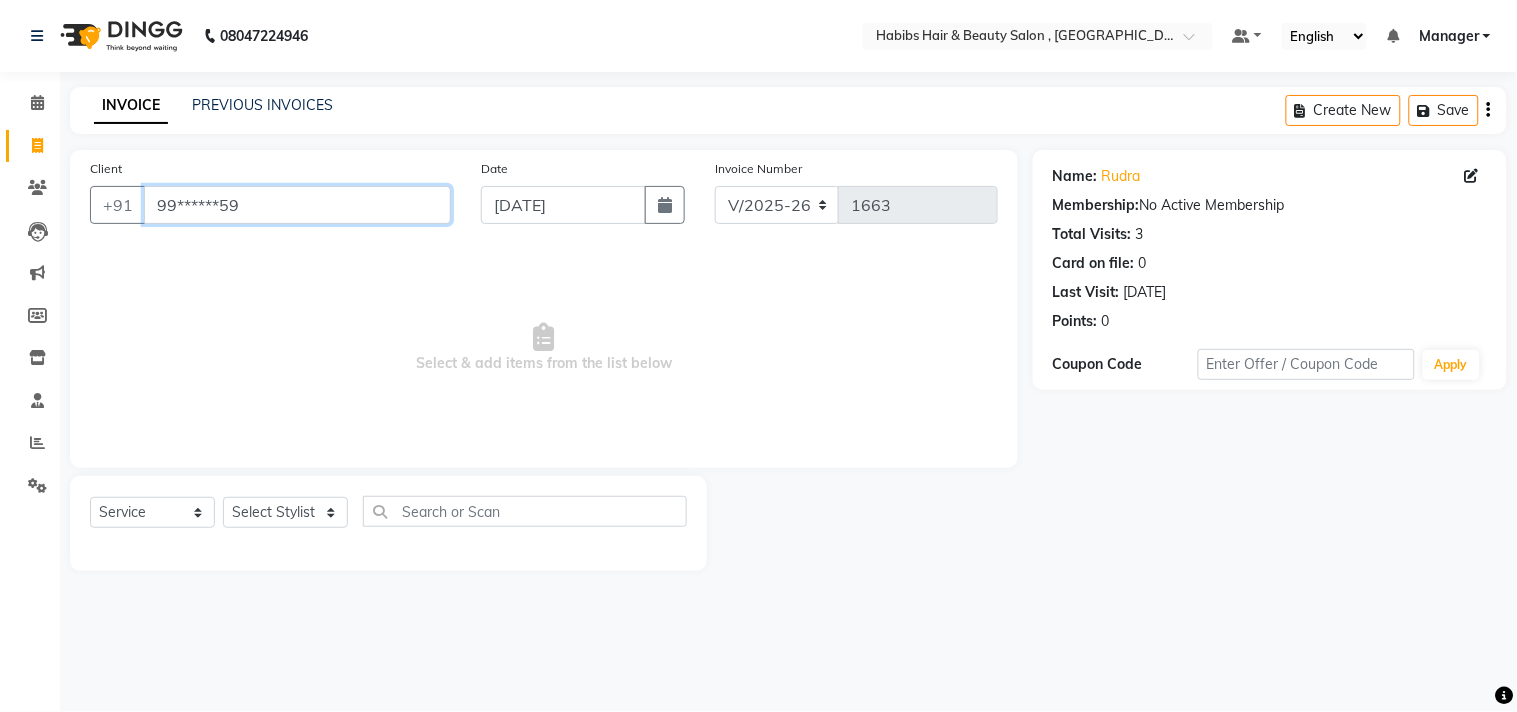 click on "99******59" at bounding box center (297, 205) 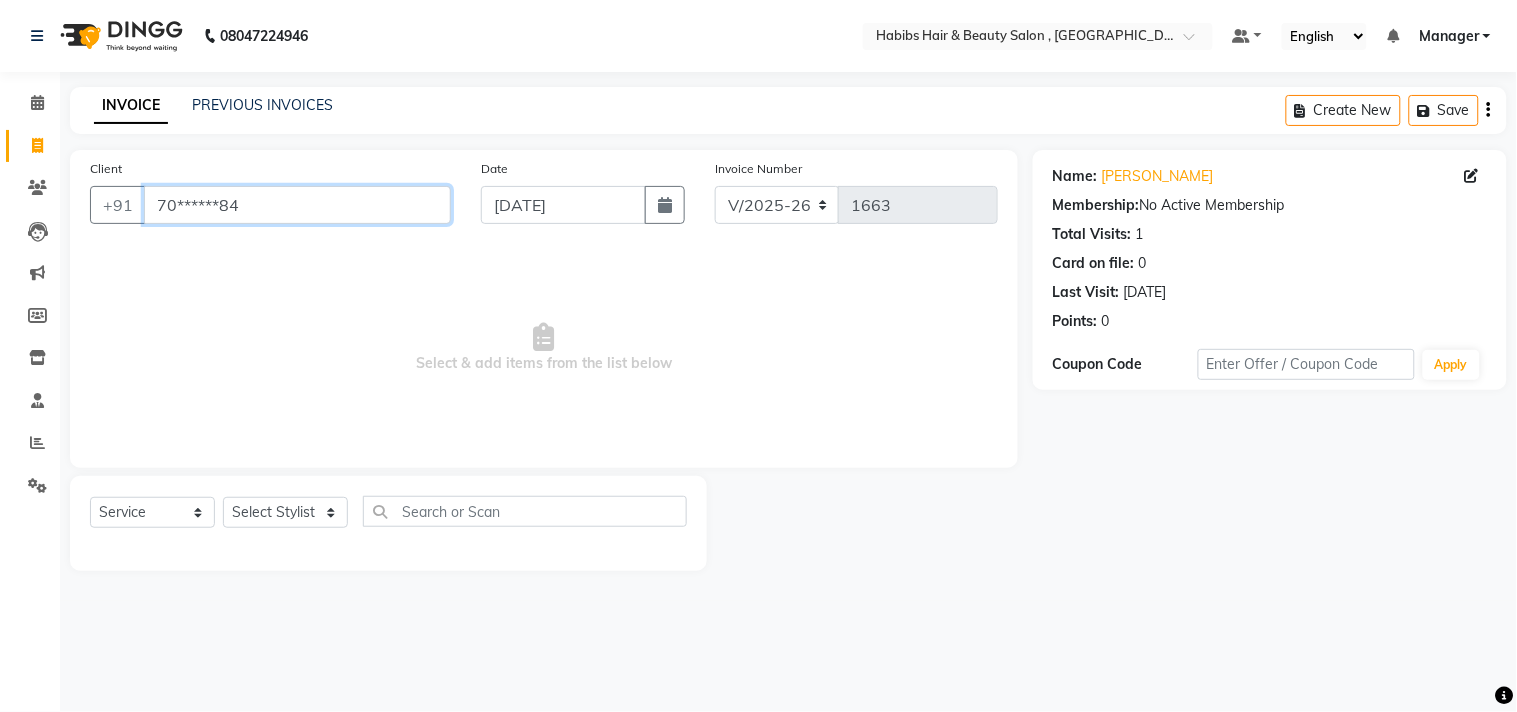 click on "70******84" at bounding box center (297, 205) 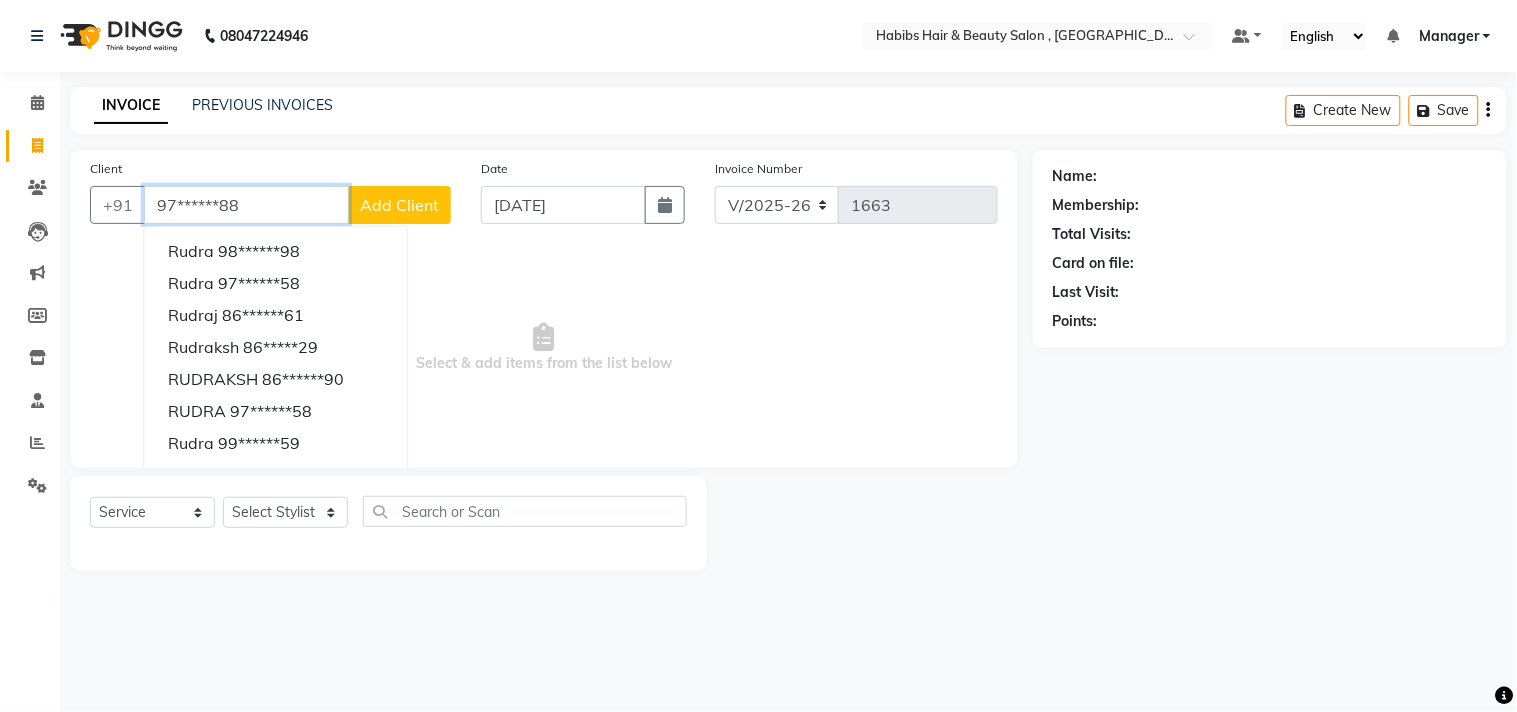 type on "97******88" 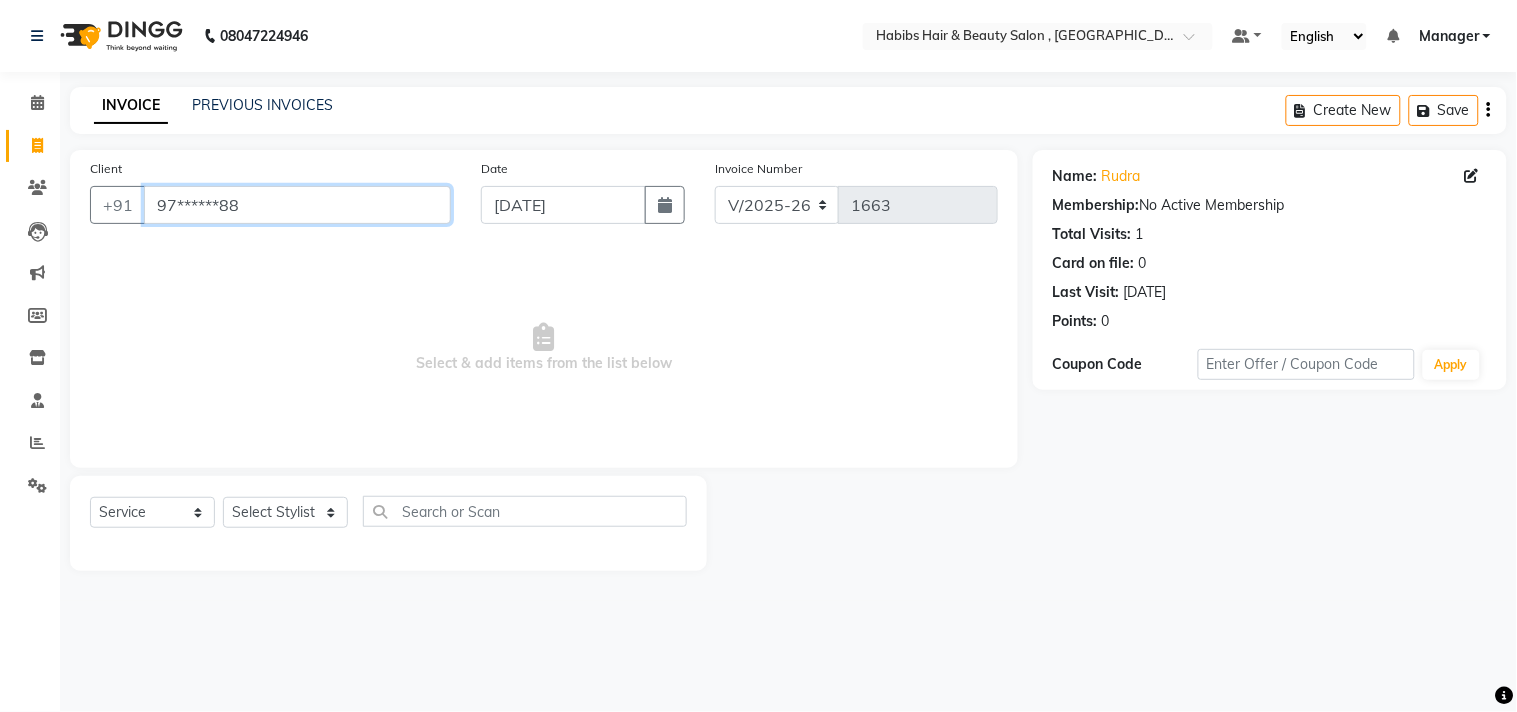 click on "97******88" at bounding box center [297, 205] 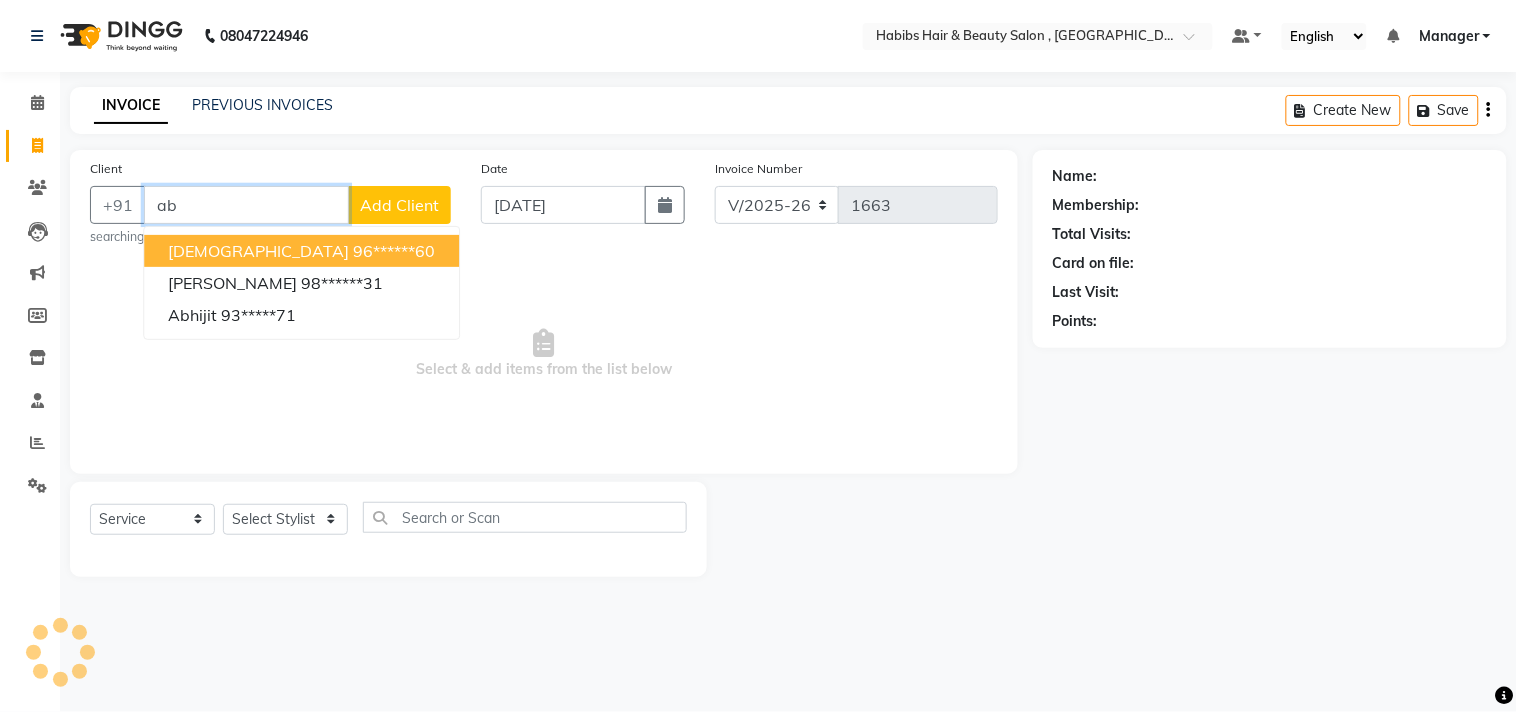 type on "a" 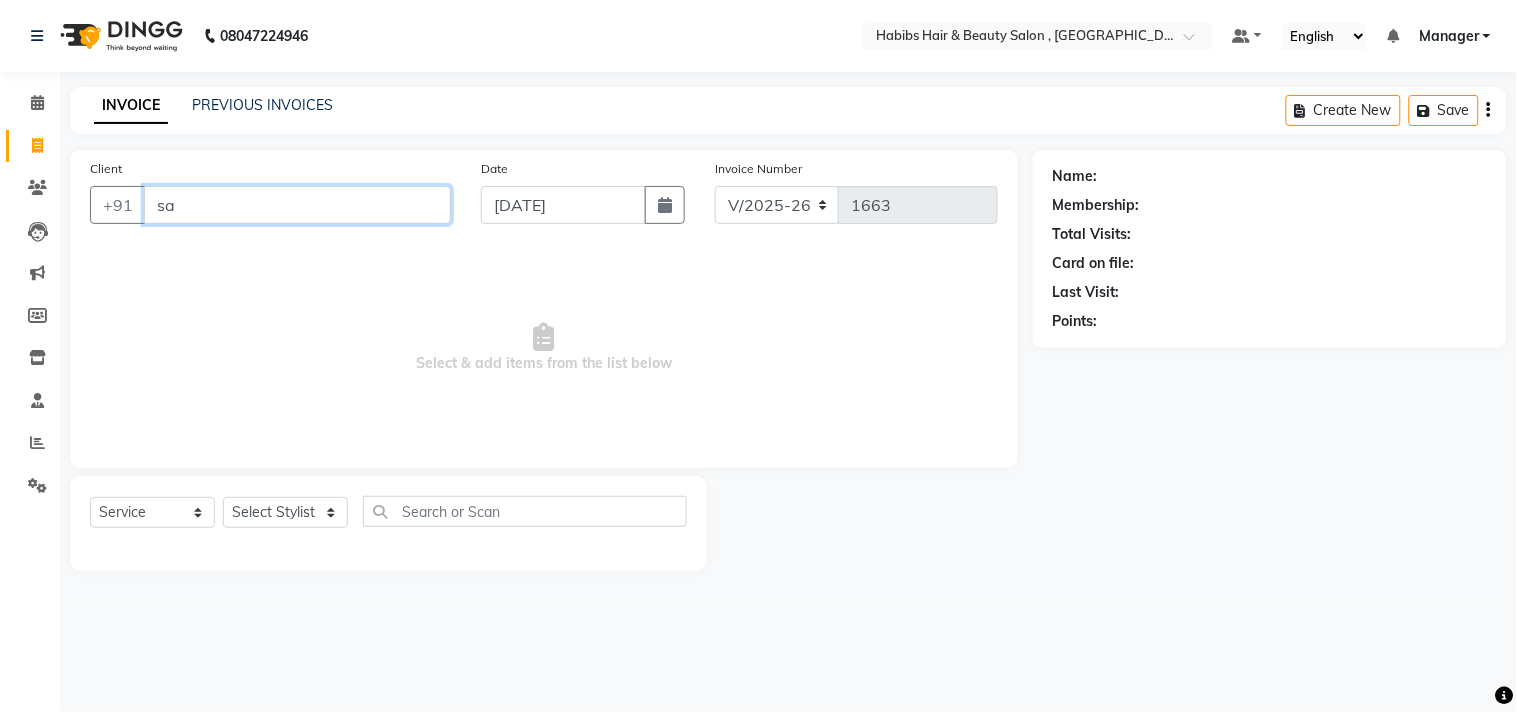 type on "s" 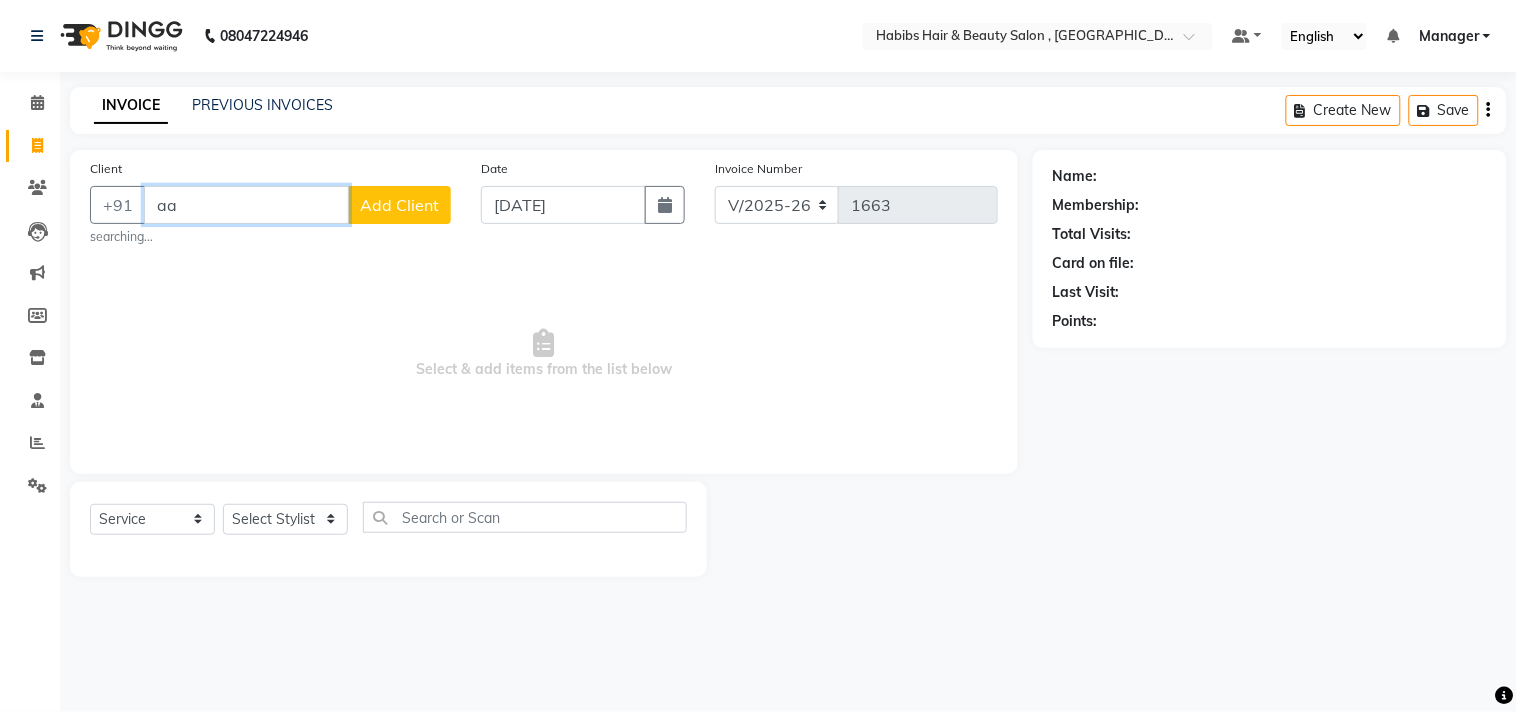 type on "a" 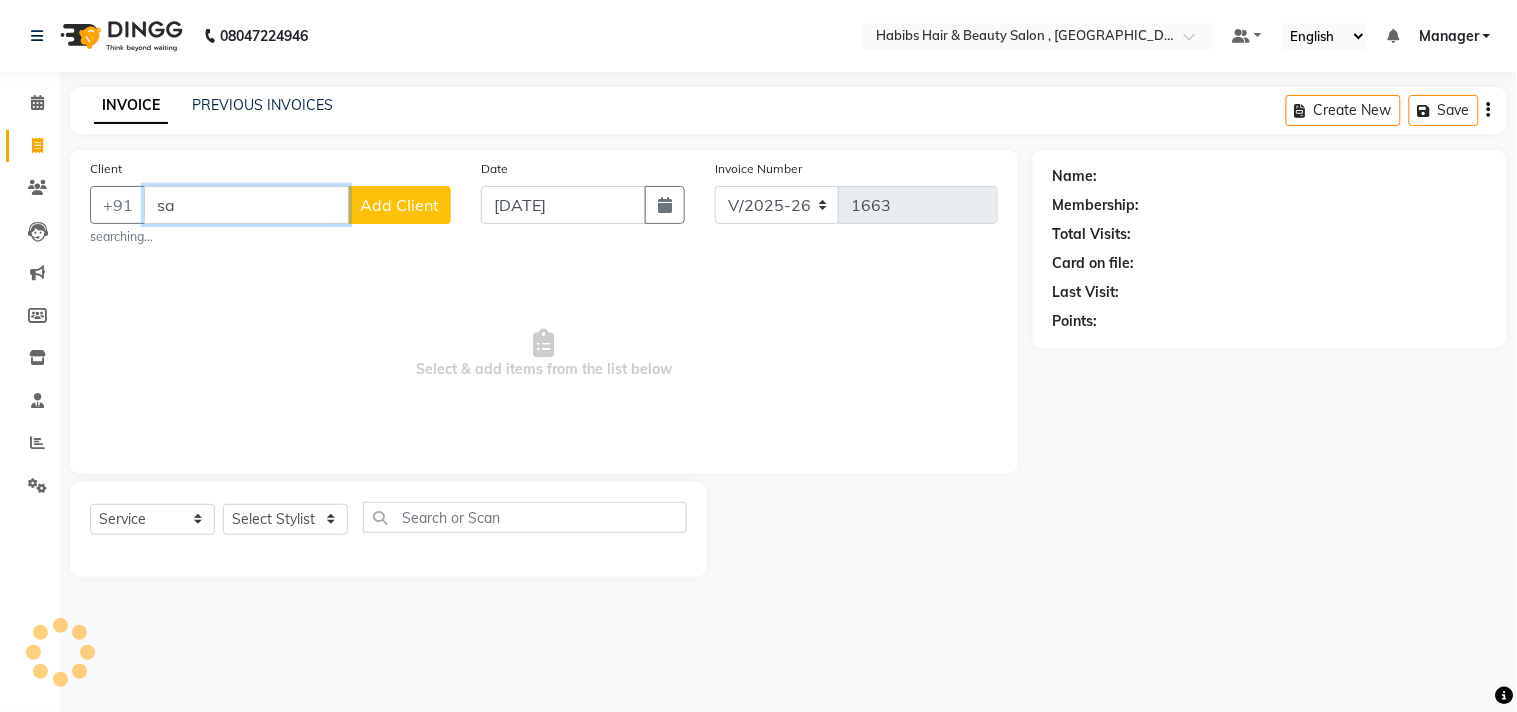 type on "s" 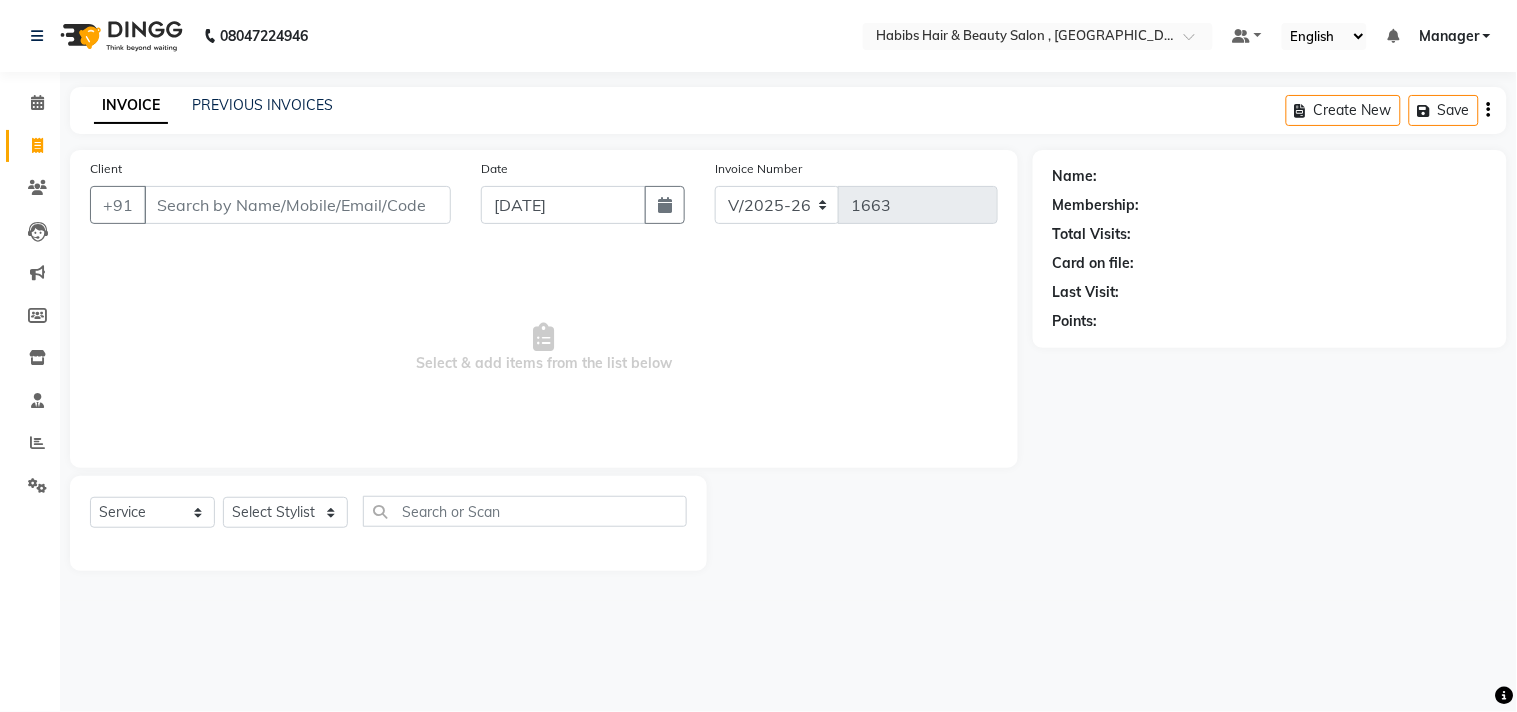 click on "INVOICE PREVIOUS INVOICES Create New   Save  Client +91 Date [DATE] Invoice Number V/2025 V/[PHONE_NUMBER]  Select & add items from the list below  Select  Service  Product  Membership  Package Voucher Prepaid Gift Card  Select Stylist [PERSON_NAME] Manager M M [PERSON_NAME] [PERSON_NAME] Sameer [PERSON_NAME] [PERSON_NAME] [PERSON_NAME] Name: Membership: Total Visits: Card on file: Last Visit:  Points:" 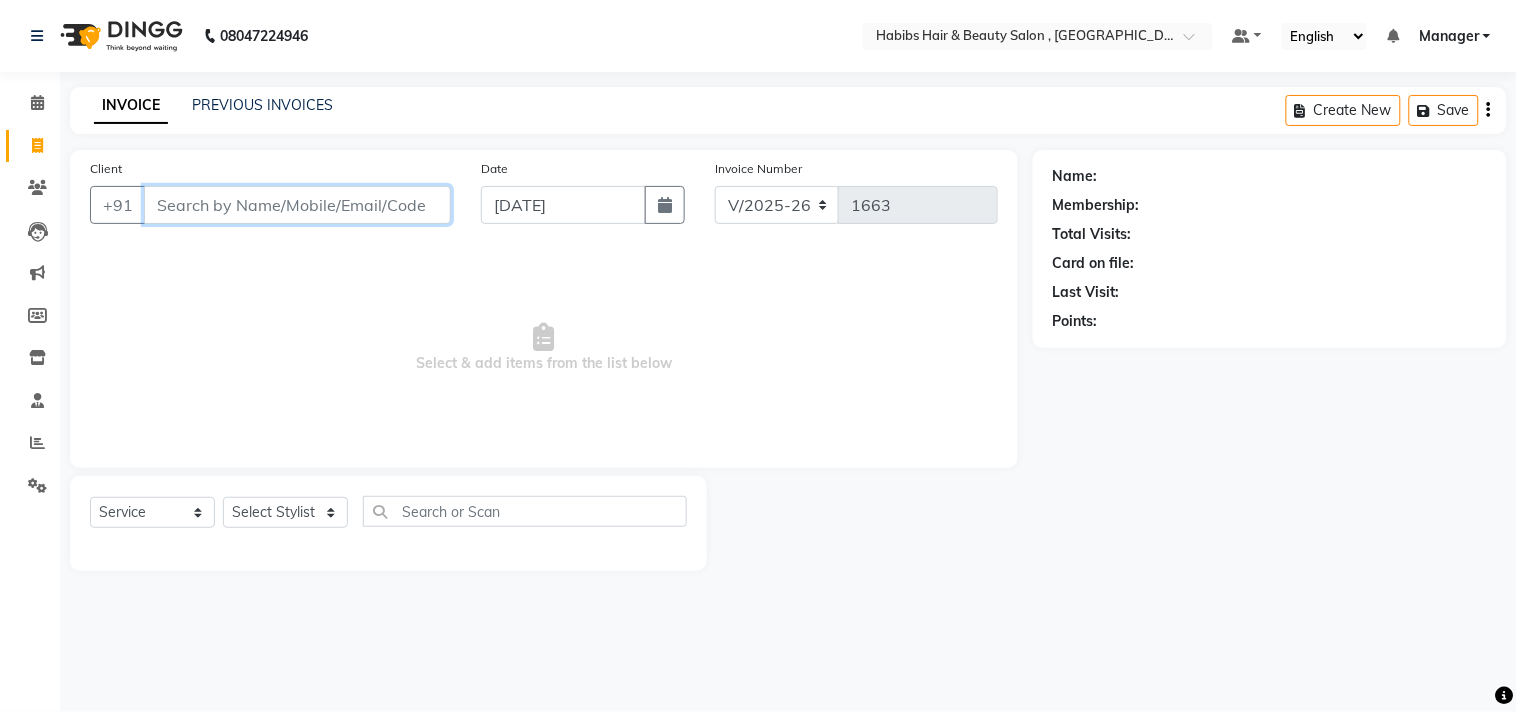 click on "Client" at bounding box center (297, 205) 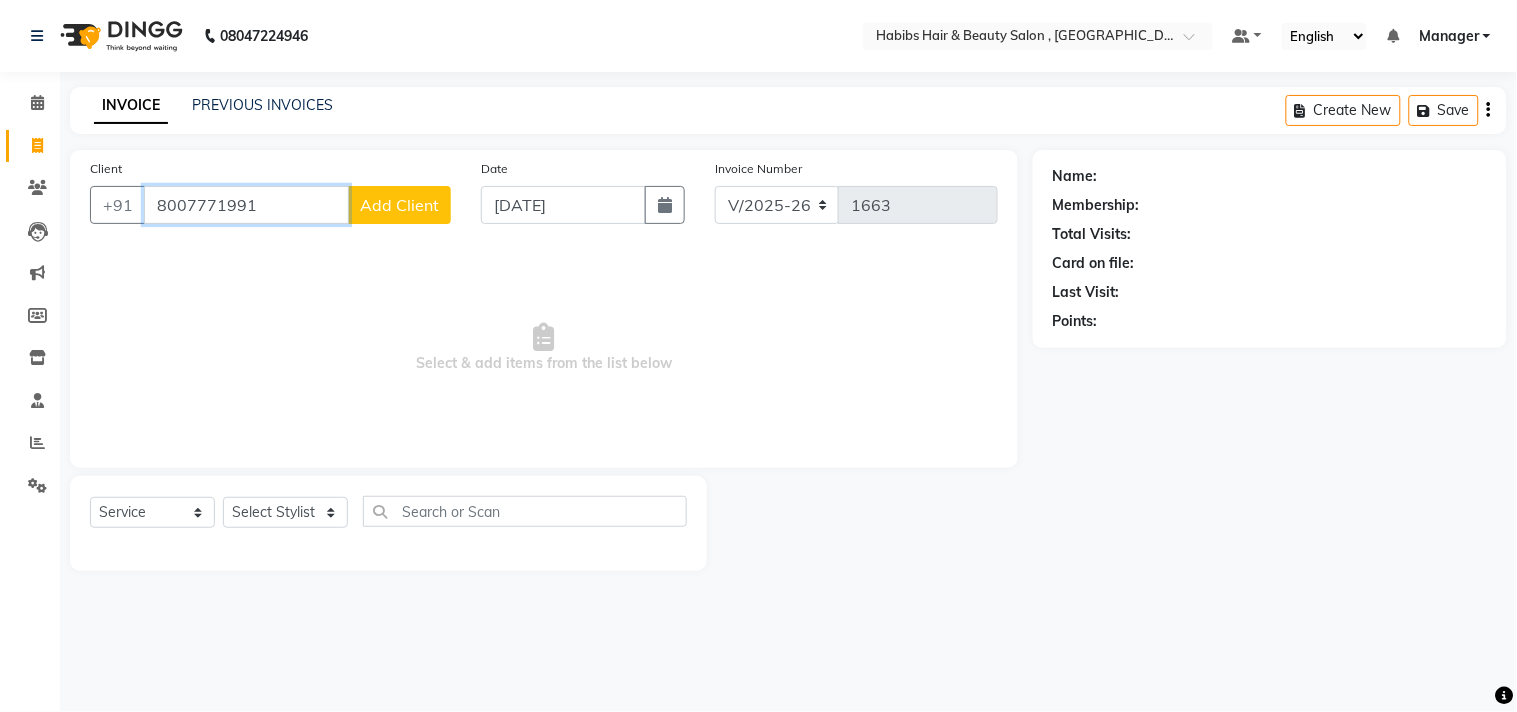 type on "8007771991" 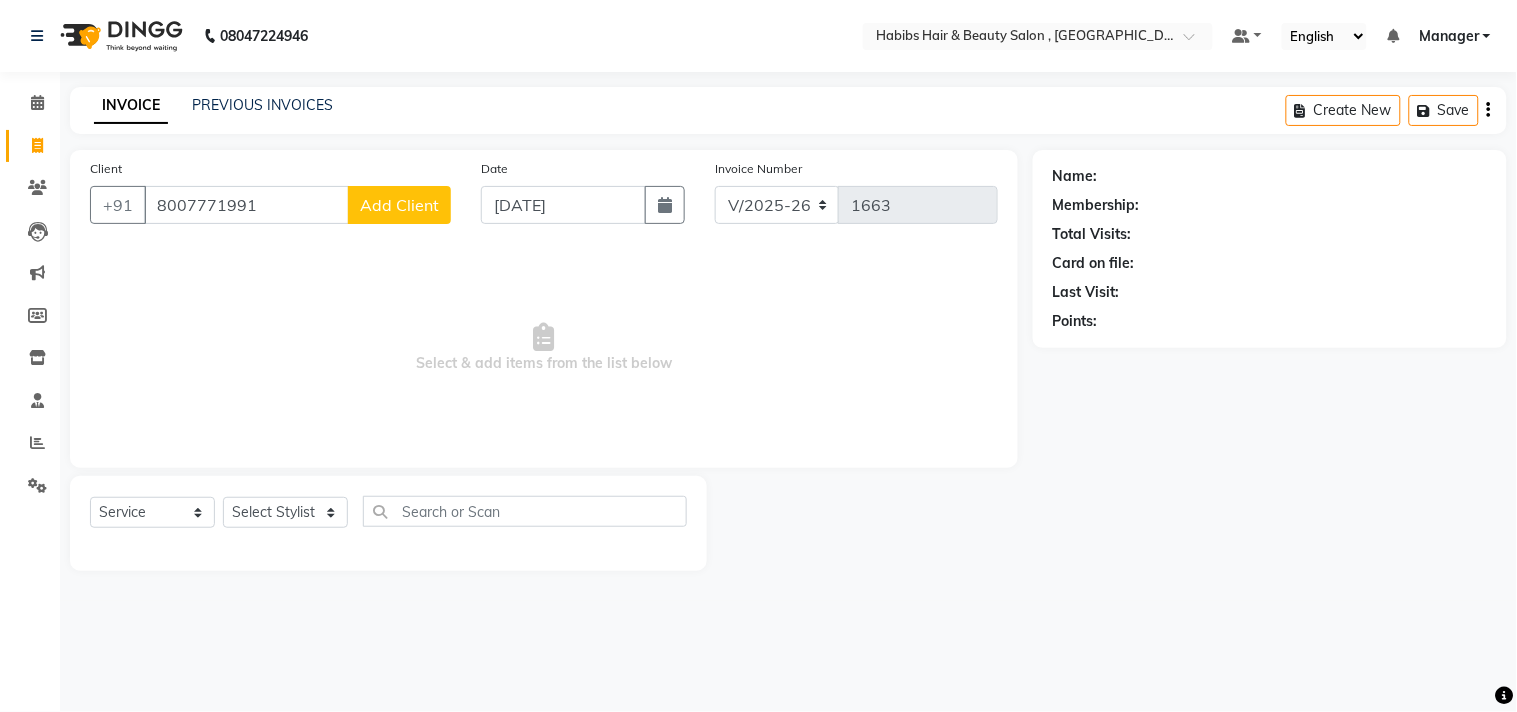 click on "Add Client" 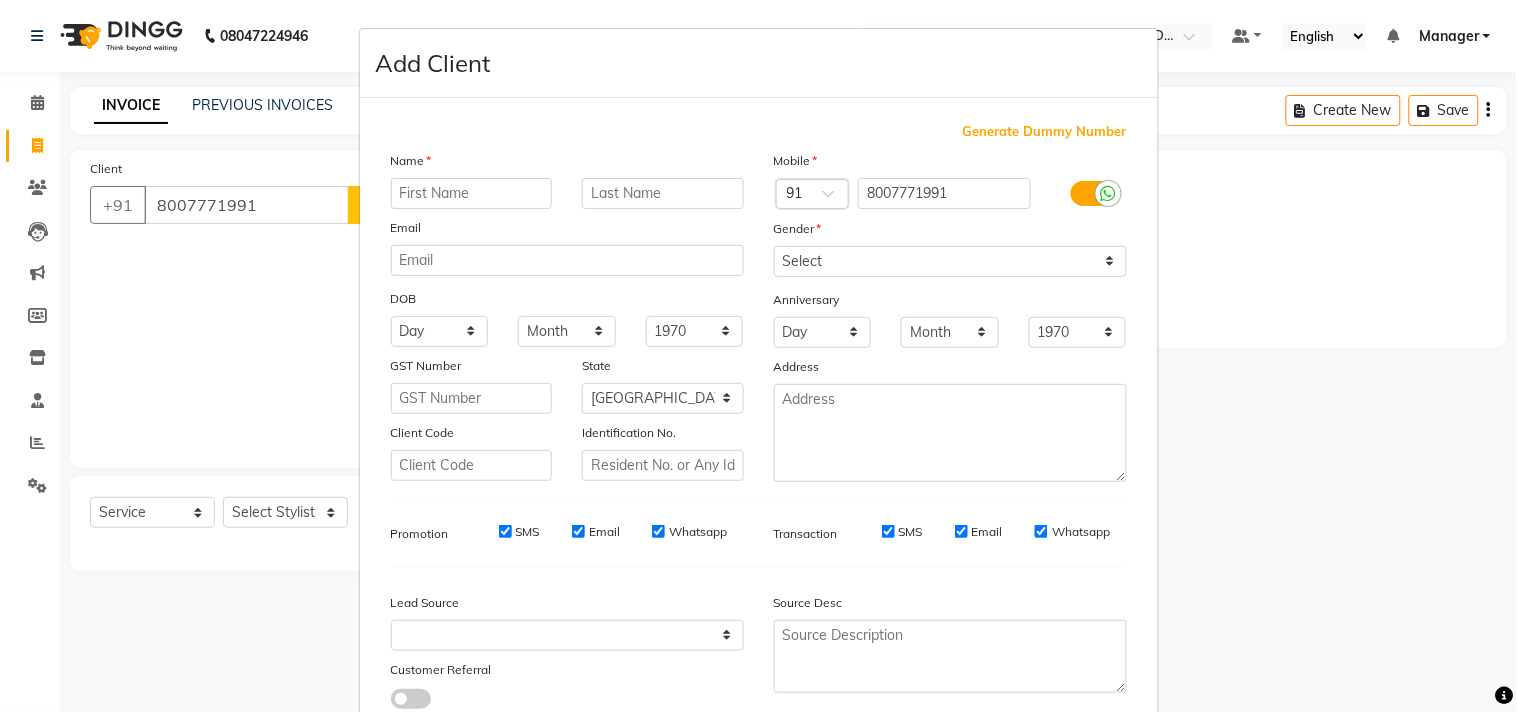type on "V" 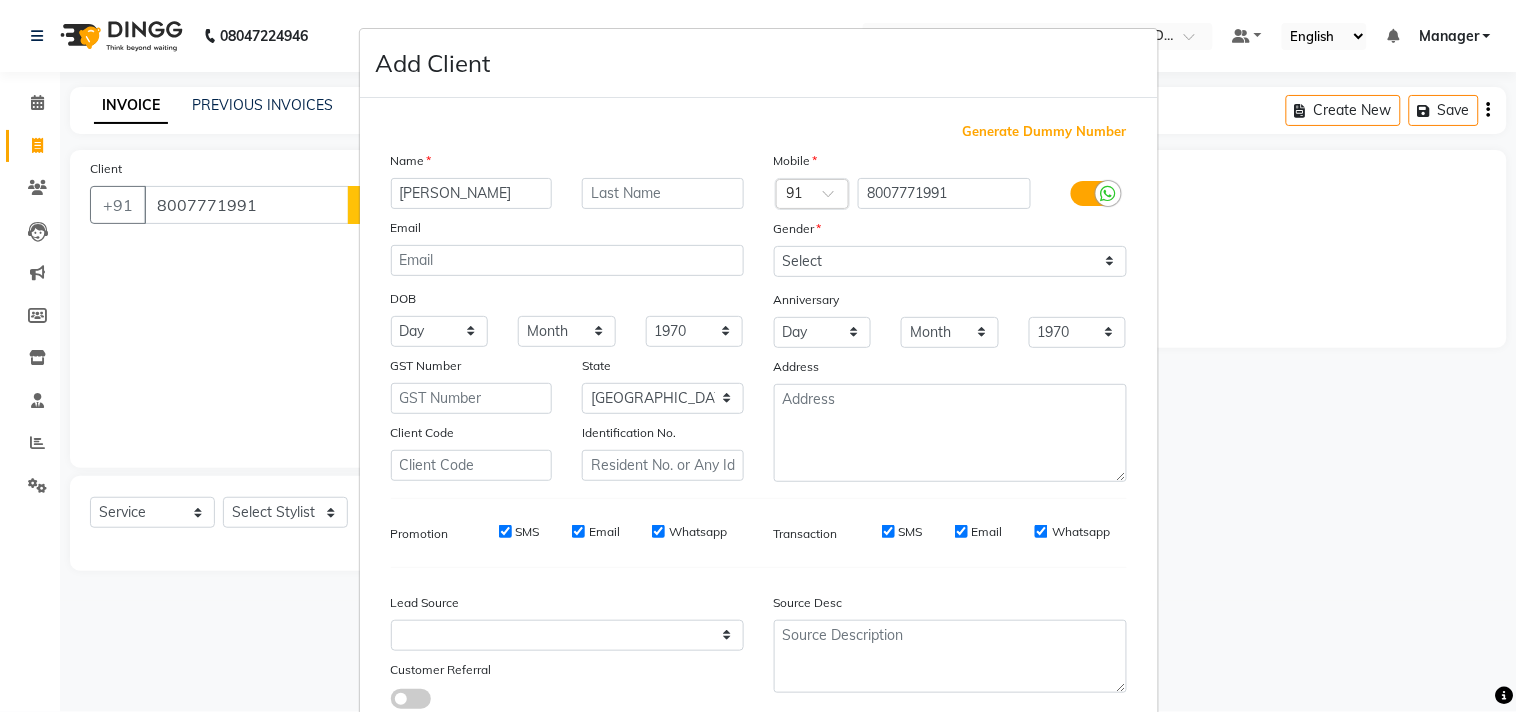type on "[PERSON_NAME]" 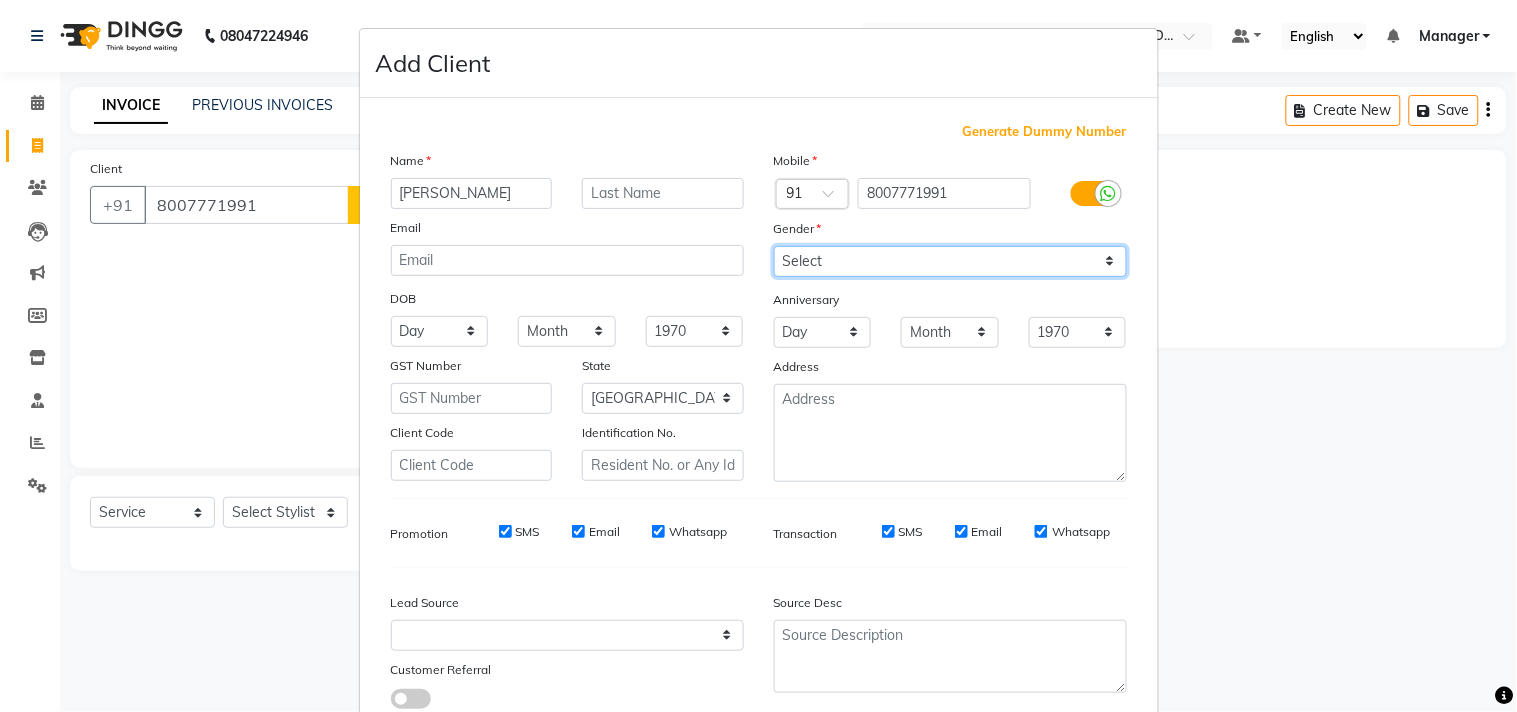 click on "Select [DEMOGRAPHIC_DATA] [DEMOGRAPHIC_DATA] Other Prefer Not To Say" at bounding box center (950, 261) 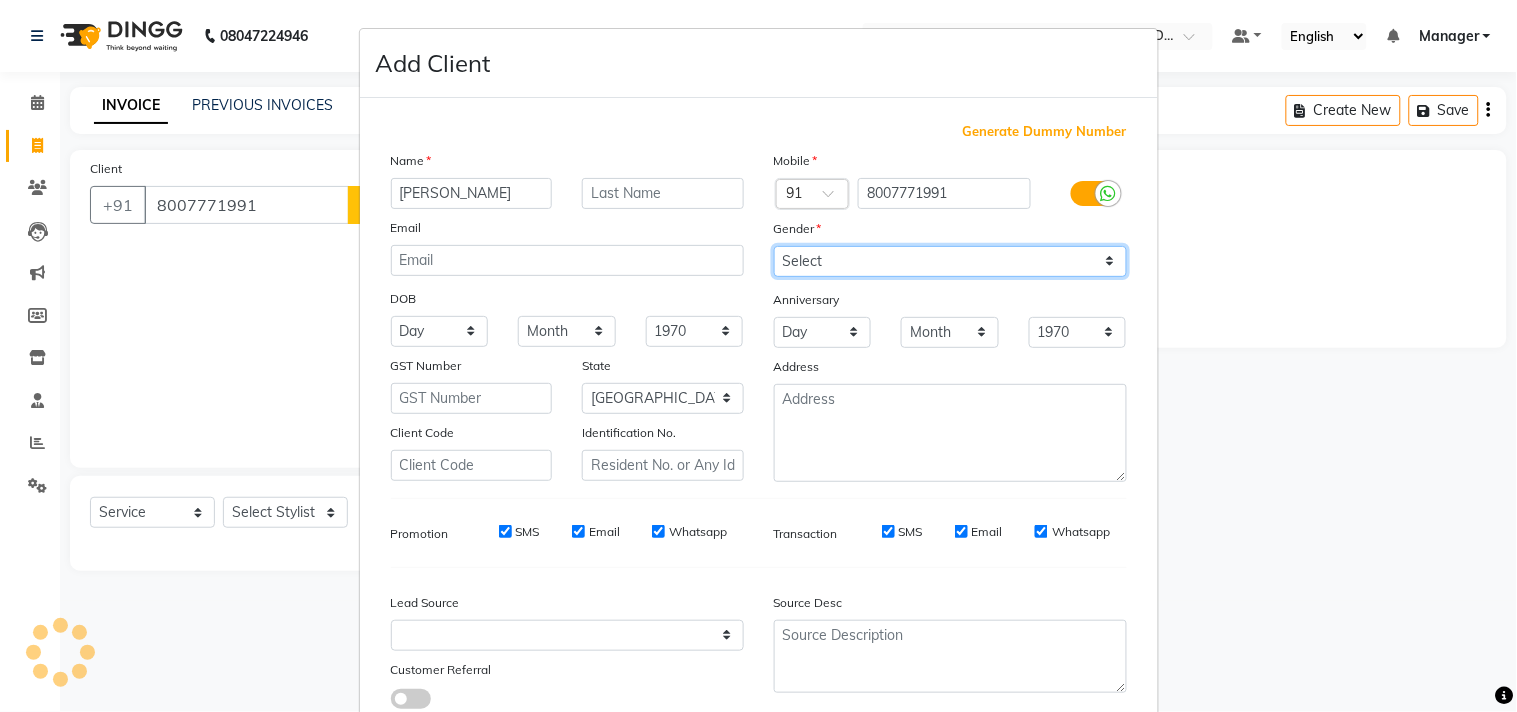 select on "[DEMOGRAPHIC_DATA]" 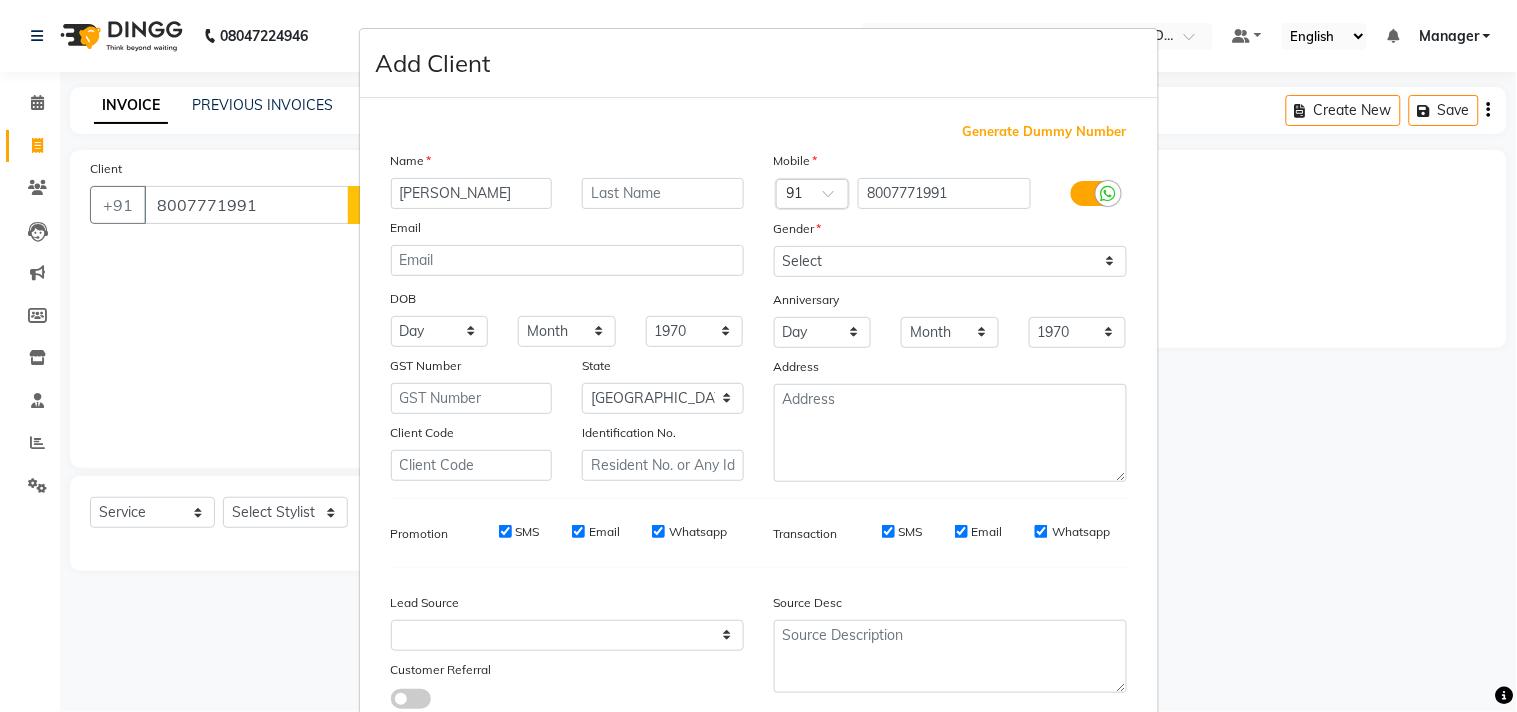 click on "Source Desc" at bounding box center [950, 606] 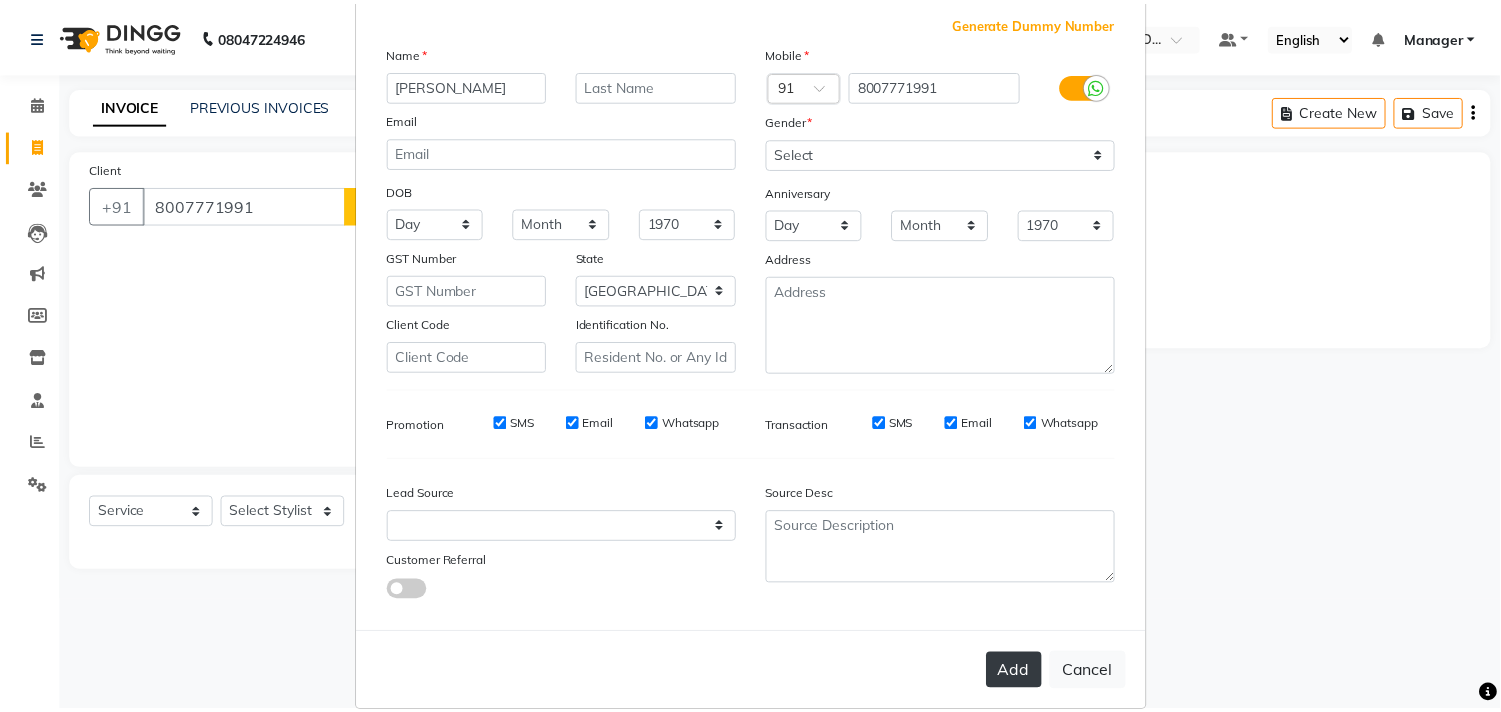 scroll, scrollTop: 138, scrollLeft: 0, axis: vertical 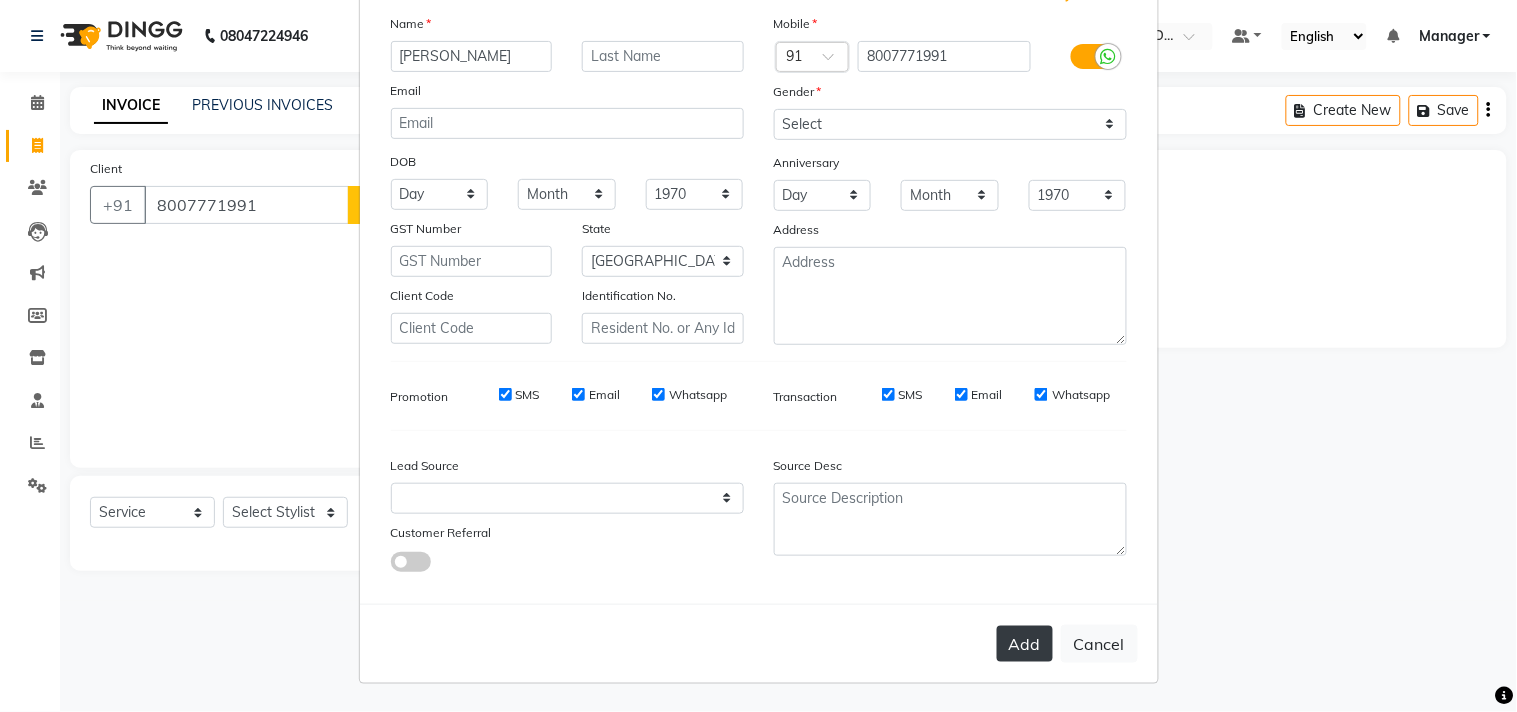 click on "Add" at bounding box center (1025, 644) 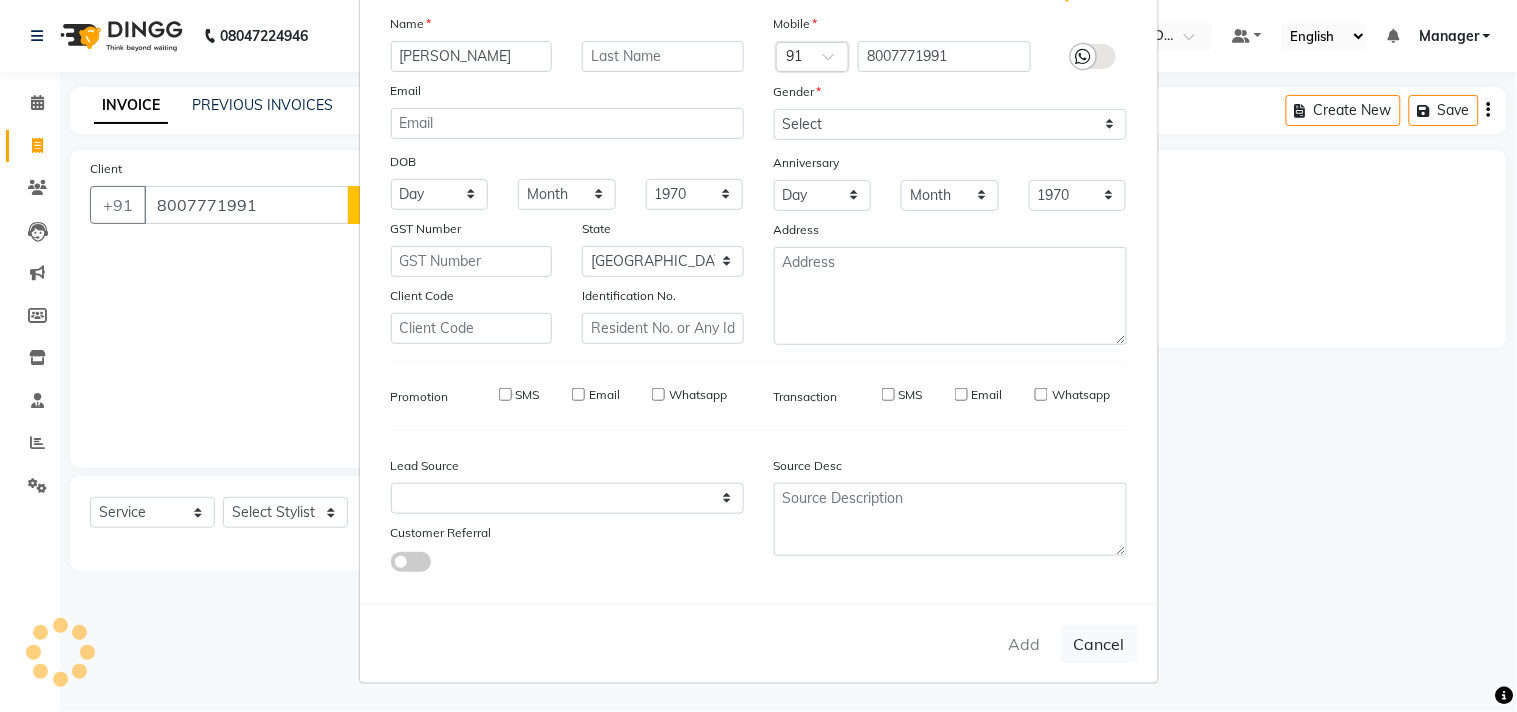 type on "80******91" 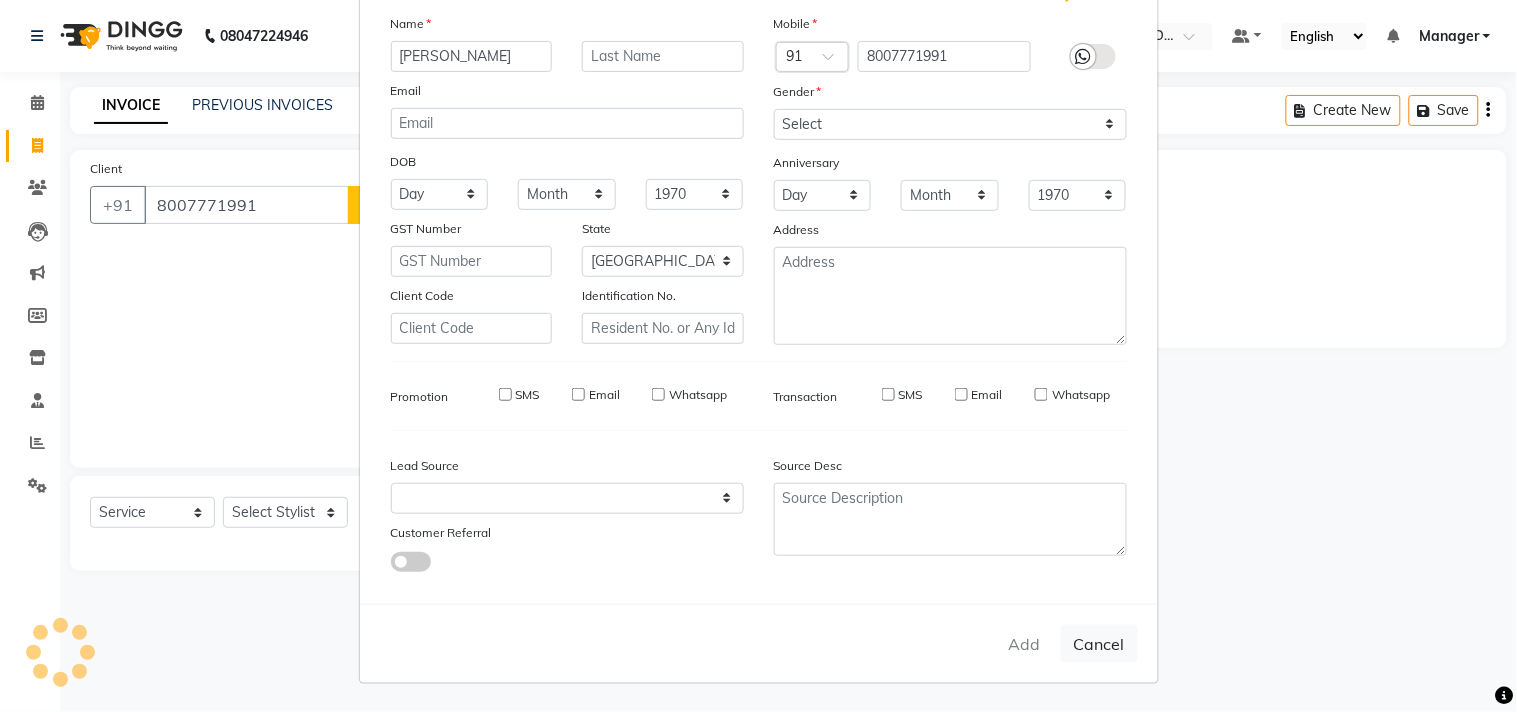 select 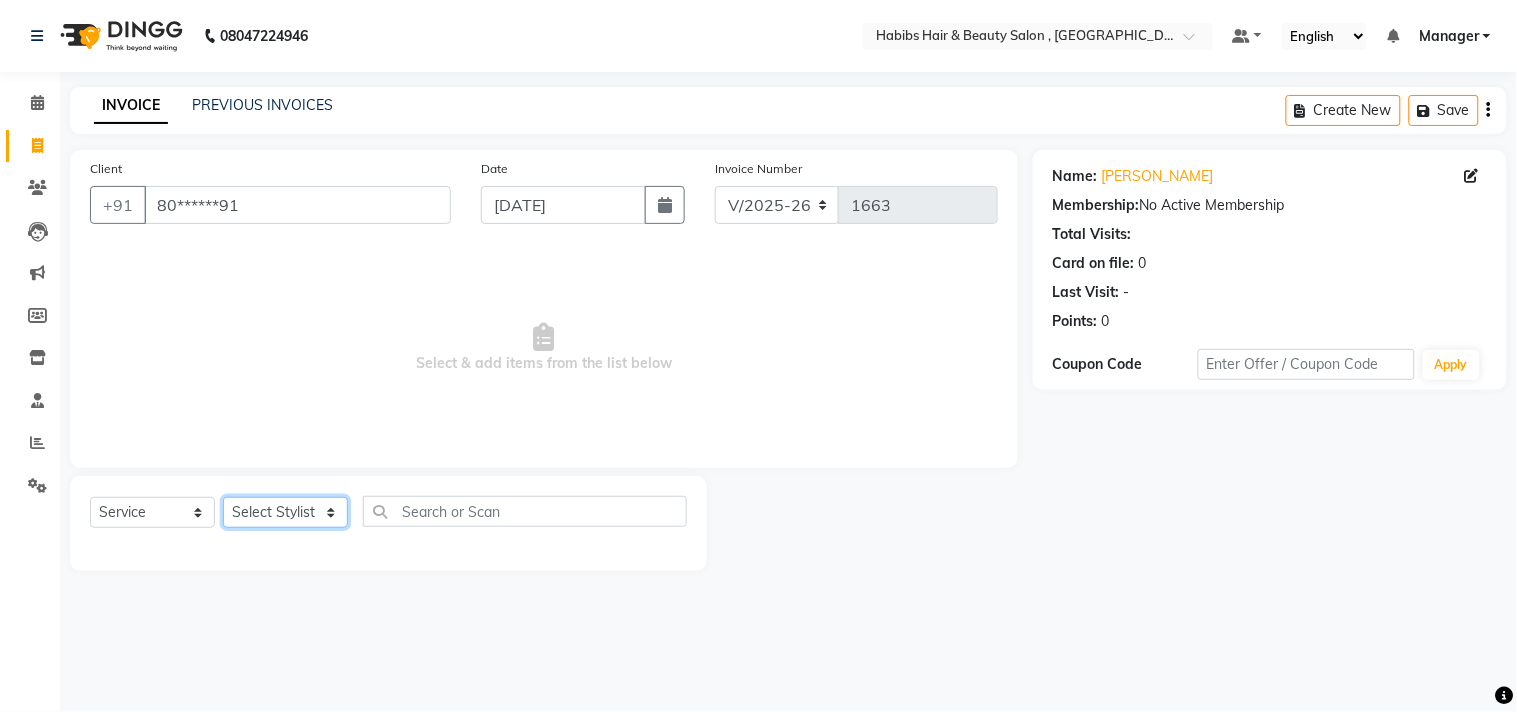 click on "Select Stylist [PERSON_NAME] Manager M M [PERSON_NAME] [PERSON_NAME] Sameer [PERSON_NAME] [PERSON_NAME] [PERSON_NAME]" 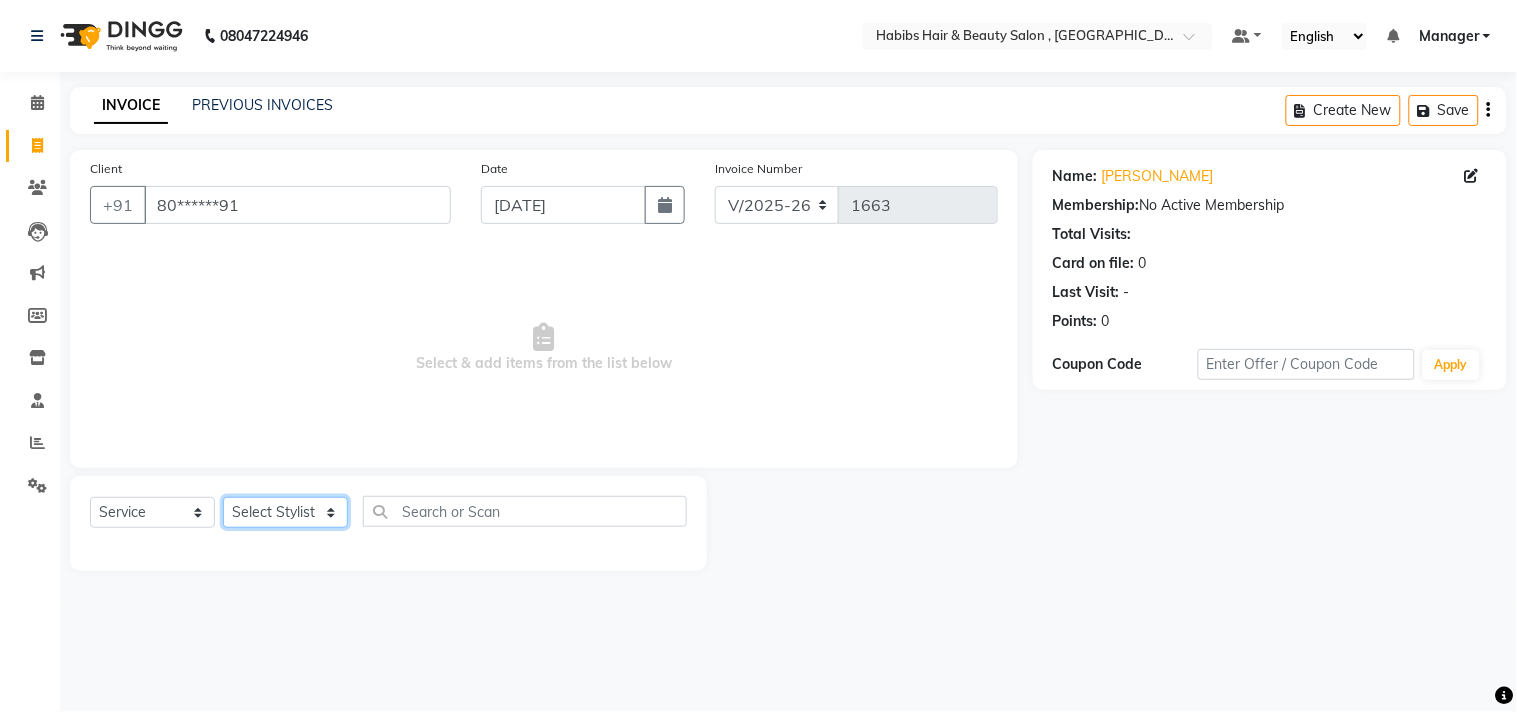 select on "35506" 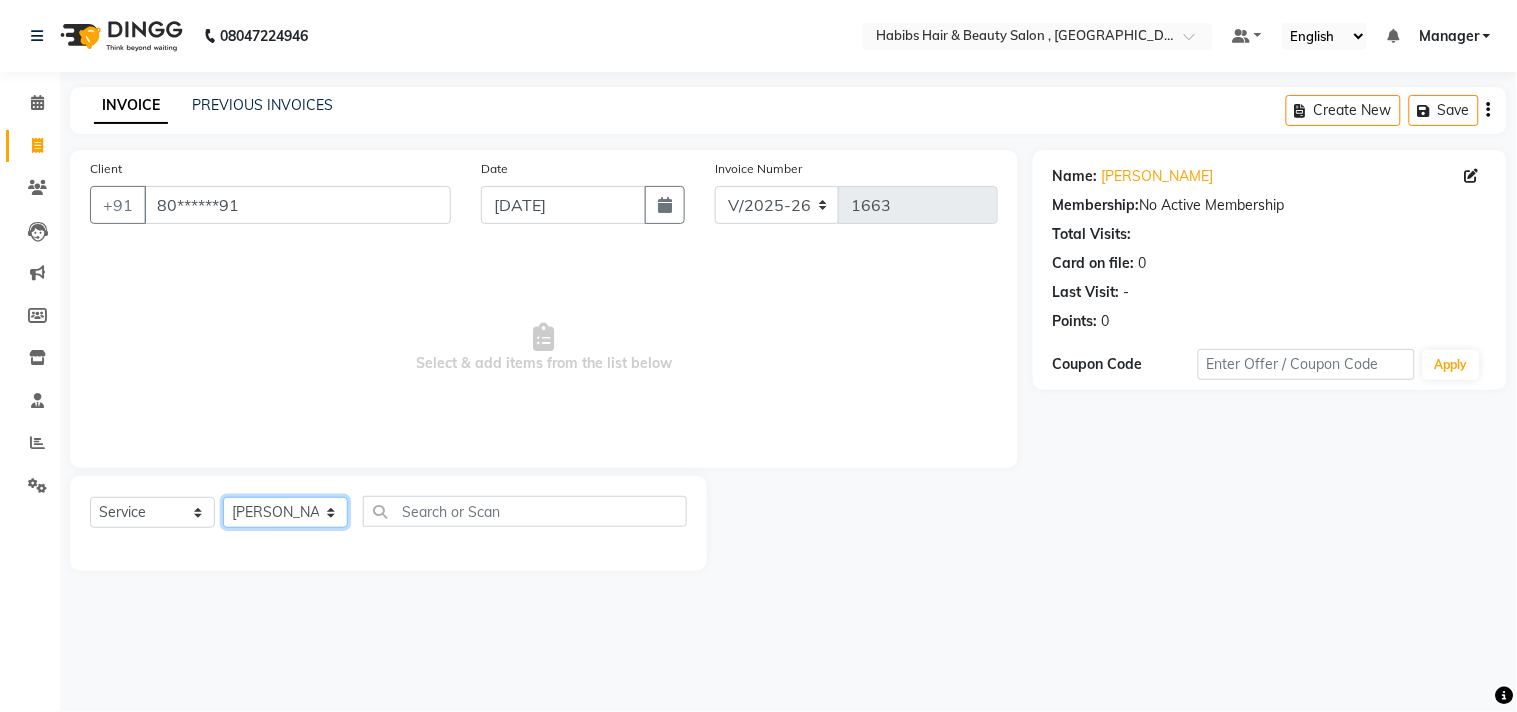 click on "Select Stylist [PERSON_NAME] Manager M M [PERSON_NAME] [PERSON_NAME] Sameer [PERSON_NAME] [PERSON_NAME] [PERSON_NAME]" 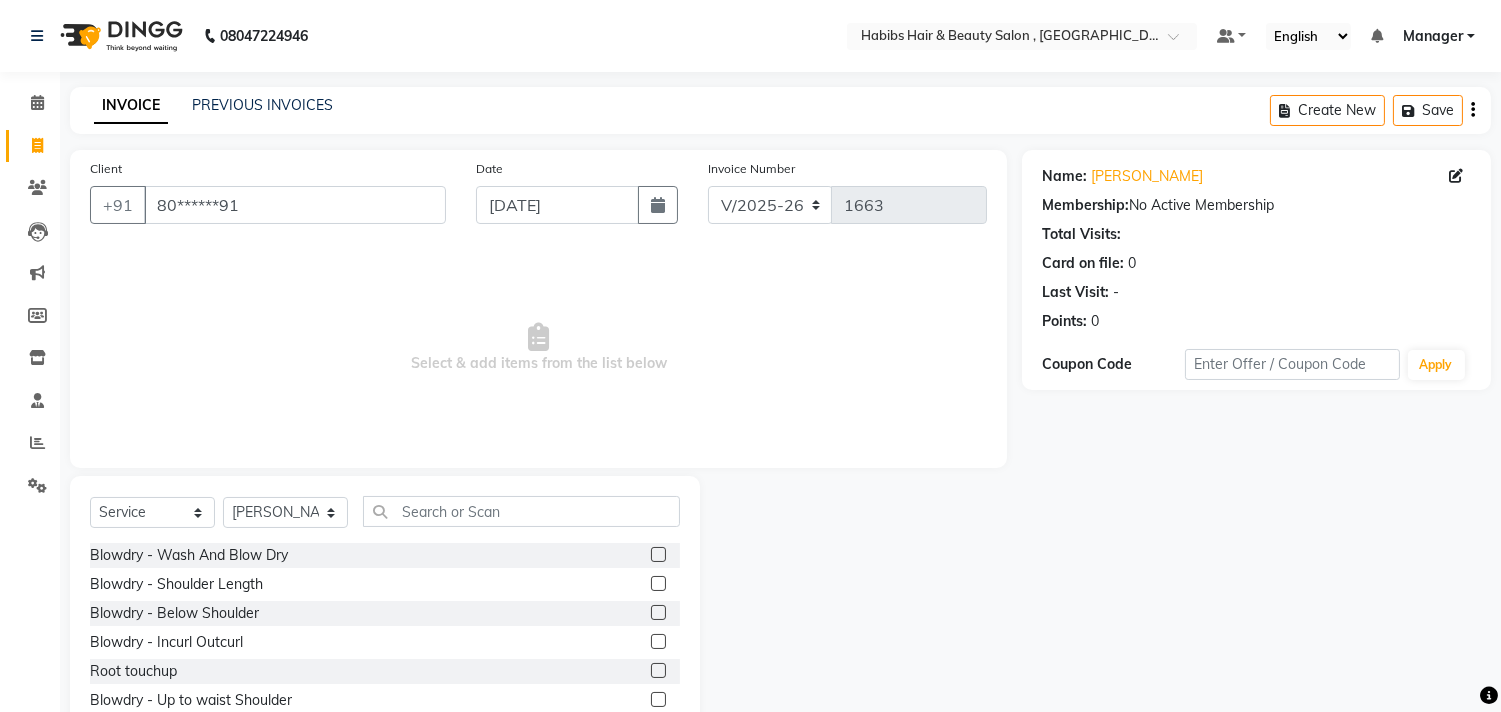 click on "Select & add items from the list below" at bounding box center [538, 348] 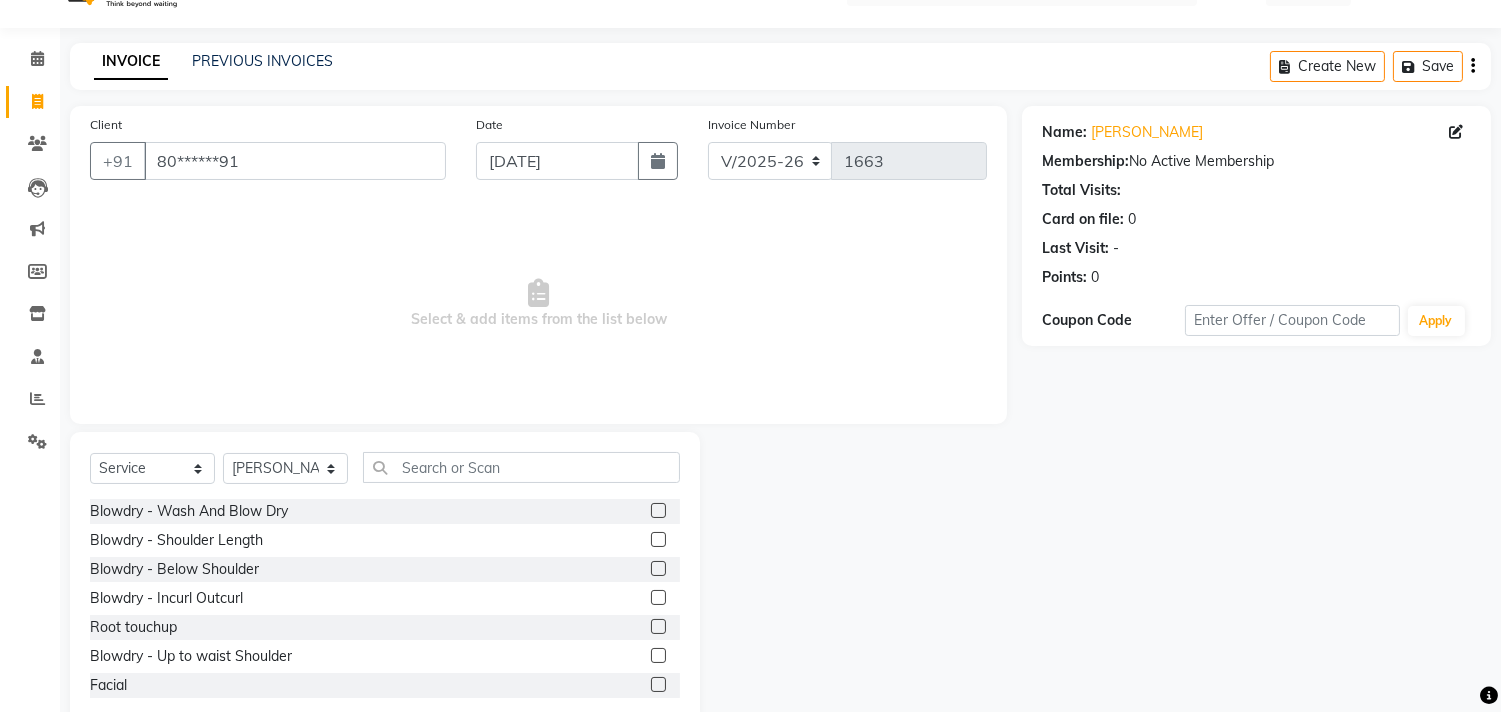 scroll, scrollTop: 88, scrollLeft: 0, axis: vertical 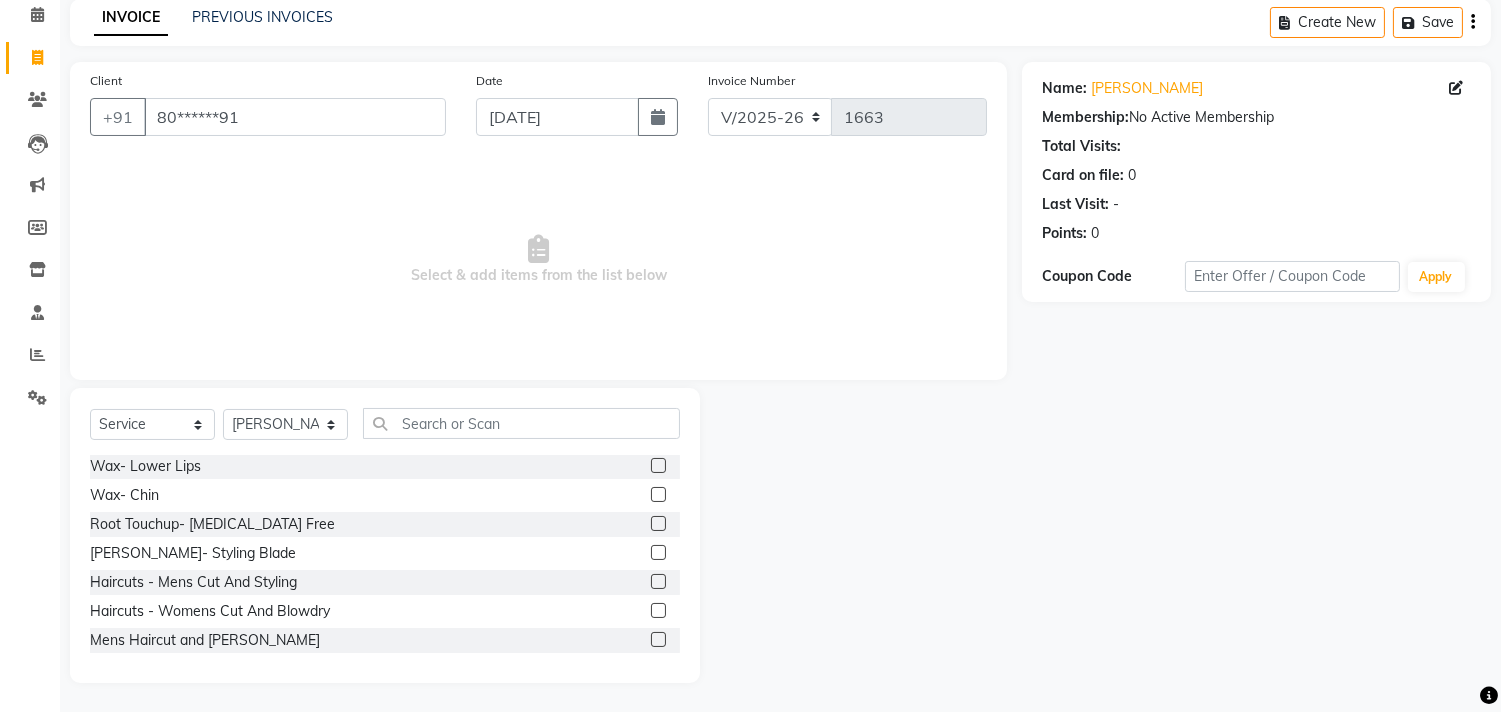 click 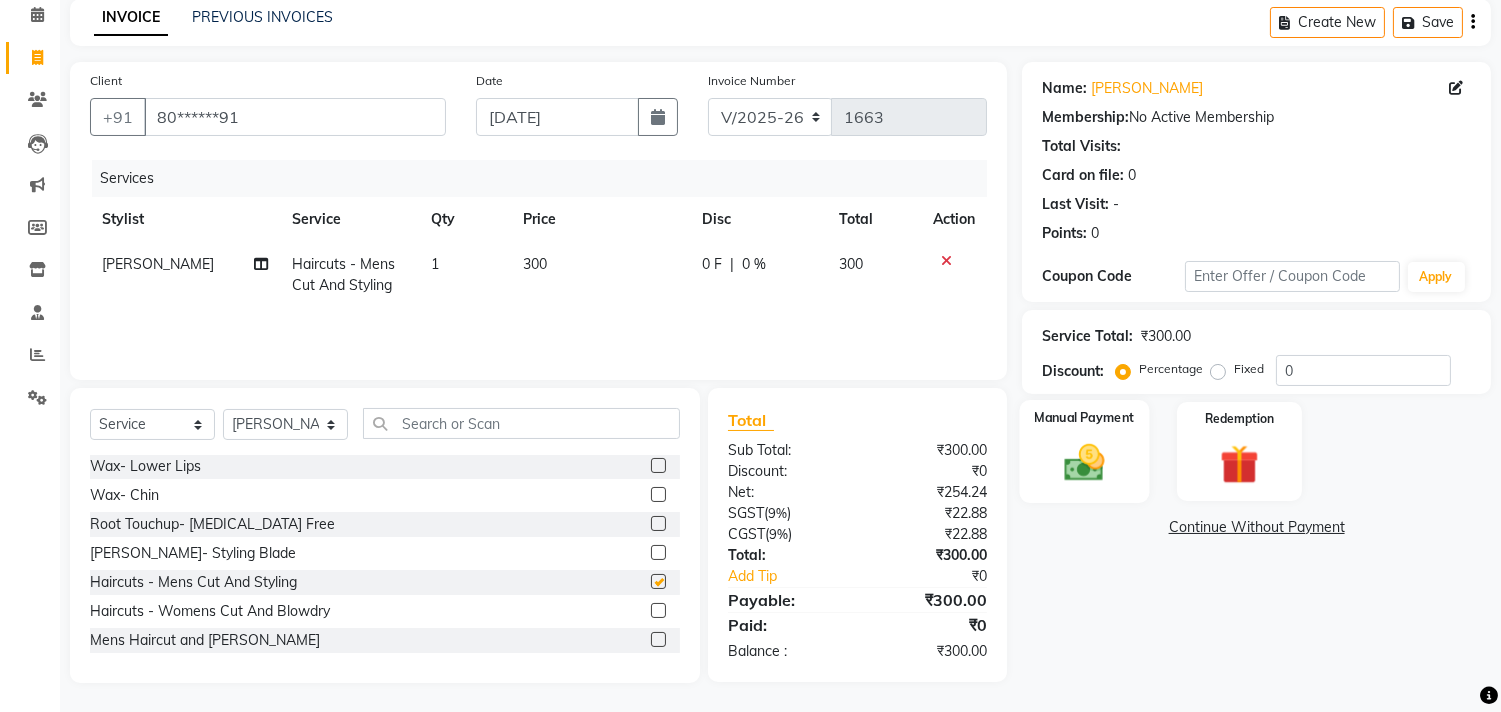 checkbox on "false" 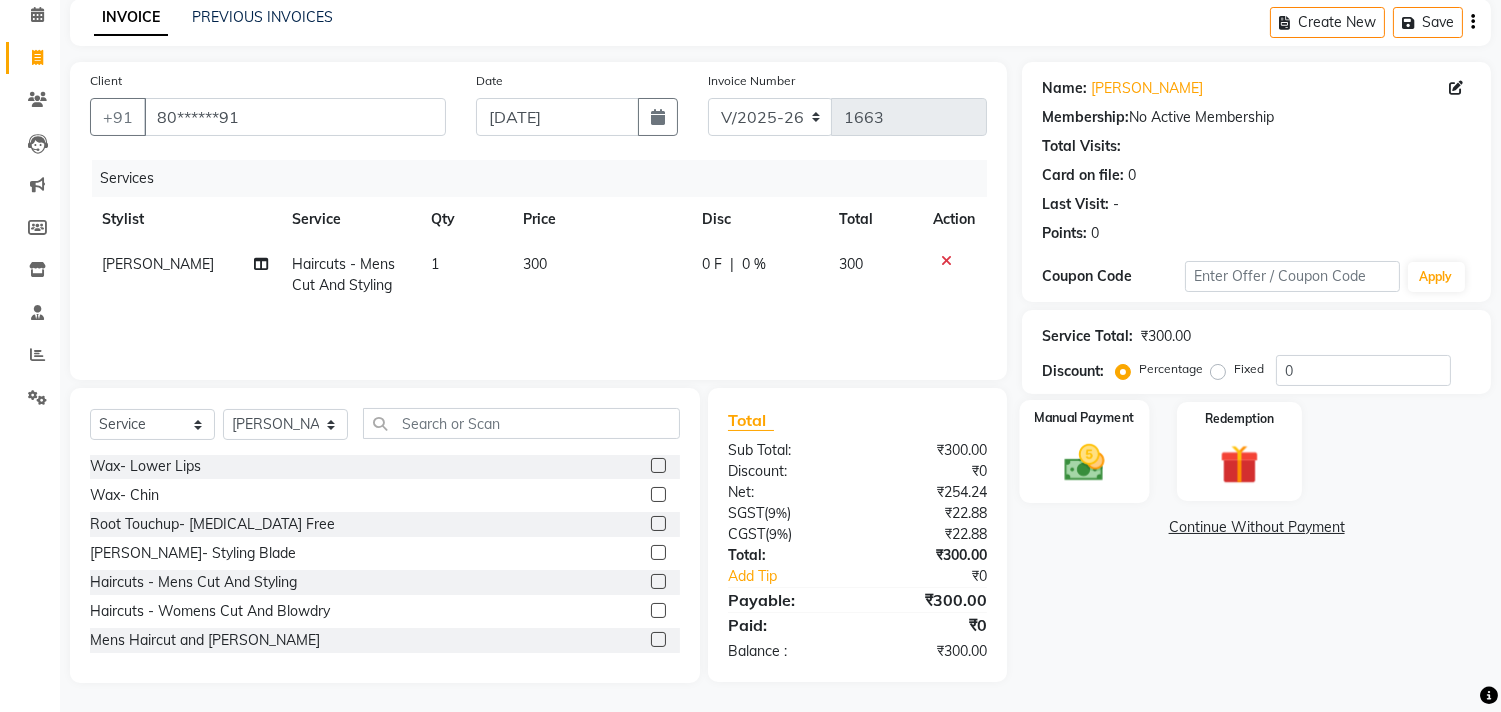 click 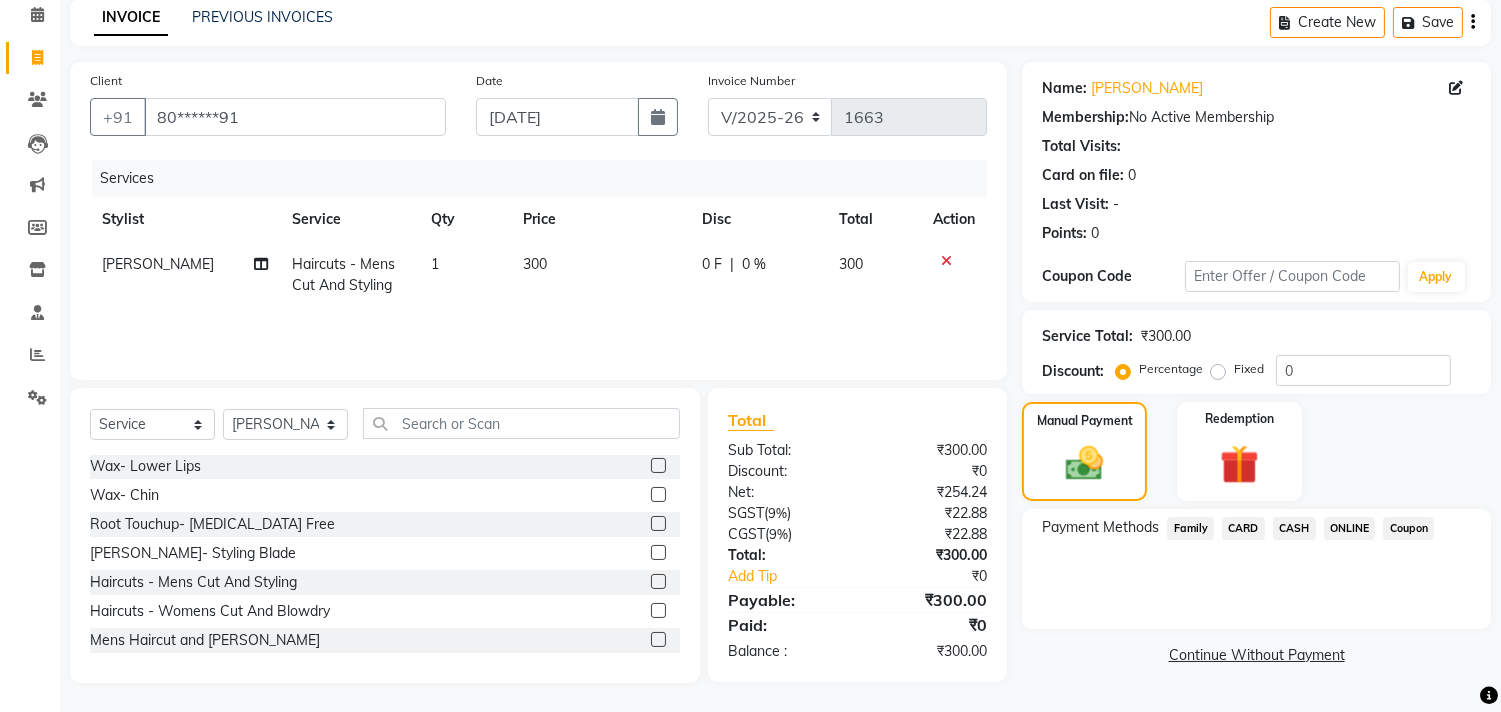 click on "ONLINE" 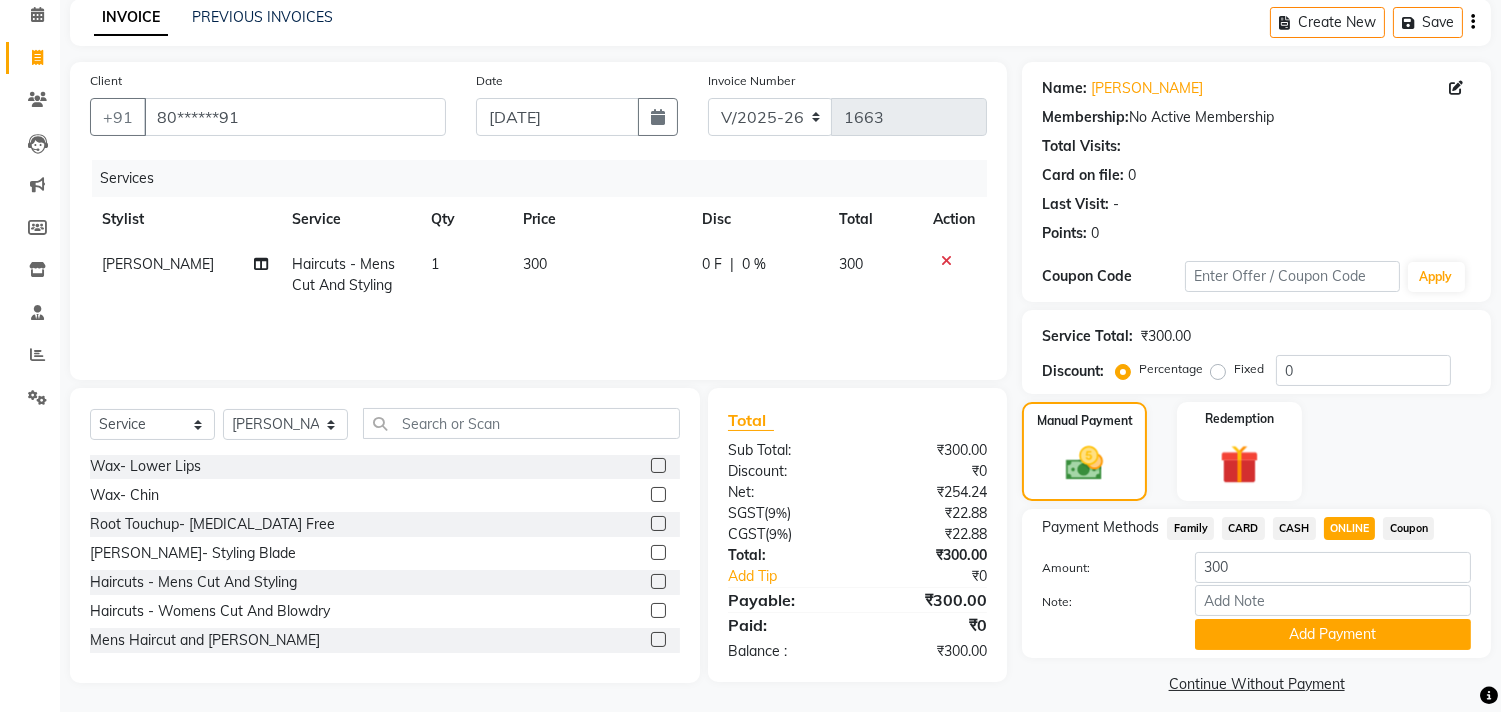 click on "Payment Methods  Family   CARD   CASH   ONLINE   Coupon  Amount: 300 Note: Add Payment" 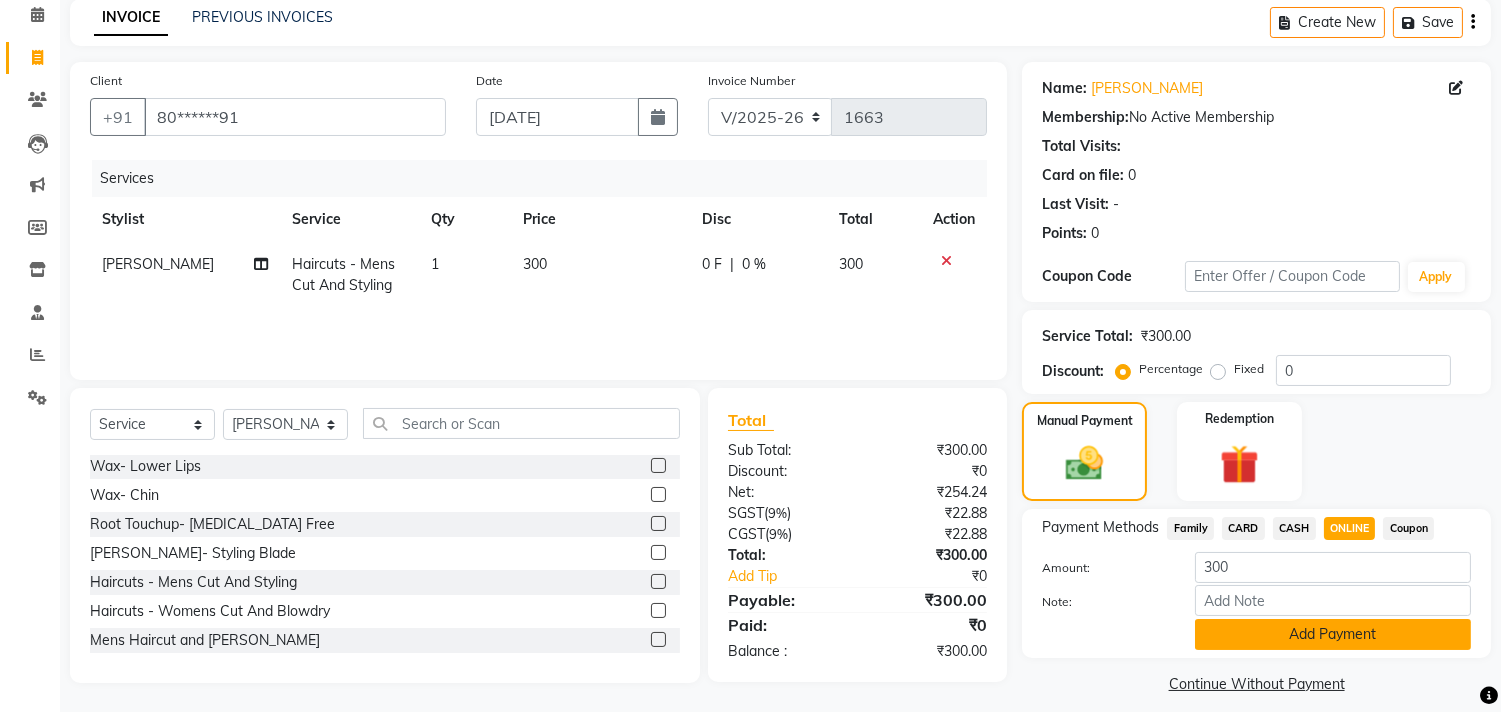 click on "Add Payment" 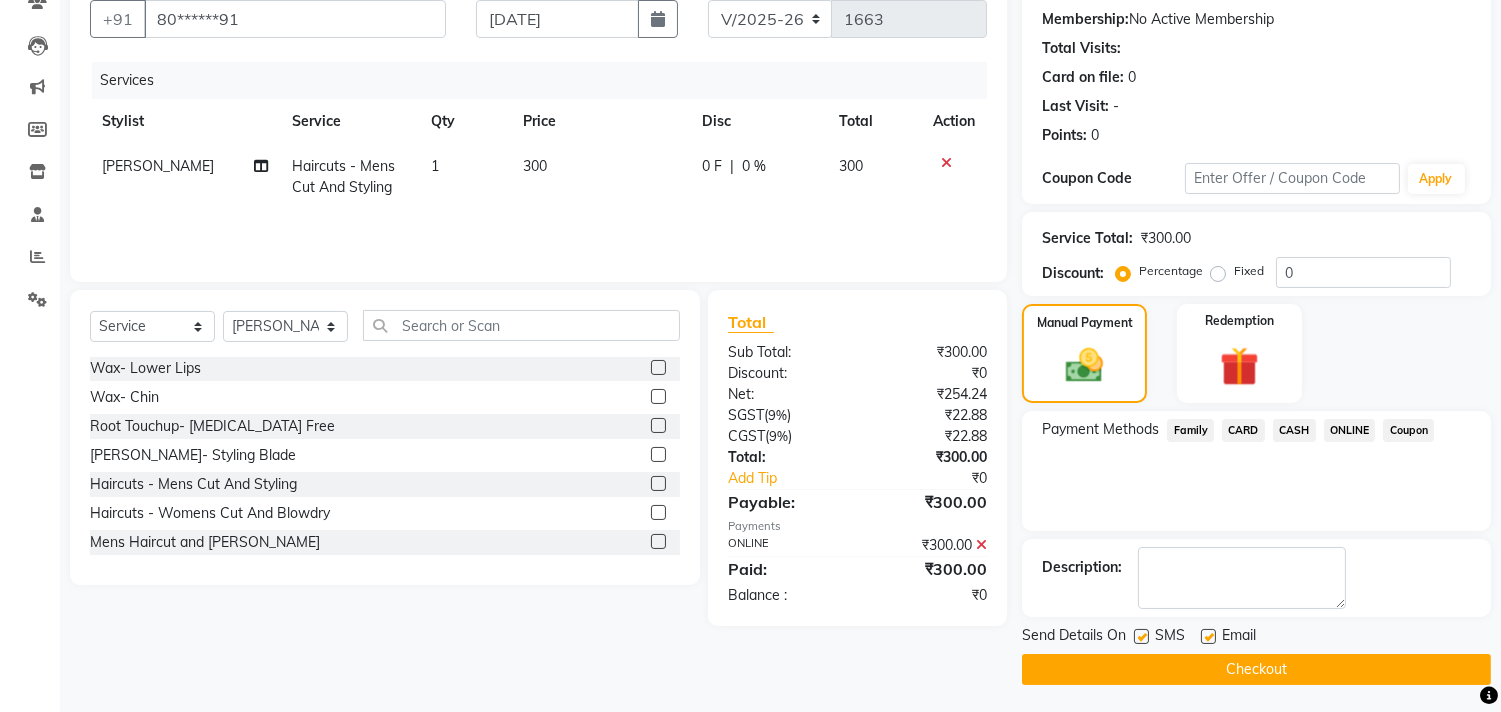 scroll, scrollTop: 187, scrollLeft: 0, axis: vertical 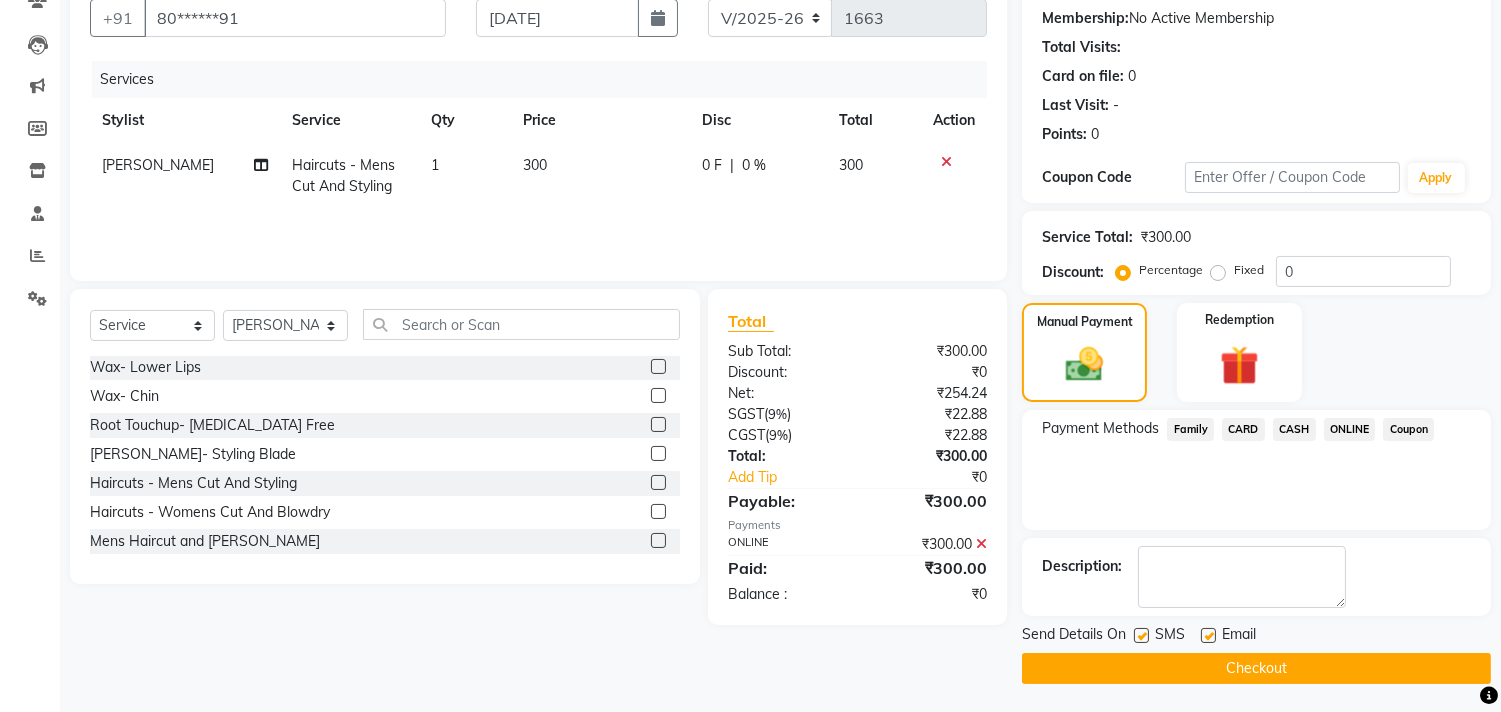 click on "Checkout" 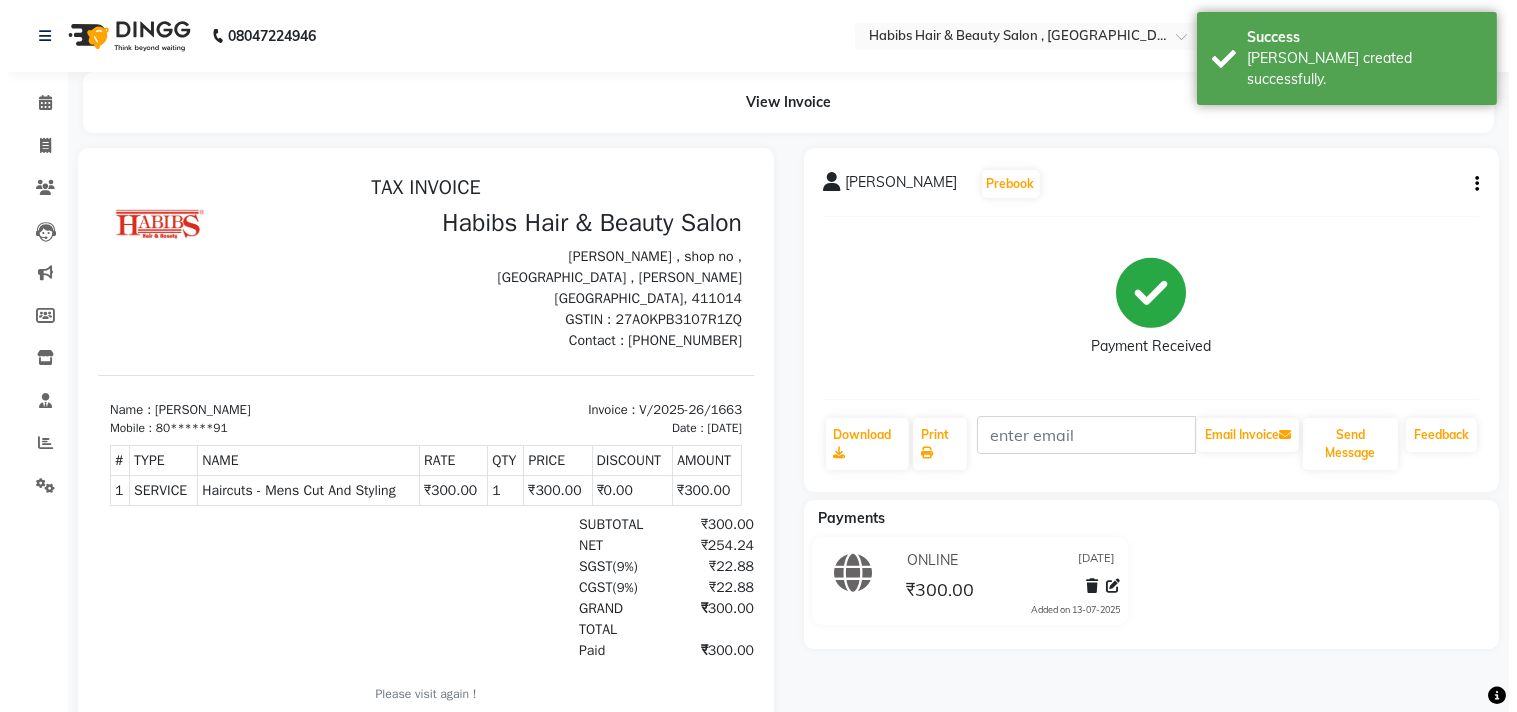scroll, scrollTop: 0, scrollLeft: 0, axis: both 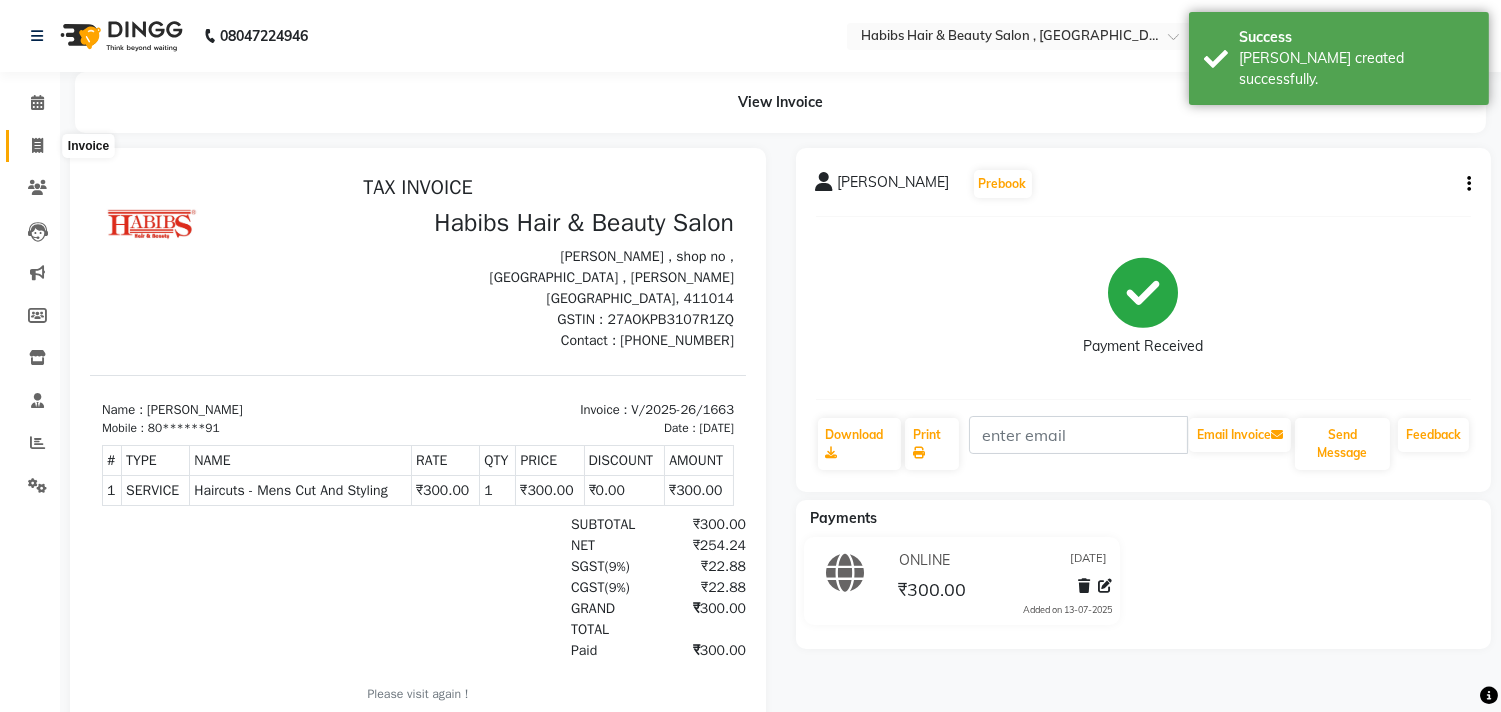 click 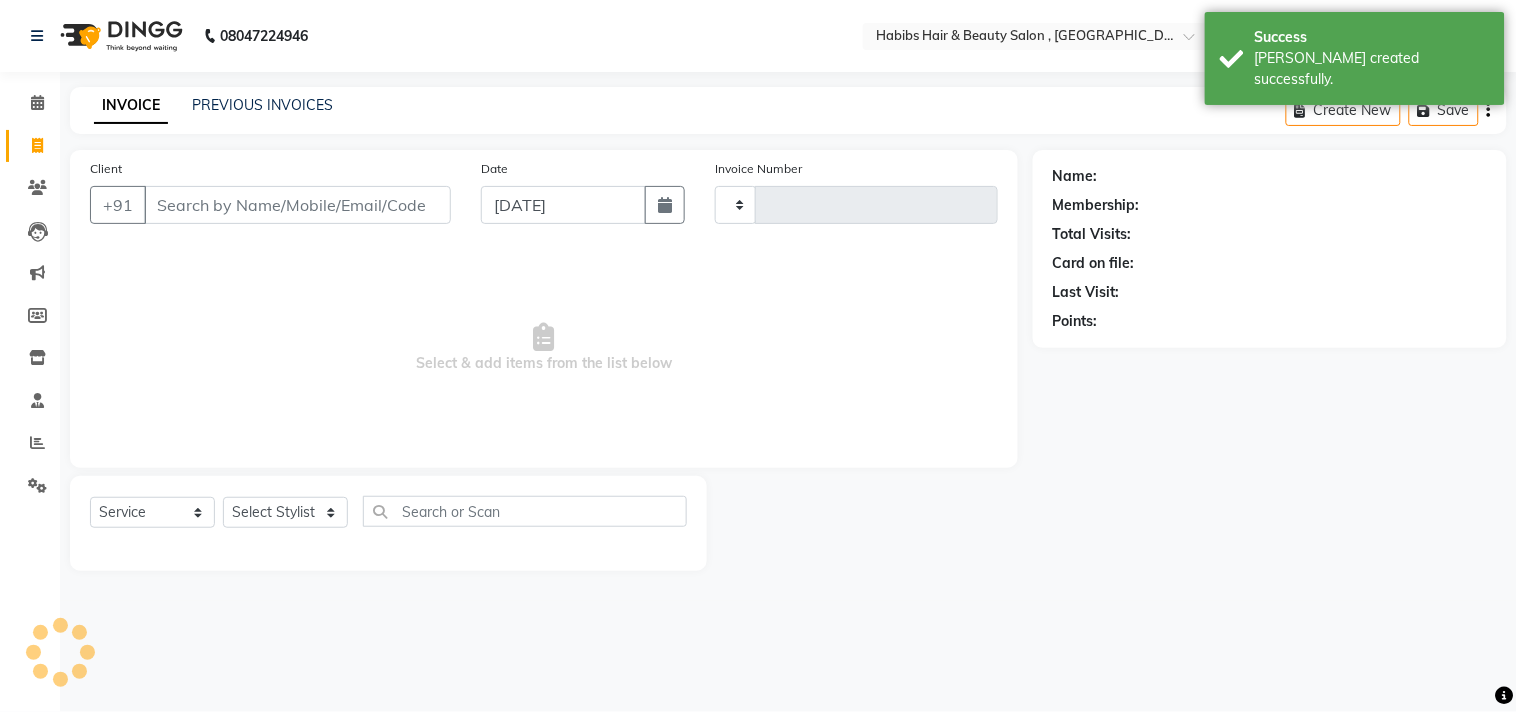 type on "7" 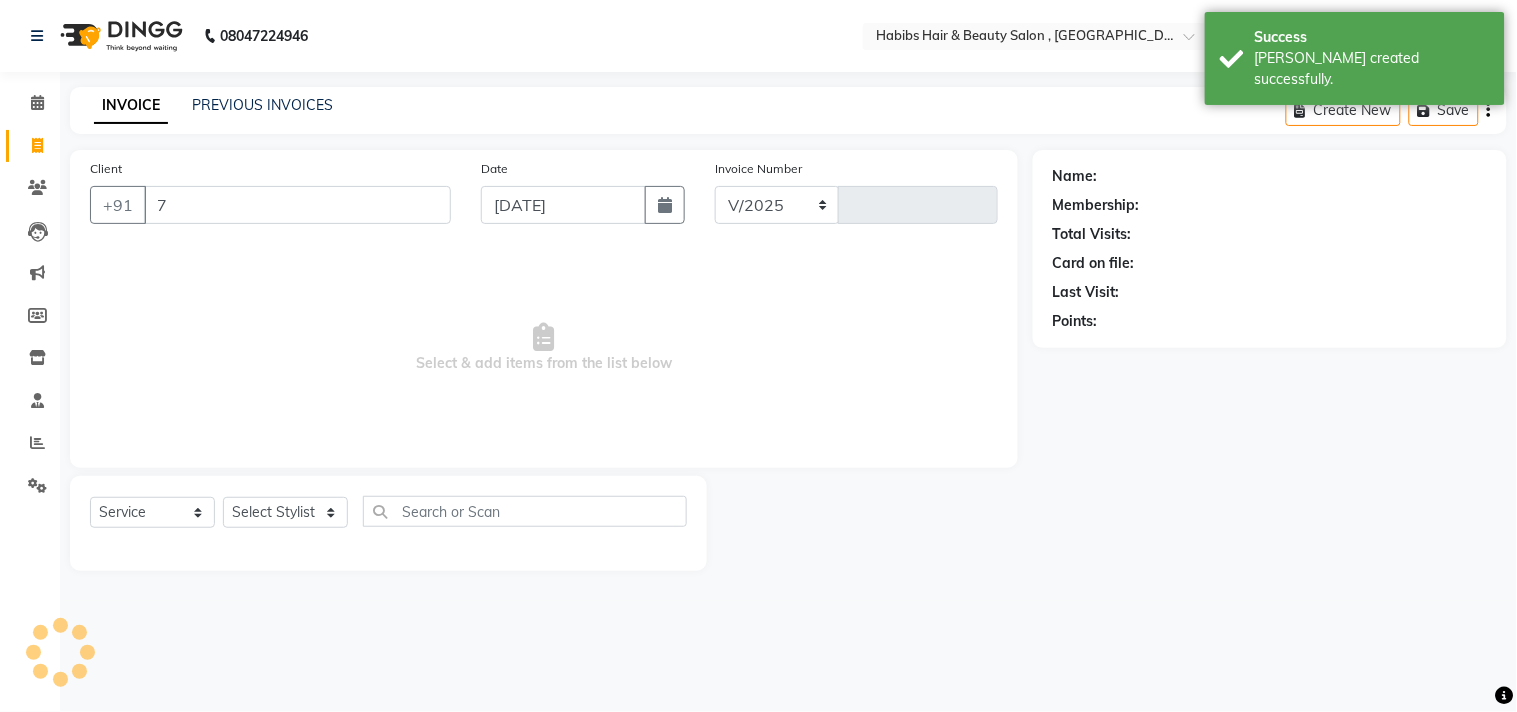 select on "4838" 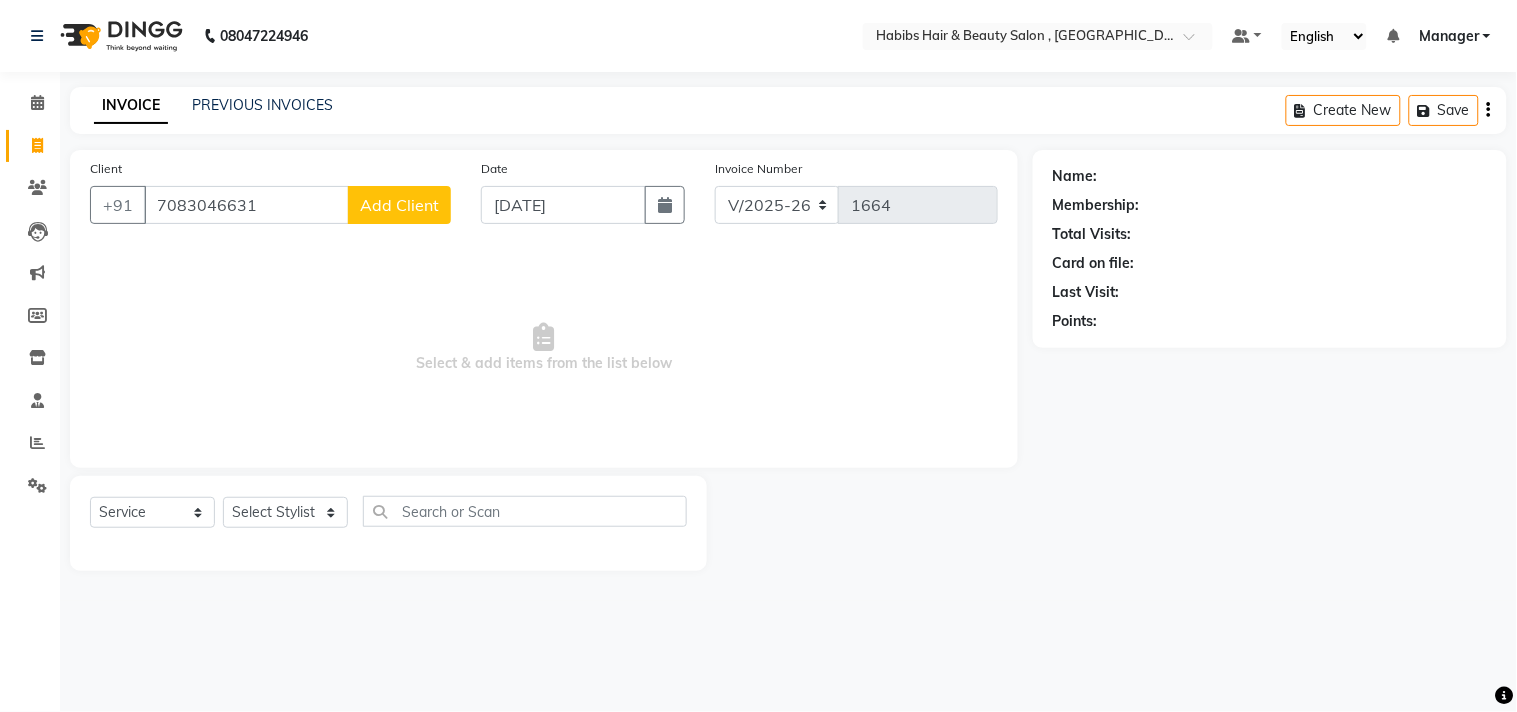 type on "7083046631" 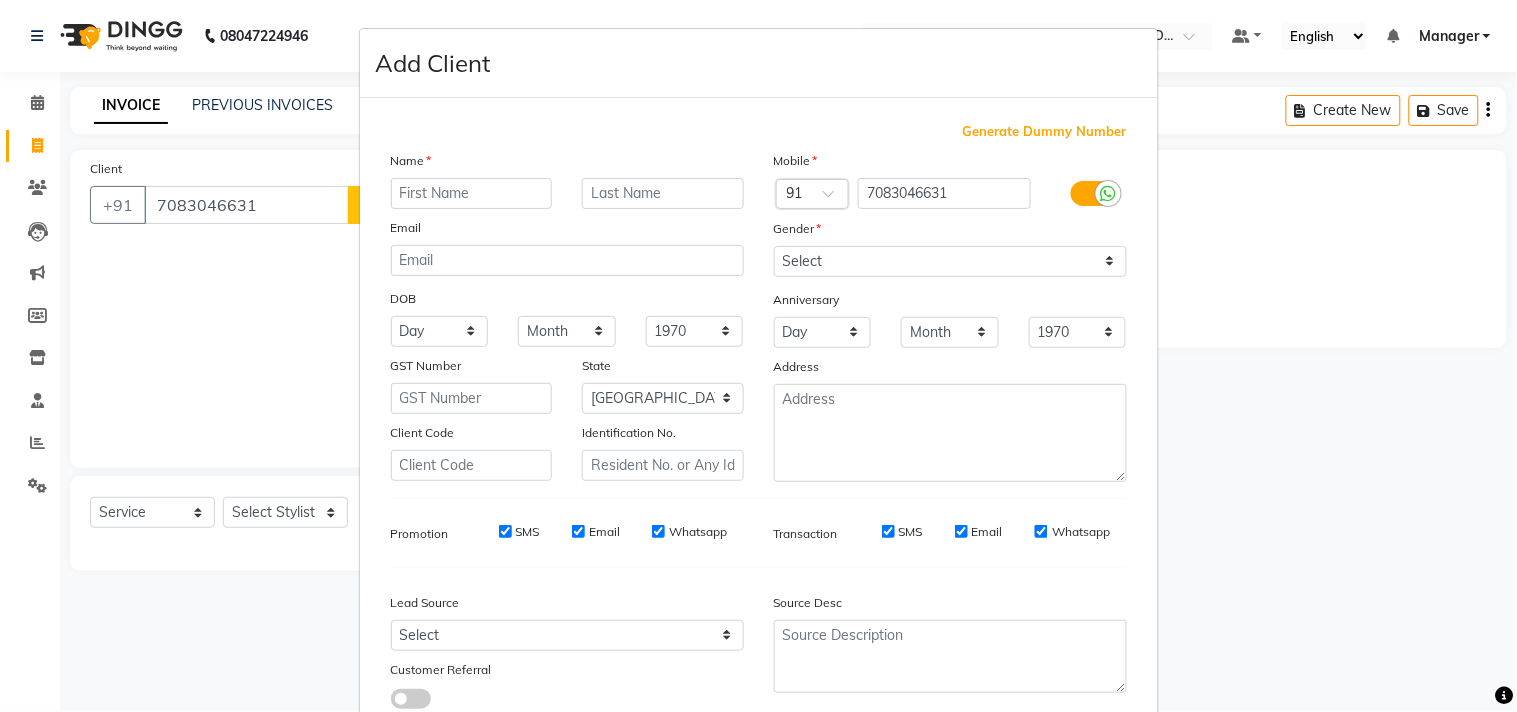 click on "Name" at bounding box center [567, 164] 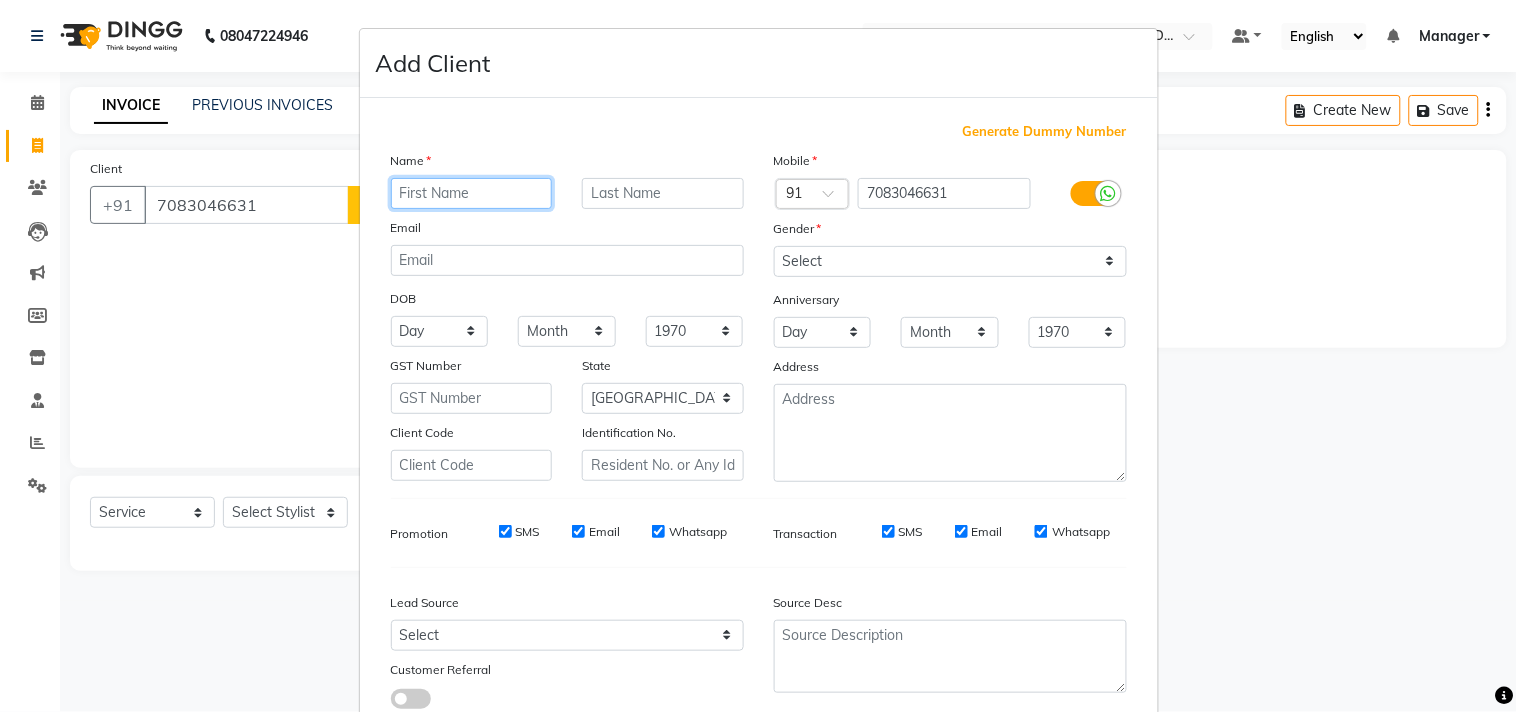 click at bounding box center [472, 193] 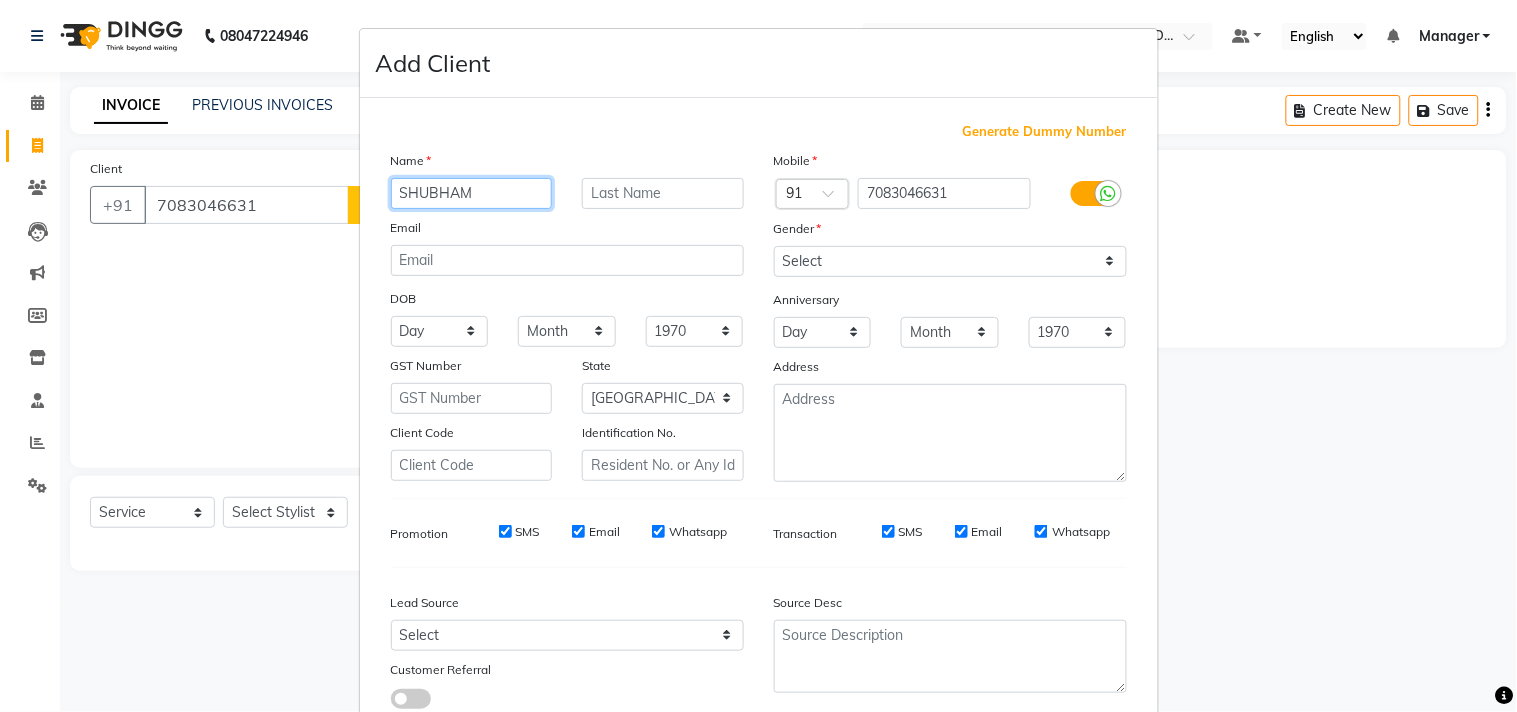 type on "SHUBHAM" 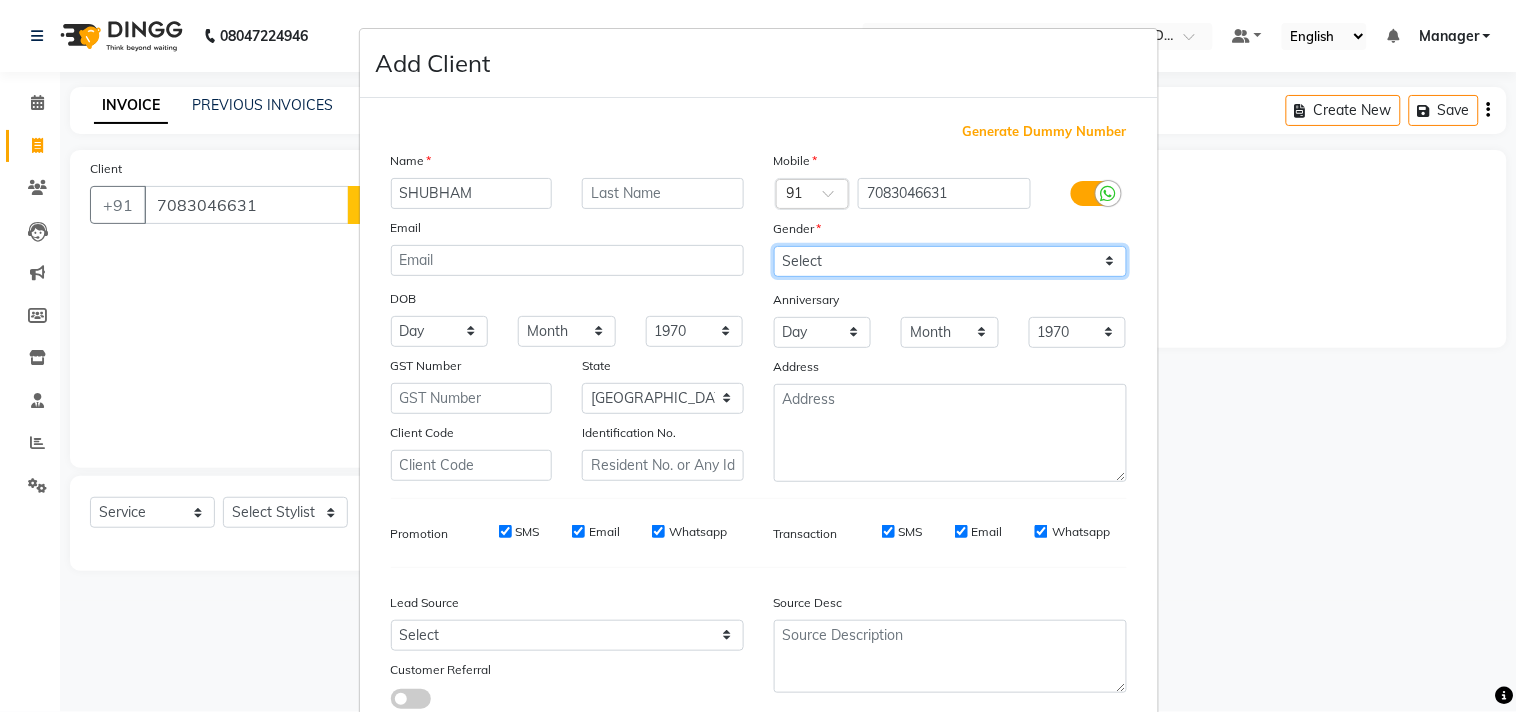 click on "Select [DEMOGRAPHIC_DATA] [DEMOGRAPHIC_DATA] Other Prefer Not To Say" at bounding box center (950, 261) 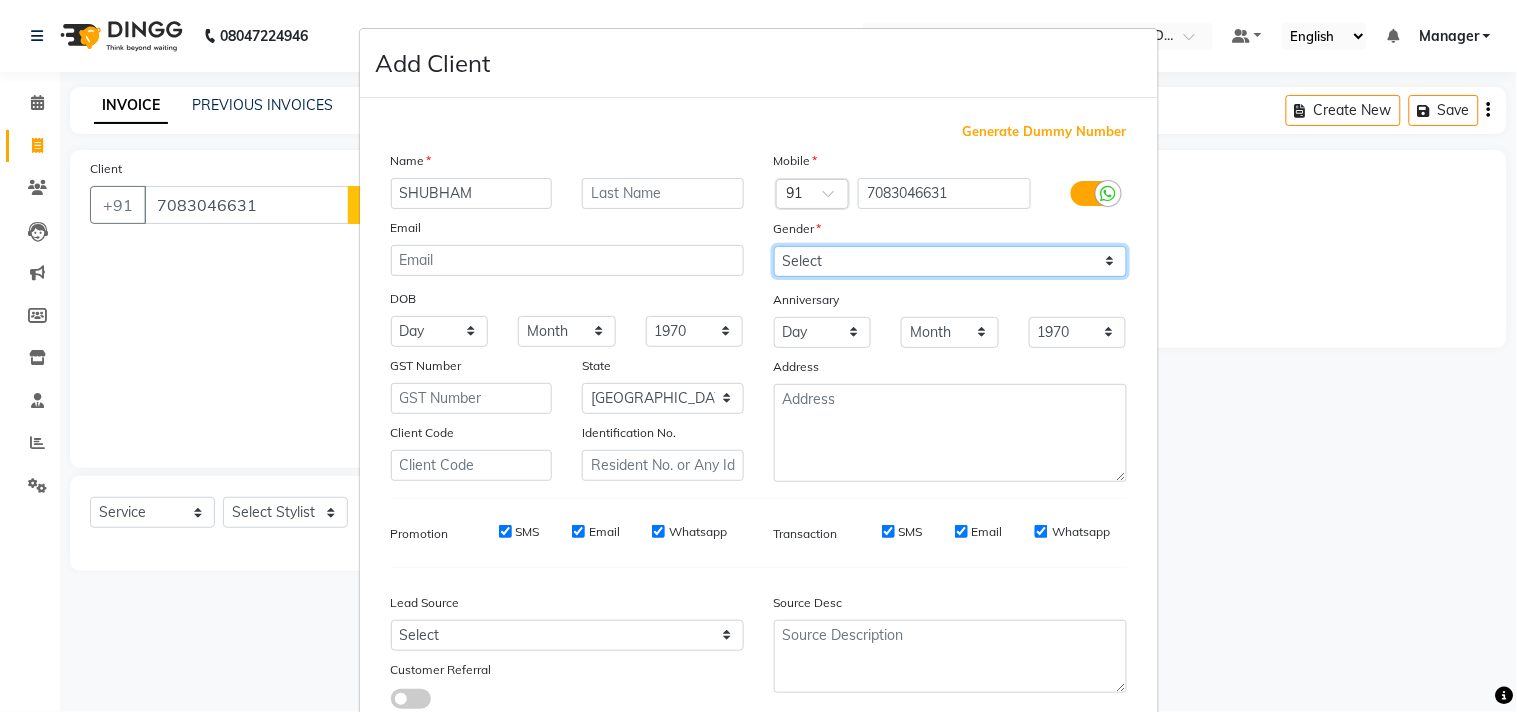 select on "[DEMOGRAPHIC_DATA]" 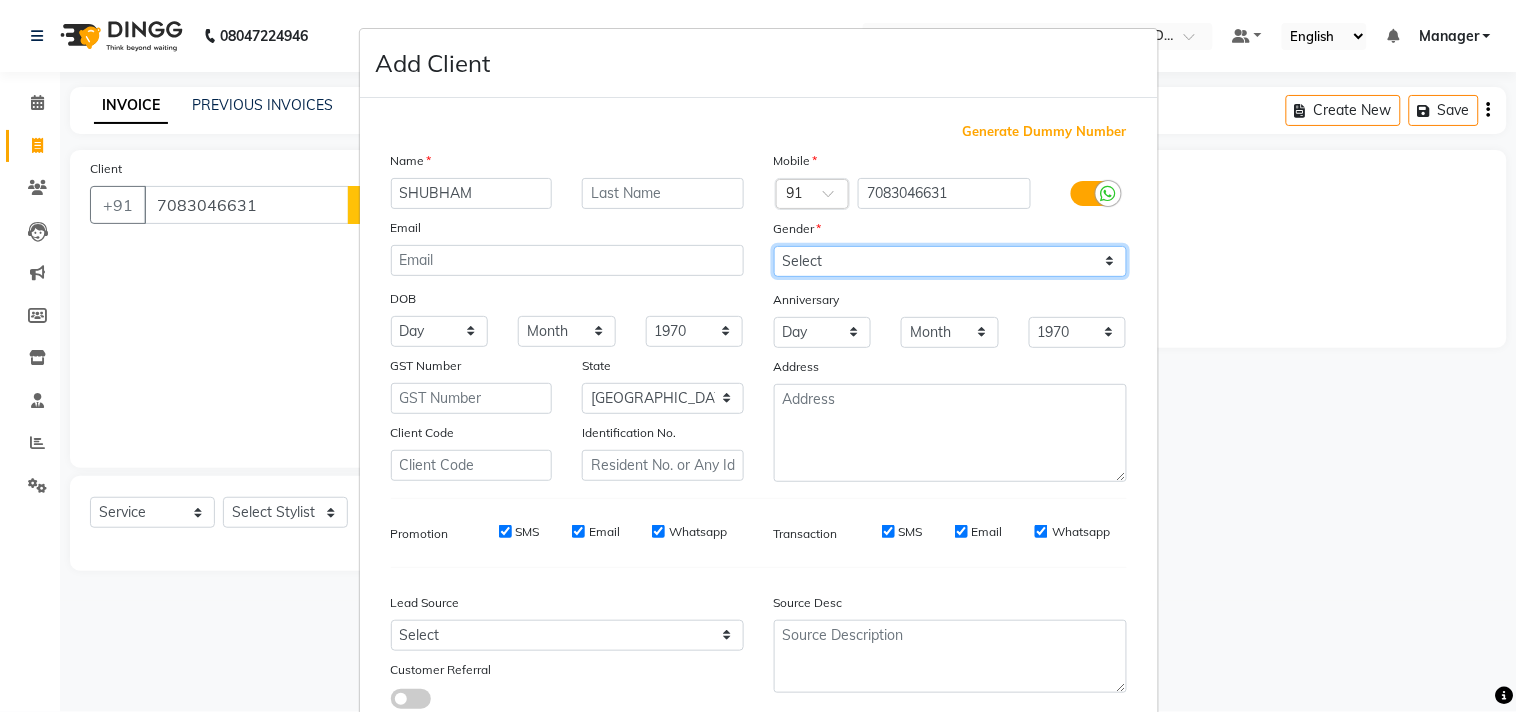 click on "Select [DEMOGRAPHIC_DATA] [DEMOGRAPHIC_DATA] Other Prefer Not To Say" at bounding box center [950, 261] 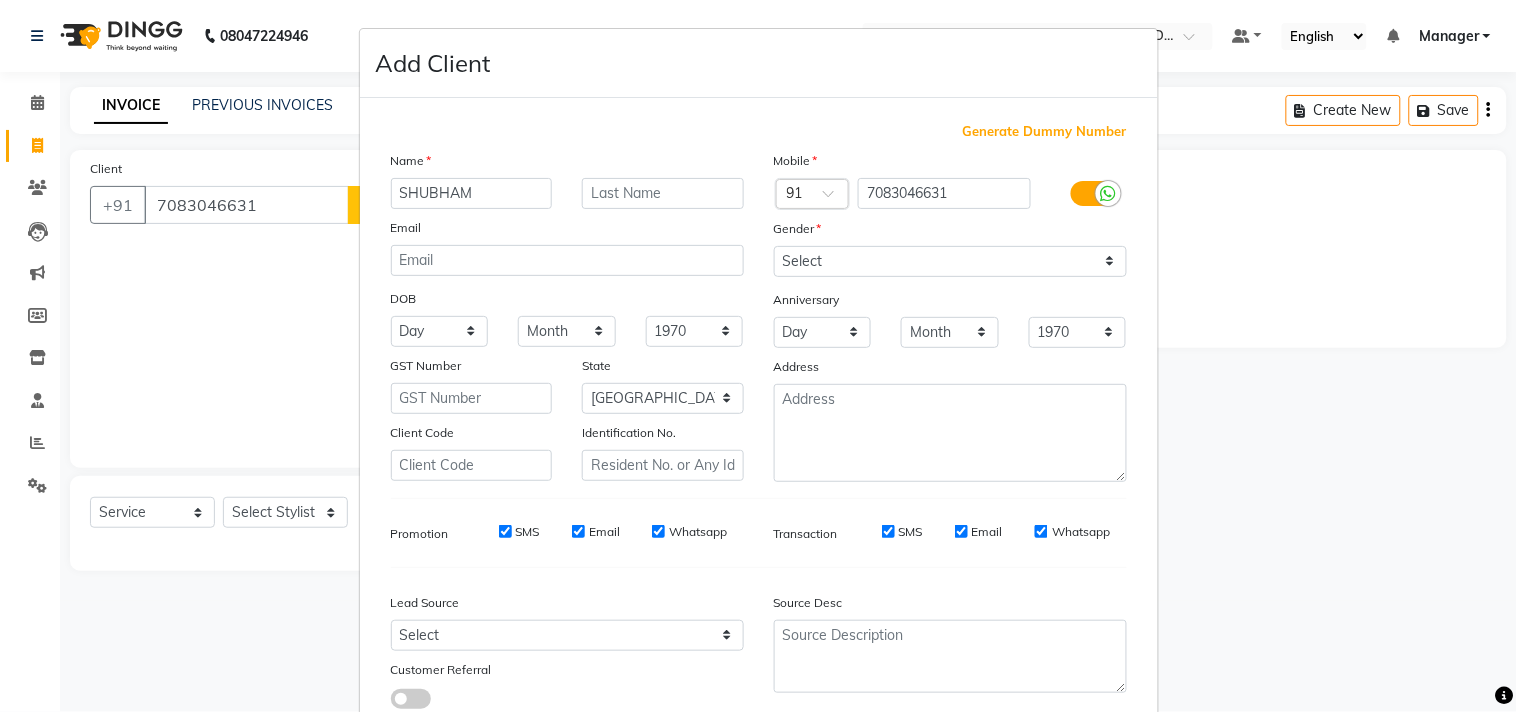 click on "Generate Dummy Number Name [PERSON_NAME] Email DOB Day 01 02 03 04 05 06 07 08 09 10 11 12 13 14 15 16 17 18 19 20 21 22 23 24 25 26 27 28 29 30 31 Month January February March April May June July August September October November [DATE] 1941 1942 1943 1944 1945 1946 1947 1948 1949 1950 1951 1952 1953 1954 1955 1956 1957 1958 1959 1960 1961 1962 1963 1964 1965 1966 1967 1968 1969 1970 1971 1972 1973 1974 1975 1976 1977 1978 1979 1980 1981 1982 1983 1984 1985 1986 1987 1988 1989 1990 1991 1992 1993 1994 1995 1996 1997 1998 1999 2000 2001 2002 2003 2004 2005 2006 2007 2008 2009 2010 2011 2012 2013 2014 2015 2016 2017 2018 2019 2020 2021 2022 2023 2024 GST Number State Select [GEOGRAPHIC_DATA] and [GEOGRAPHIC_DATA] [GEOGRAPHIC_DATA] [GEOGRAPHIC_DATA] [GEOGRAPHIC_DATA] [GEOGRAPHIC_DATA] [GEOGRAPHIC_DATA] [GEOGRAPHIC_DATA] [GEOGRAPHIC_DATA] [GEOGRAPHIC_DATA] [GEOGRAPHIC_DATA] [GEOGRAPHIC_DATA] [GEOGRAPHIC_DATA] [GEOGRAPHIC_DATA] [GEOGRAPHIC_DATA] [GEOGRAPHIC_DATA] [GEOGRAPHIC_DATA] [GEOGRAPHIC_DATA] [GEOGRAPHIC_DATA] [GEOGRAPHIC_DATA] [GEOGRAPHIC_DATA] [GEOGRAPHIC_DATA] [GEOGRAPHIC_DATA] [GEOGRAPHIC_DATA] [GEOGRAPHIC_DATA] [GEOGRAPHIC_DATA] [GEOGRAPHIC_DATA] [GEOGRAPHIC_DATA] [GEOGRAPHIC_DATA] [GEOGRAPHIC_DATA] [GEOGRAPHIC_DATA] ×" at bounding box center [759, 423] 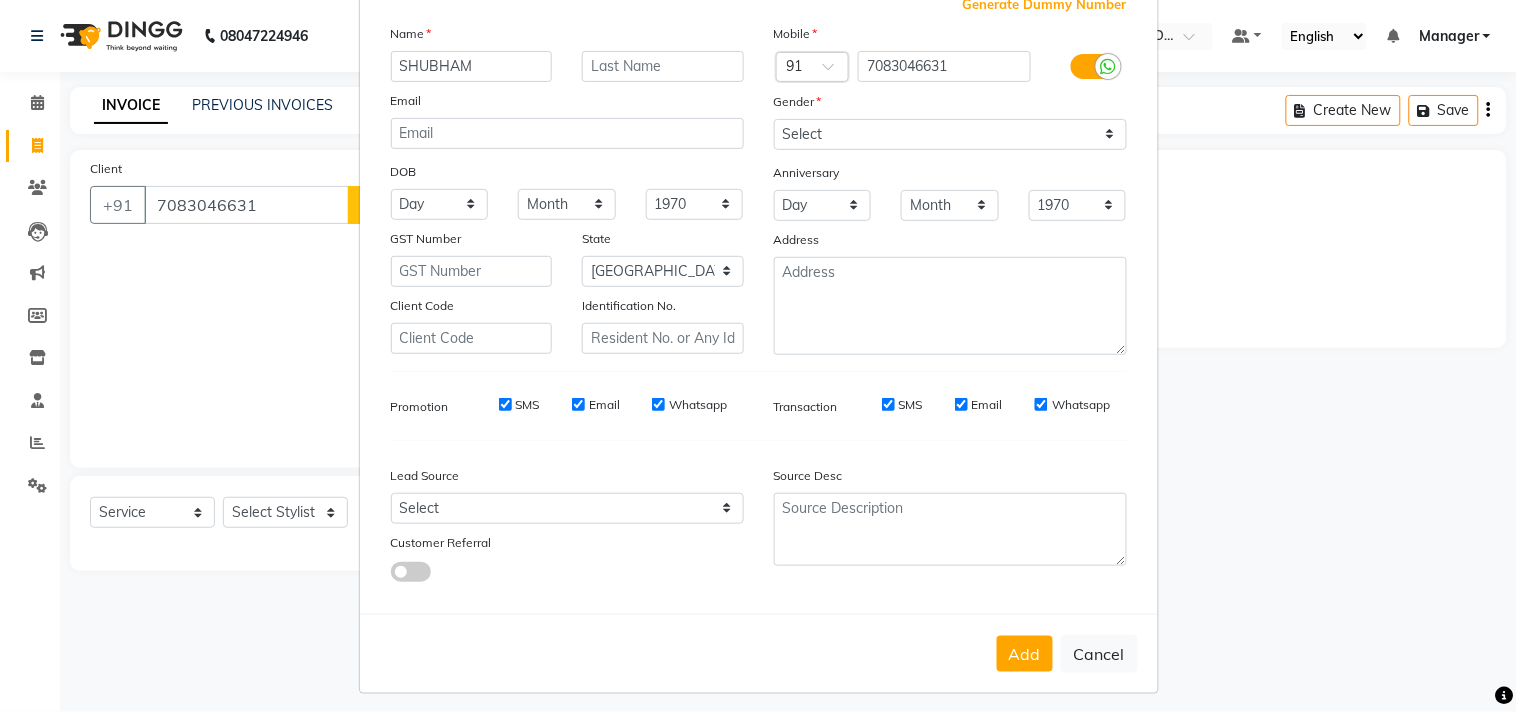 scroll, scrollTop: 138, scrollLeft: 0, axis: vertical 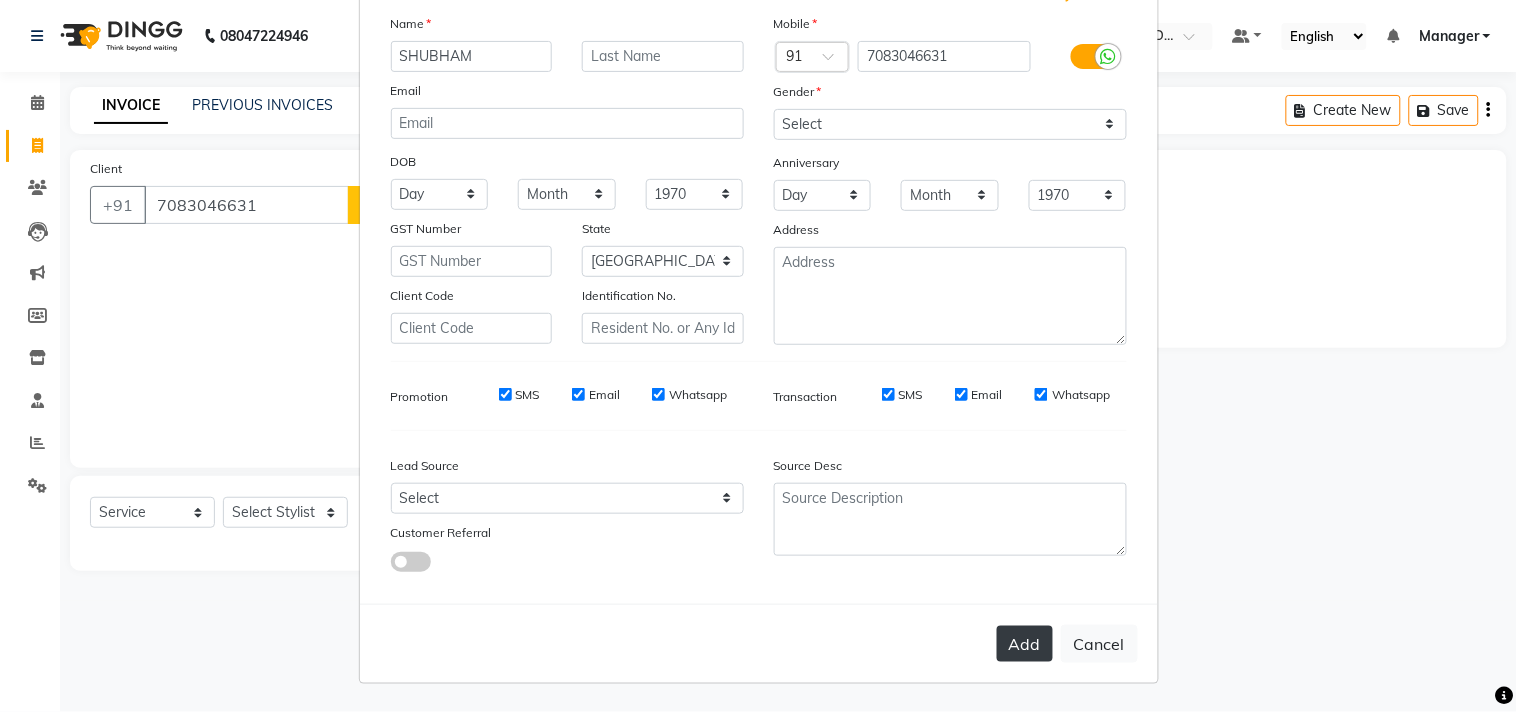 click on "Add" at bounding box center (1025, 644) 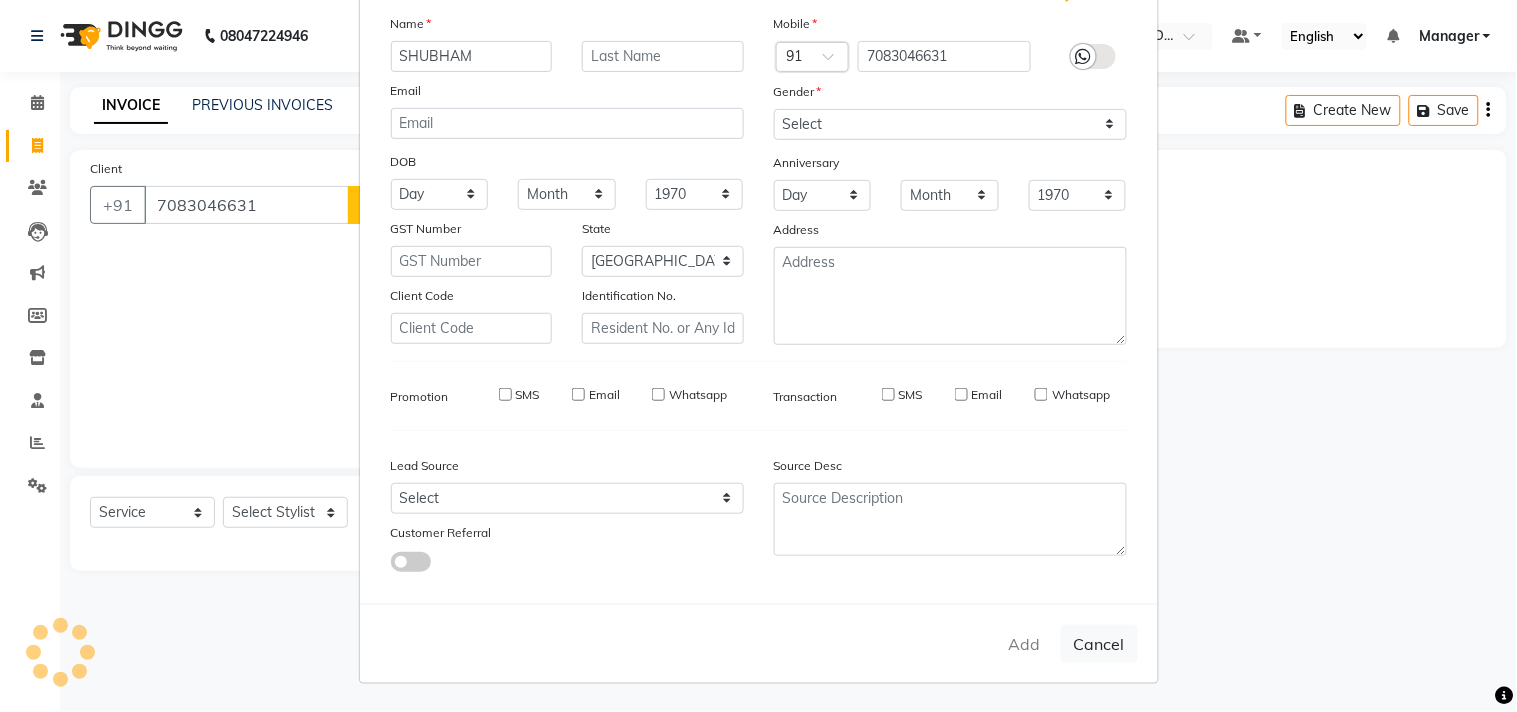 type on "70******31" 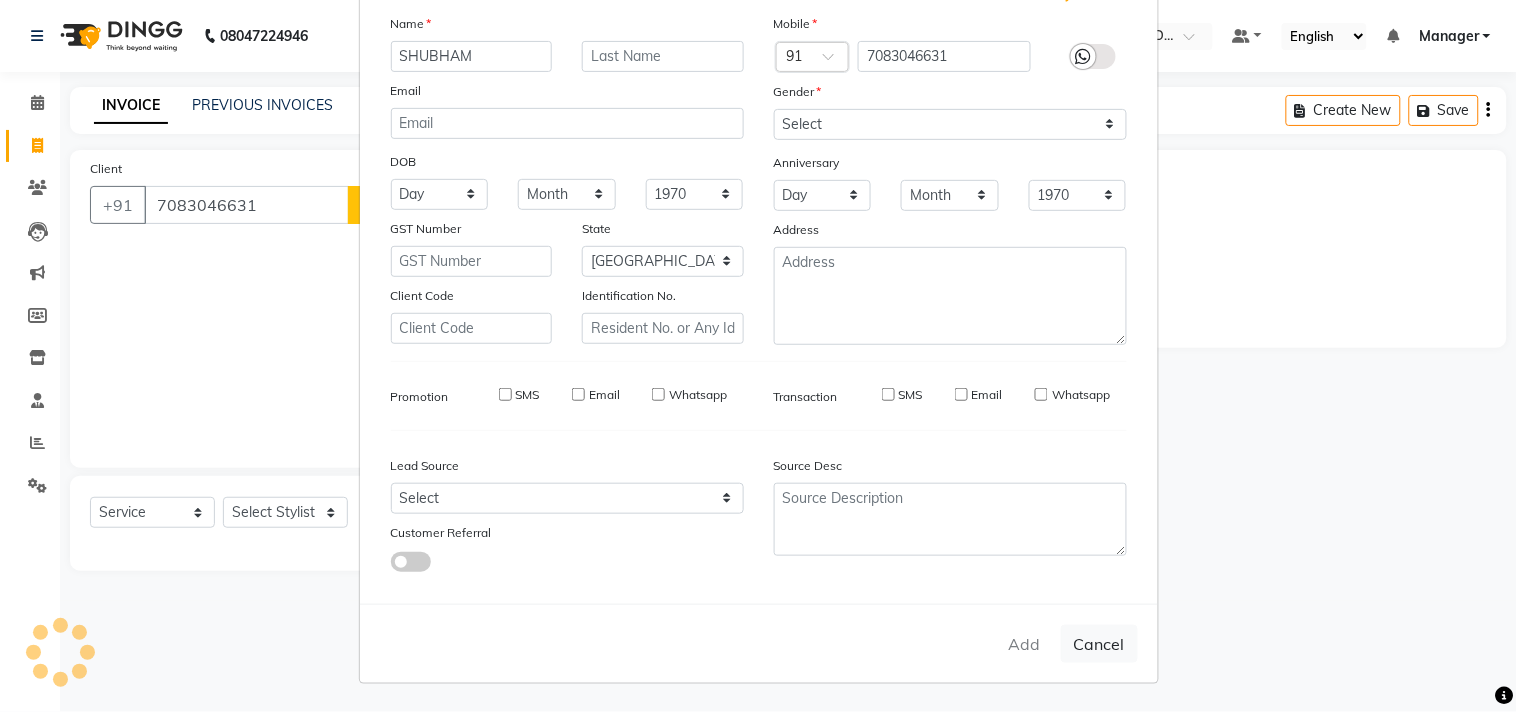 type 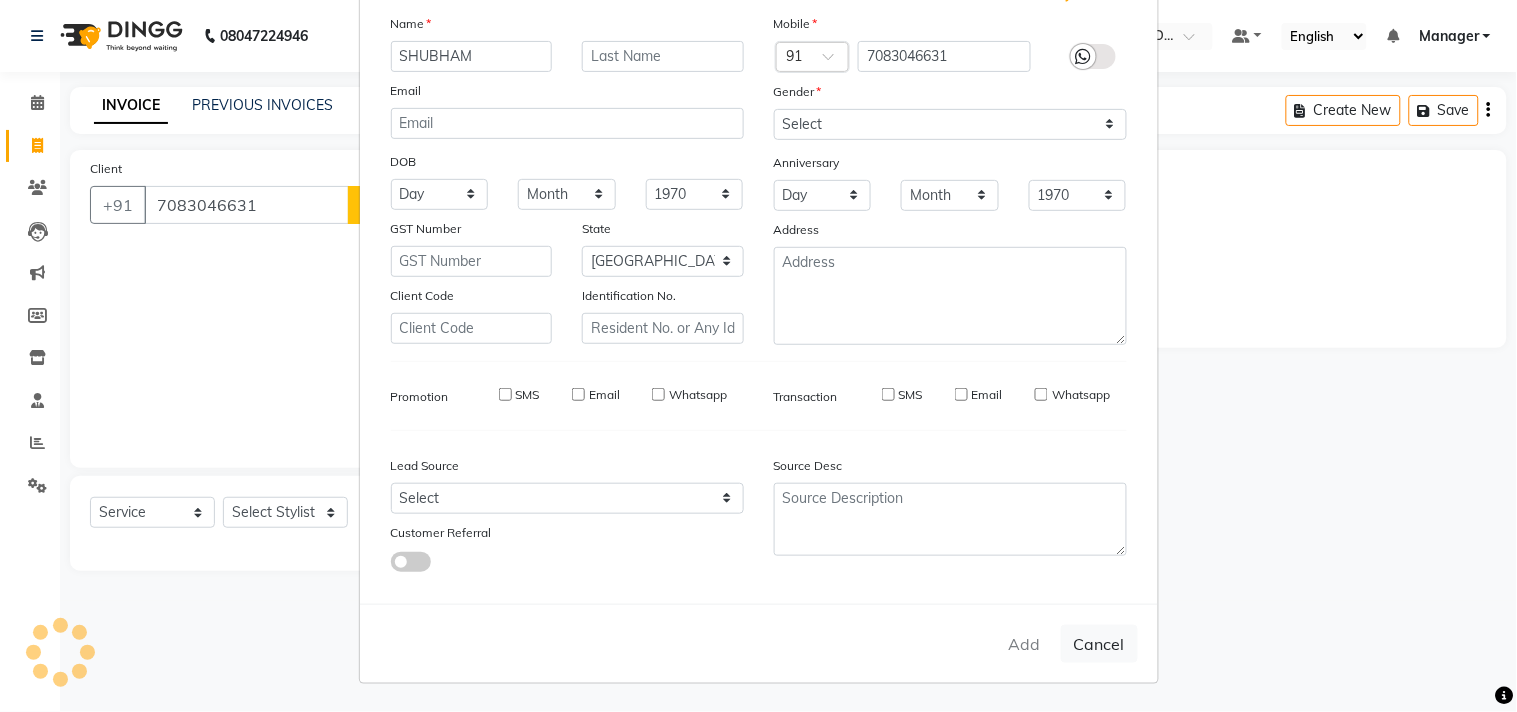 select 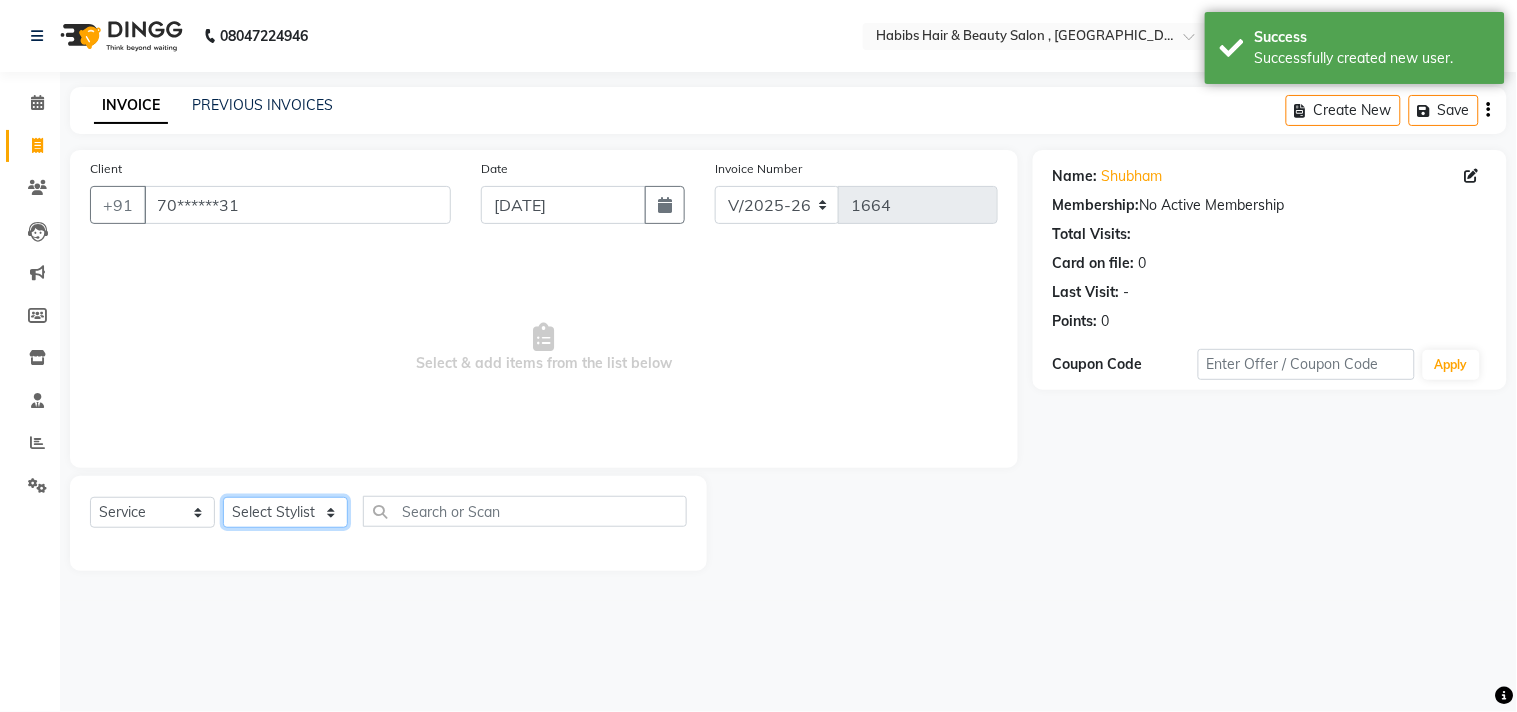 click on "Select Stylist [PERSON_NAME] Manager M M [PERSON_NAME] [PERSON_NAME] Sameer [PERSON_NAME] [PERSON_NAME] [PERSON_NAME]" 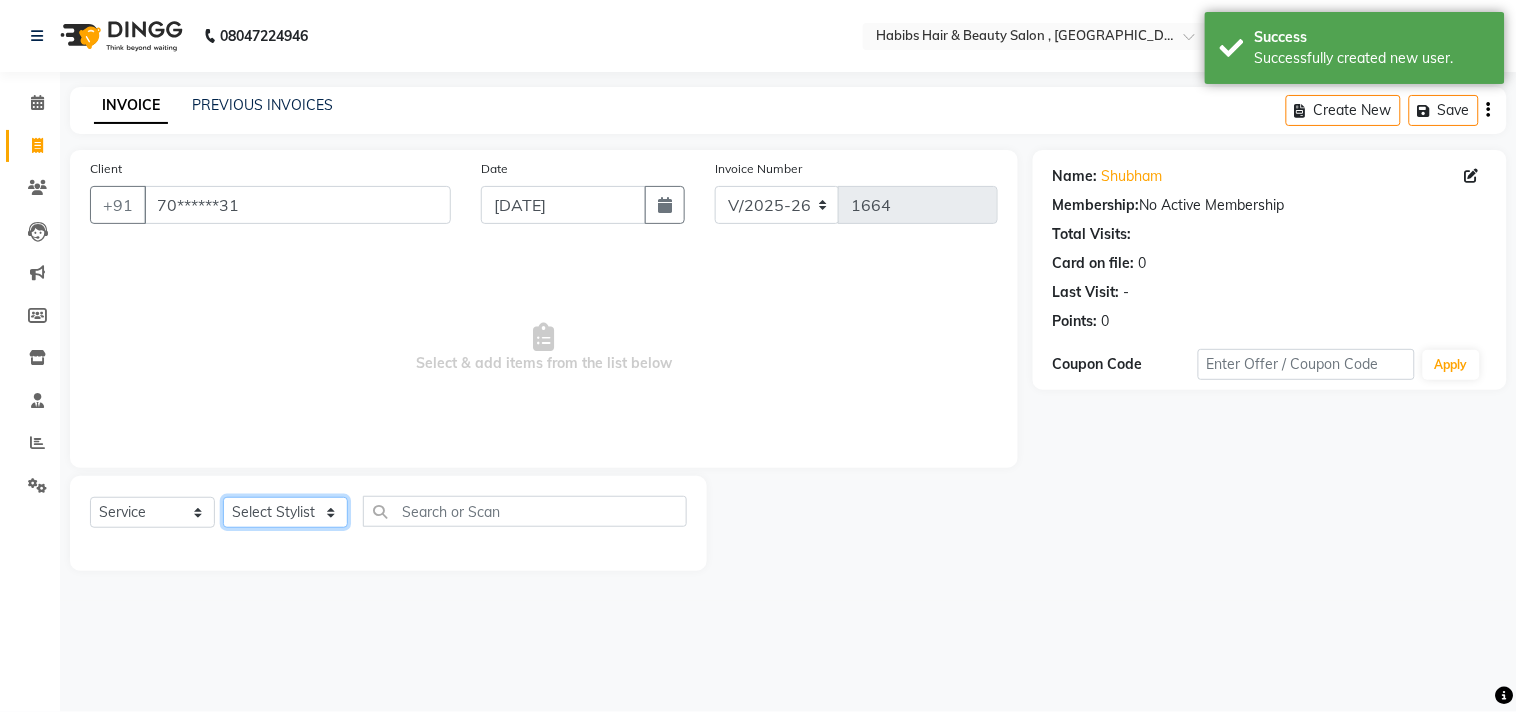select on "29954" 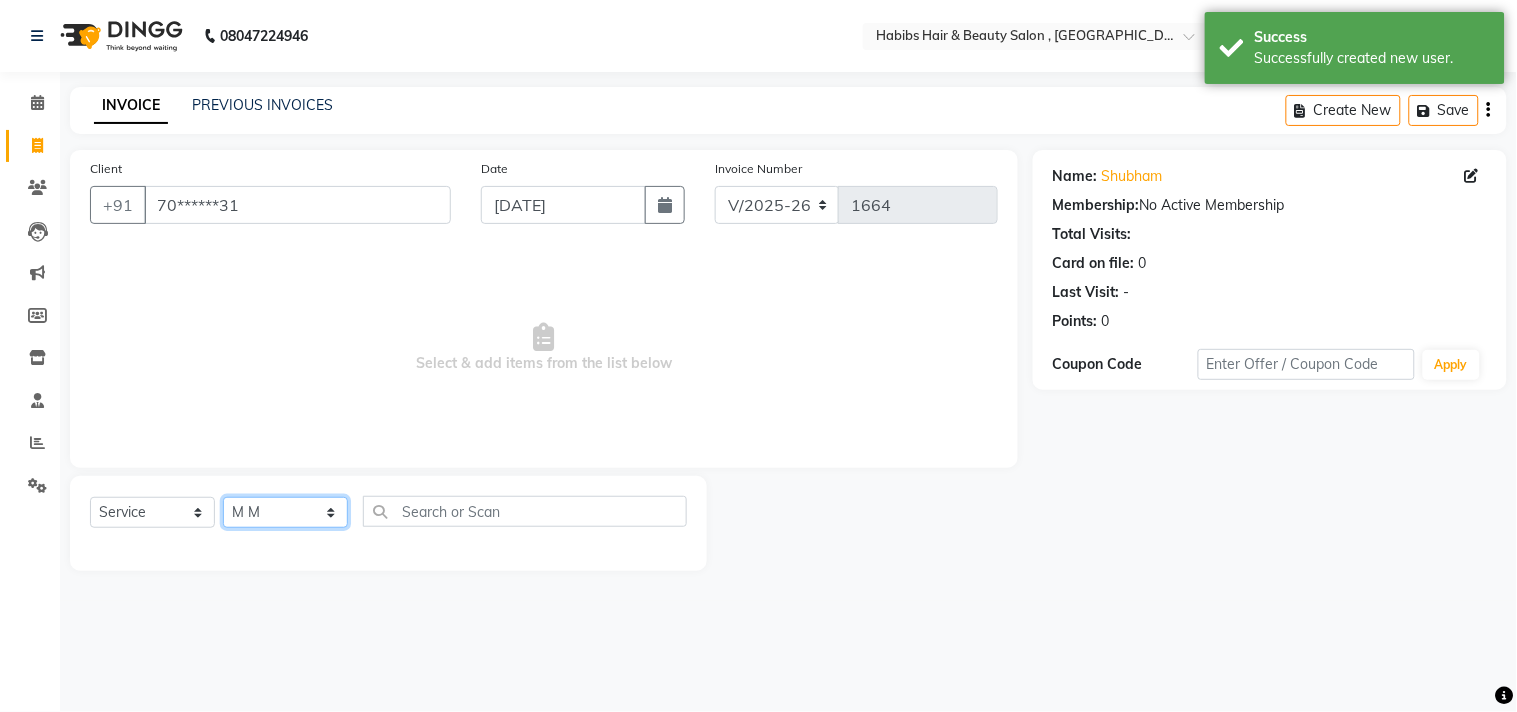 click on "Select Stylist [PERSON_NAME] Manager M M [PERSON_NAME] [PERSON_NAME] Sameer [PERSON_NAME] [PERSON_NAME] [PERSON_NAME]" 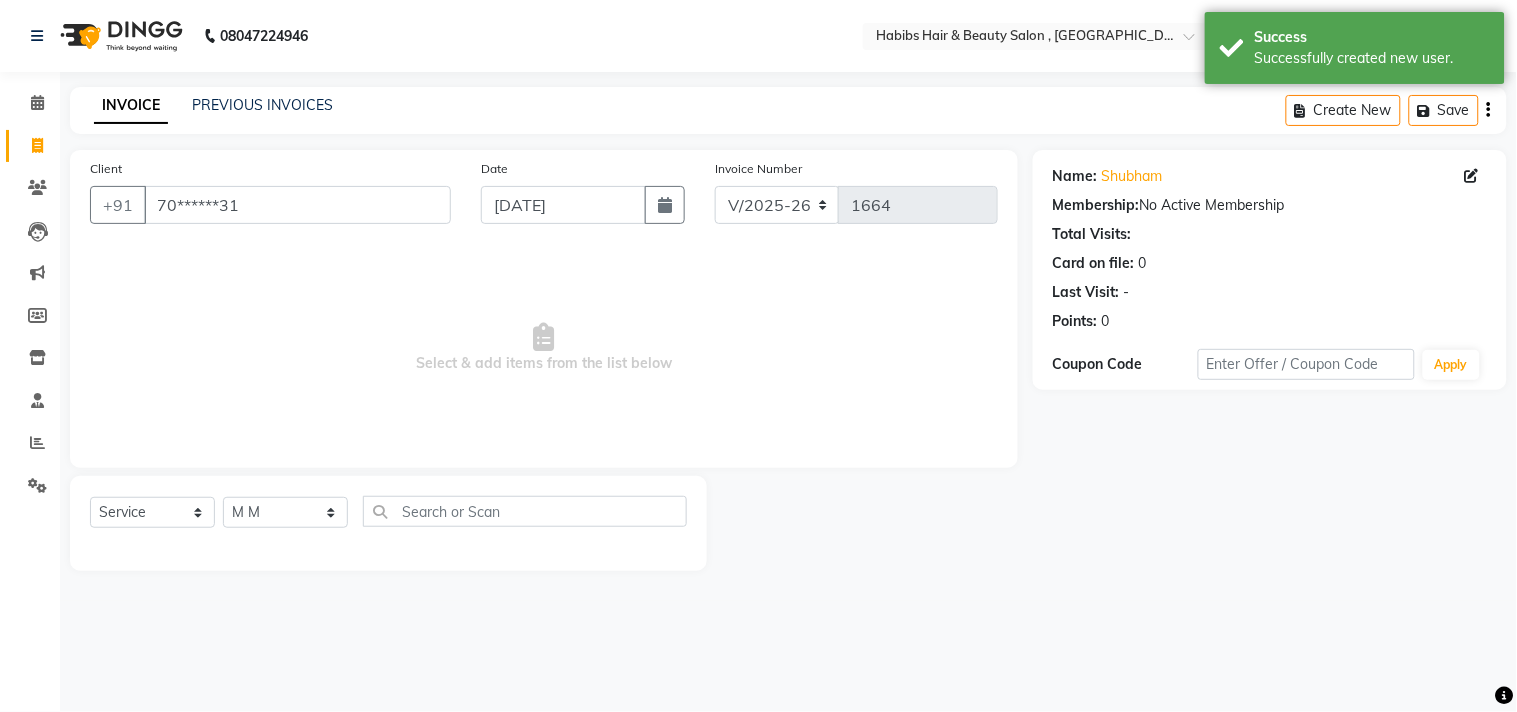 click on "Client +91 70******31 Date [DATE] Invoice Number V/2025 V/[PHONE_NUMBER]  Select & add items from the list below" 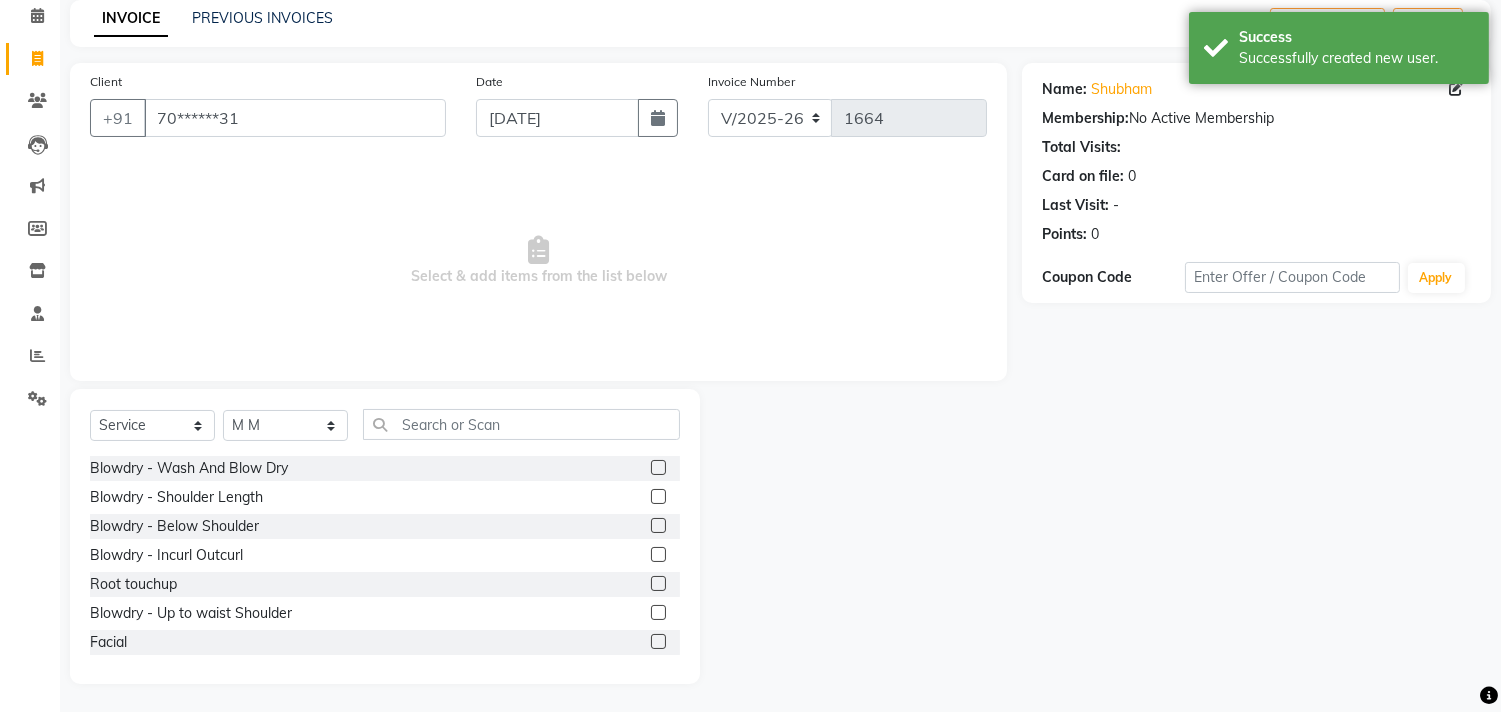 scroll, scrollTop: 88, scrollLeft: 0, axis: vertical 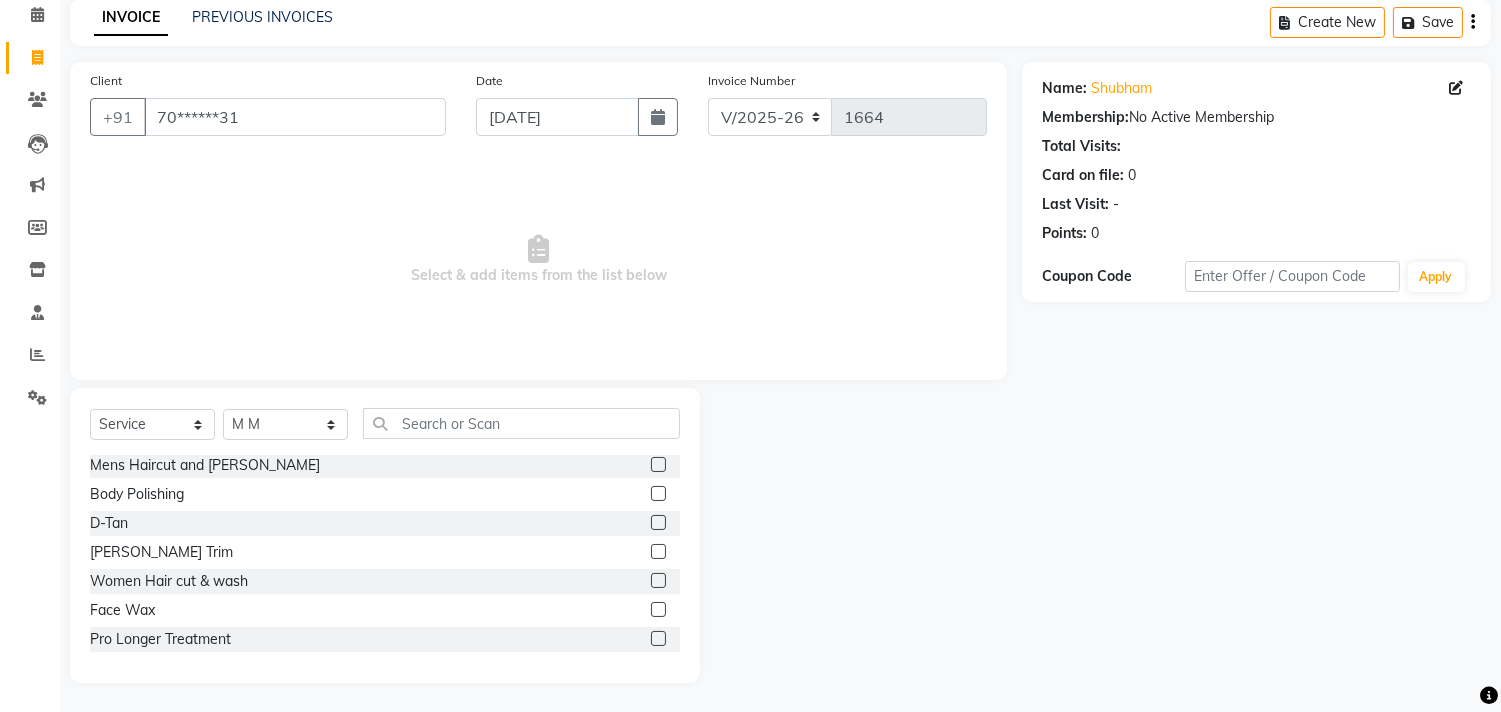 click 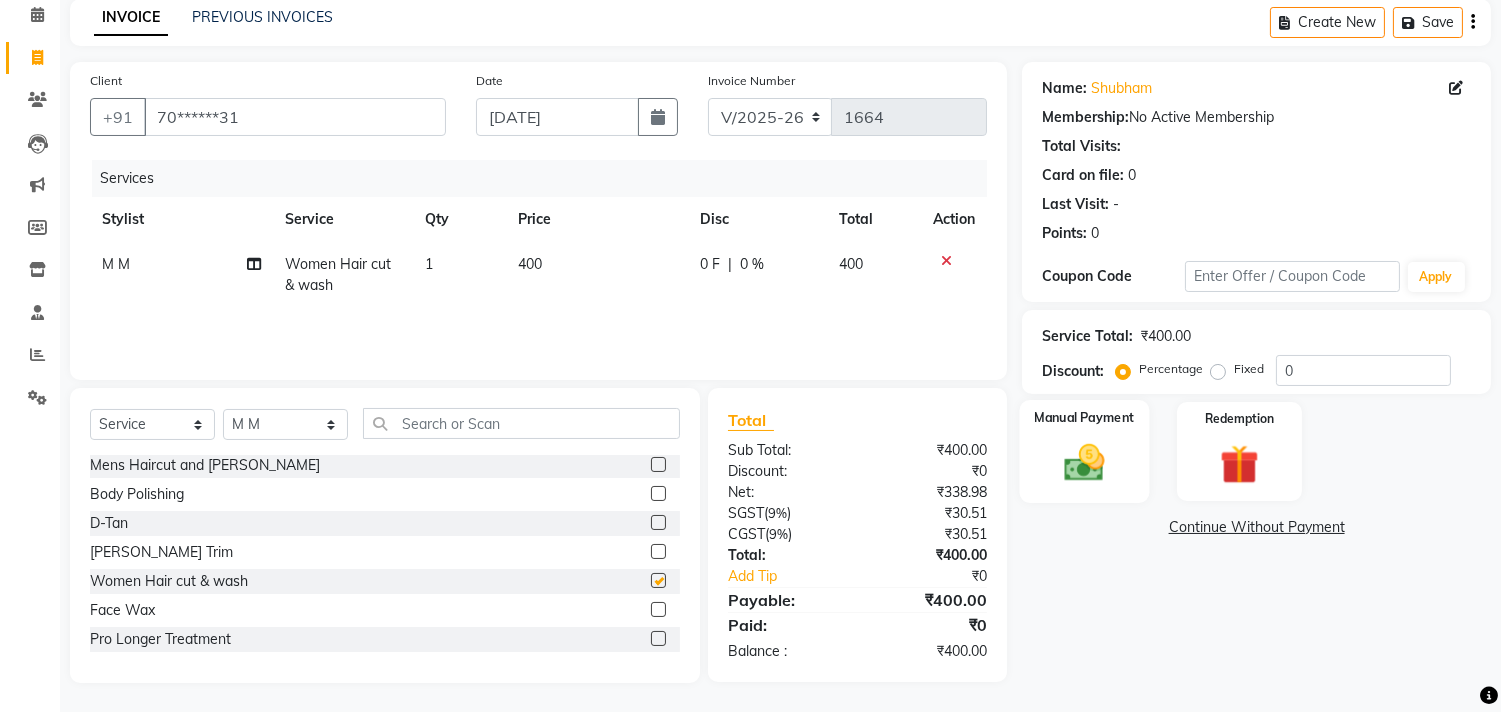 checkbox on "false" 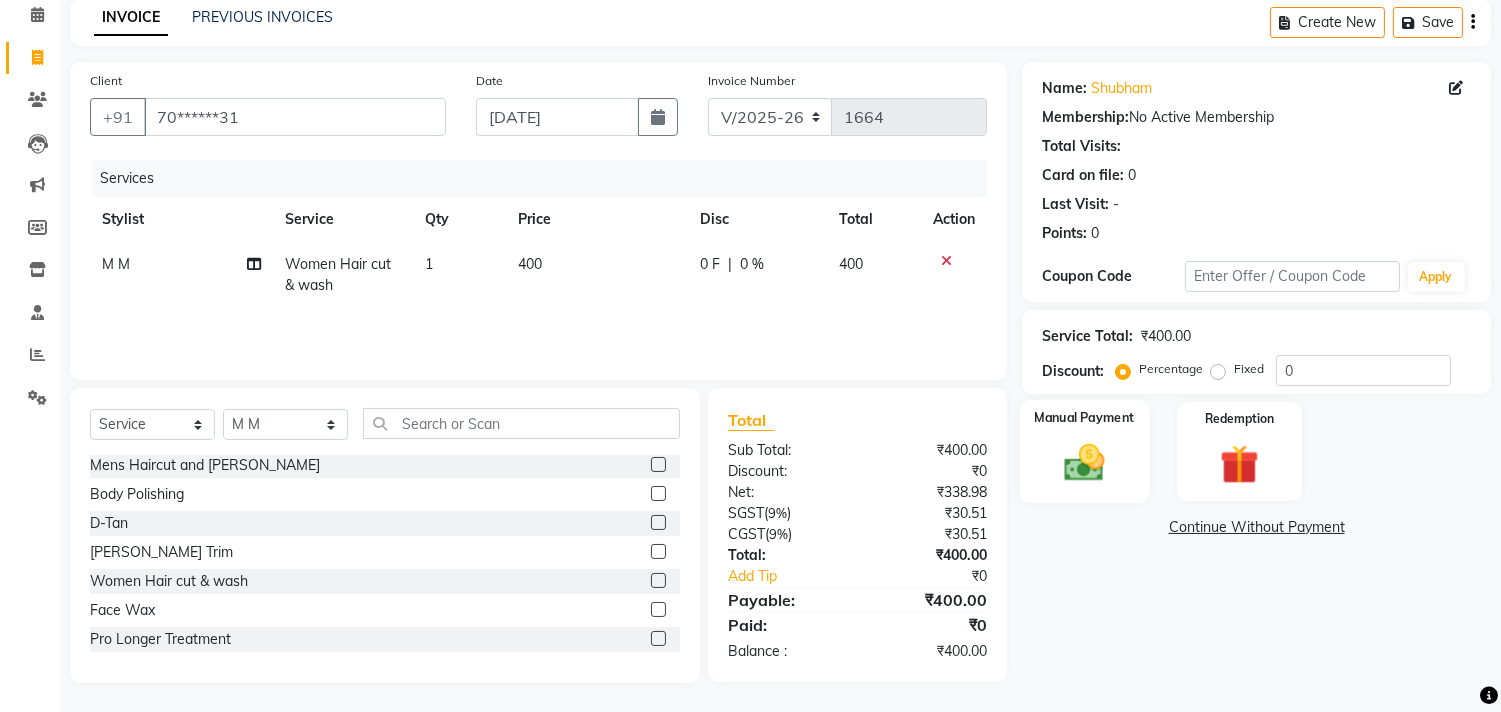 click 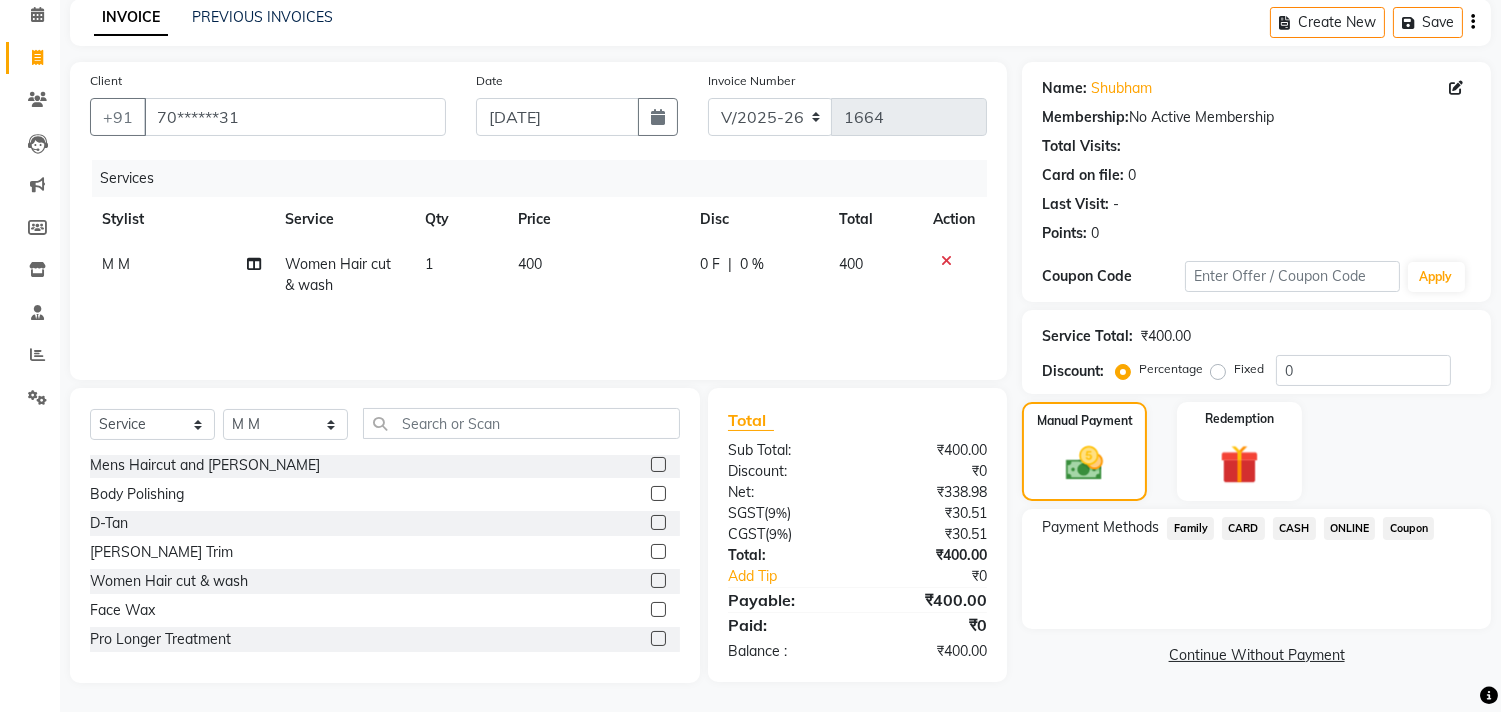 click on "ONLINE" 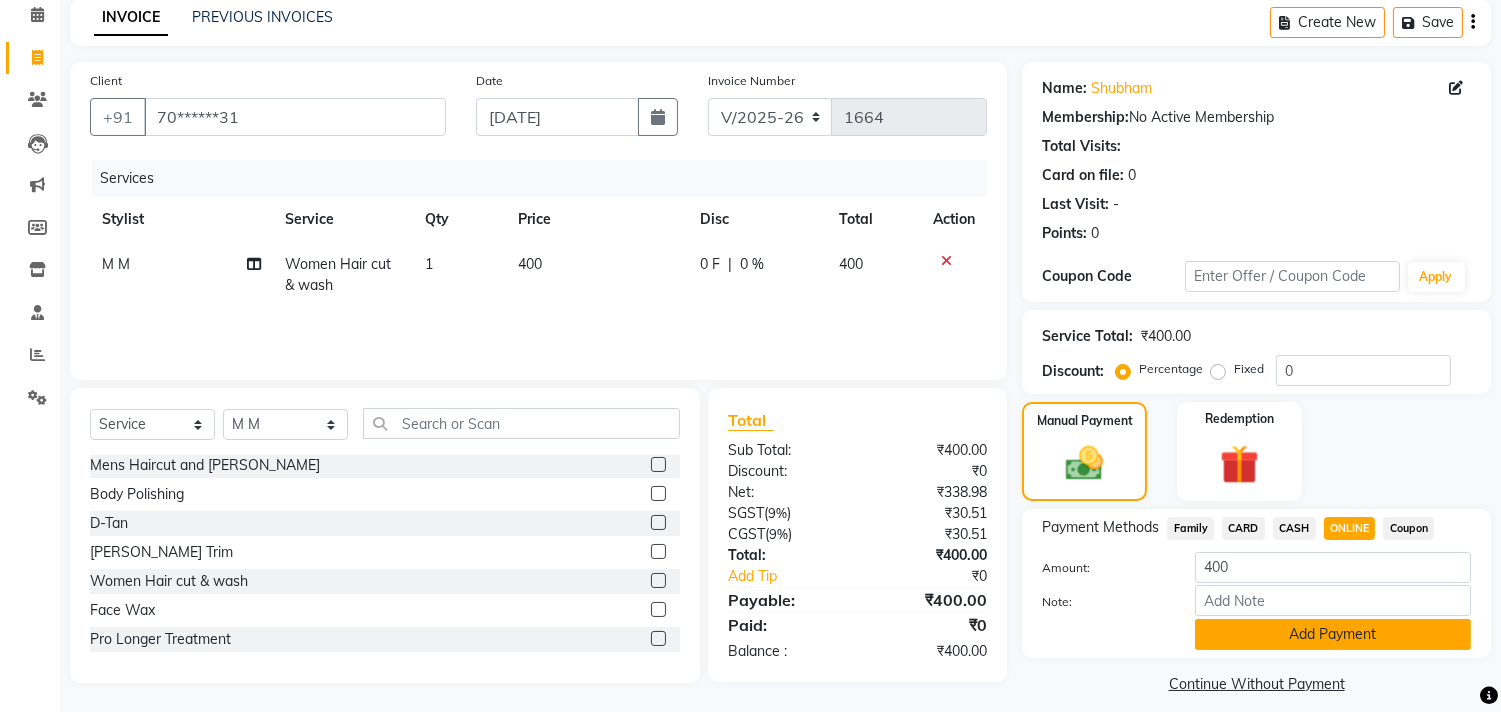 click on "Add Payment" 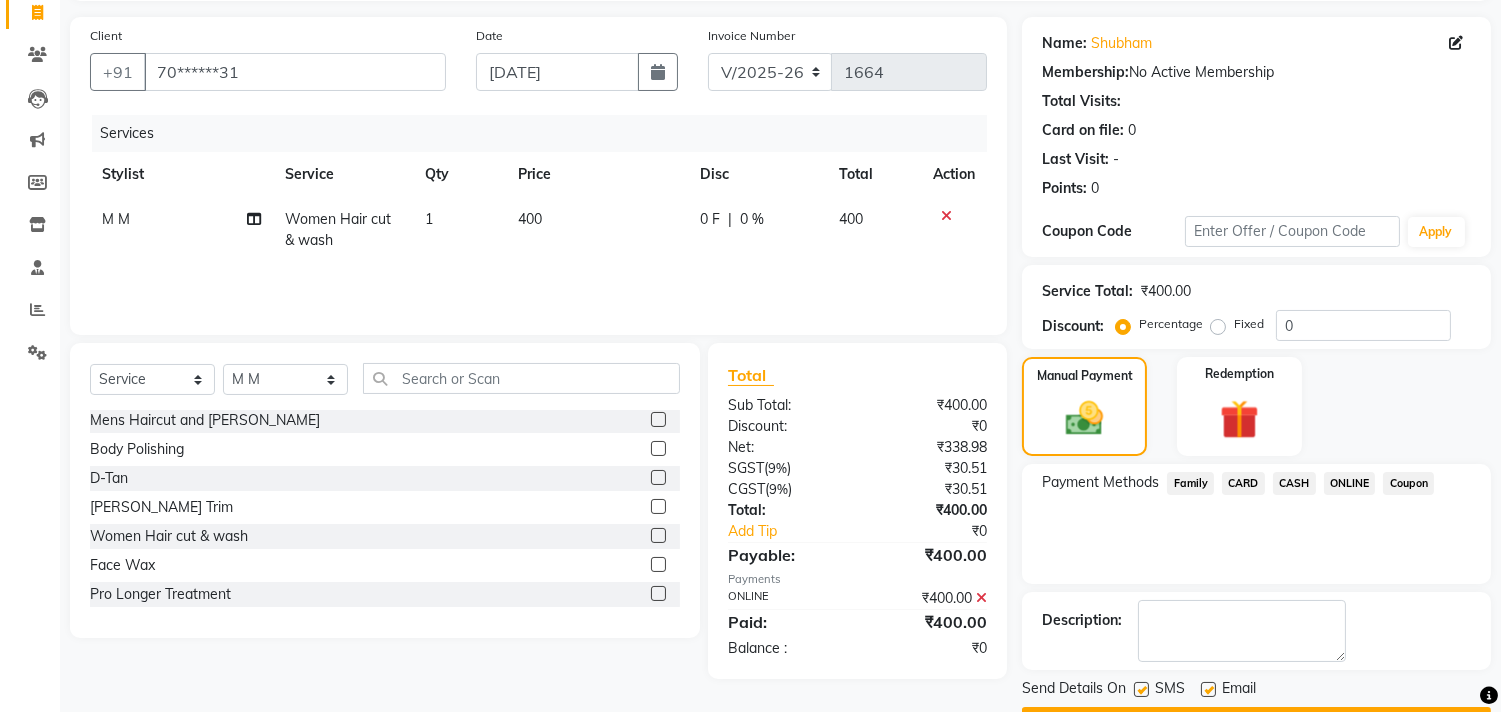 scroll, scrollTop: 187, scrollLeft: 0, axis: vertical 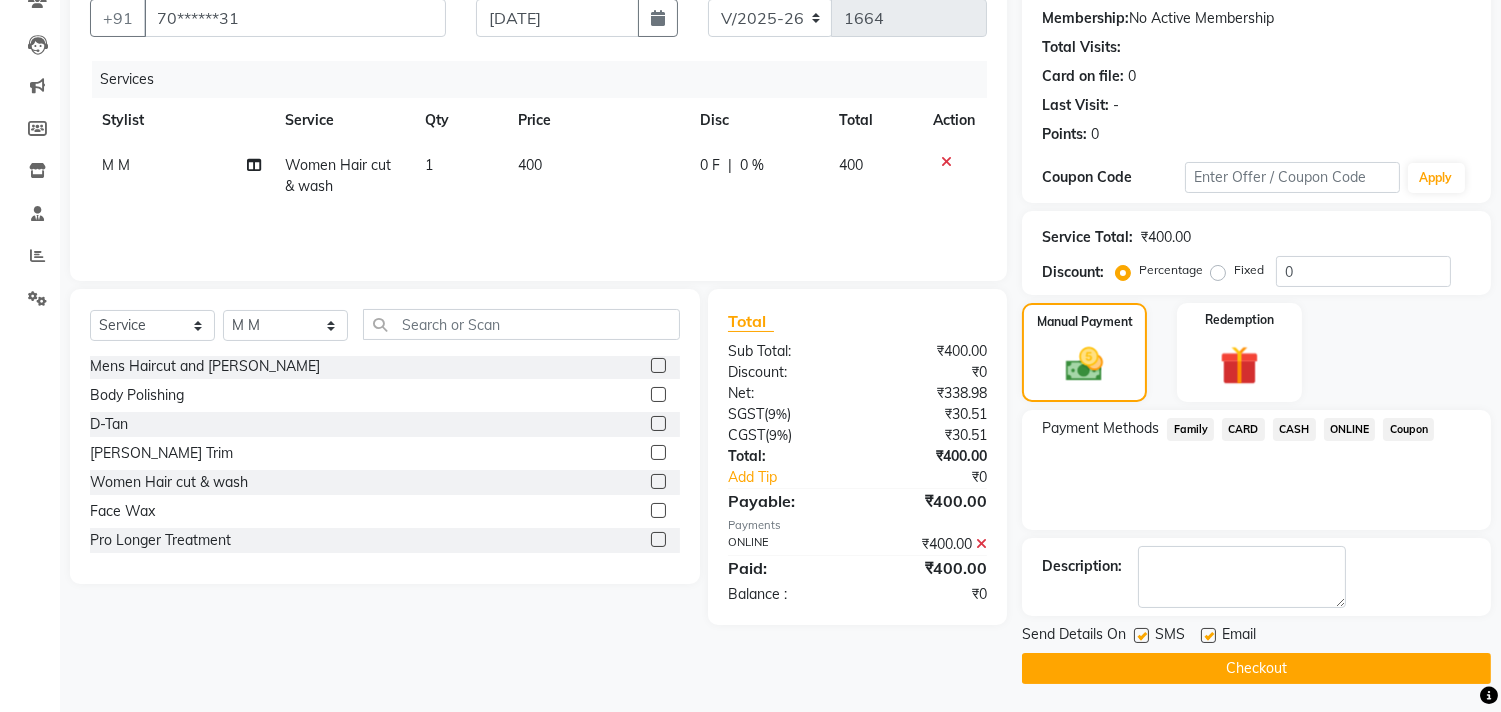 click on "Checkout" 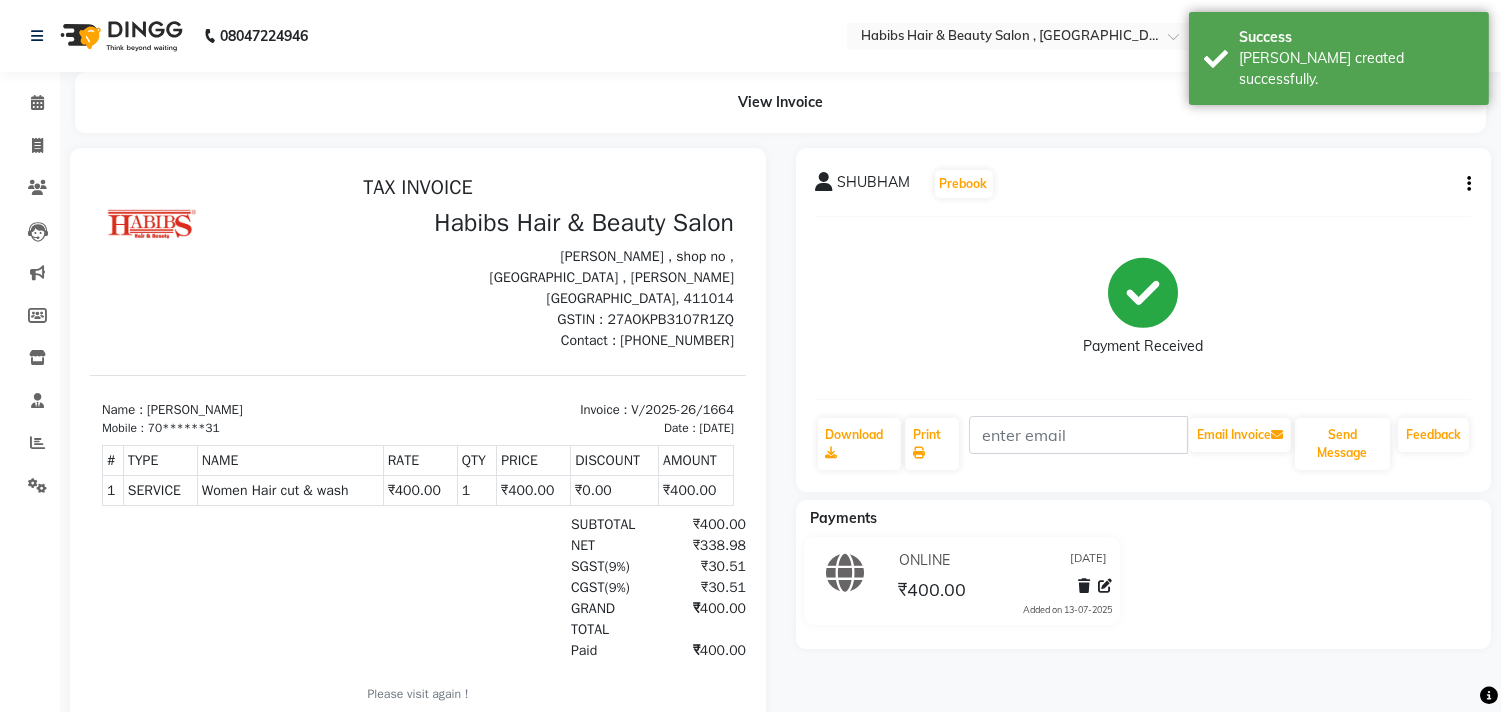 scroll, scrollTop: 0, scrollLeft: 0, axis: both 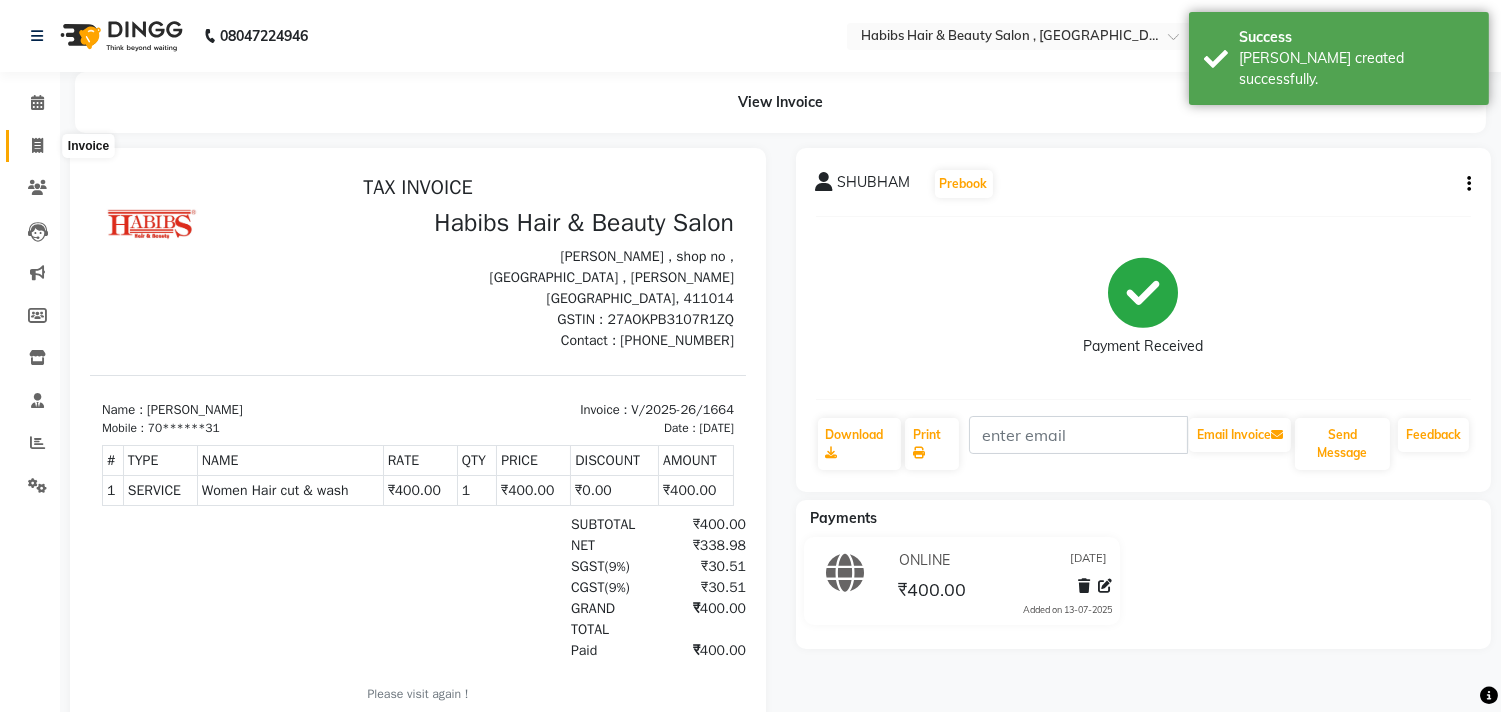 click 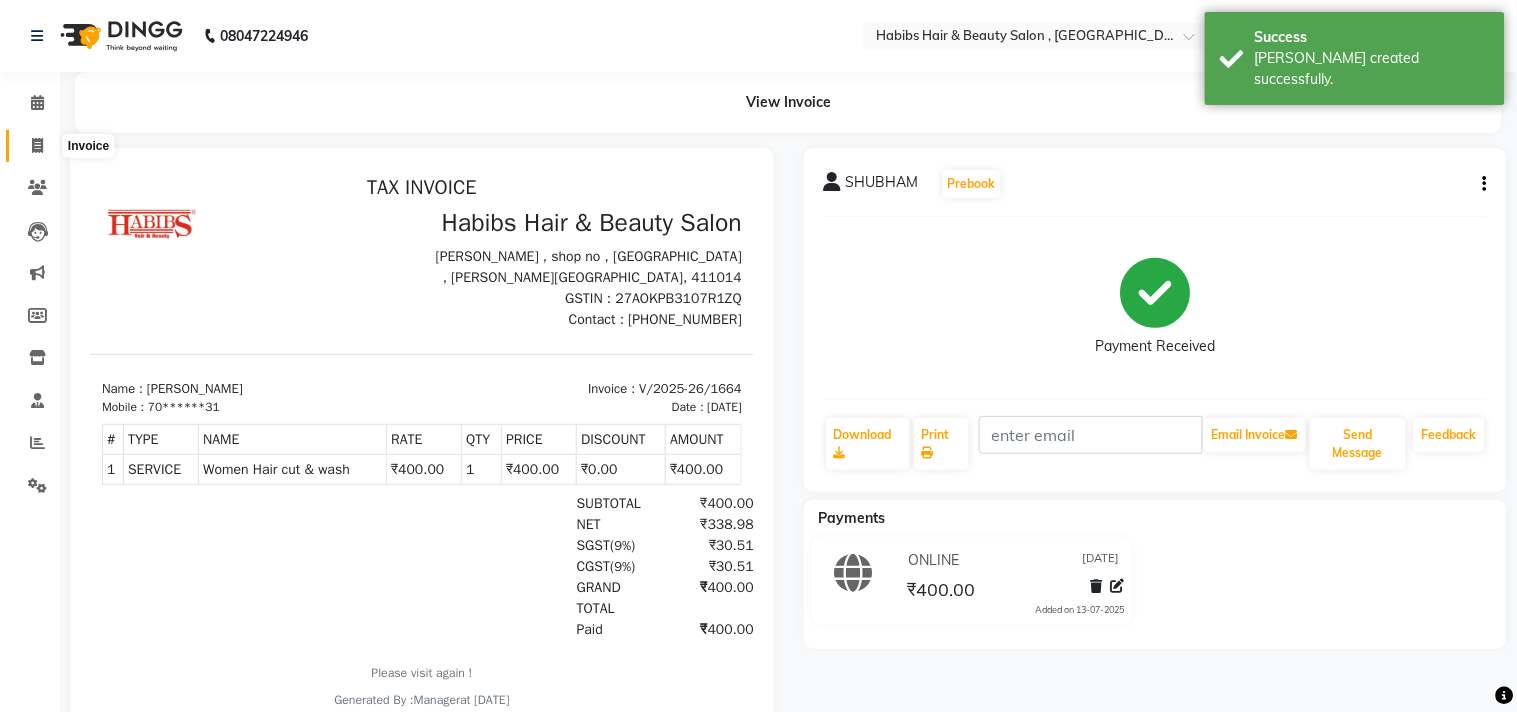 select on "4838" 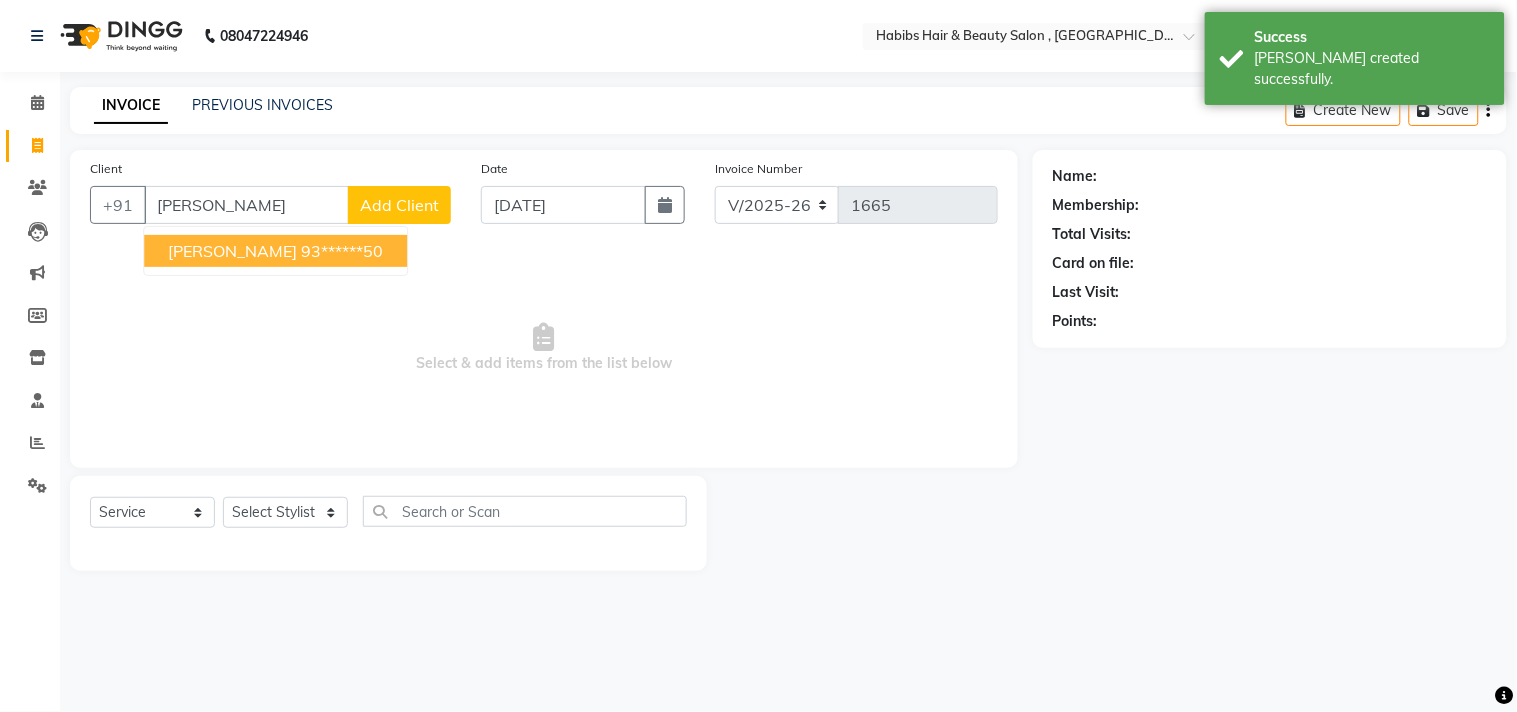 click on "93******50" at bounding box center [342, 251] 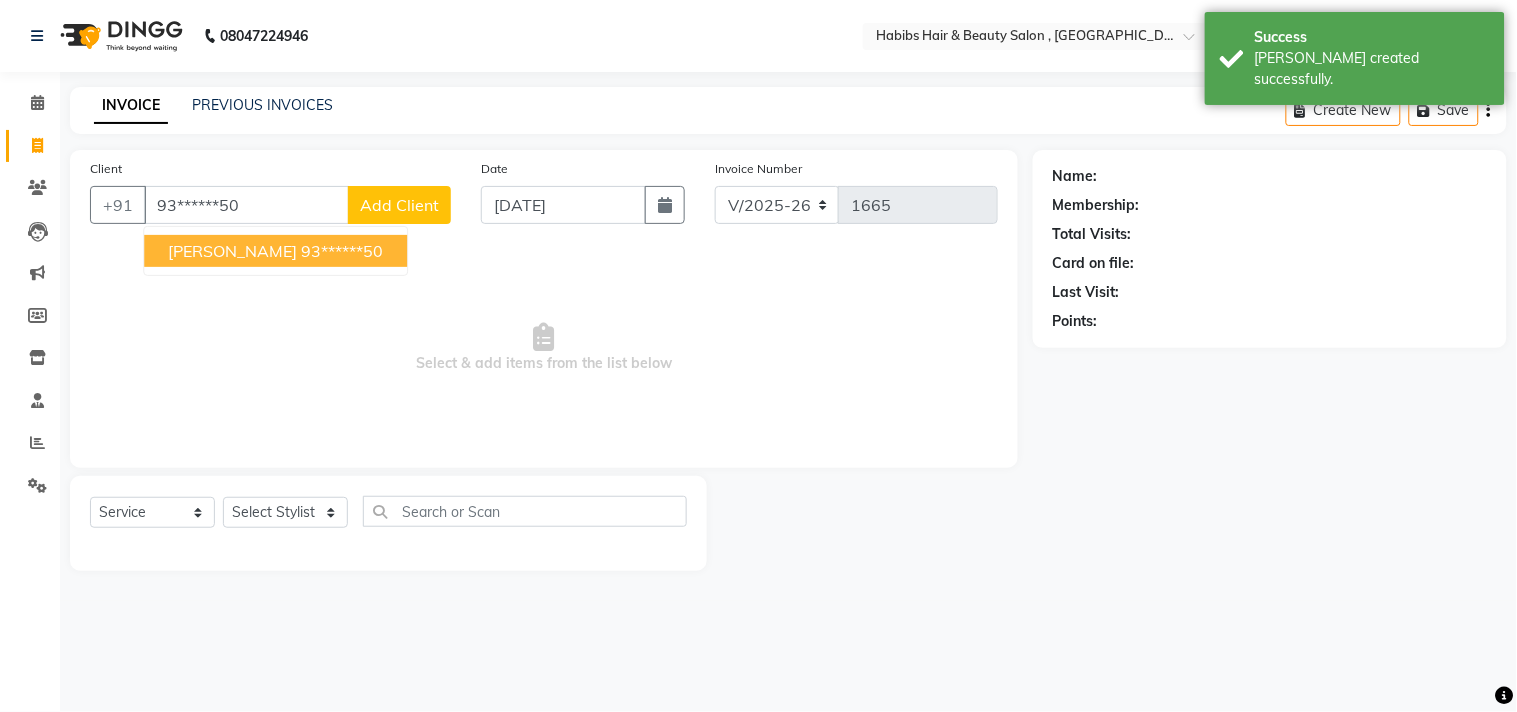 type on "93******50" 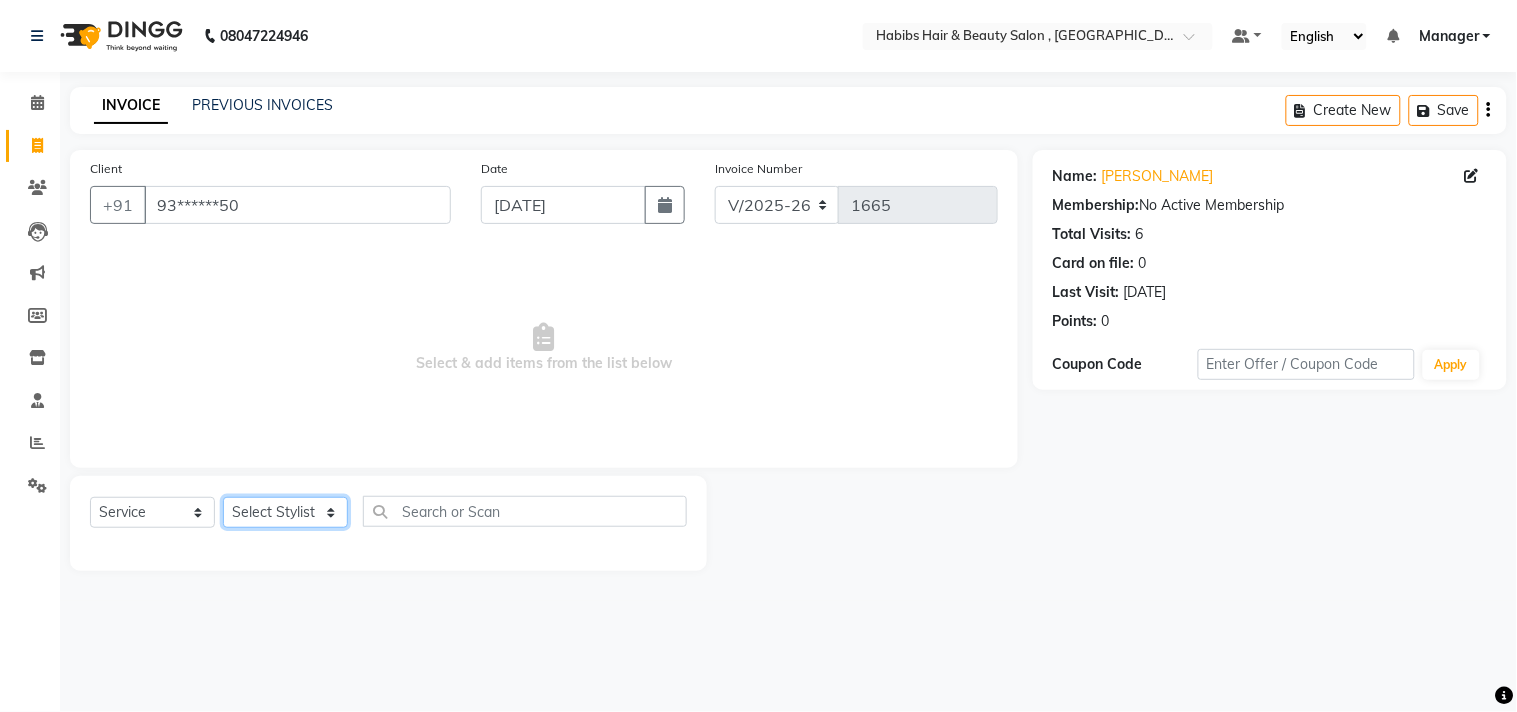 click on "Select Stylist [PERSON_NAME] Manager M M [PERSON_NAME] [PERSON_NAME] Sameer [PERSON_NAME] [PERSON_NAME] [PERSON_NAME]" 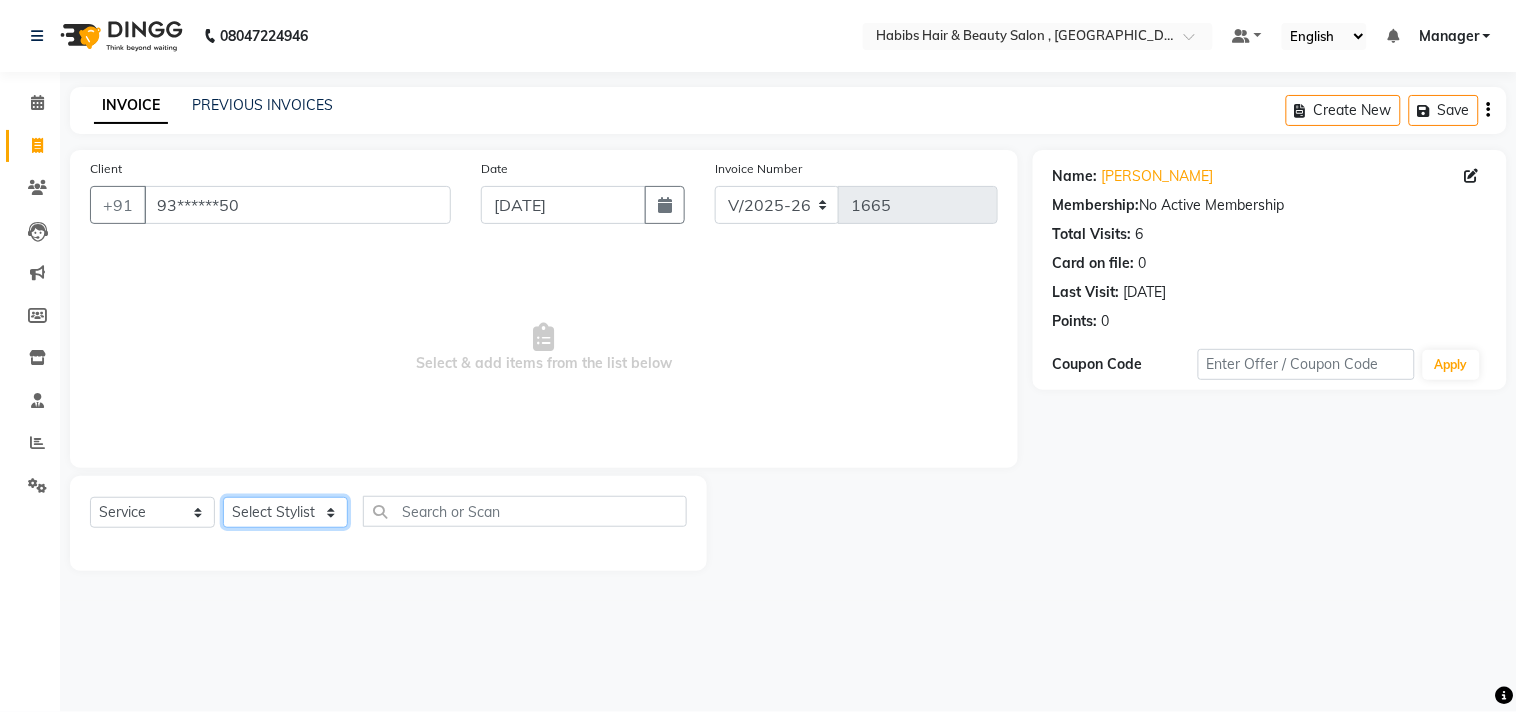 select on "29957" 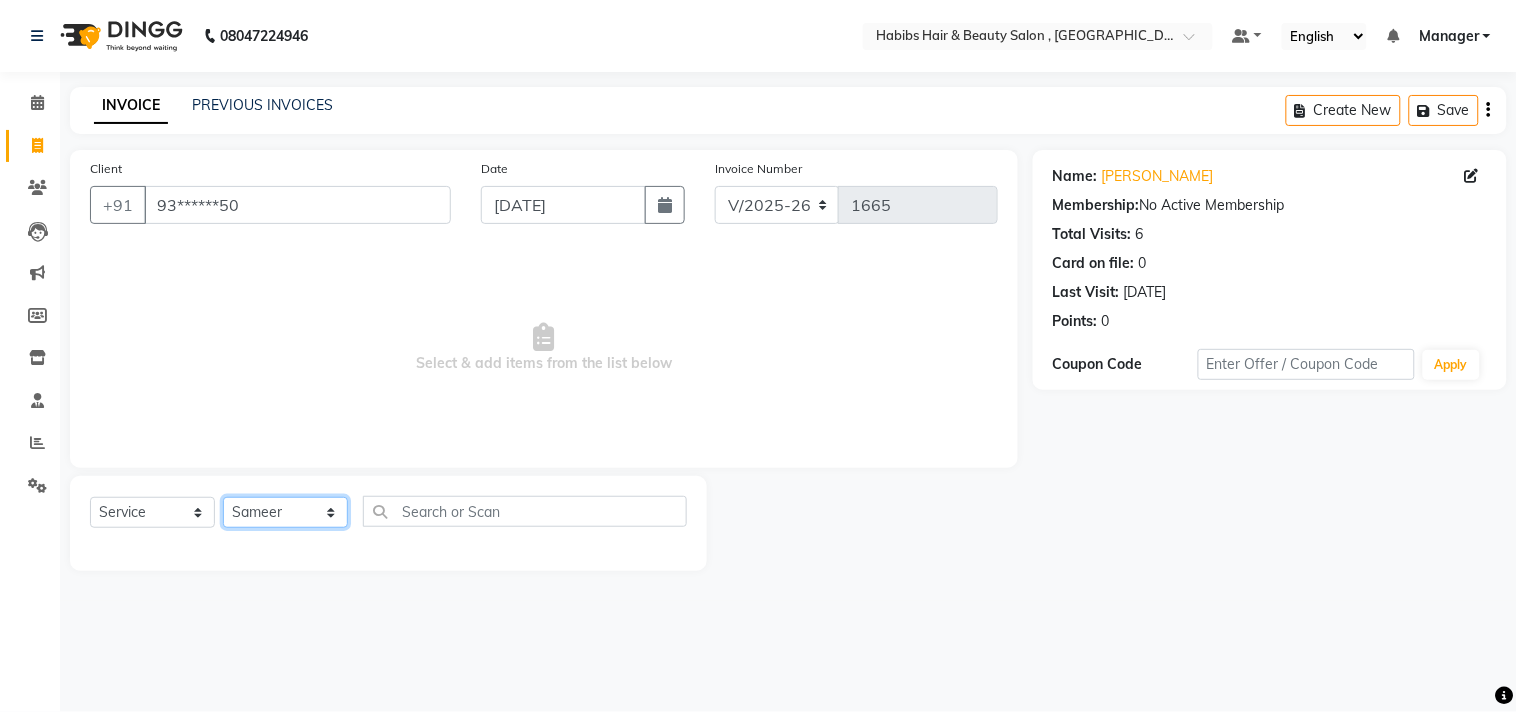 click on "Select Stylist [PERSON_NAME] Manager M M [PERSON_NAME] [PERSON_NAME] Sameer [PERSON_NAME] [PERSON_NAME] [PERSON_NAME]" 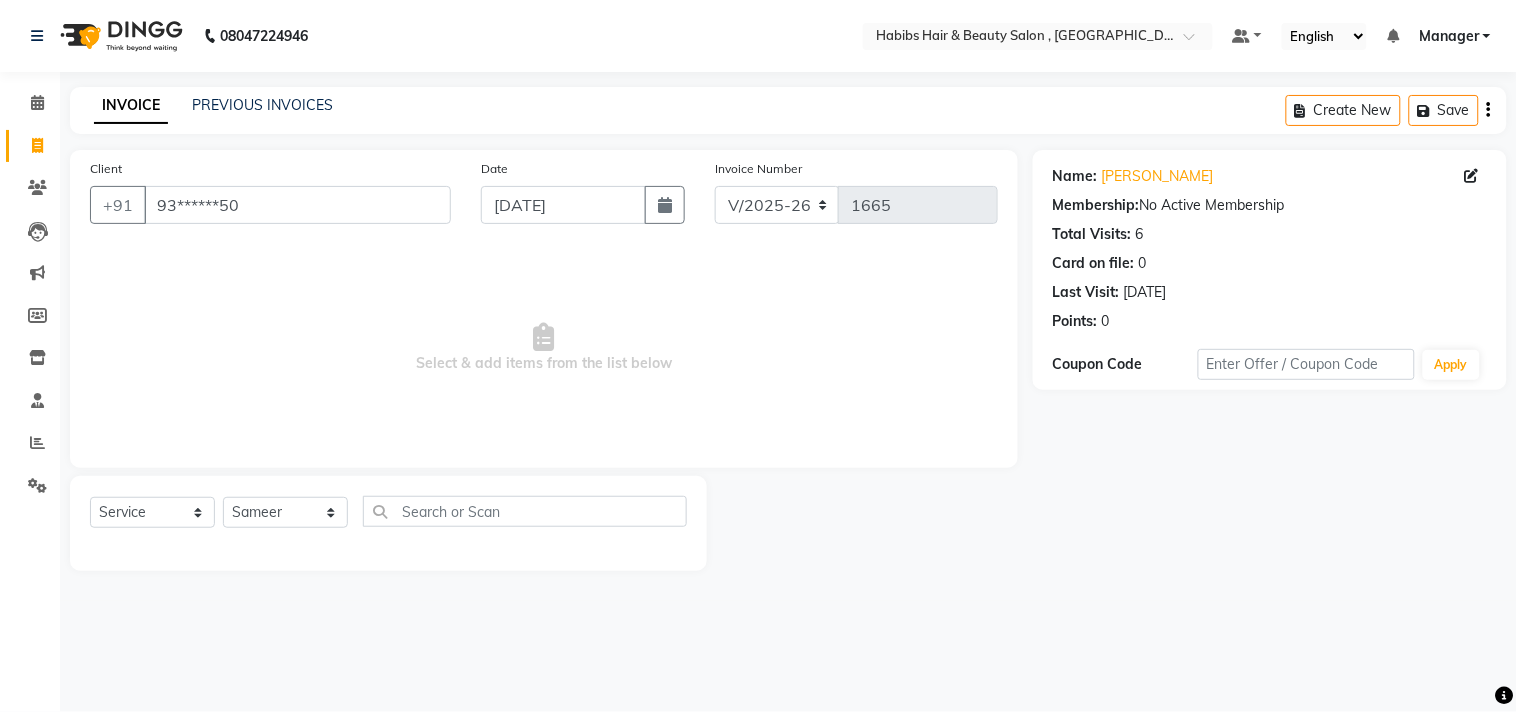 click on "Select & add items from the list below" at bounding box center (544, 348) 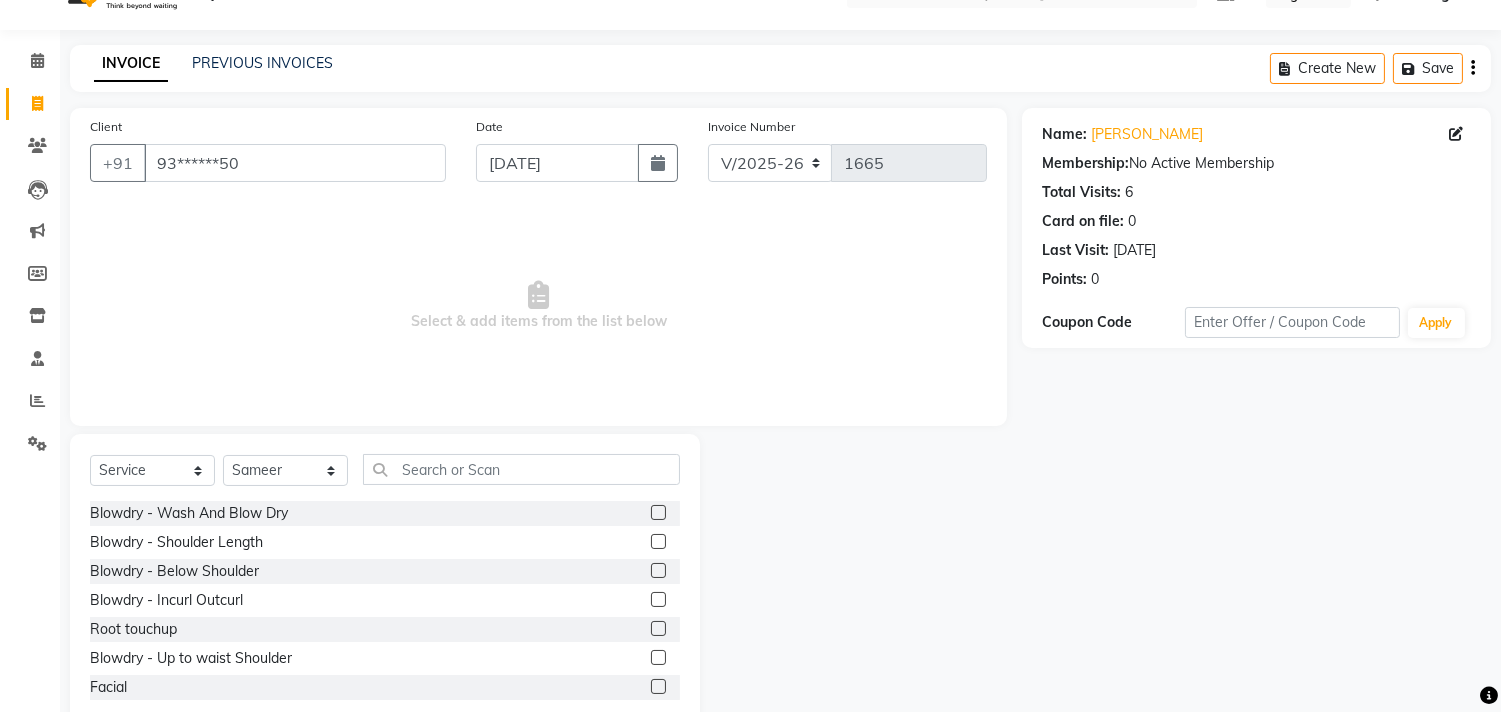 scroll, scrollTop: 44, scrollLeft: 0, axis: vertical 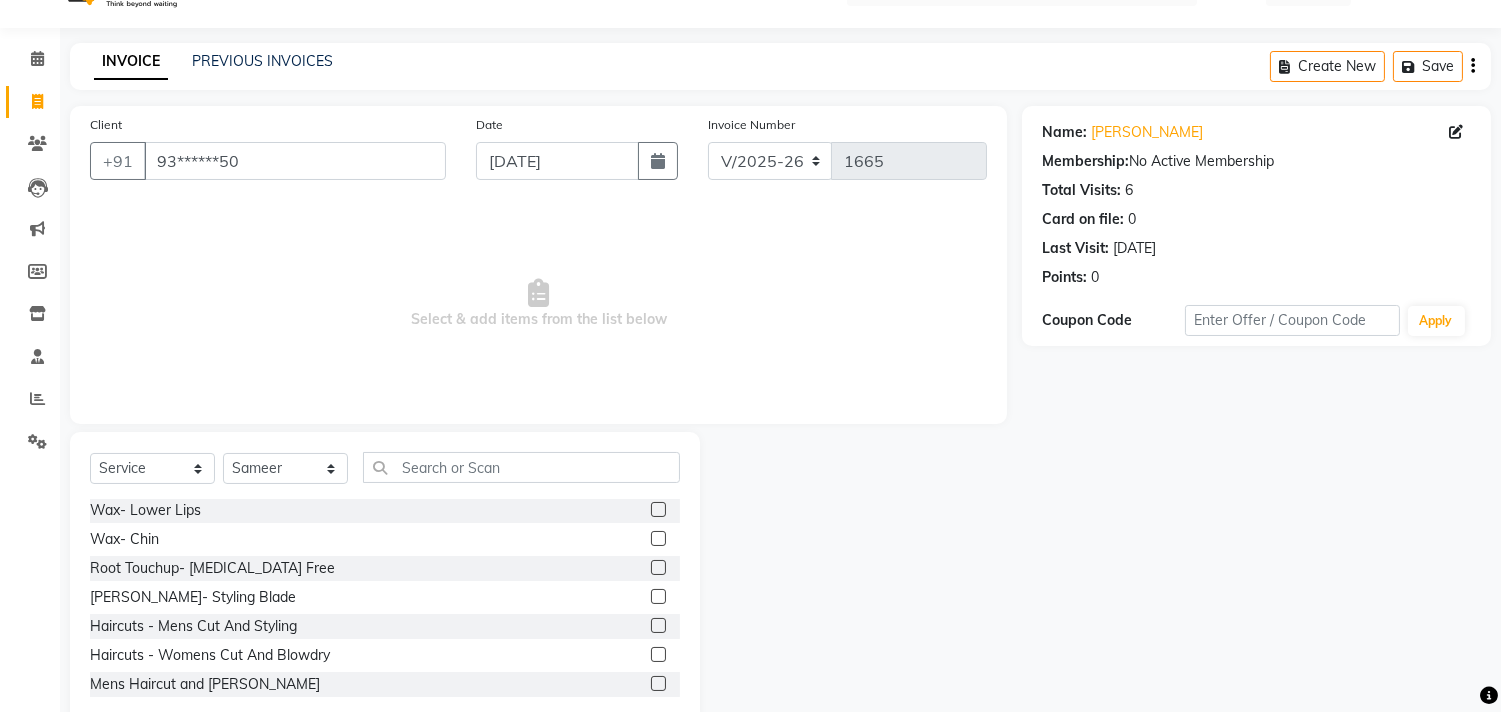 click 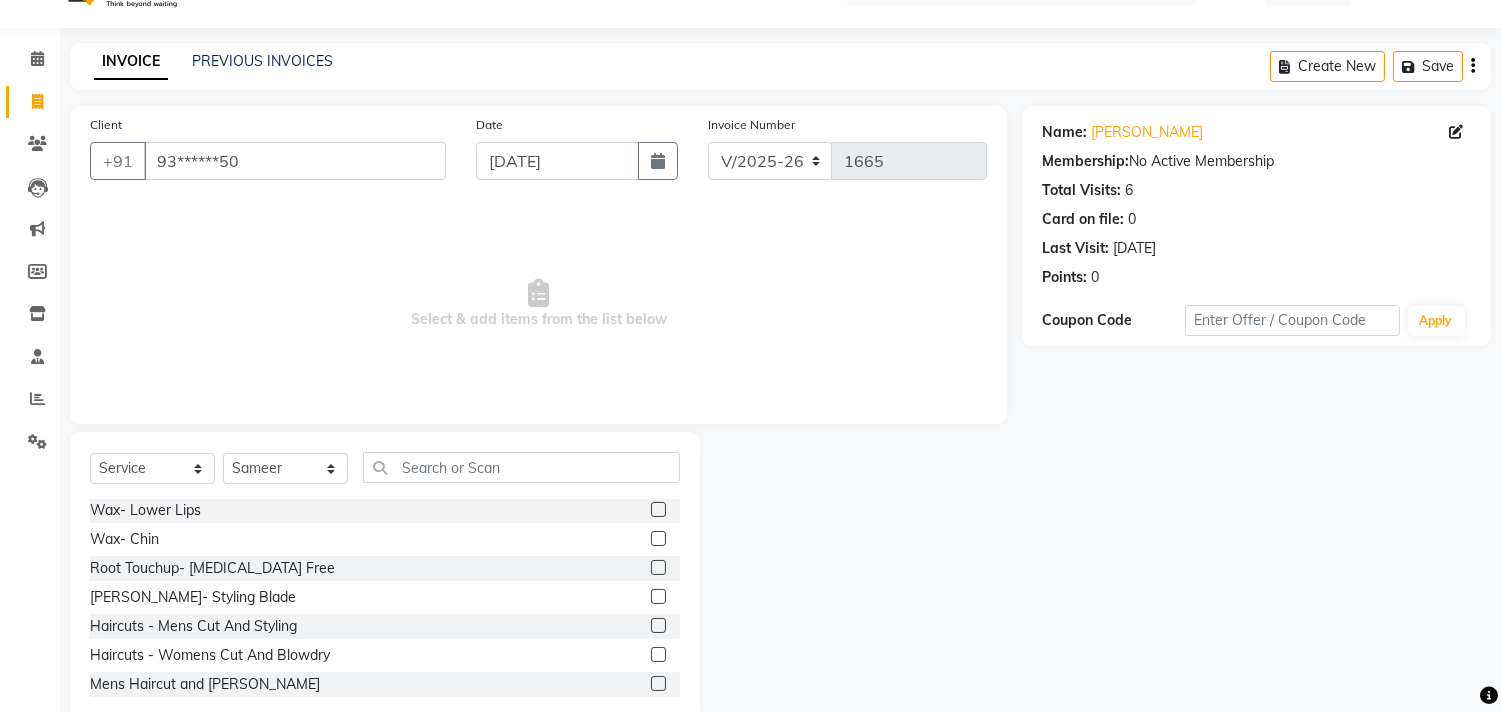 click at bounding box center [657, 684] 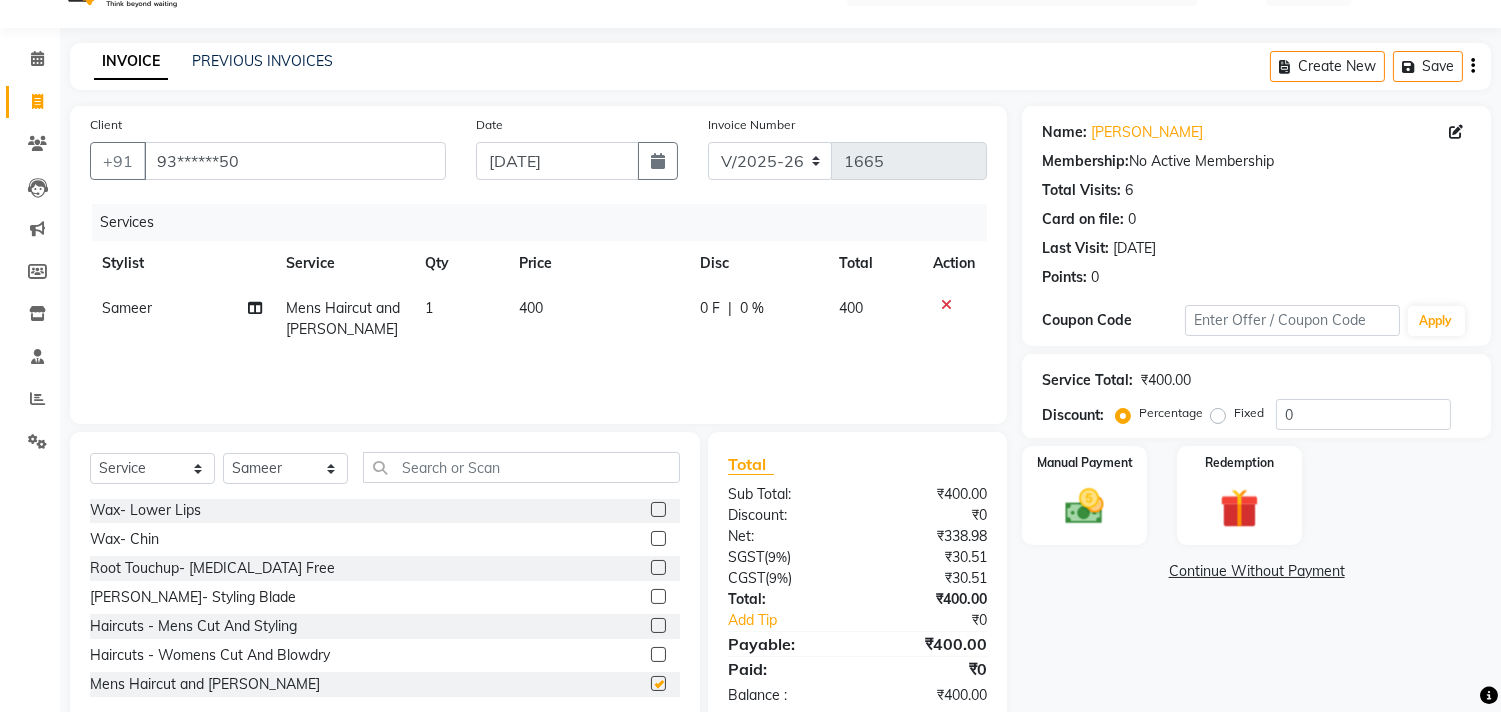 checkbox on "false" 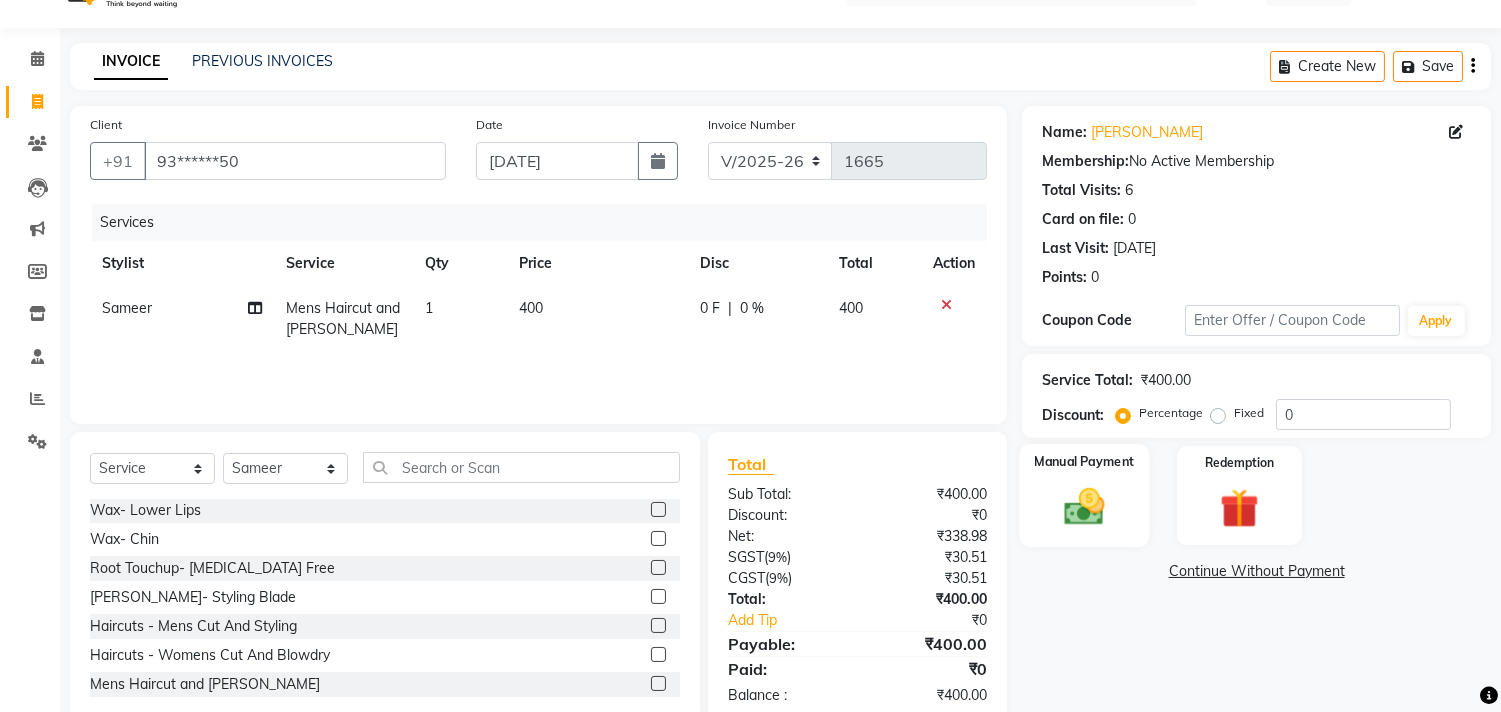 click 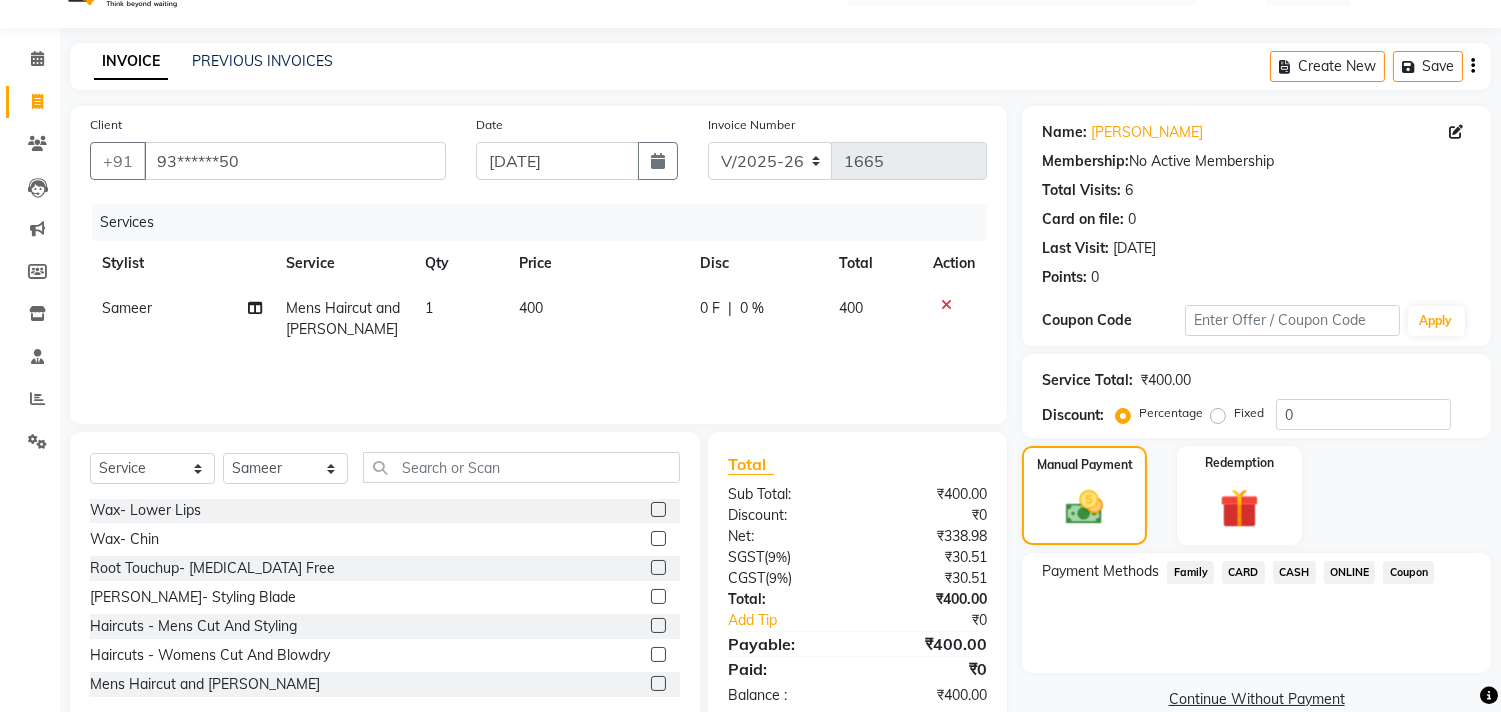 click on "ONLINE" 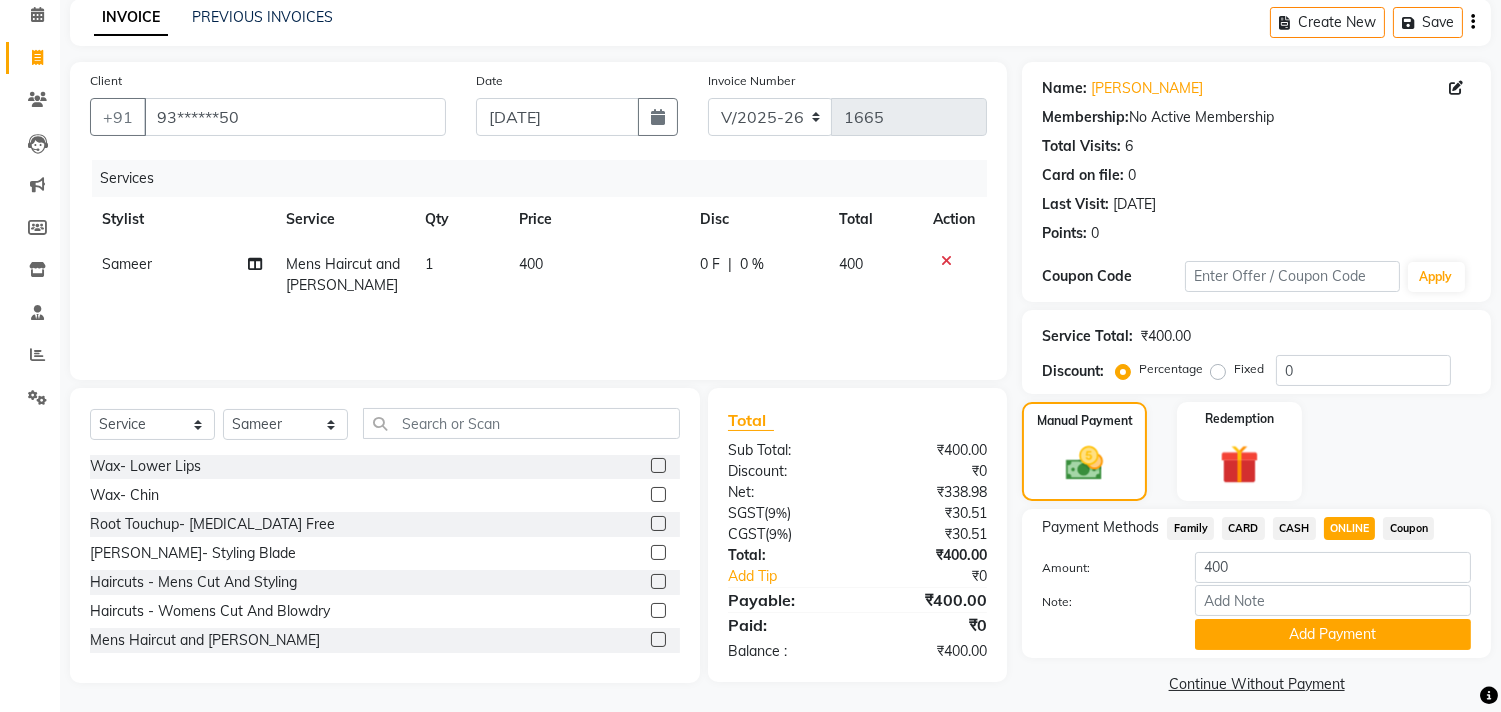 scroll, scrollTop: 104, scrollLeft: 0, axis: vertical 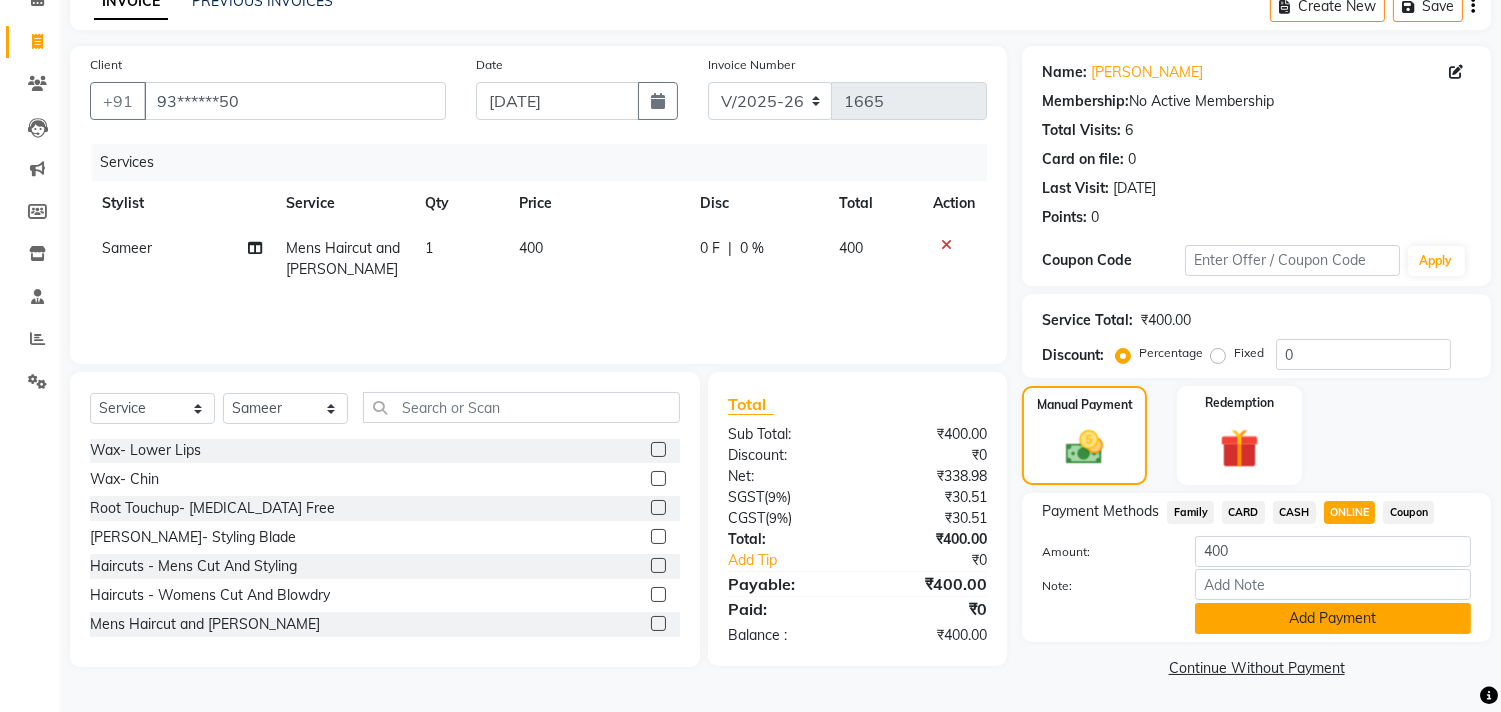 click on "Add Payment" 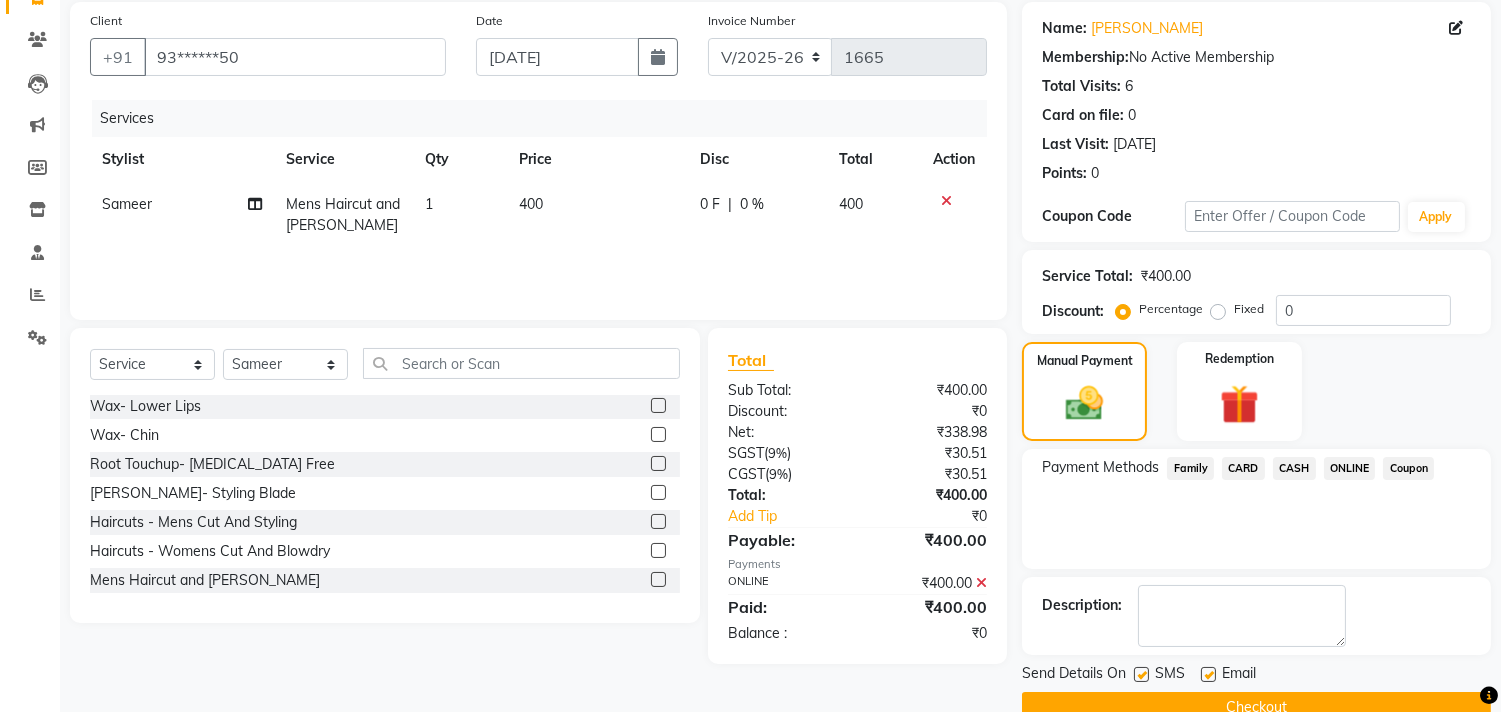 scroll, scrollTop: 187, scrollLeft: 0, axis: vertical 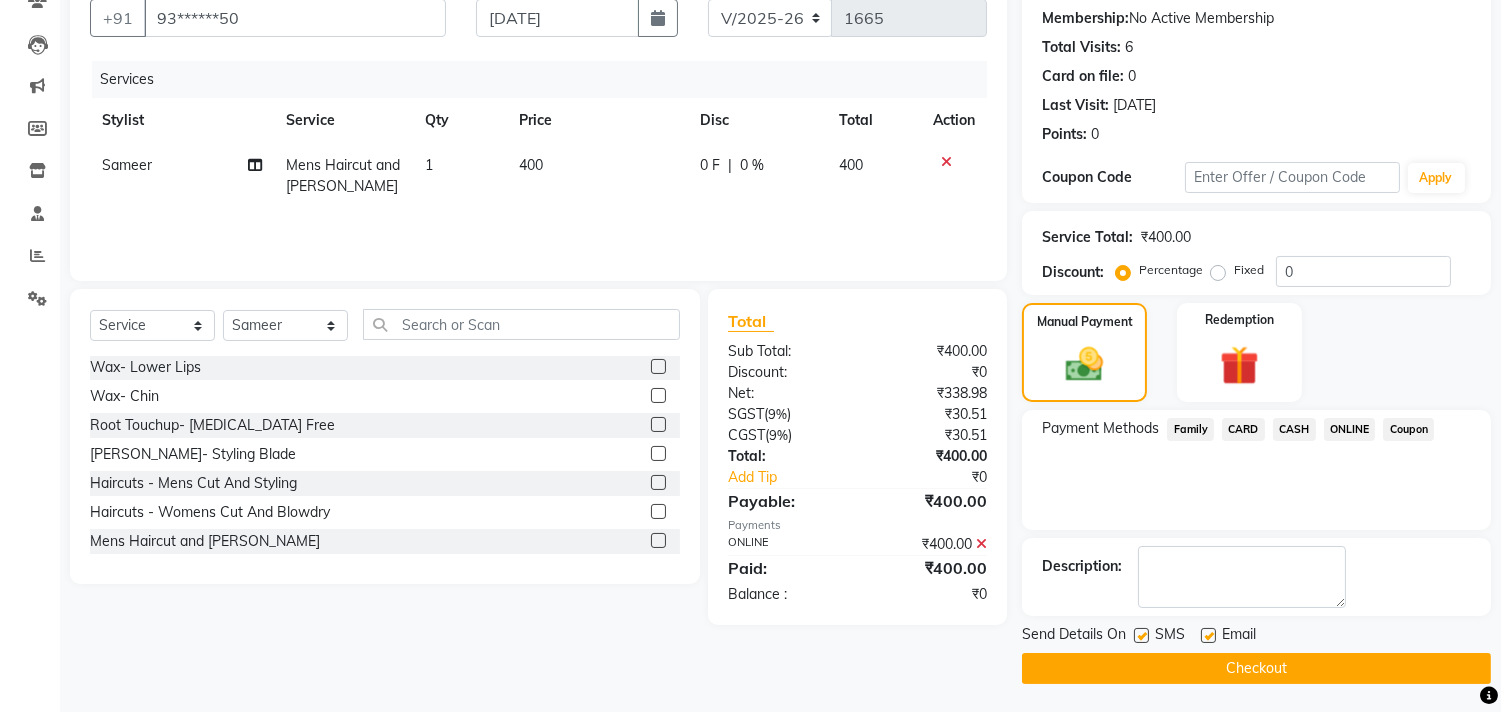 click on "Checkout" 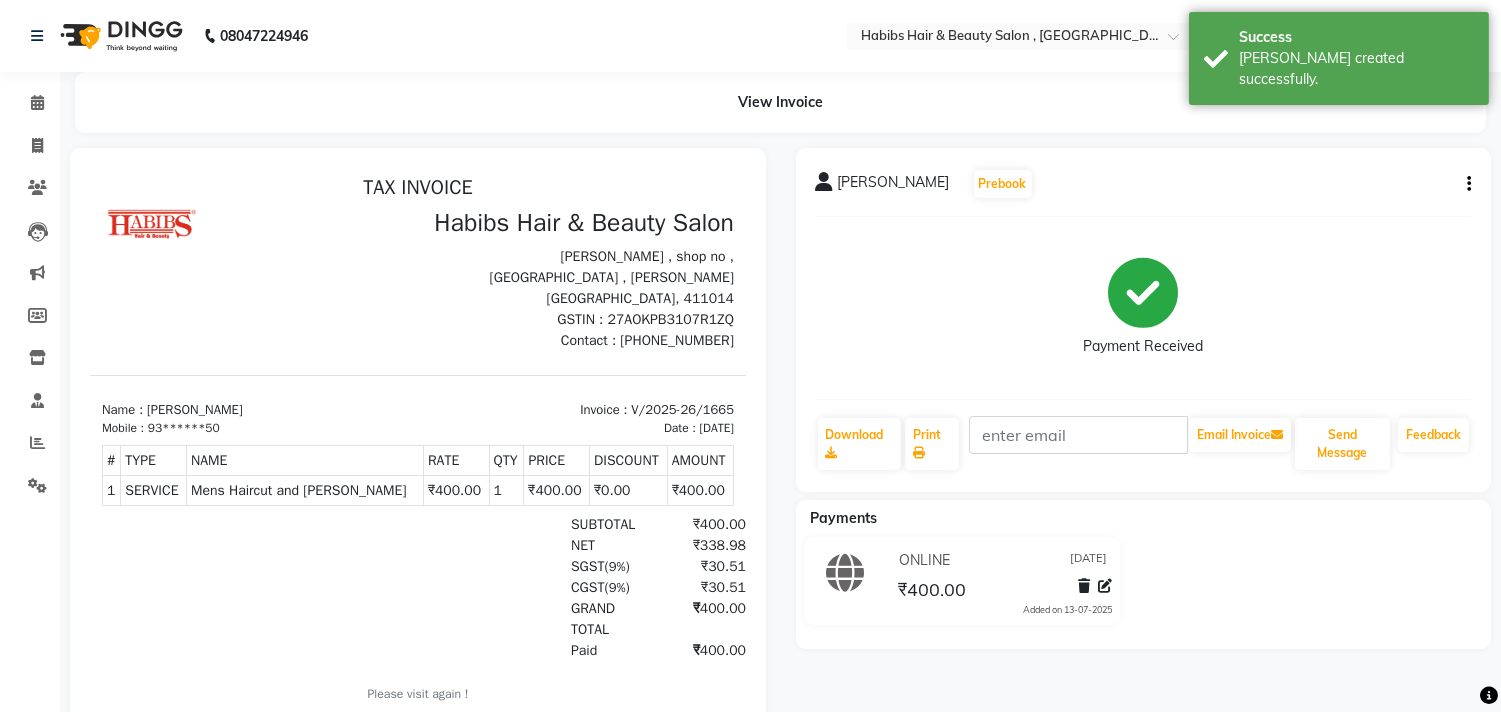 scroll, scrollTop: 0, scrollLeft: 0, axis: both 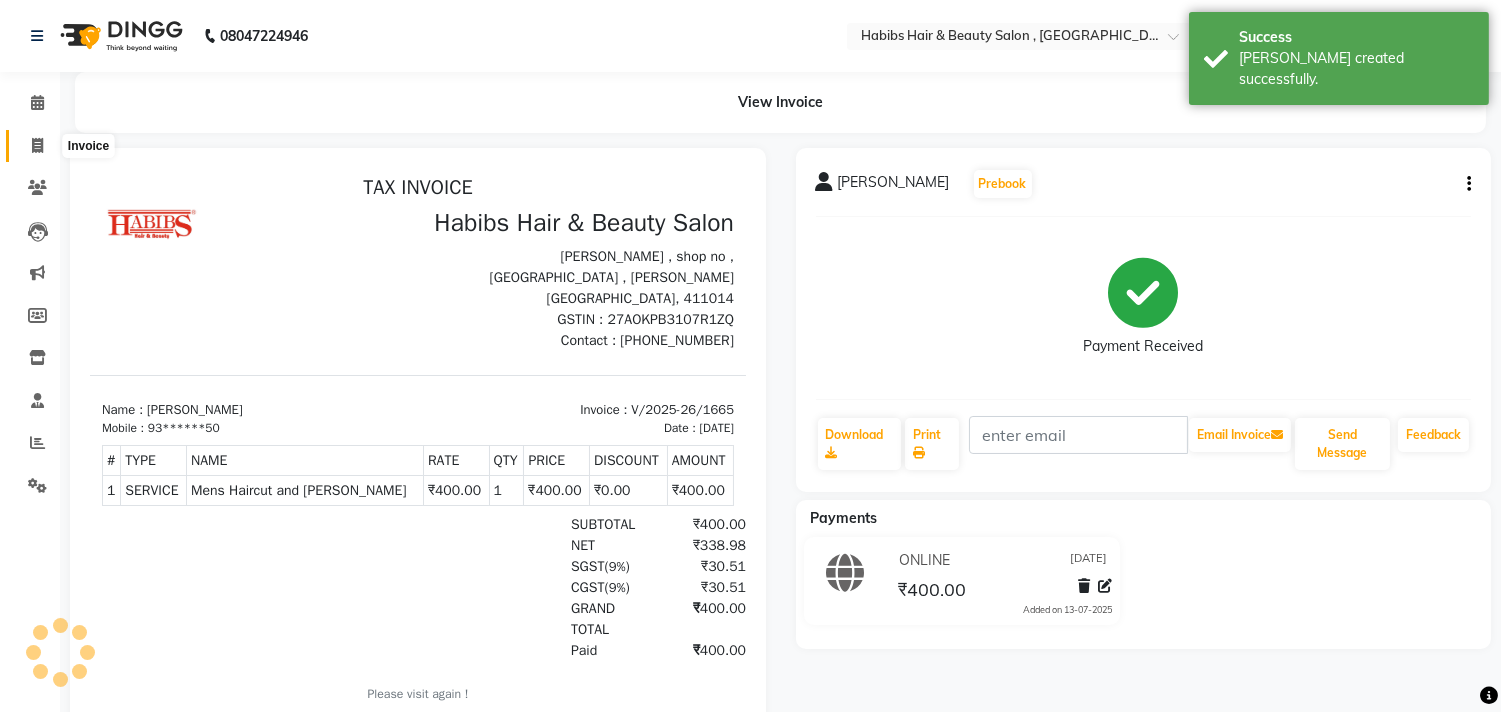 click 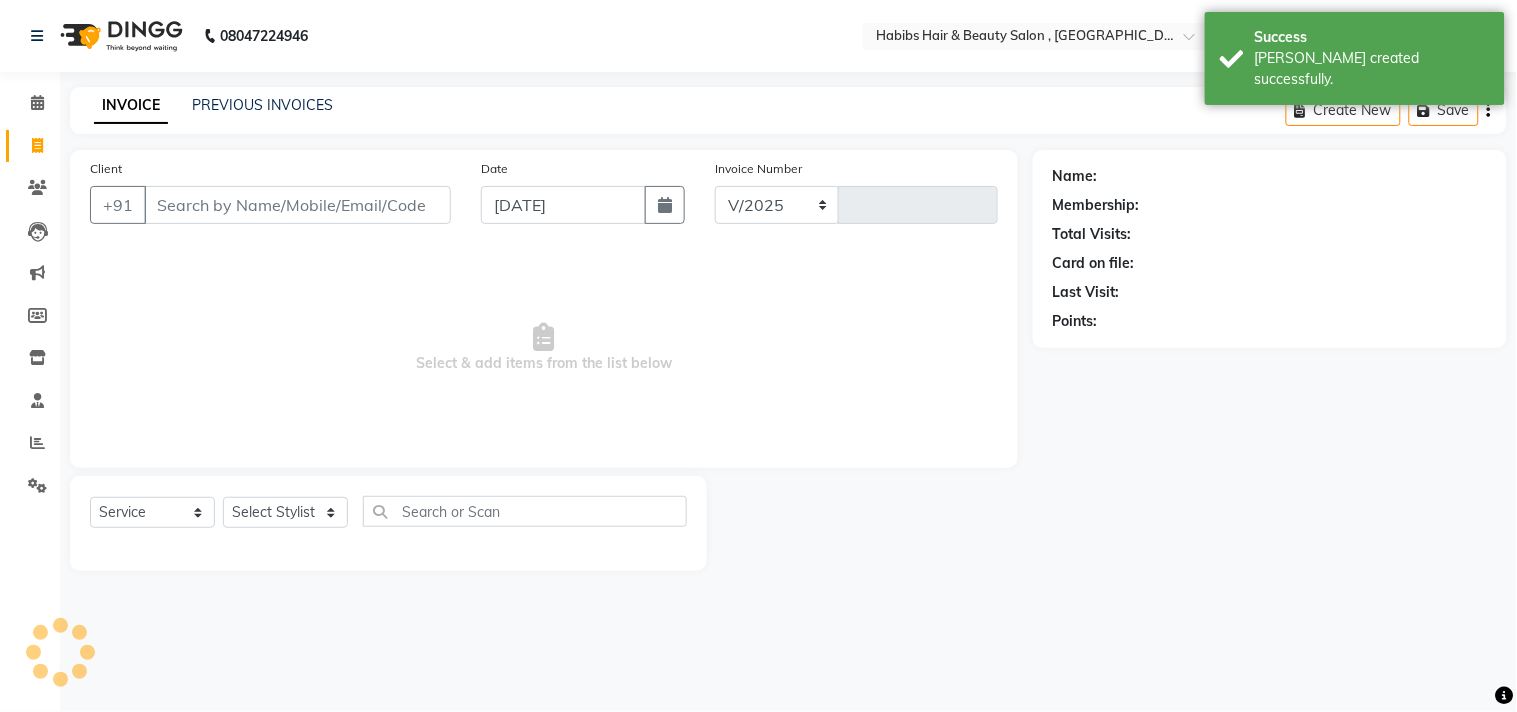 select on "4838" 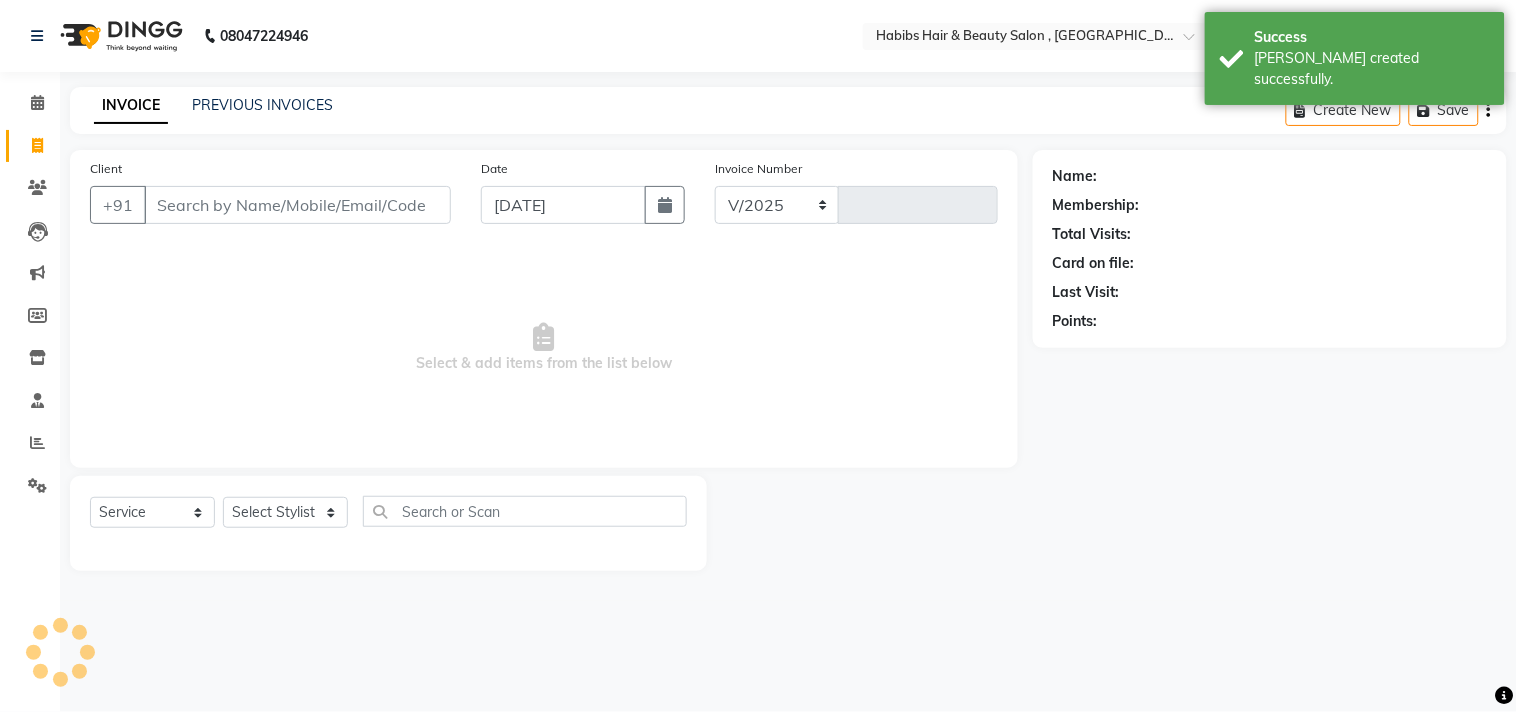 type on "1666" 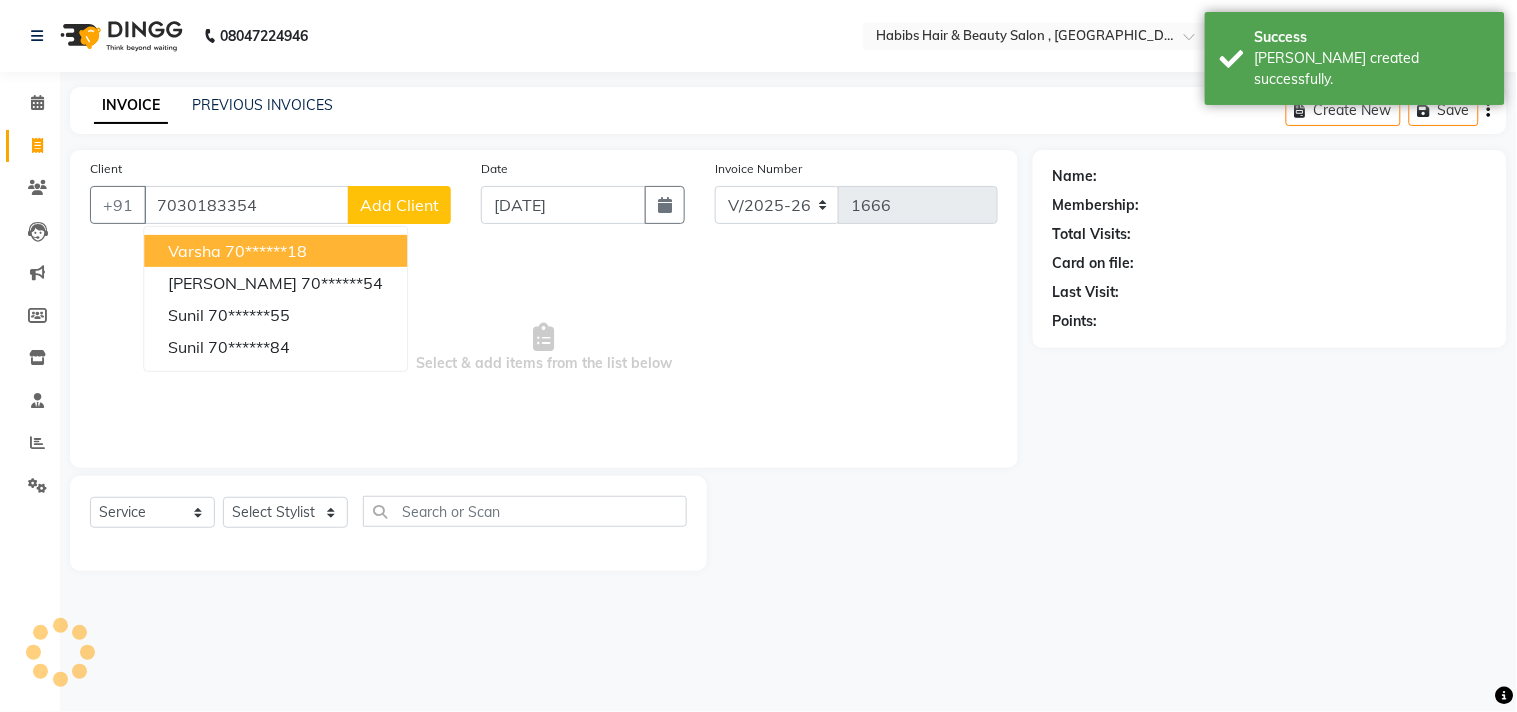type on "7030183354" 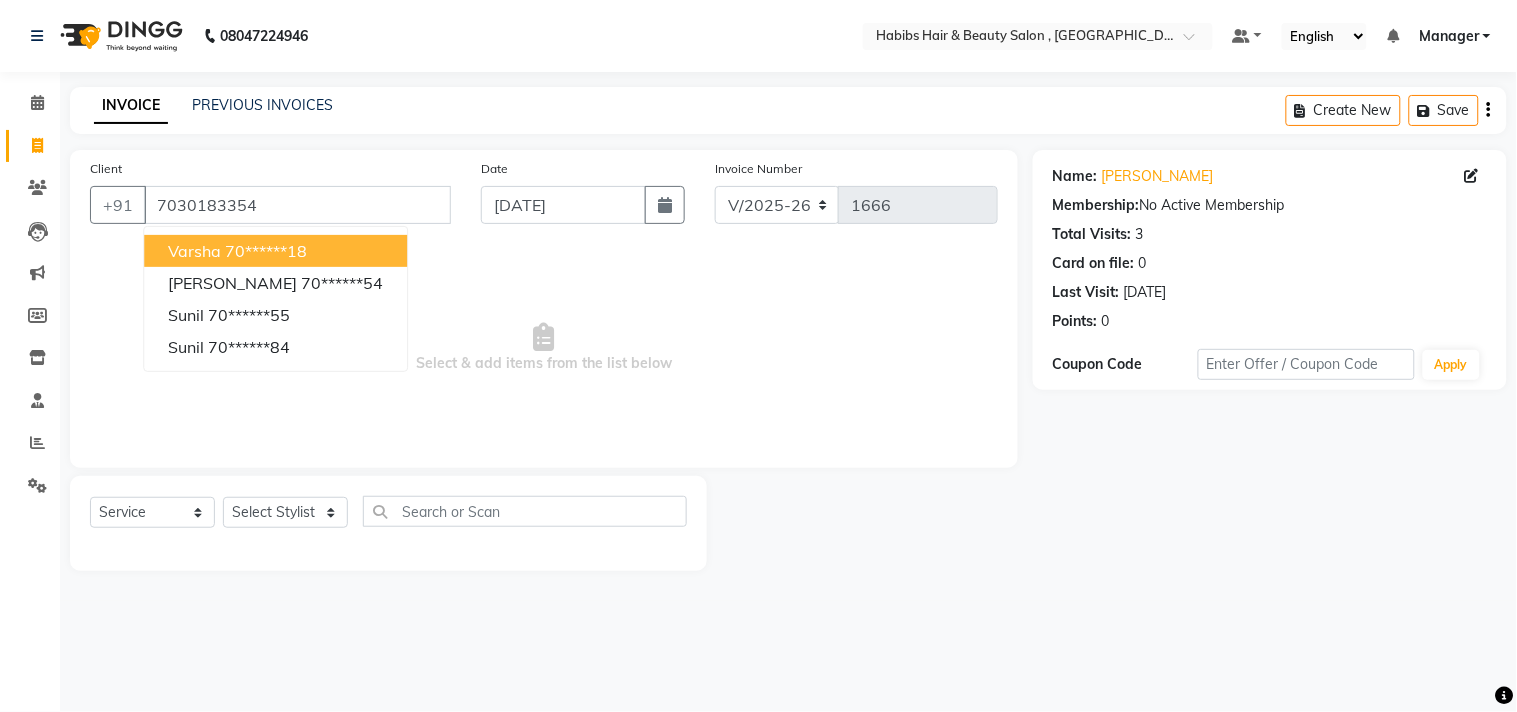 click on "Select & add items from the list below" at bounding box center [544, 348] 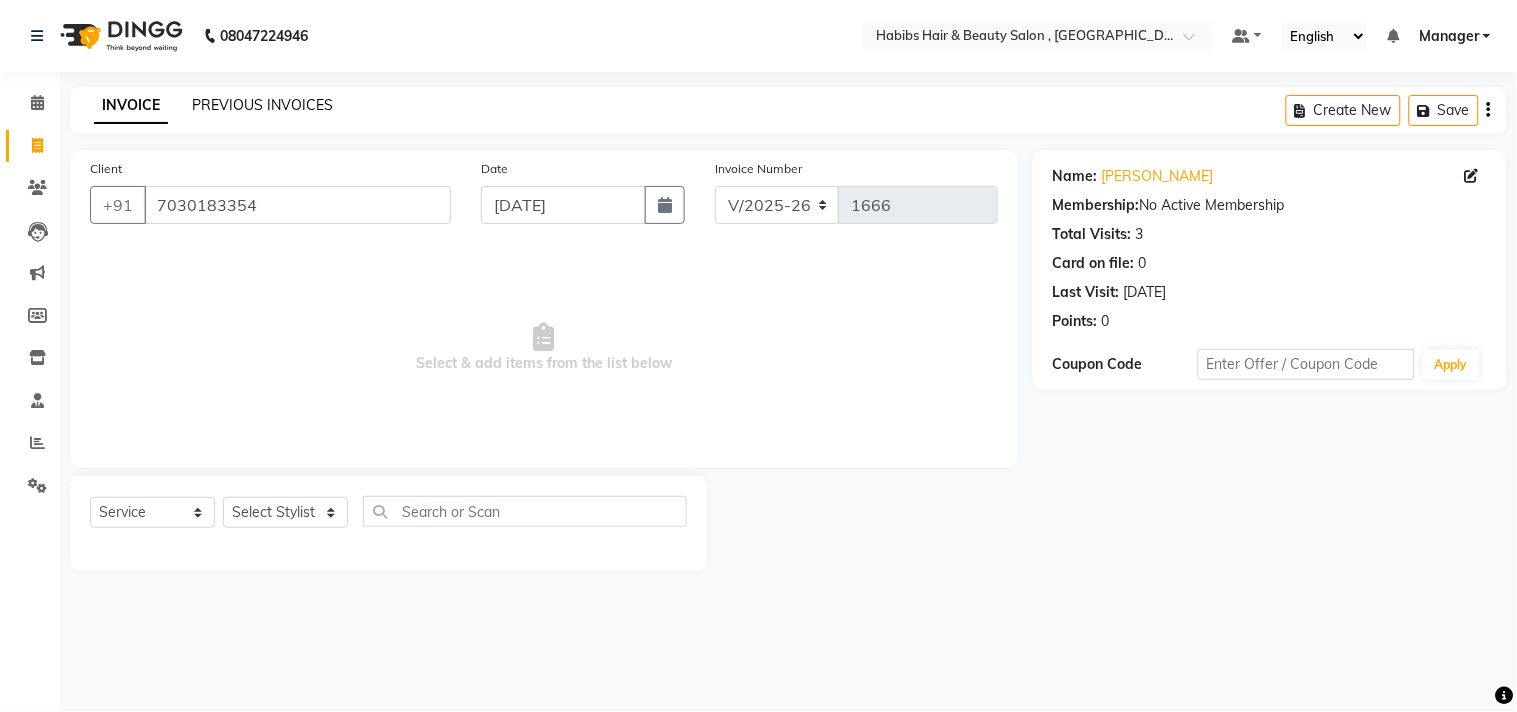 click on "PREVIOUS INVOICES" 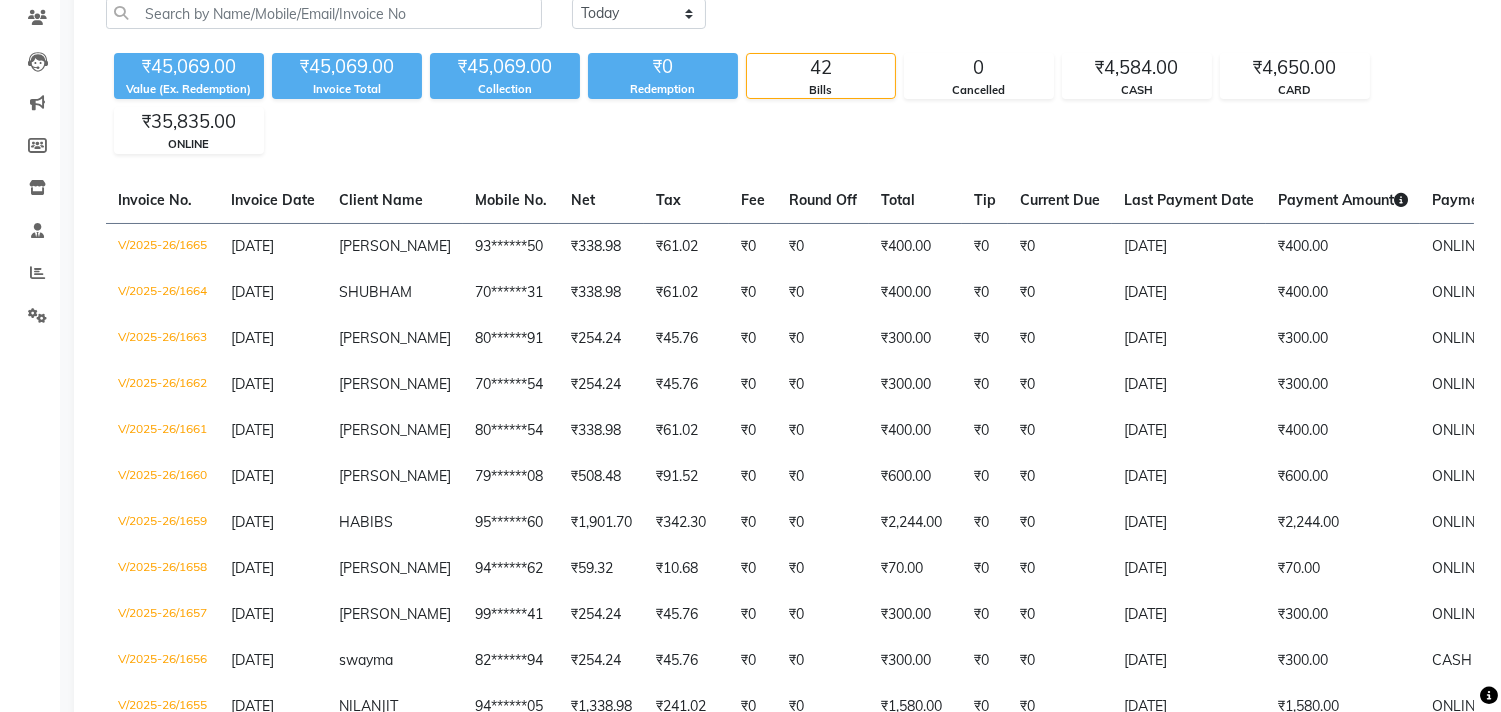 scroll, scrollTop: 0, scrollLeft: 0, axis: both 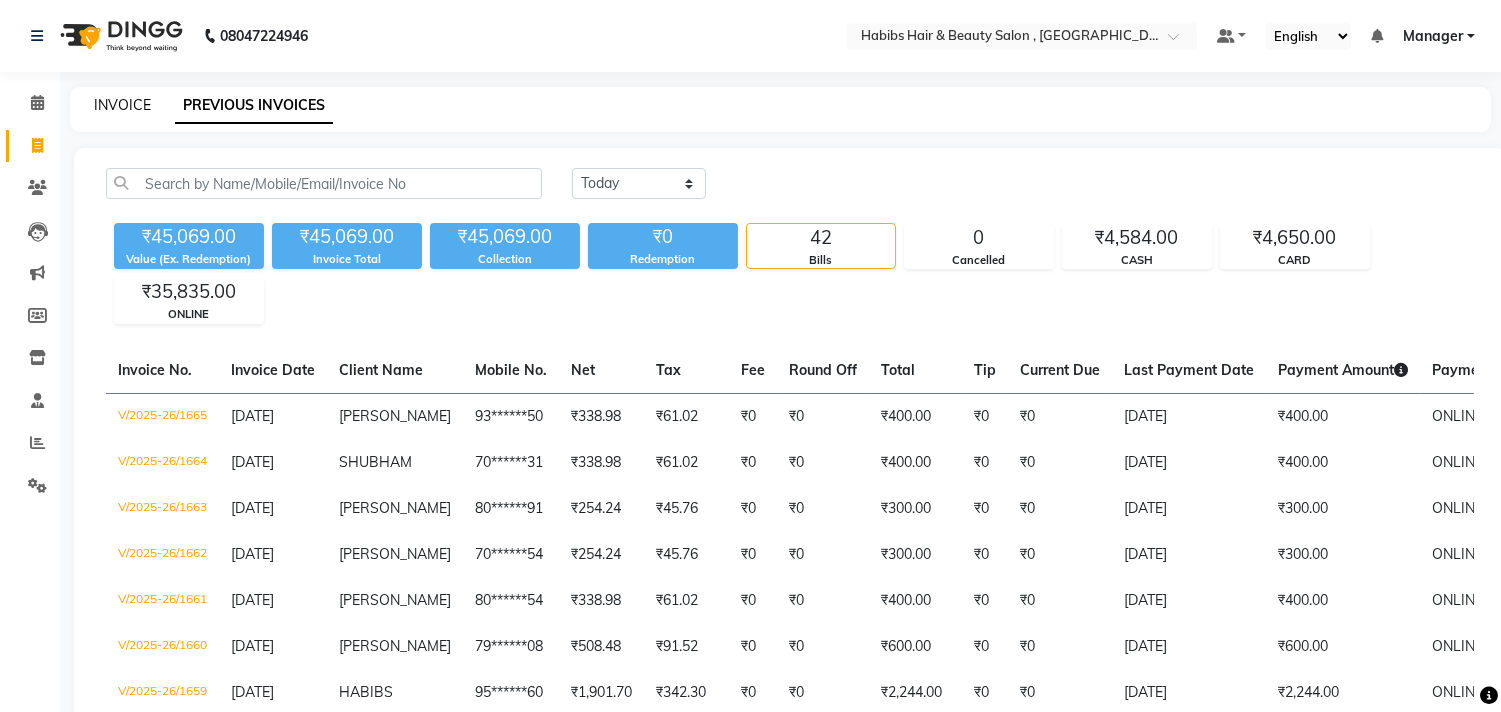 click on "INVOICE" 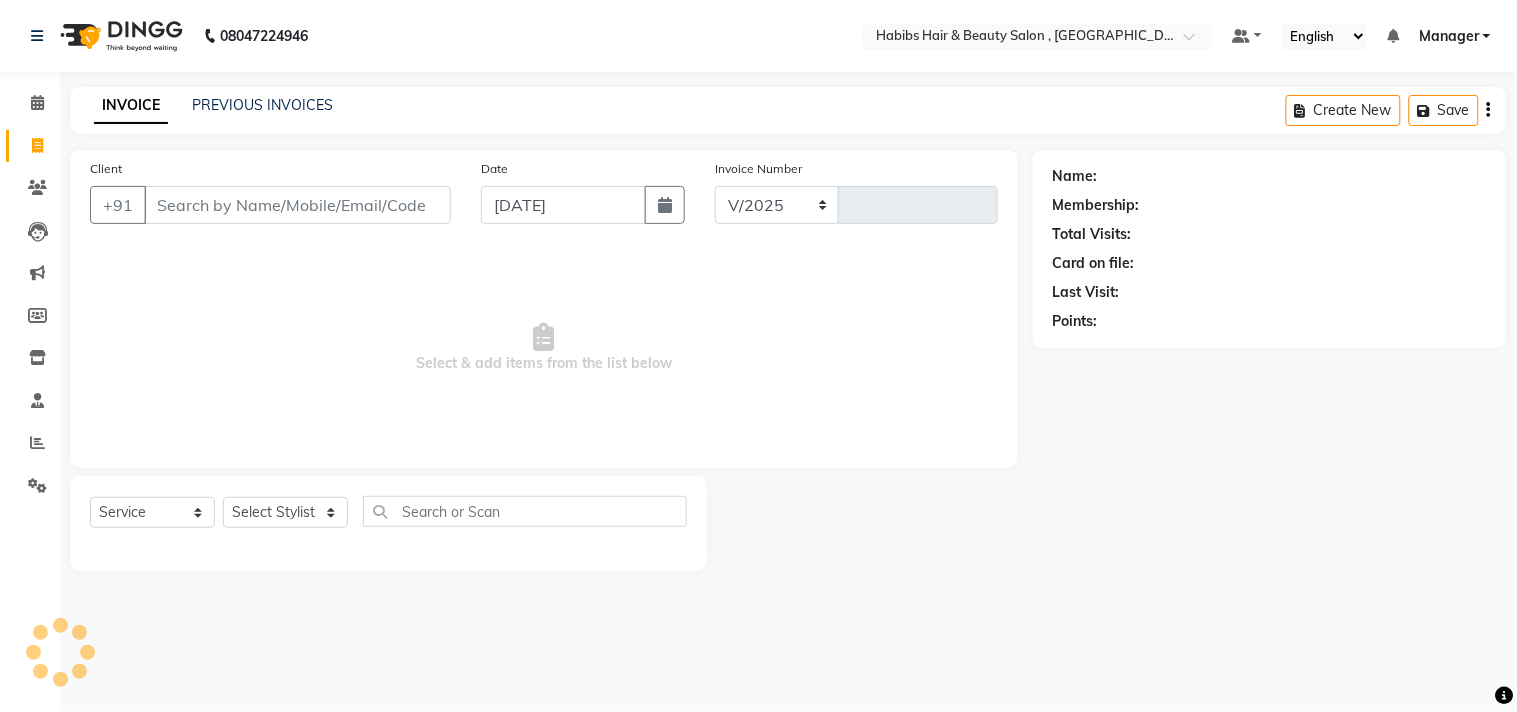 select on "4838" 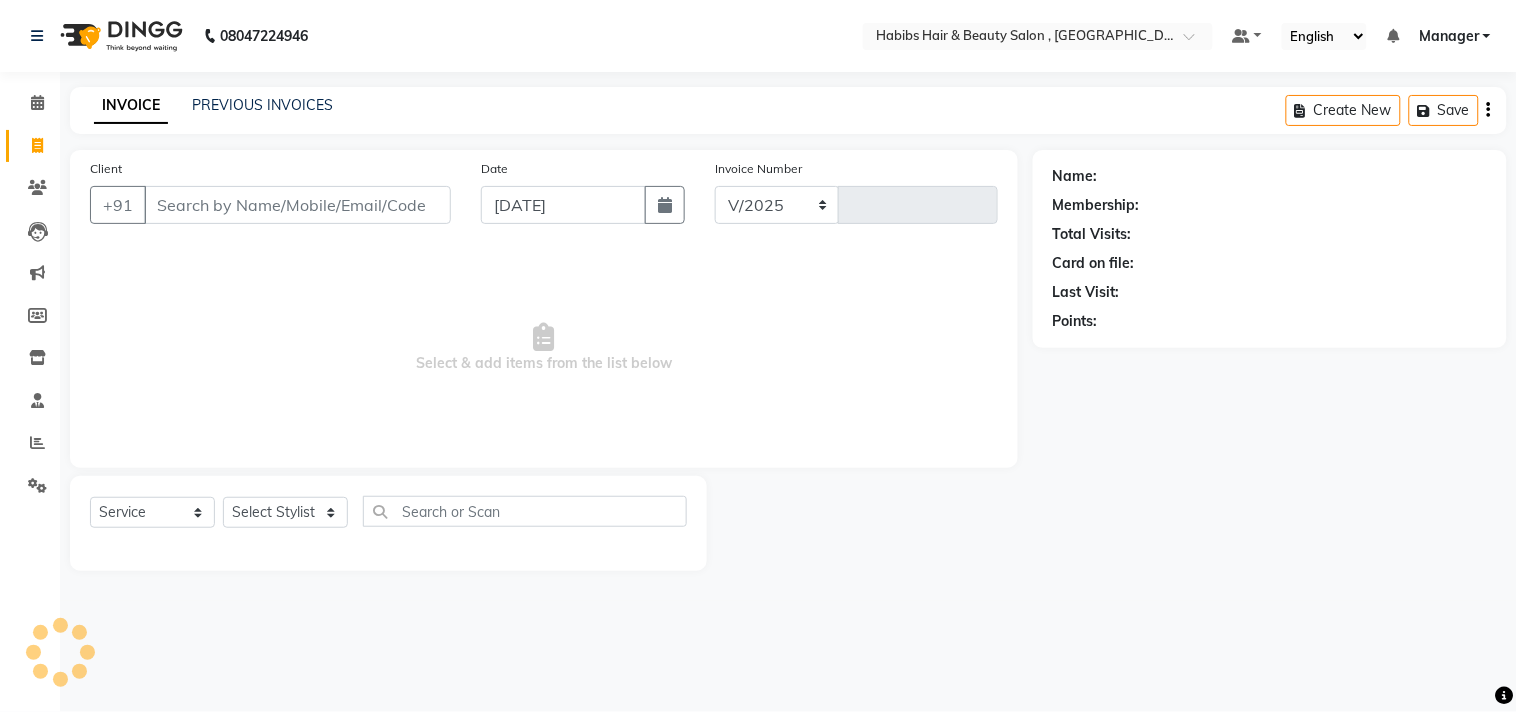 type on "1666" 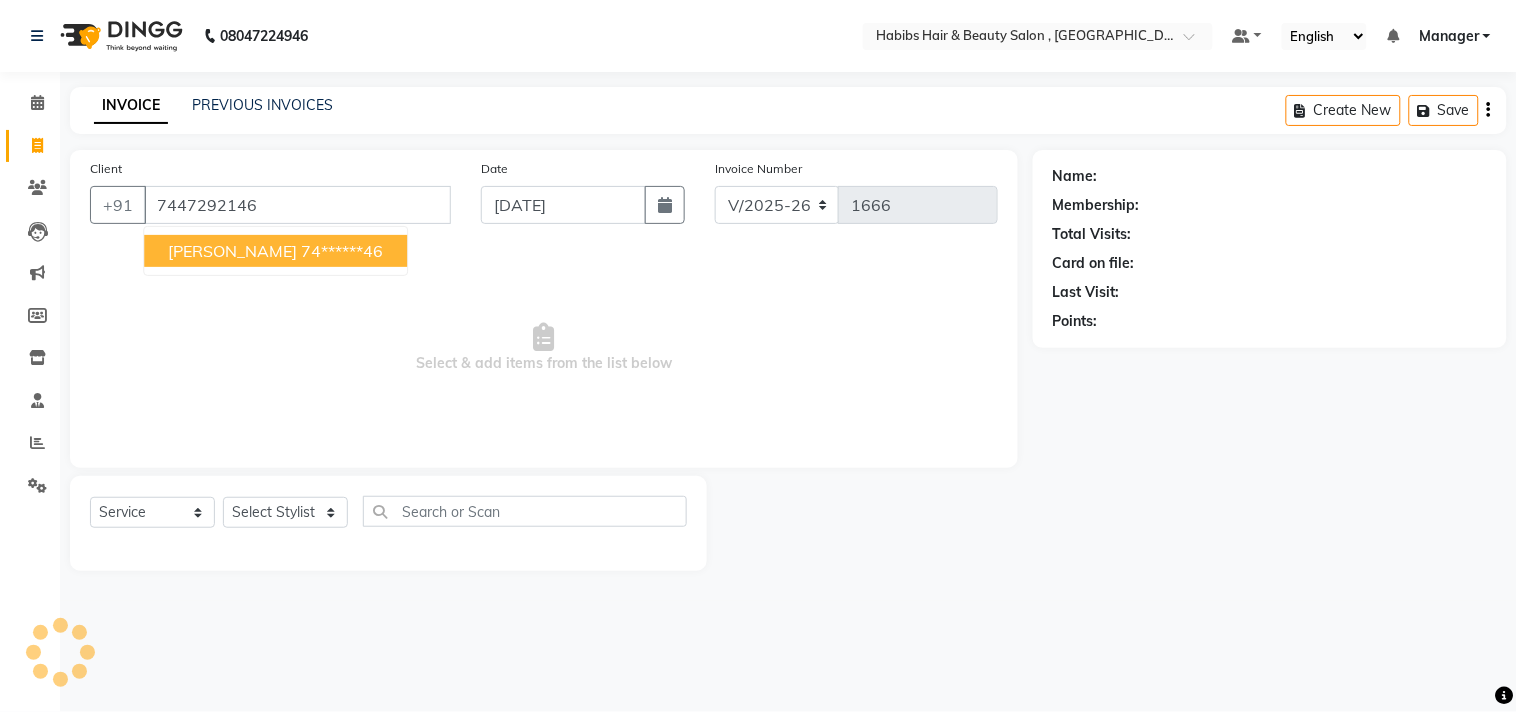 type on "7447292146" 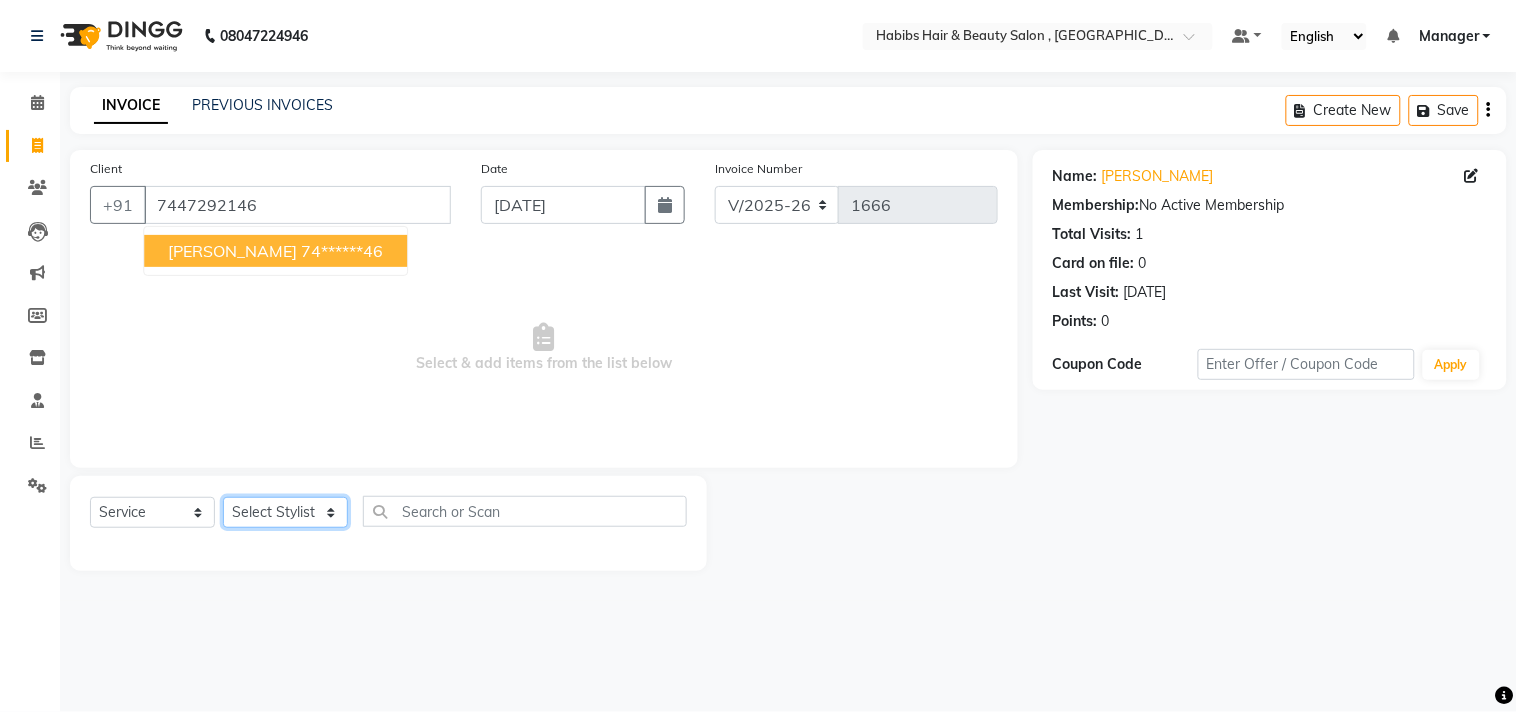 click on "Select Stylist [PERSON_NAME] Manager M M [PERSON_NAME] [PERSON_NAME] Sameer [PERSON_NAME] [PERSON_NAME] [PERSON_NAME]" 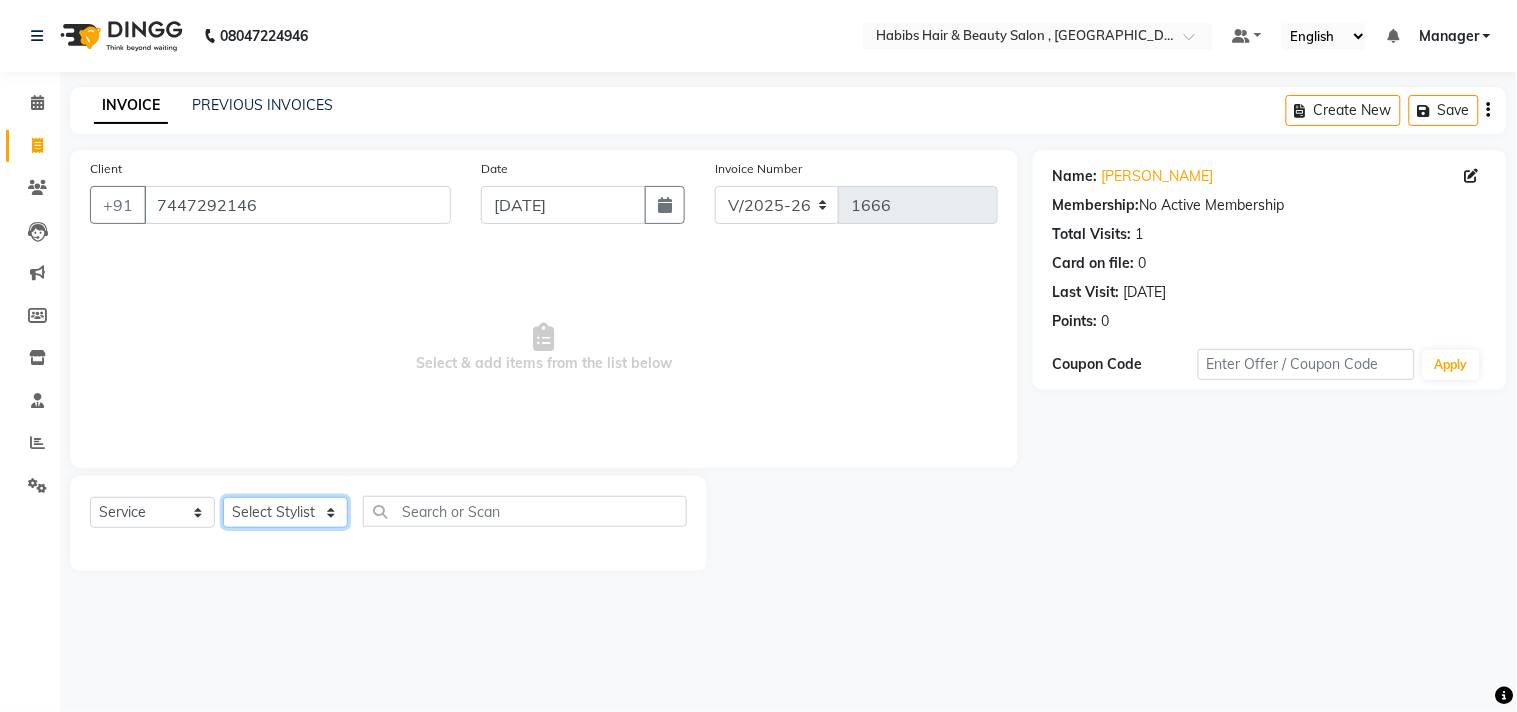 select on "29954" 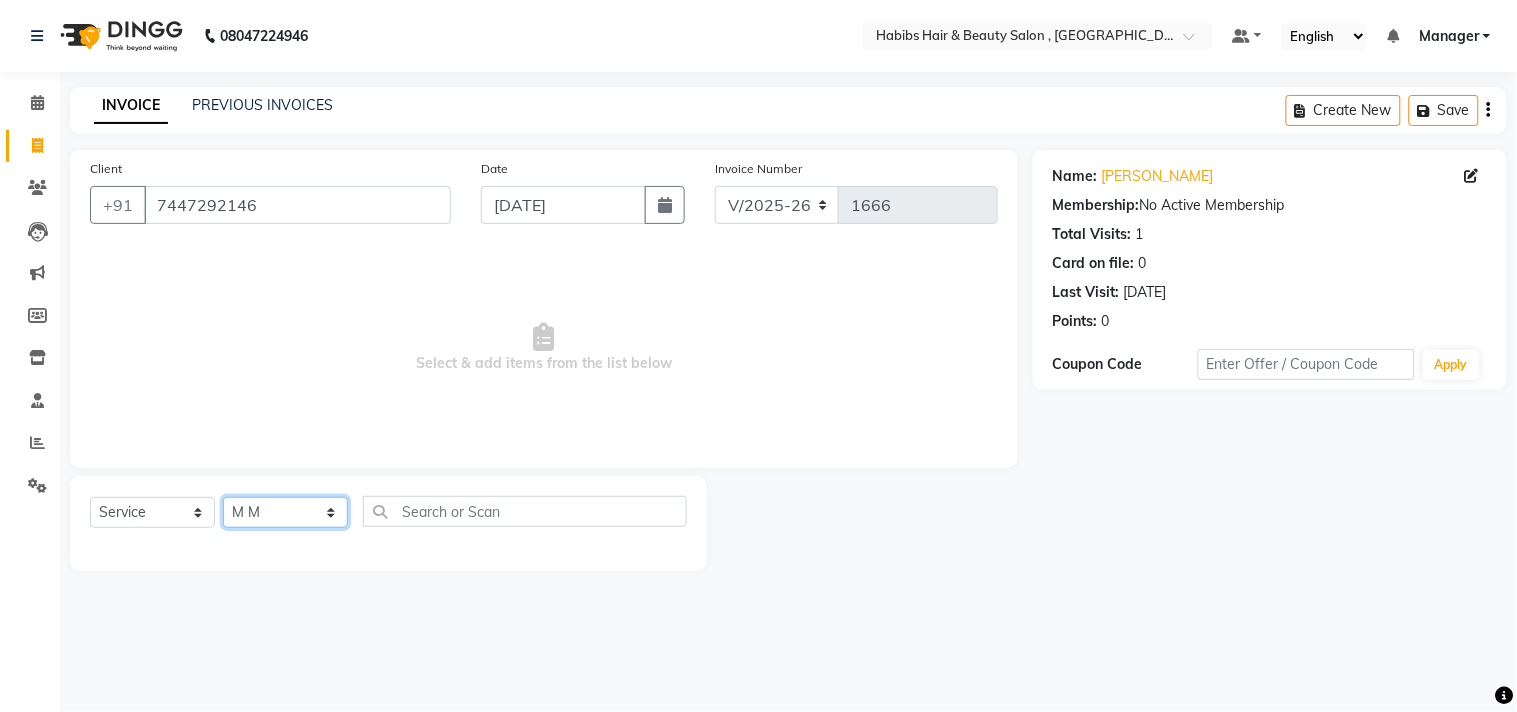 click on "Select Stylist [PERSON_NAME] Manager M M [PERSON_NAME] [PERSON_NAME] Sameer [PERSON_NAME] [PERSON_NAME] [PERSON_NAME]" 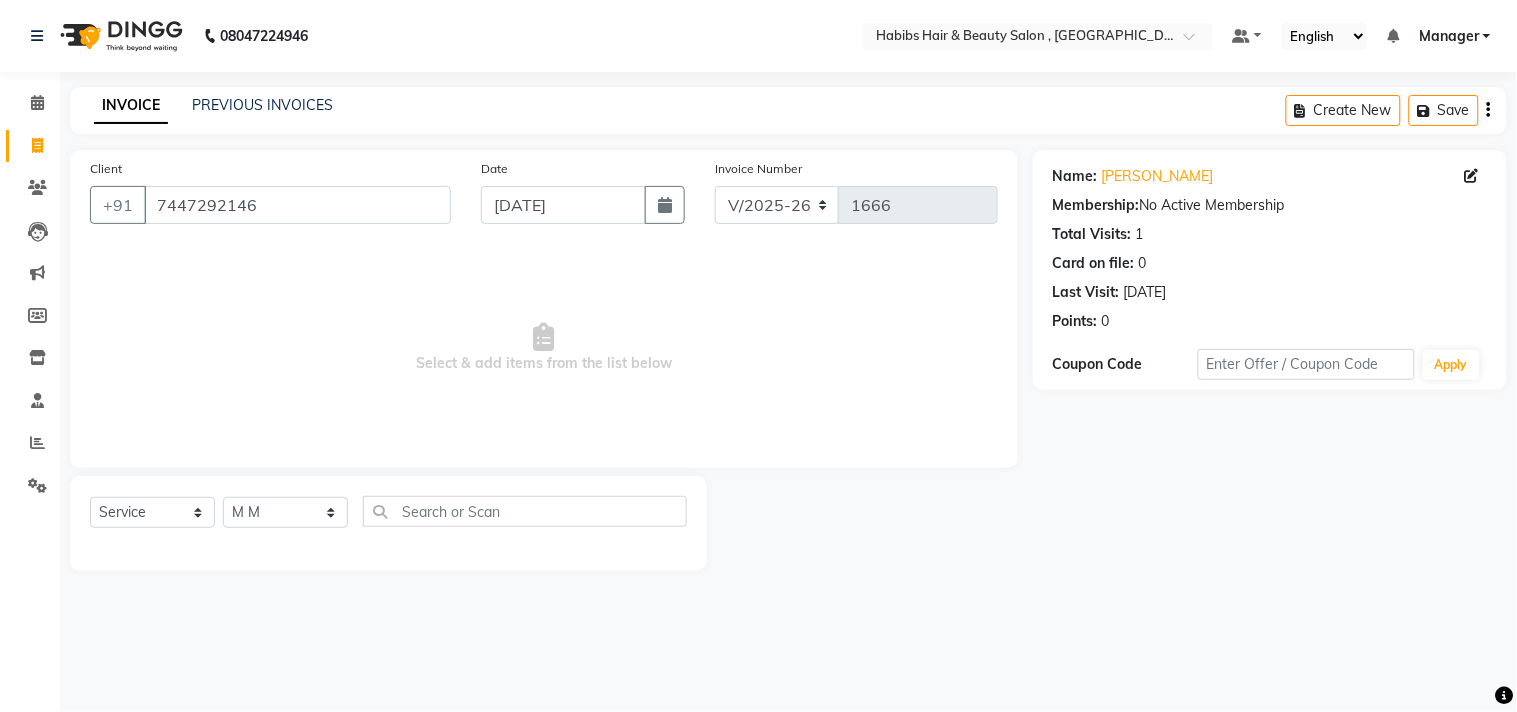click on "Client [PHONE_NUMBER] Date [DATE] Invoice Number V/2025 V/[PHONE_NUMBER]  Select & add items from the list below" 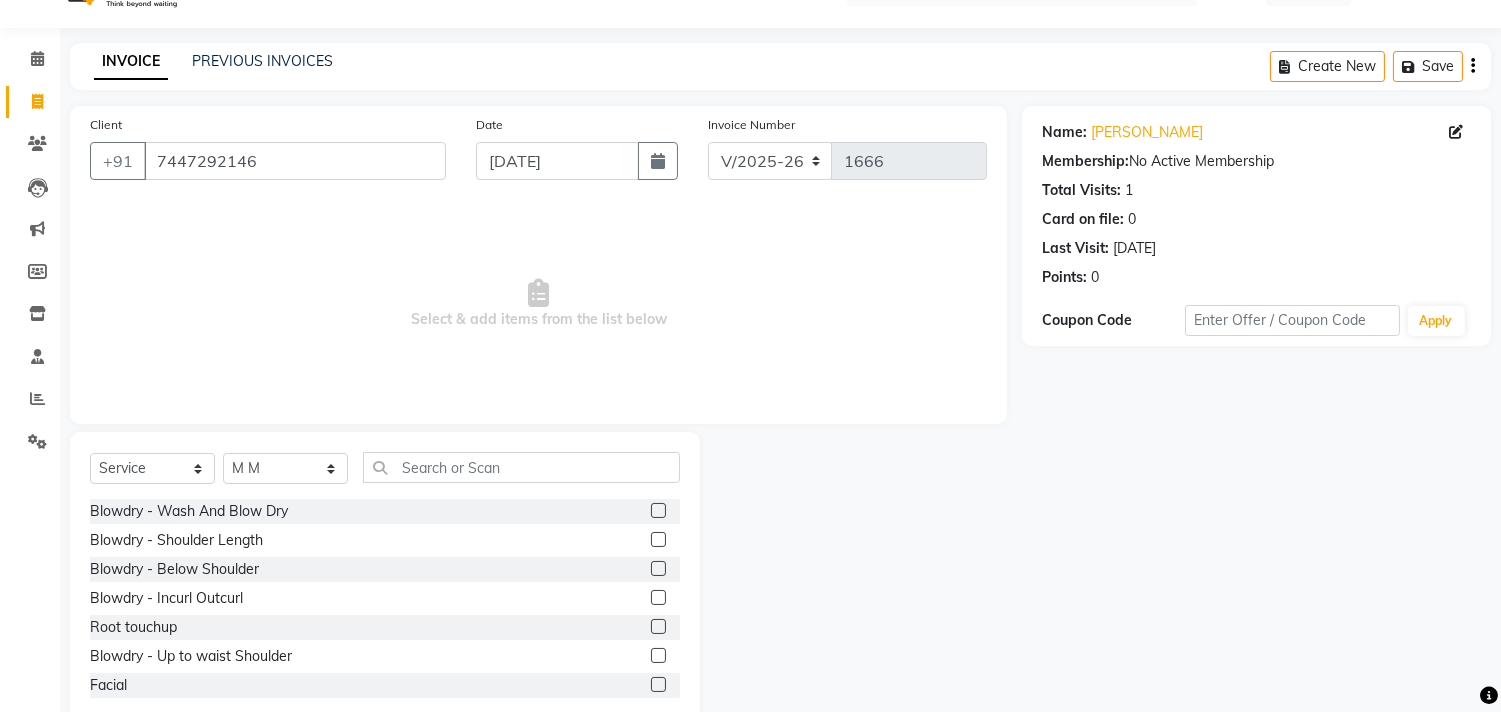 scroll, scrollTop: 88, scrollLeft: 0, axis: vertical 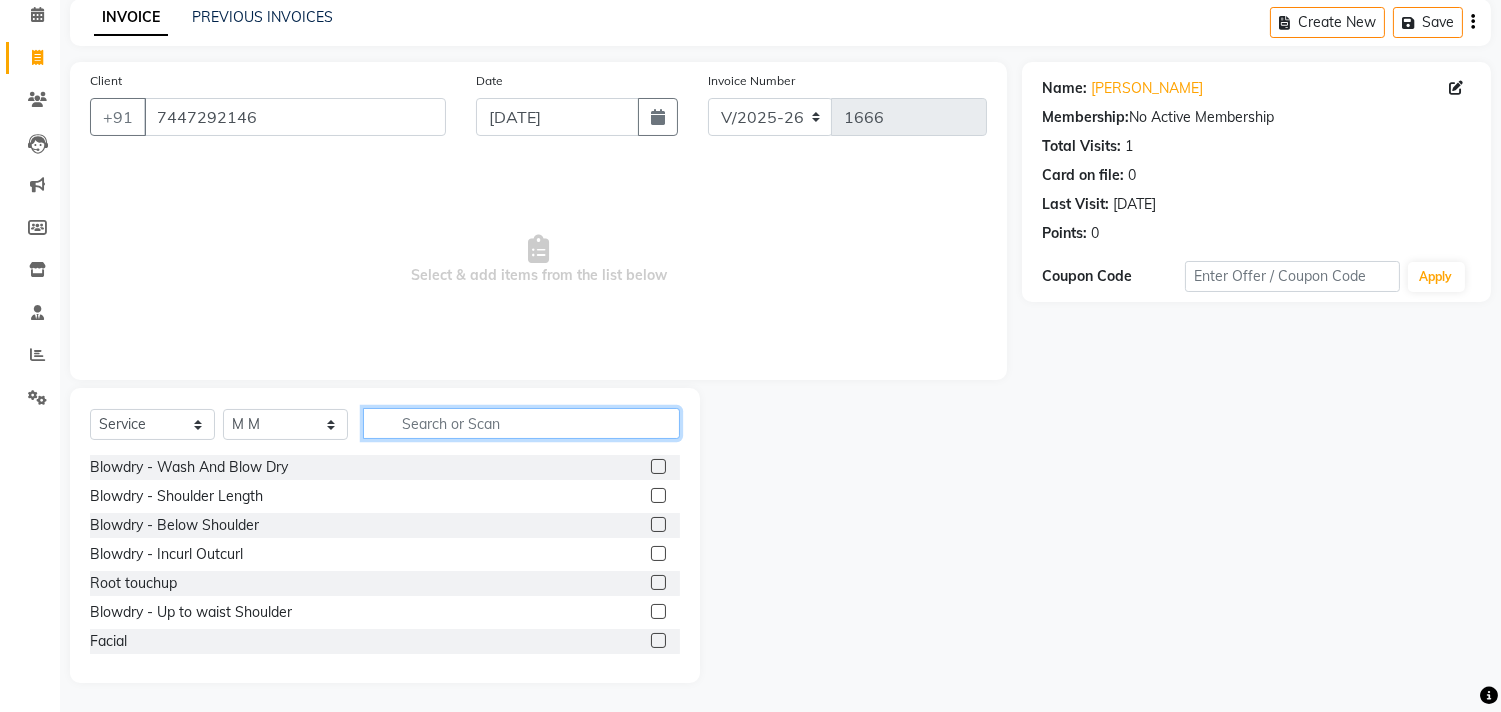click 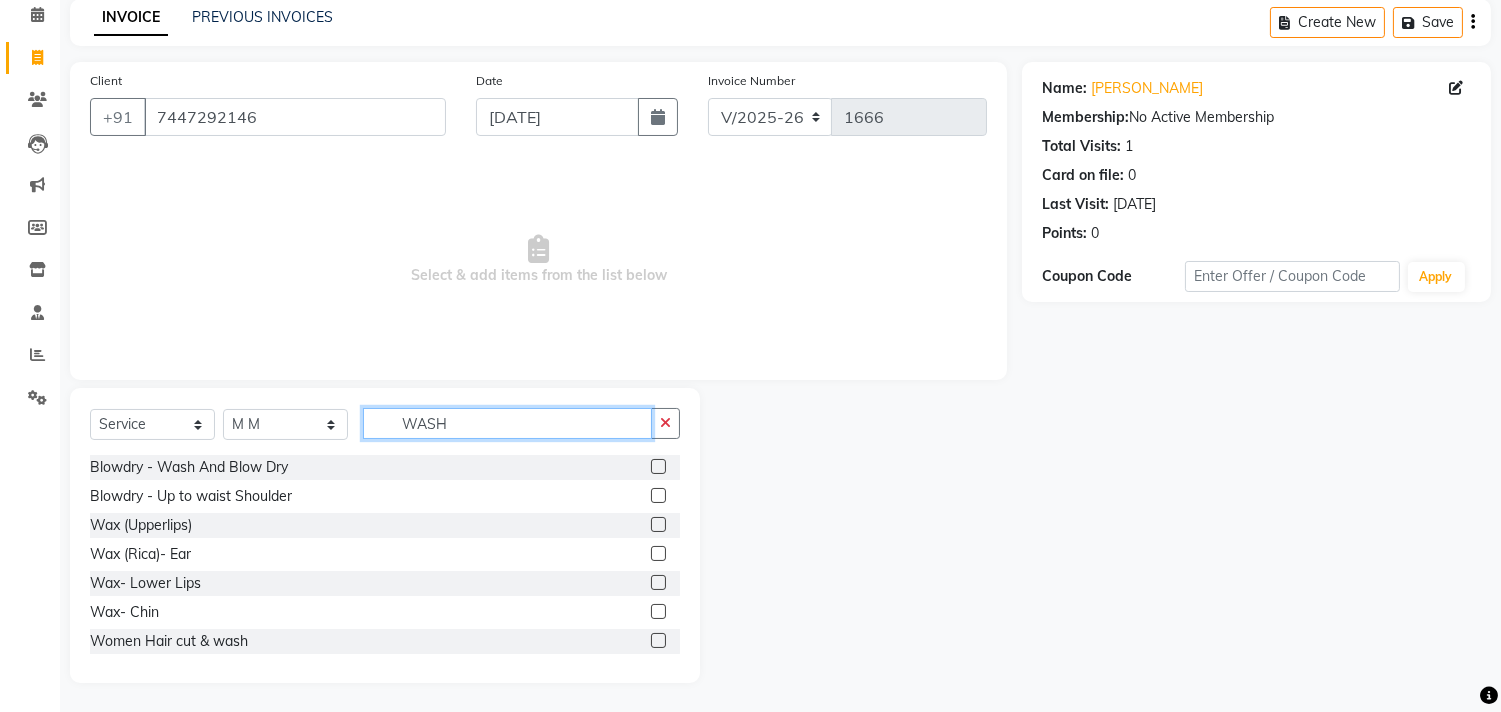 scroll, scrollTop: 5, scrollLeft: 0, axis: vertical 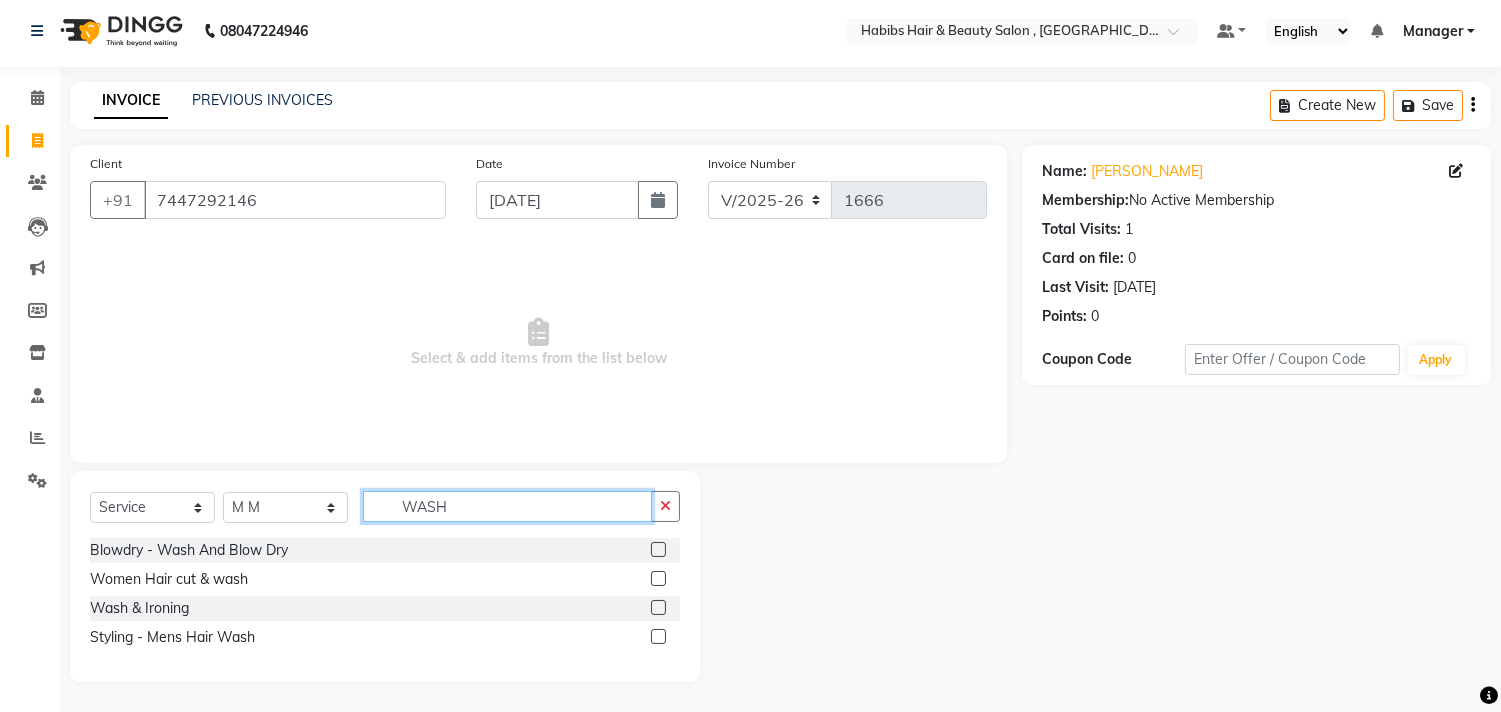 type on "WASH" 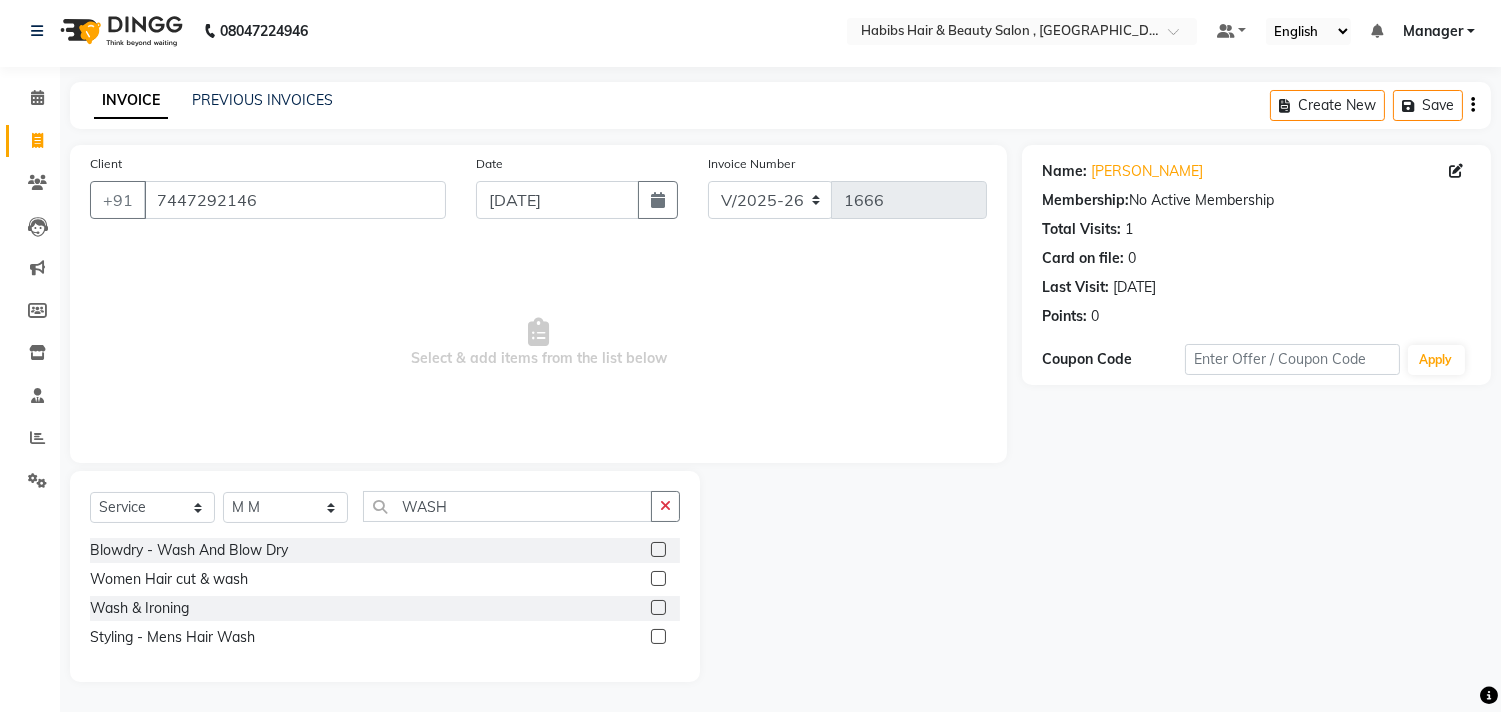 click 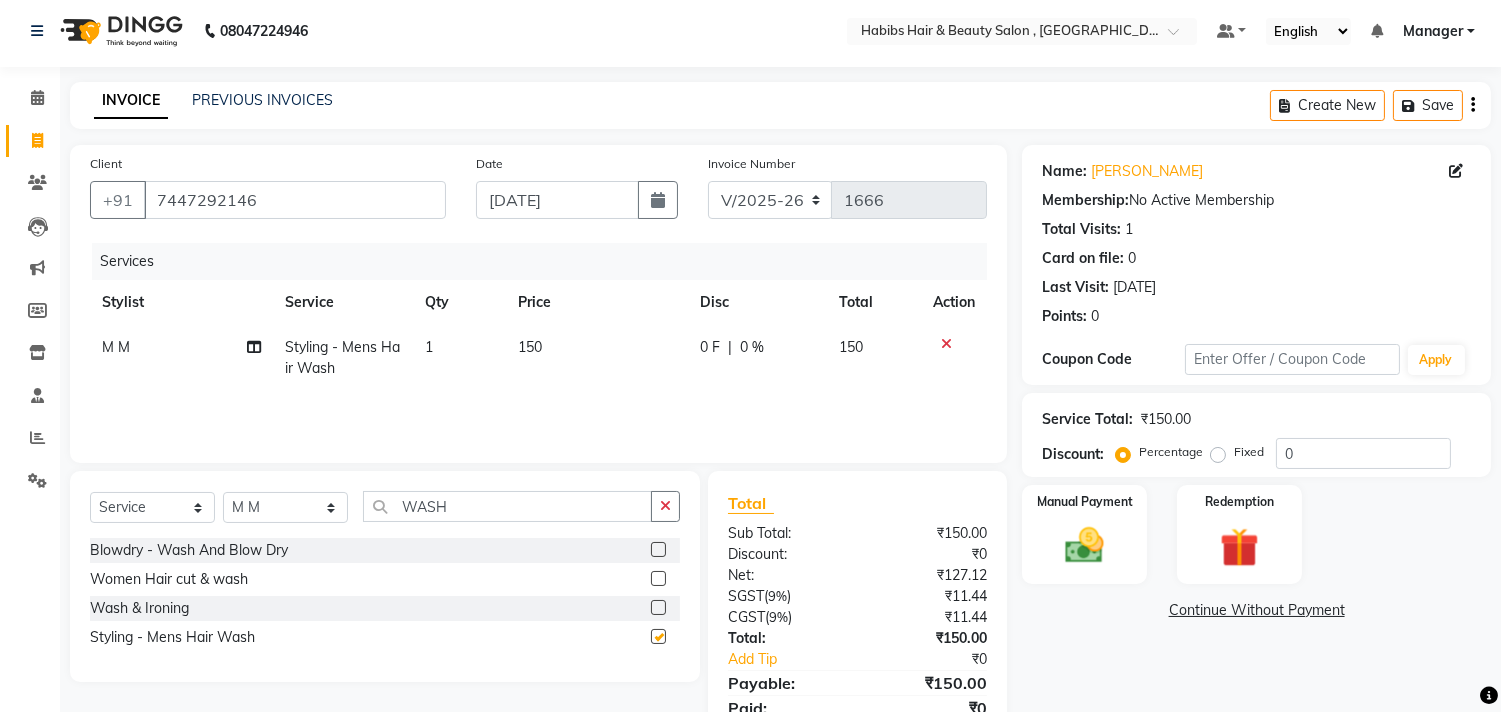 checkbox on "false" 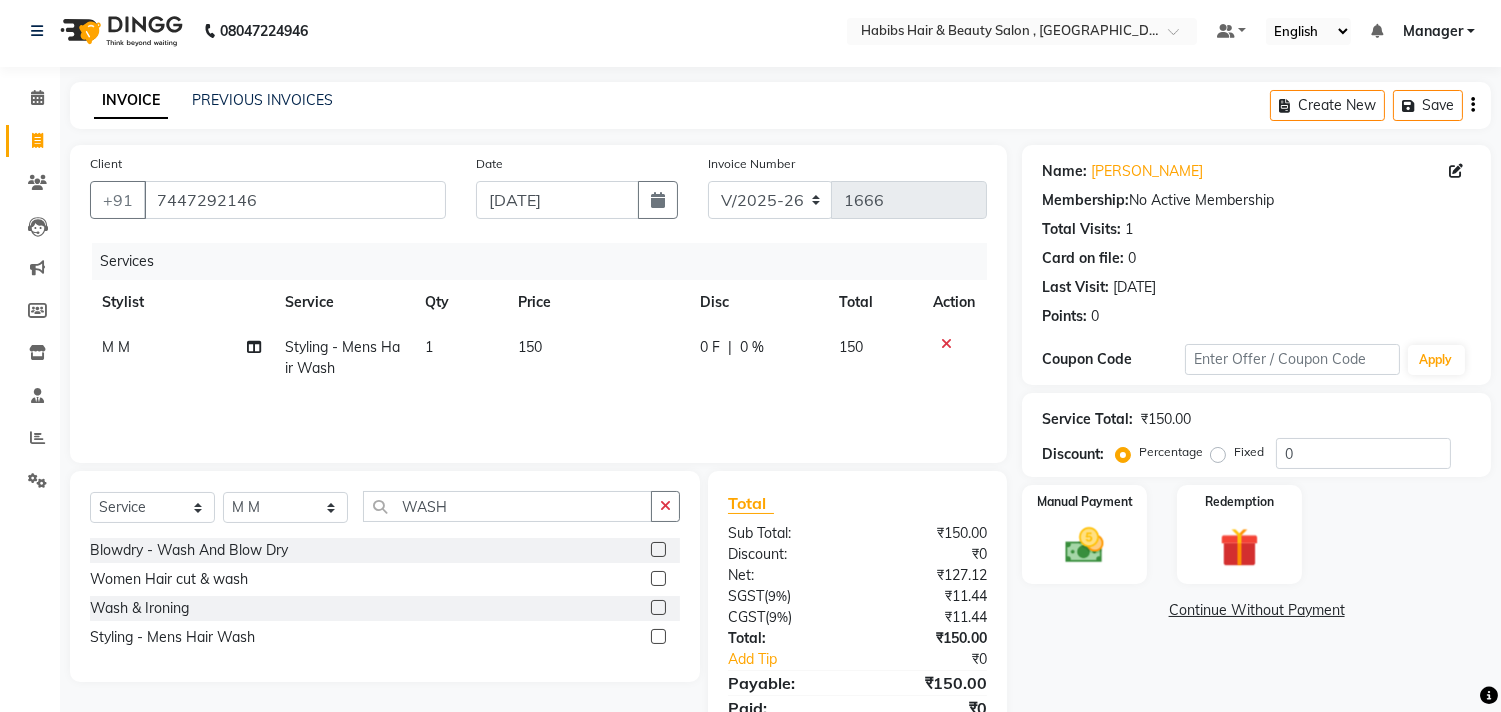click on "150" 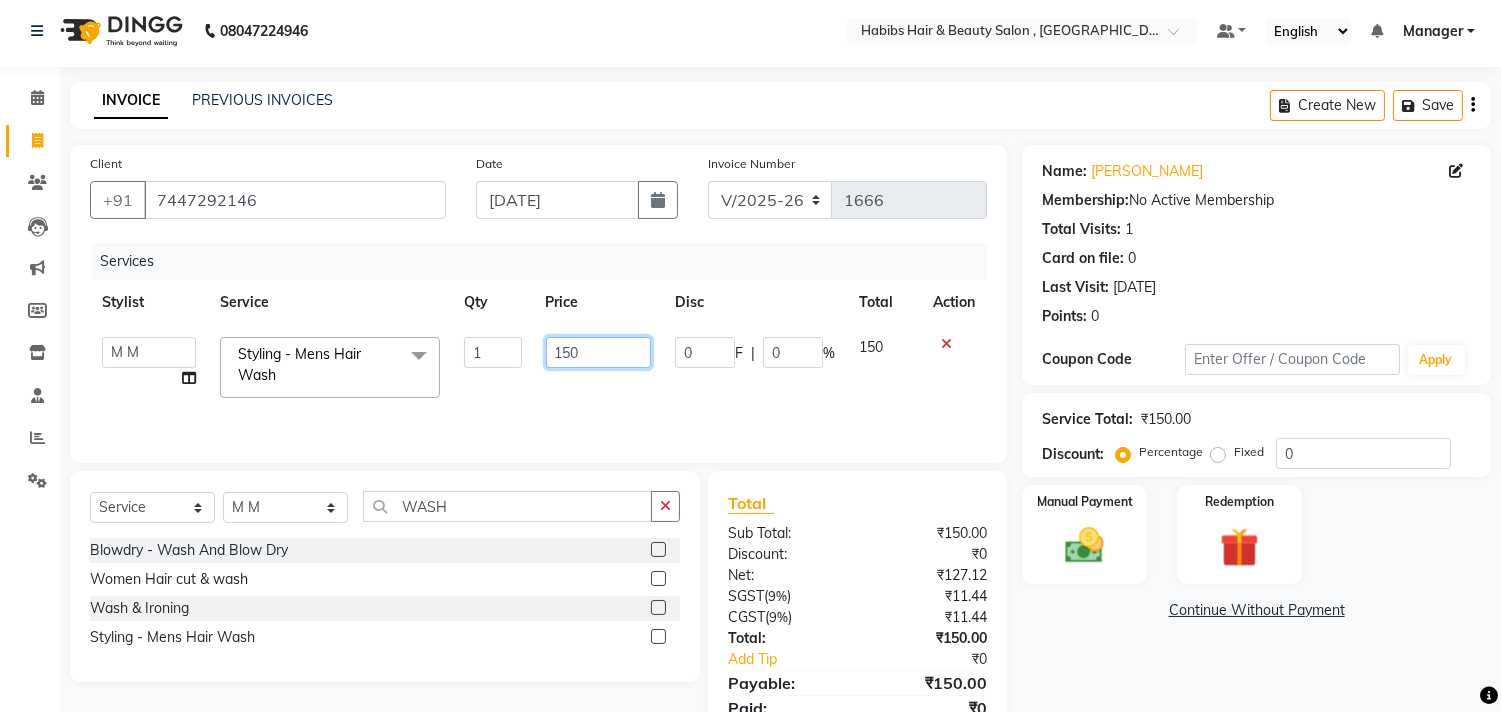 click on "150" 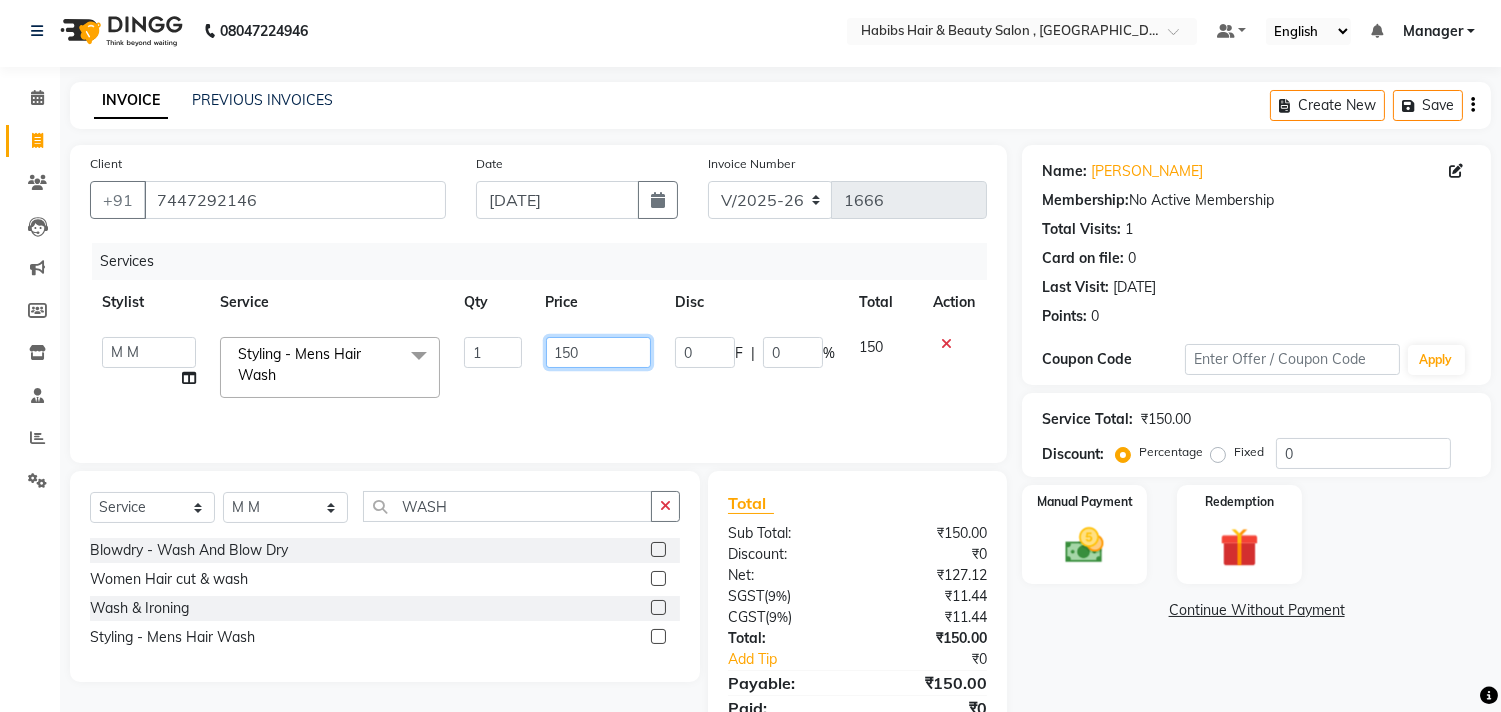 click on "150" 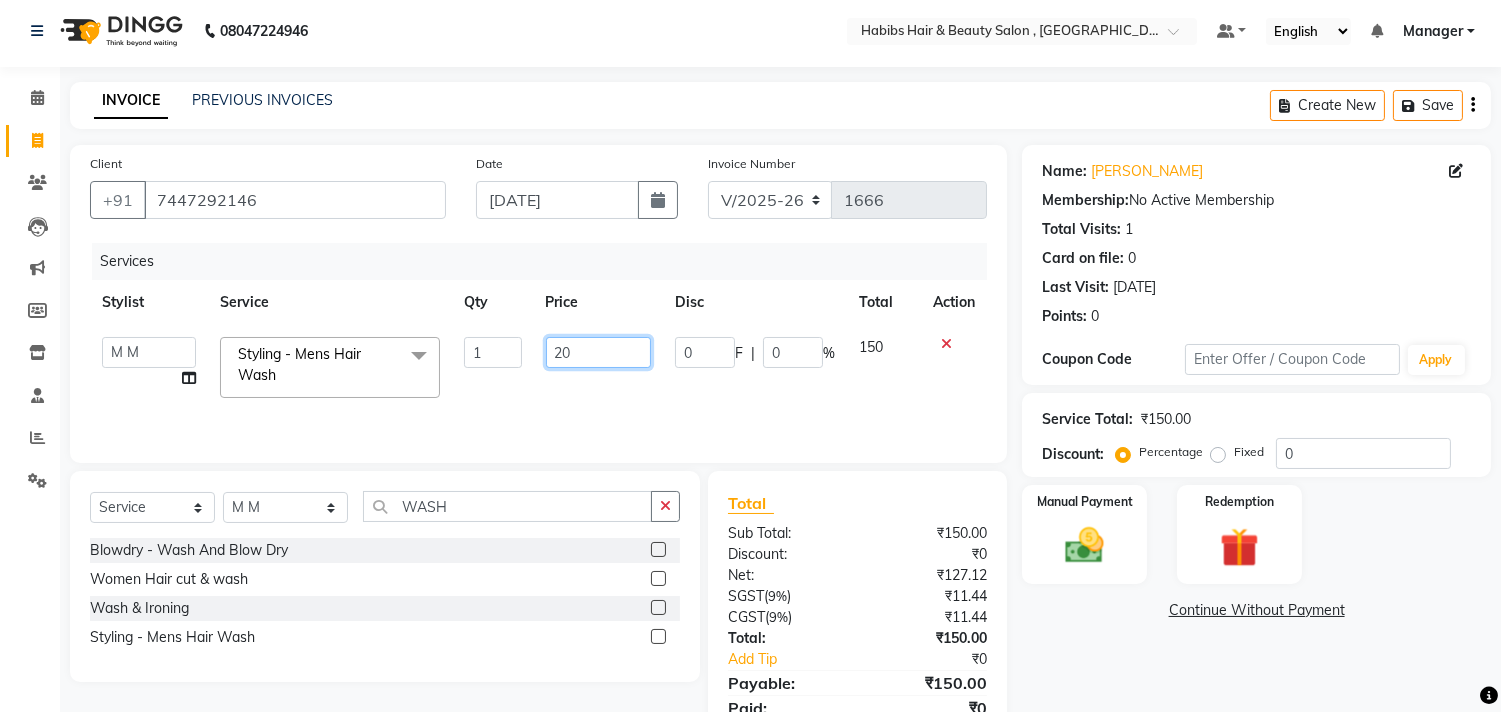 type on "200" 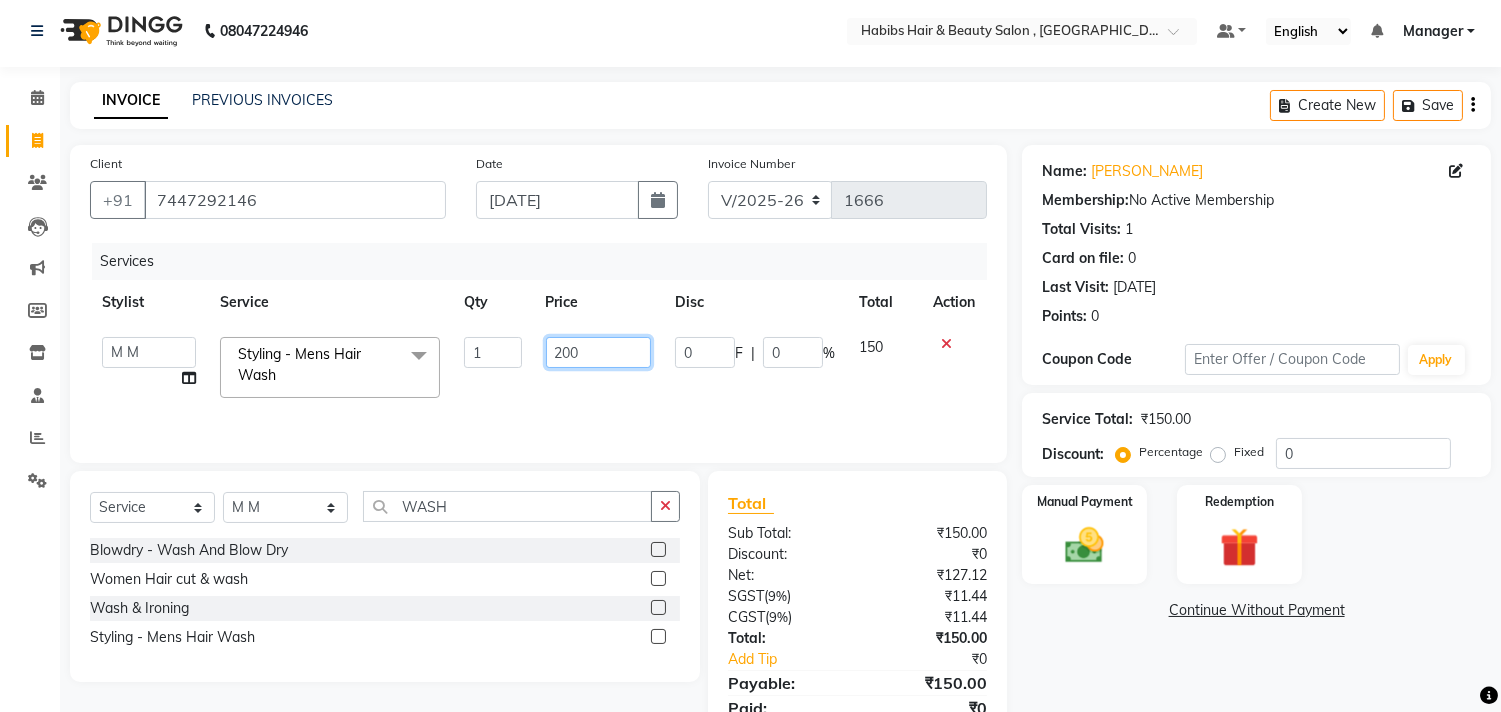 click on "200" 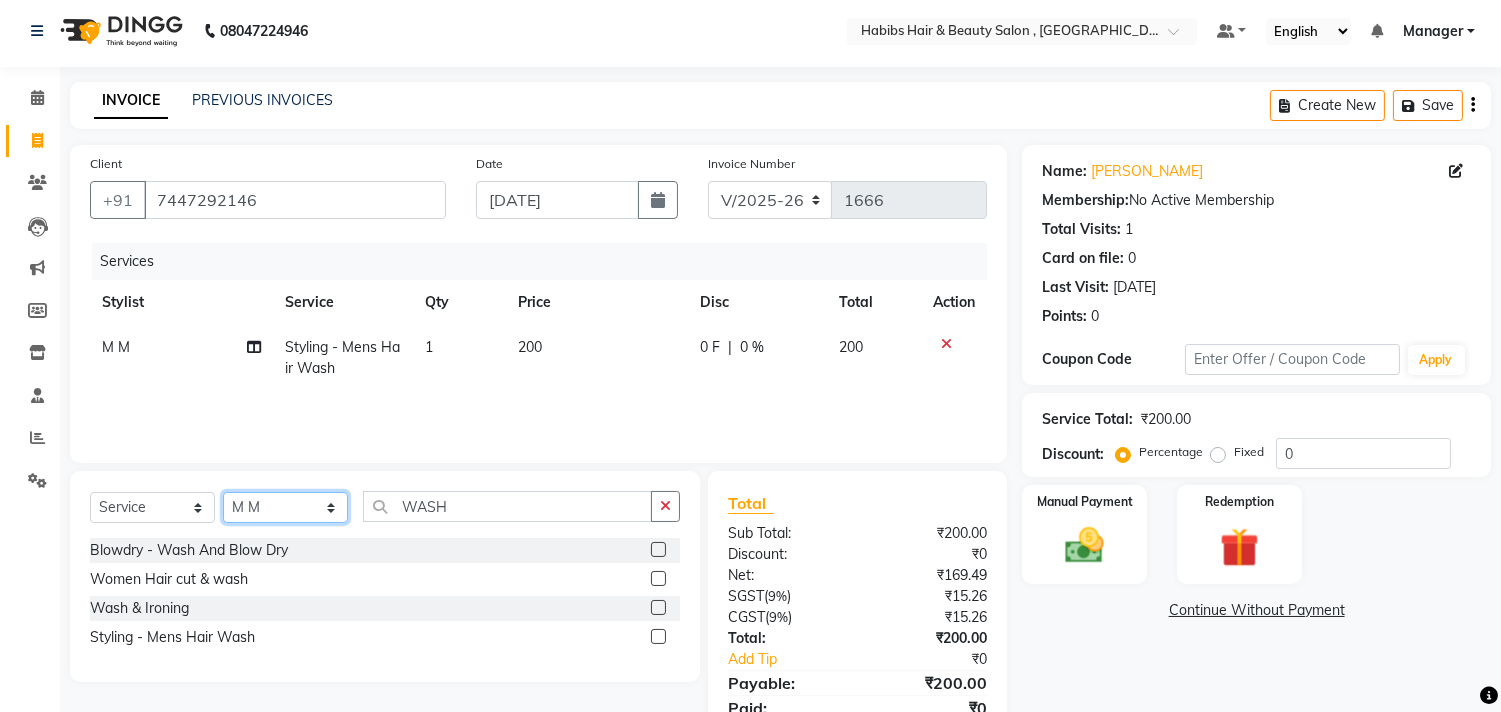 click on "Select Stylist [PERSON_NAME] Manager M M [PERSON_NAME] [PERSON_NAME] Sameer [PERSON_NAME] [PERSON_NAME] [PERSON_NAME]" 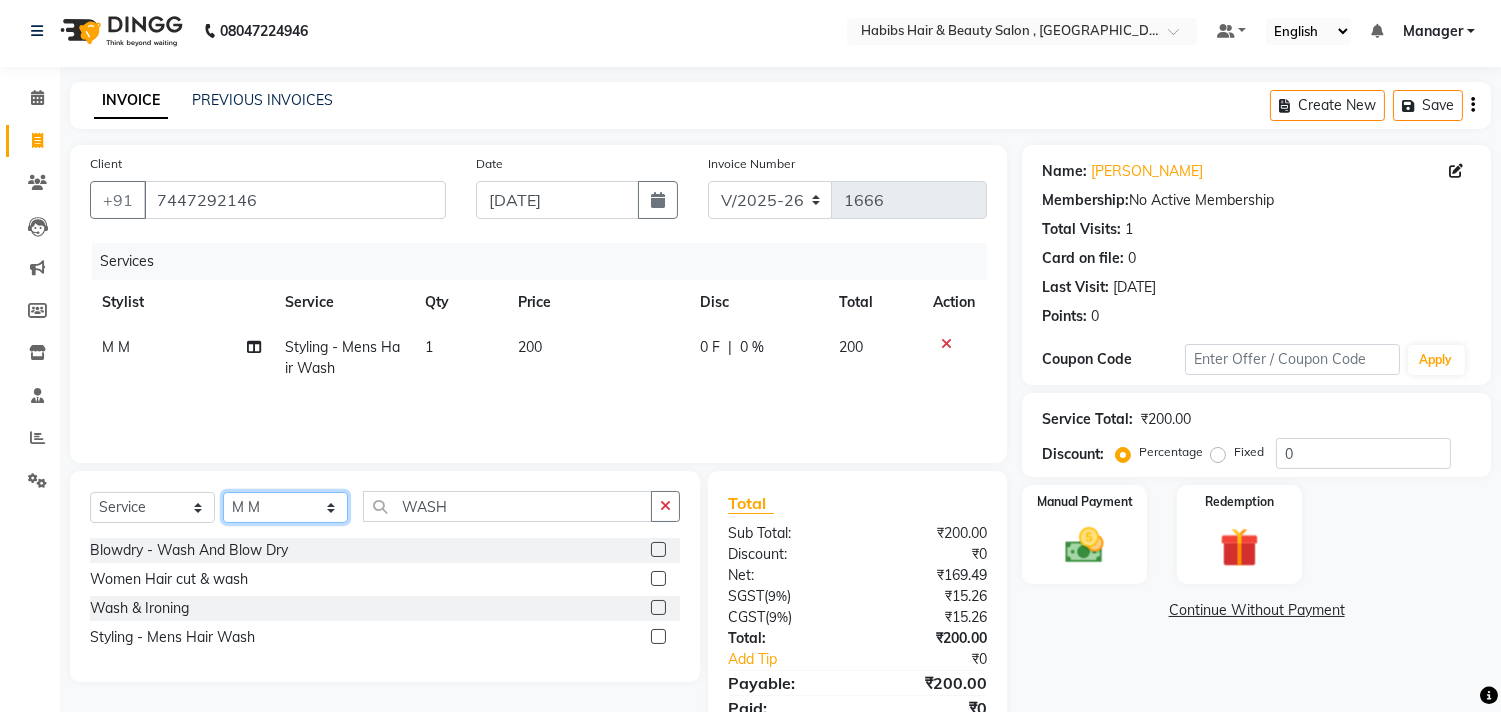select on "36968" 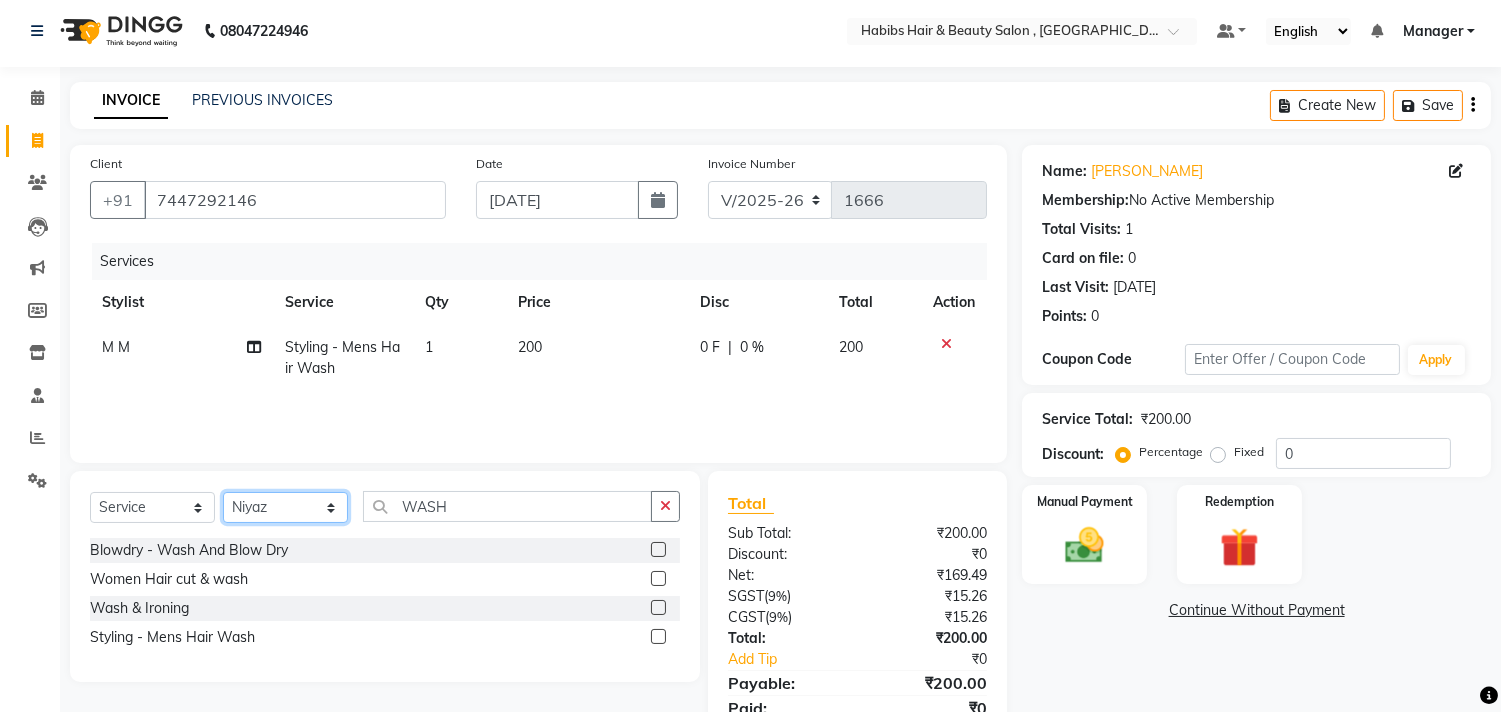 click on "Select Stylist [PERSON_NAME] Manager M M [PERSON_NAME] [PERSON_NAME] Sameer [PERSON_NAME] [PERSON_NAME] [PERSON_NAME]" 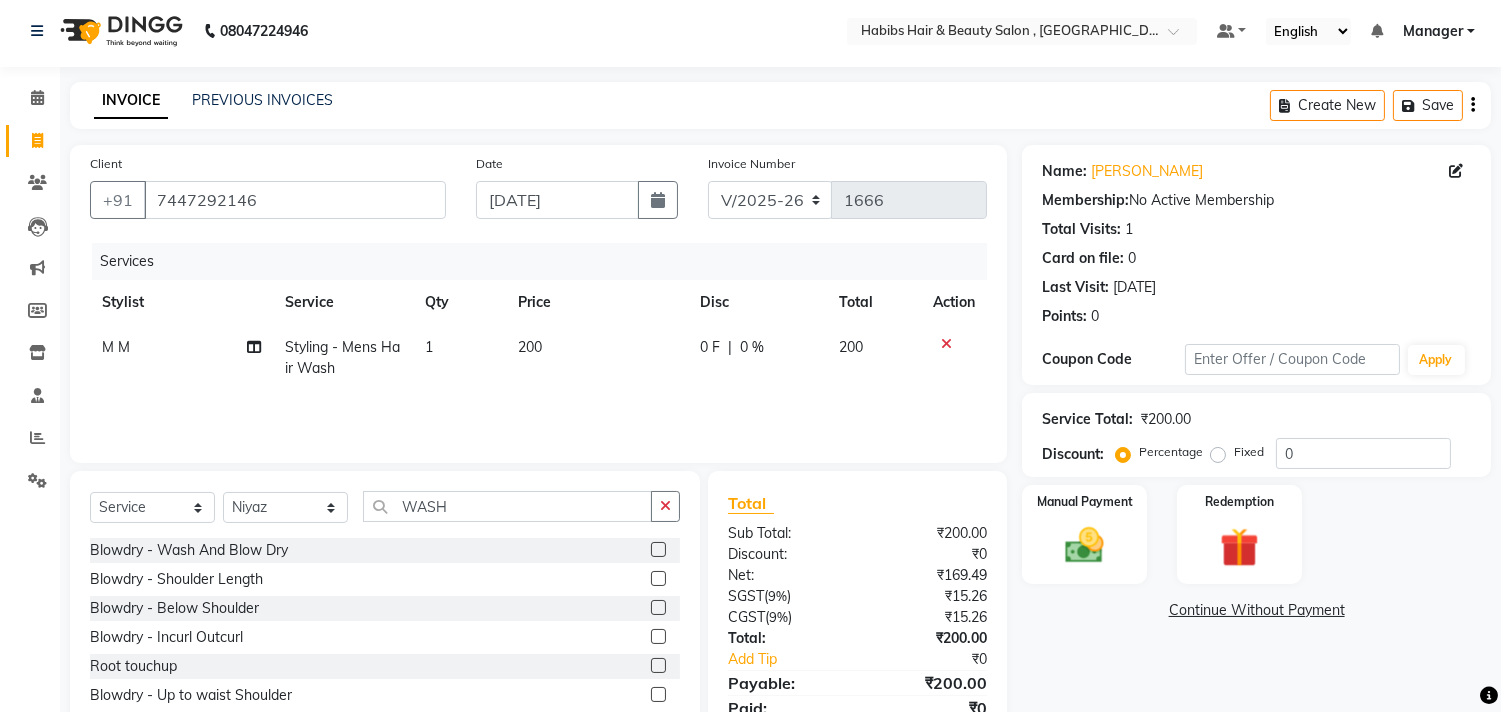 click on "Client [PHONE_NUMBER] Date [DATE] Invoice Number V/2025 V/[PHONE_NUMBER] Services Stylist Service Qty Price Disc Total Action M M Styling  -  Mens Hair Wash 1 200 0 F | 0 % 200 Select  Service  Product  Membership  Package Voucher Prepaid Gift Card  Select Stylist [PERSON_NAME] Manager M M [PERSON_NAME] [PERSON_NAME] [PERSON_NAME] [PERSON_NAME] [PERSON_NAME] WASH Blowdry  -  Wash And Blow Dry  Blowdry  -  Shoulder Length  Blowdry  -  Below Shoulder  Blowdry  -  Incurl Outcurl  Root touchup  Blowdry  -  Up to waist Shoulder  Facial  Basic Makeup  [PERSON_NAME] Color  Deep Conditioning  Nail Paint  All Hair Shave  Wax (Upperlips)  Pore Cleanup   Head Massage- Habibs Oil  Package Facial  Pakage  [MEDICAL_DATA] Mask  Women- Global Funky Color  Wax (Rica)- Ear   12K + PKG  10K + PKG  Smoothening  11K + PKG  Wax- Lower Lips  Wax- Chin  Root Touchup- [MEDICAL_DATA] Free  [PERSON_NAME]- Styling Blade  Haircuts -  Mens Cut And Styling  Haircuts -  Womens Cut And Blowdry  Mens Haircut and [PERSON_NAME]  Body Polishing  D-Tan  [PERSON_NAME] Trim  Women Hair cut & wash  )" 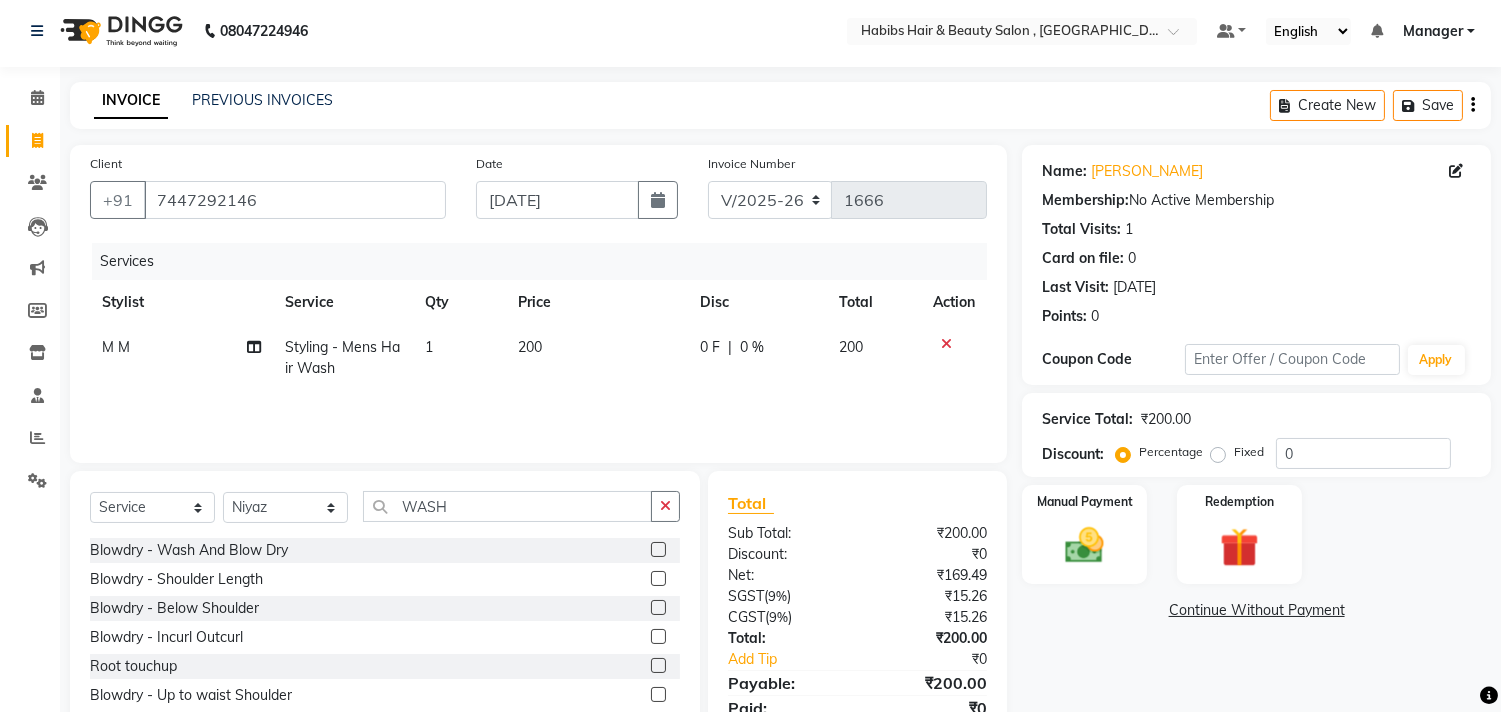 click 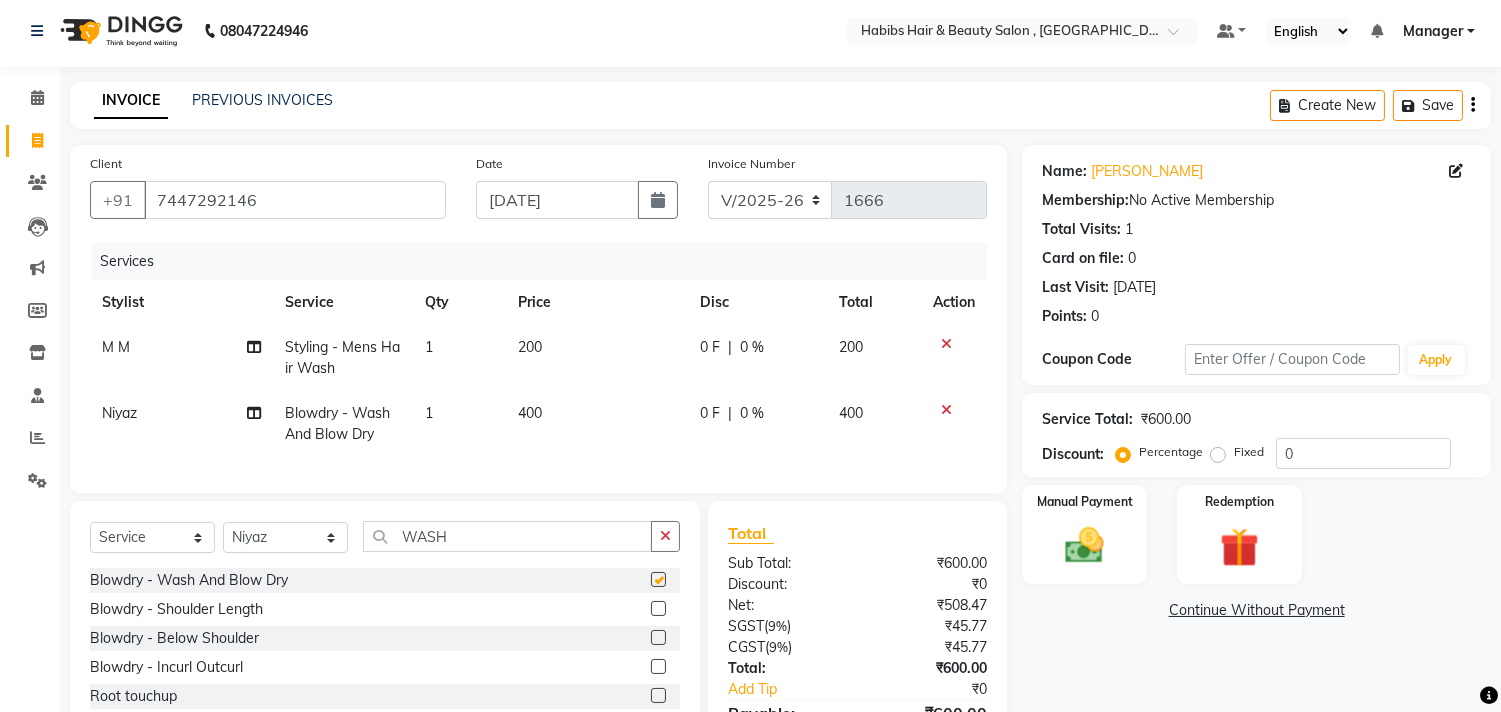 checkbox on "false" 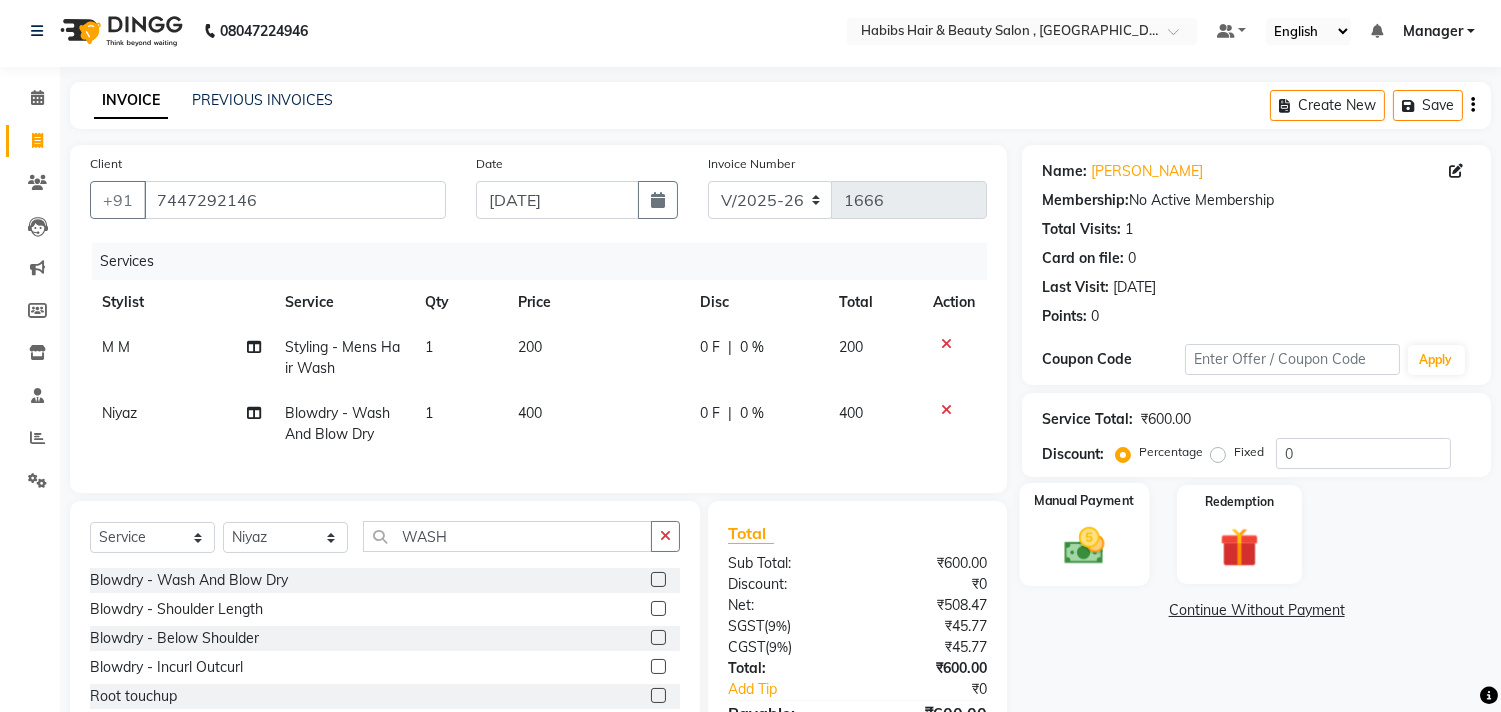 click on "Manual Payment" 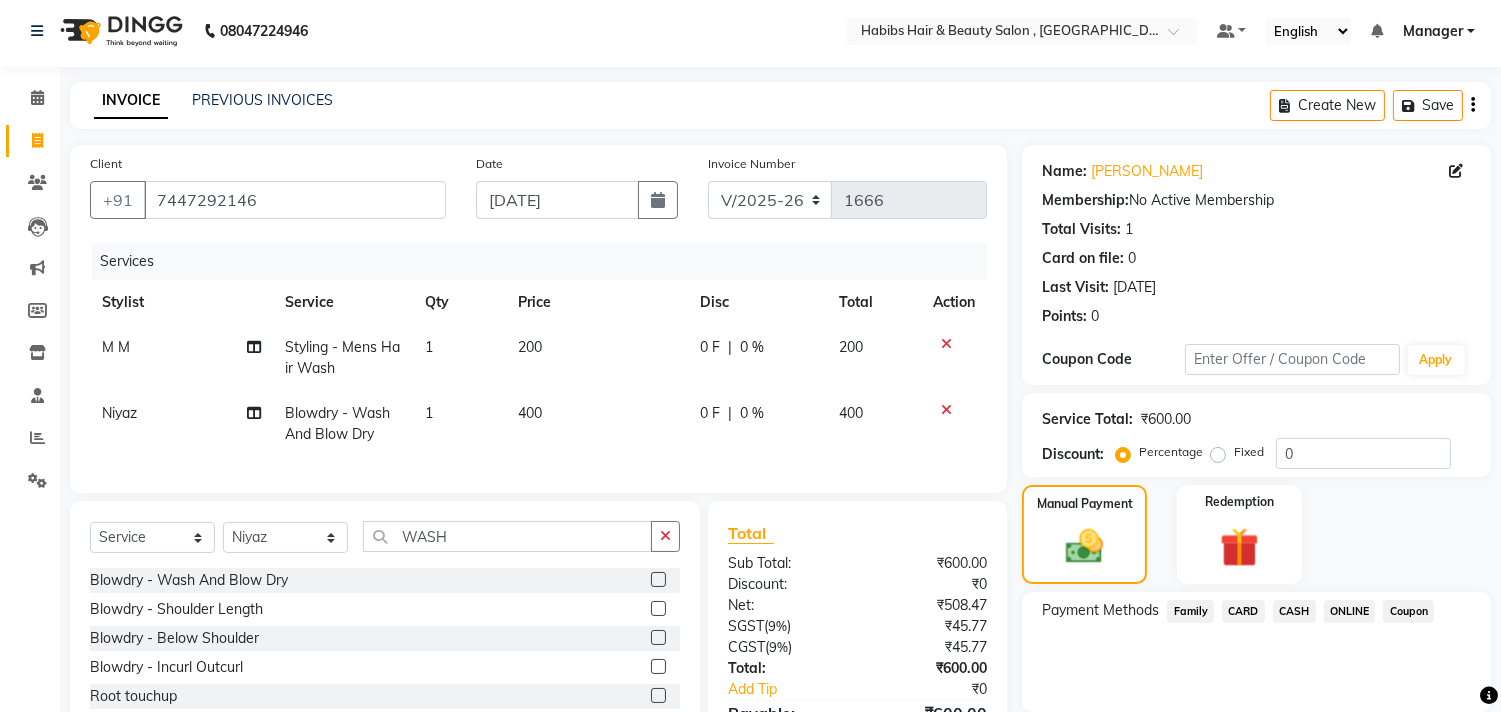 click on "ONLINE" 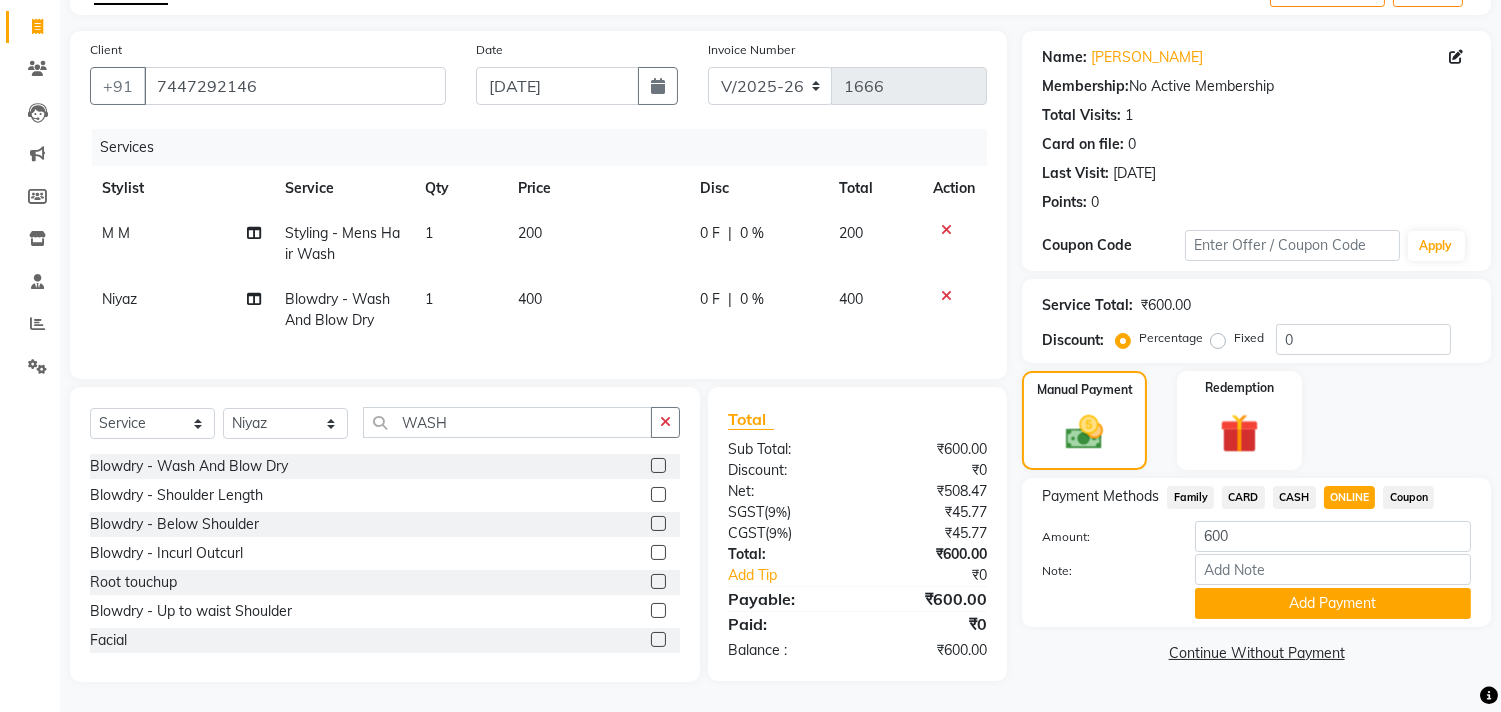 scroll, scrollTop: 135, scrollLeft: 0, axis: vertical 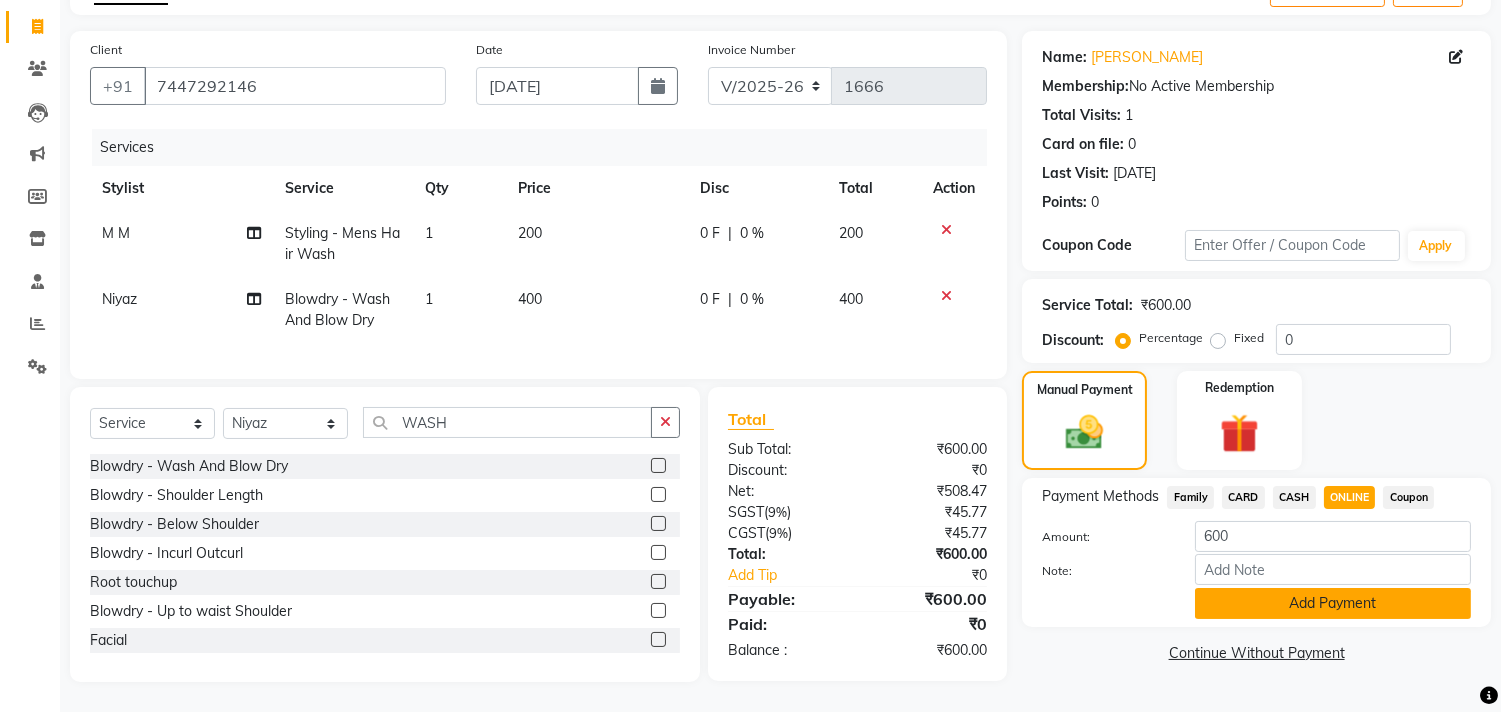 type 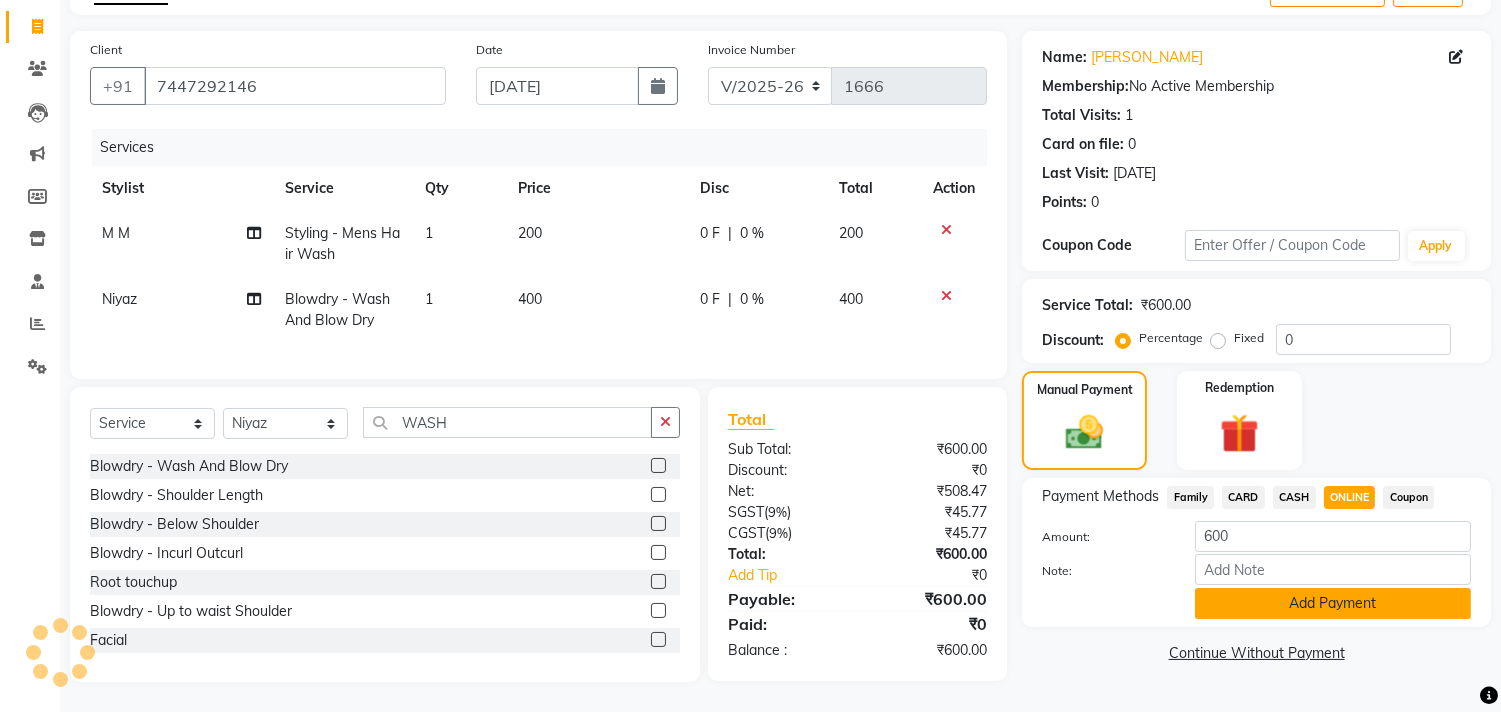 click on "Add Payment" 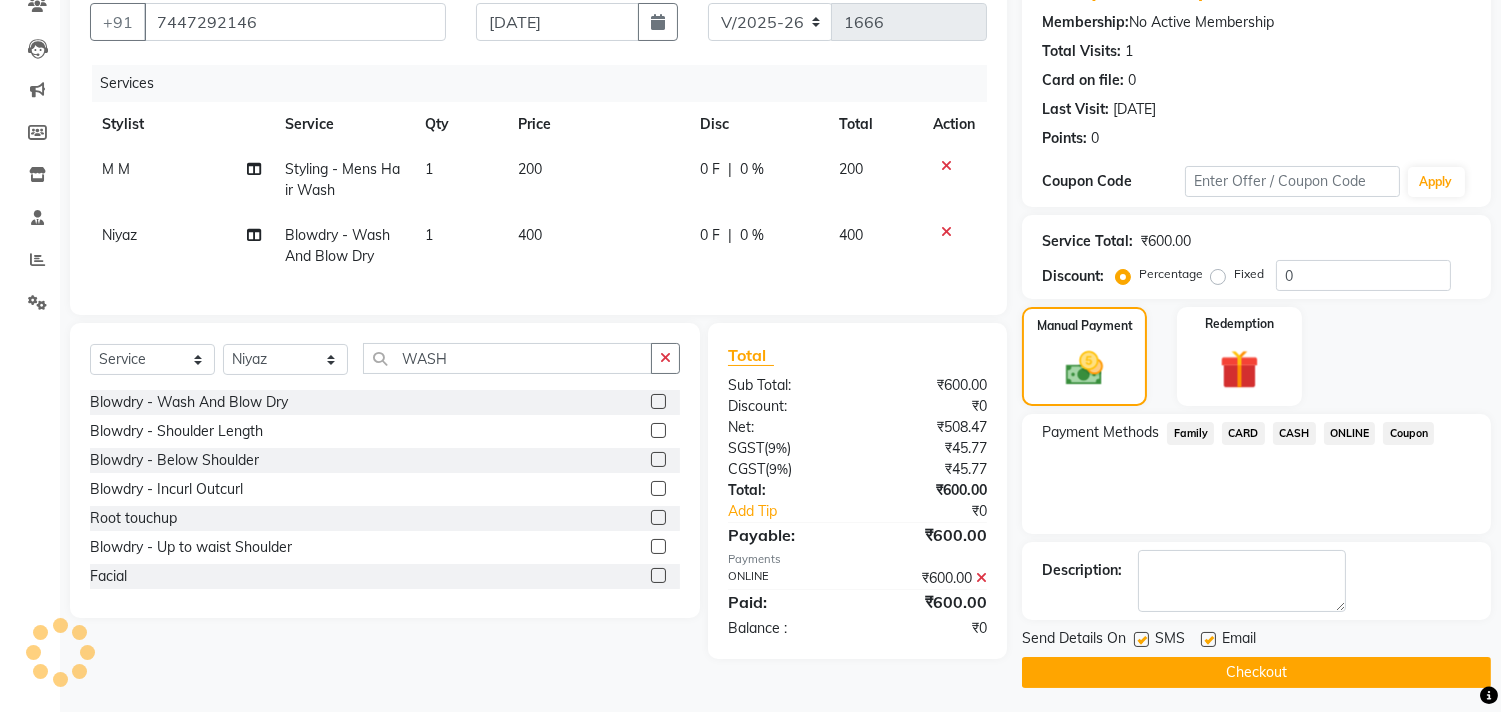scroll, scrollTop: 187, scrollLeft: 0, axis: vertical 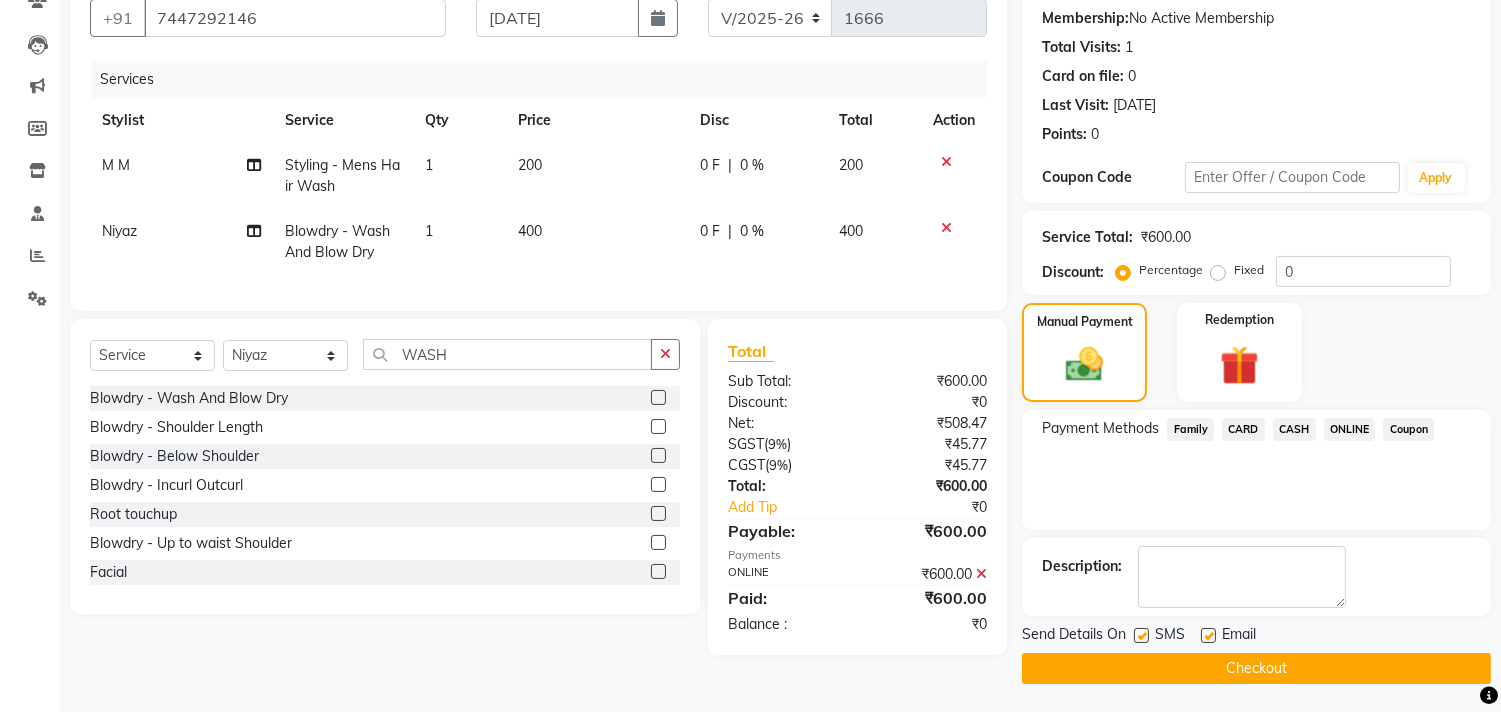 click on "Checkout" 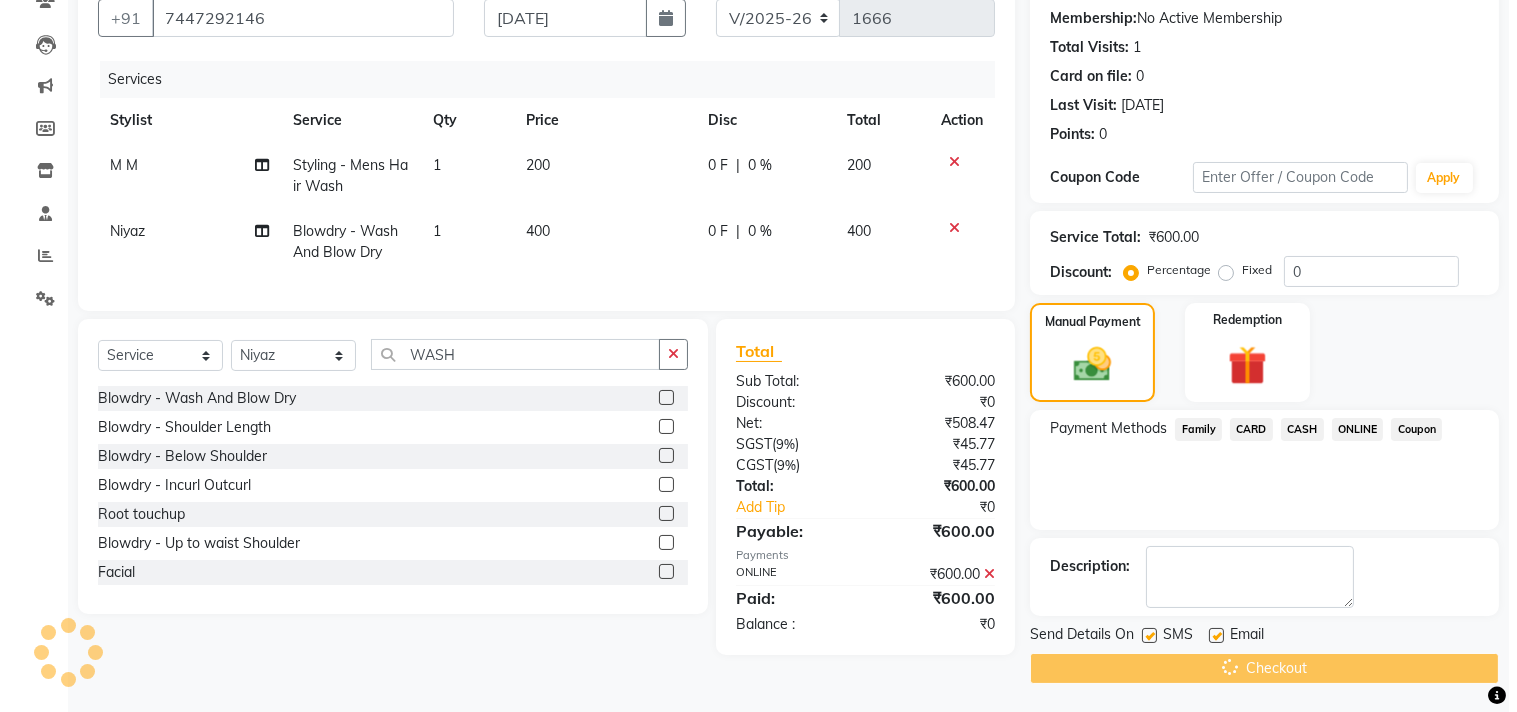 scroll, scrollTop: 0, scrollLeft: 0, axis: both 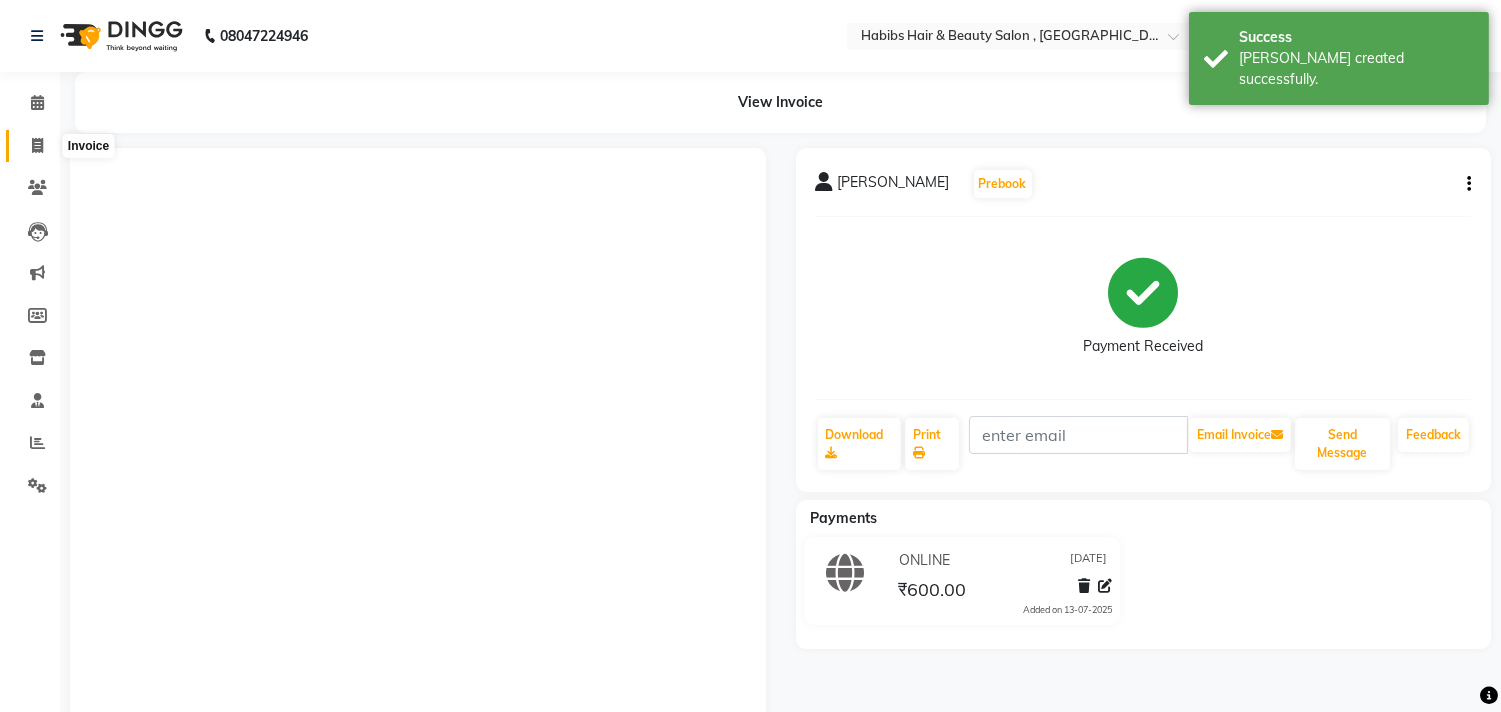 click 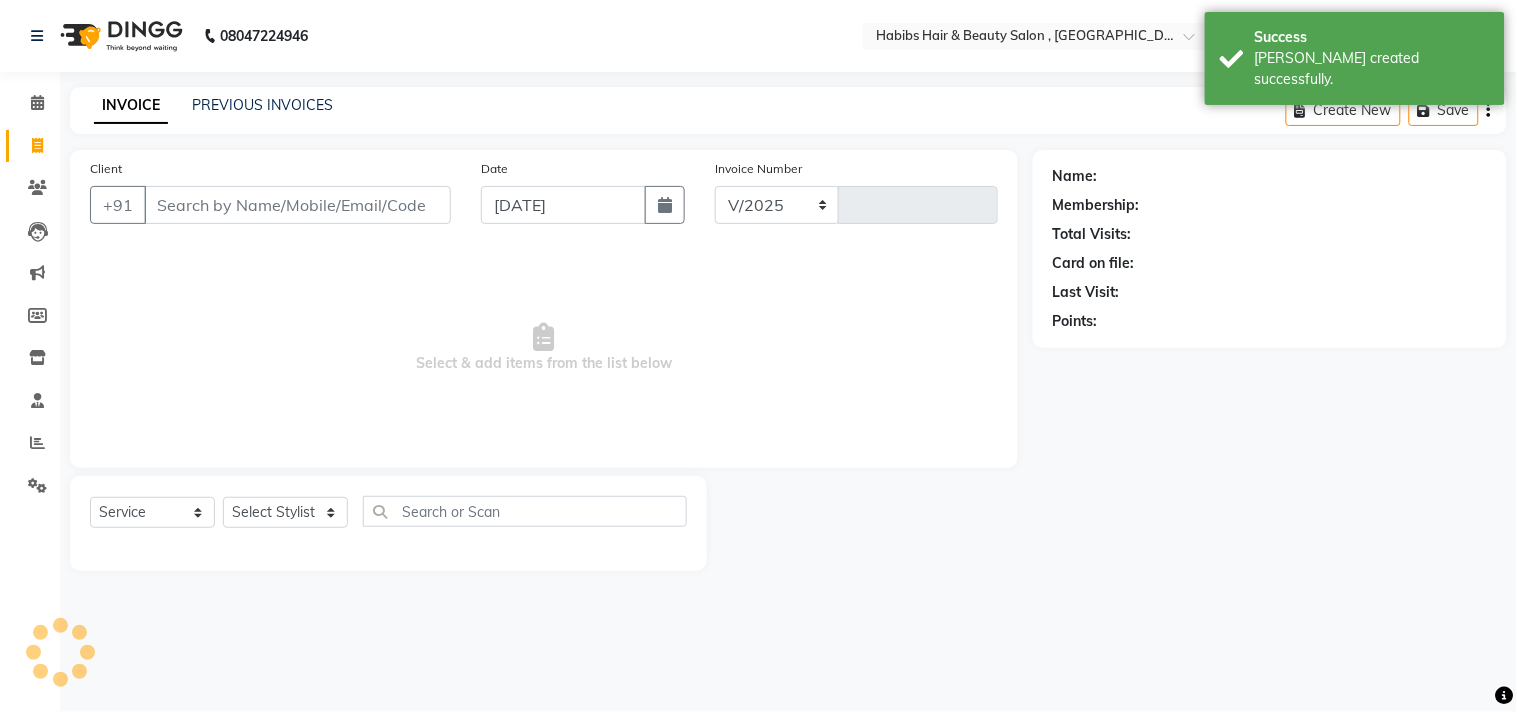 select on "4838" 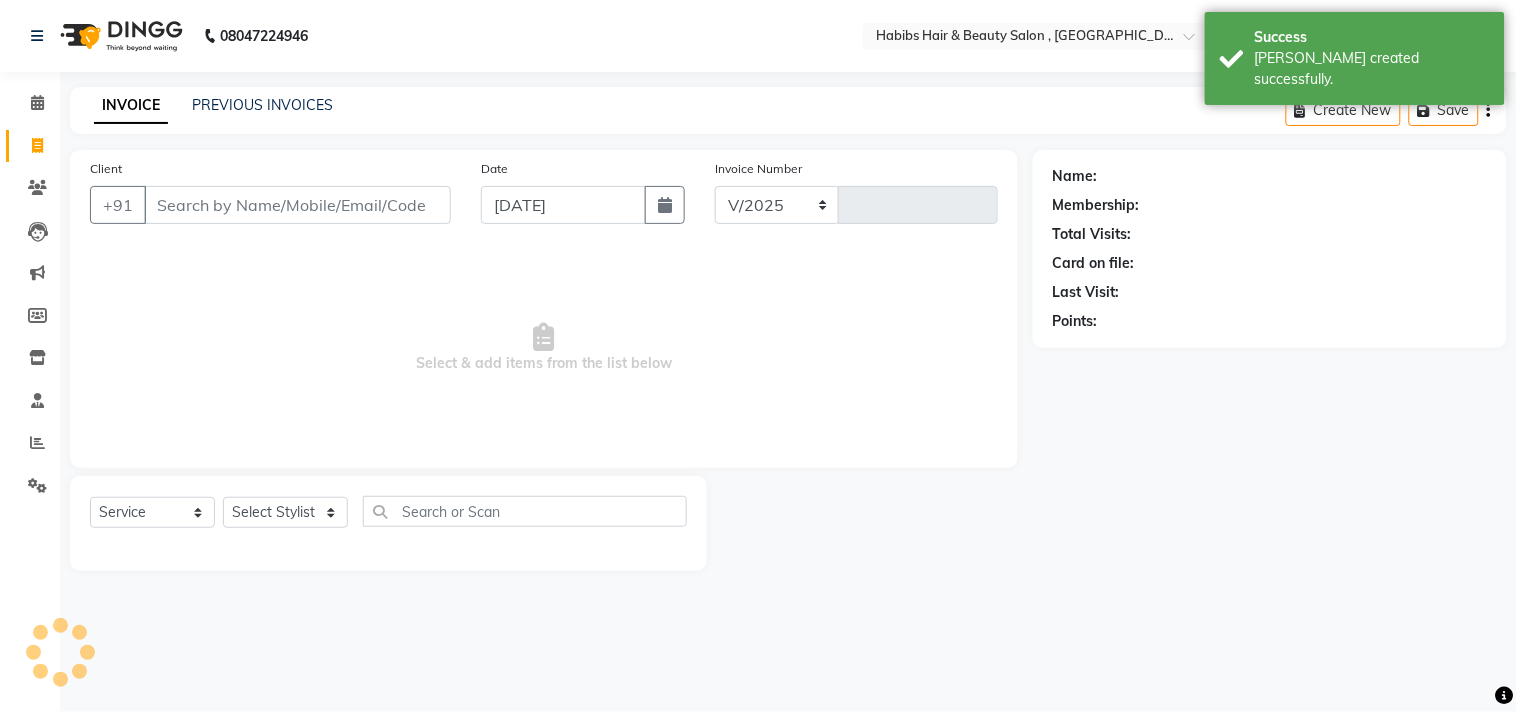 type on "1667" 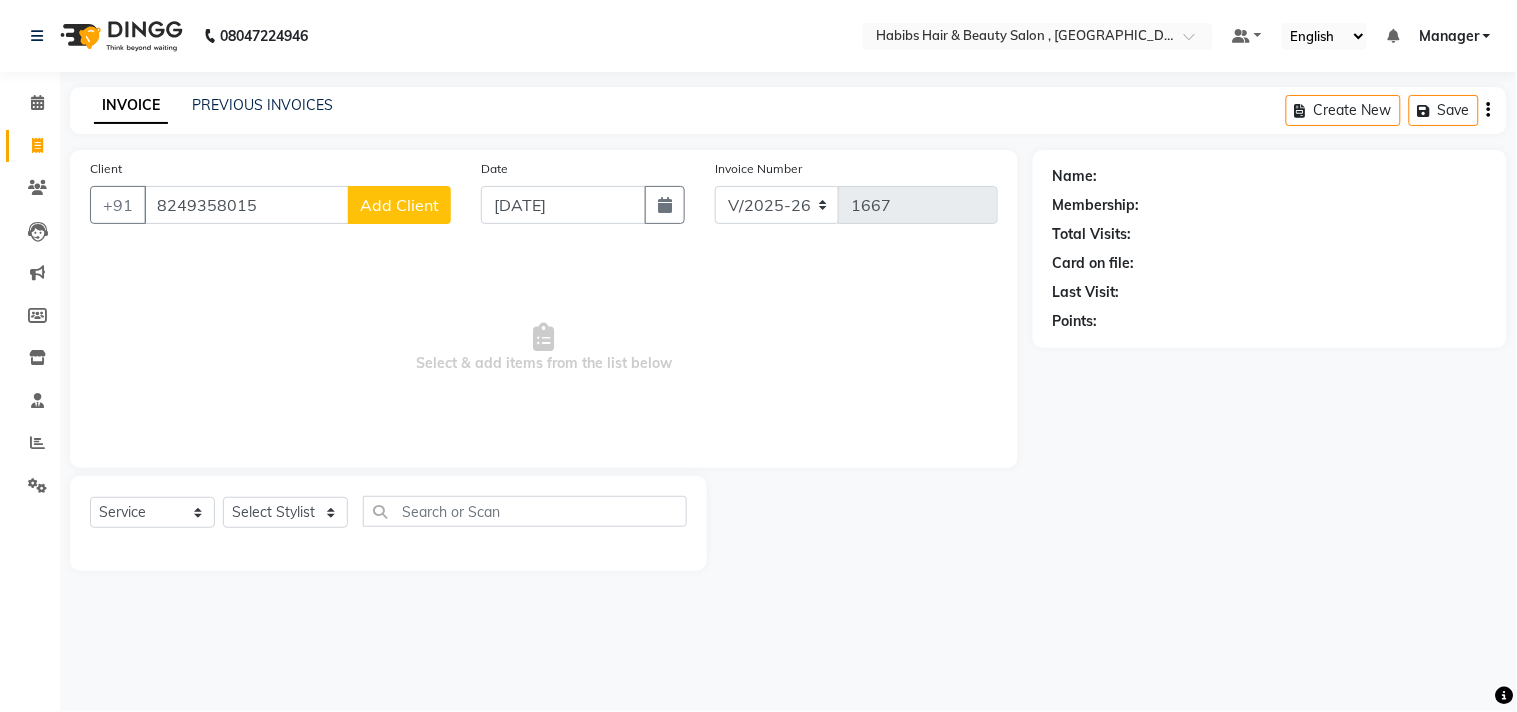 type on "8249358015" 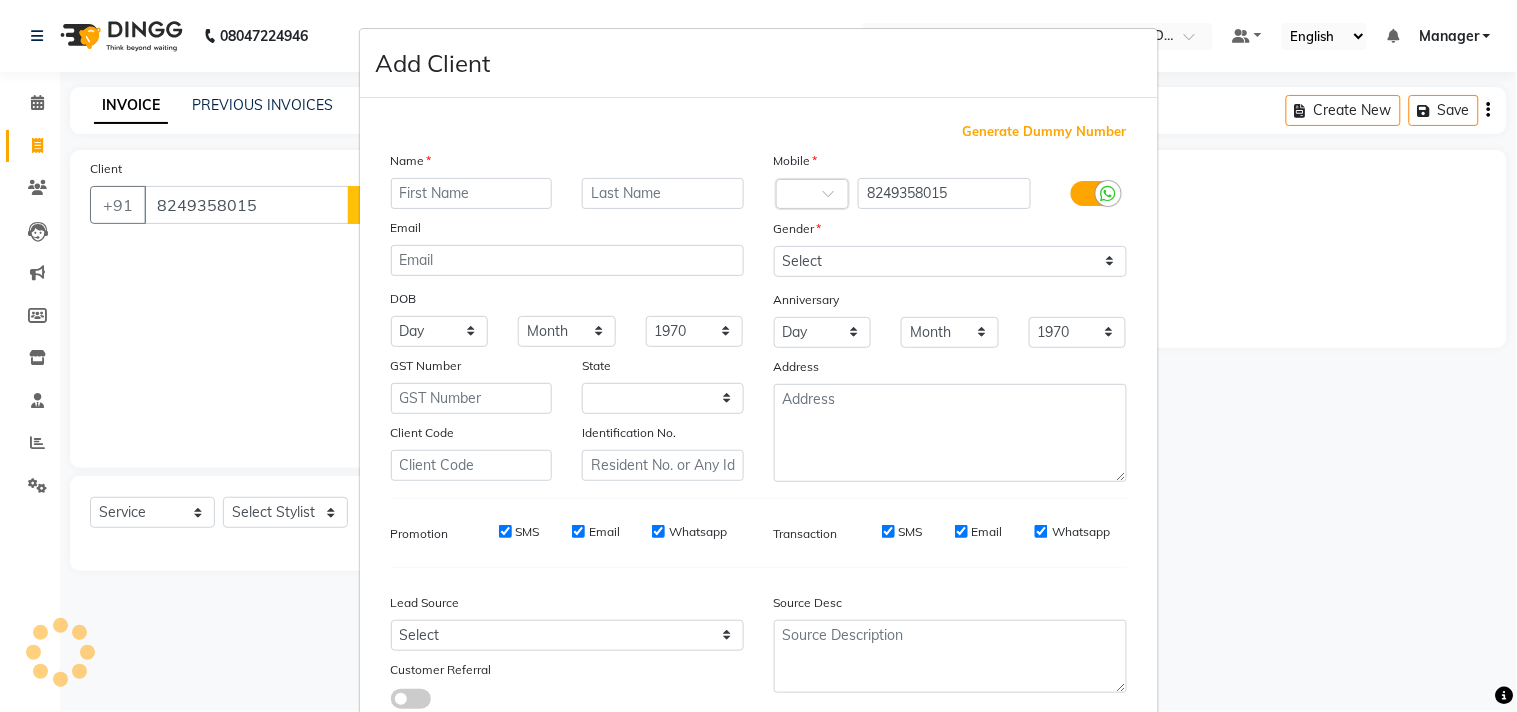 select on "22" 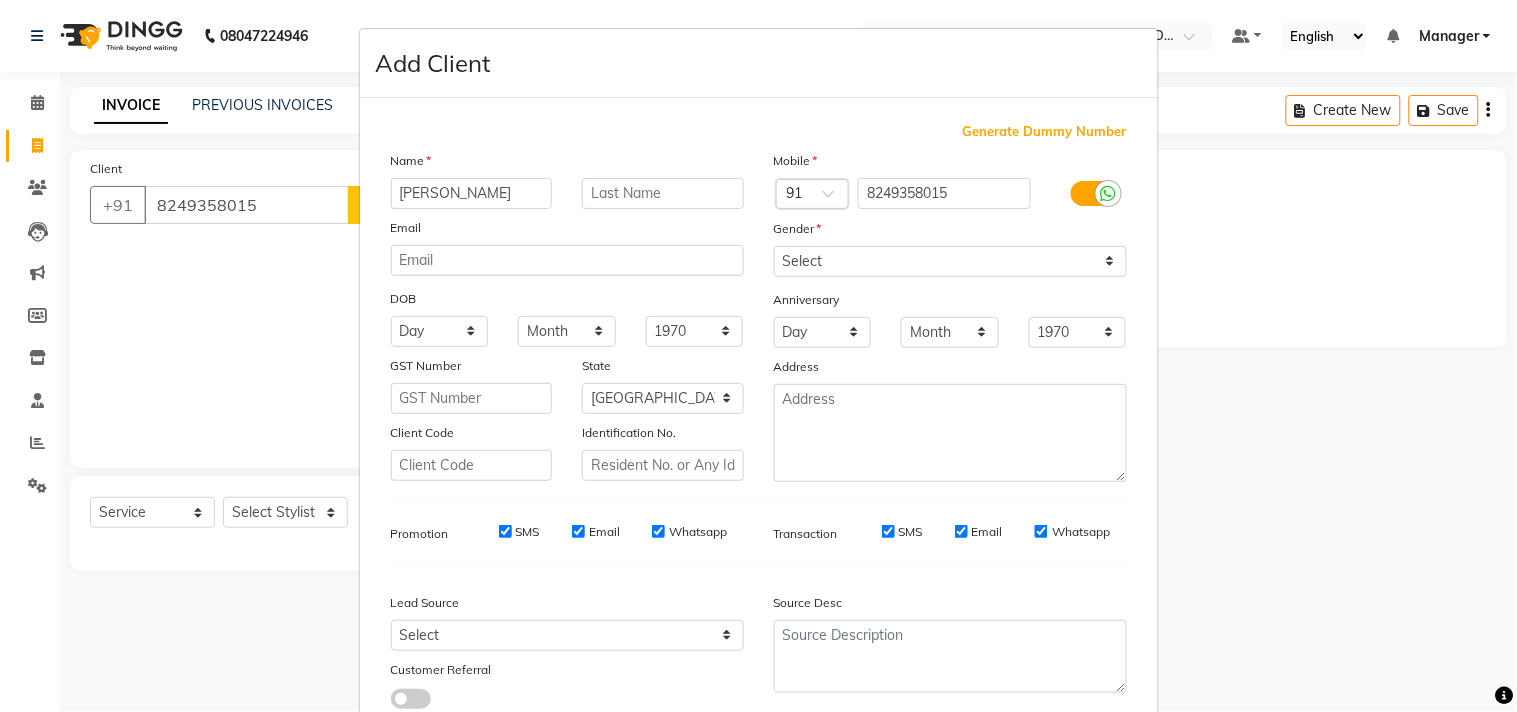 type on "[PERSON_NAME]" 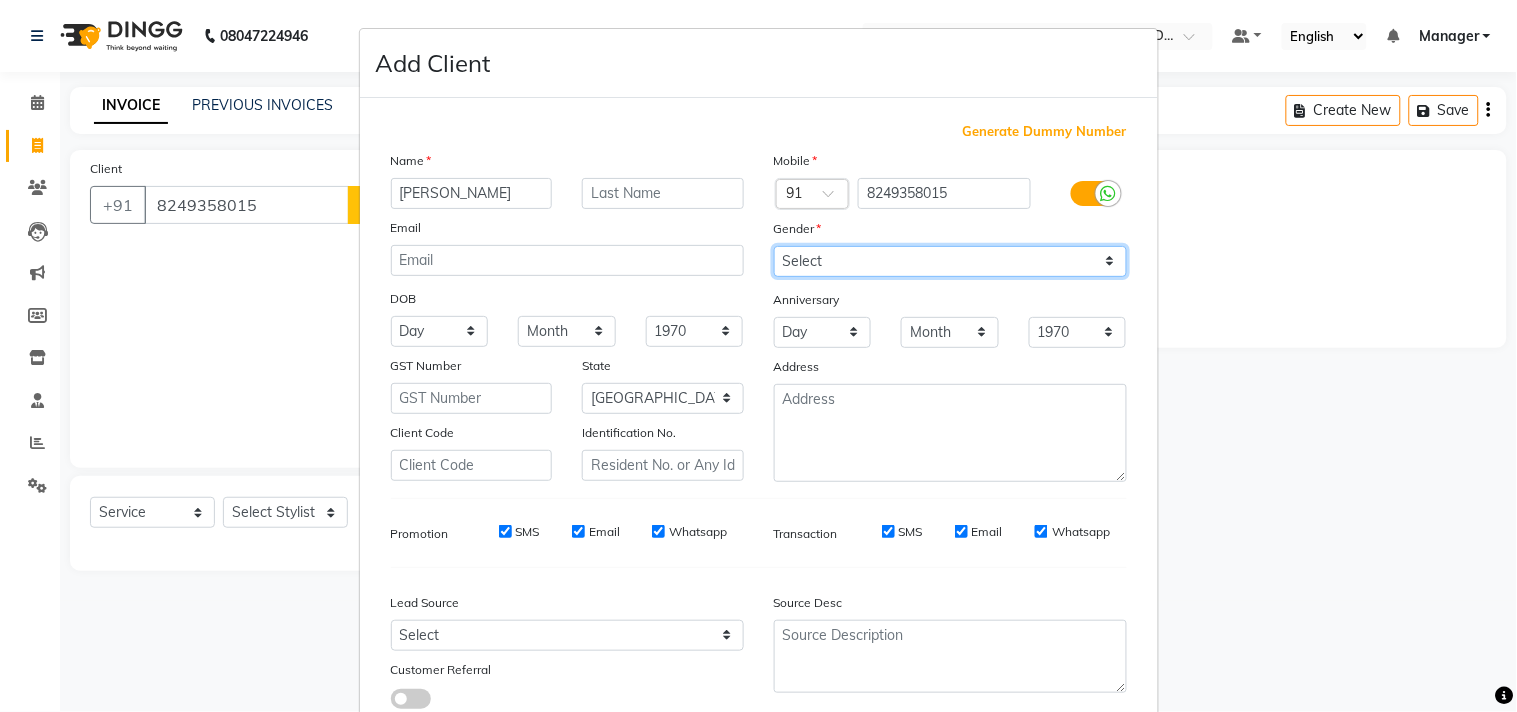 click on "Select [DEMOGRAPHIC_DATA] [DEMOGRAPHIC_DATA] Other Prefer Not To Say" at bounding box center [950, 261] 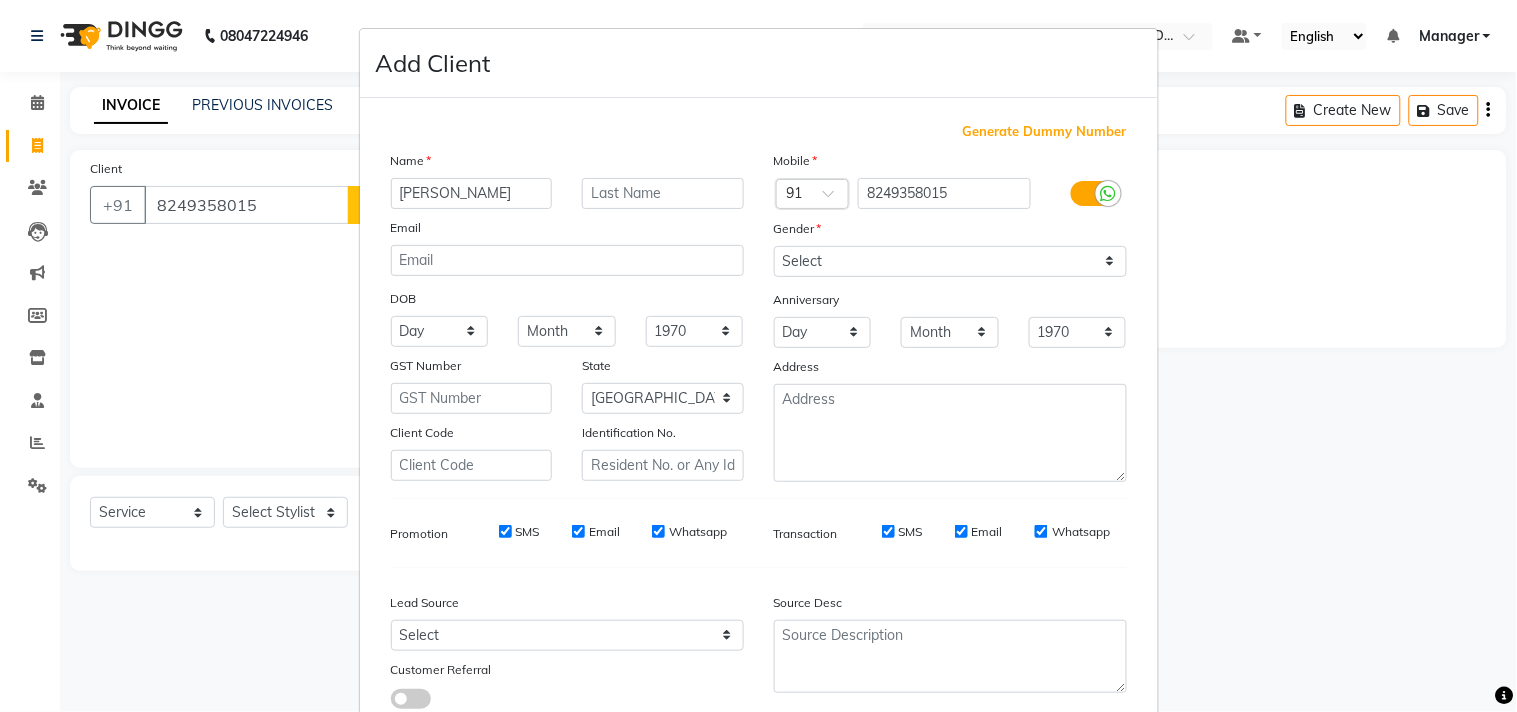click on "Generate Dummy Number Name [PERSON_NAME] Email DOB Day 01 02 03 04 05 06 07 08 09 10 11 12 13 14 15 16 17 18 19 20 21 22 23 24 25 26 27 28 29 30 31 Month January February March April May June July August September October November [DATE] 1941 1942 1943 1944 1945 1946 1947 1948 1949 1950 1951 1952 1953 1954 1955 1956 1957 1958 1959 1960 1961 1962 1963 1964 1965 1966 1967 1968 1969 1970 1971 1972 1973 1974 1975 1976 1977 1978 1979 1980 1981 1982 1983 1984 1985 1986 1987 1988 1989 1990 1991 1992 1993 1994 1995 1996 1997 1998 1999 2000 2001 2002 2003 2004 2005 2006 2007 2008 2009 2010 2011 2012 2013 2014 2015 2016 2017 2018 2019 2020 2021 2022 2023 2024 GST Number State Select [GEOGRAPHIC_DATA] [GEOGRAPHIC_DATA] [GEOGRAPHIC_DATA] [GEOGRAPHIC_DATA] [GEOGRAPHIC_DATA] [GEOGRAPHIC_DATA] [GEOGRAPHIC_DATA] [GEOGRAPHIC_DATA] [GEOGRAPHIC_DATA] [GEOGRAPHIC_DATA] [GEOGRAPHIC_DATA] [GEOGRAPHIC_DATA] [GEOGRAPHIC_DATA] [GEOGRAPHIC_DATA] [GEOGRAPHIC_DATA] [GEOGRAPHIC_DATA] [GEOGRAPHIC_DATA] [GEOGRAPHIC_DATA] [GEOGRAPHIC_DATA] [GEOGRAPHIC_DATA] [GEOGRAPHIC_DATA] [GEOGRAPHIC_DATA] [GEOGRAPHIC_DATA] [GEOGRAPHIC_DATA] [GEOGRAPHIC_DATA] [GEOGRAPHIC_DATA] [GEOGRAPHIC_DATA] [GEOGRAPHIC_DATA] [GEOGRAPHIC_DATA] [GEOGRAPHIC_DATA] ×" at bounding box center (759, 423) 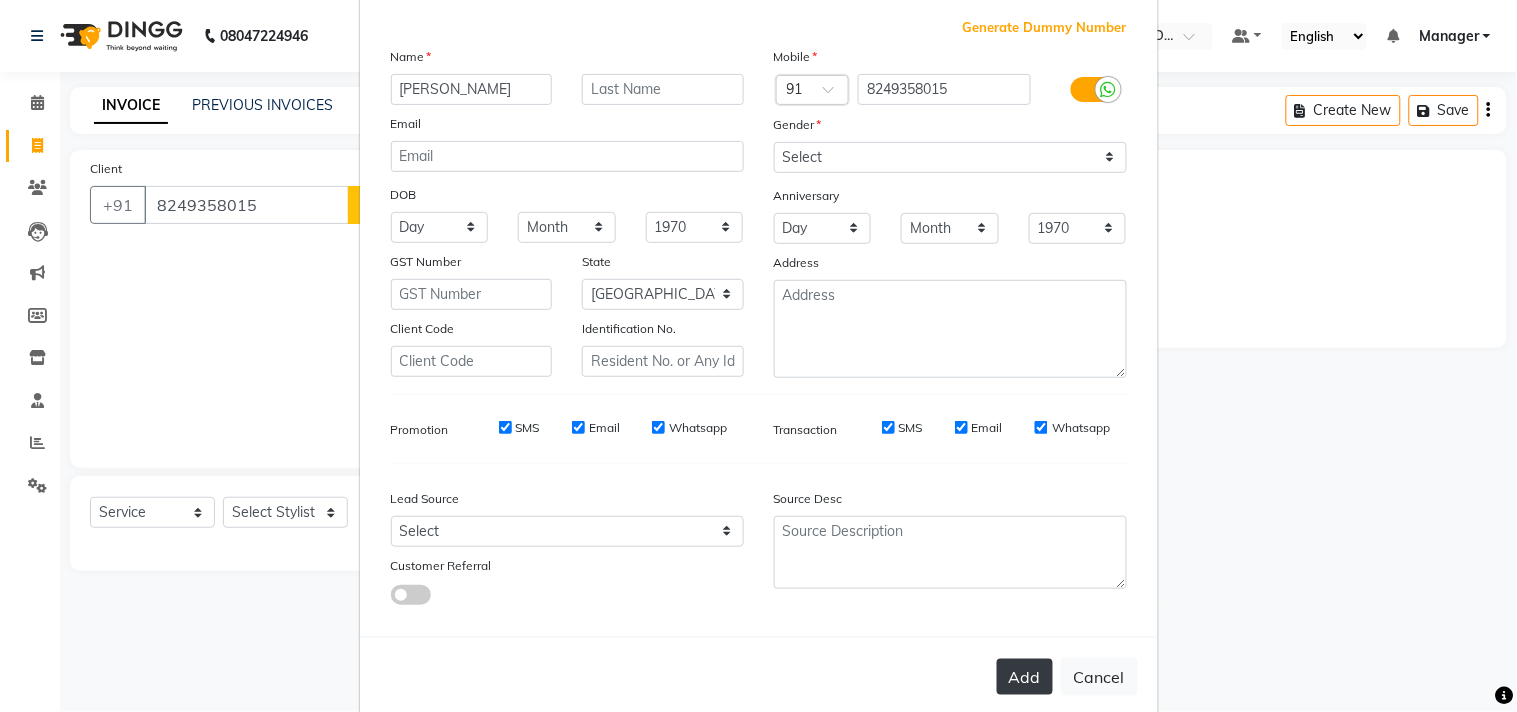 scroll, scrollTop: 138, scrollLeft: 0, axis: vertical 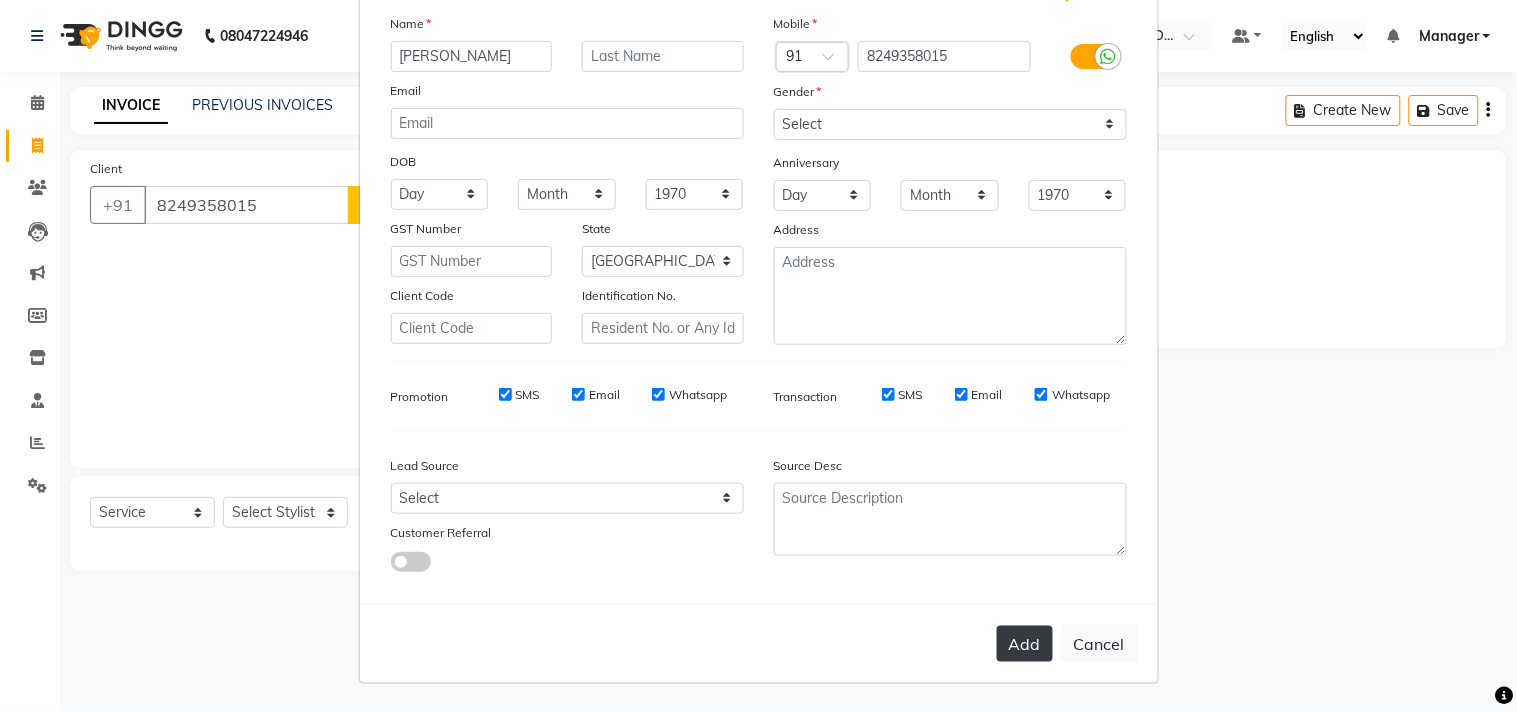 click on "Add" at bounding box center (1025, 644) 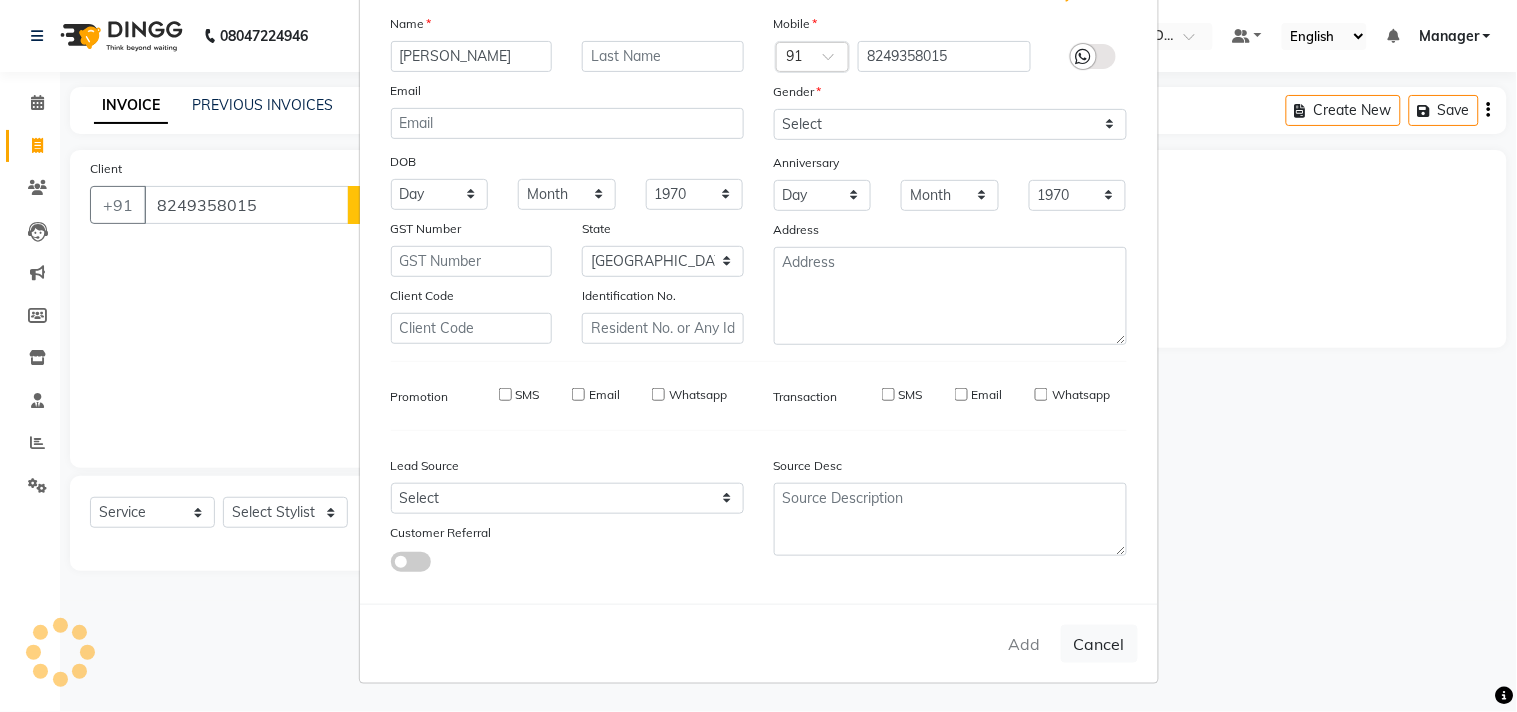 type on "82******15" 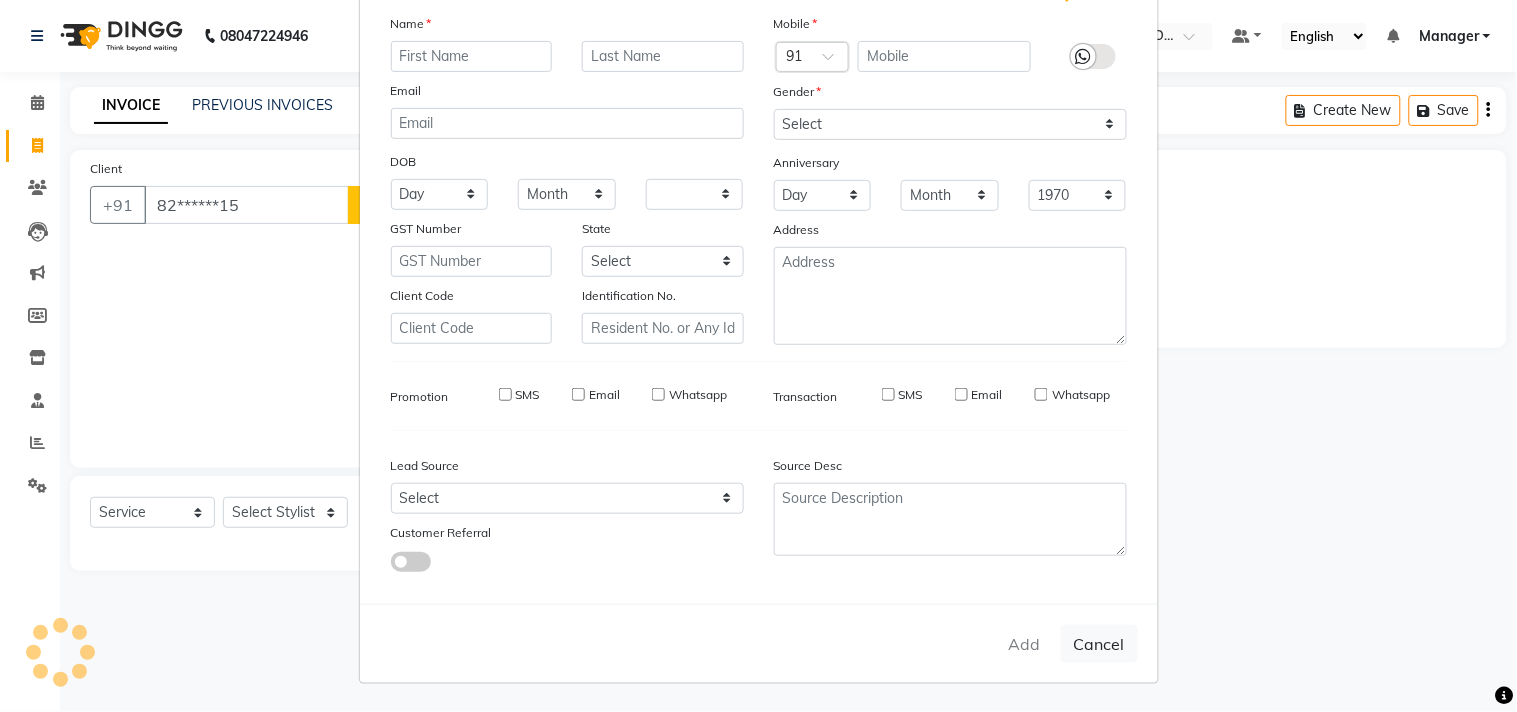 select 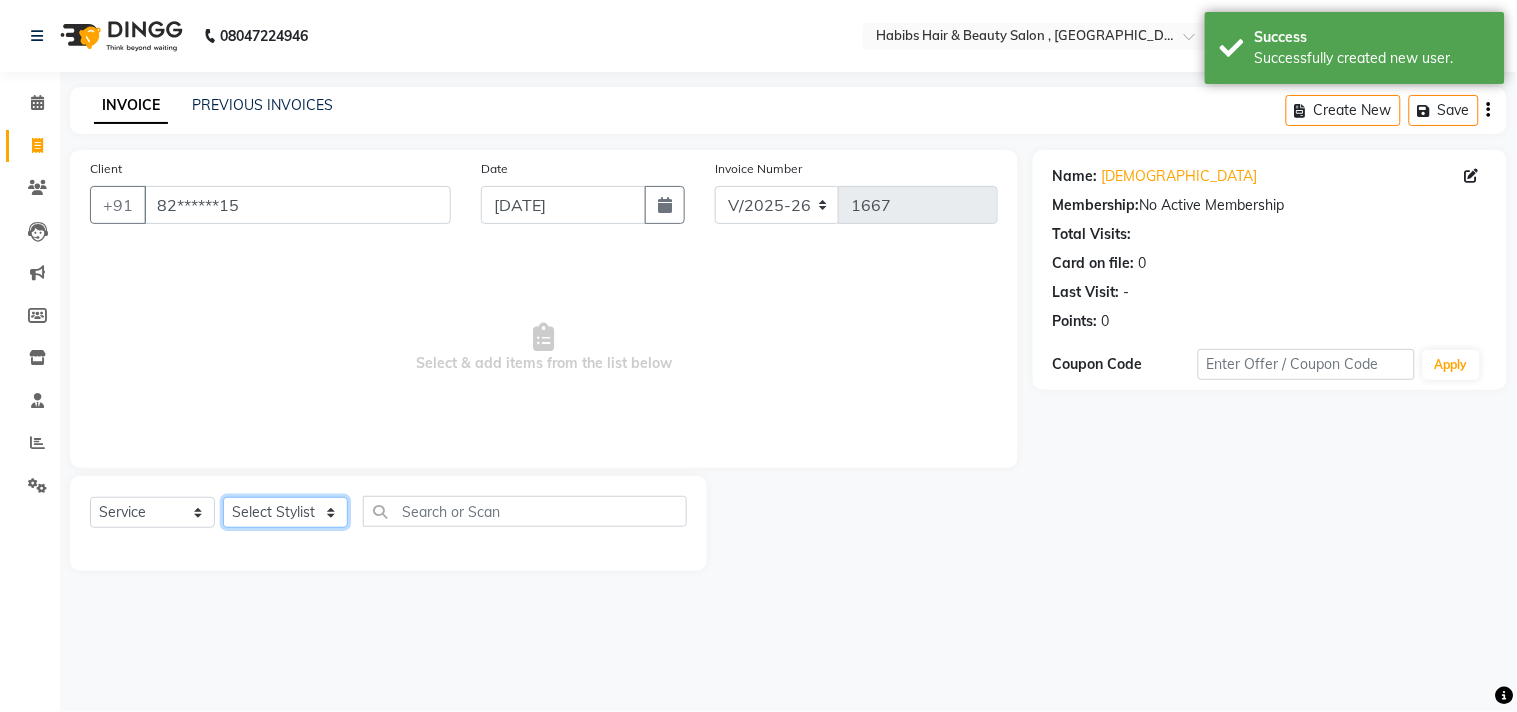 click on "Select Stylist [PERSON_NAME] Manager M M [PERSON_NAME] [PERSON_NAME] Sameer [PERSON_NAME] [PERSON_NAME] [PERSON_NAME]" 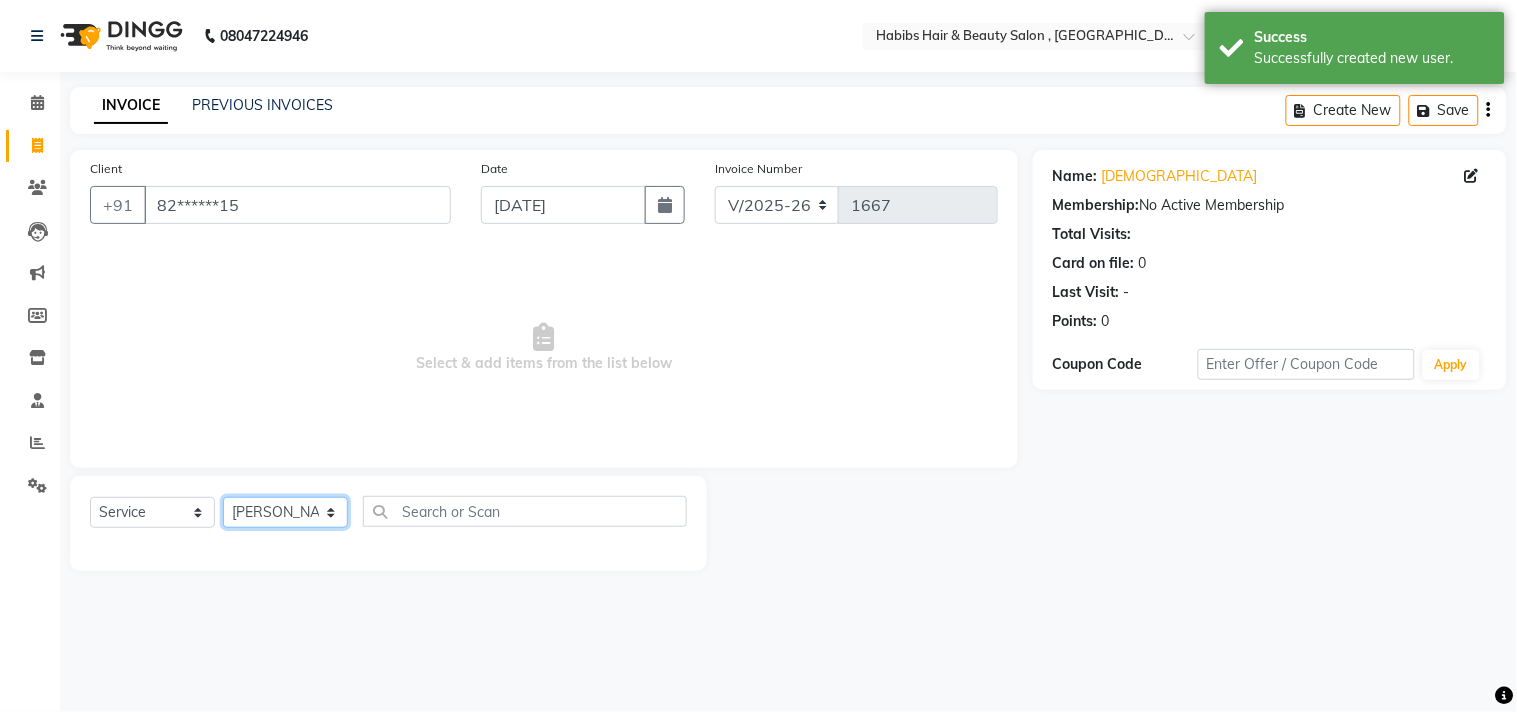 click on "Select Stylist [PERSON_NAME] Manager M M [PERSON_NAME] [PERSON_NAME] Sameer [PERSON_NAME] [PERSON_NAME] [PERSON_NAME]" 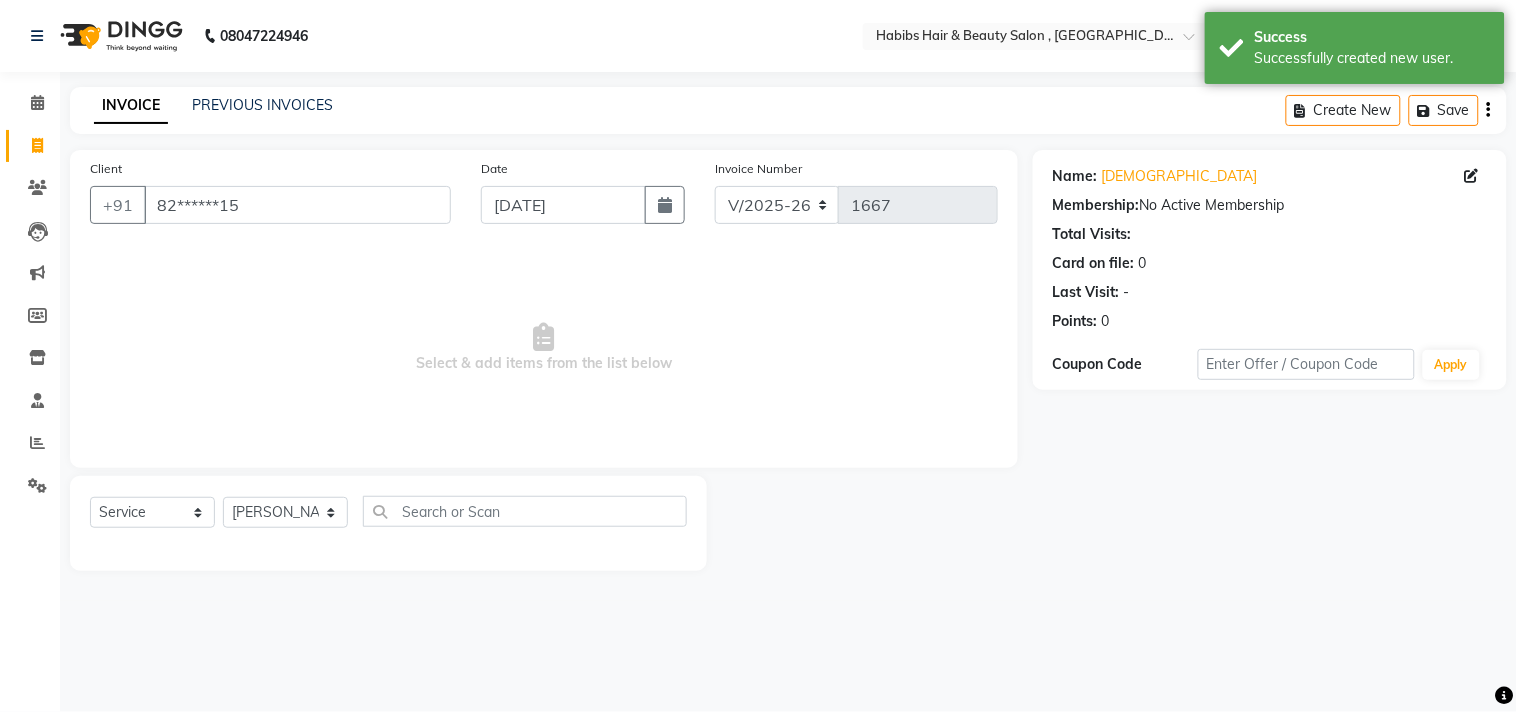 click on "Select & add items from the list below" at bounding box center [544, 348] 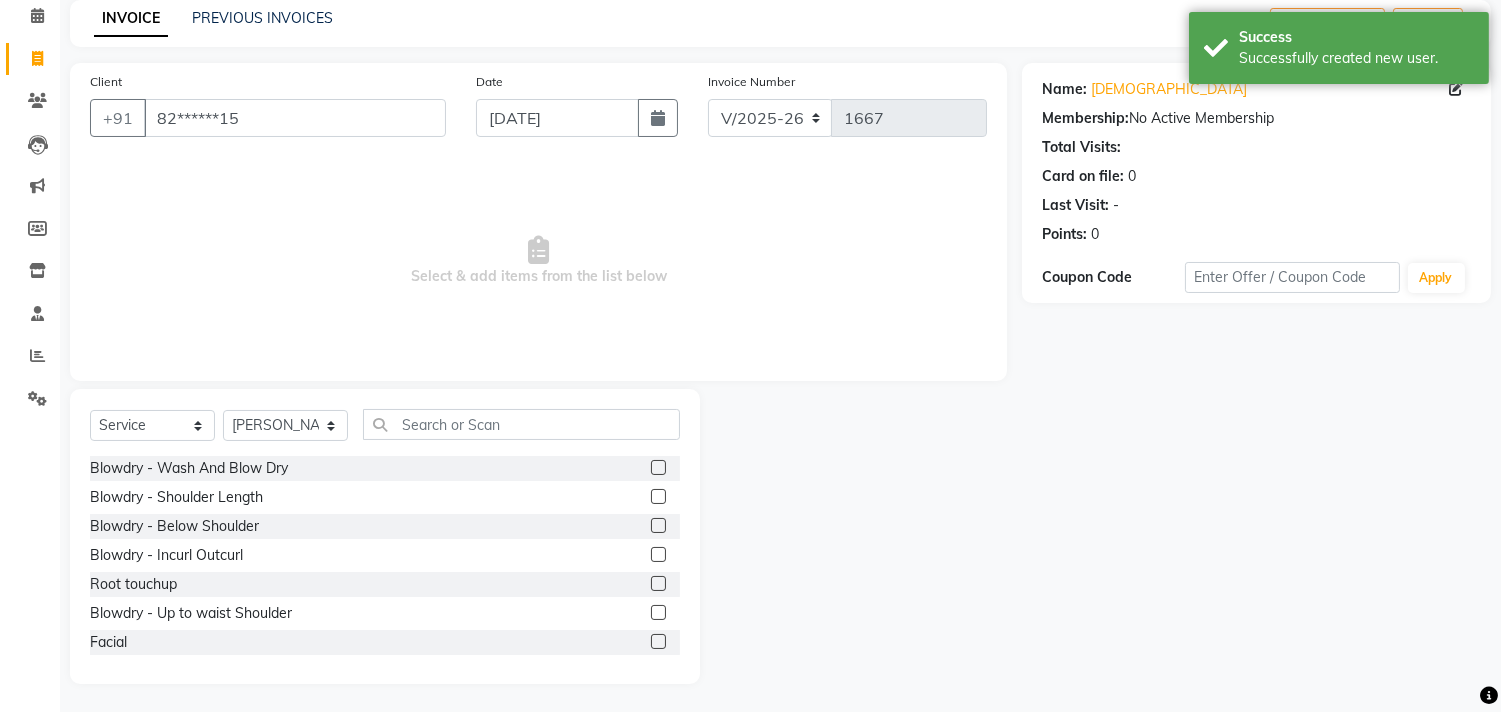 scroll, scrollTop: 88, scrollLeft: 0, axis: vertical 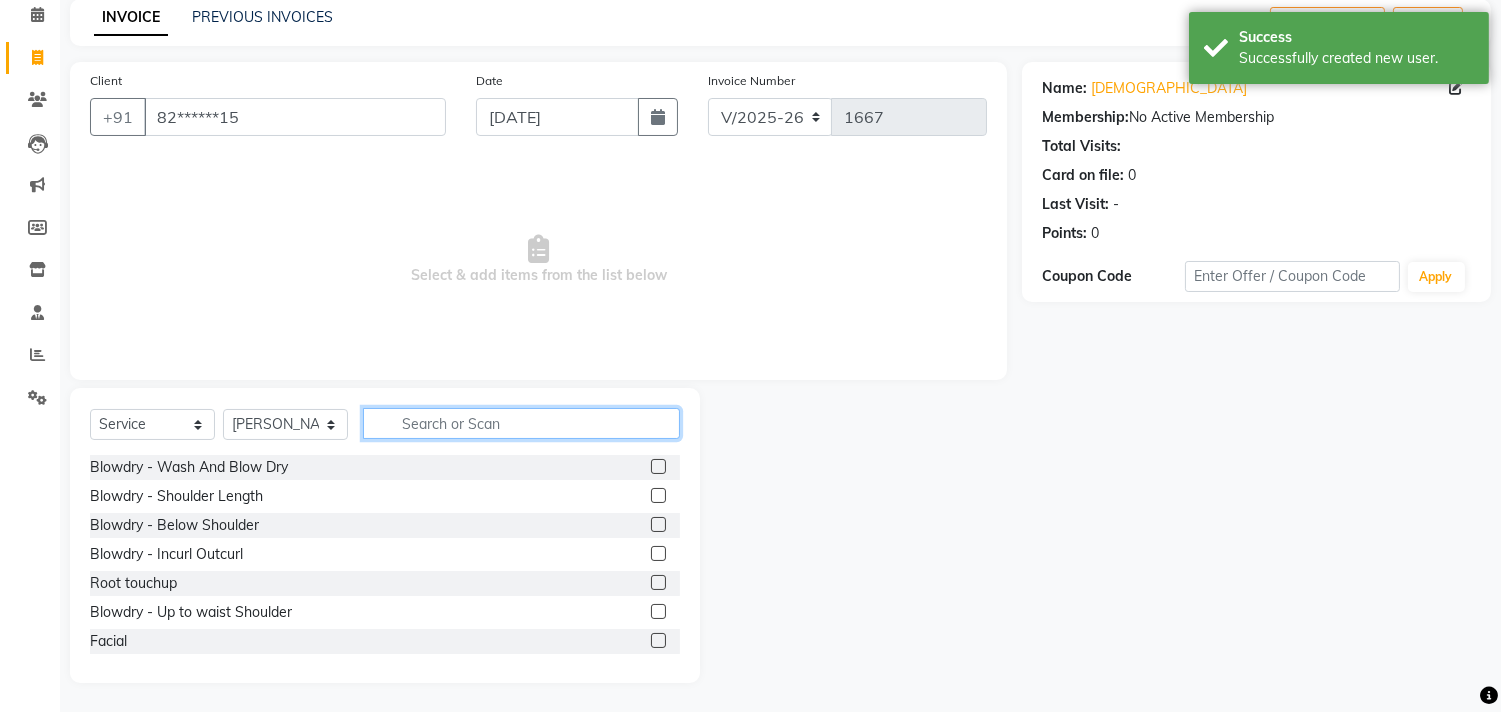 click 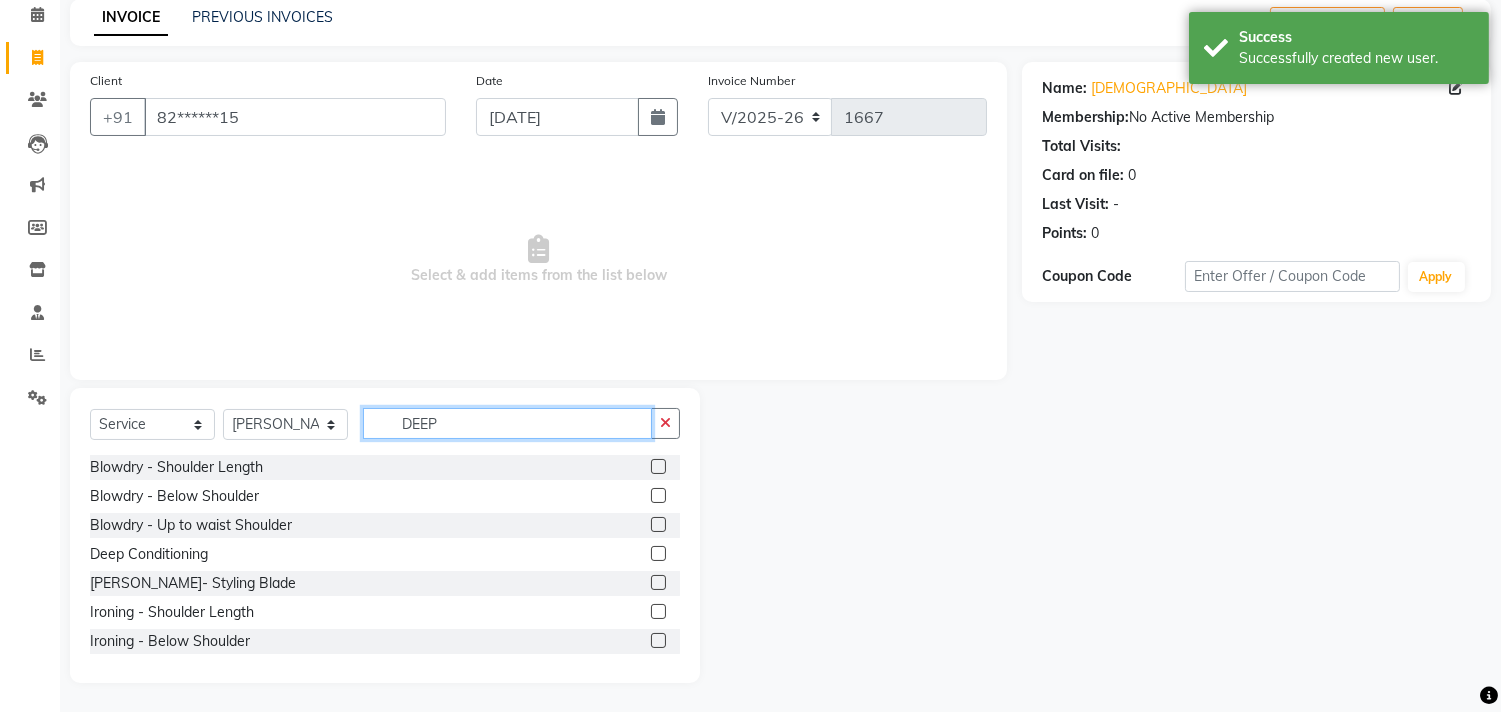 scroll, scrollTop: 0, scrollLeft: 0, axis: both 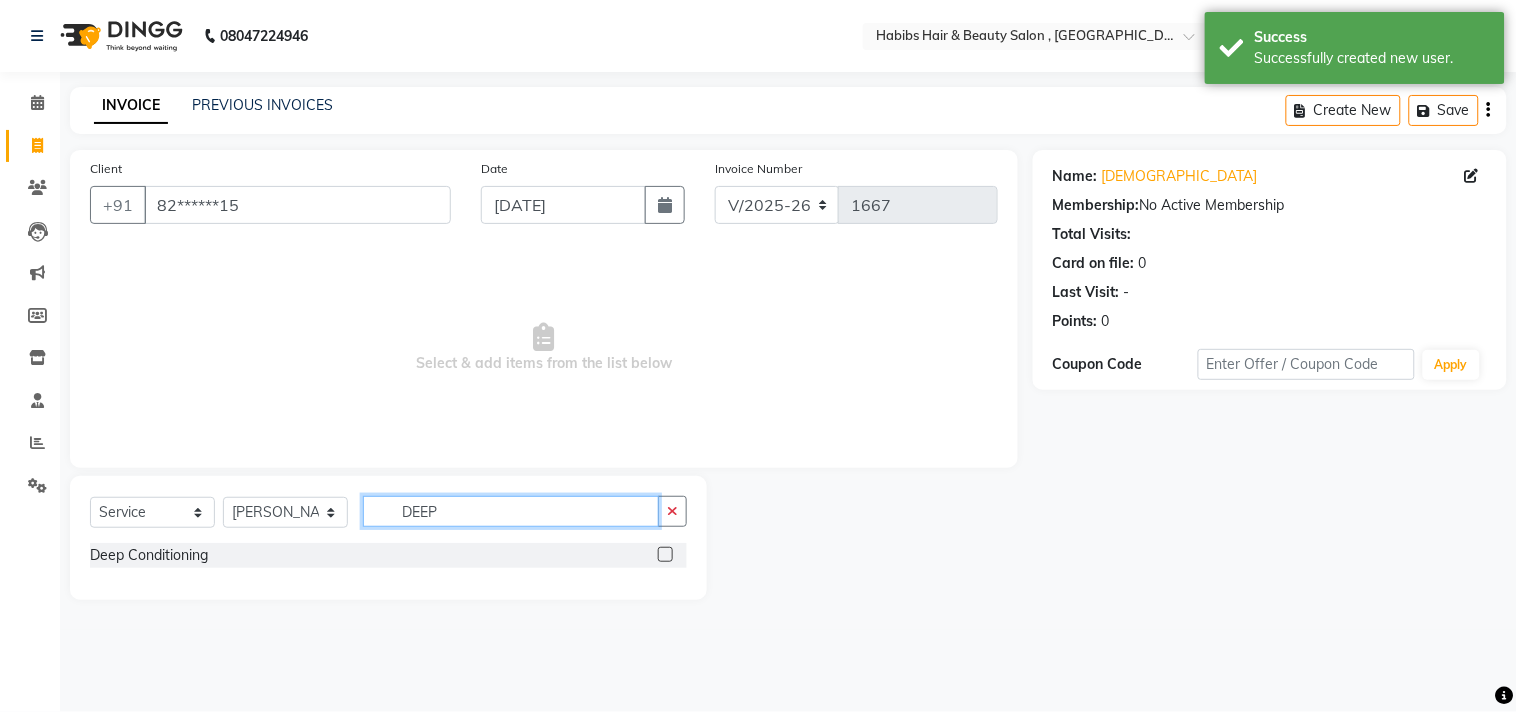 type on "DEEP" 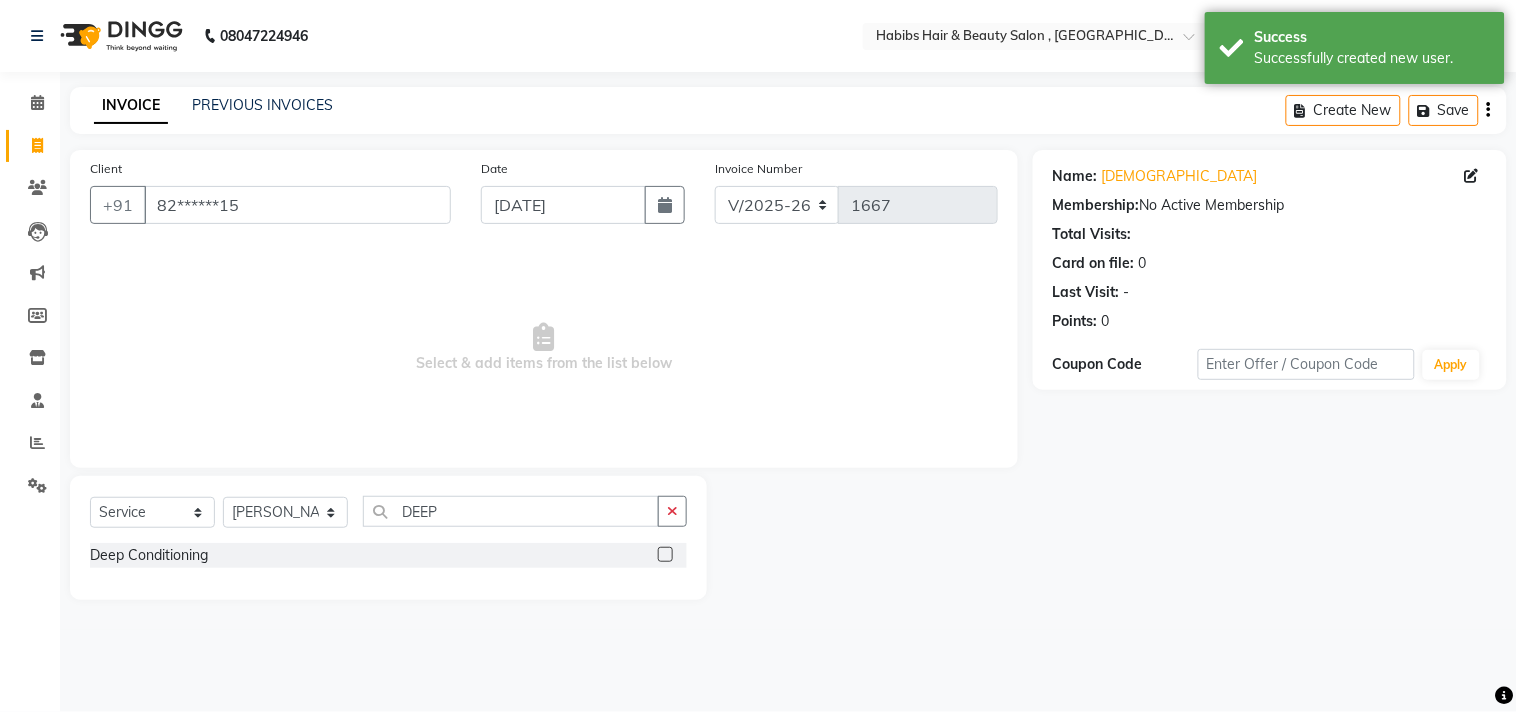 click 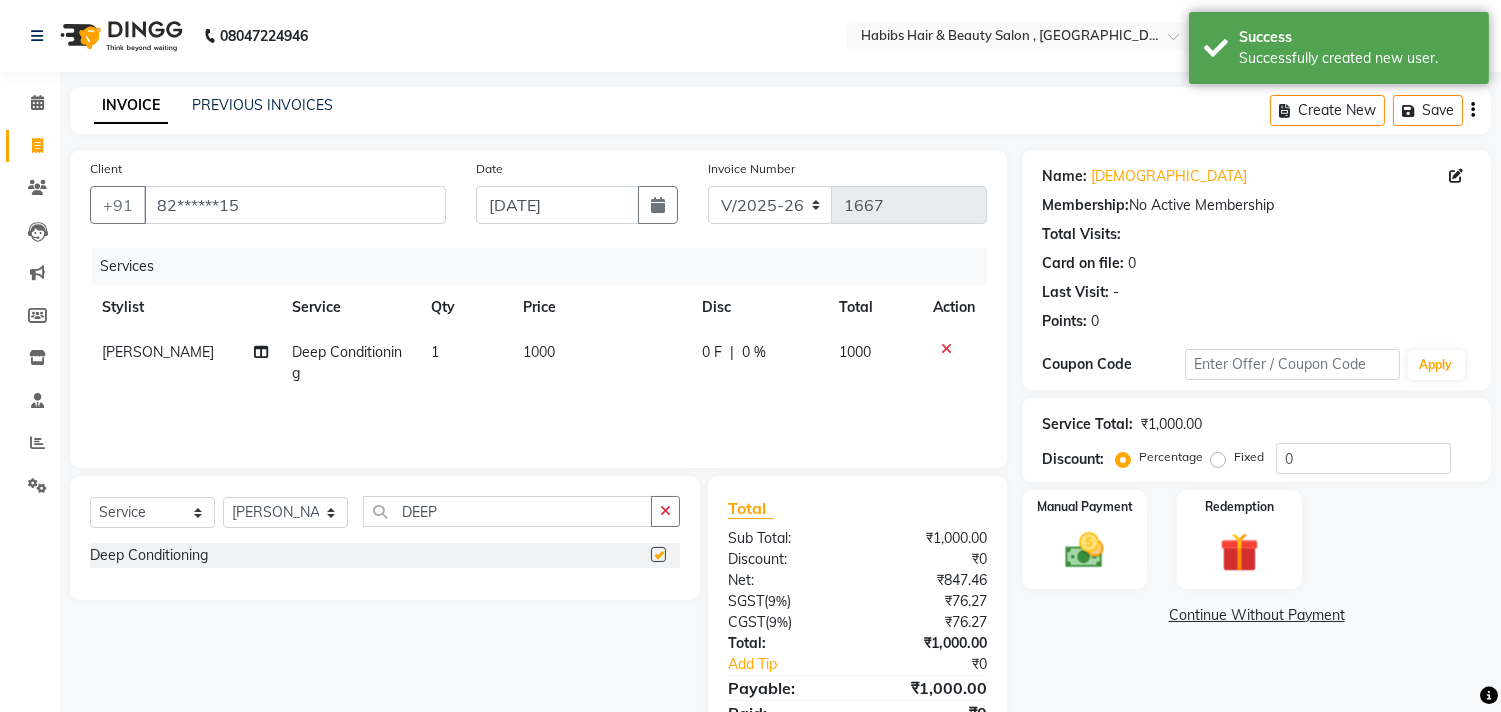 checkbox on "false" 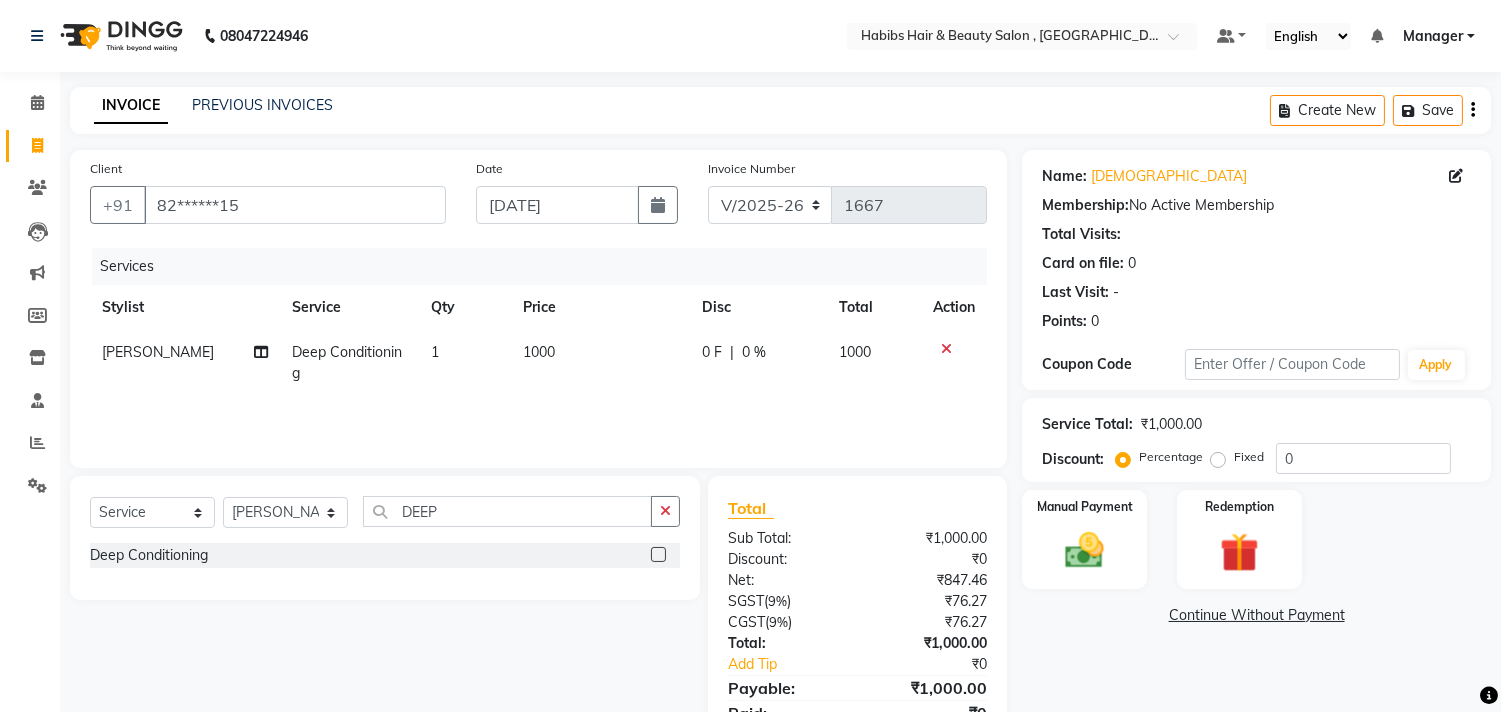 click on "1000" 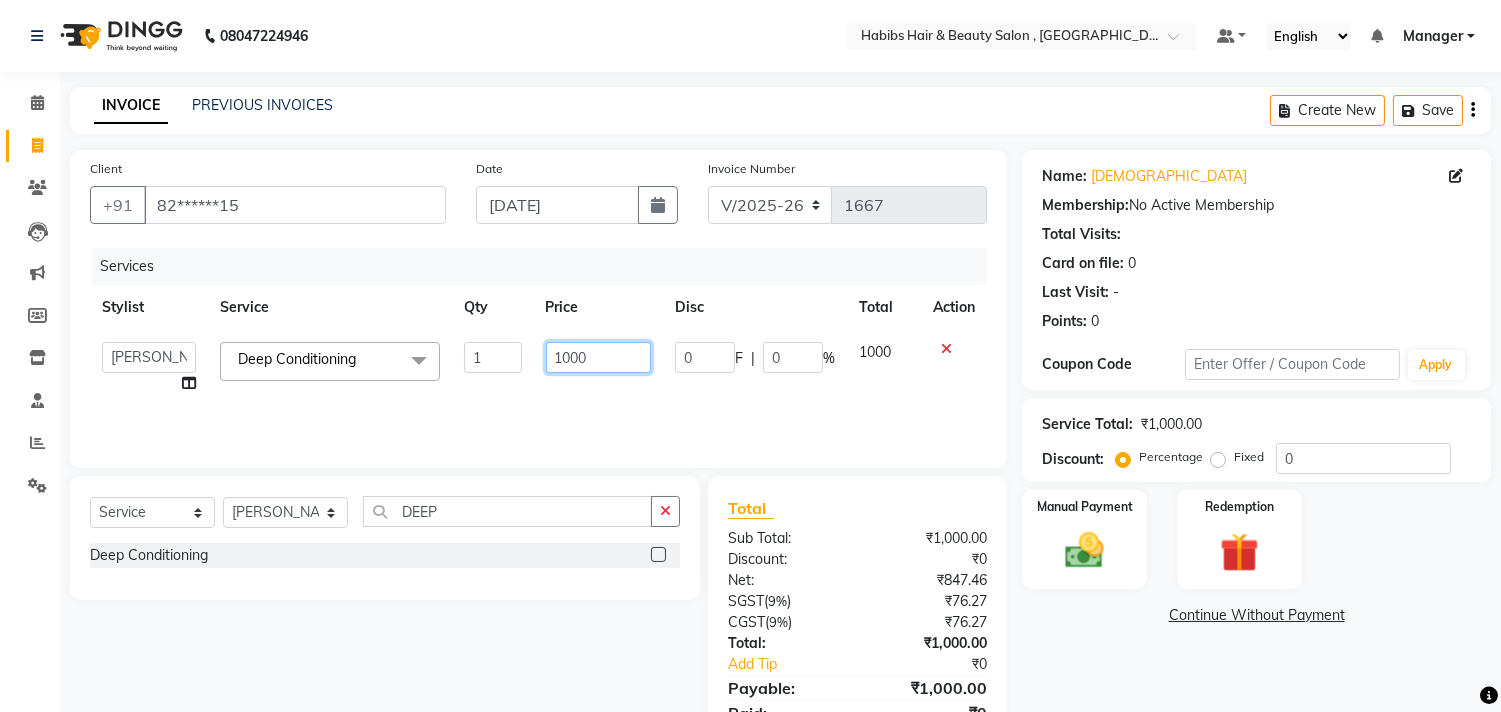 click on "1000" 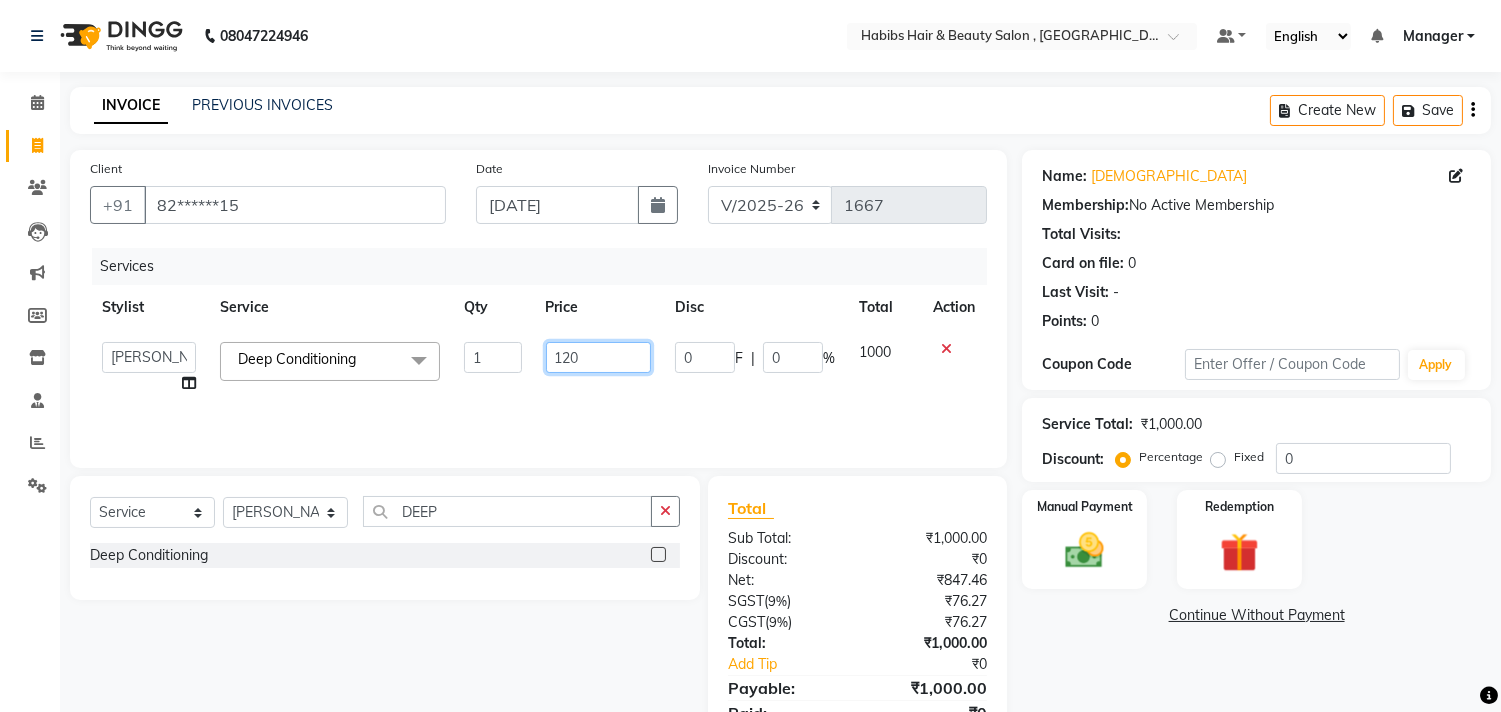type on "1200" 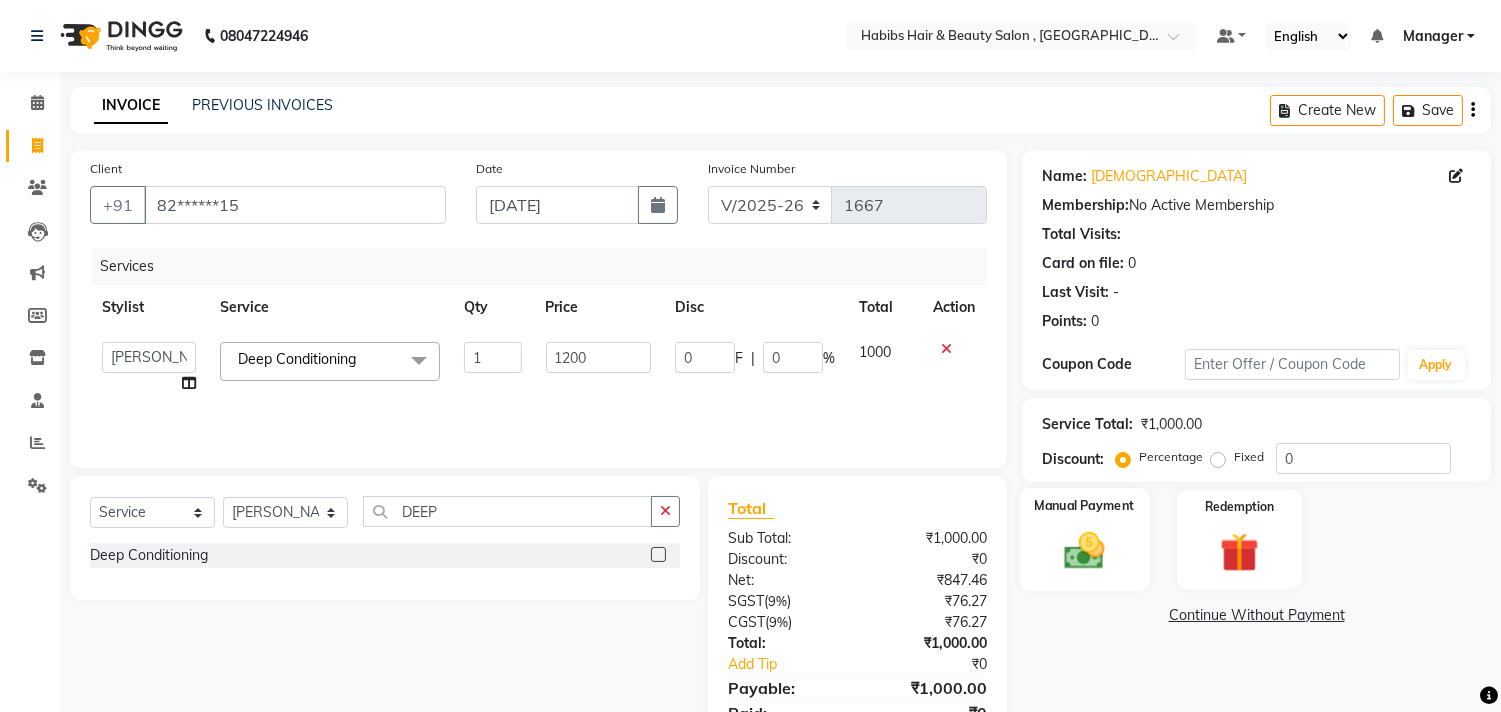 click on "Manual Payment" 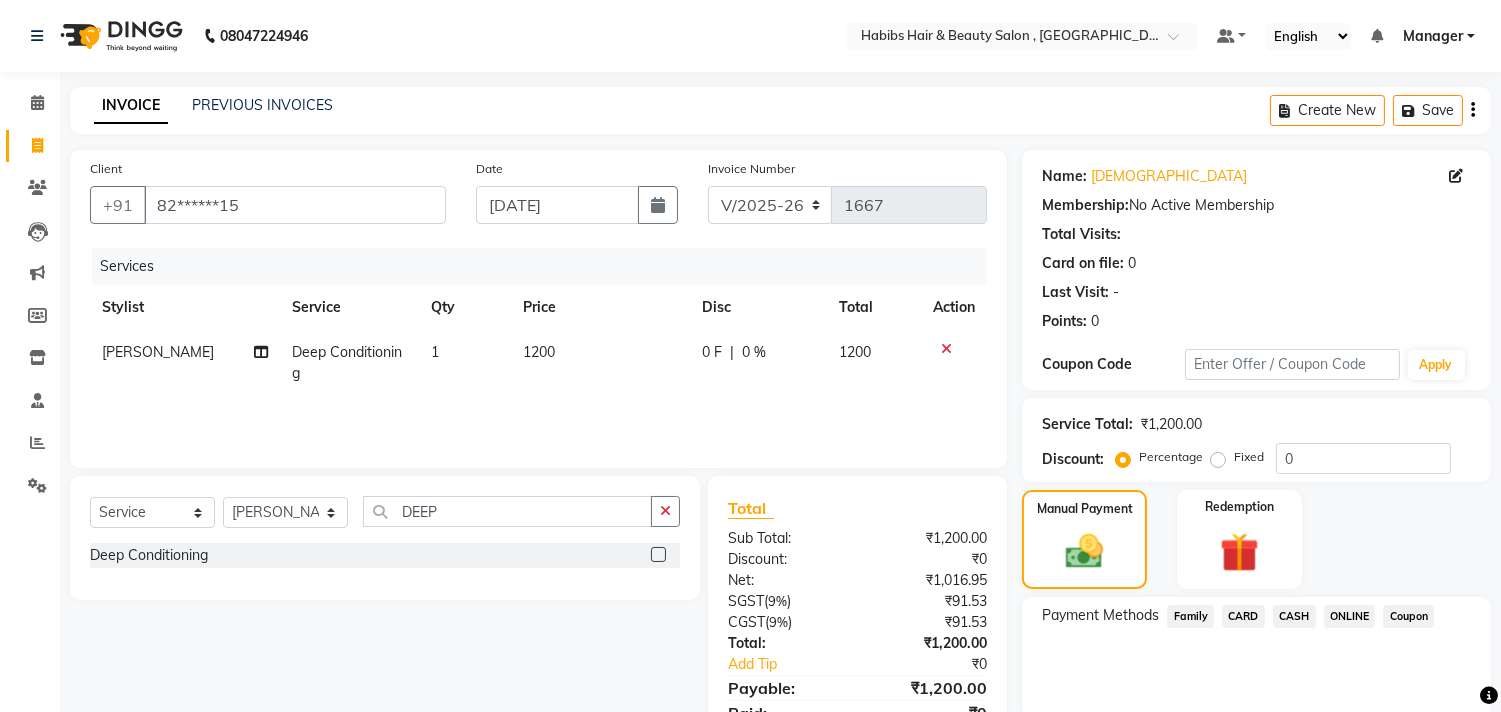 click on "ONLINE" 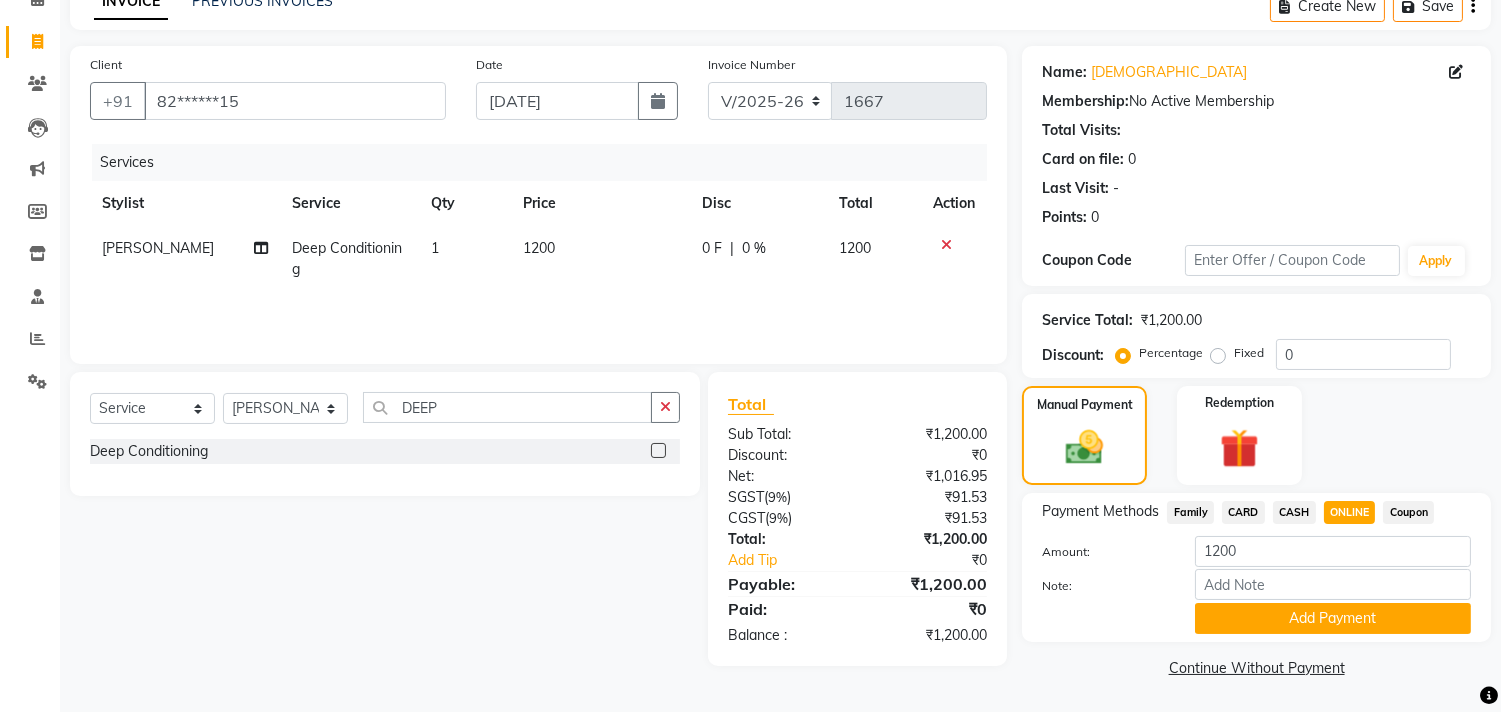 type 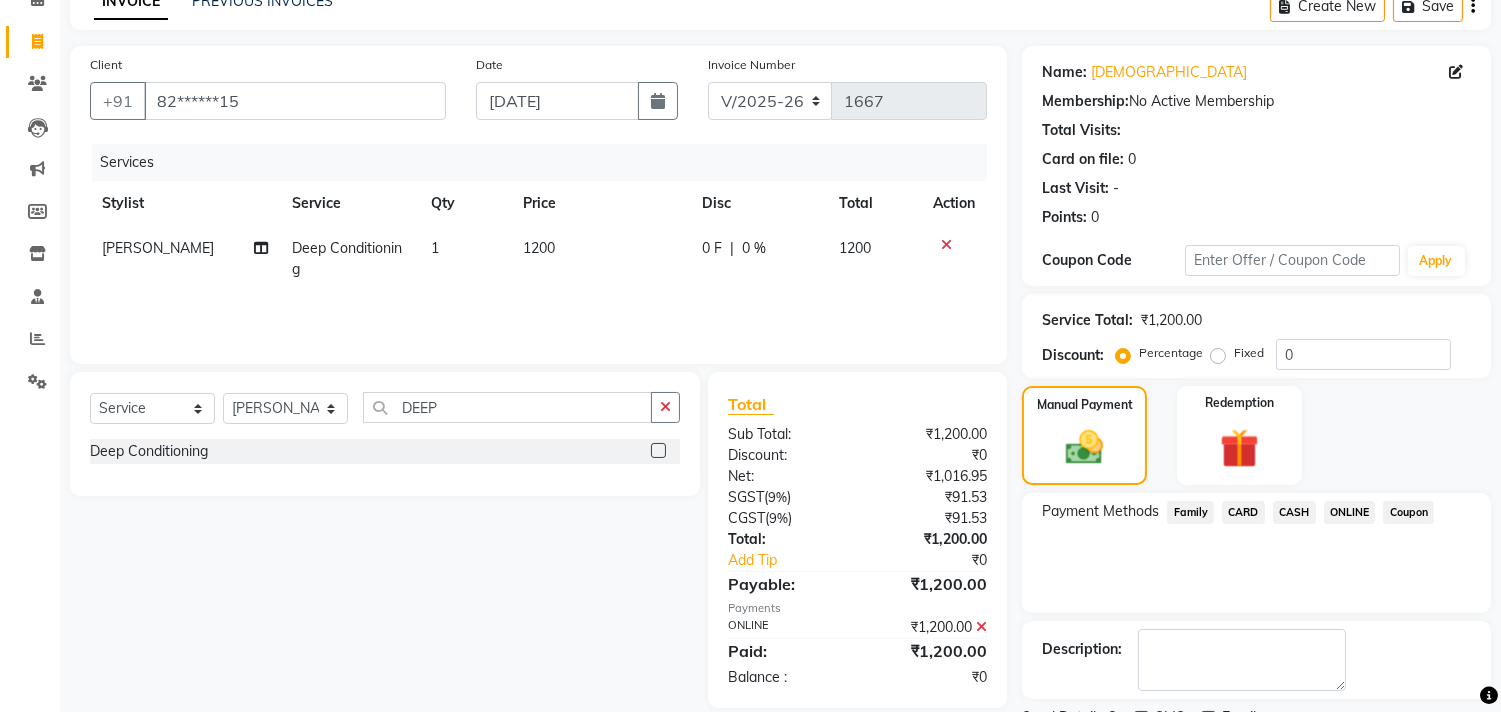 scroll, scrollTop: 187, scrollLeft: 0, axis: vertical 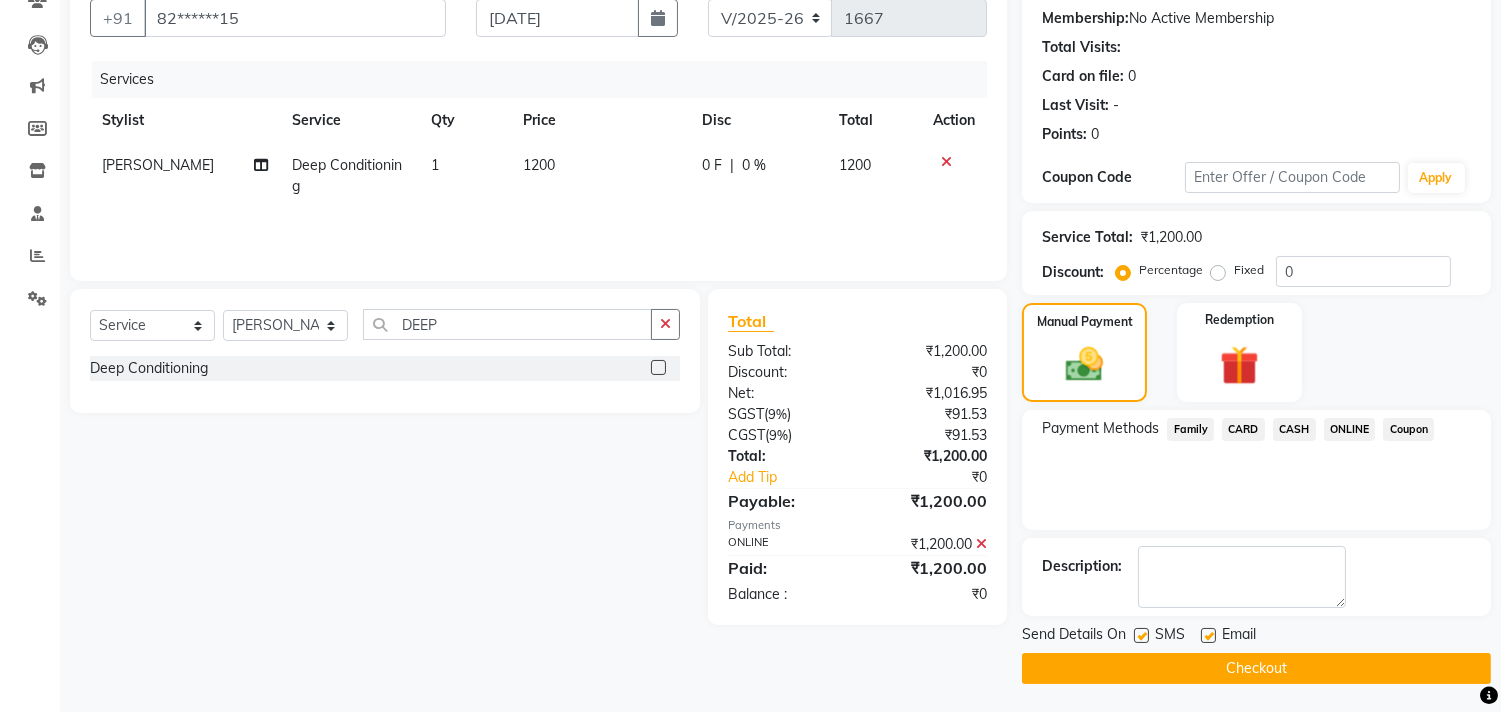 click on "Checkout" 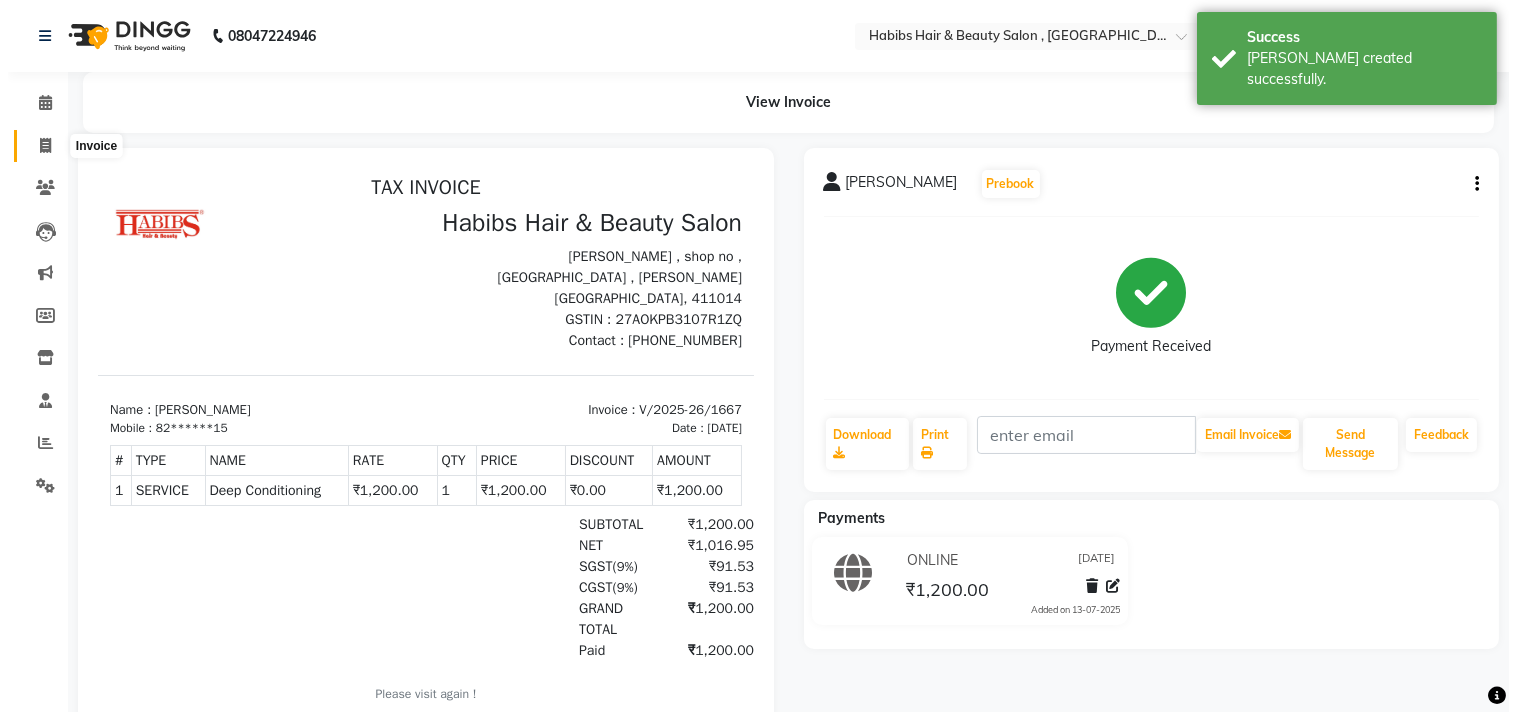 scroll, scrollTop: 0, scrollLeft: 0, axis: both 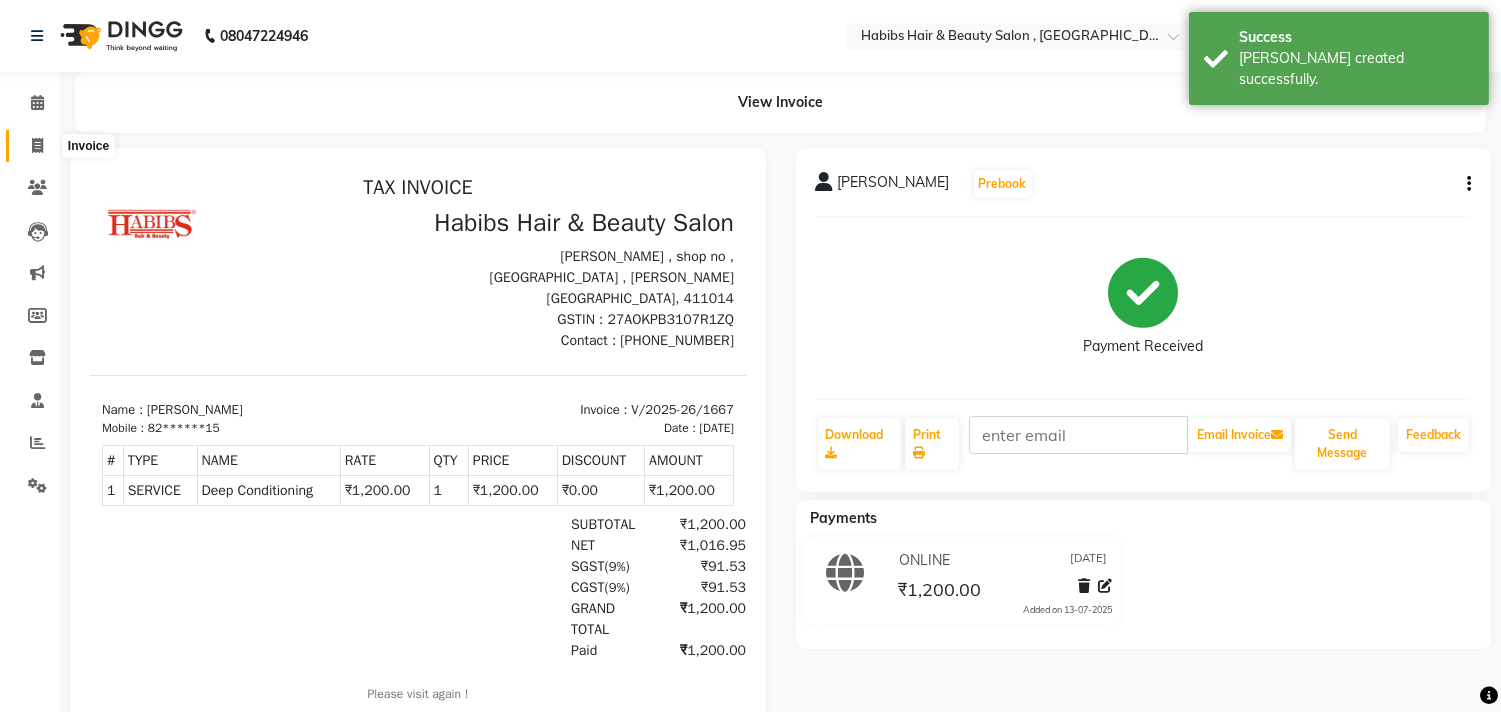 click 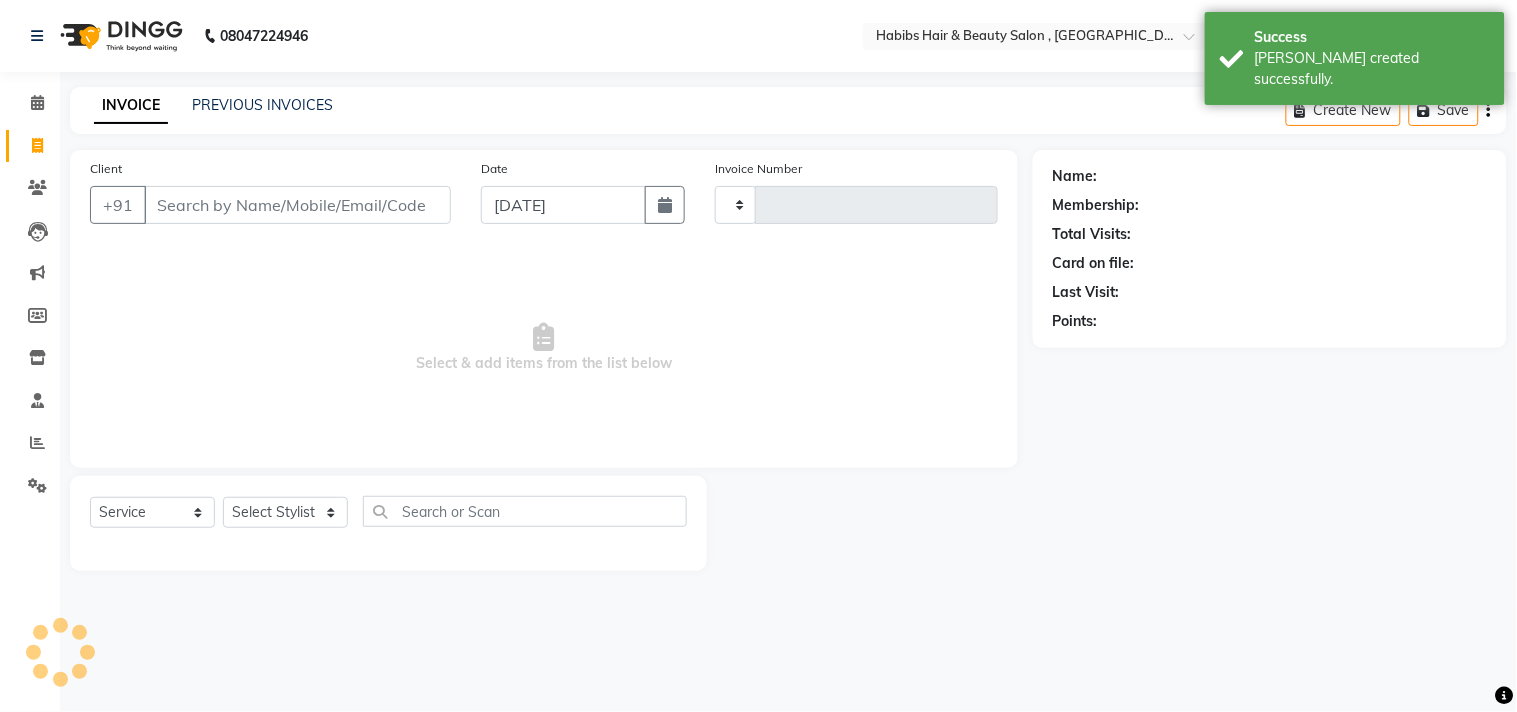 type on "1668" 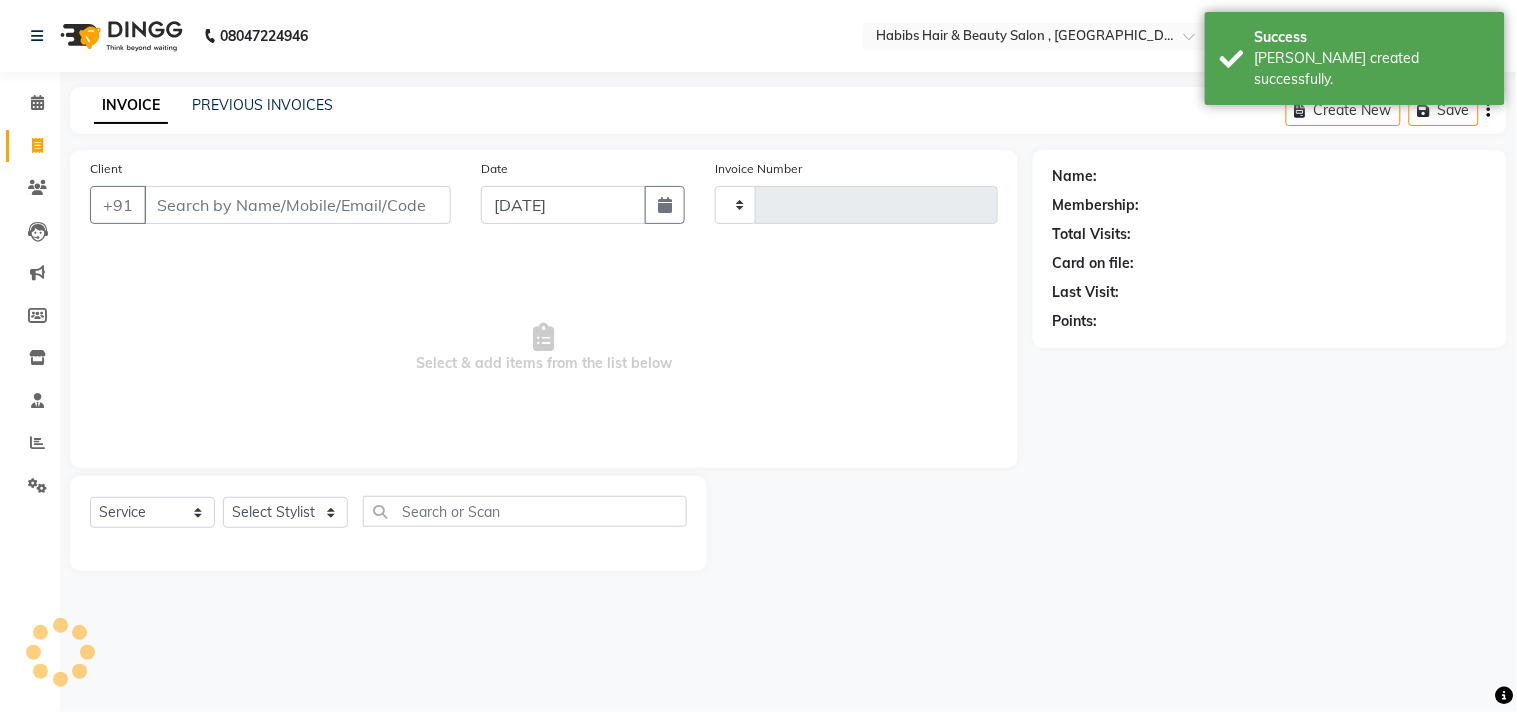 select on "4838" 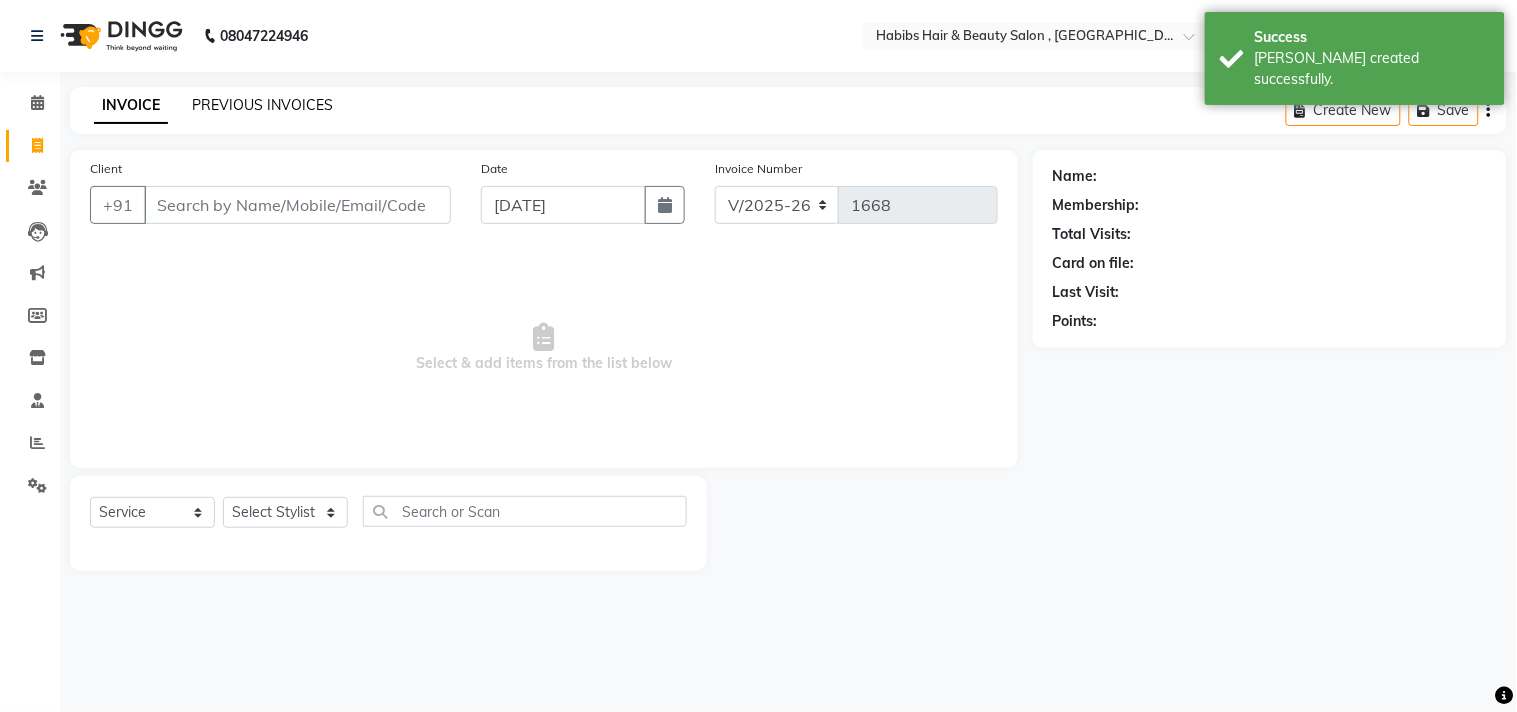 click on "PREVIOUS INVOICES" 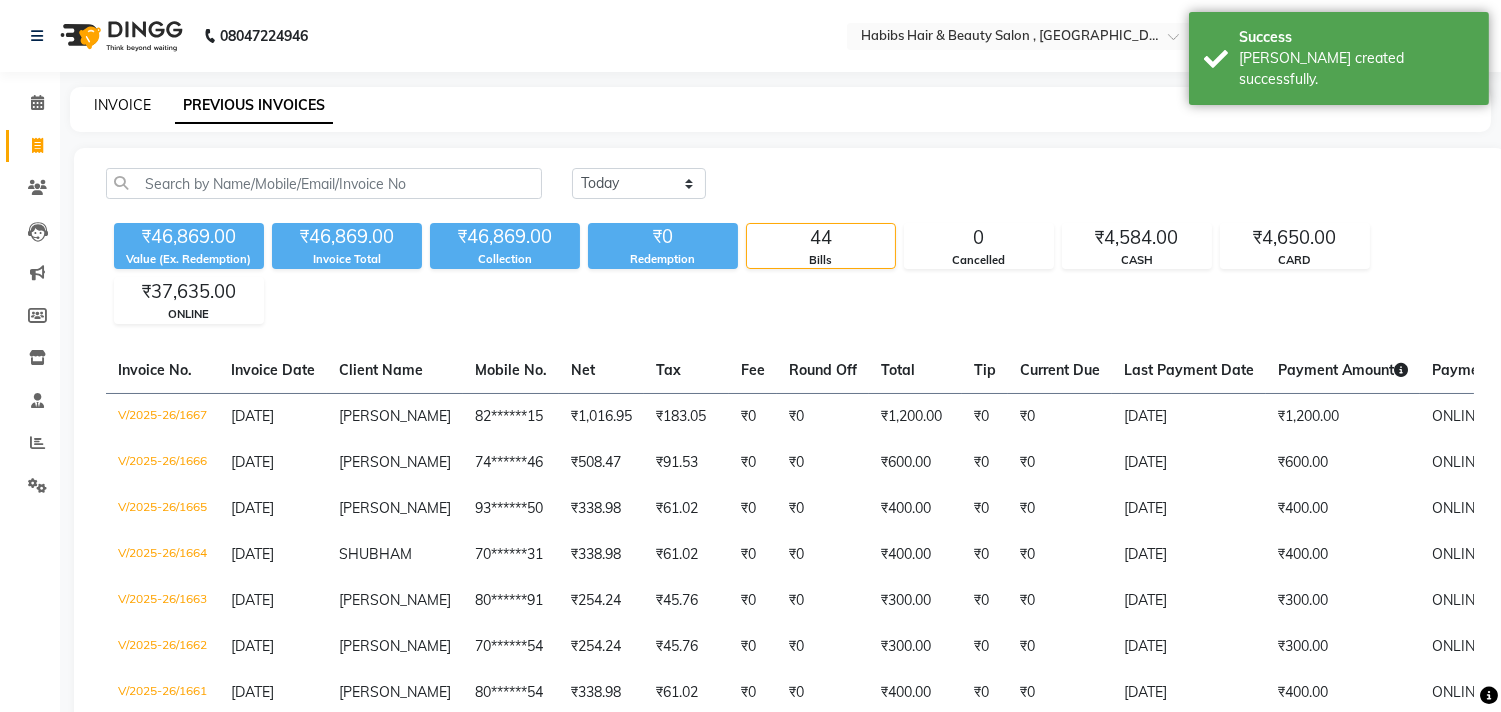 click on "INVOICE" 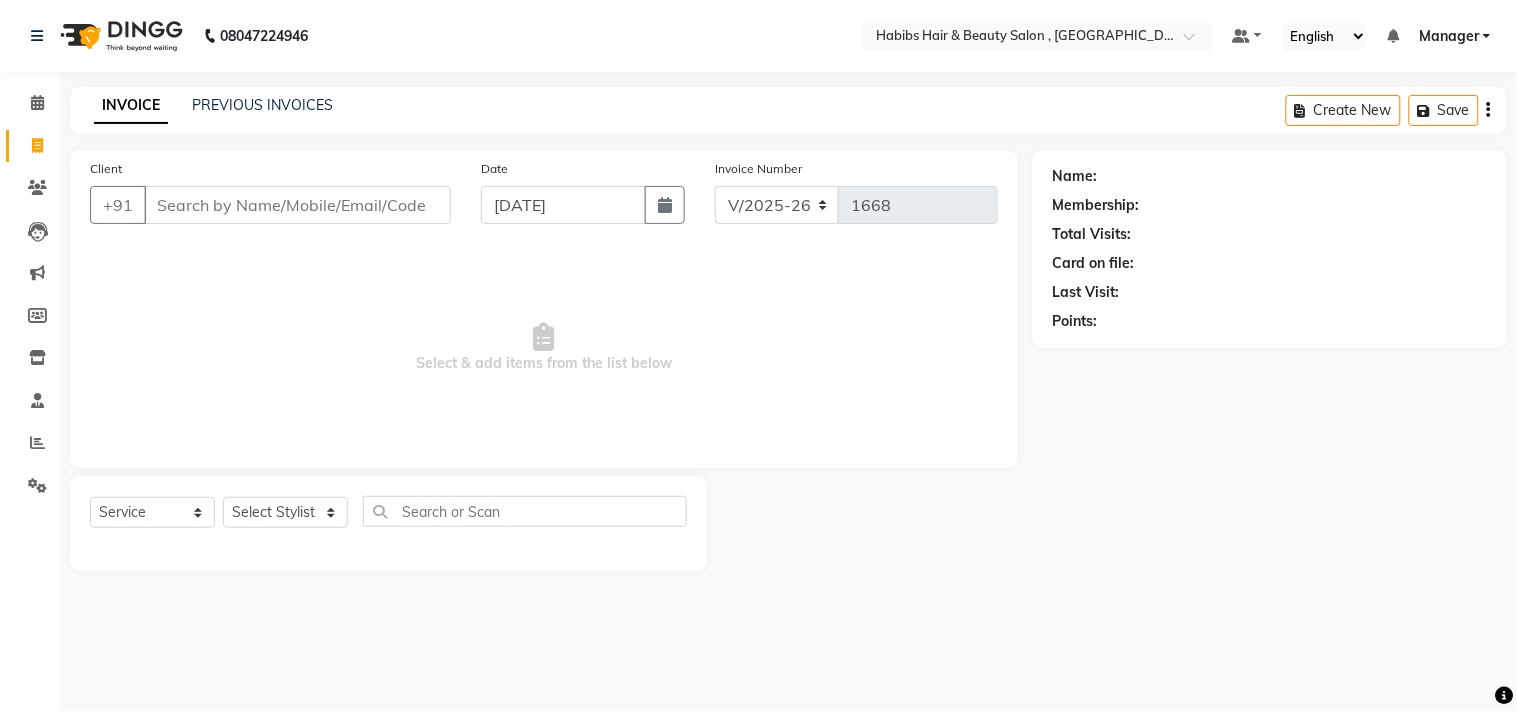 click on "INVOICE" 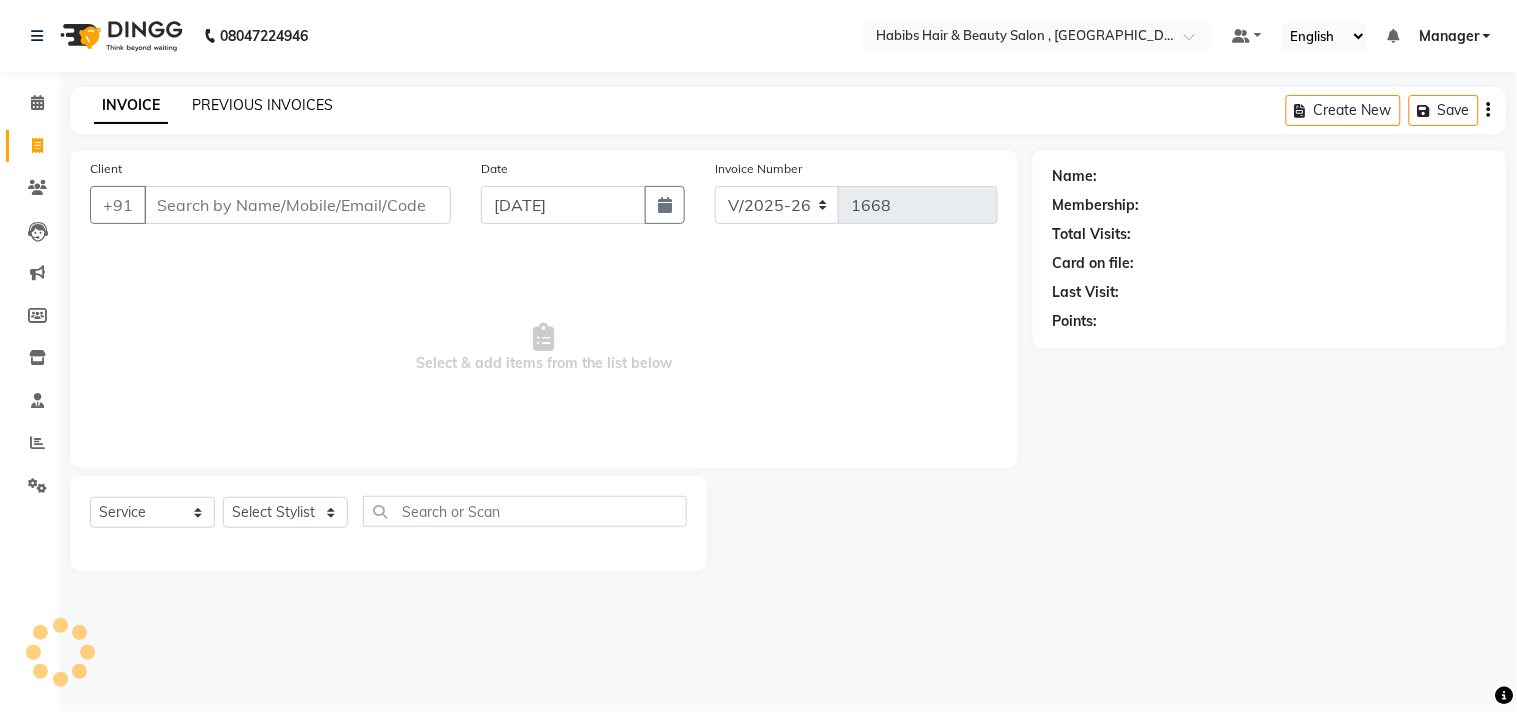 click on "PREVIOUS INVOICES" 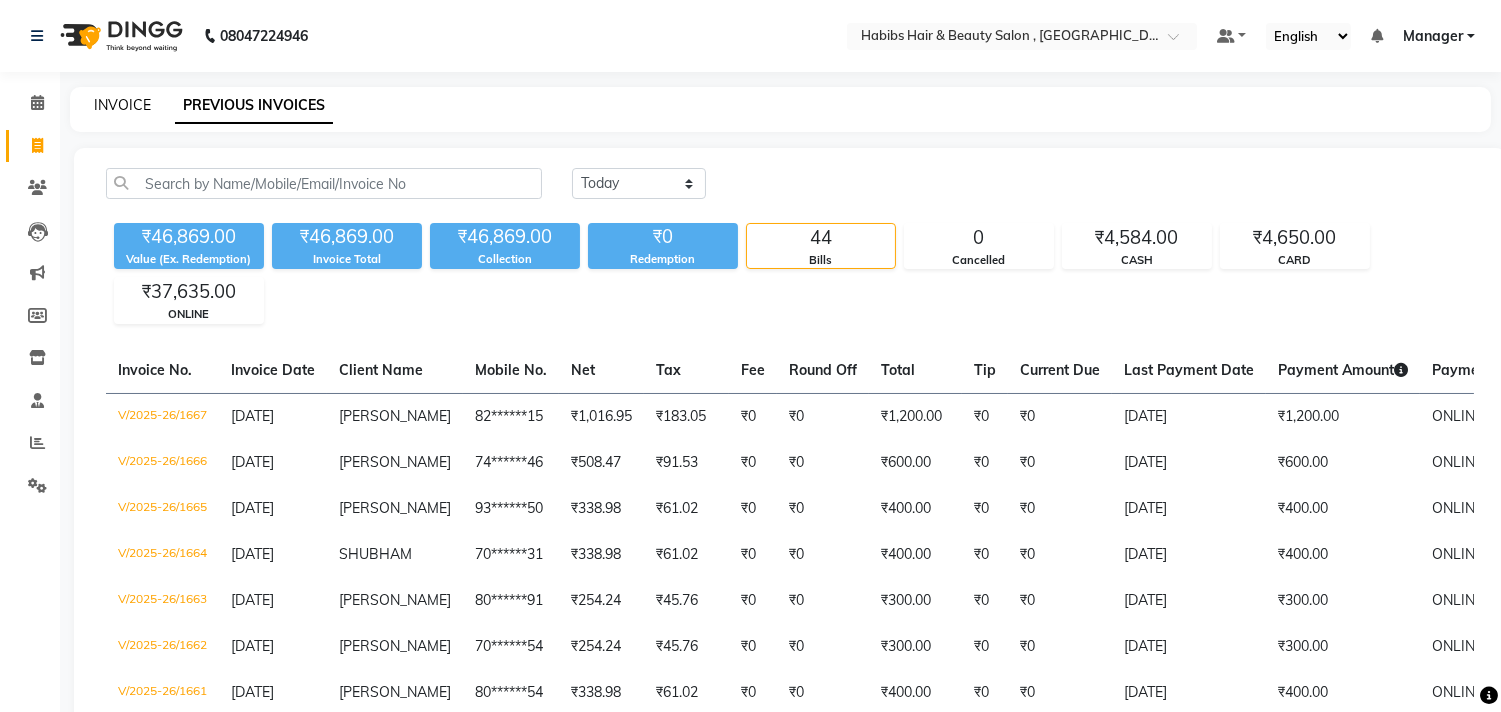 click on "INVOICE" 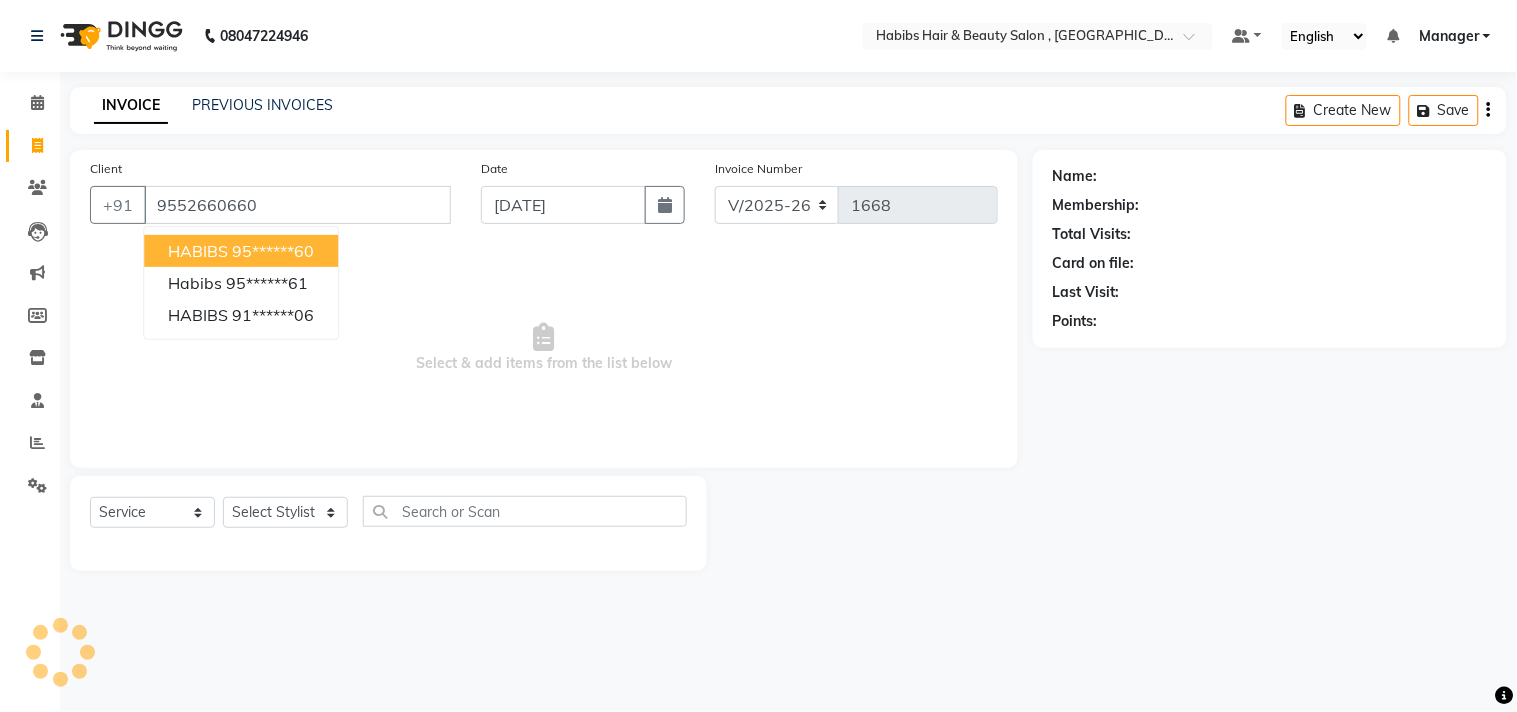 type on "9552660660" 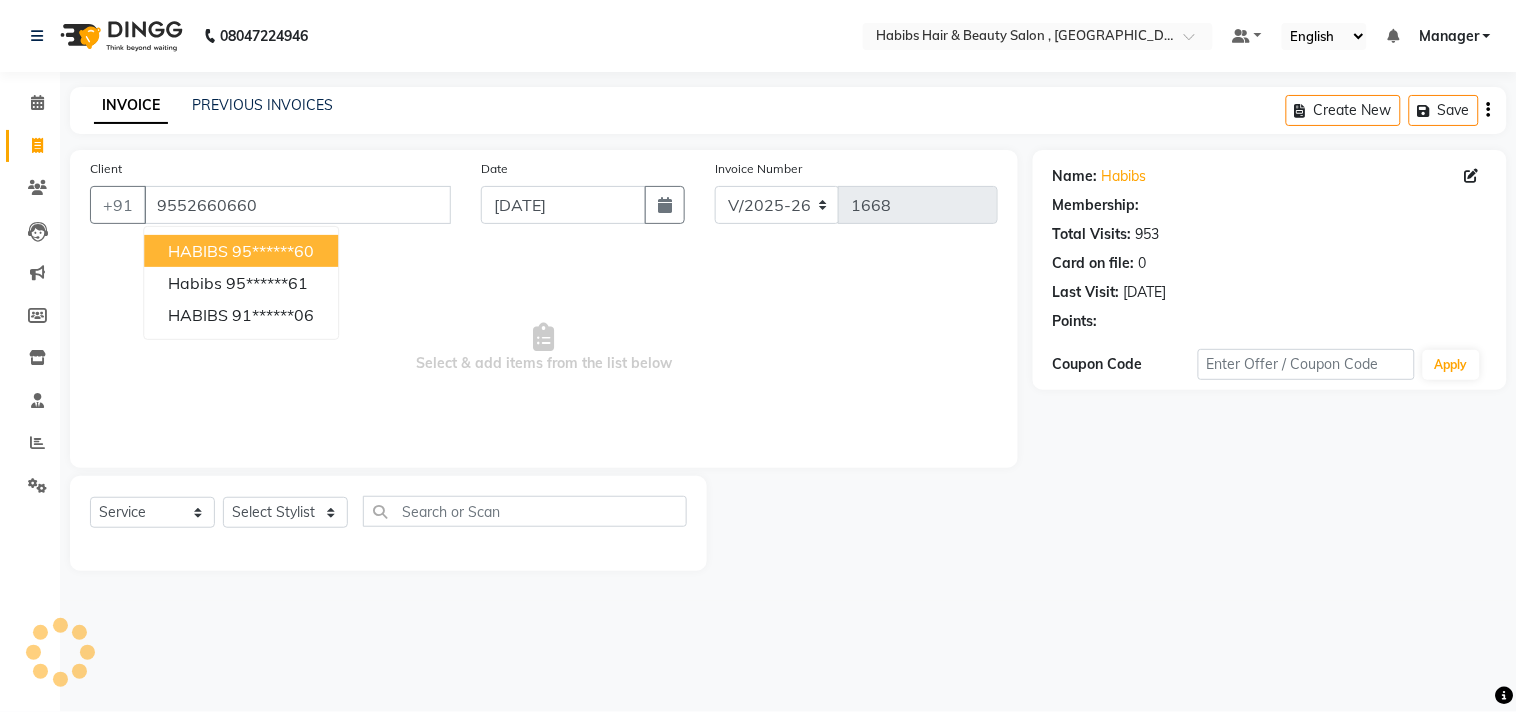 select on "1: Object" 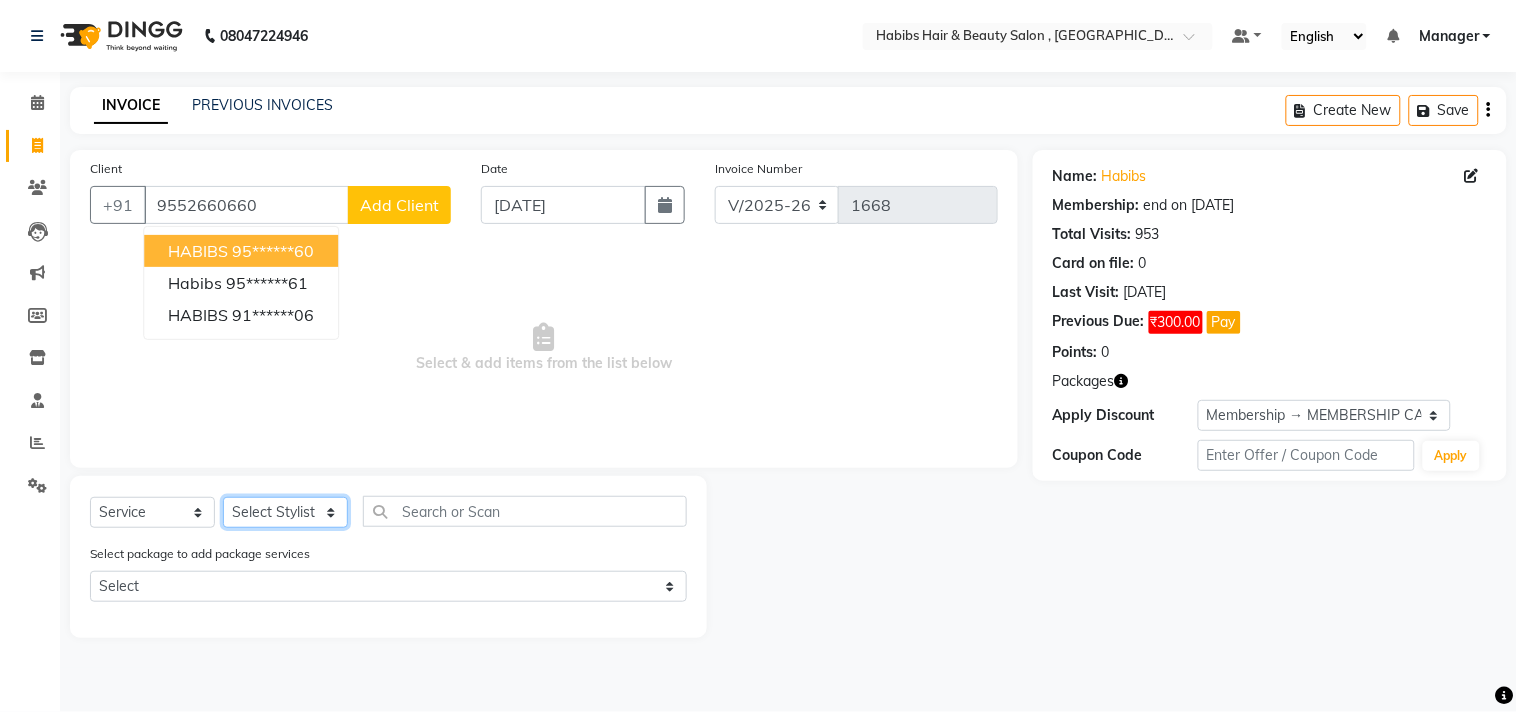 click on "Select Stylist [PERSON_NAME] Manager M M [PERSON_NAME] [PERSON_NAME] Sameer [PERSON_NAME] [PERSON_NAME] [PERSON_NAME]" 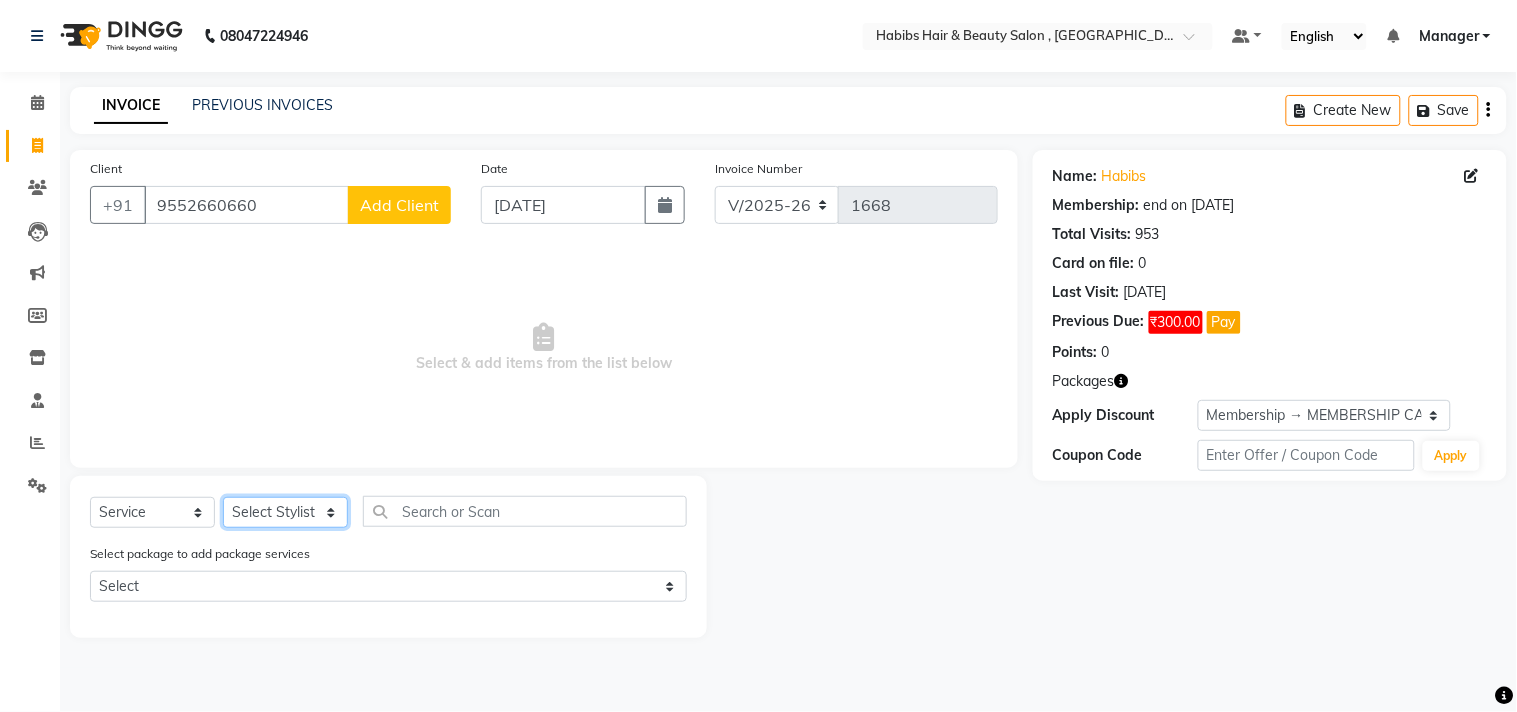 select on "36968" 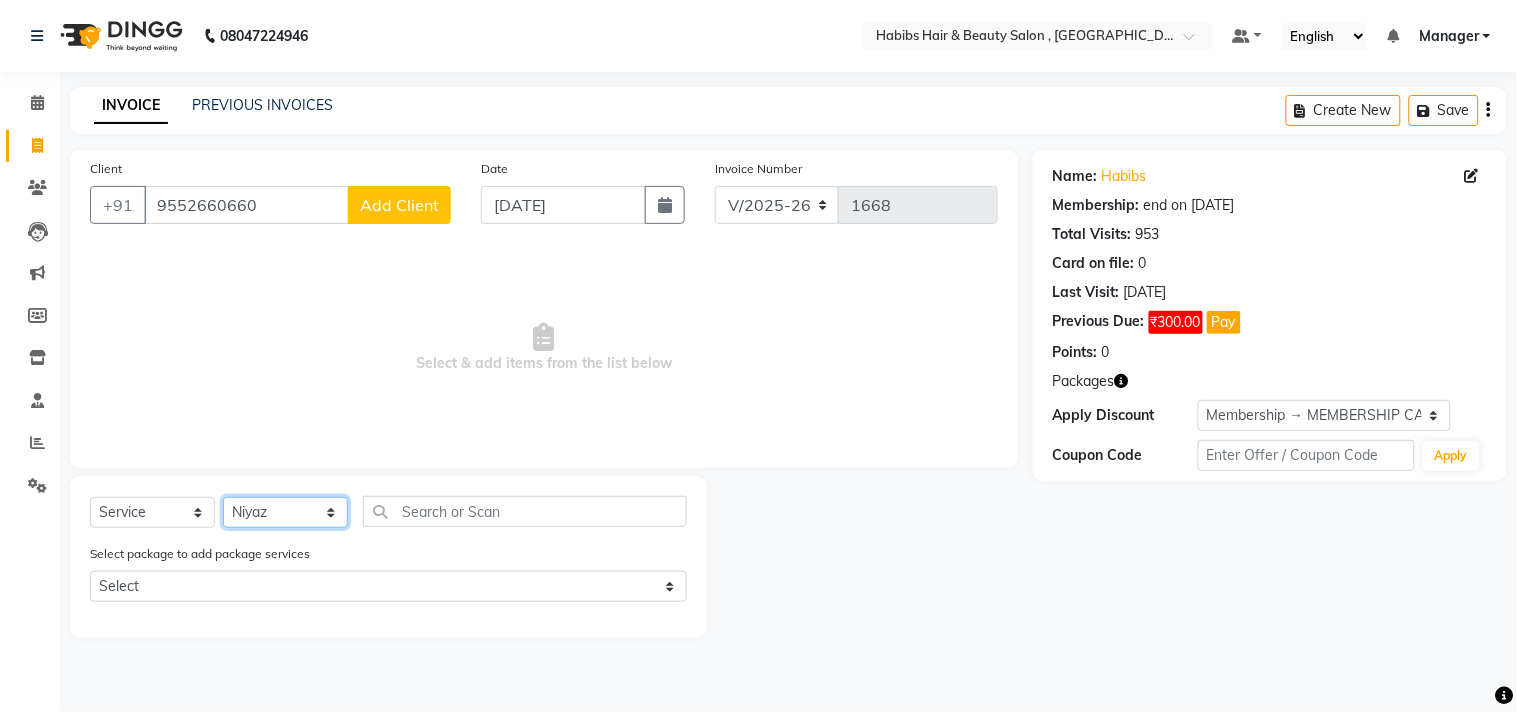 click on "Select Stylist [PERSON_NAME] Manager M M [PERSON_NAME] [PERSON_NAME] Sameer [PERSON_NAME] [PERSON_NAME] [PERSON_NAME]" 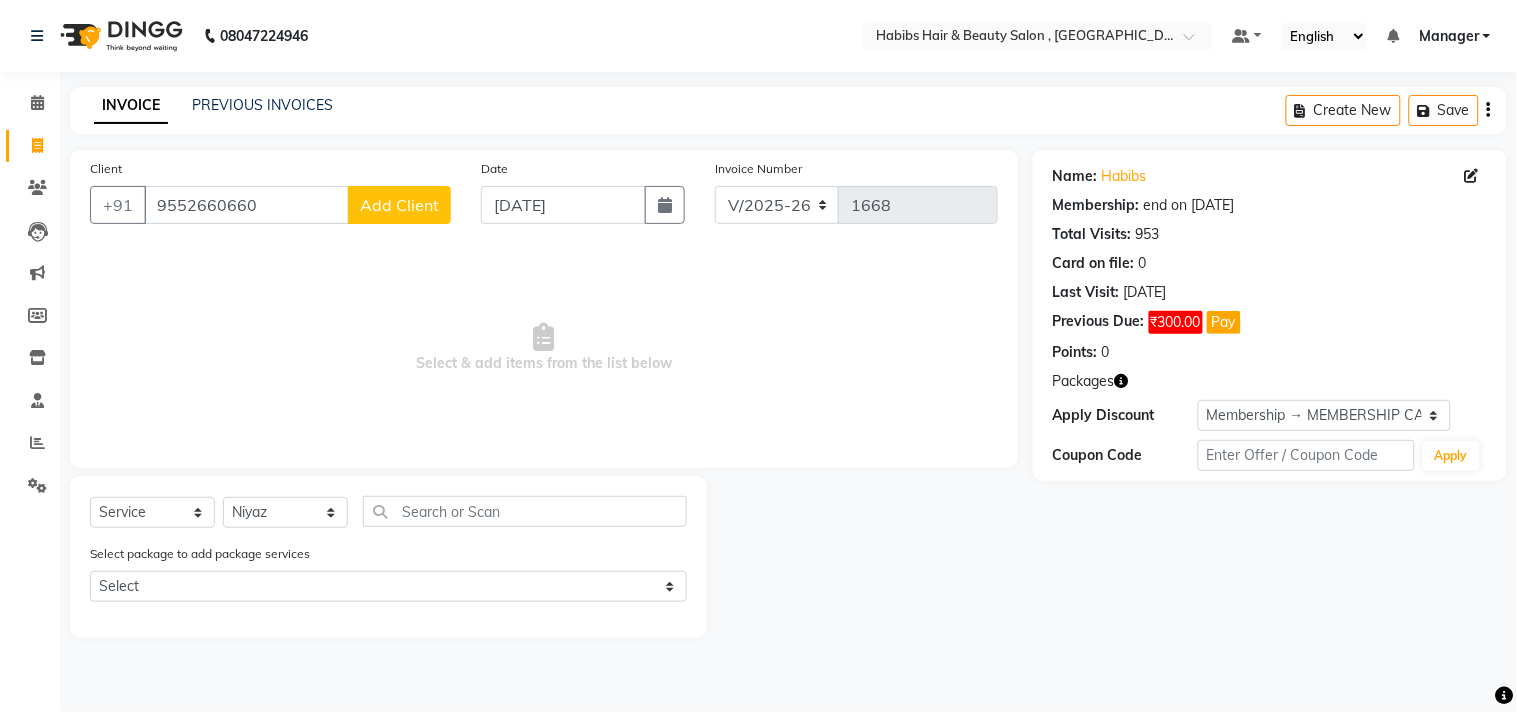 click on "Select & add items from the list below" at bounding box center [544, 348] 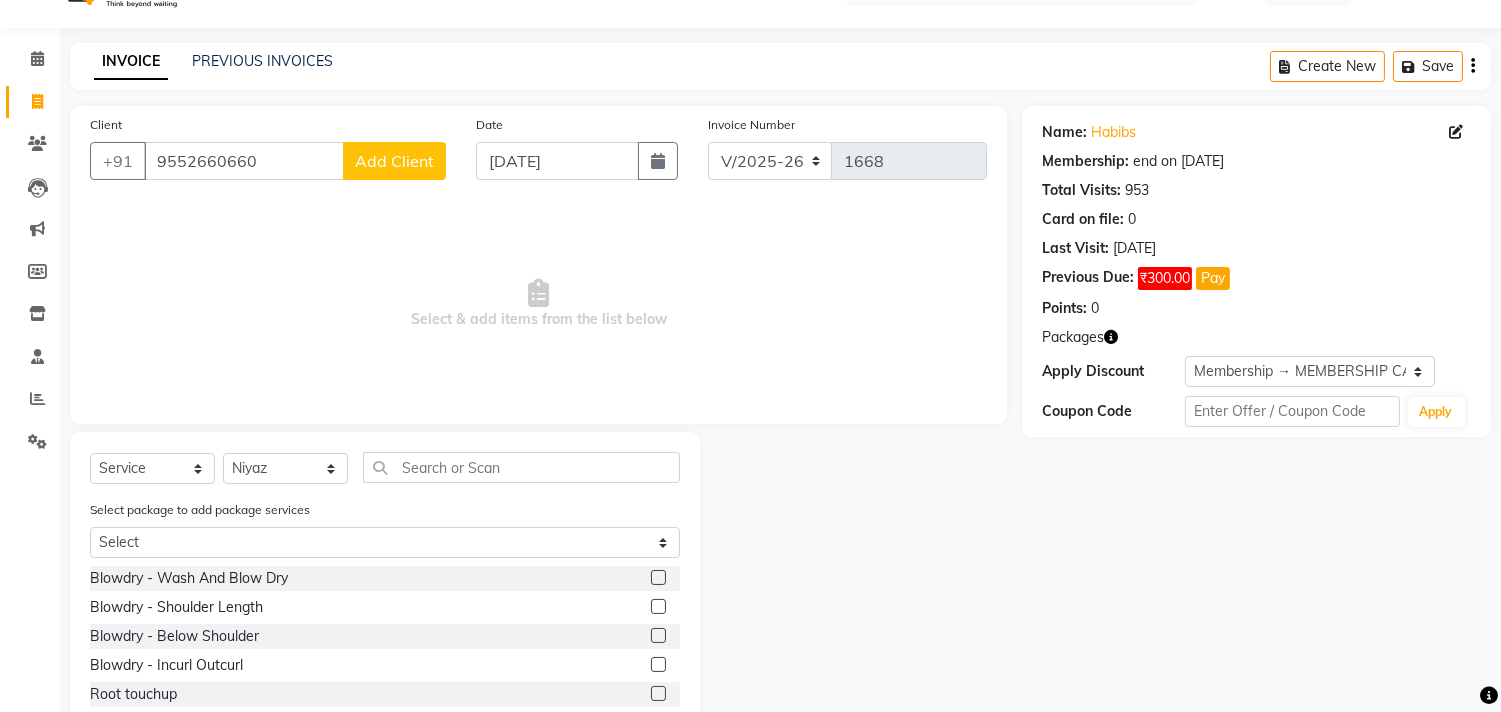 scroll, scrollTop: 133, scrollLeft: 0, axis: vertical 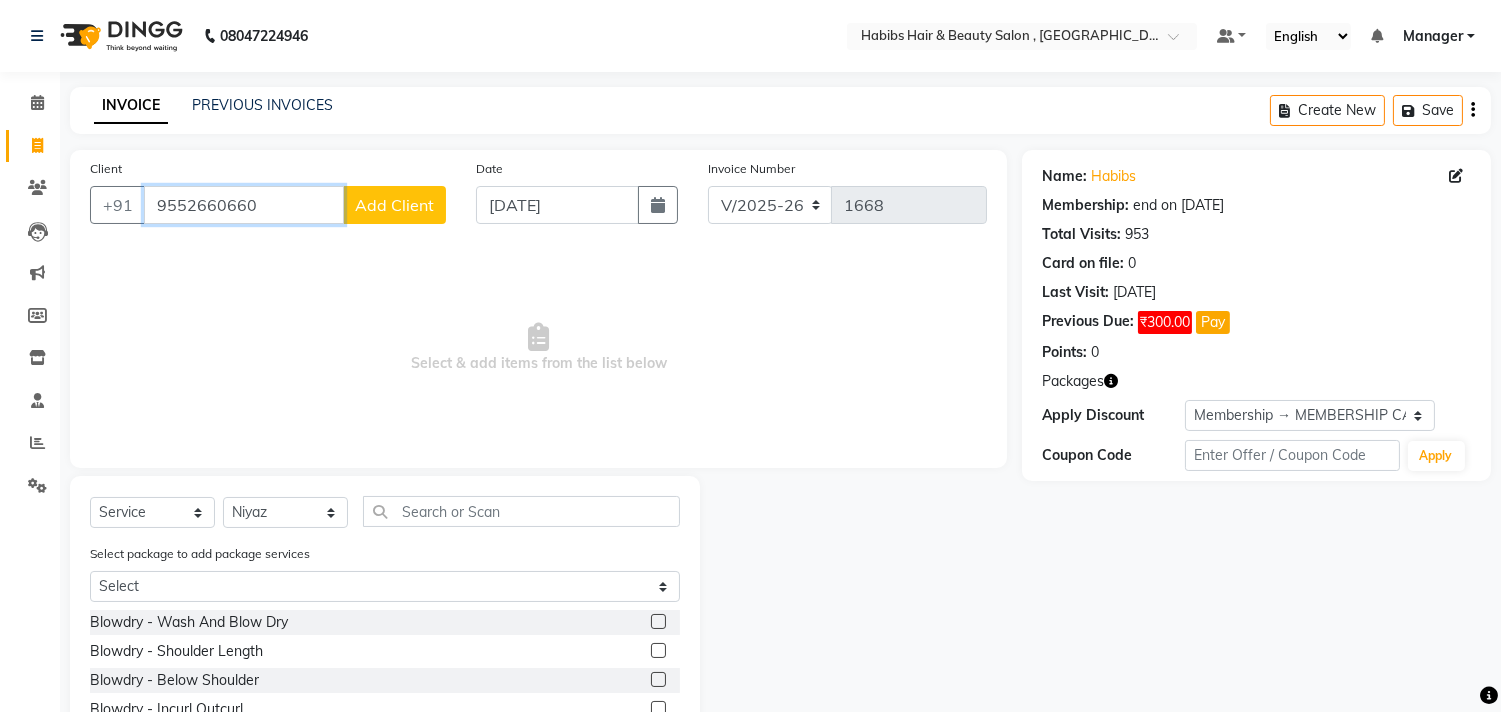 click on "9552660660" at bounding box center [244, 205] 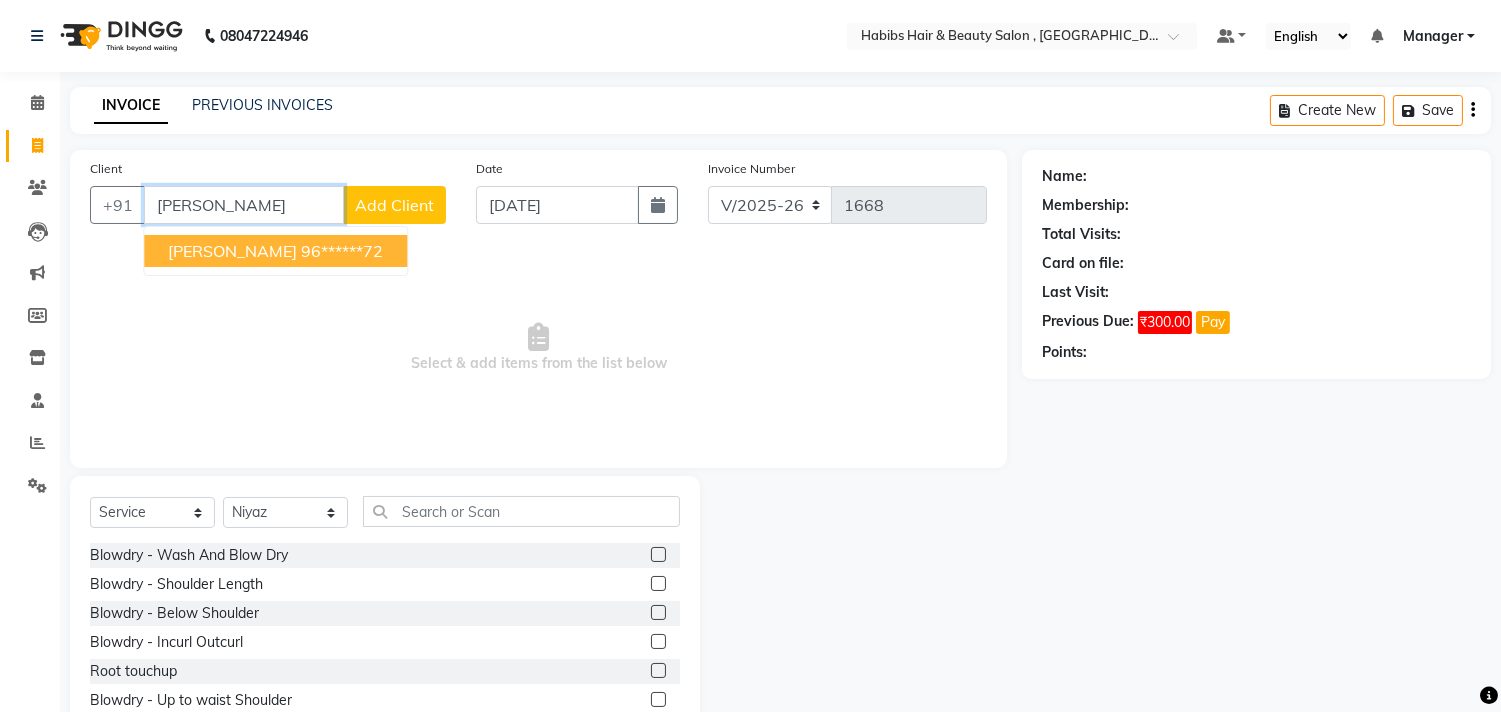 click on "96******72" at bounding box center (342, 251) 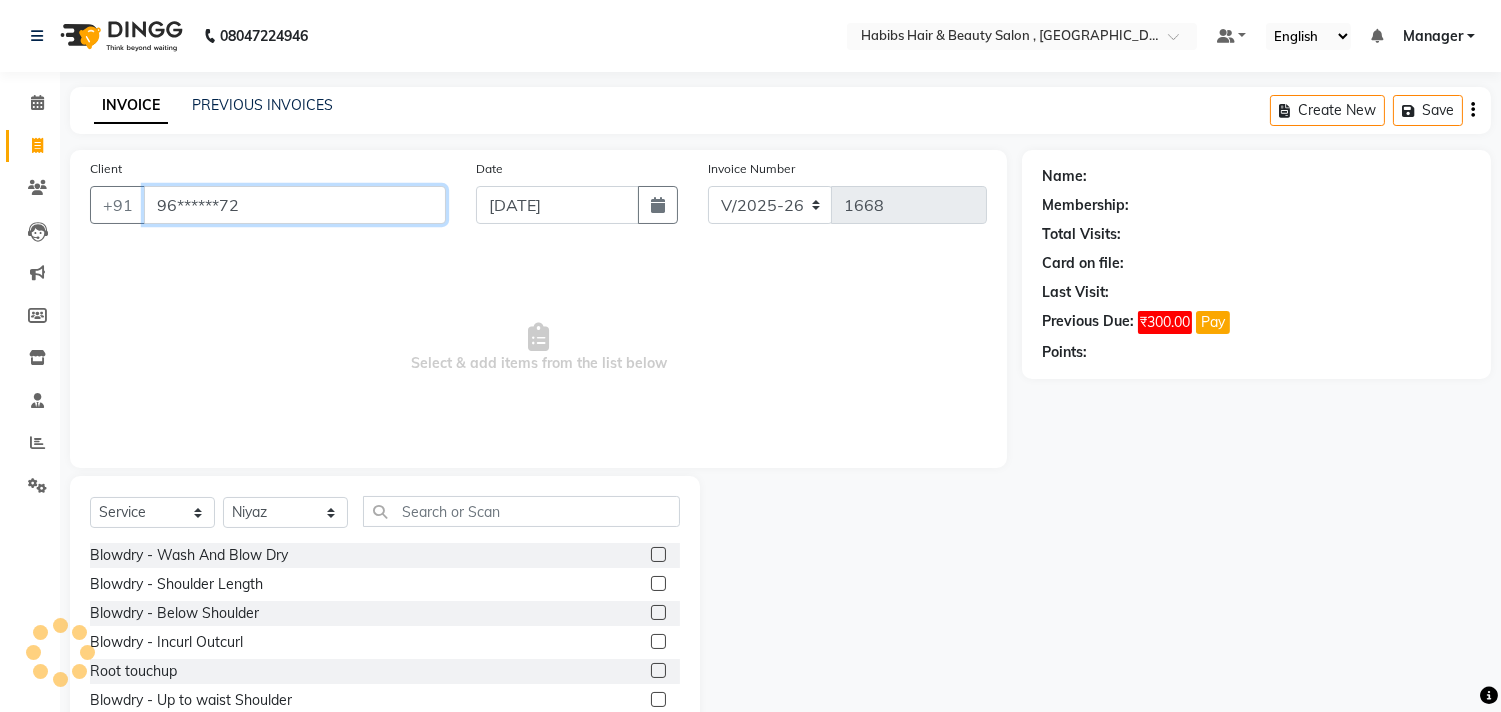 type on "96******72" 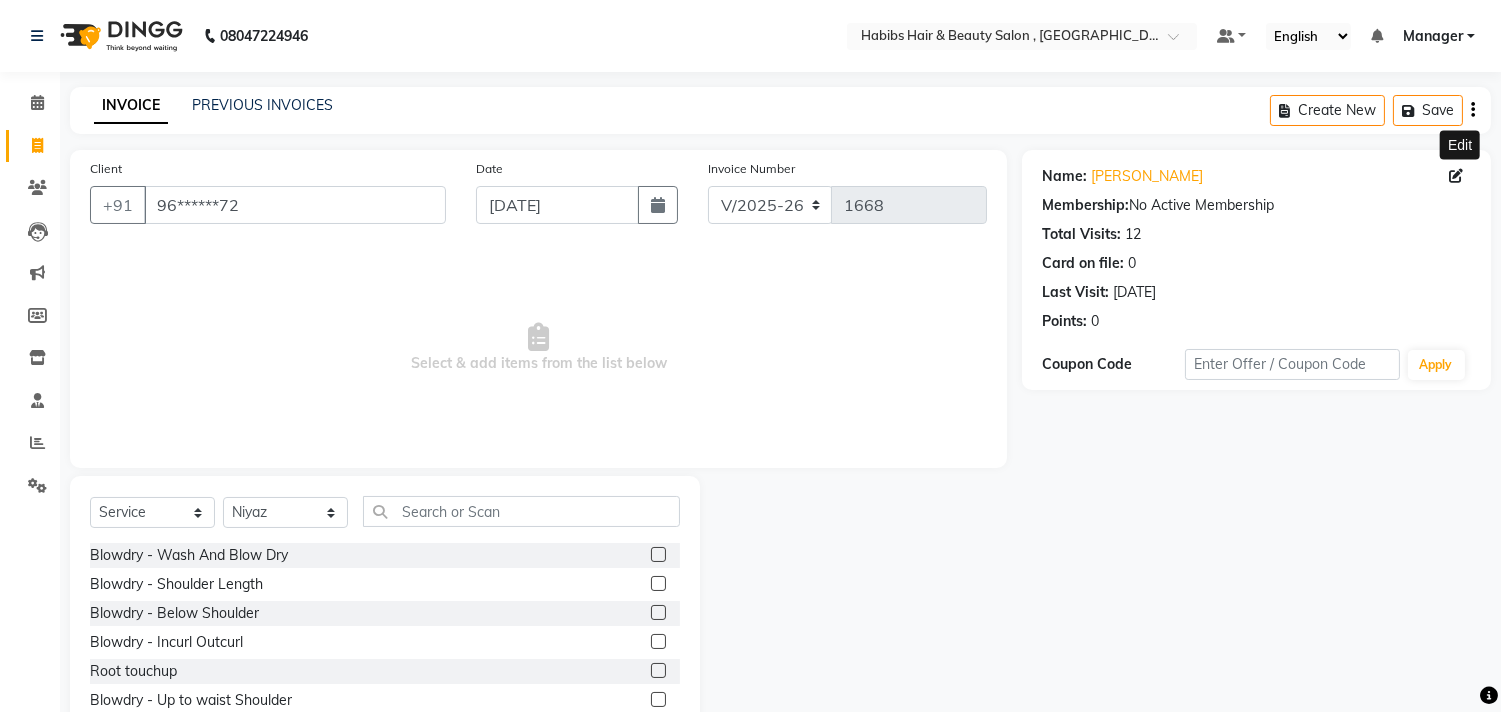 click 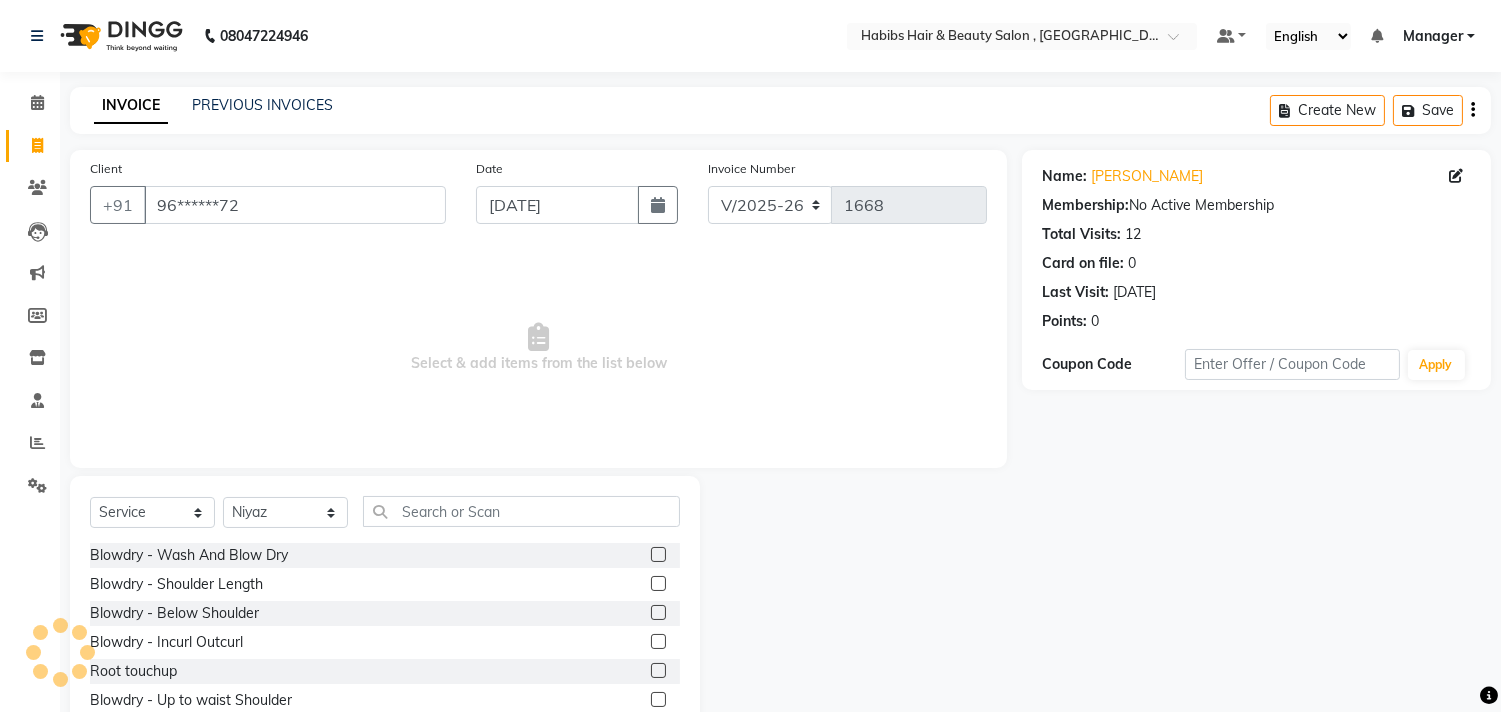 select on "22" 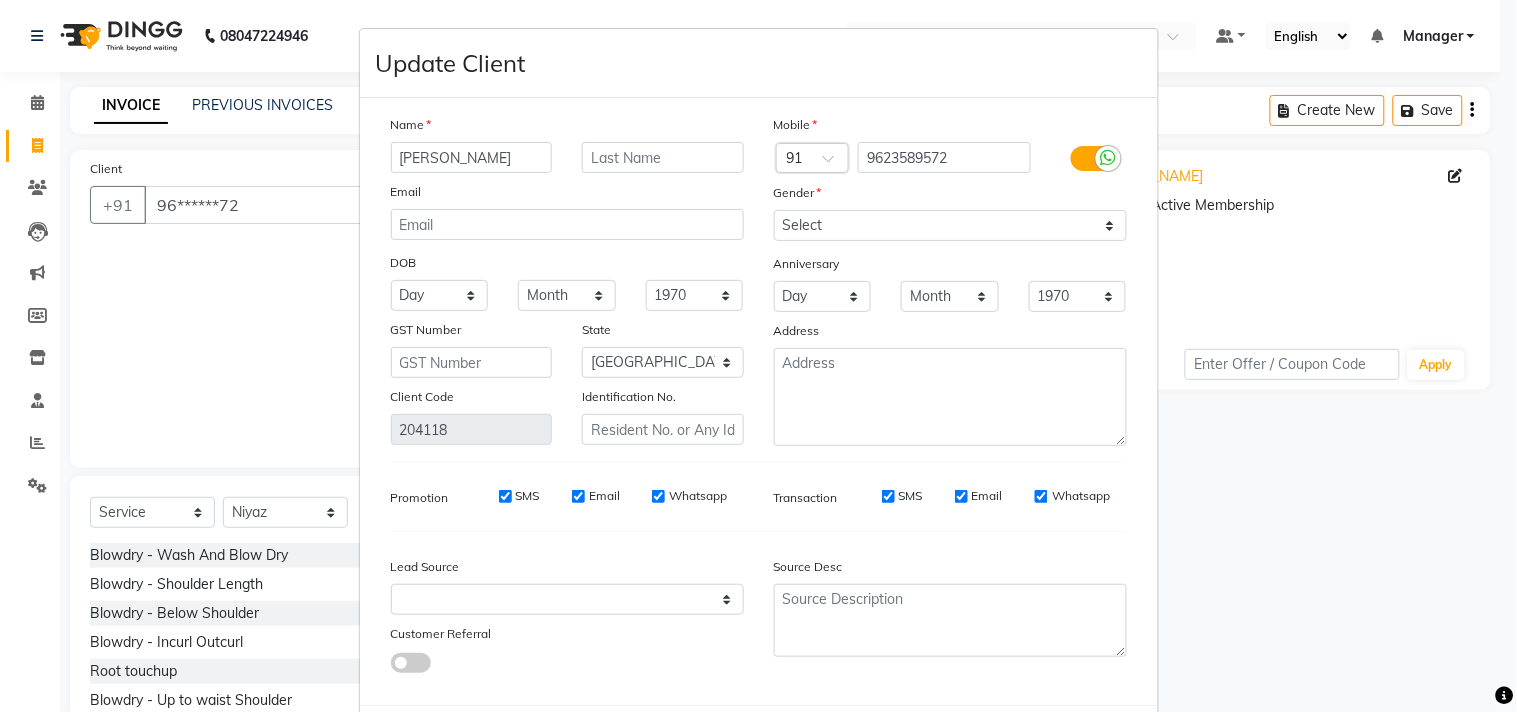 click on "Name [PERSON_NAME] Email DOB Day 01 02 03 04 05 06 07 08 09 10 11 12 13 14 15 16 17 18 19 20 21 22 23 24 25 26 27 28 29 30 31 Month January February March April May June July August September October November [DATE] 1941 1942 1943 1944 1945 1946 1947 1948 1949 1950 1951 1952 1953 1954 1955 1956 1957 1958 1959 1960 1961 1962 1963 1964 1965 1966 1967 1968 1969 1970 1971 1972 1973 1974 1975 1976 1977 1978 1979 1980 1981 1982 1983 1984 1985 1986 1987 1988 1989 1990 1991 1992 1993 1994 1995 1996 1997 1998 1999 2000 2001 2002 2003 2004 2005 2006 2007 2008 2009 2010 2011 2012 2013 2014 2015 2016 2017 2018 2019 2020 2021 2022 2023 2024 GST Number State Select [GEOGRAPHIC_DATA] [GEOGRAPHIC_DATA] [GEOGRAPHIC_DATA] [GEOGRAPHIC_DATA] [GEOGRAPHIC_DATA] [GEOGRAPHIC_DATA] [GEOGRAPHIC_DATA] [GEOGRAPHIC_DATA] [GEOGRAPHIC_DATA] [GEOGRAPHIC_DATA] [GEOGRAPHIC_DATA] [GEOGRAPHIC_DATA] [GEOGRAPHIC_DATA] [GEOGRAPHIC_DATA] [GEOGRAPHIC_DATA] [GEOGRAPHIC_DATA] [GEOGRAPHIC_DATA] [GEOGRAPHIC_DATA] [GEOGRAPHIC_DATA] [GEOGRAPHIC_DATA] [GEOGRAPHIC_DATA] [GEOGRAPHIC_DATA] [GEOGRAPHIC_DATA] [GEOGRAPHIC_DATA] [GEOGRAPHIC_DATA] [GEOGRAPHIC_DATA] [GEOGRAPHIC_DATA] [GEOGRAPHIC_DATA] [GEOGRAPHIC_DATA] [GEOGRAPHIC_DATA] [GEOGRAPHIC_DATA] [GEOGRAPHIC_DATA]" at bounding box center (759, 401) 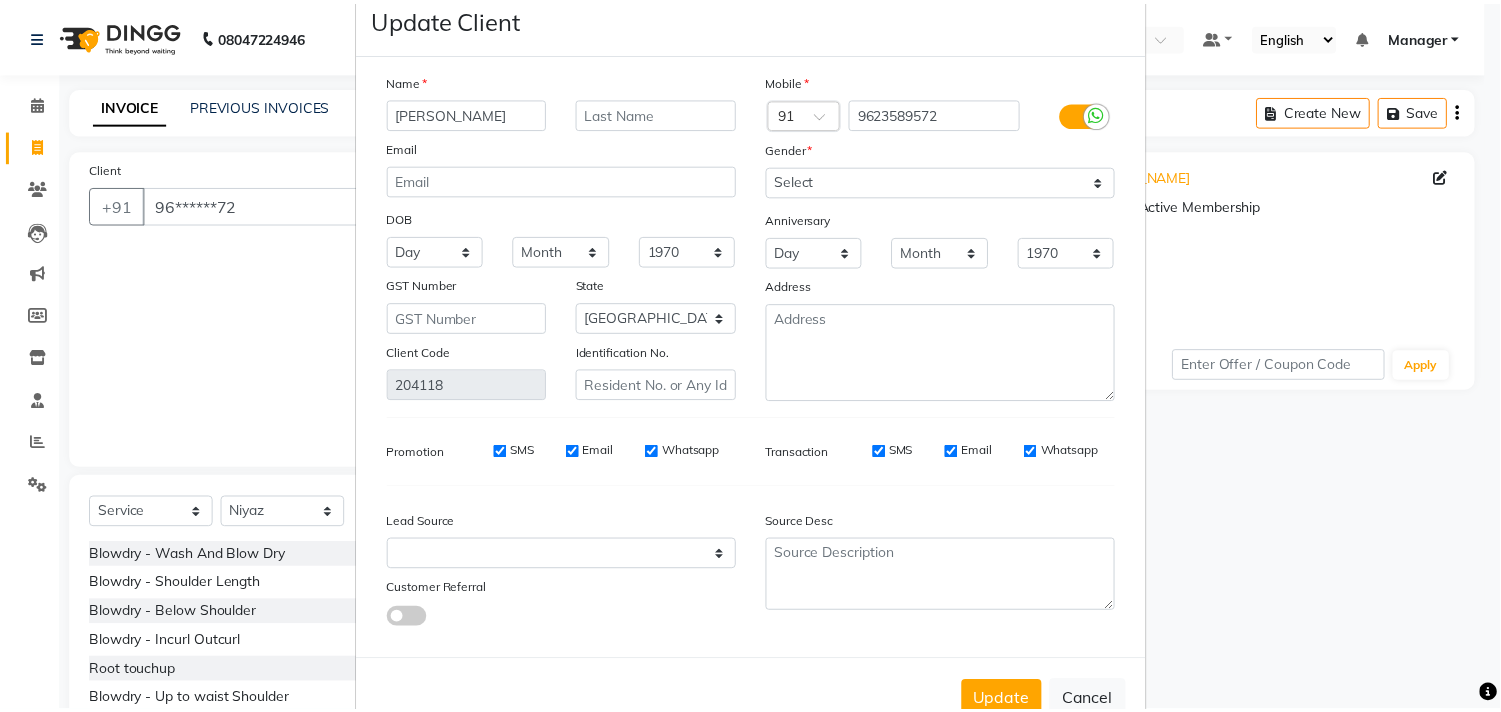 scroll, scrollTop: 103, scrollLeft: 0, axis: vertical 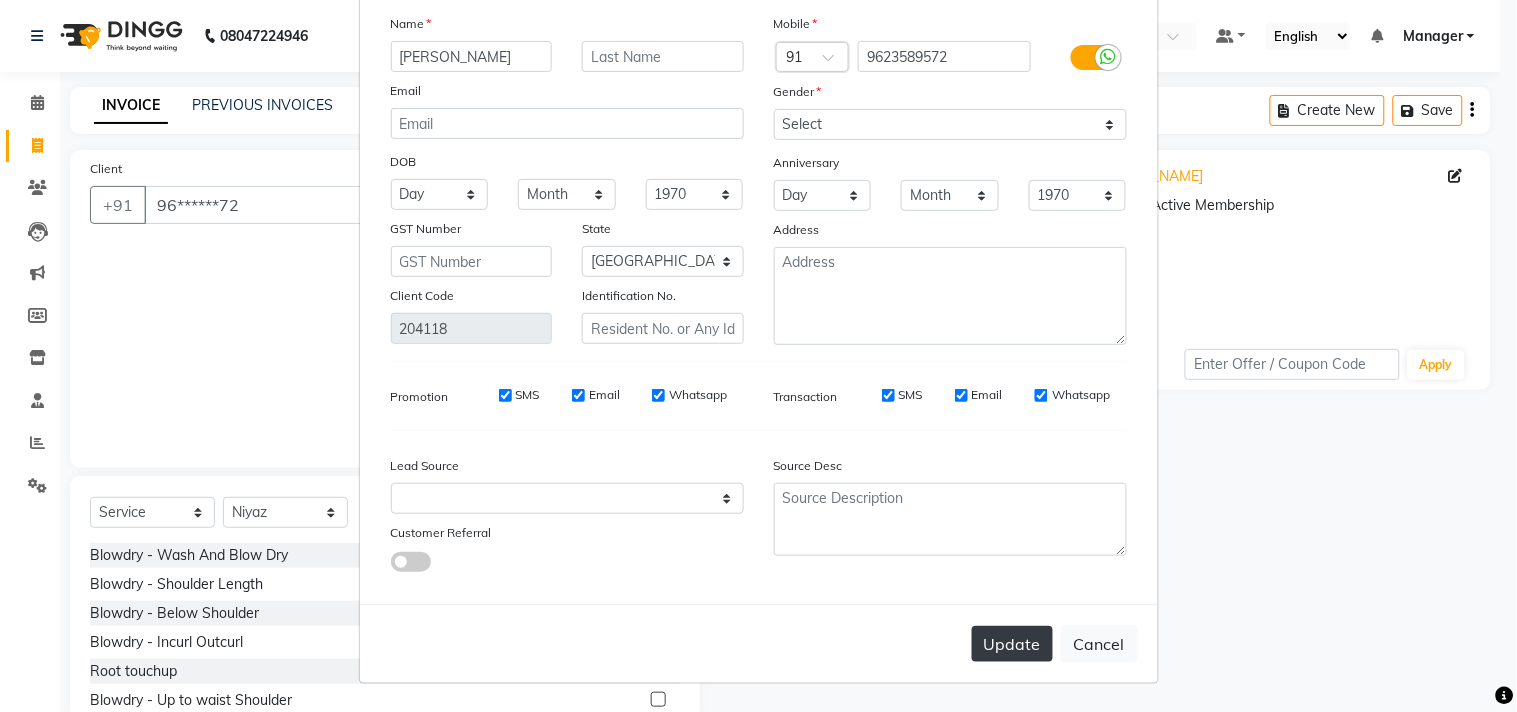 click on "Update" at bounding box center [1012, 644] 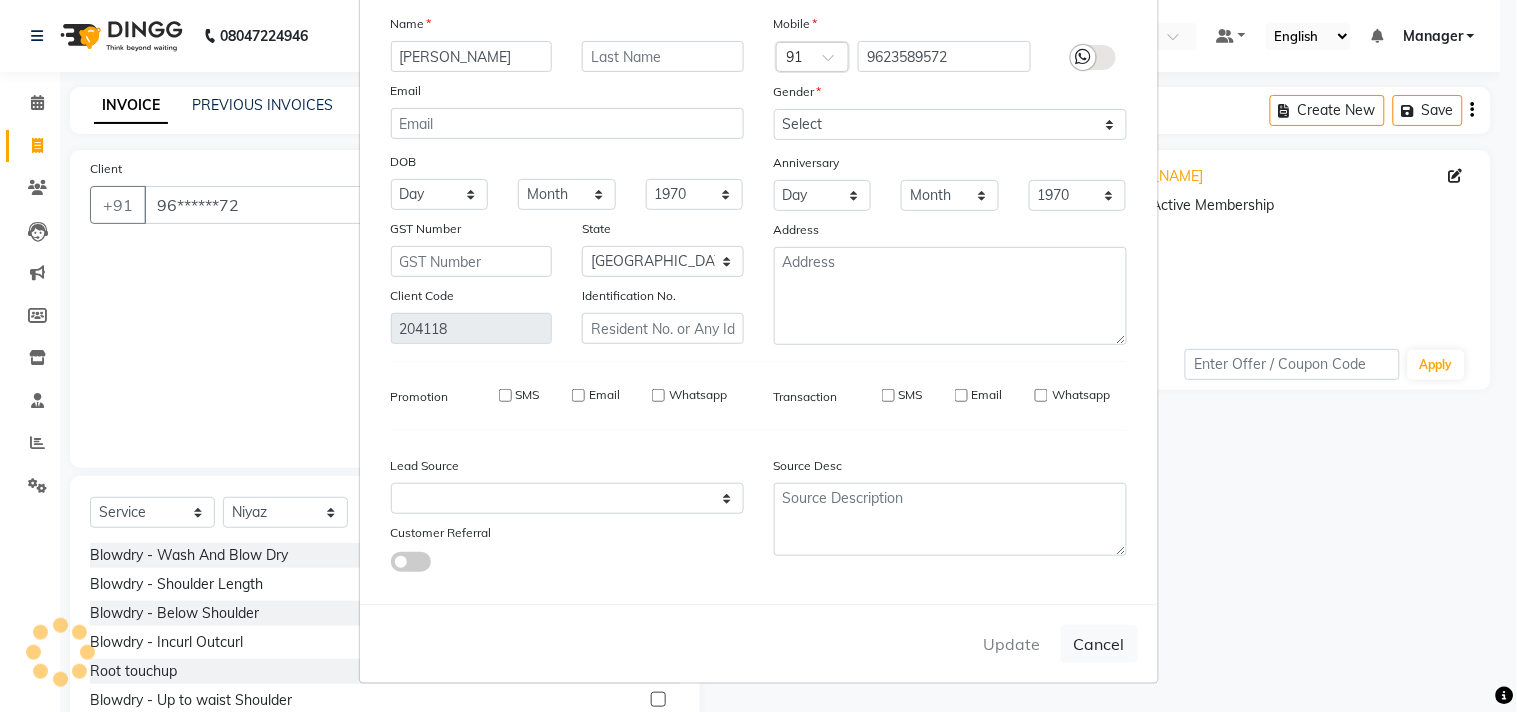 type 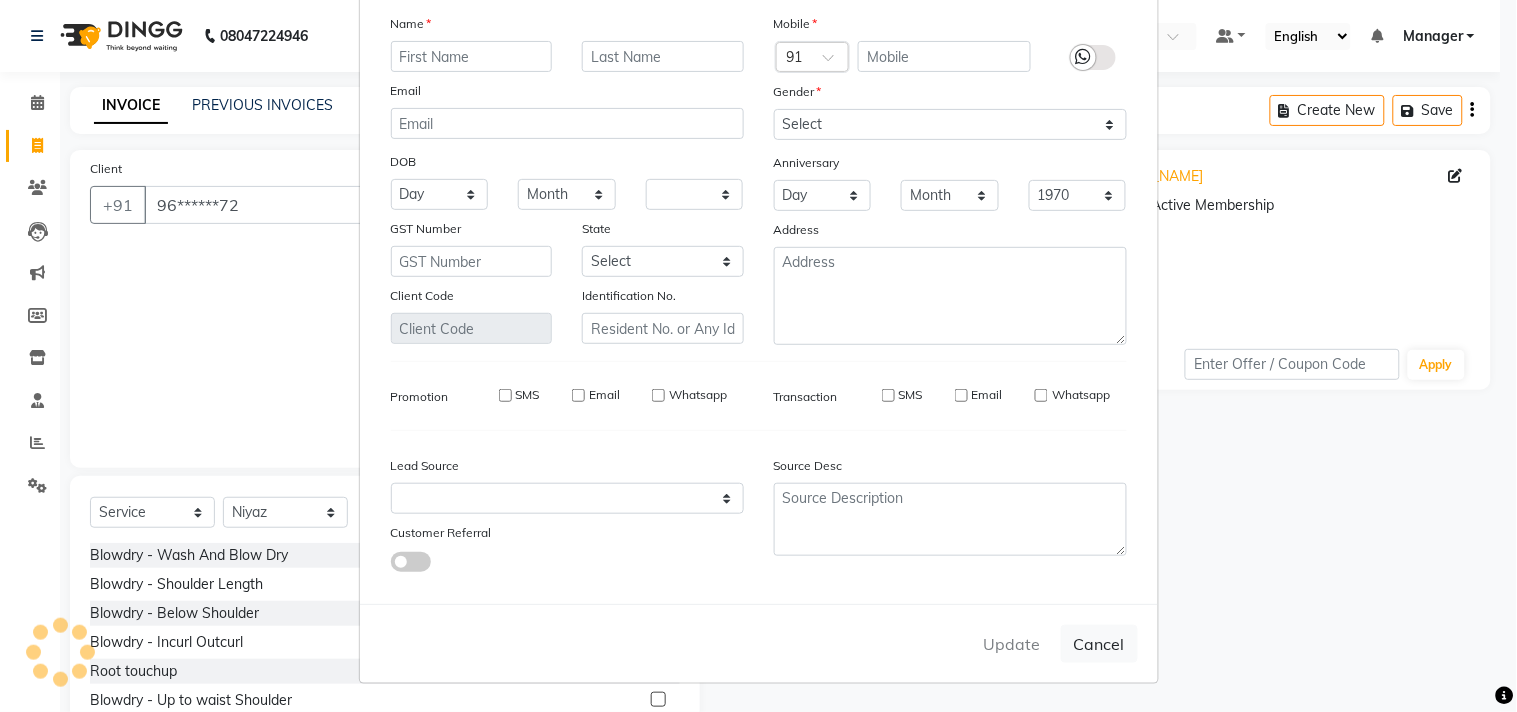 select 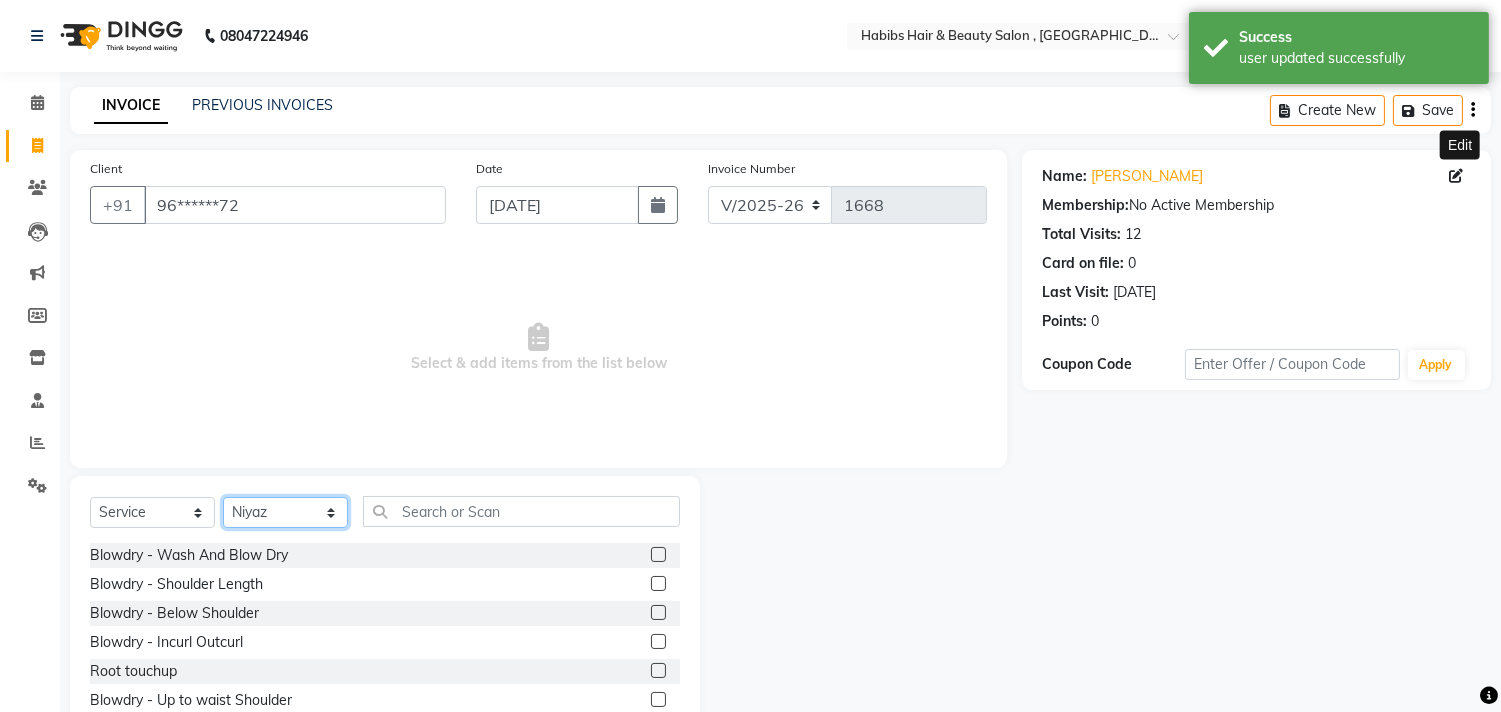 drag, startPoint x: 292, startPoint y: 517, endPoint x: 292, endPoint y: 504, distance: 13 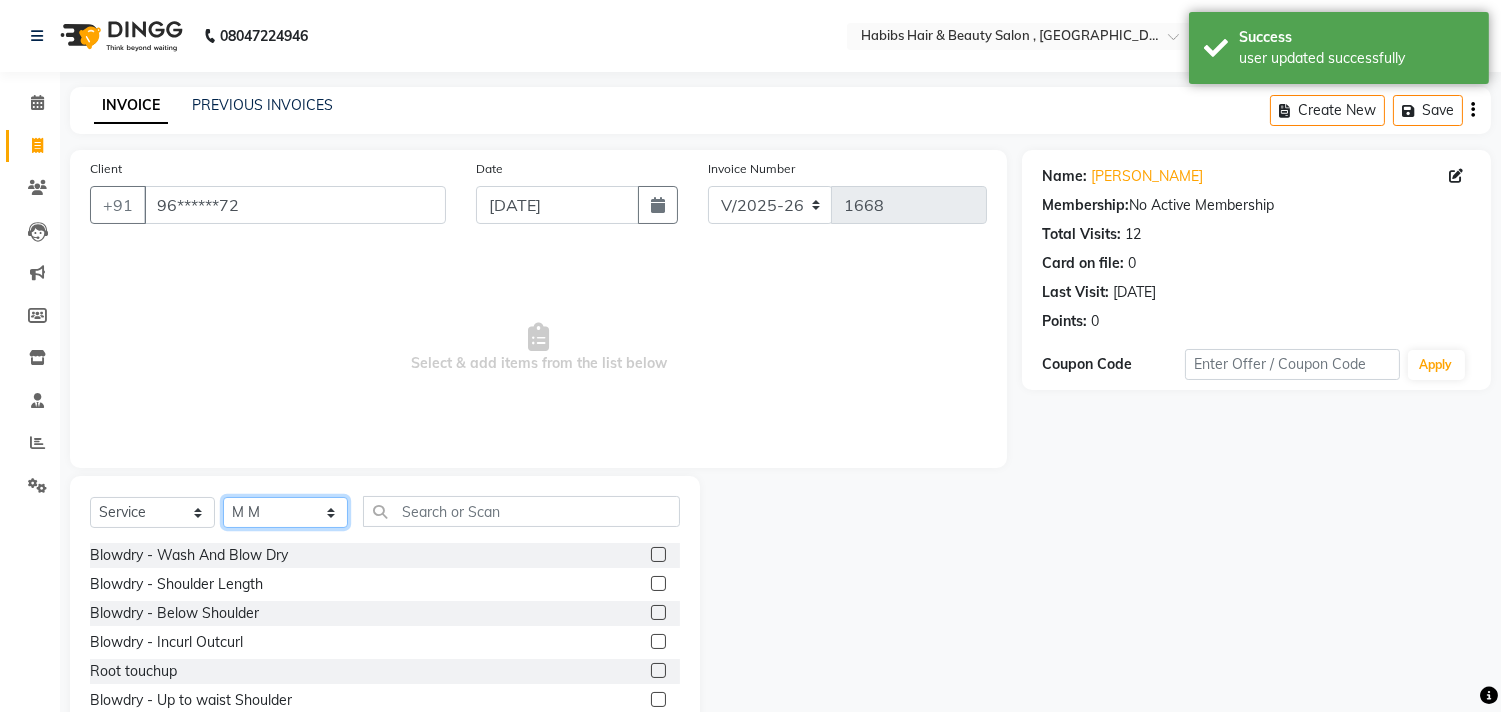 click on "Select Stylist [PERSON_NAME] Manager M M [PERSON_NAME] [PERSON_NAME] Sameer [PERSON_NAME] [PERSON_NAME] [PERSON_NAME]" 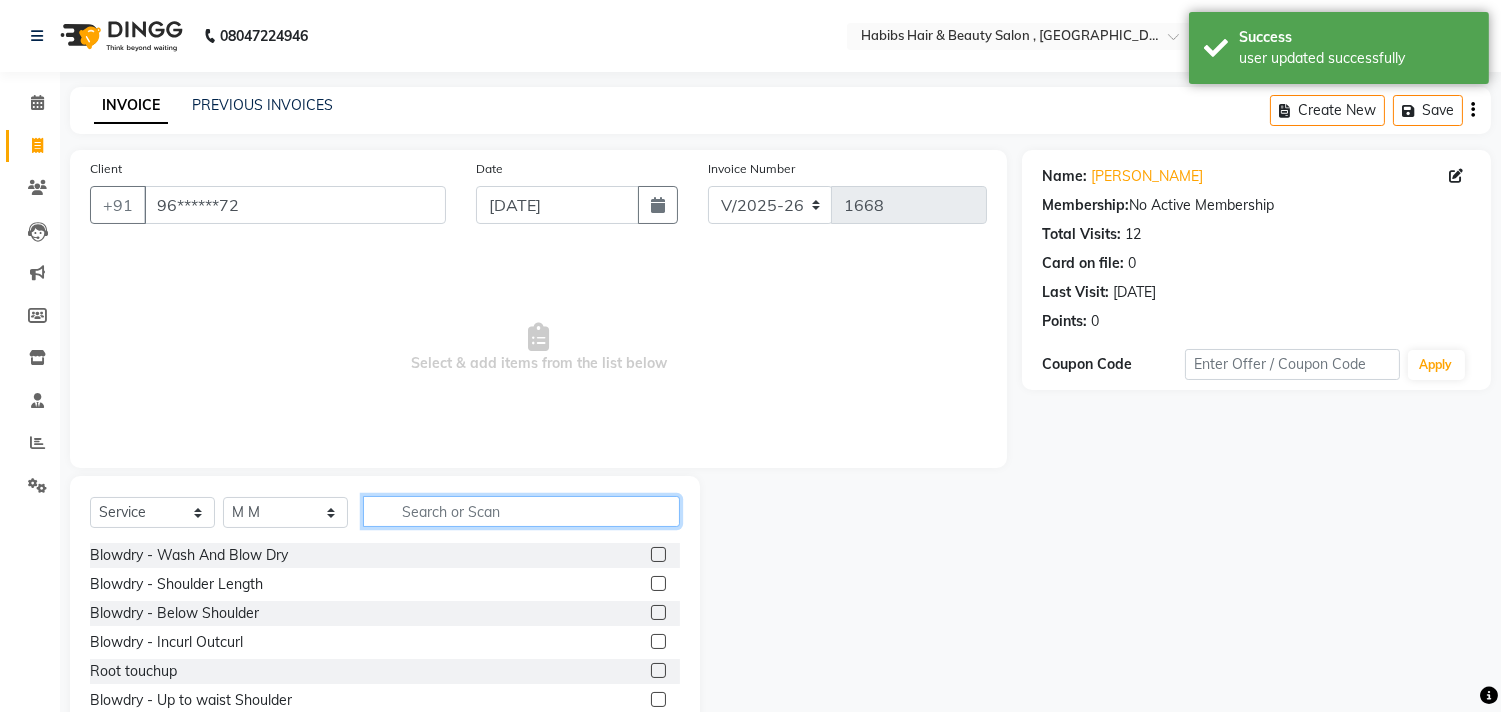 click 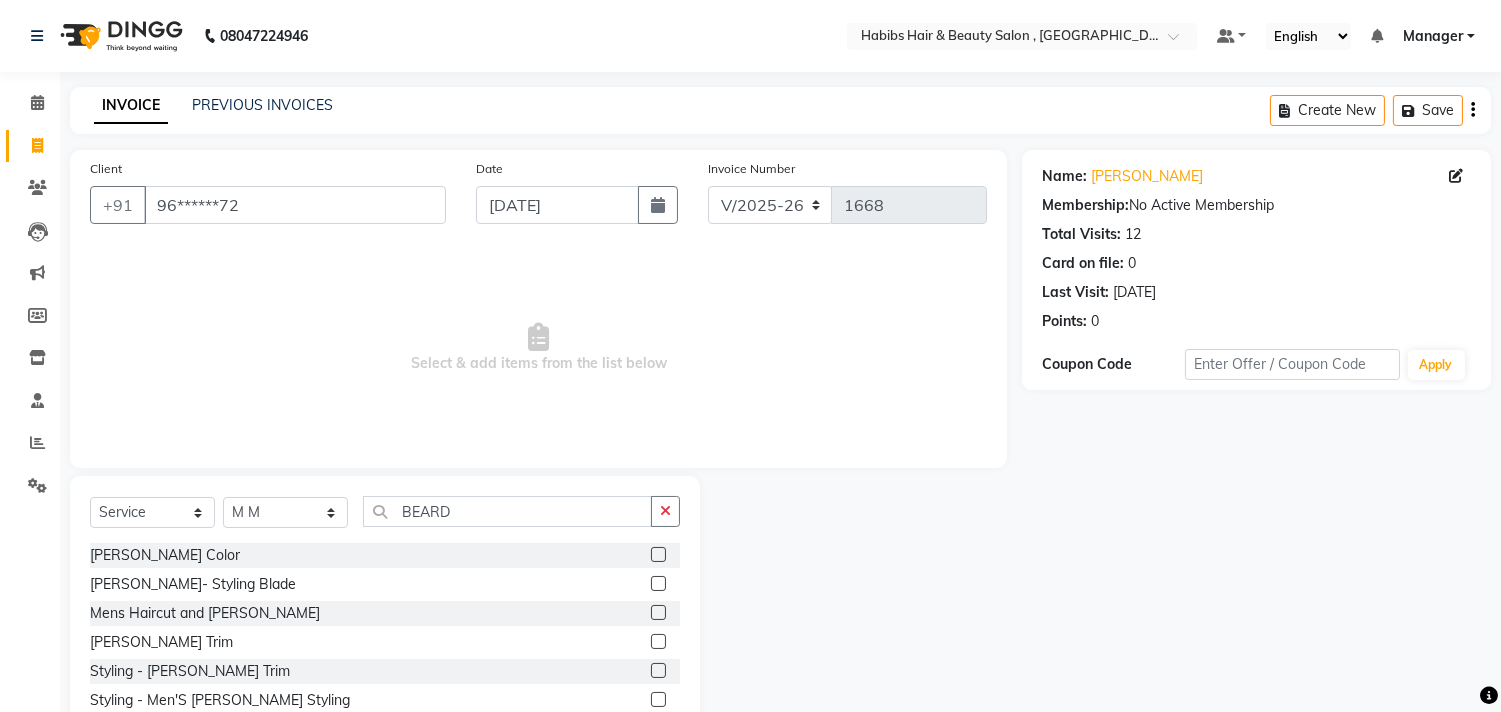 click 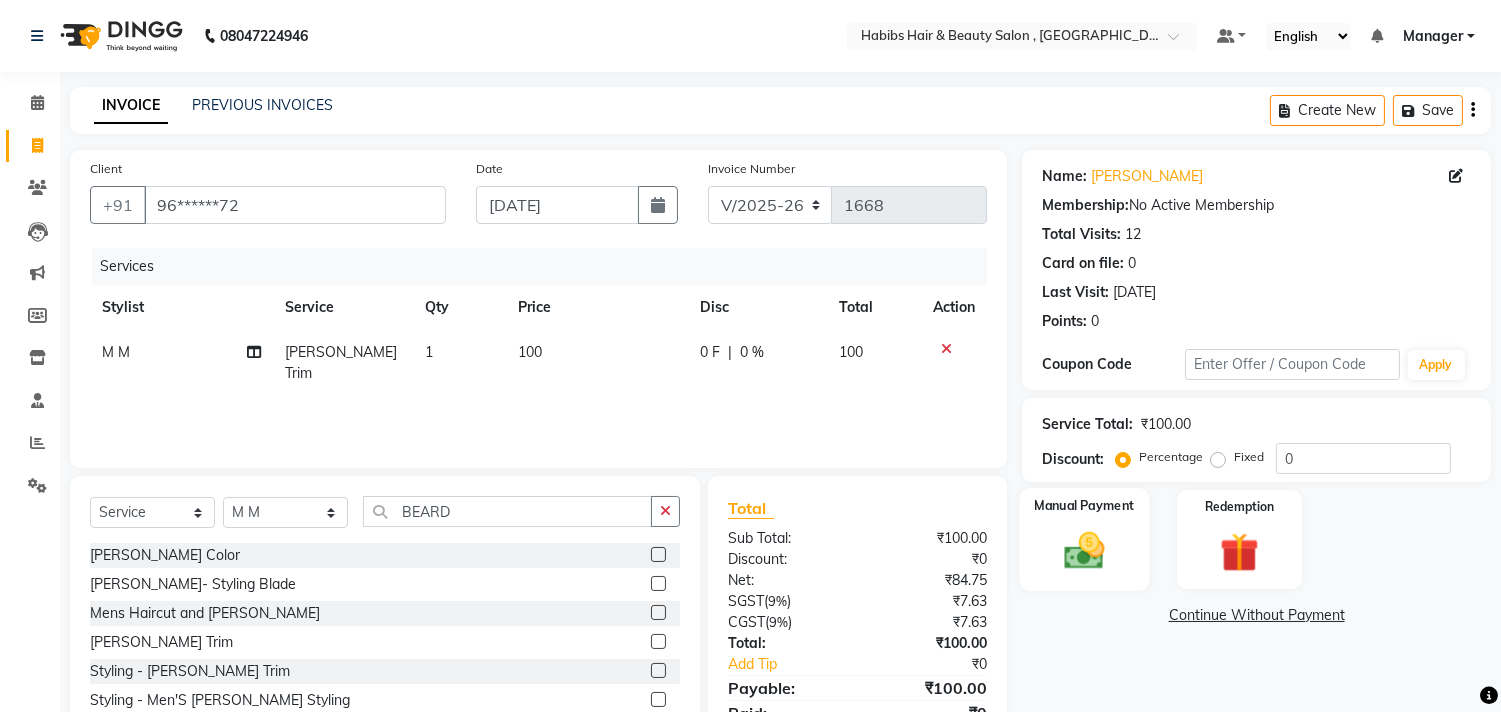 click 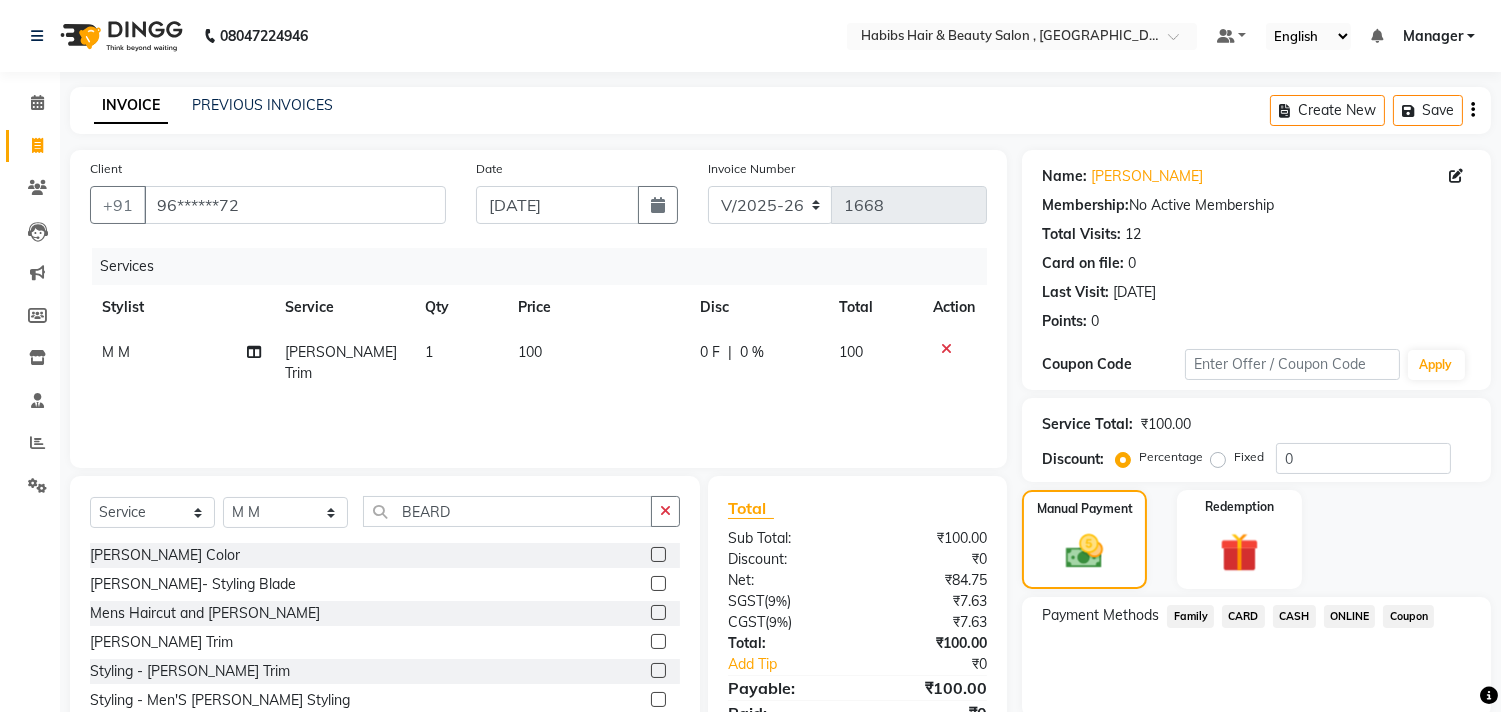 click on "ONLINE" 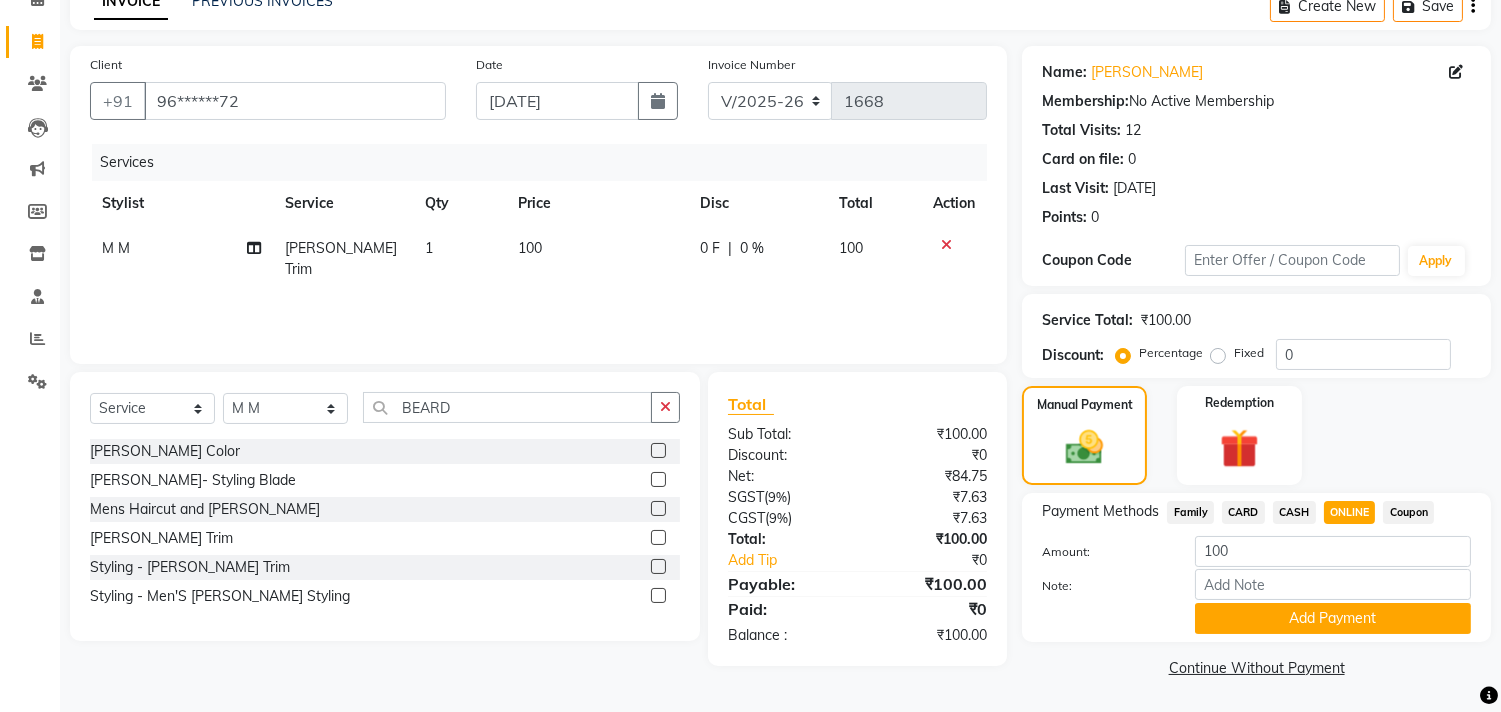 click on "Add Payment" 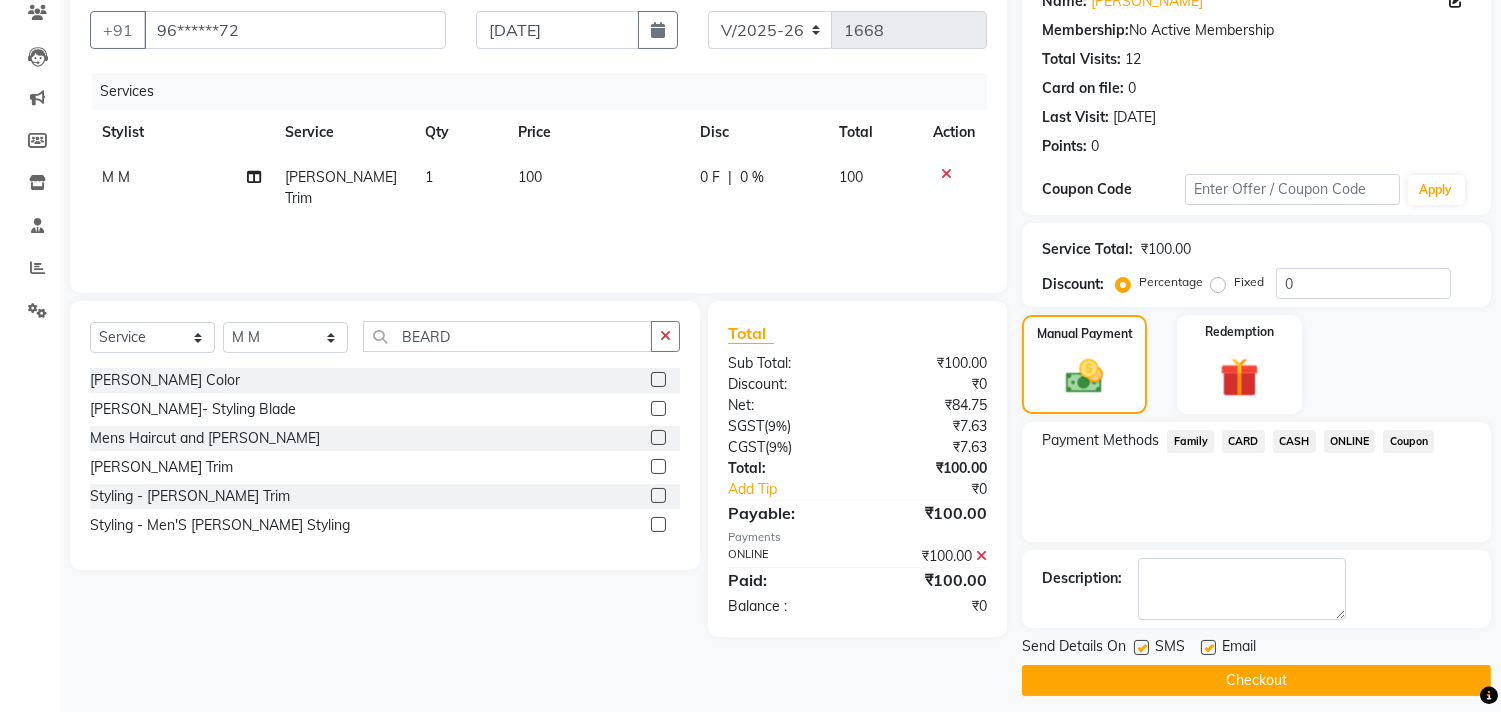 scroll, scrollTop: 187, scrollLeft: 0, axis: vertical 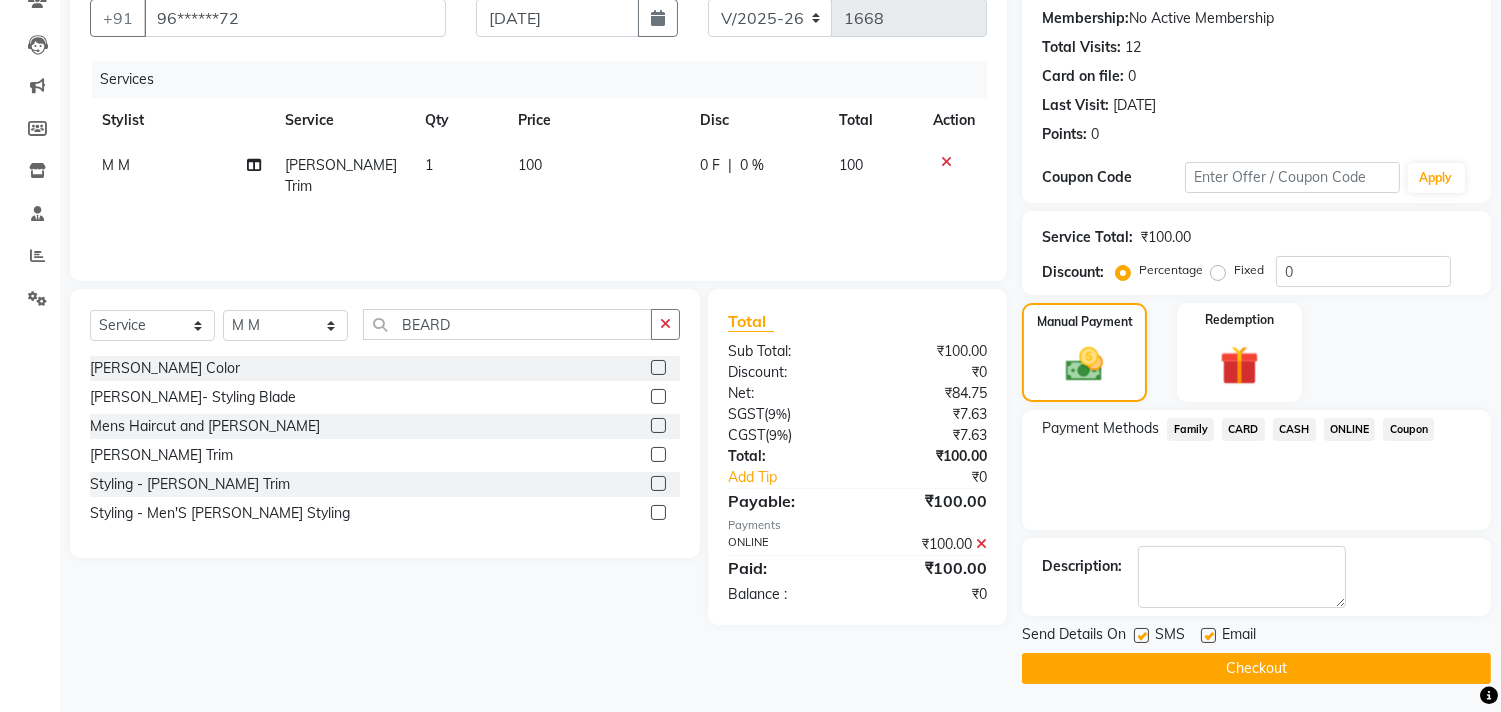 click on "Checkout" 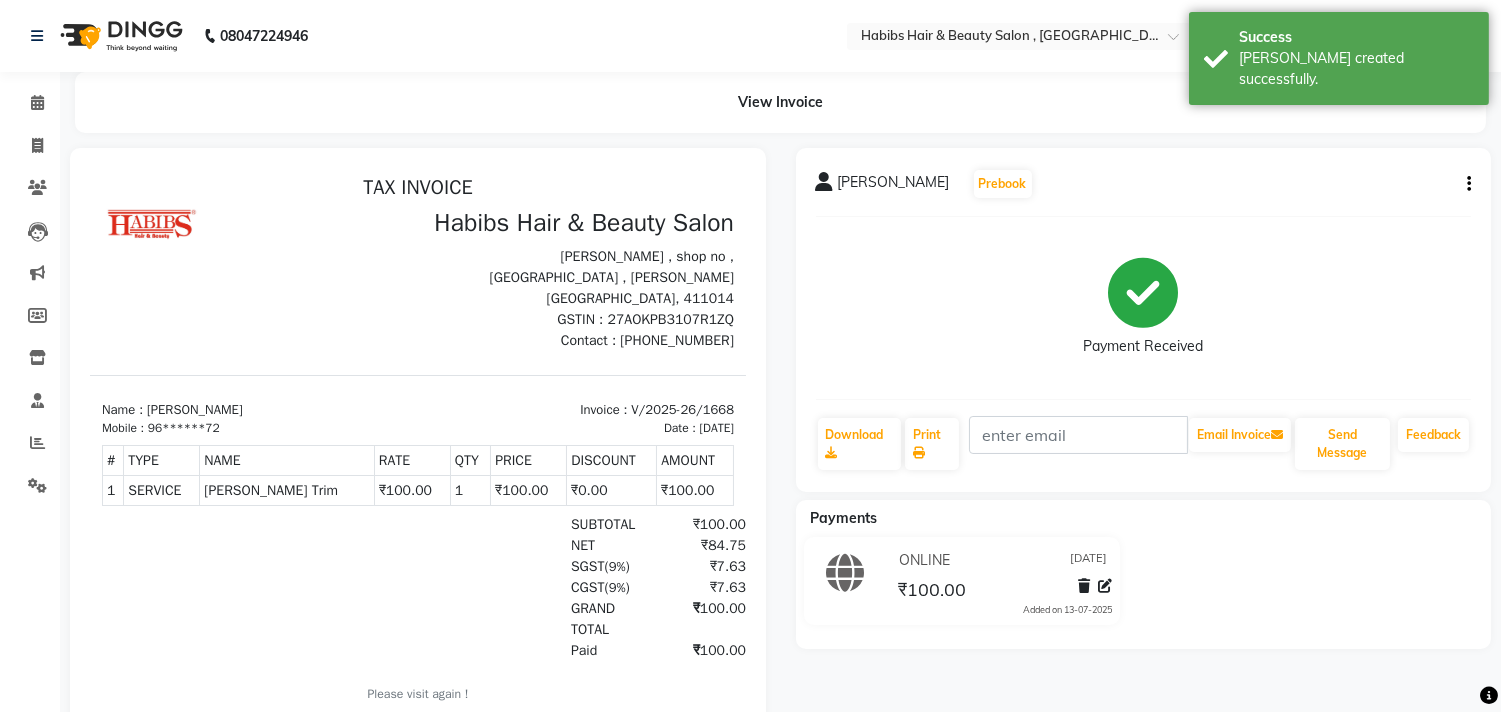 scroll, scrollTop: 0, scrollLeft: 0, axis: both 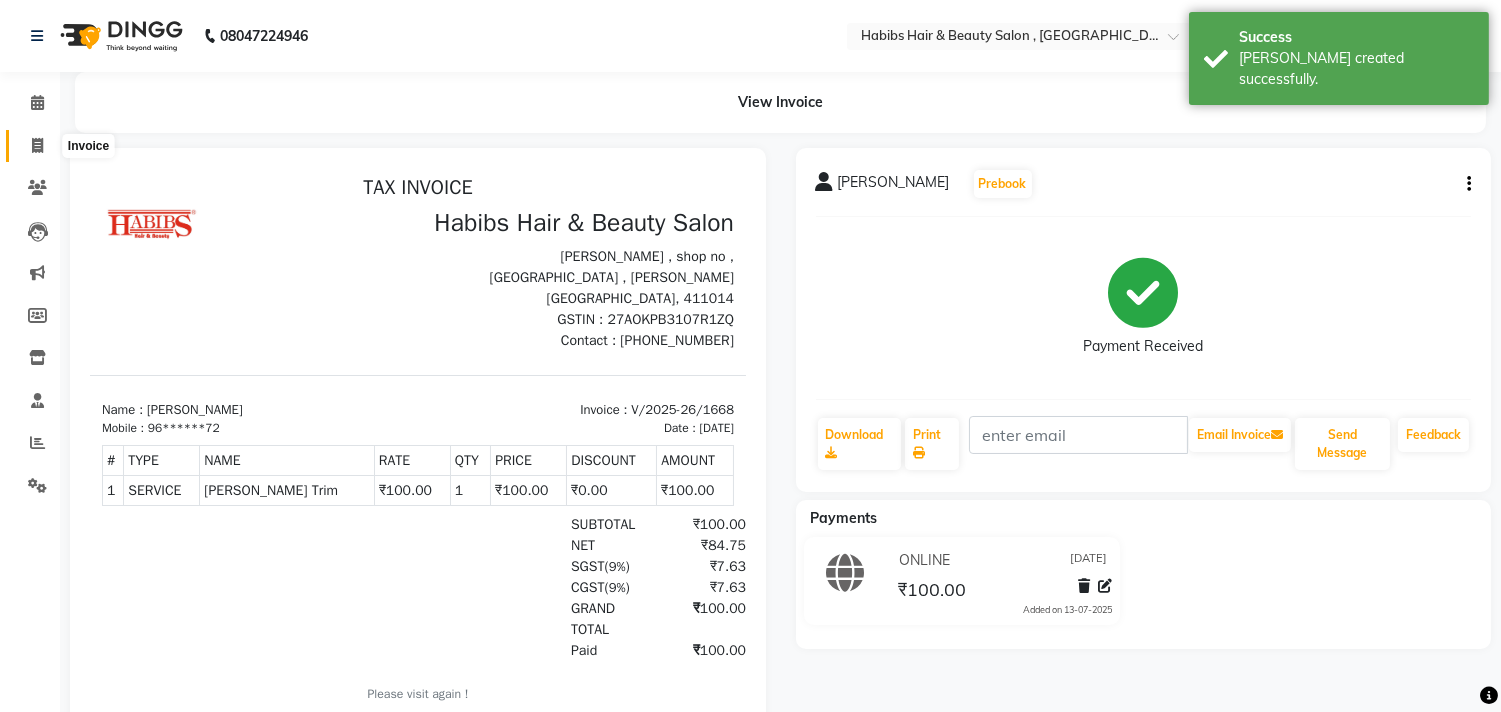 click 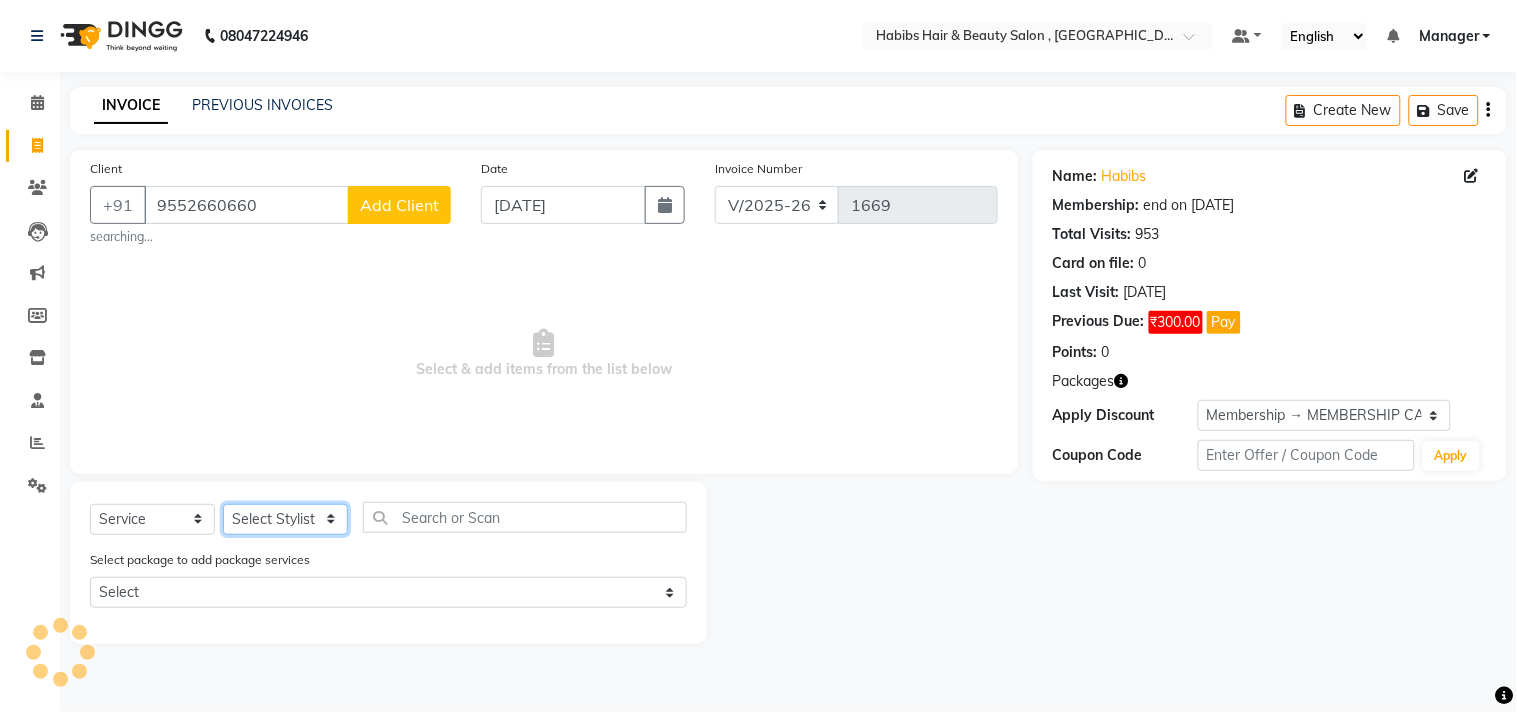 click on "Select Stylist [PERSON_NAME] Manager M M [PERSON_NAME] [PERSON_NAME] Sameer [PERSON_NAME] [PERSON_NAME] [PERSON_NAME]" 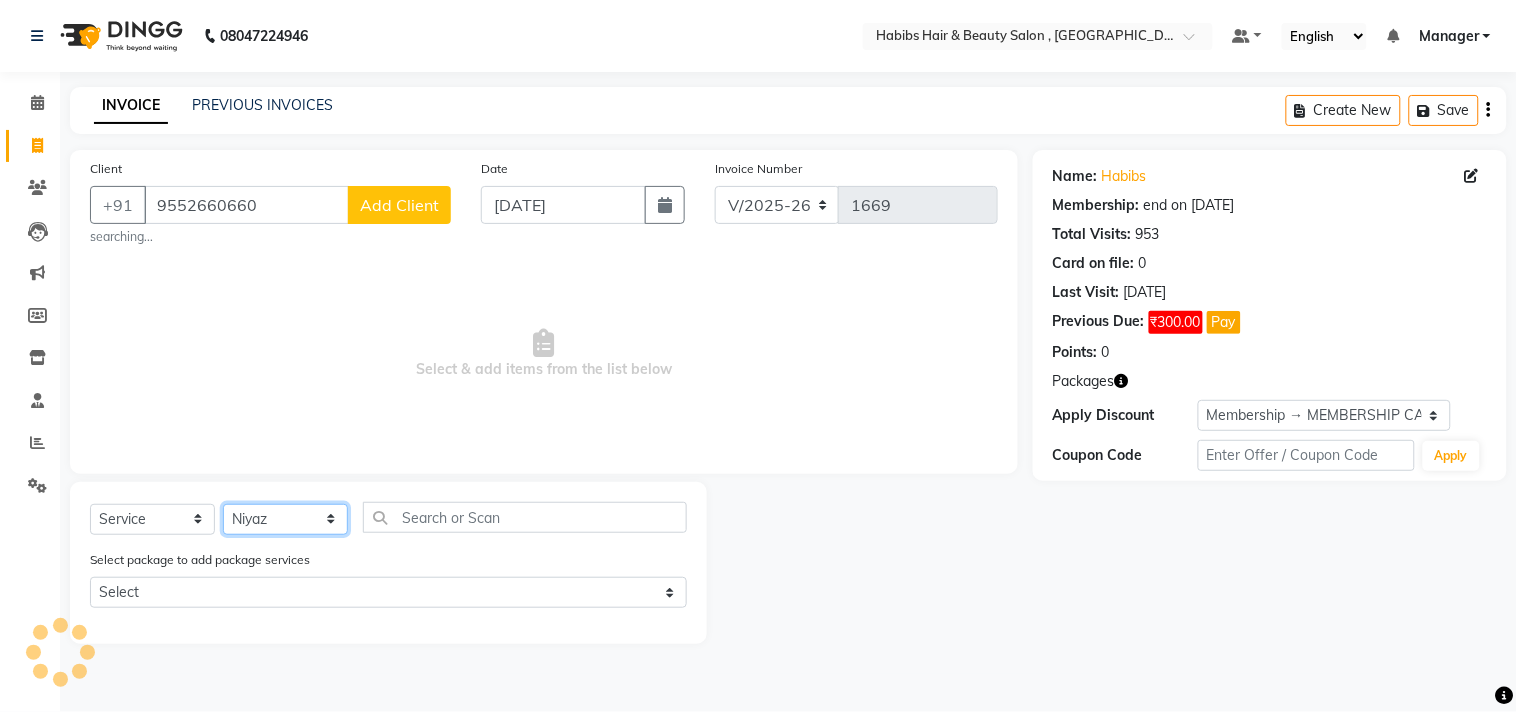 click on "Select Stylist [PERSON_NAME] Manager M M [PERSON_NAME] [PERSON_NAME] Sameer [PERSON_NAME] [PERSON_NAME] [PERSON_NAME]" 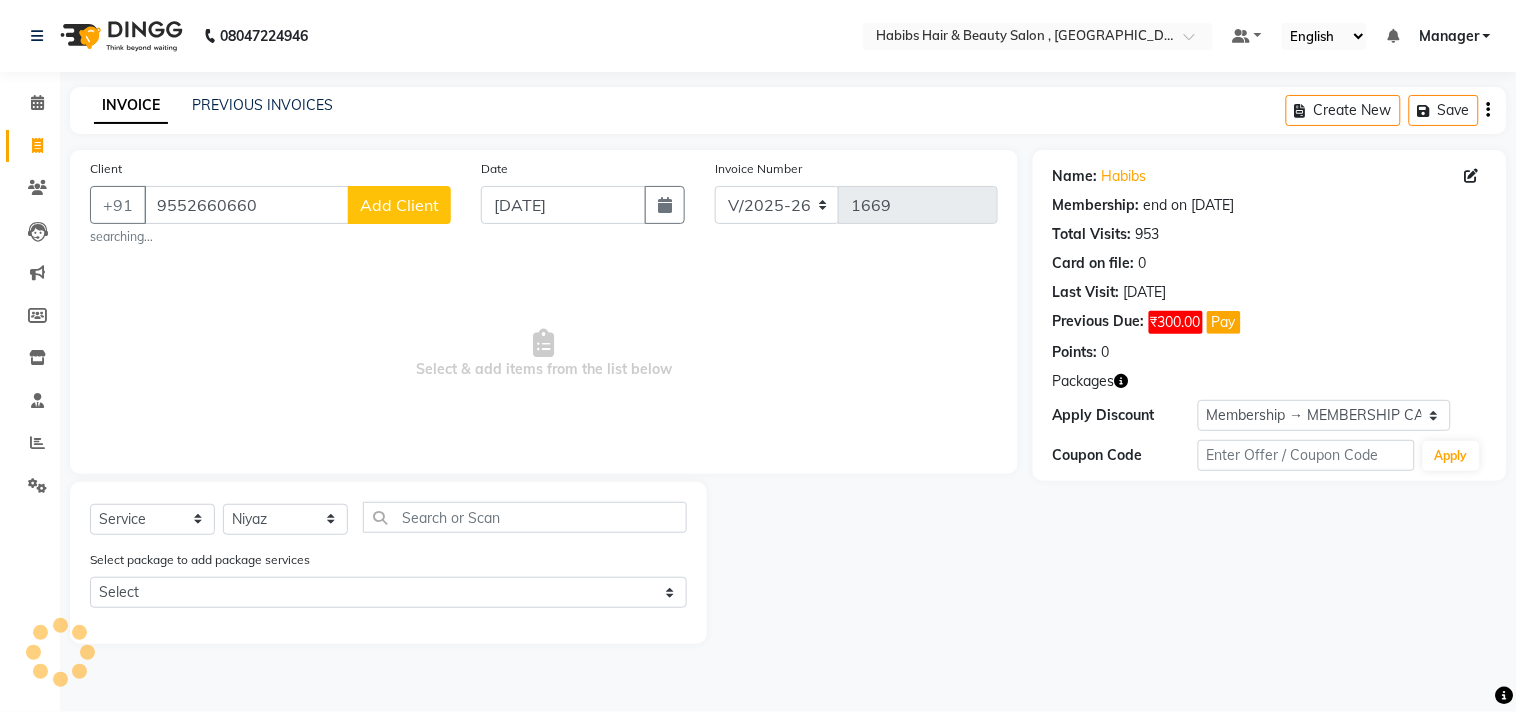 click on "Select & add items from the list below" at bounding box center [544, 354] 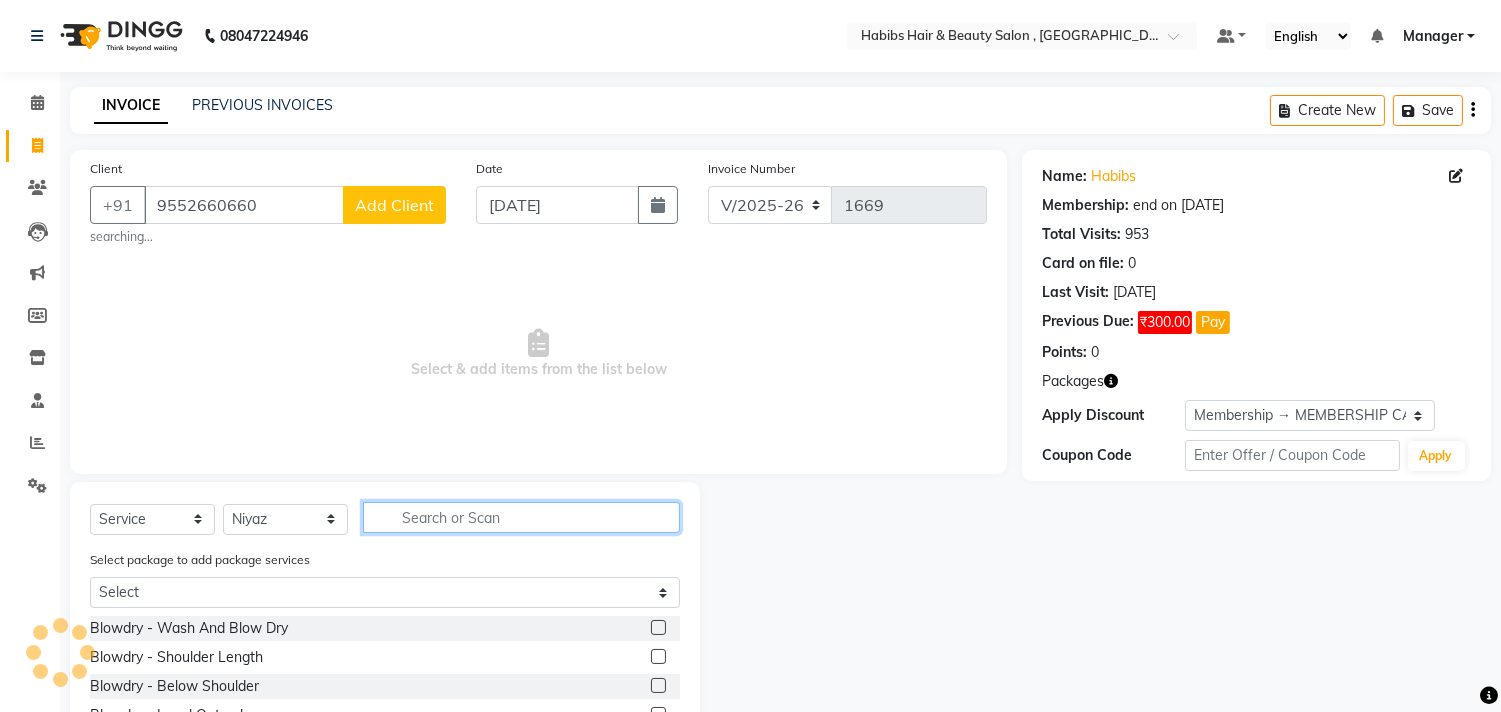 click 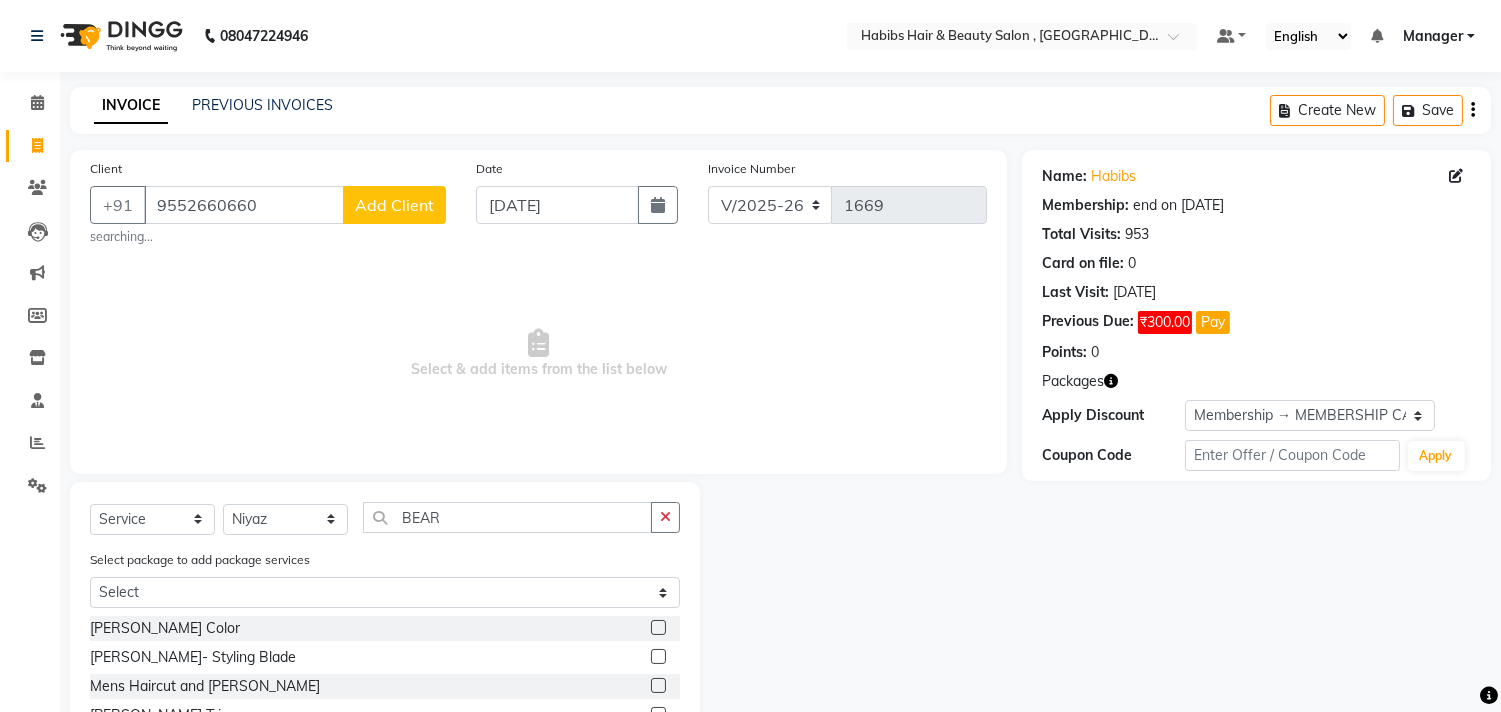 click on "Select & add items from the list below" at bounding box center (538, 354) 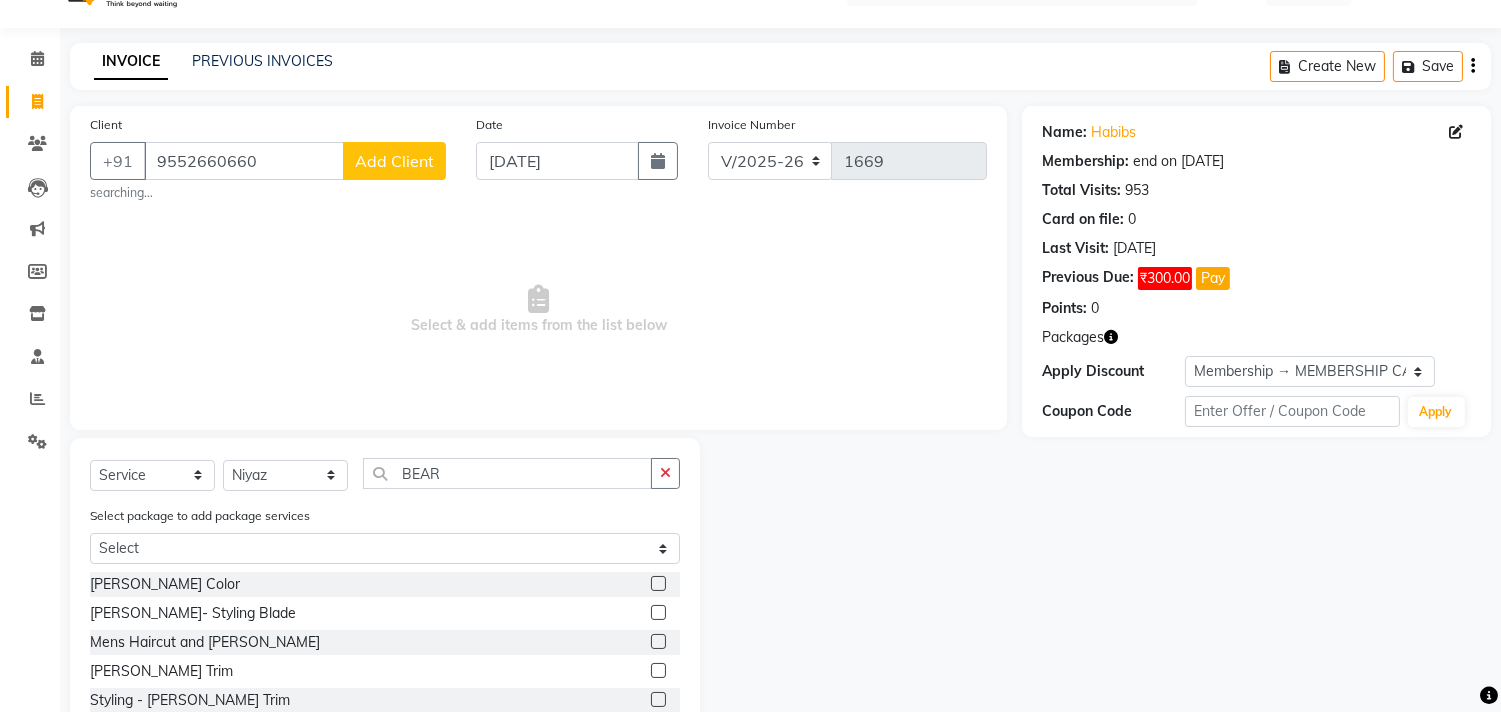 scroll, scrollTop: 136, scrollLeft: 0, axis: vertical 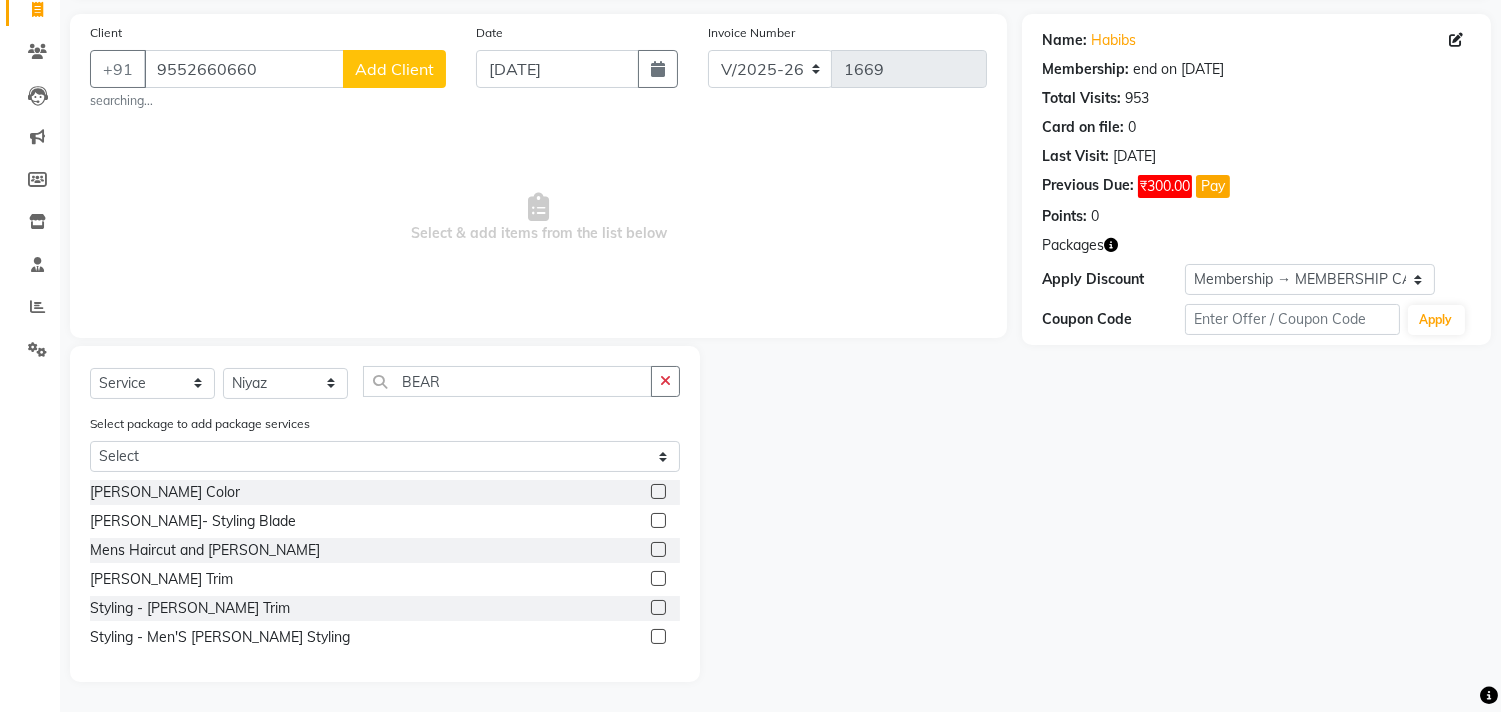 click 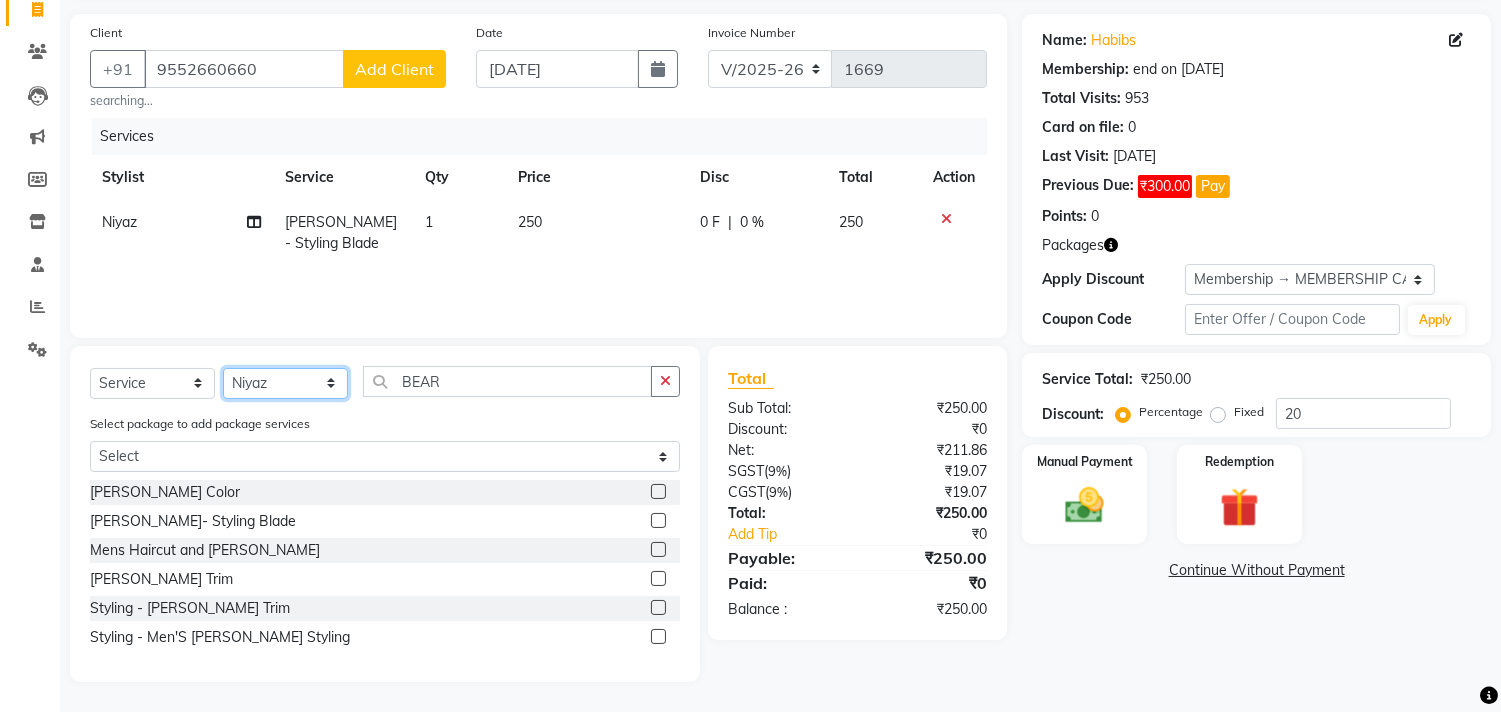 click on "Select Stylist [PERSON_NAME] Manager M M [PERSON_NAME] [PERSON_NAME] Sameer [PERSON_NAME] [PERSON_NAME] [PERSON_NAME]" 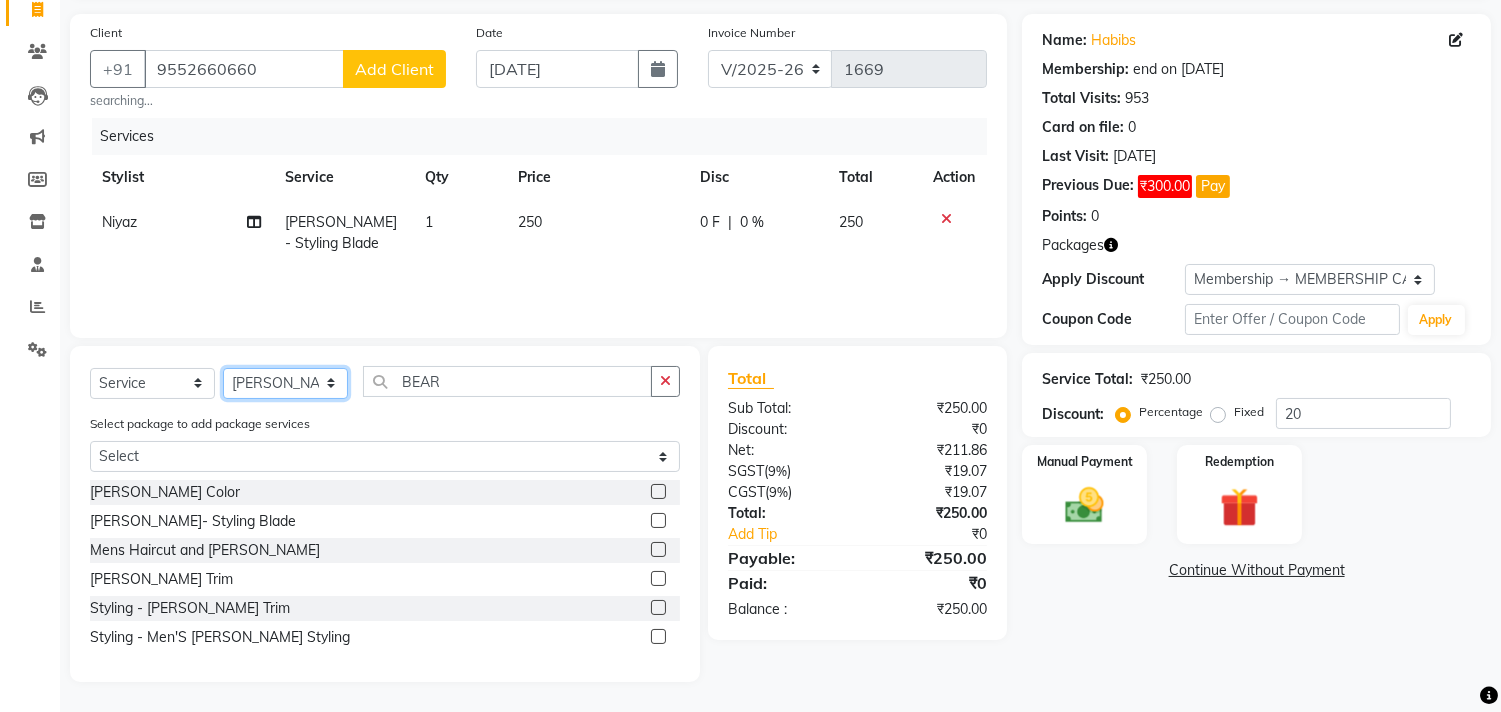 click on "Select Stylist [PERSON_NAME] Manager M M [PERSON_NAME] [PERSON_NAME] Sameer [PERSON_NAME] [PERSON_NAME] [PERSON_NAME]" 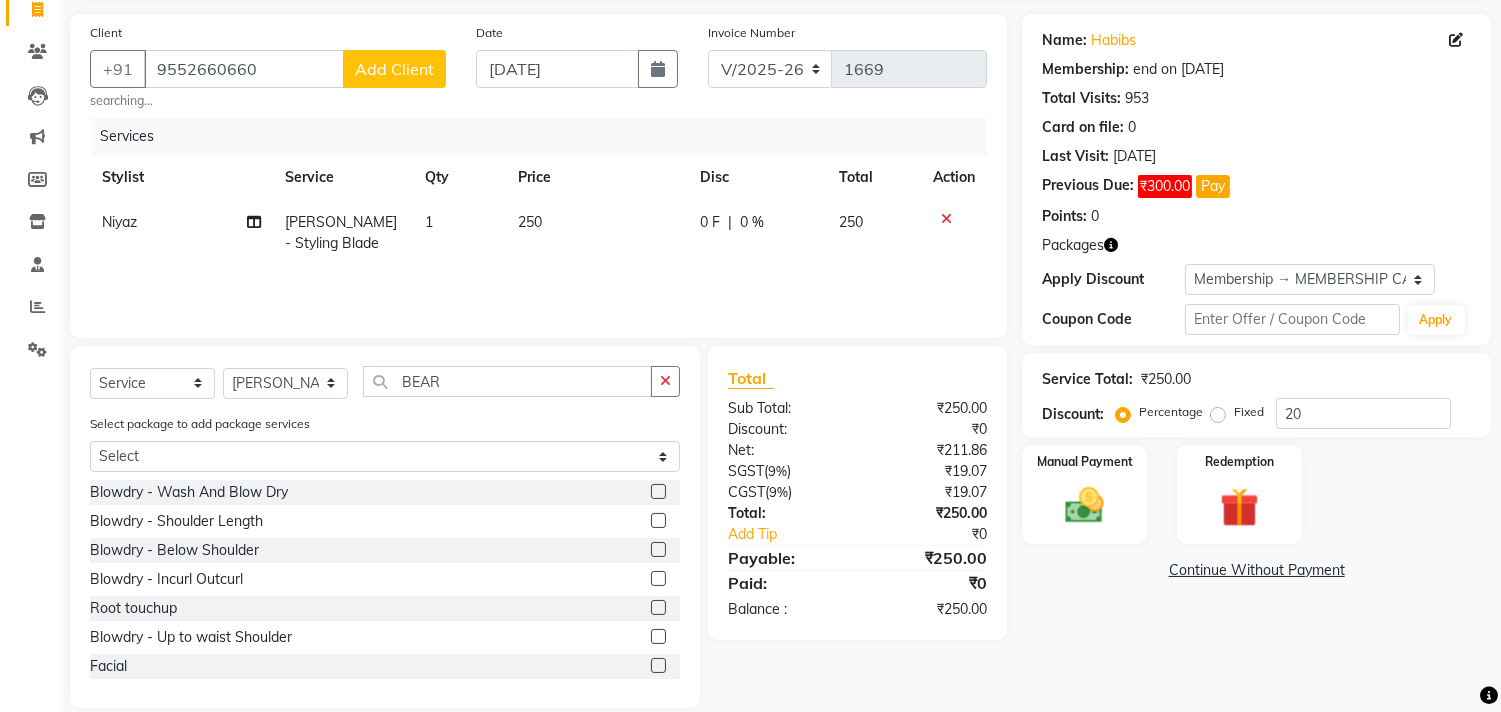 click 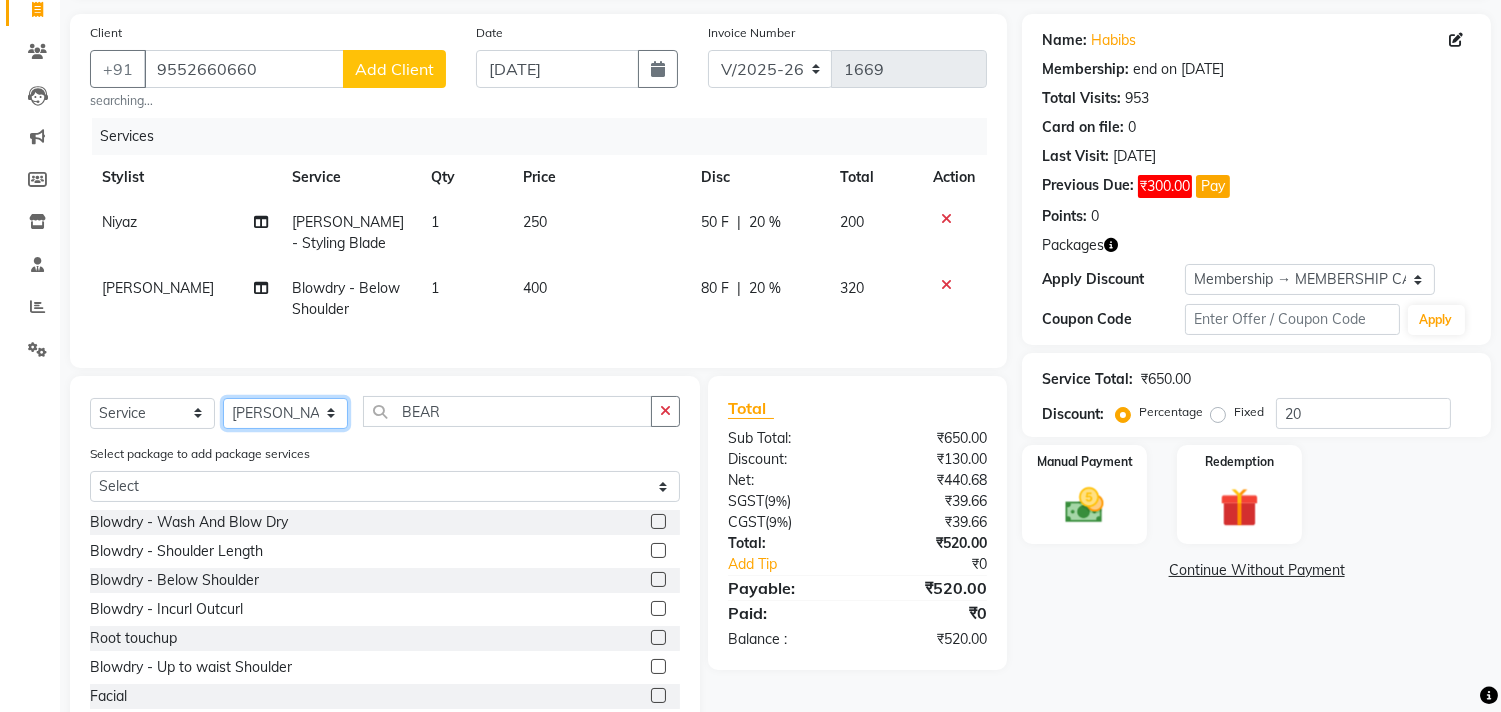 click on "Select Stylist [PERSON_NAME] Manager M M [PERSON_NAME] [PERSON_NAME] Sameer [PERSON_NAME] [PERSON_NAME] [PERSON_NAME]" 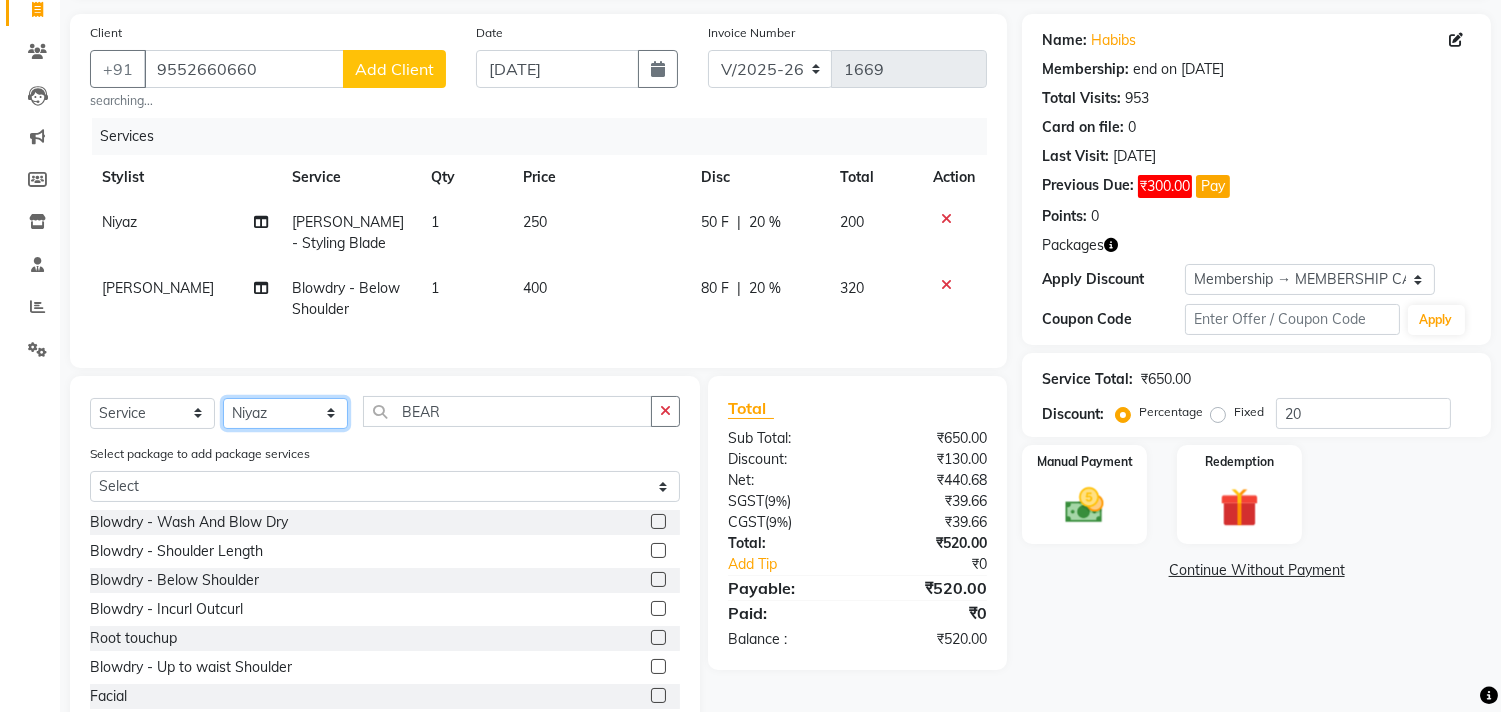 click on "Select Stylist [PERSON_NAME] Manager M M [PERSON_NAME] [PERSON_NAME] Sameer [PERSON_NAME] [PERSON_NAME] [PERSON_NAME]" 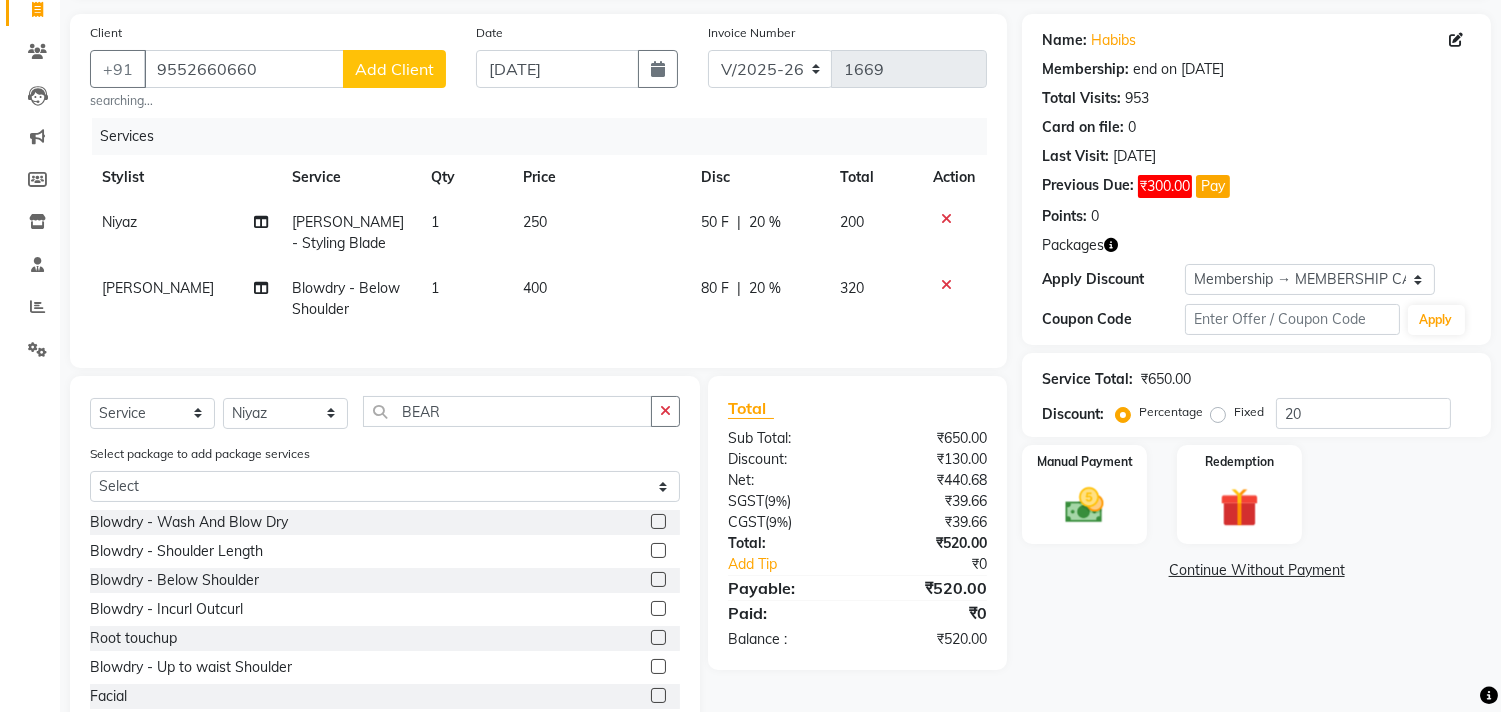 click 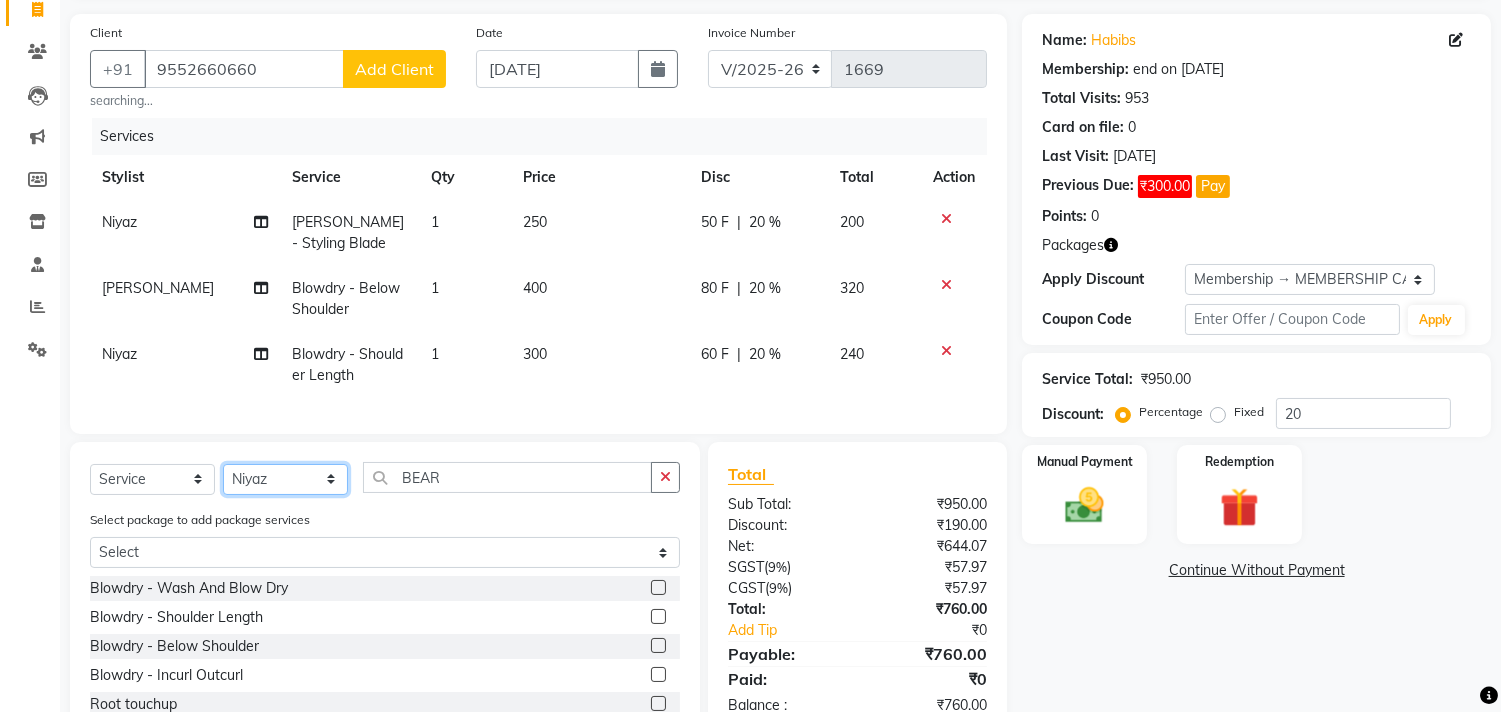click on "Select Stylist [PERSON_NAME] Manager M M [PERSON_NAME] [PERSON_NAME] Sameer [PERSON_NAME] [PERSON_NAME] [PERSON_NAME]" 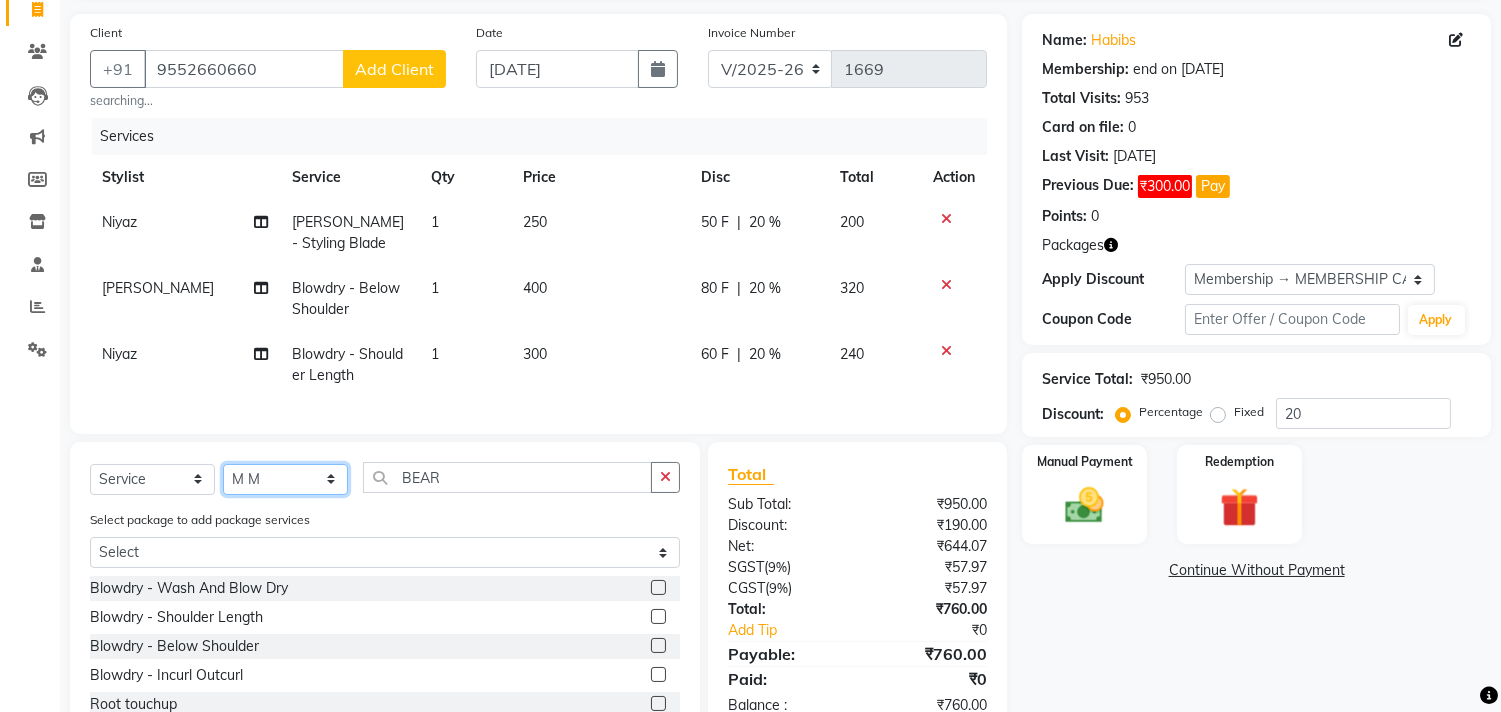 click on "Select Stylist [PERSON_NAME] Manager M M [PERSON_NAME] [PERSON_NAME] Sameer [PERSON_NAME] [PERSON_NAME] [PERSON_NAME]" 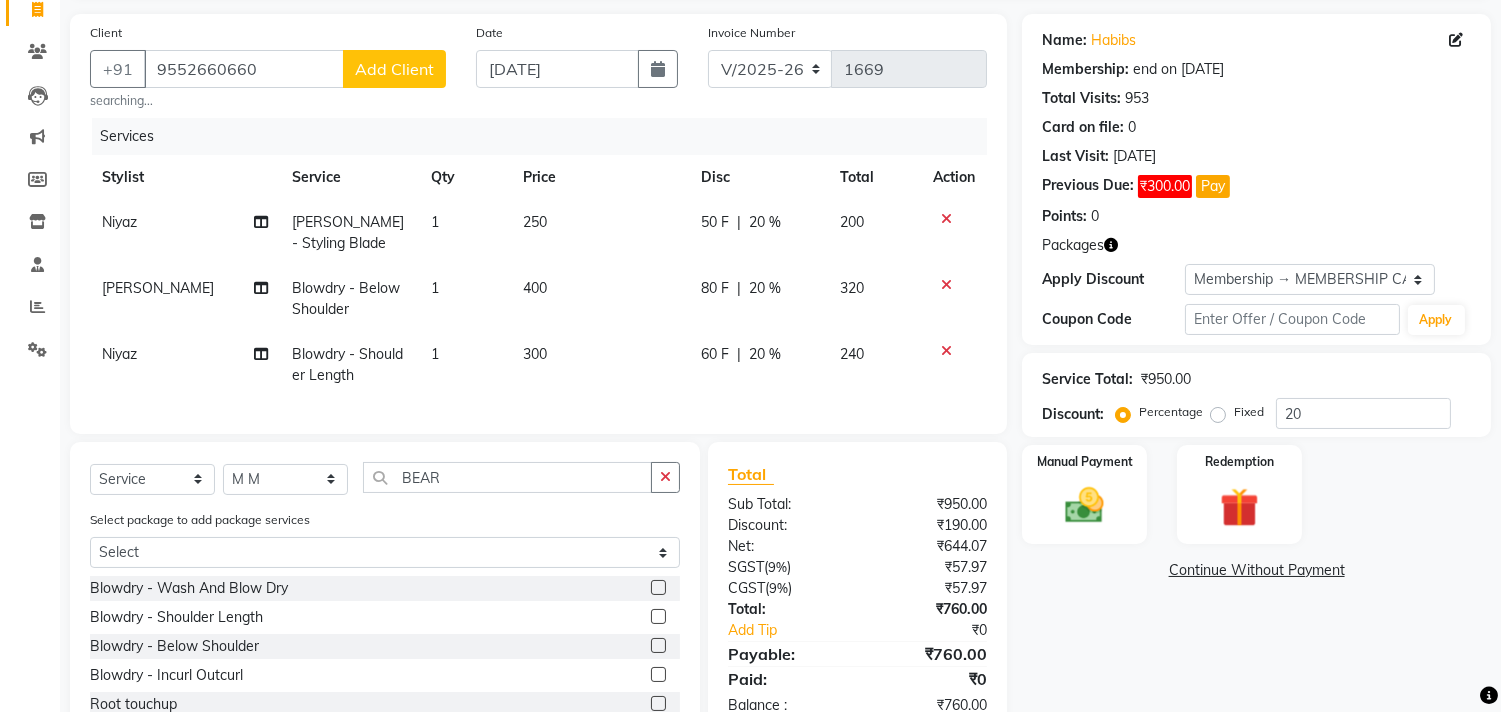 click on "Total Sub Total: ₹950.00 Discount: ₹190.00 Net: ₹644.07 SGST  ( 9% ) ₹57.97 CGST  ( 9% ) ₹57.97 Total: ₹760.00 Add Tip ₹0 Payable: ₹760.00 Paid: ₹0 Balance   : ₹760.00" 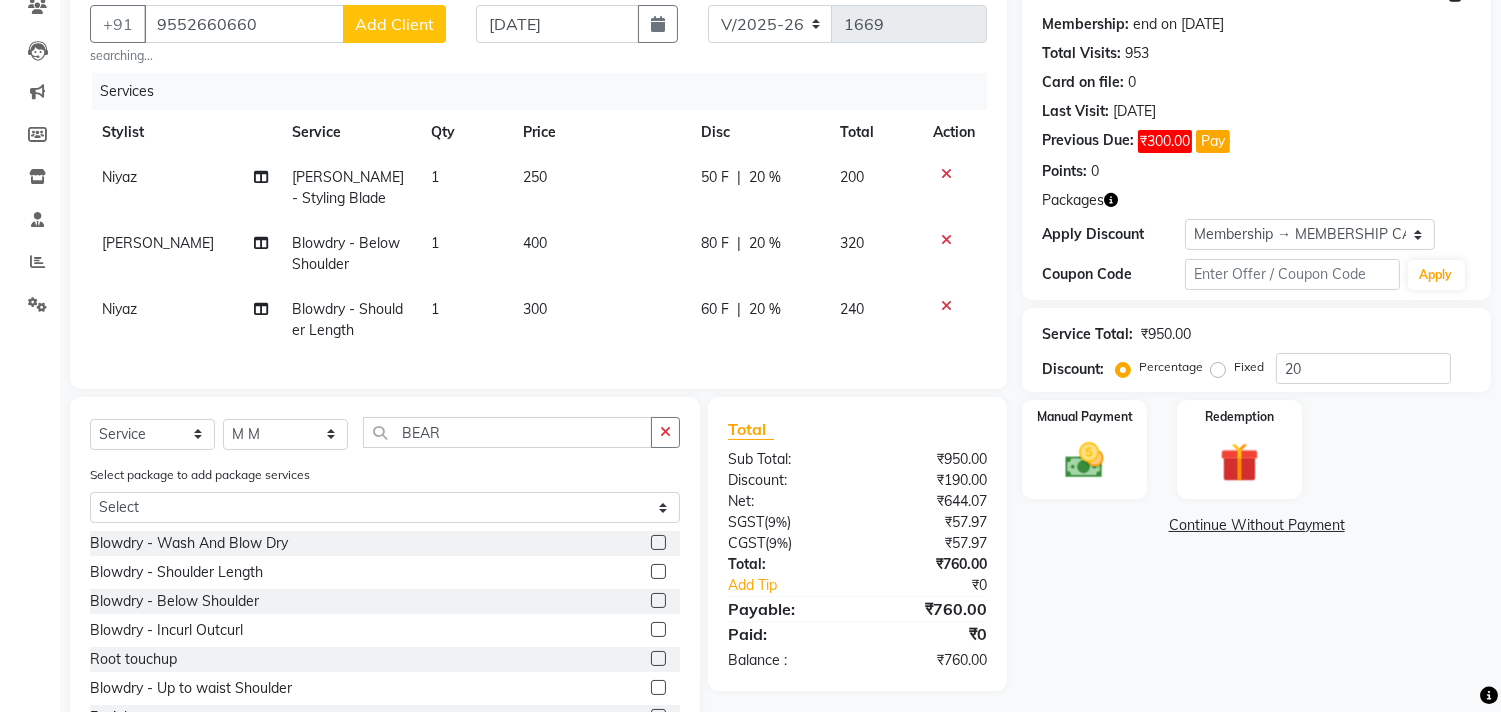 scroll, scrollTop: 275, scrollLeft: 0, axis: vertical 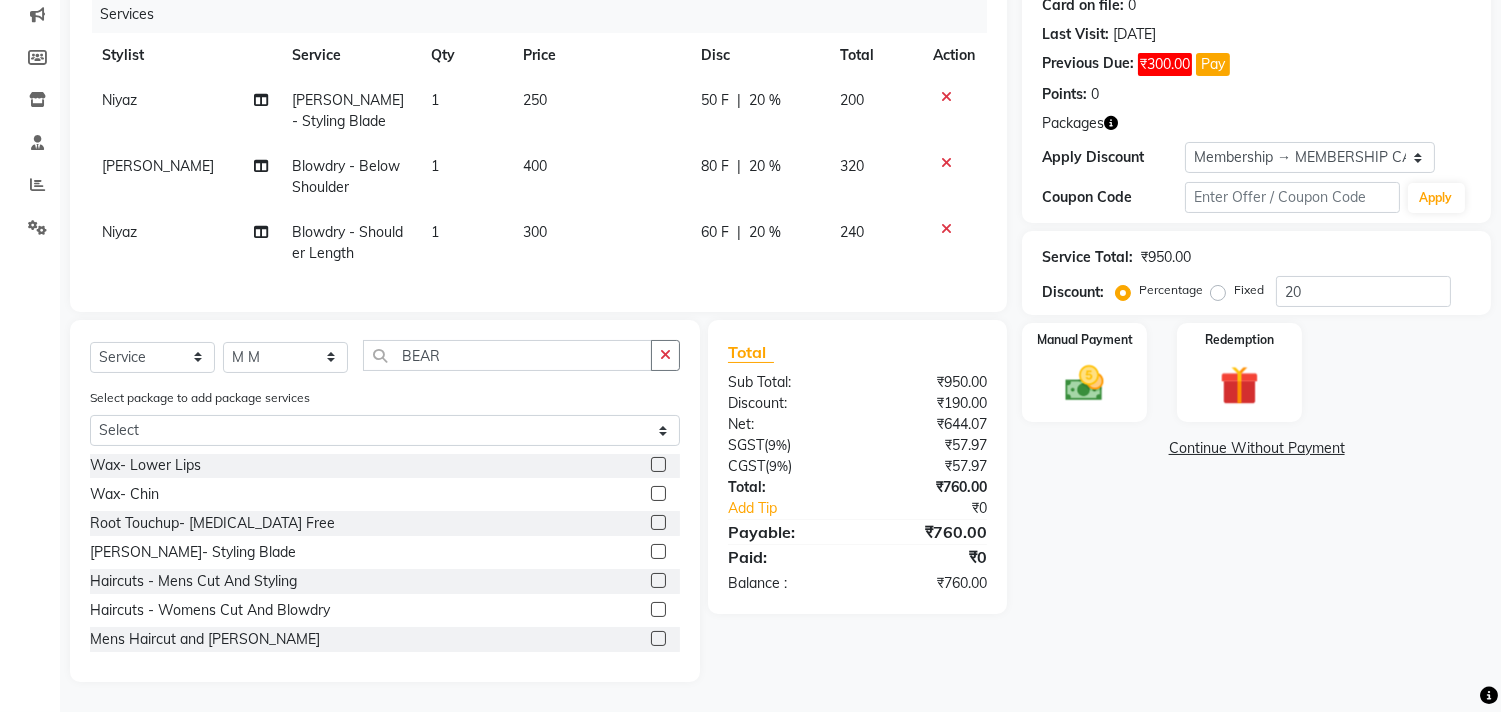 click 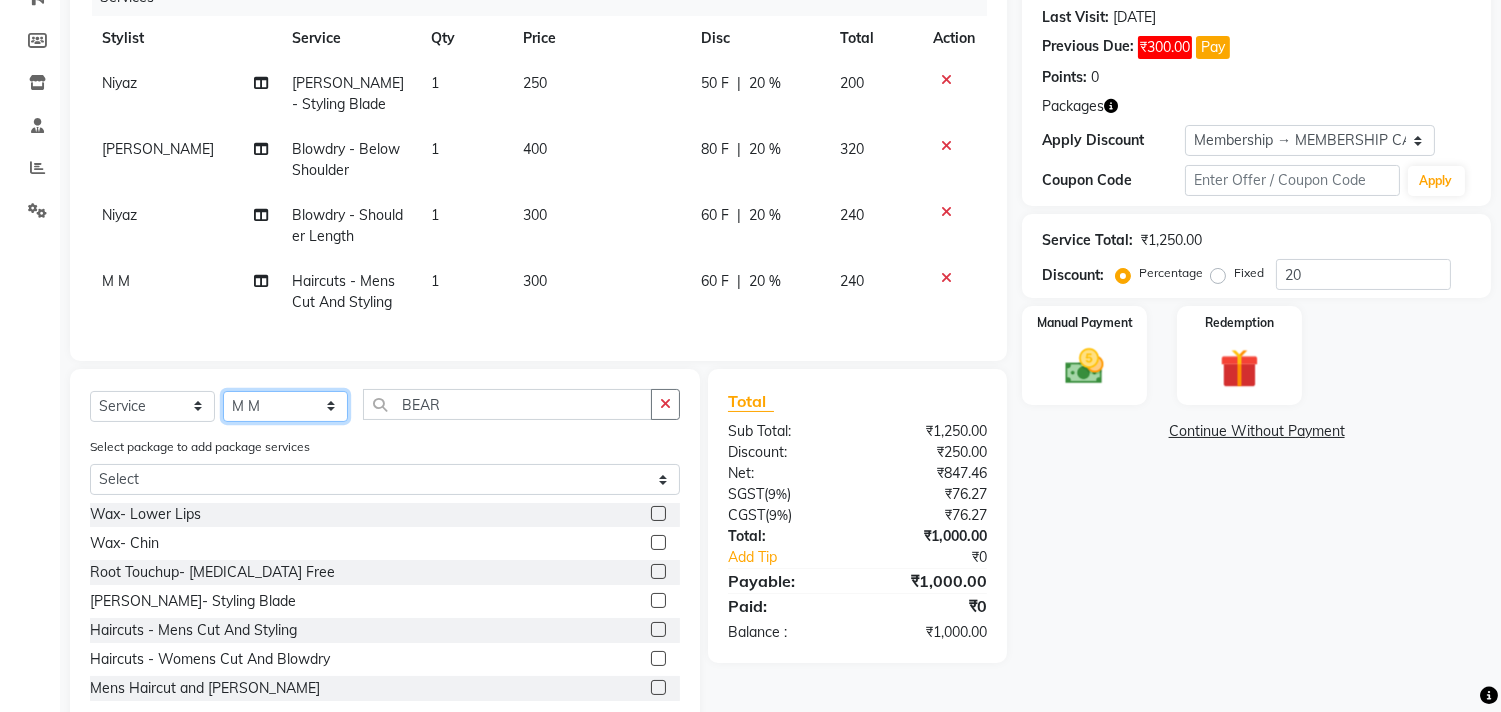 click on "Select Stylist [PERSON_NAME] Manager M M [PERSON_NAME] [PERSON_NAME] Sameer [PERSON_NAME] [PERSON_NAME] [PERSON_NAME]" 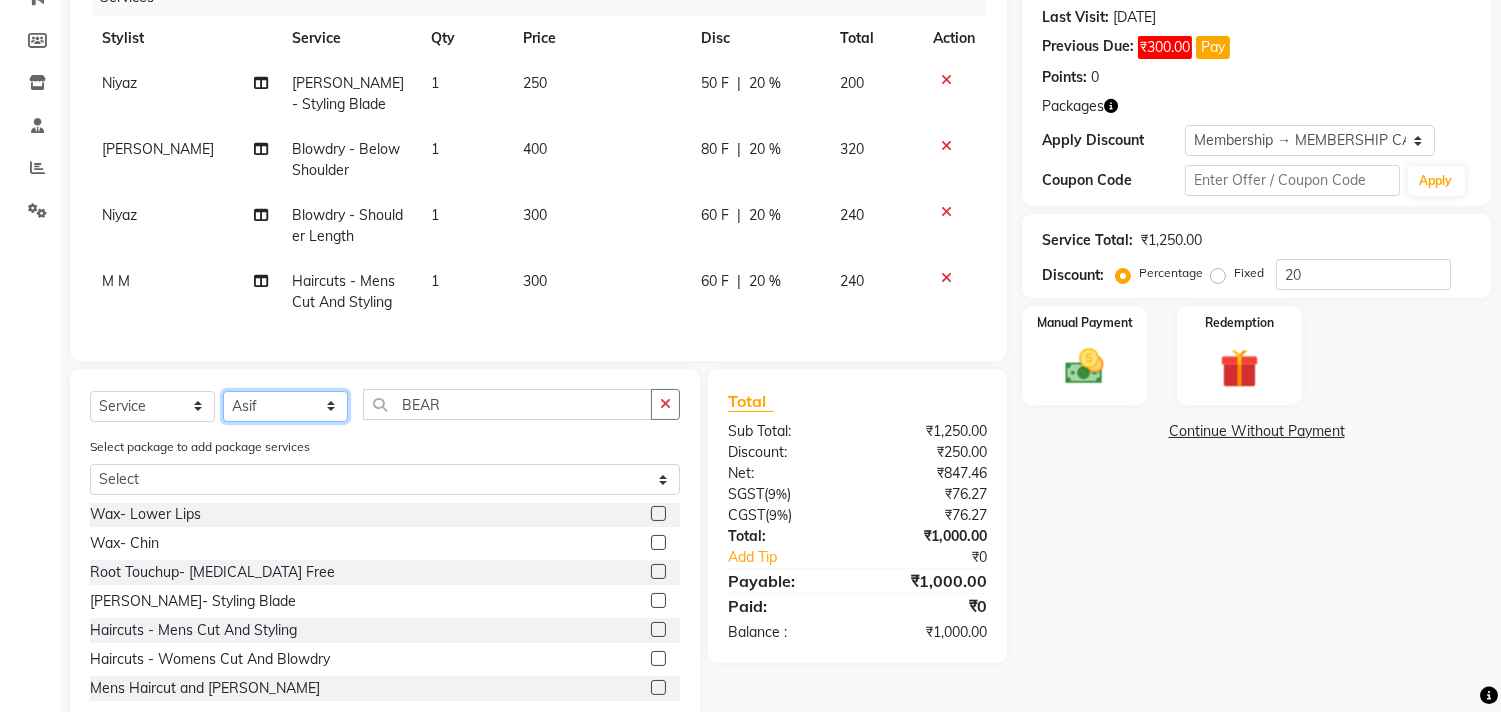 click on "Select Stylist [PERSON_NAME] Manager M M [PERSON_NAME] [PERSON_NAME] Sameer [PERSON_NAME] [PERSON_NAME] [PERSON_NAME]" 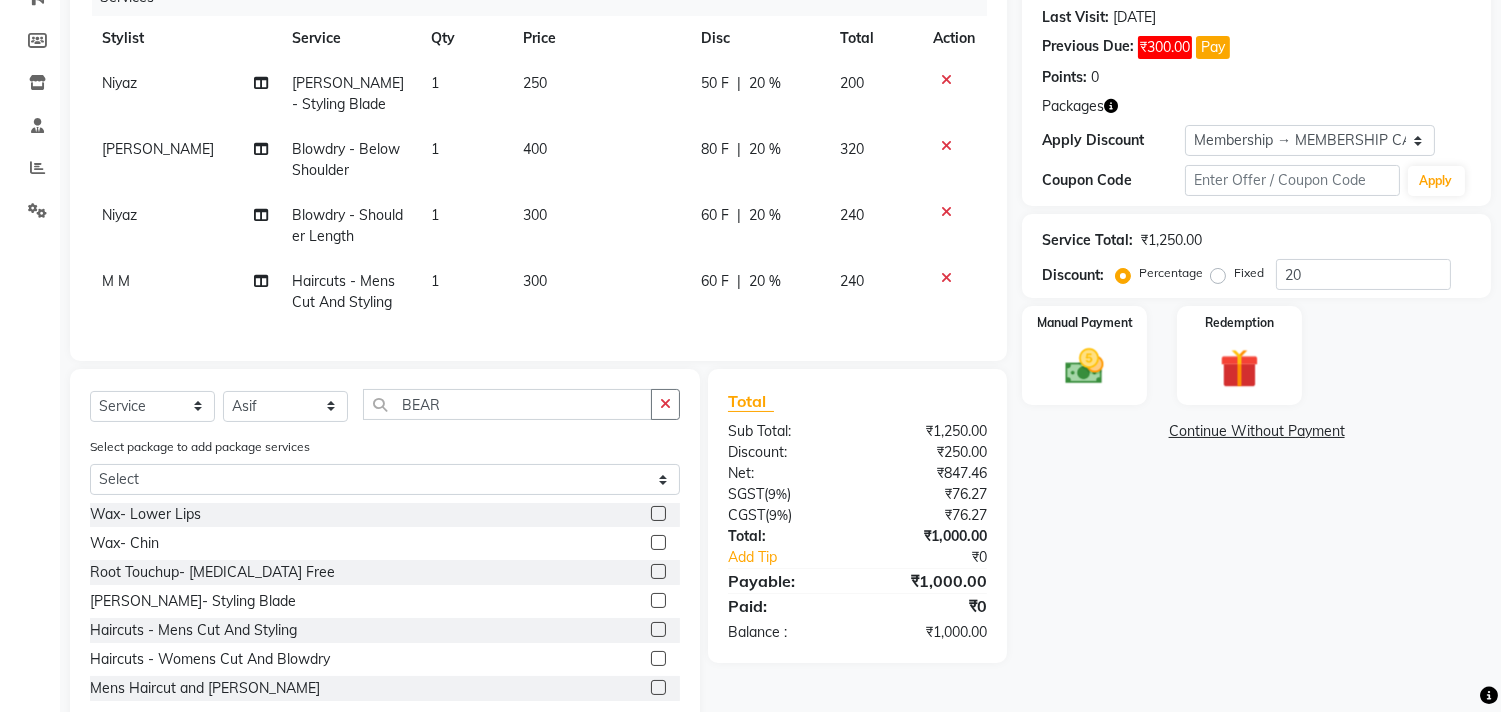 click on "Client [PHONE_NUMBER] Add Client searching... Date [DATE] Invoice Number V/2025 V/[PHONE_NUMBER] Services Stylist Service Qty Price Disc Total Action [PERSON_NAME]- Styling Blade 1 250 50 F | 20 % 200 [PERSON_NAME] Blowdry  -  Below Shoulder 1 400 80 F | 20 % 320 Niyaz Blowdry  -  Shoulder Length 1 300 60 F | 20 % 240 M M Haircuts -  Mens Cut And Styling 1 300 60 F | 20 % 240 Select  Service  Product  Membership  Package Voucher Prepaid Gift Card  Select Stylist [PERSON_NAME] Manager M M [PERSON_NAME] [PERSON_NAME] [PERSON_NAME] [PERSON_NAME] [PERSON_NAME] BEAR Select package to add package services Select [PERSON_NAME] Blowdry  -  Wash And Blow Dry  Blowdry  -  Shoulder Length  Blowdry  -  Below Shoulder  Blowdry  -  Incurl Outcurl  Root touchup  Blowdry  -  Up to waist Shoulder  Facial  Basic Makeup  [PERSON_NAME] Color  Deep Conditioning  Nail Paint  All Hair Shave  Wax (Upperlips)  Pore Cleanup   Head Massage- Habibs Oil  Package Facial  Pakage  [MEDICAL_DATA] Mask  Women- Global Funky Color  Wax (Rica)- Ear   12K + PKG  D-Tan   (" 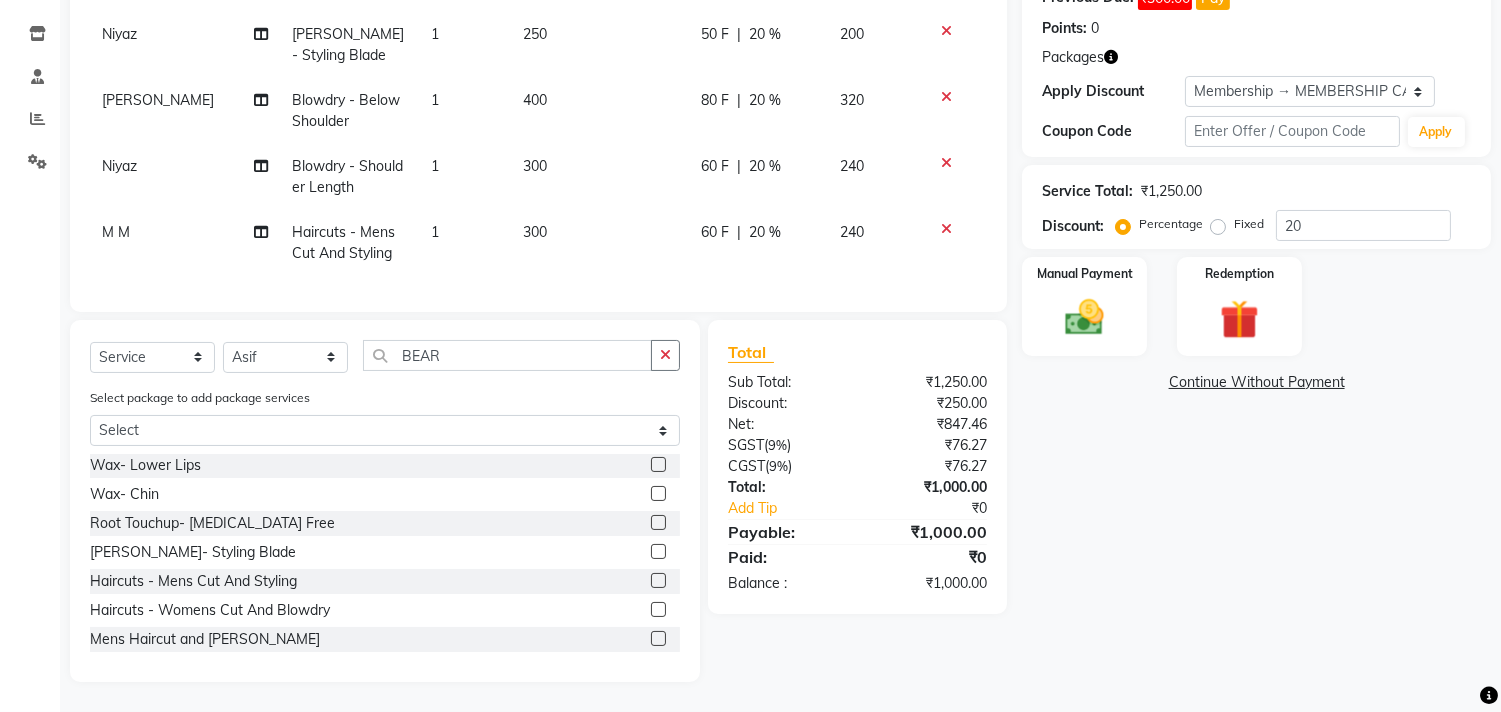 scroll, scrollTop: 341, scrollLeft: 0, axis: vertical 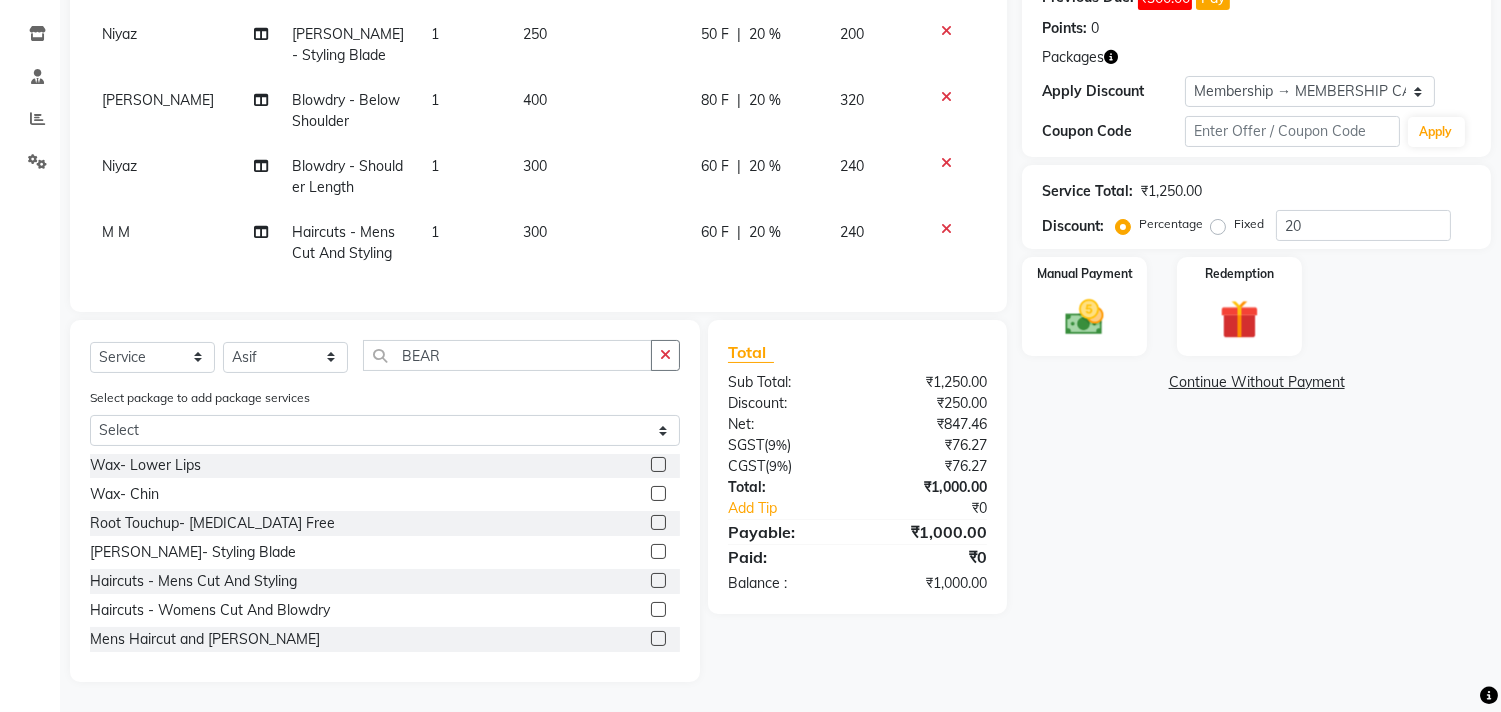 click 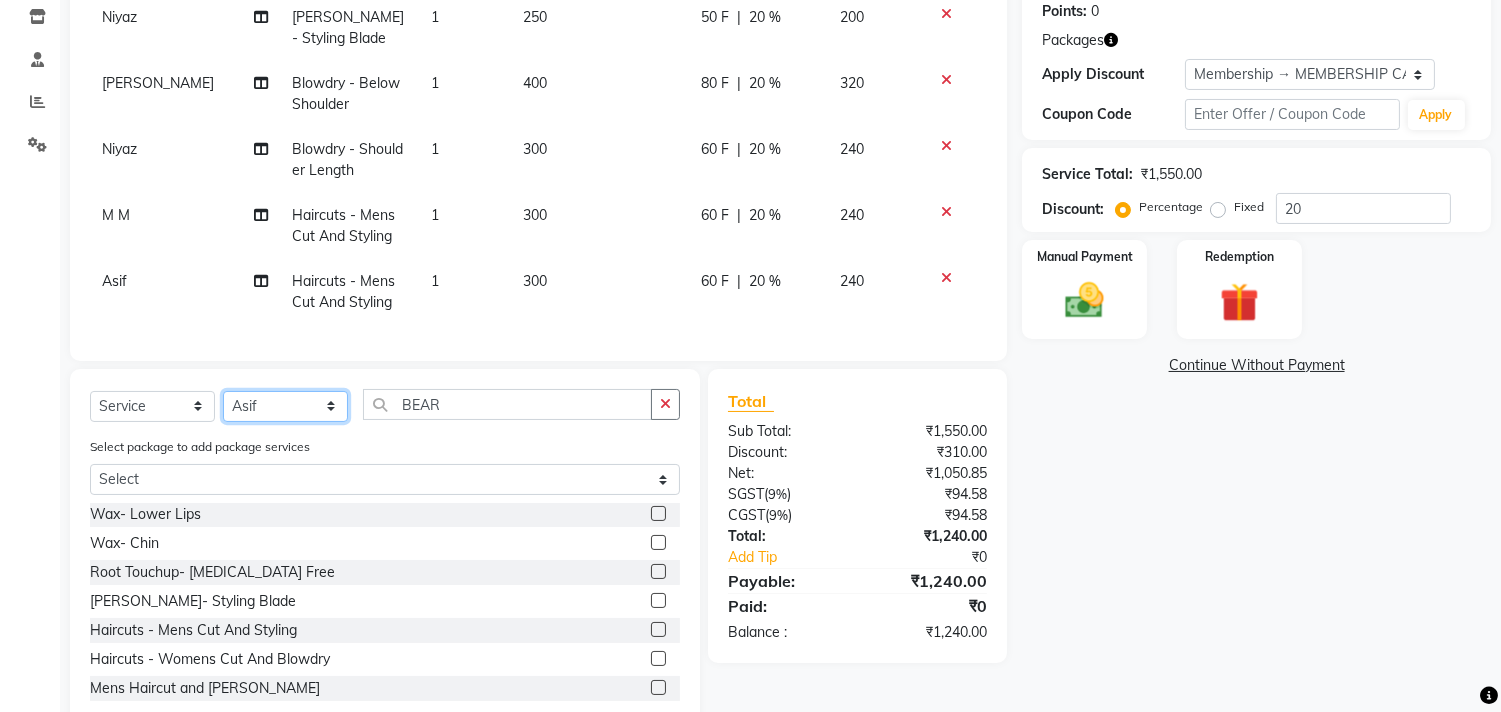 click on "Select Stylist [PERSON_NAME] Manager M M [PERSON_NAME] [PERSON_NAME] Sameer [PERSON_NAME] [PERSON_NAME] [PERSON_NAME]" 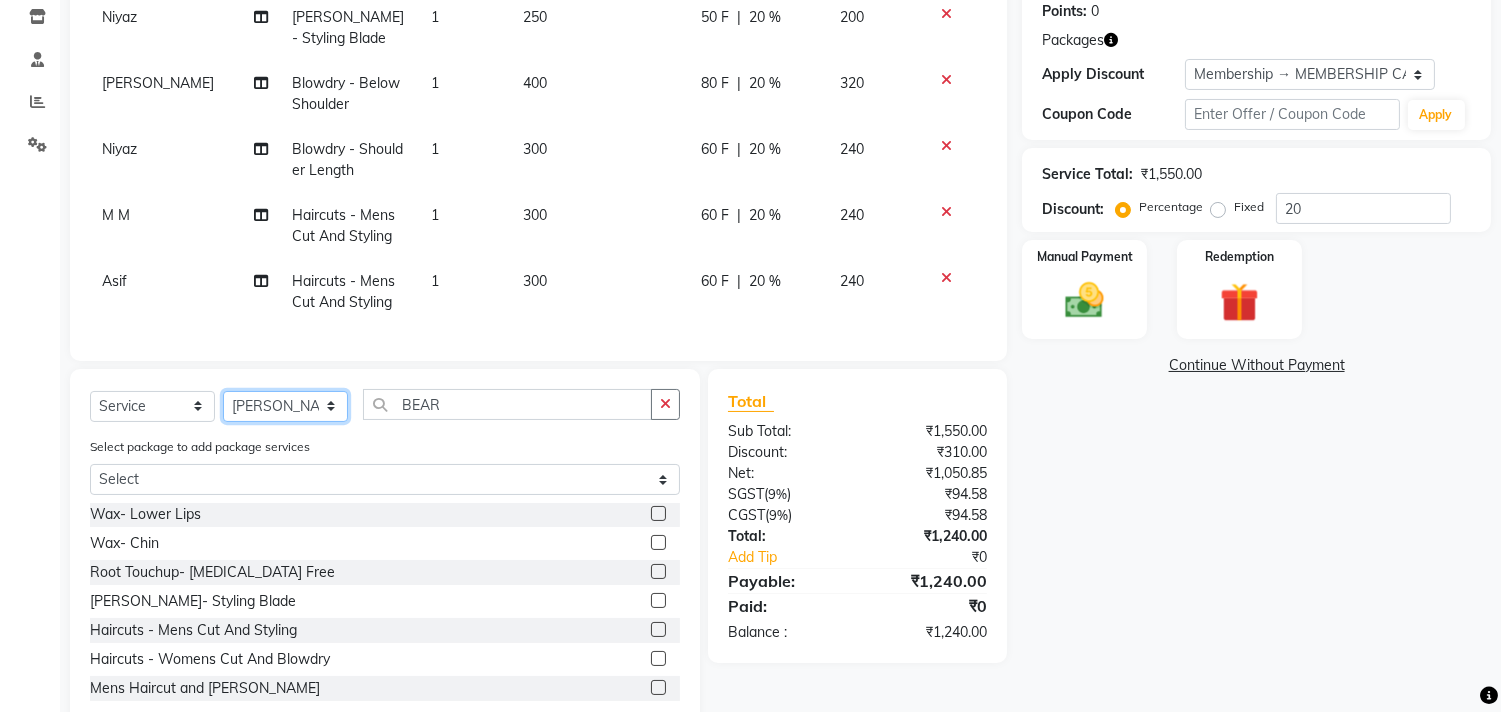 click on "Select Stylist [PERSON_NAME] Manager M M [PERSON_NAME] [PERSON_NAME] Sameer [PERSON_NAME] [PERSON_NAME] [PERSON_NAME]" 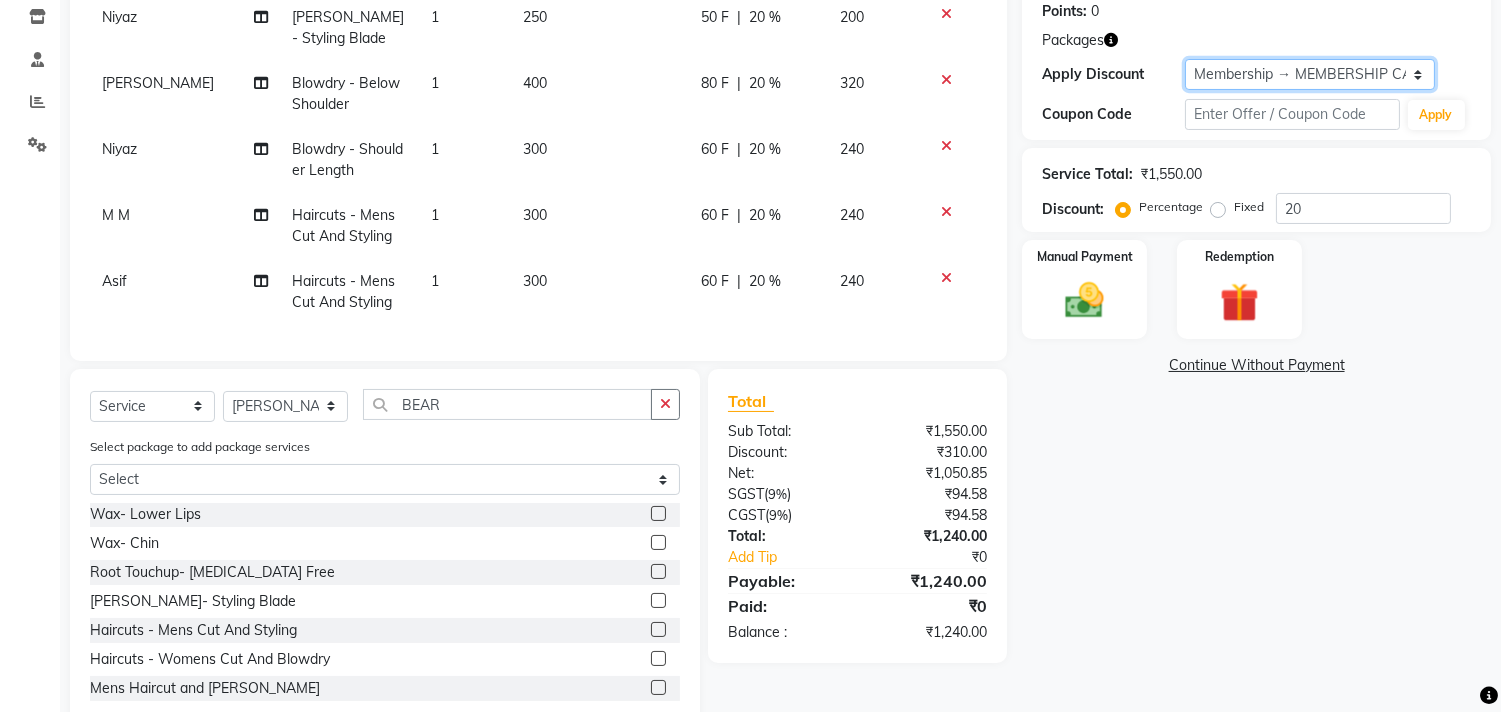 click on "Select Membership → MEMBERSHIP CARD" 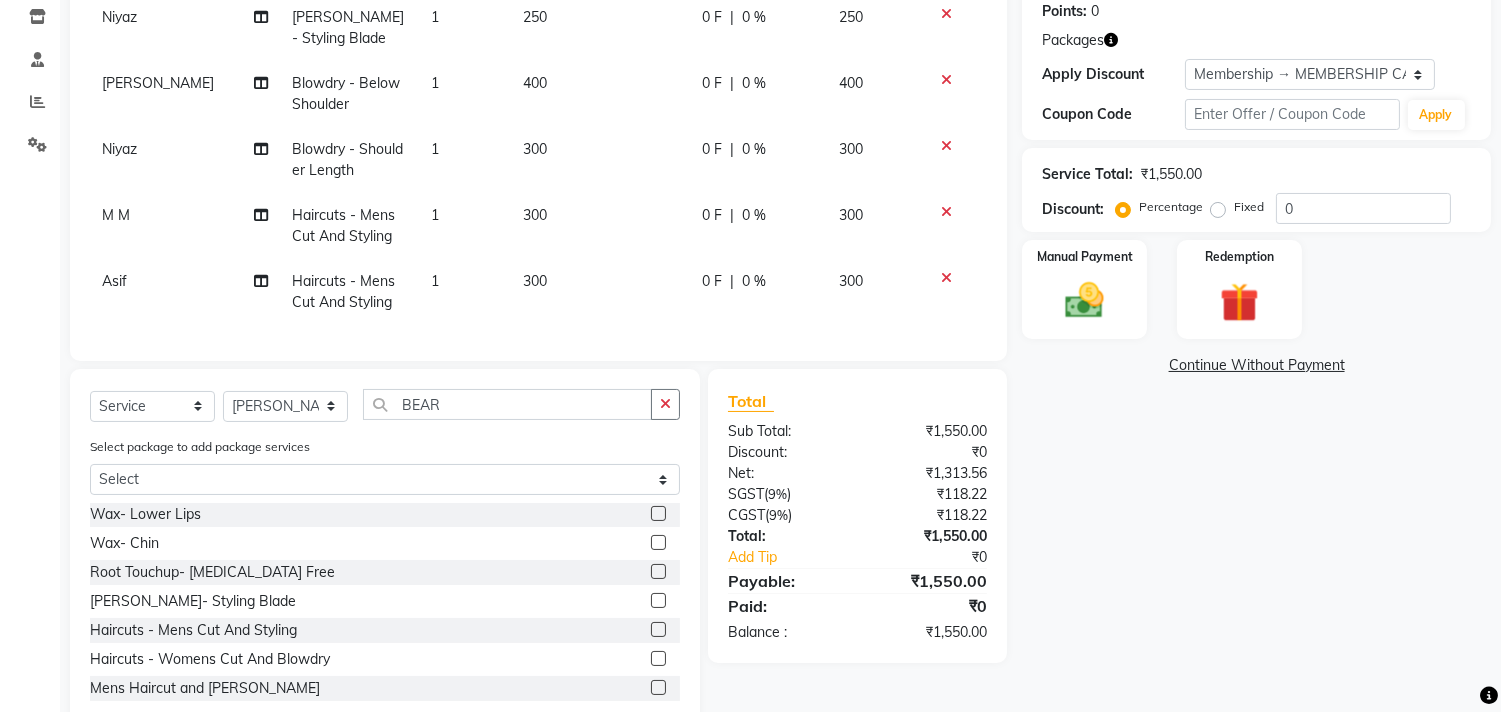 click on "Name: Habibs  Membership: end on [DATE] Total Visits:  953 Card on file:  0 Last Visit:   [DATE] Previous Due:  ₹300.00 Pay Points:   0  Packages Apply Discount Select Membership → MEMBERSHIP CARD Coupon Code Apply Service Total:  ₹1,550.00  Discount:  Percentage   Fixed  0 Manual Payment Redemption  Continue Without Payment" 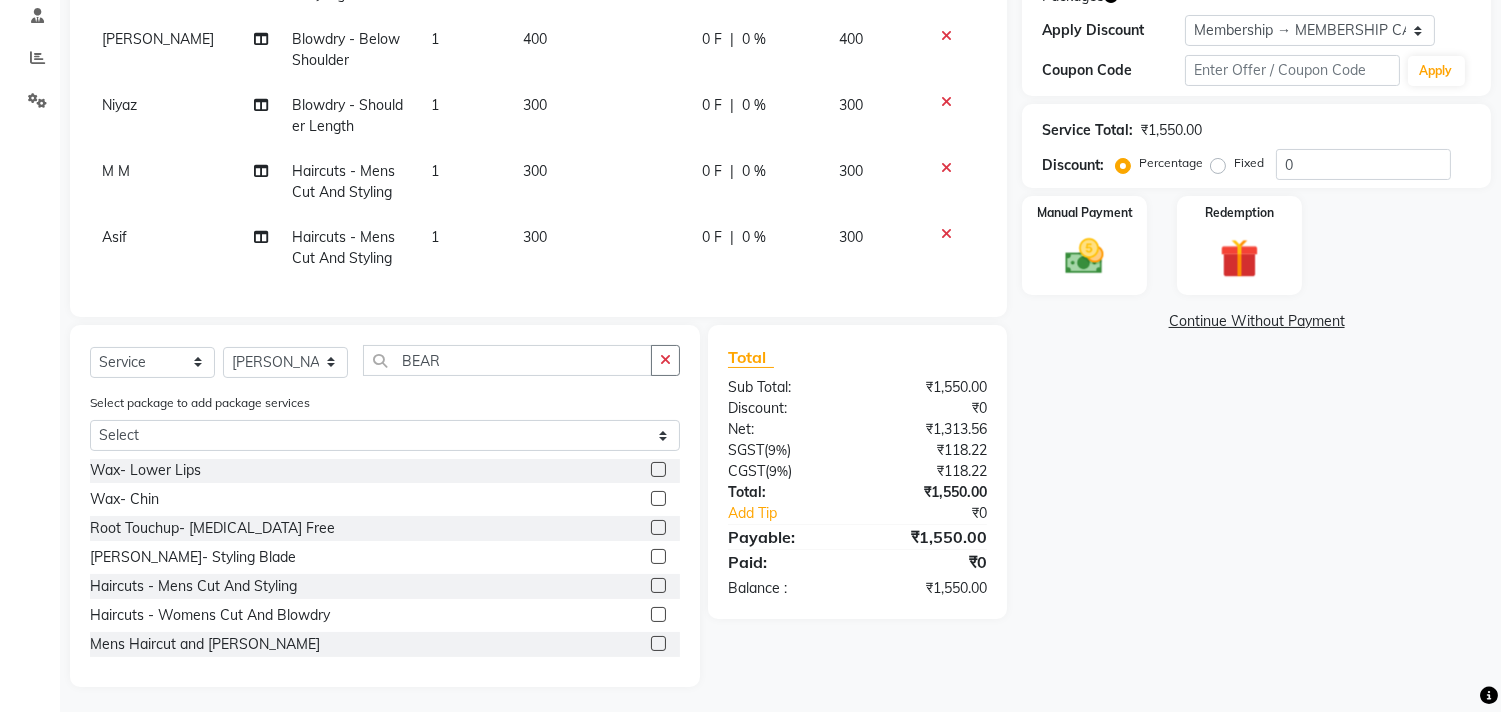 scroll, scrollTop: 407, scrollLeft: 0, axis: vertical 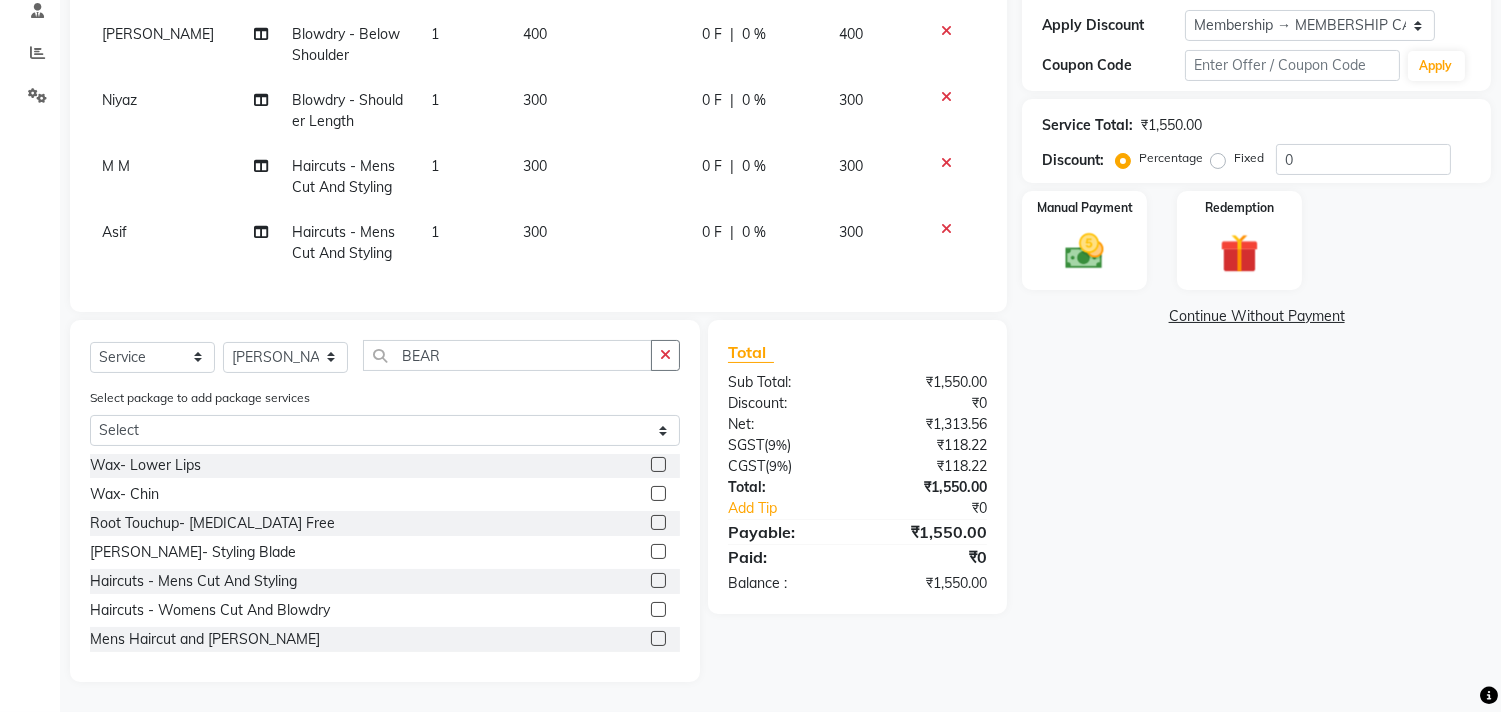 click 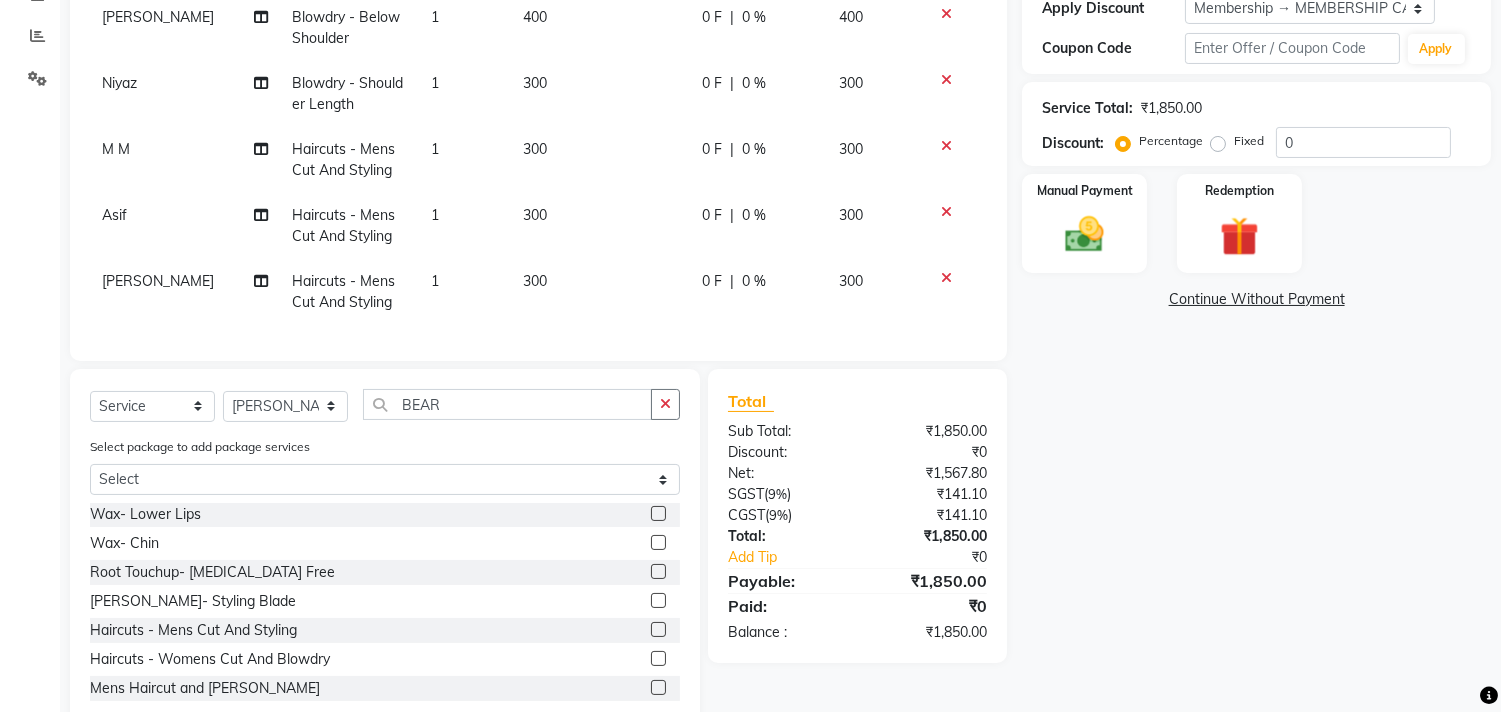 scroll, scrollTop: 10, scrollLeft: 0, axis: vertical 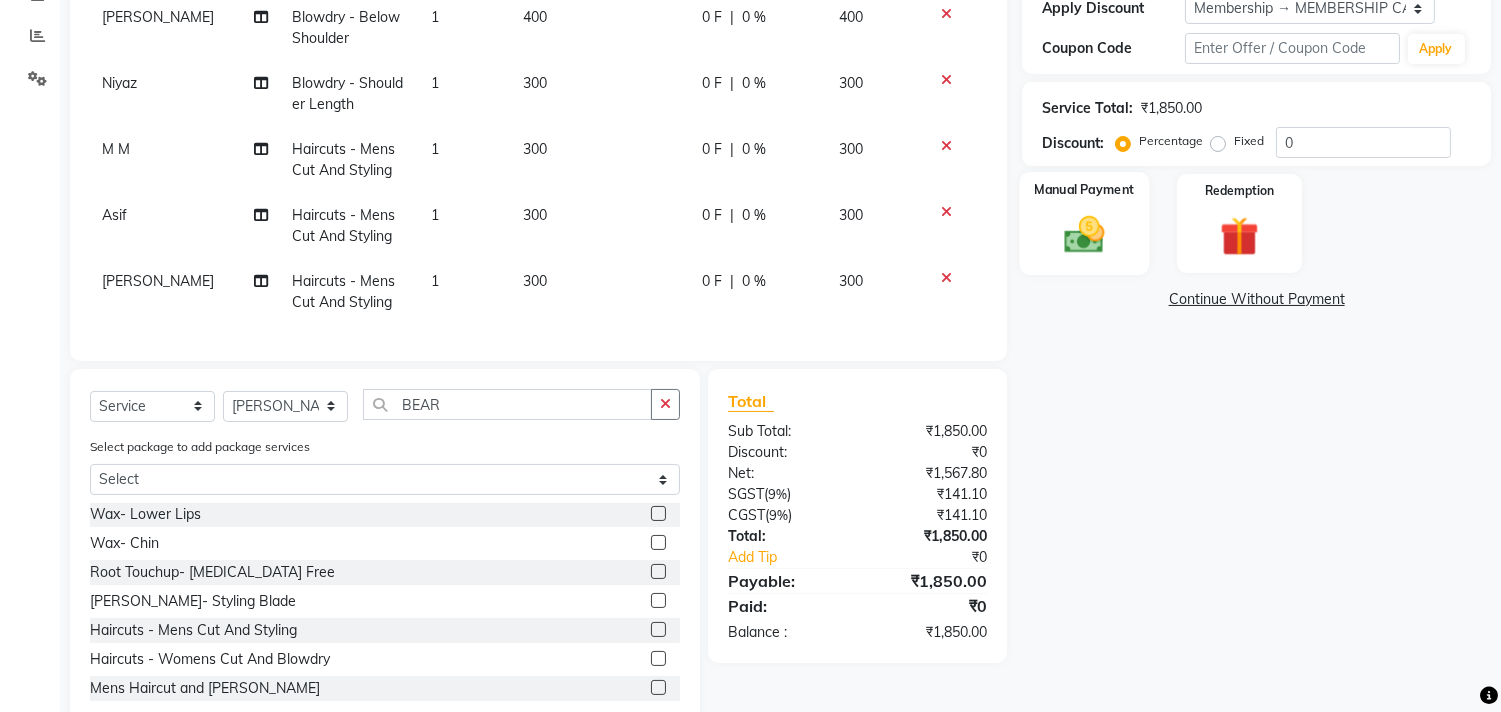 click on "Manual Payment" 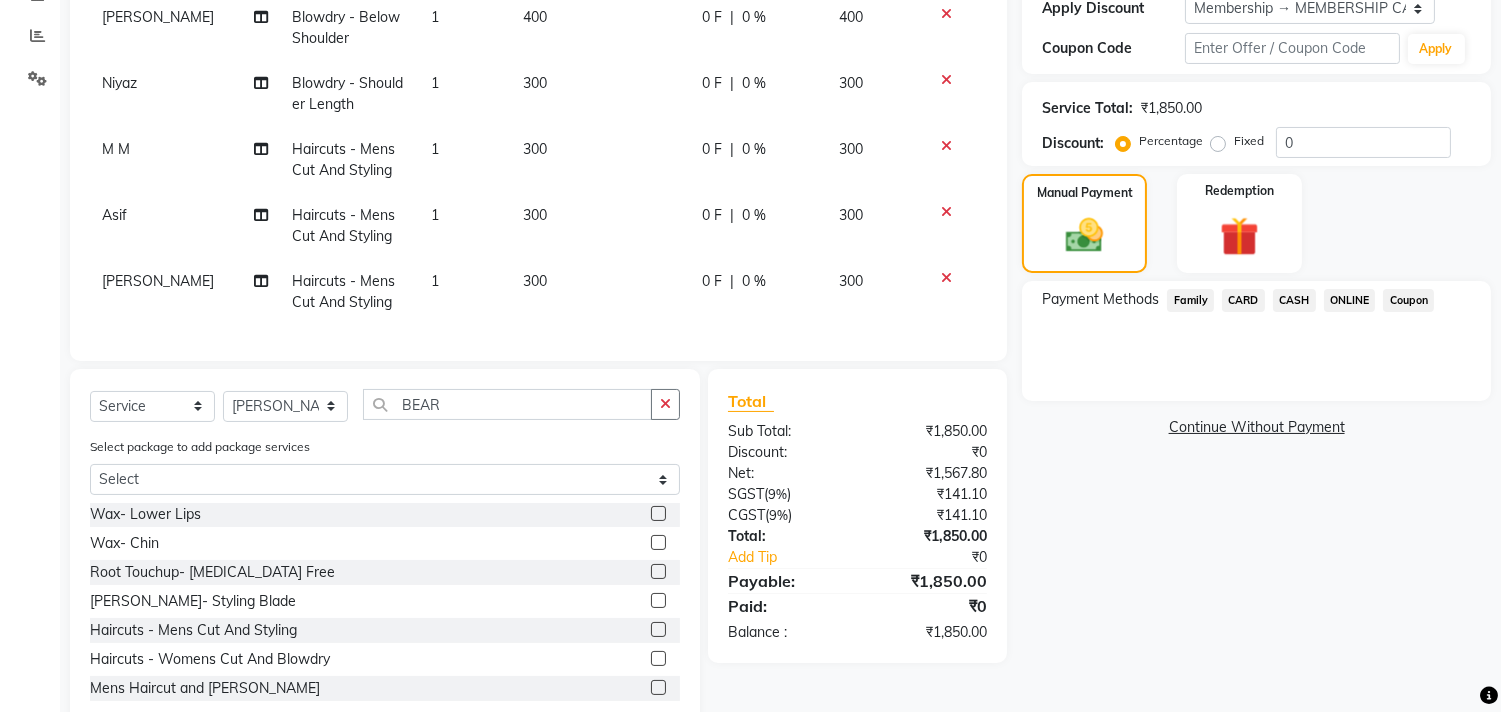 click on "ONLINE" 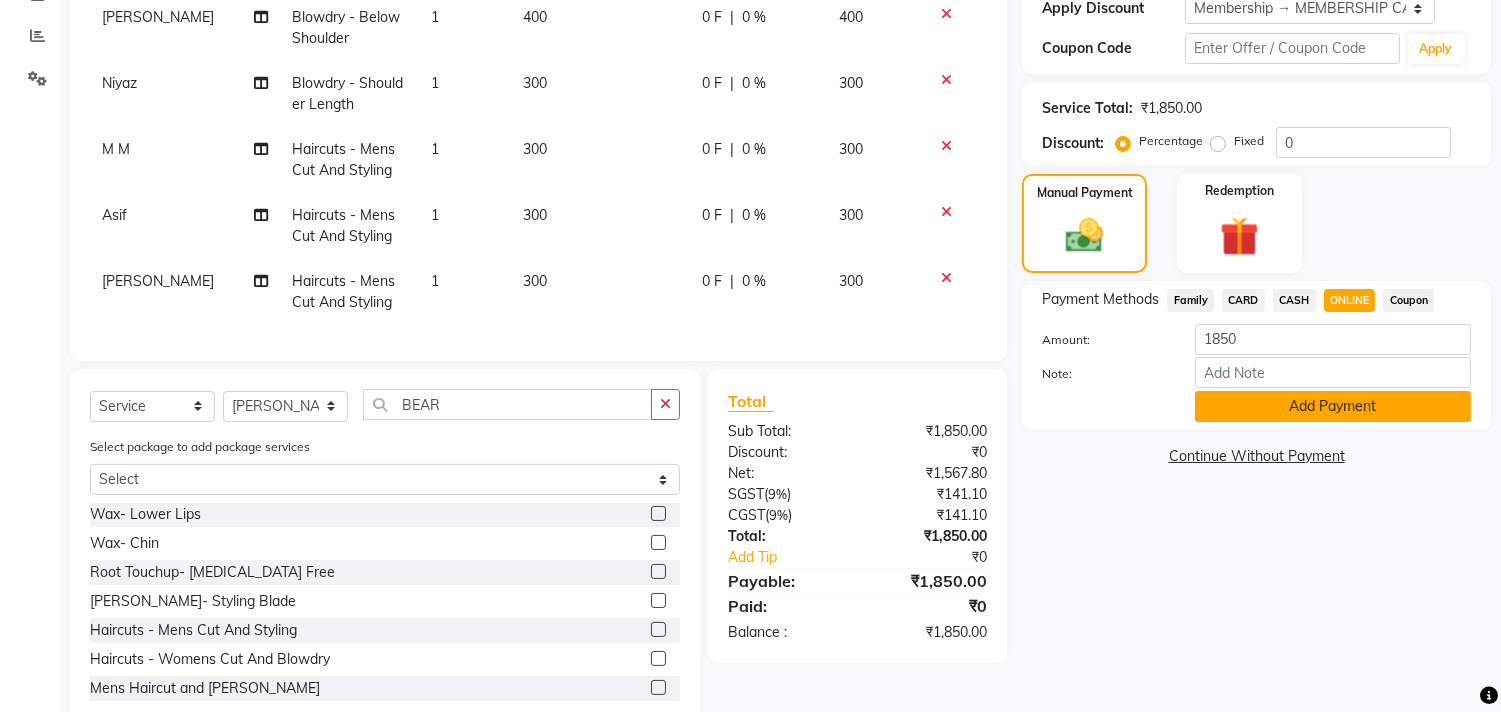 click on "Add Payment" 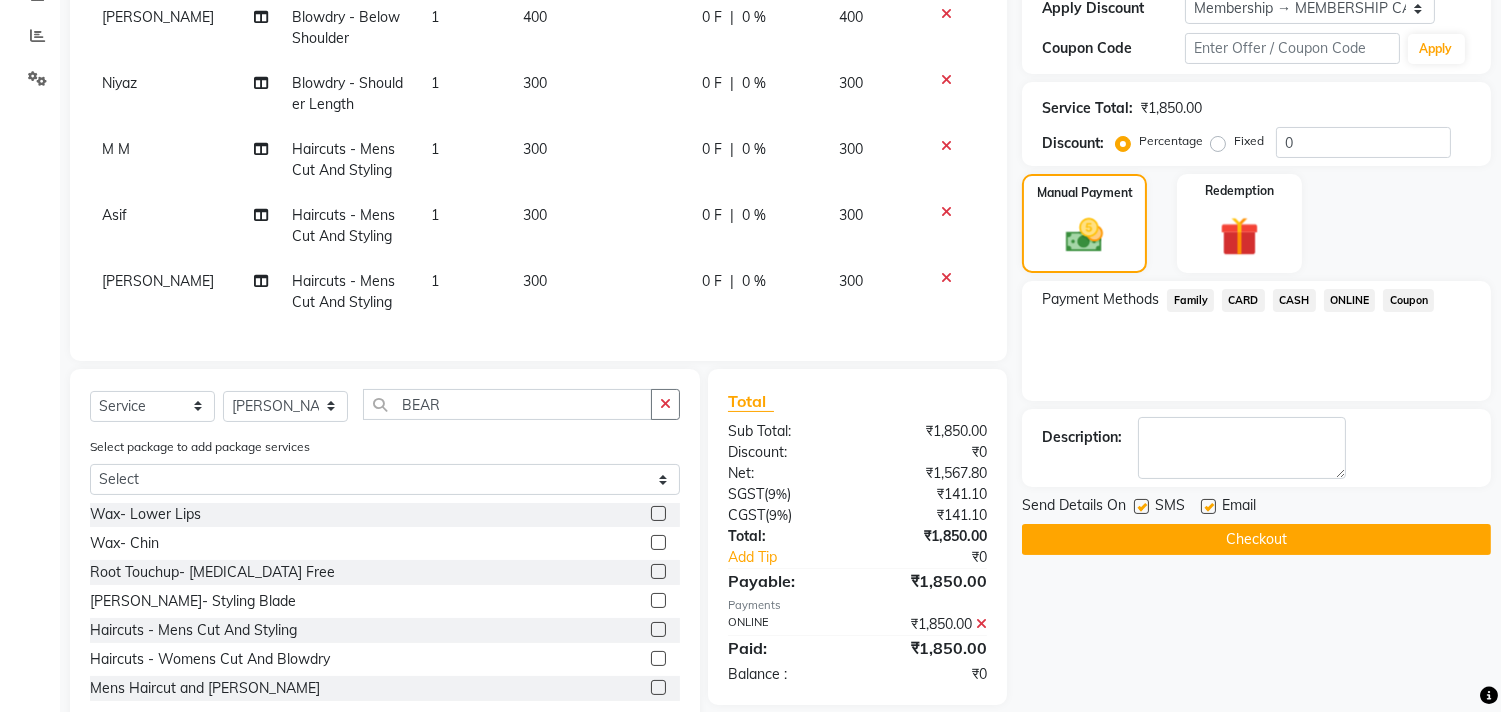 click on "Checkout" 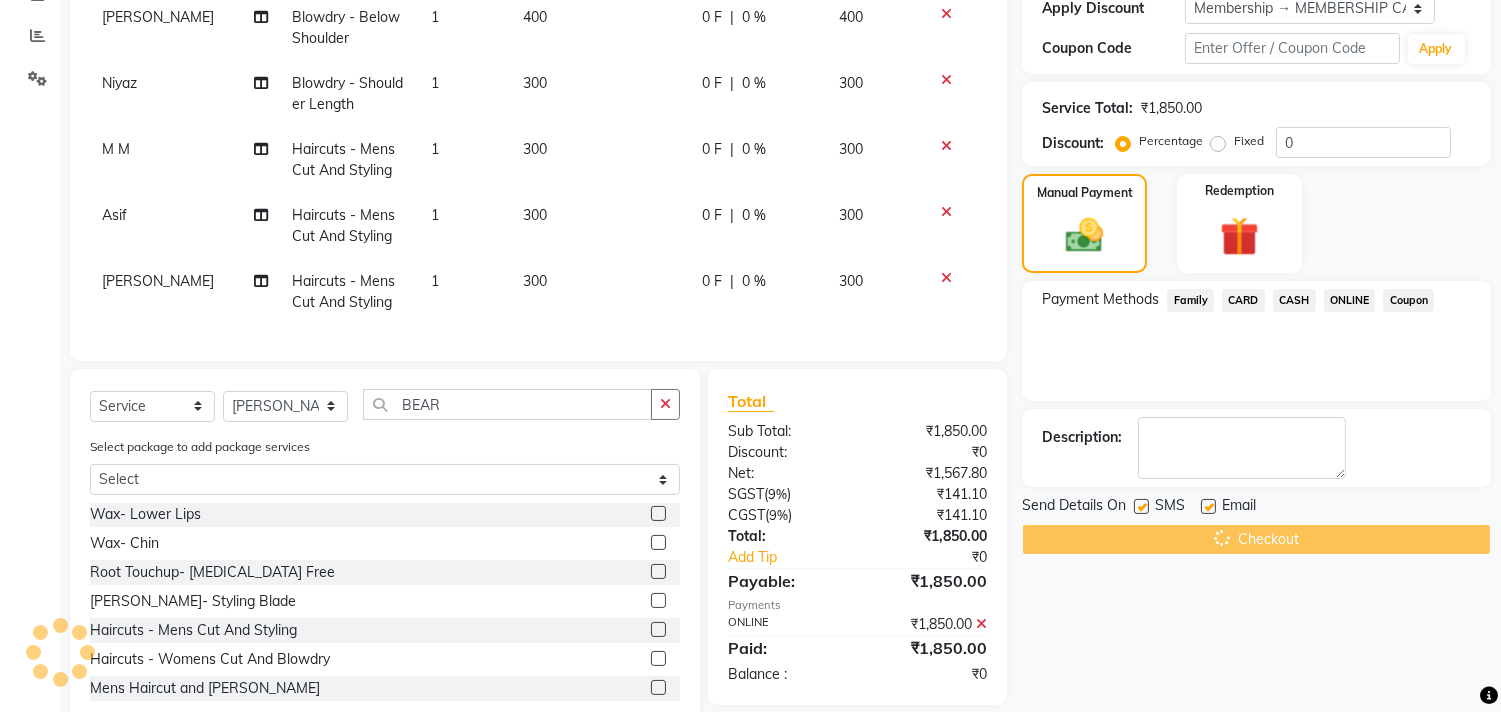 scroll, scrollTop: 0, scrollLeft: 0, axis: both 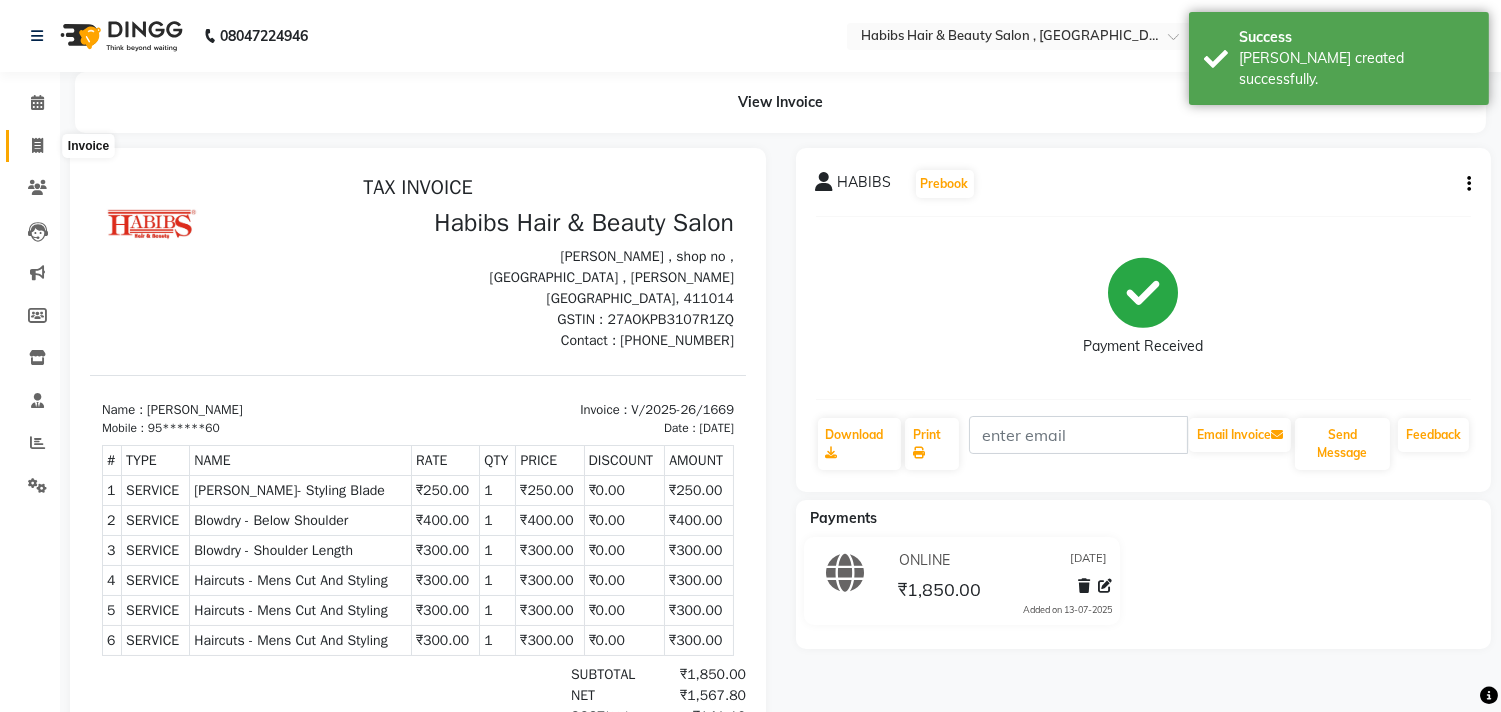 click 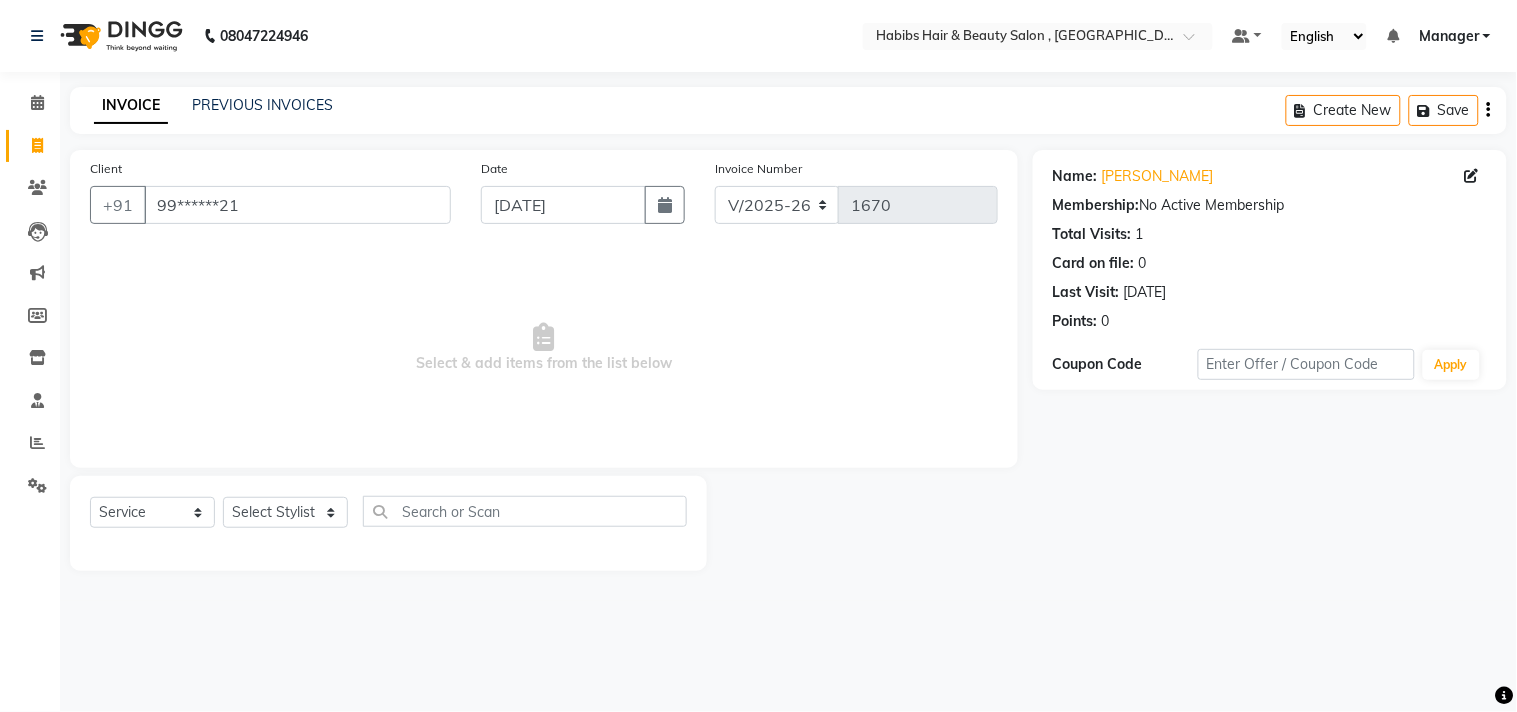 click 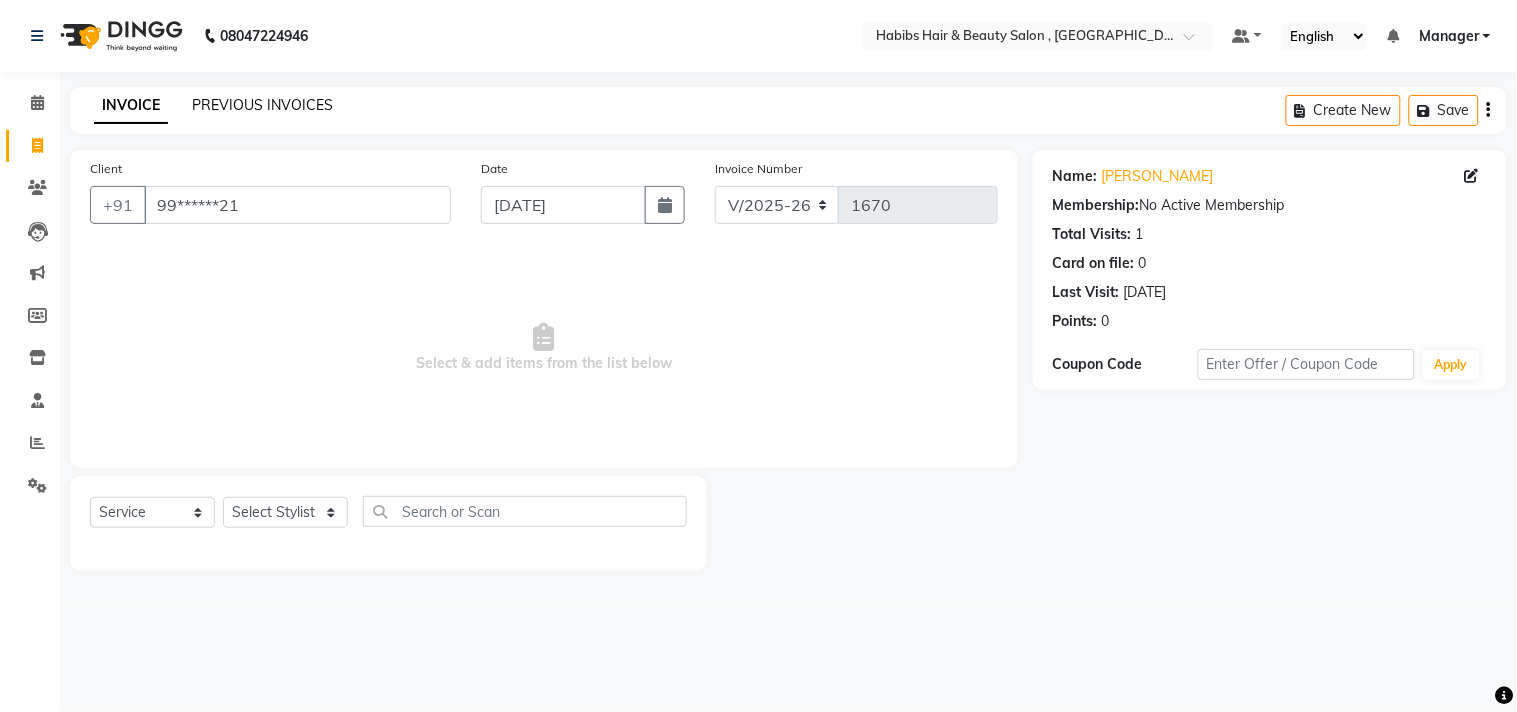 click on "PREVIOUS INVOICES" 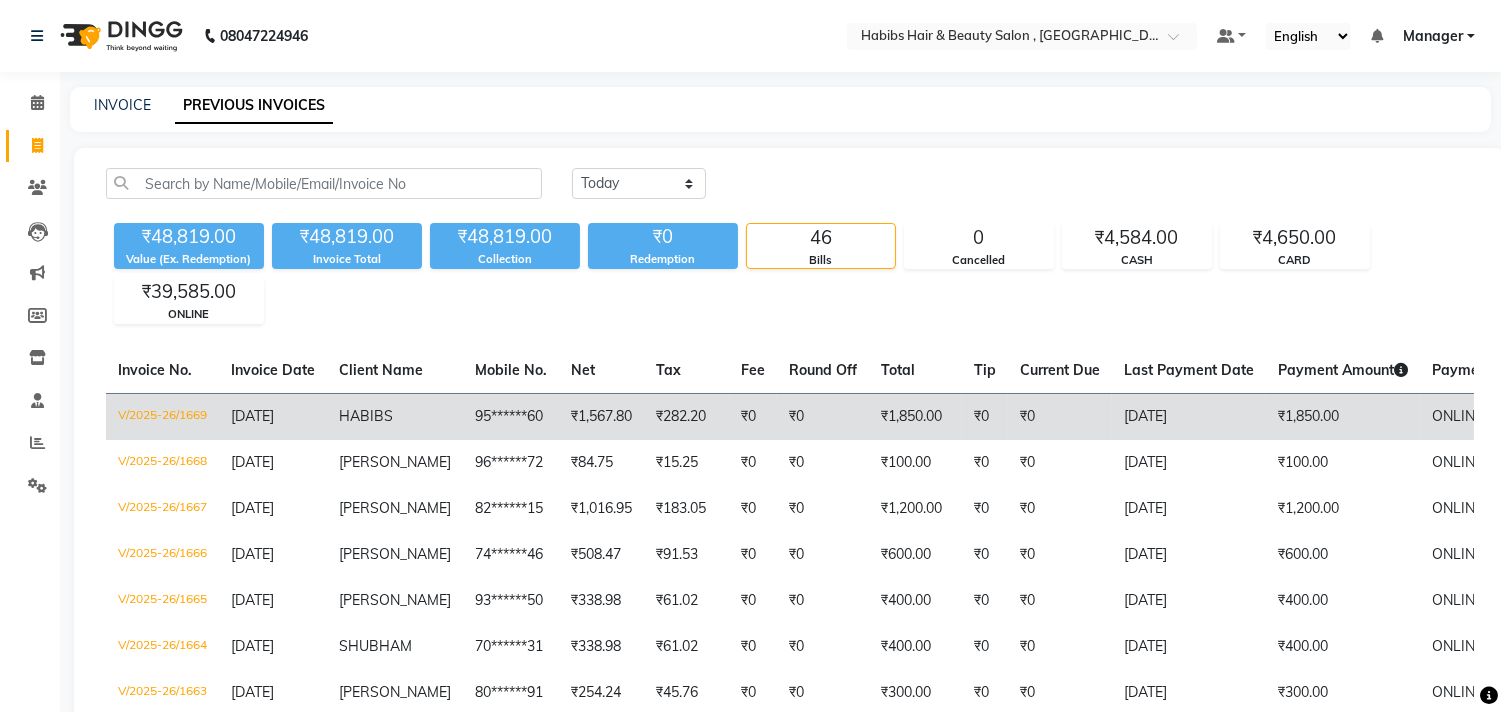 click on "₹1,850.00" 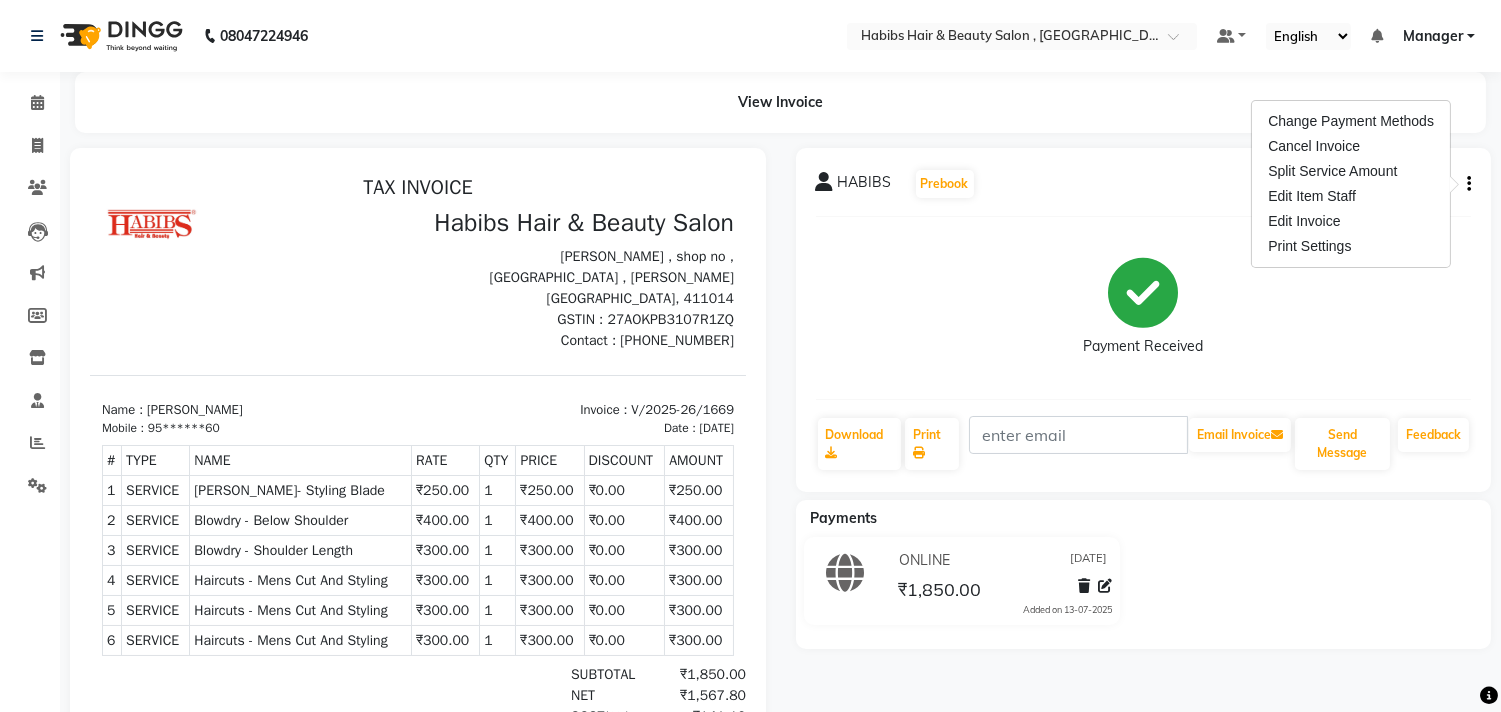 scroll, scrollTop: 0, scrollLeft: 0, axis: both 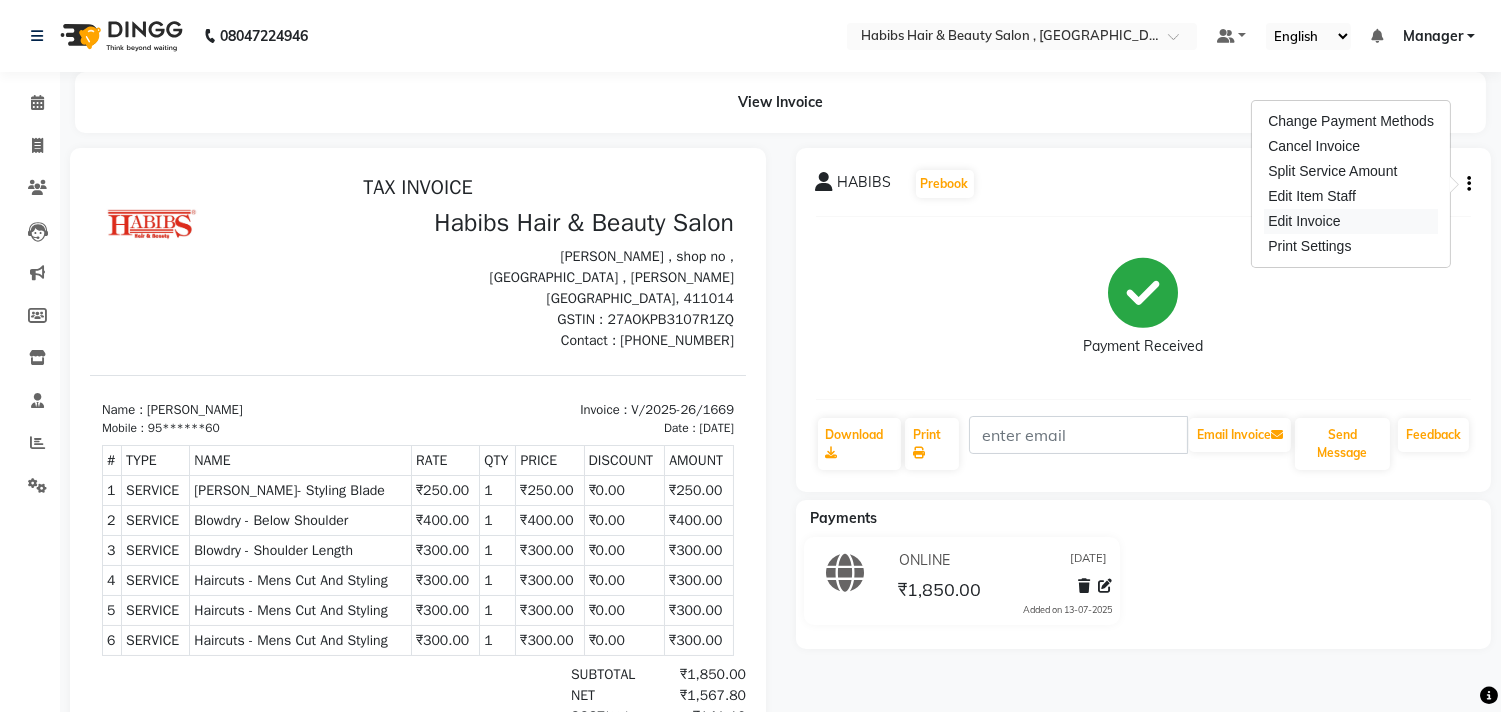 click on "Edit Invoice" at bounding box center (1351, 221) 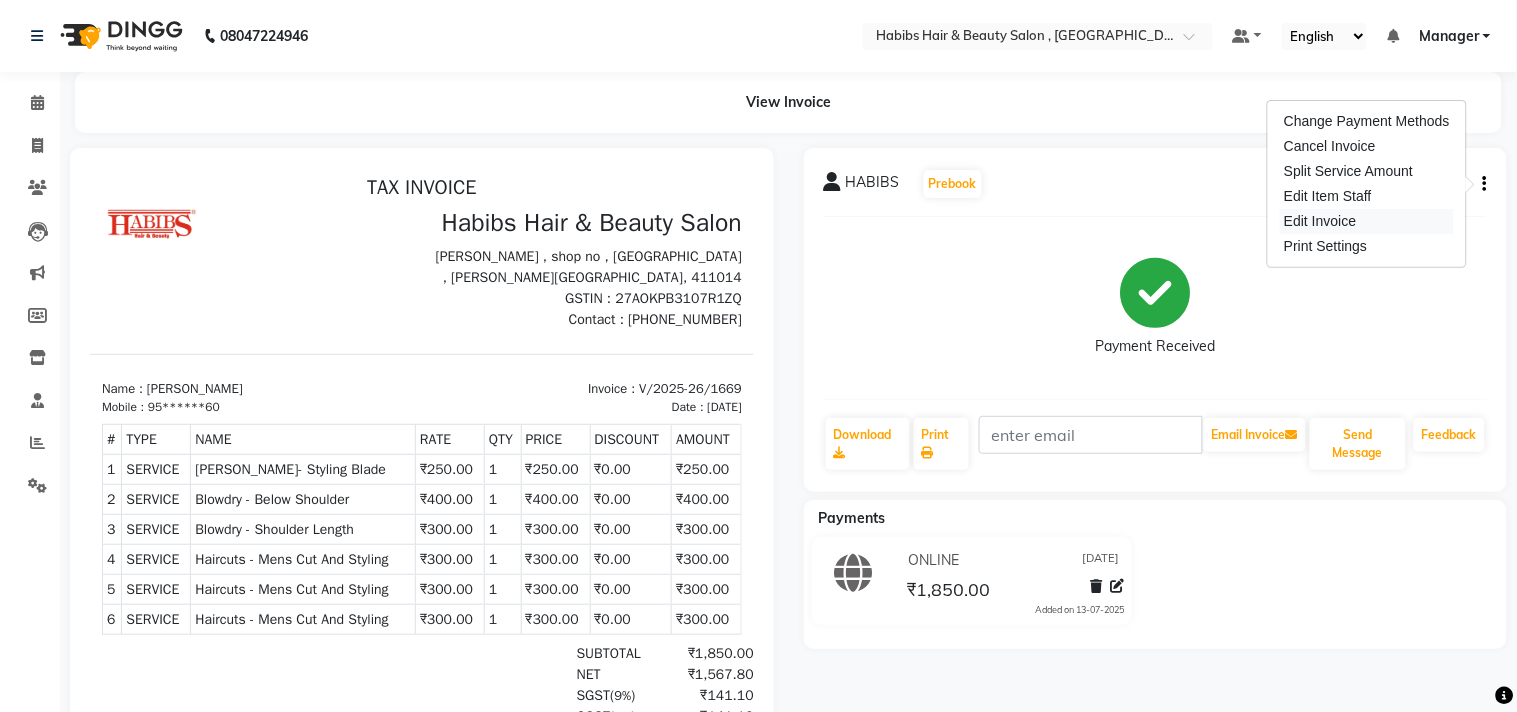 select on "service" 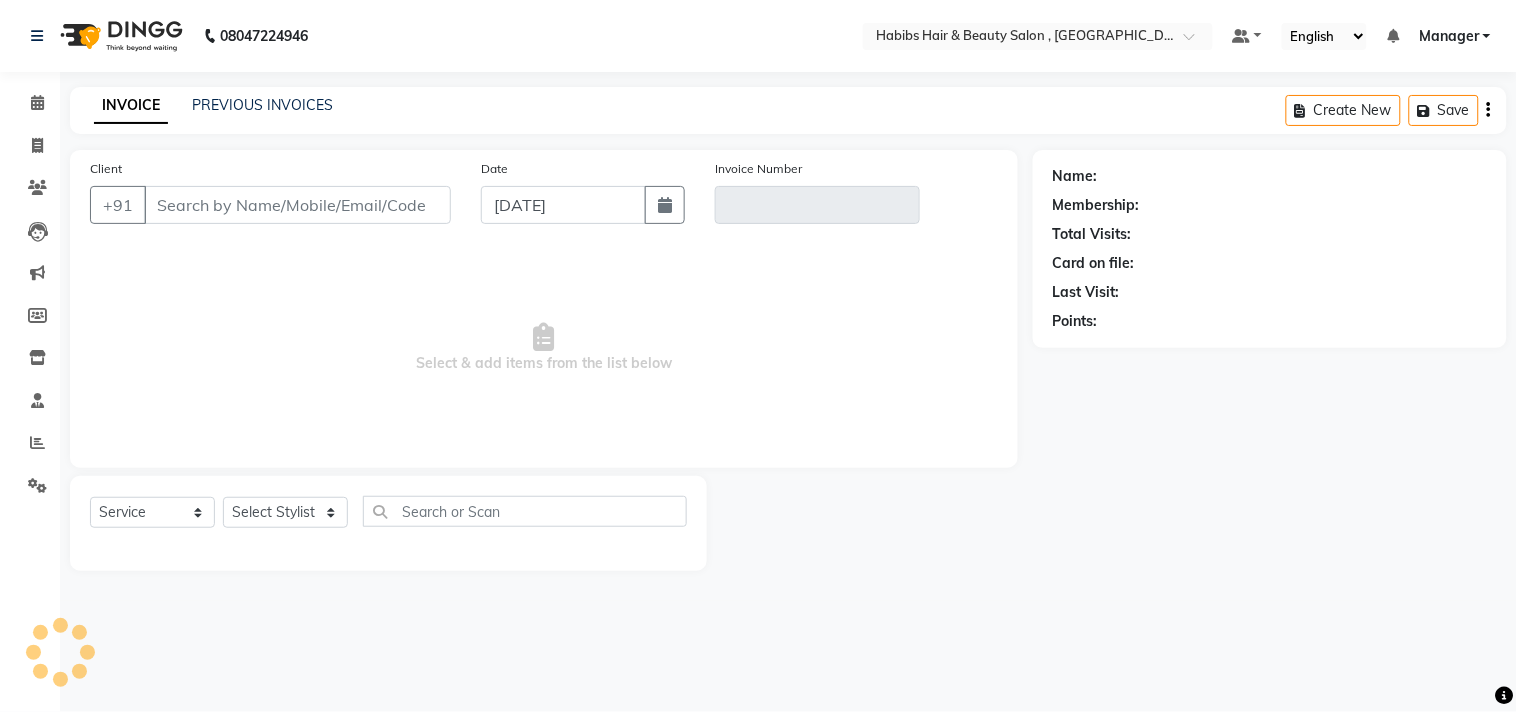 type on "95******60" 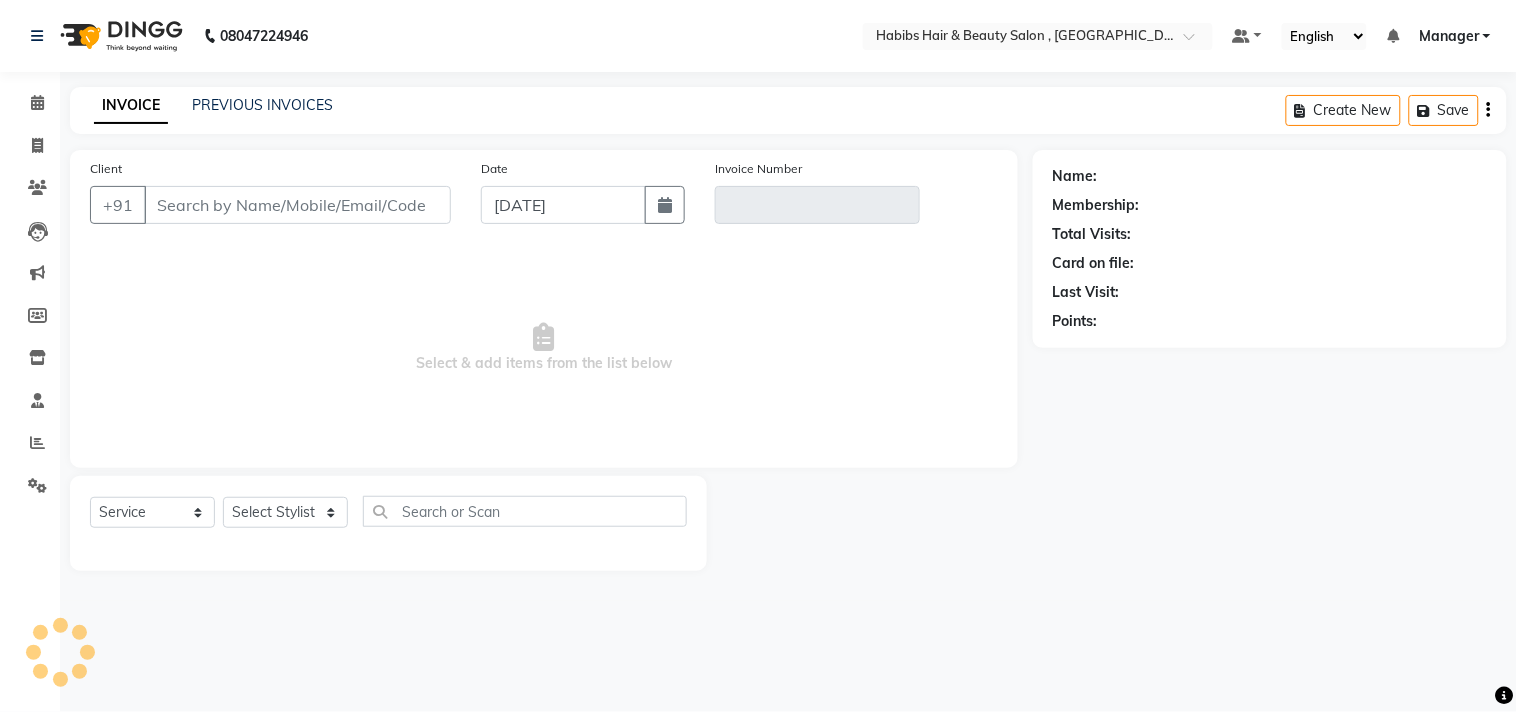 type on "V/2025-26/1669" 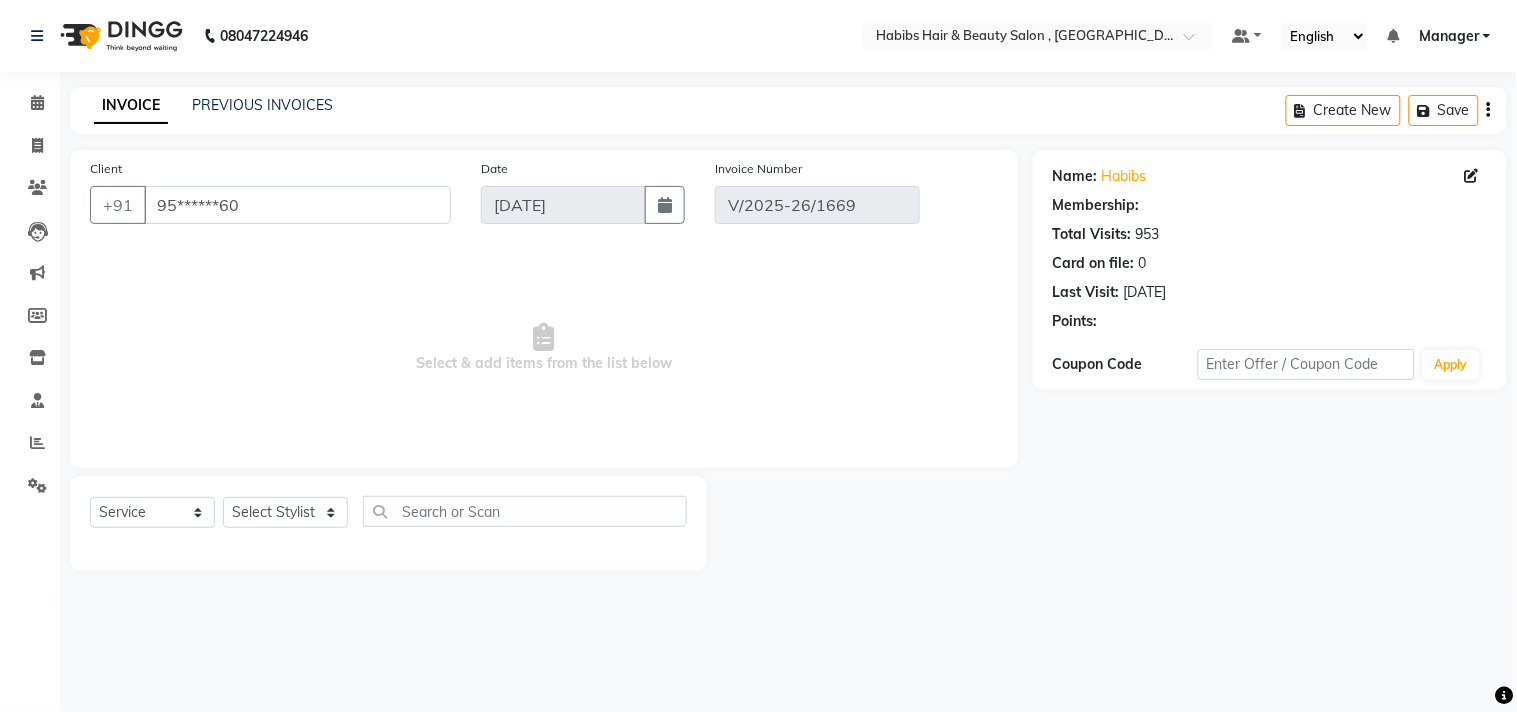 select on "1: Object" 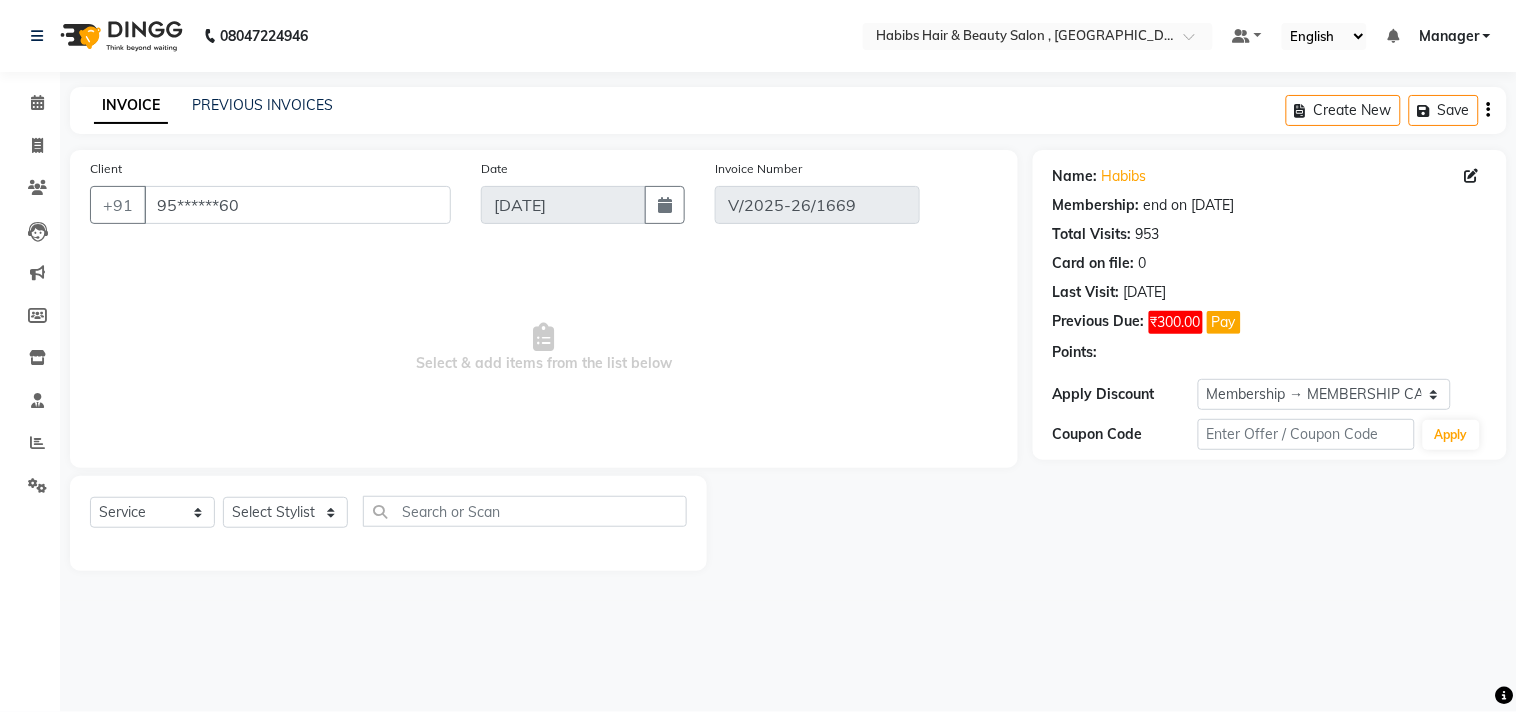 select on "select" 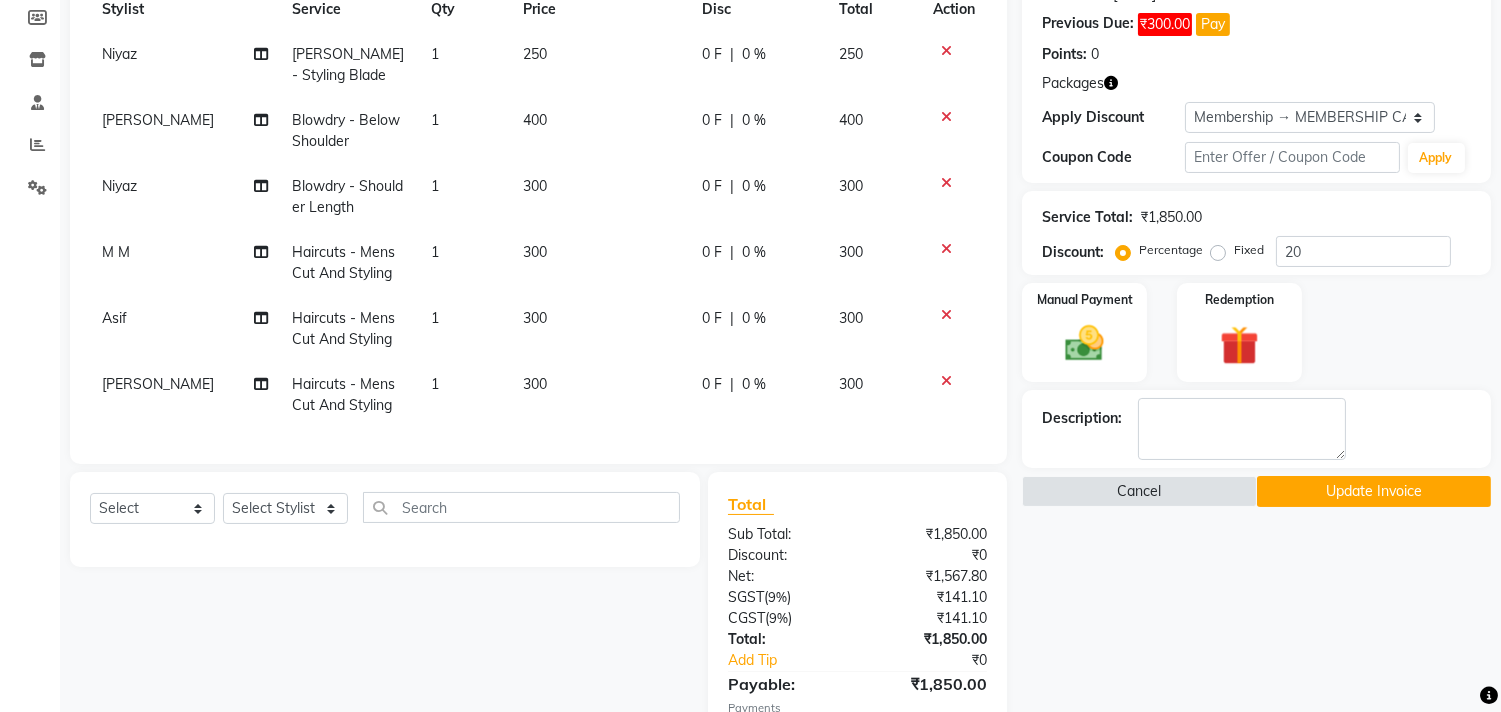 scroll, scrollTop: 311, scrollLeft: 0, axis: vertical 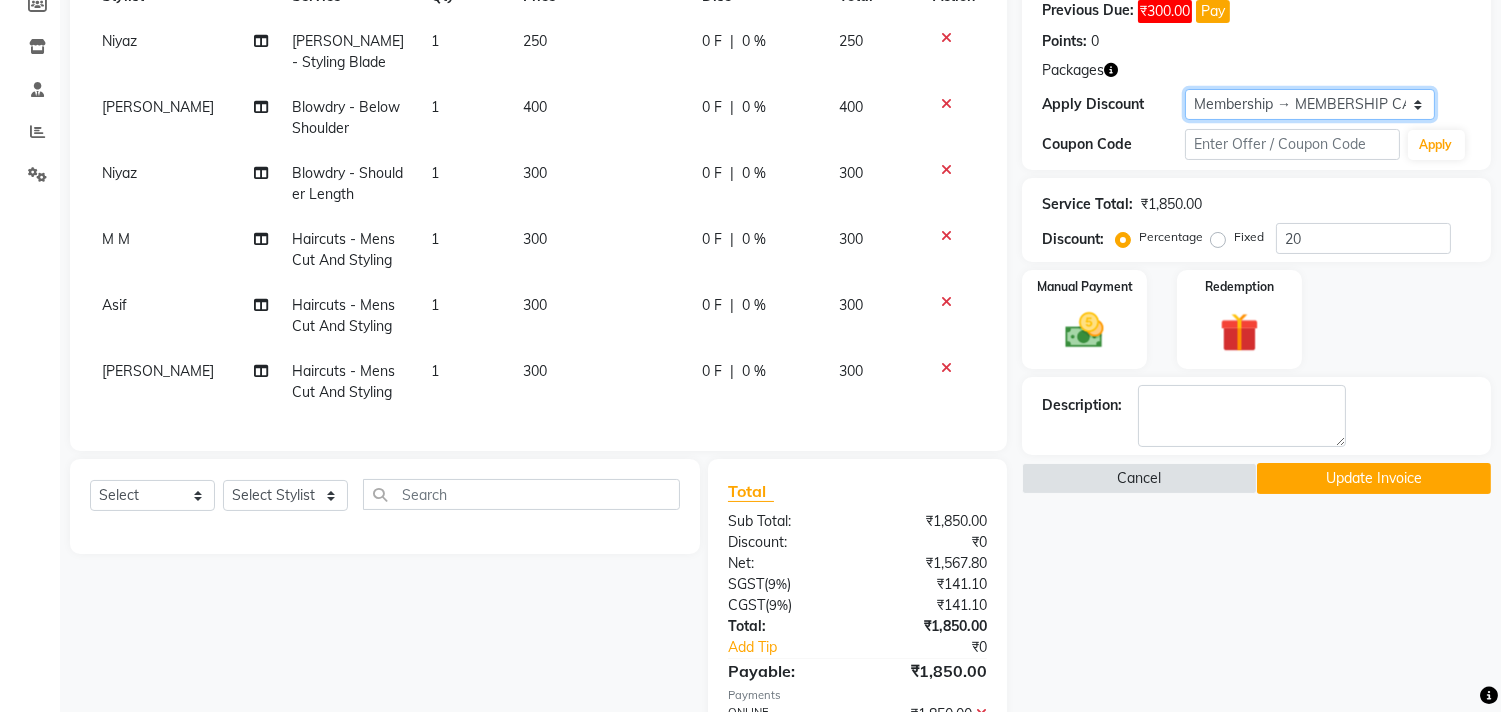 click on "Select Membership → MEMBERSHIP CARD" 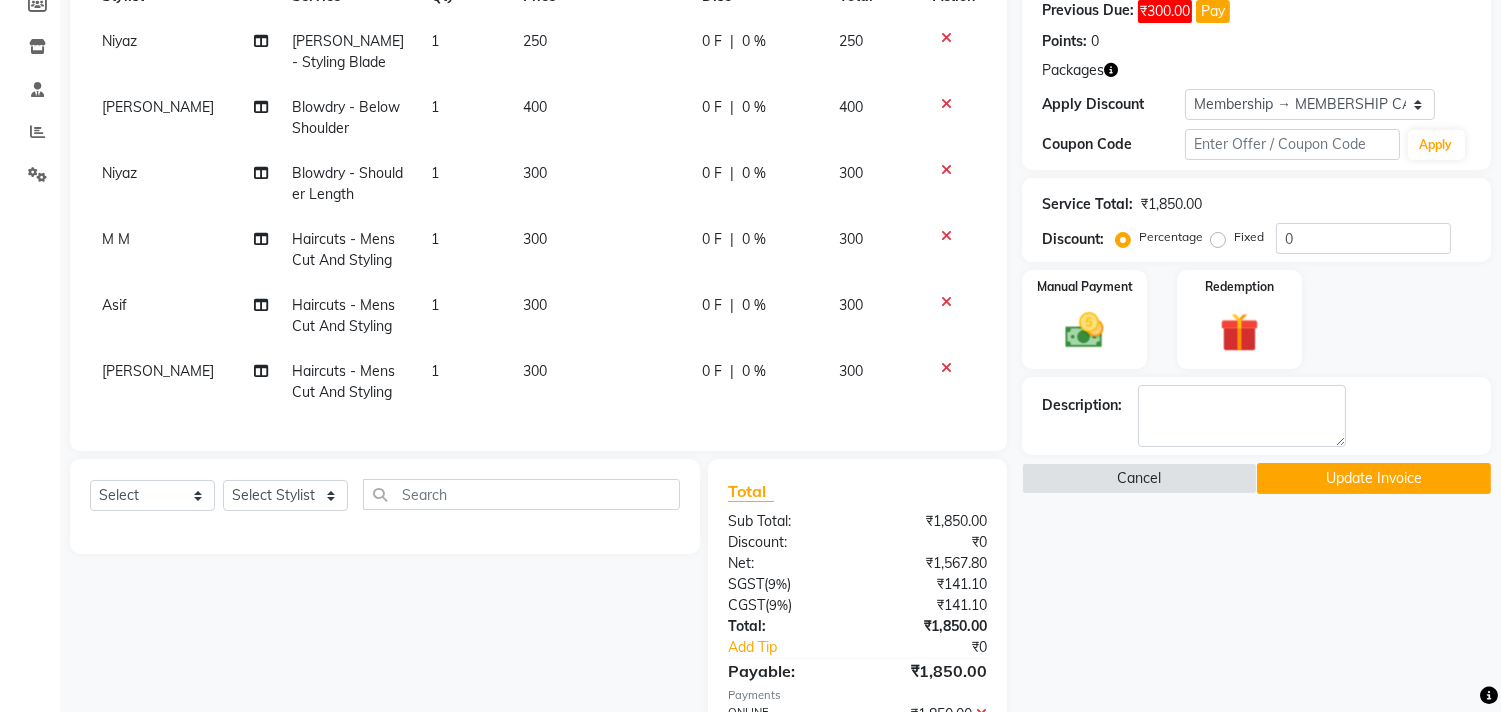 click on "₹1,850.00" 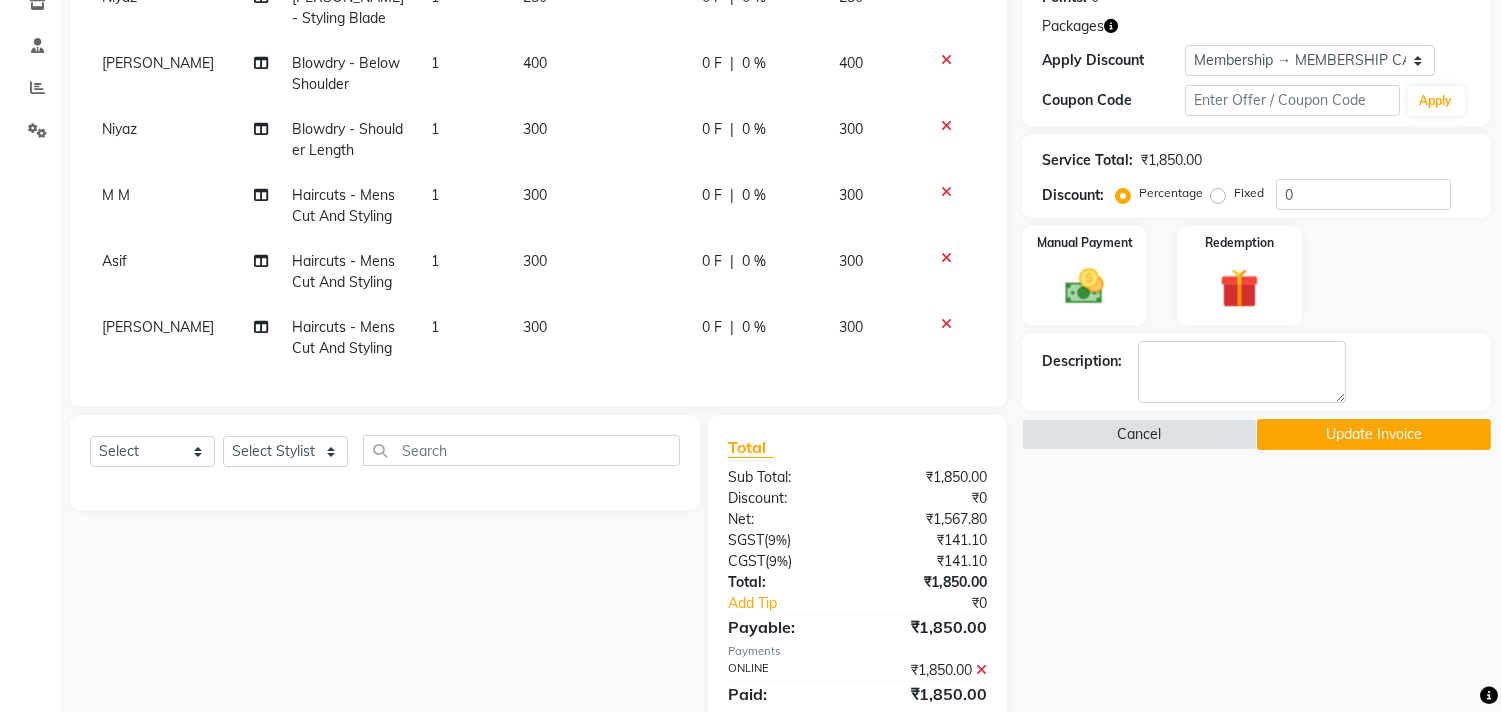 scroll, scrollTop: 430, scrollLeft: 0, axis: vertical 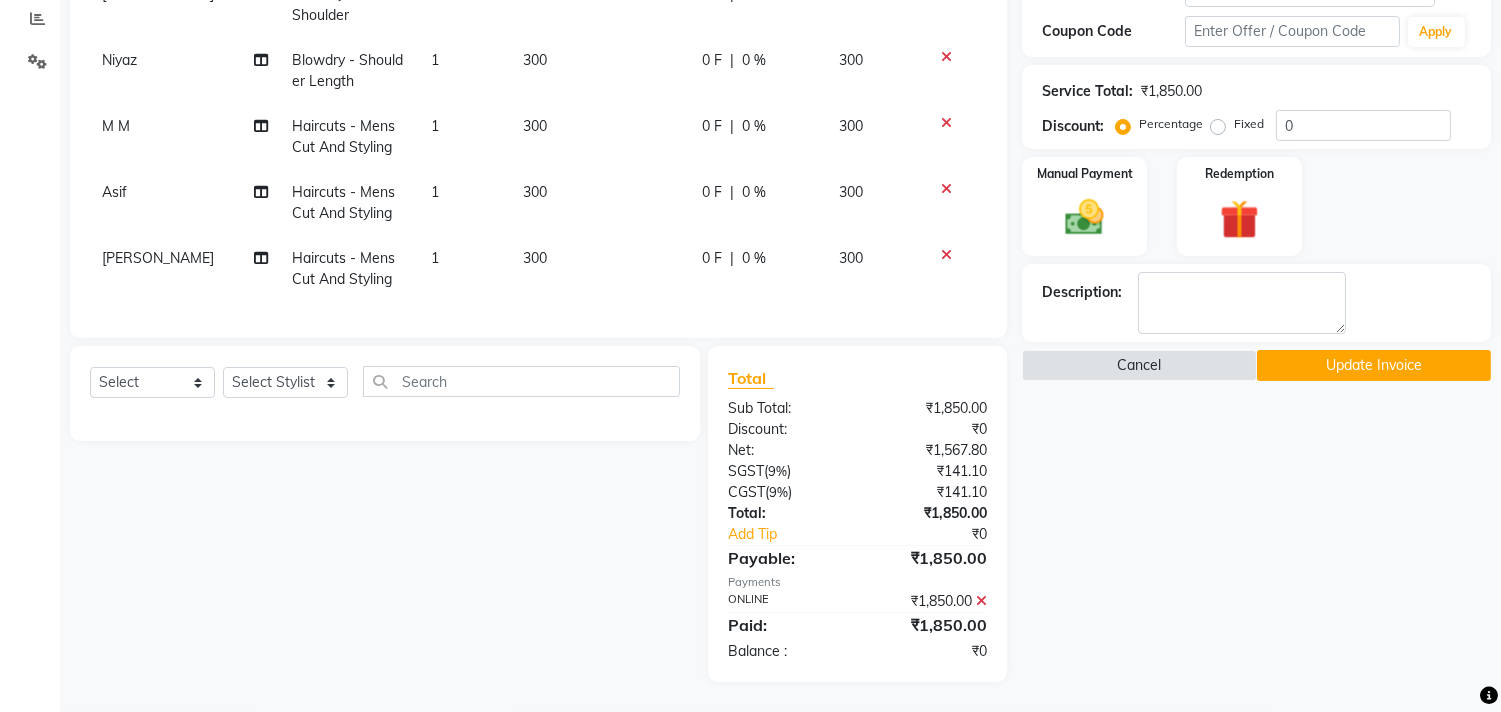 click 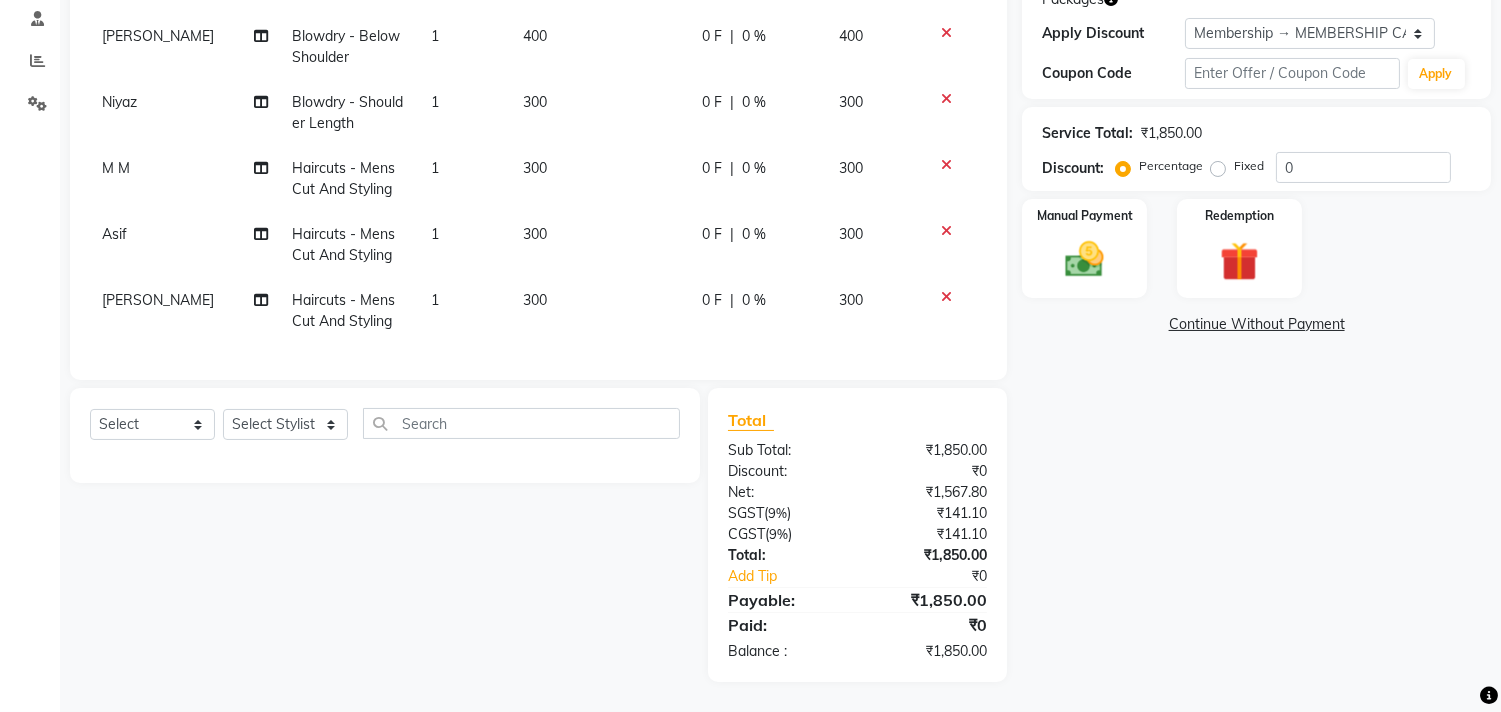 scroll, scrollTop: 387, scrollLeft: 0, axis: vertical 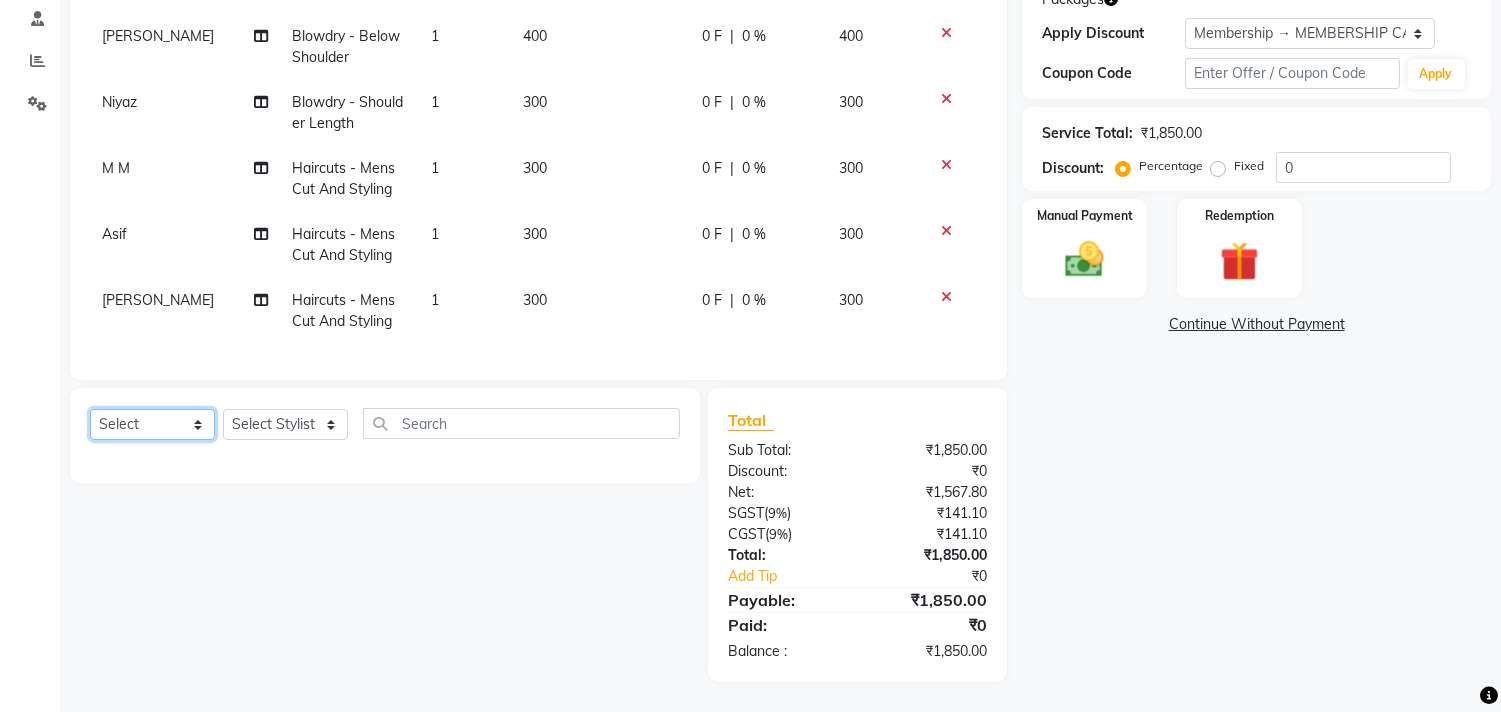 click on "Select  Service  Product  Membership  Package Voucher Prepaid Gift Card" 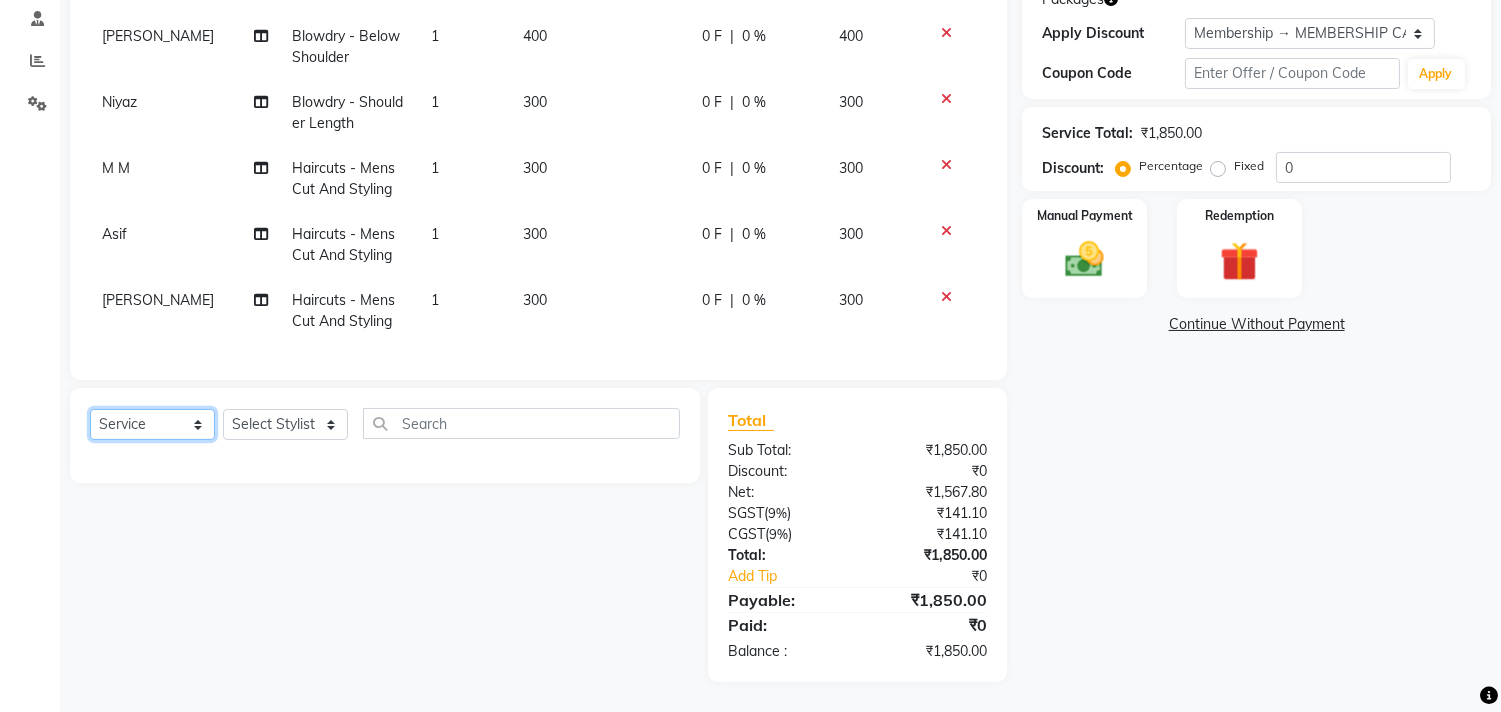 click on "Select  Service  Product  Membership  Package Voucher Prepaid Gift Card" 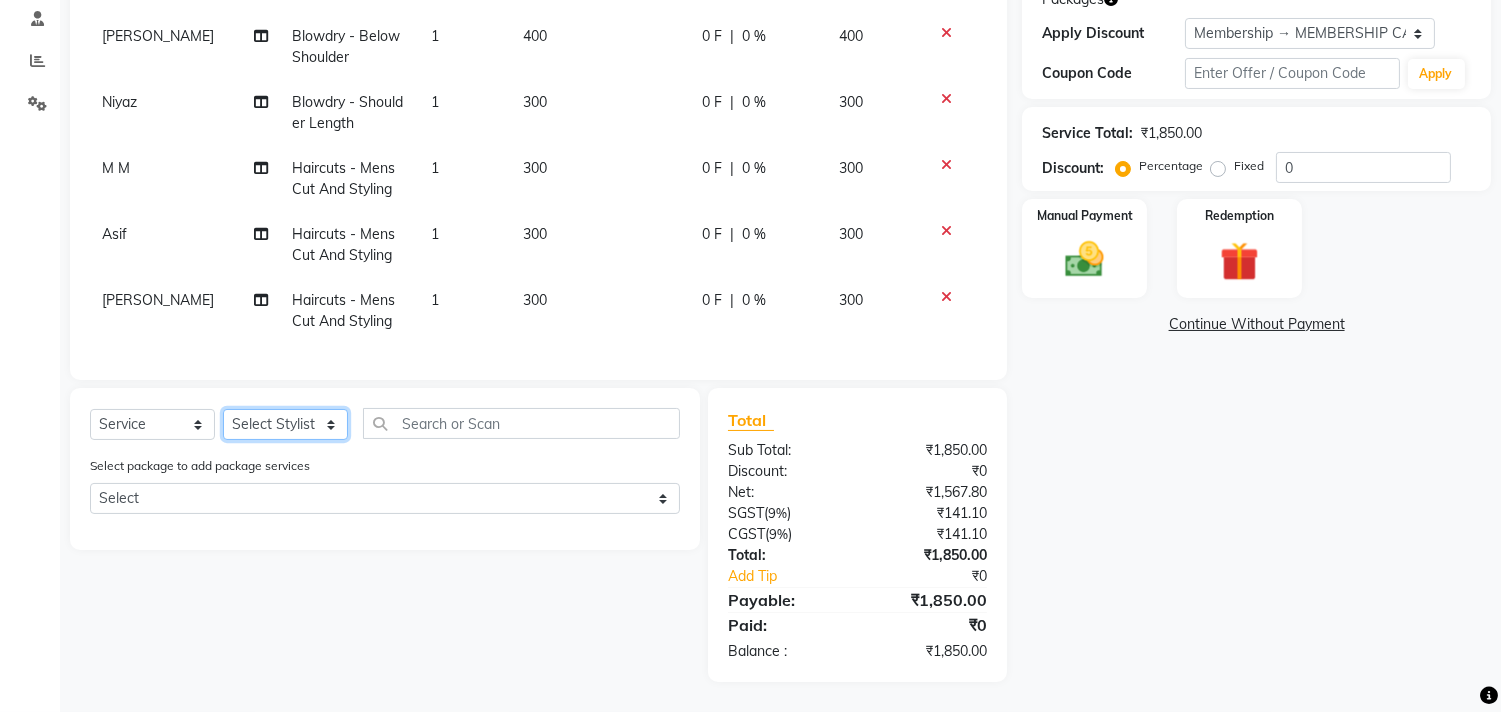 click on "Select Stylist [PERSON_NAME] Manager M M [PERSON_NAME] [PERSON_NAME] Sameer [PERSON_NAME] [PERSON_NAME] [PERSON_NAME]" 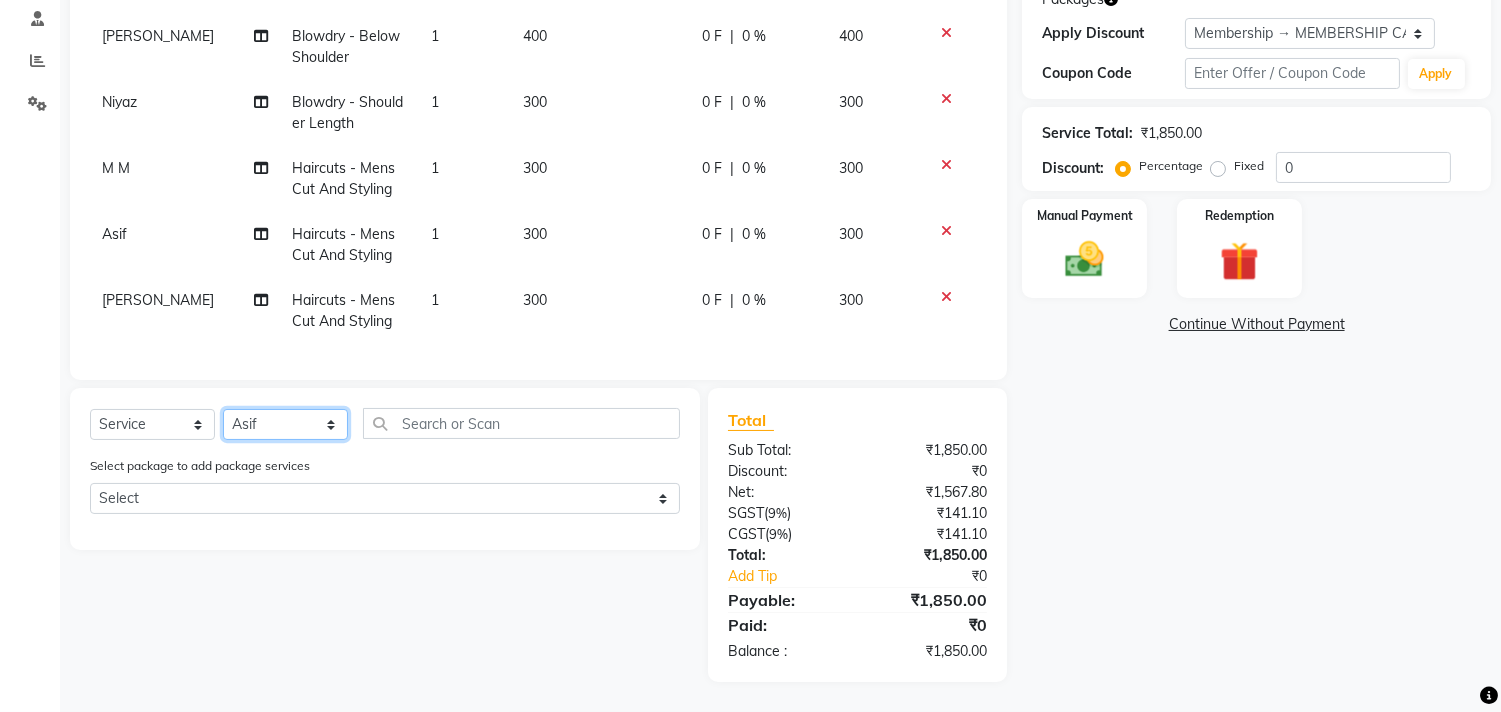 click on "Select Stylist [PERSON_NAME] Manager M M [PERSON_NAME] [PERSON_NAME] Sameer [PERSON_NAME] [PERSON_NAME] [PERSON_NAME]" 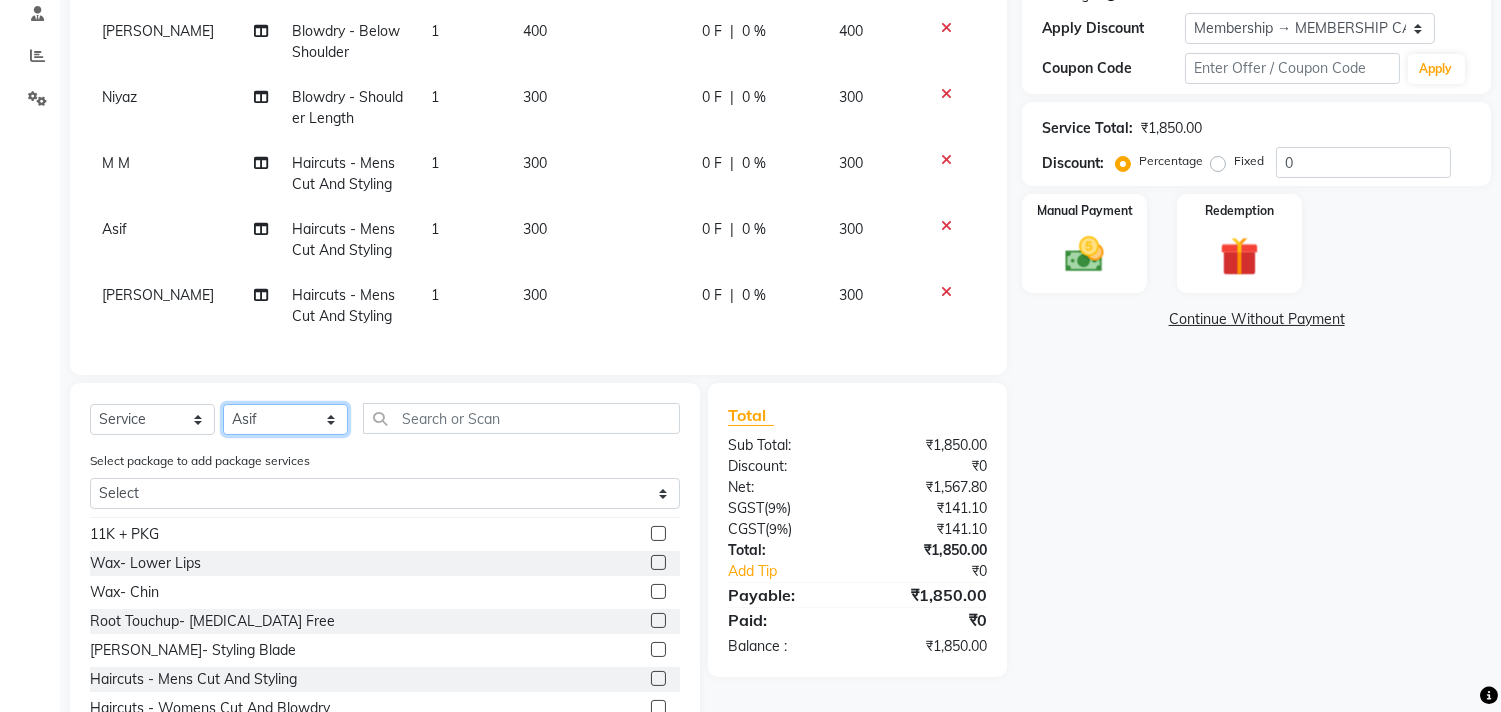 scroll, scrollTop: 697, scrollLeft: 0, axis: vertical 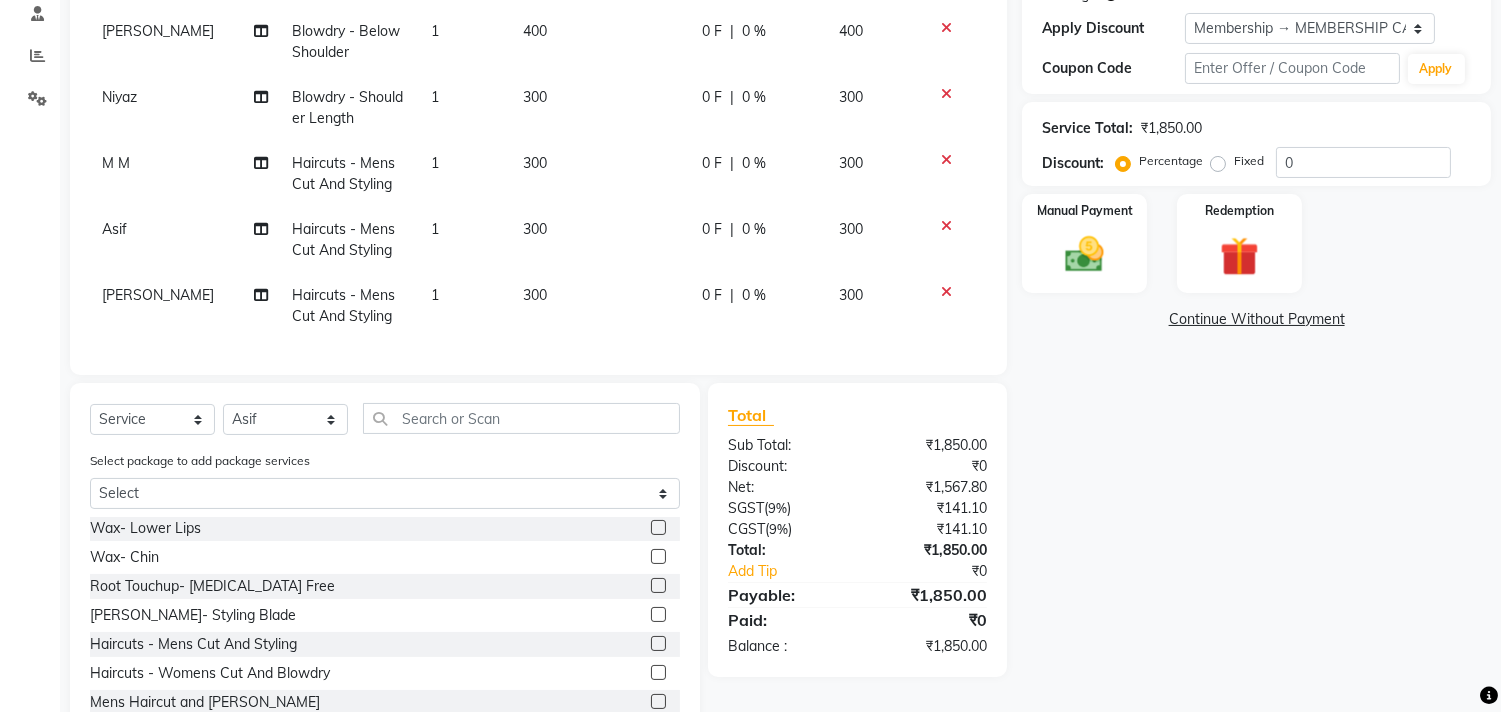 click 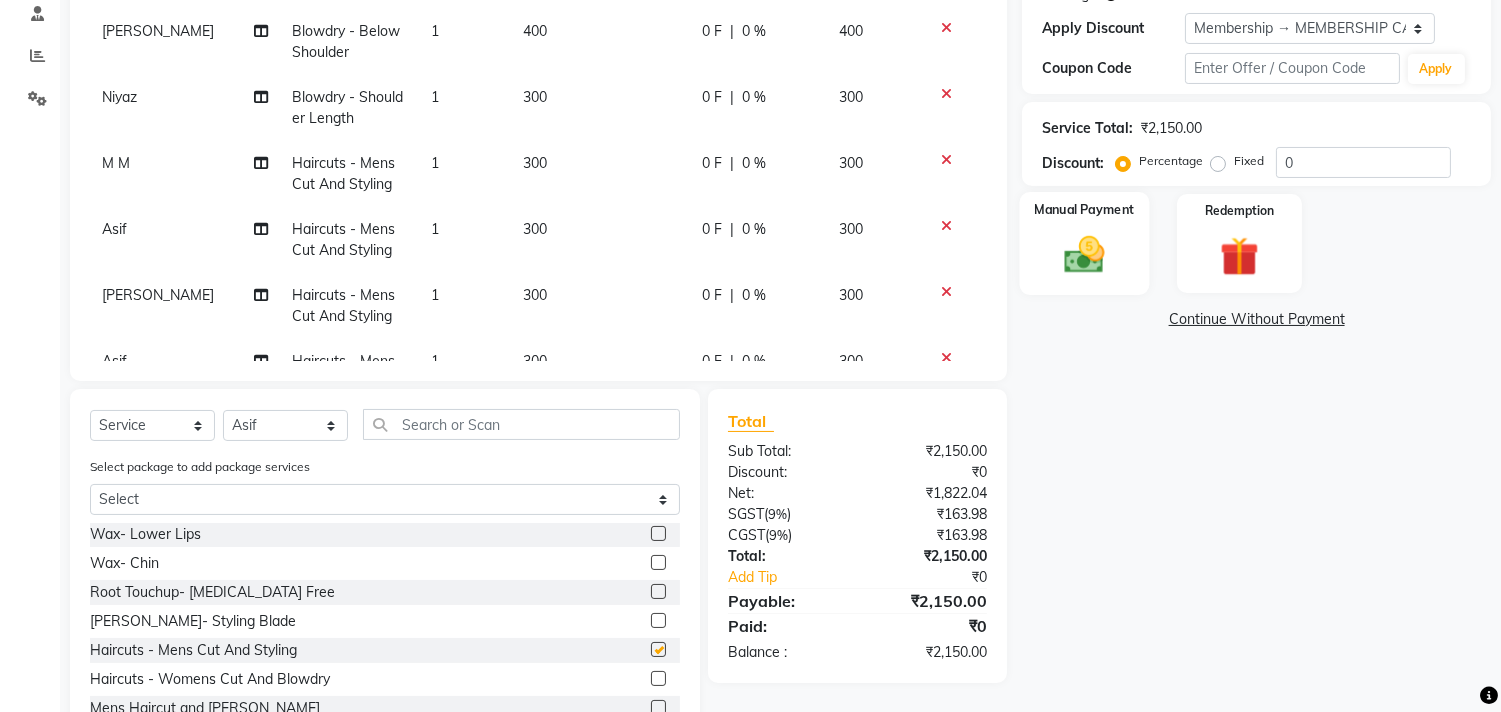 checkbox on "false" 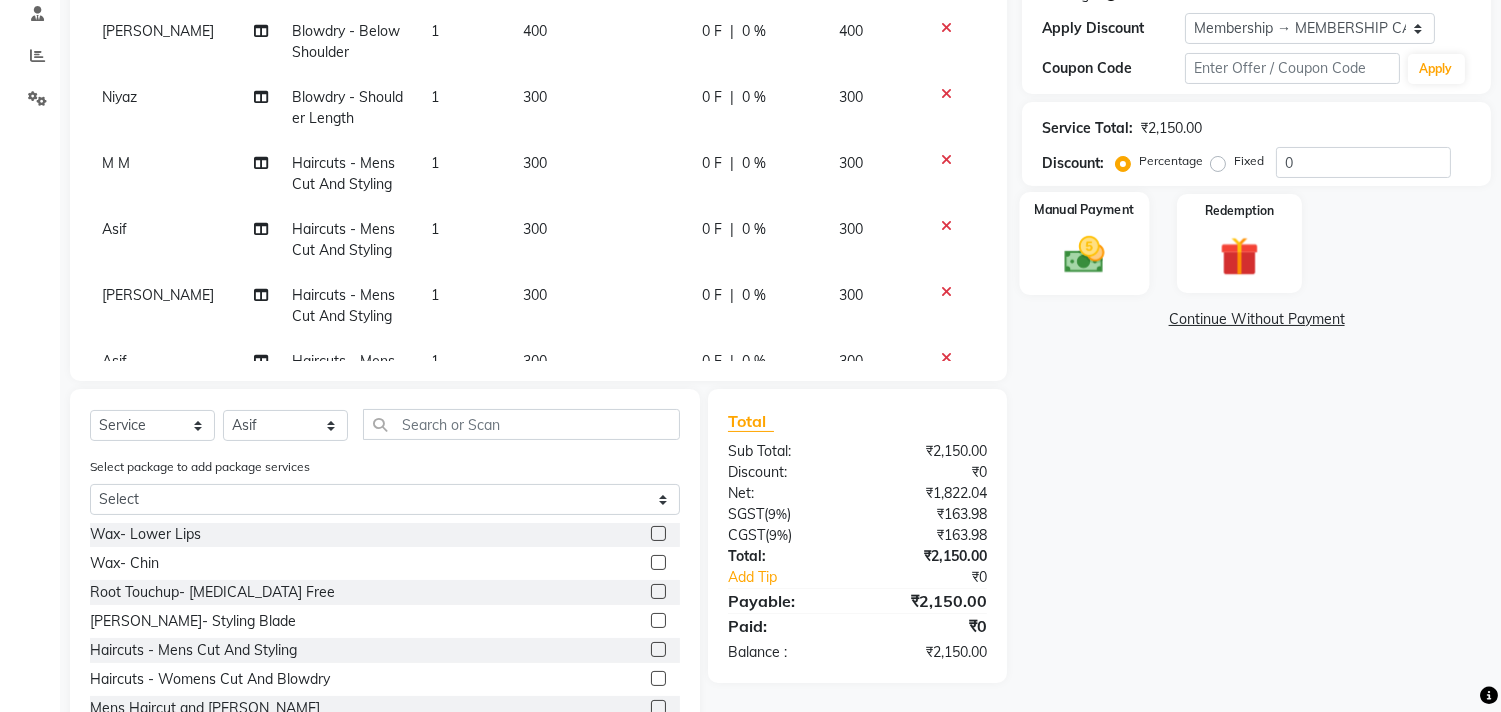 click 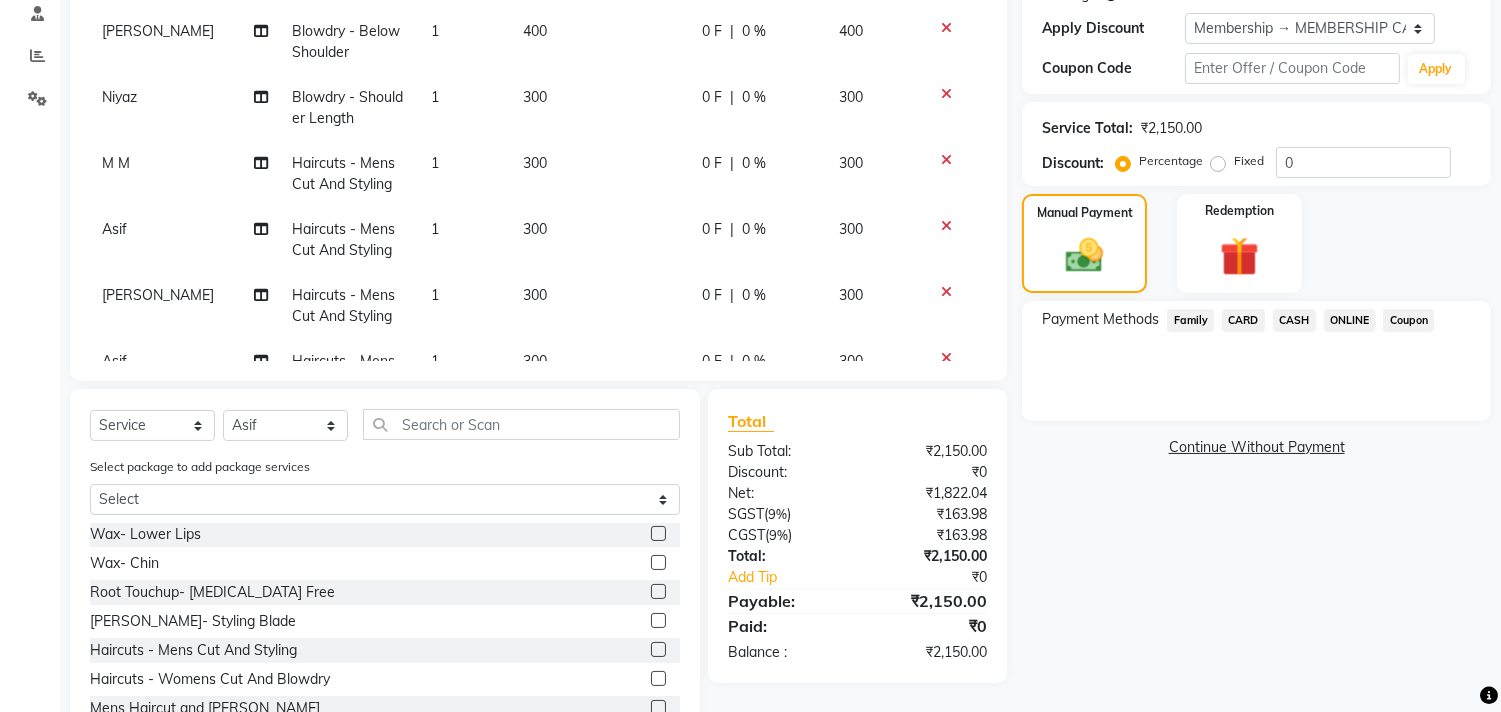 click on "ONLINE" 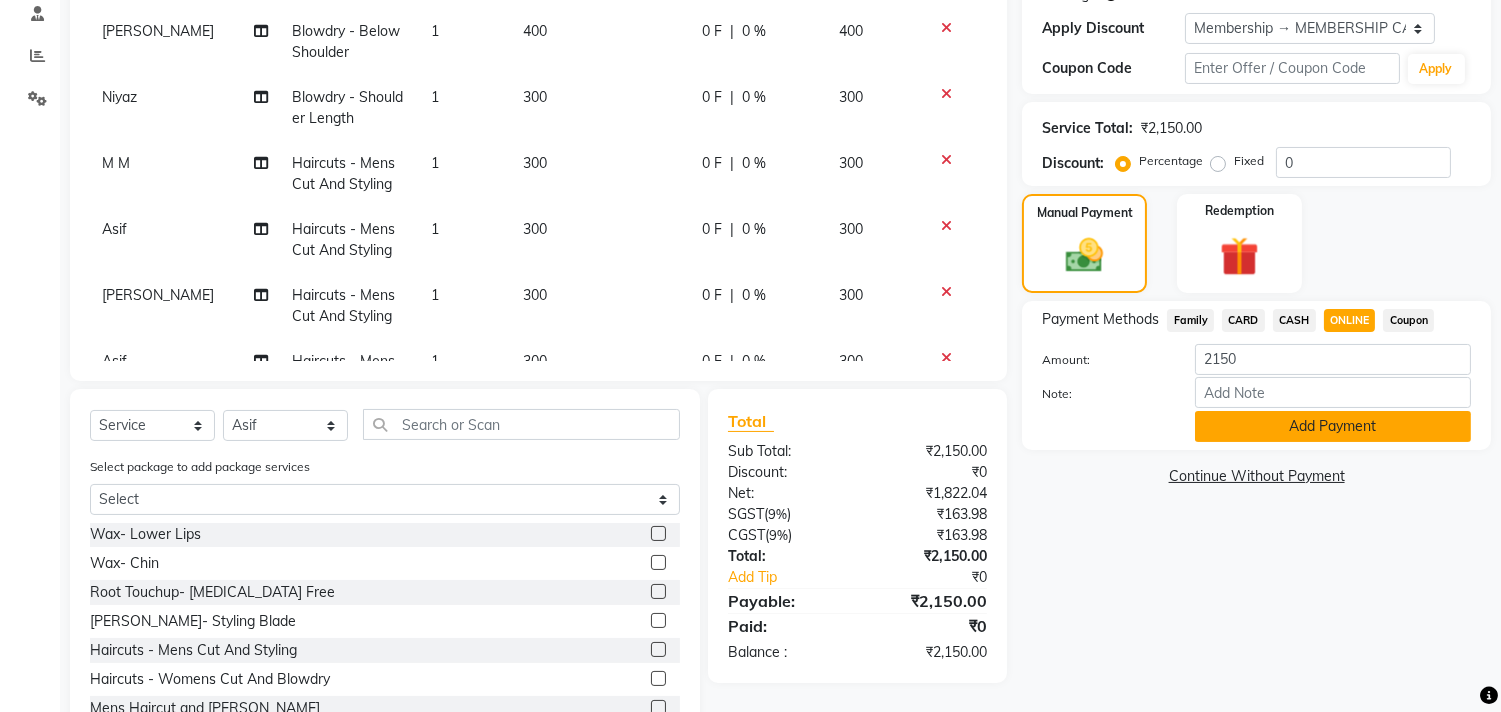 click on "Add Payment" 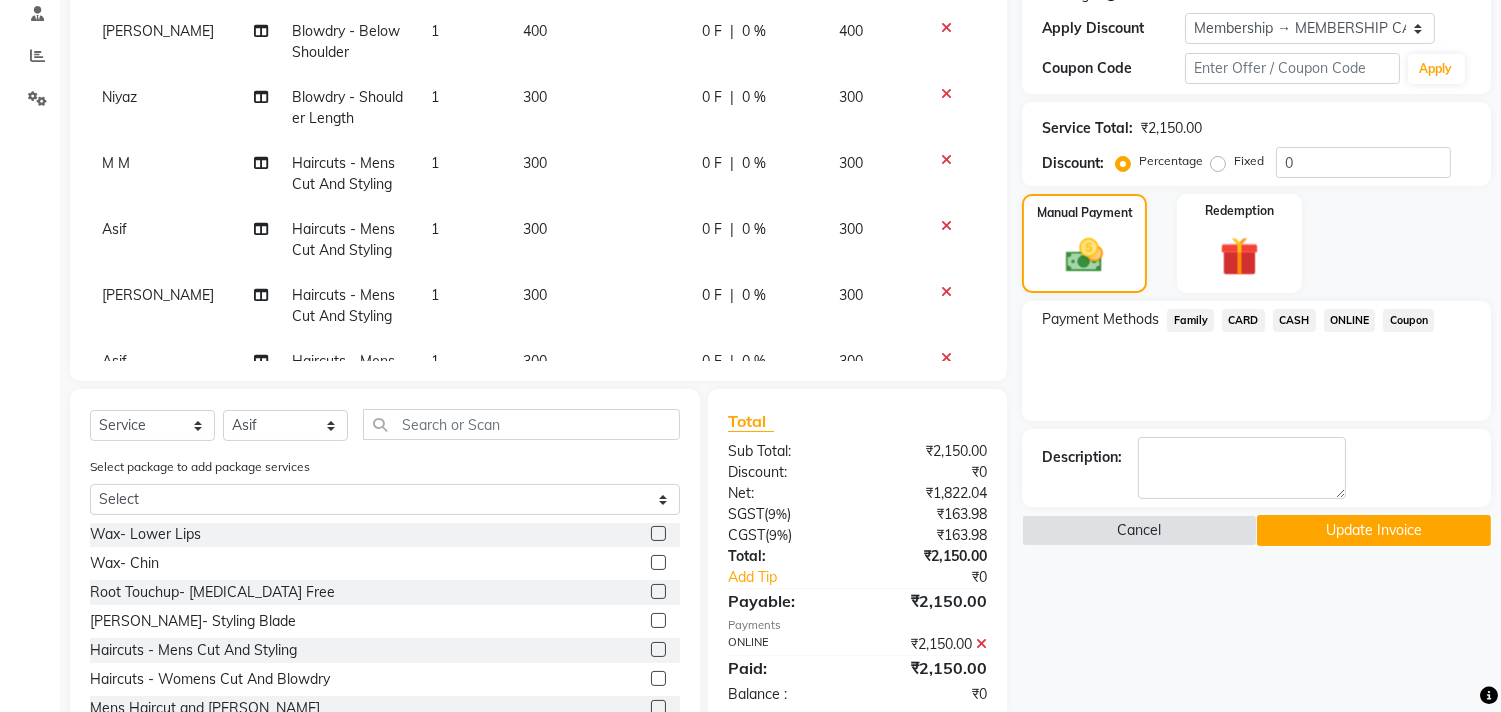 click on "Update Invoice" 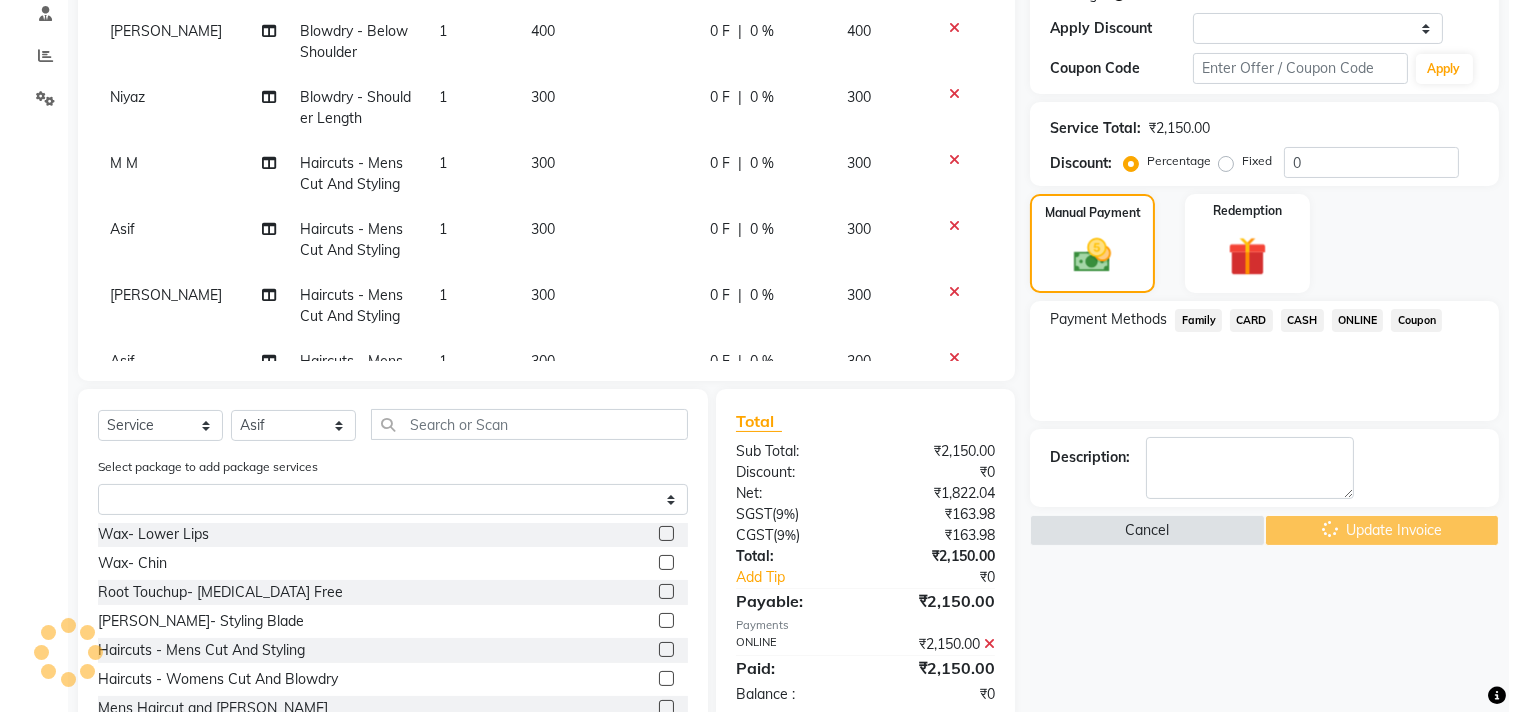 scroll, scrollTop: 0, scrollLeft: 0, axis: both 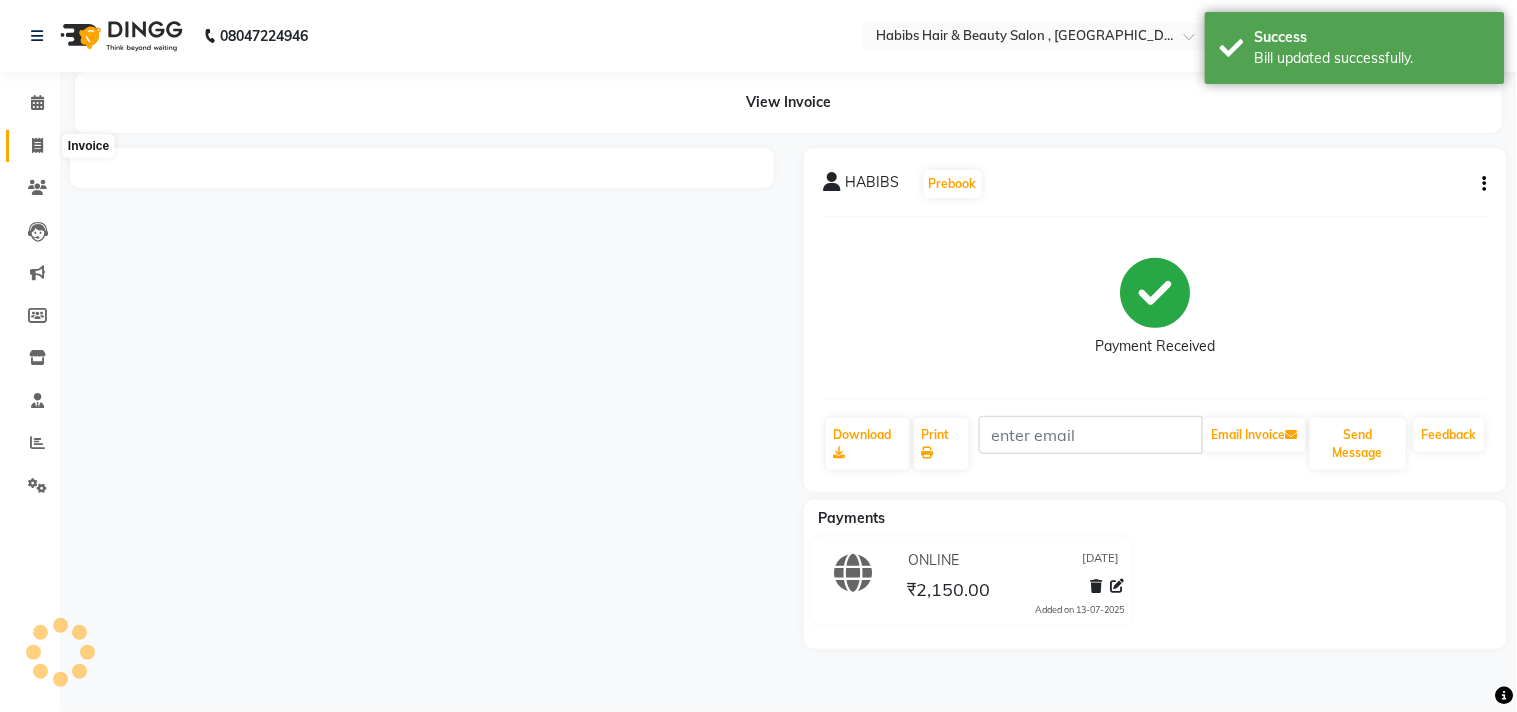 click 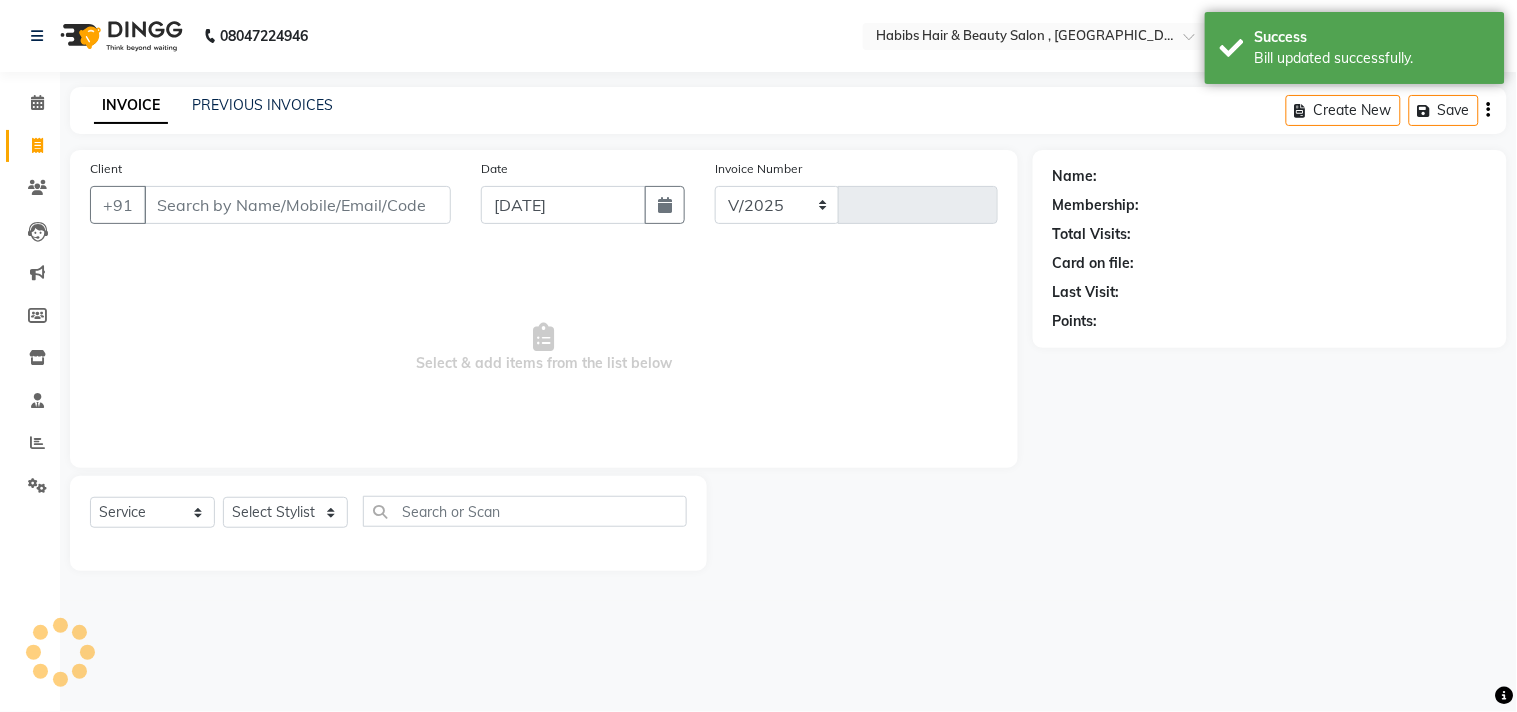 select on "4838" 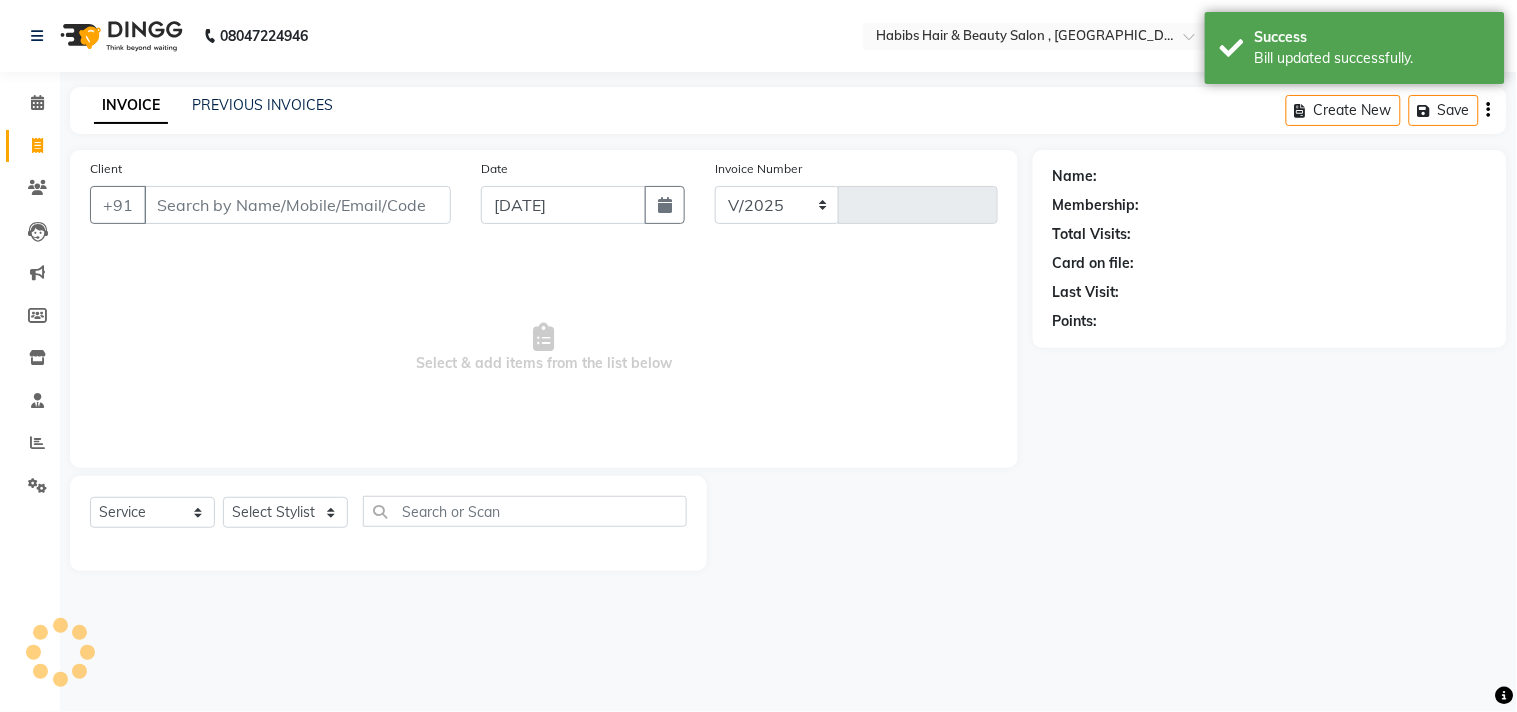 type on "1670" 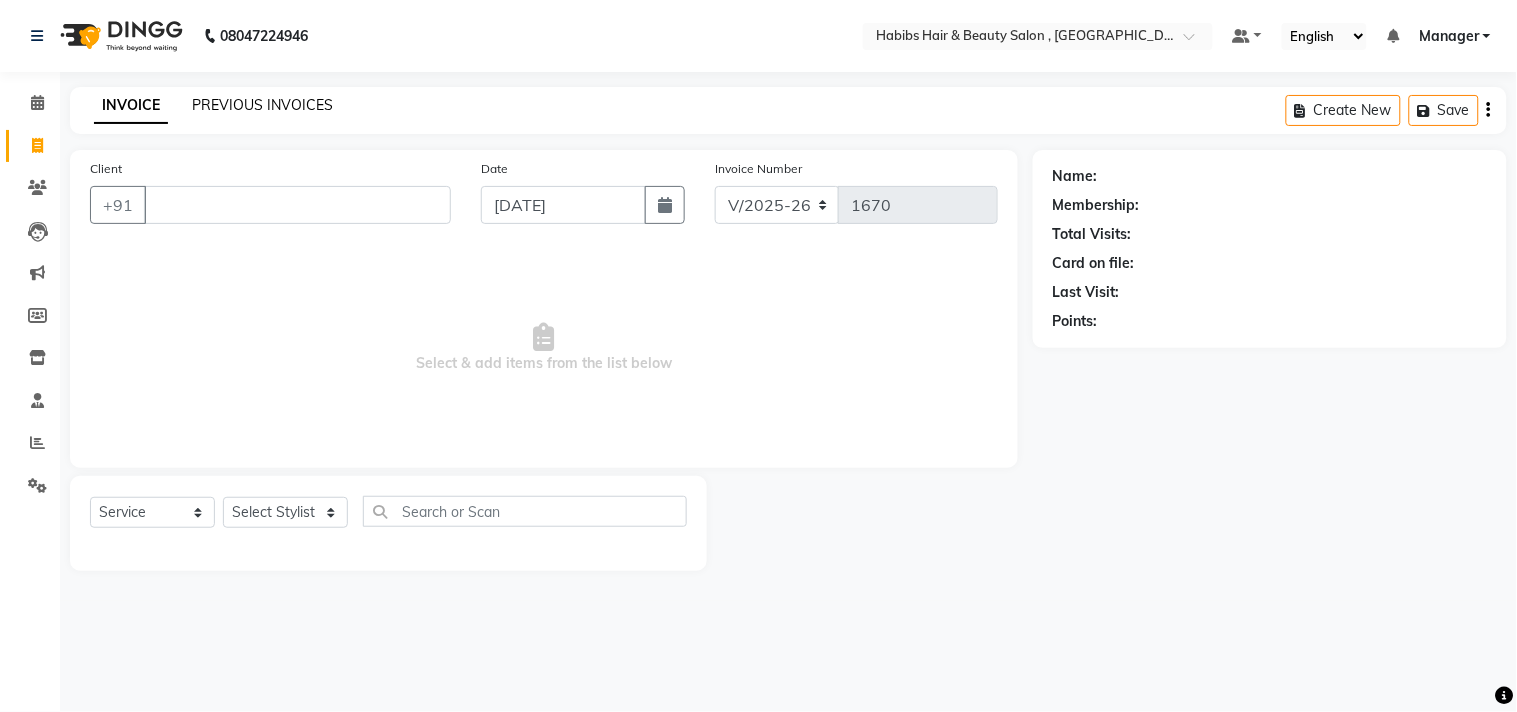 type 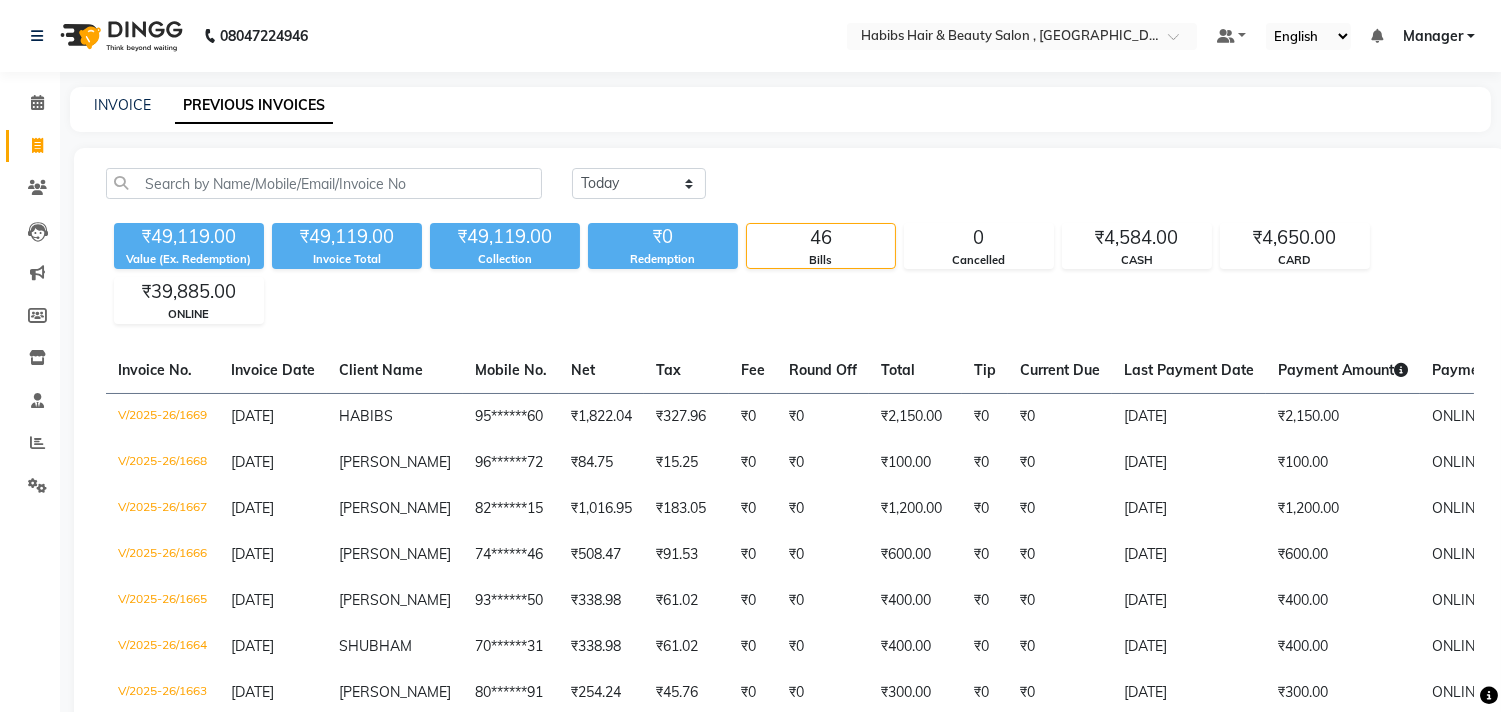 click on "INVOICE PREVIOUS INVOICES" 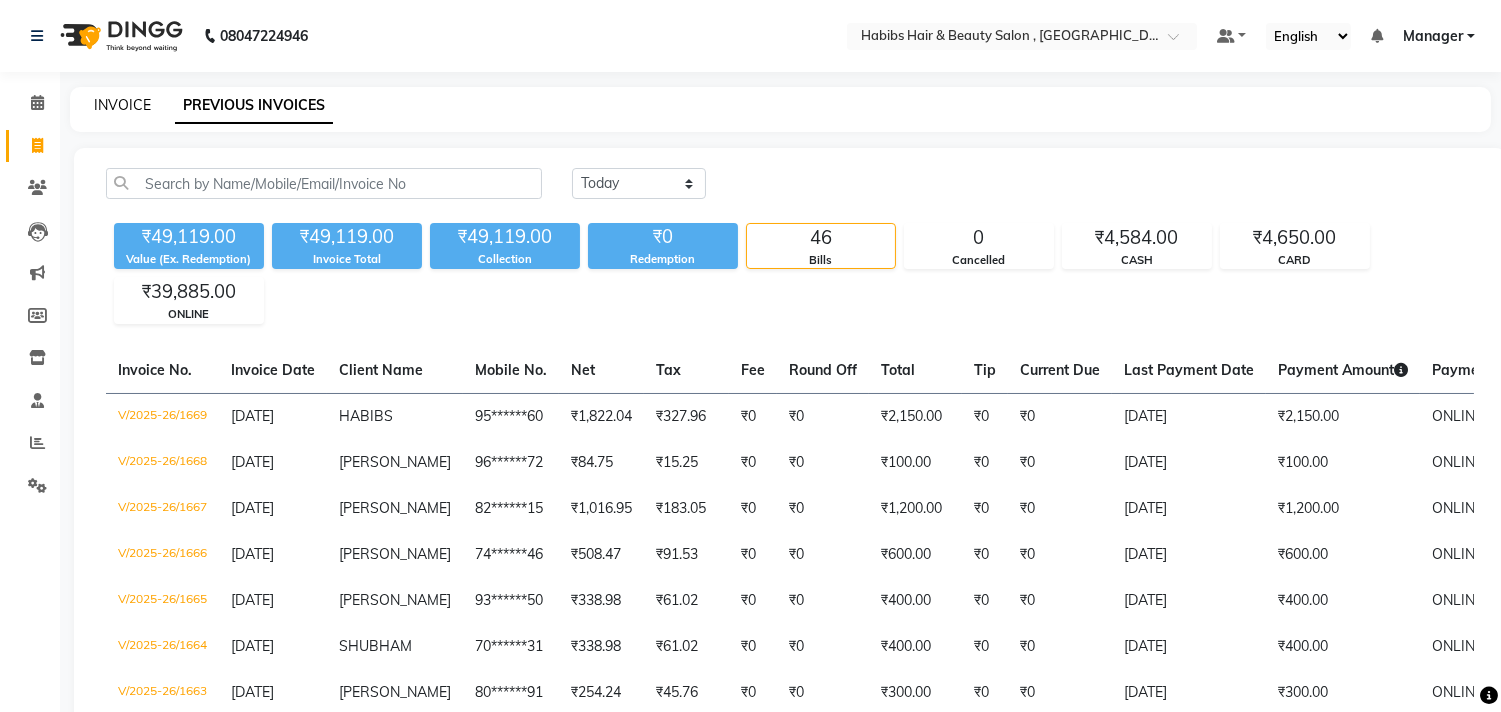 click on "INVOICE" 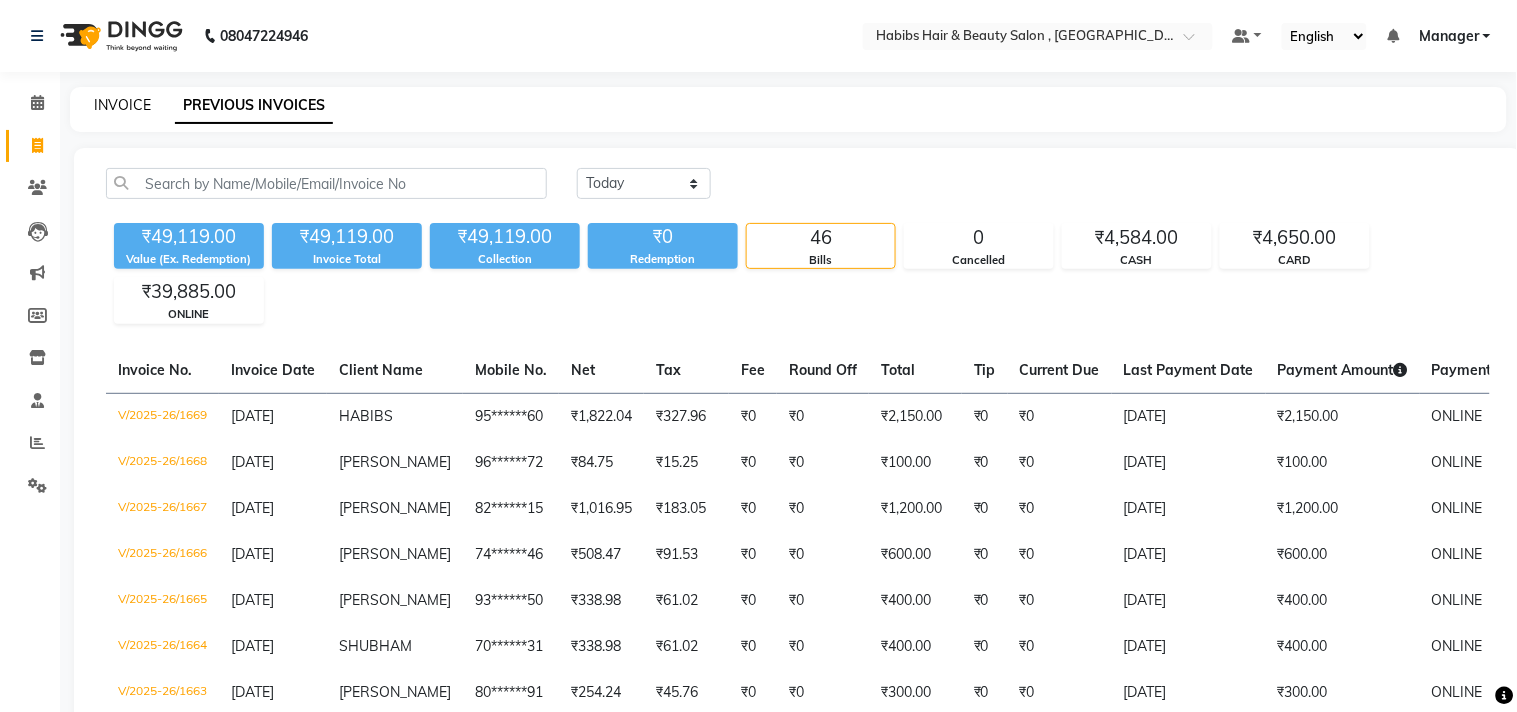 select on "service" 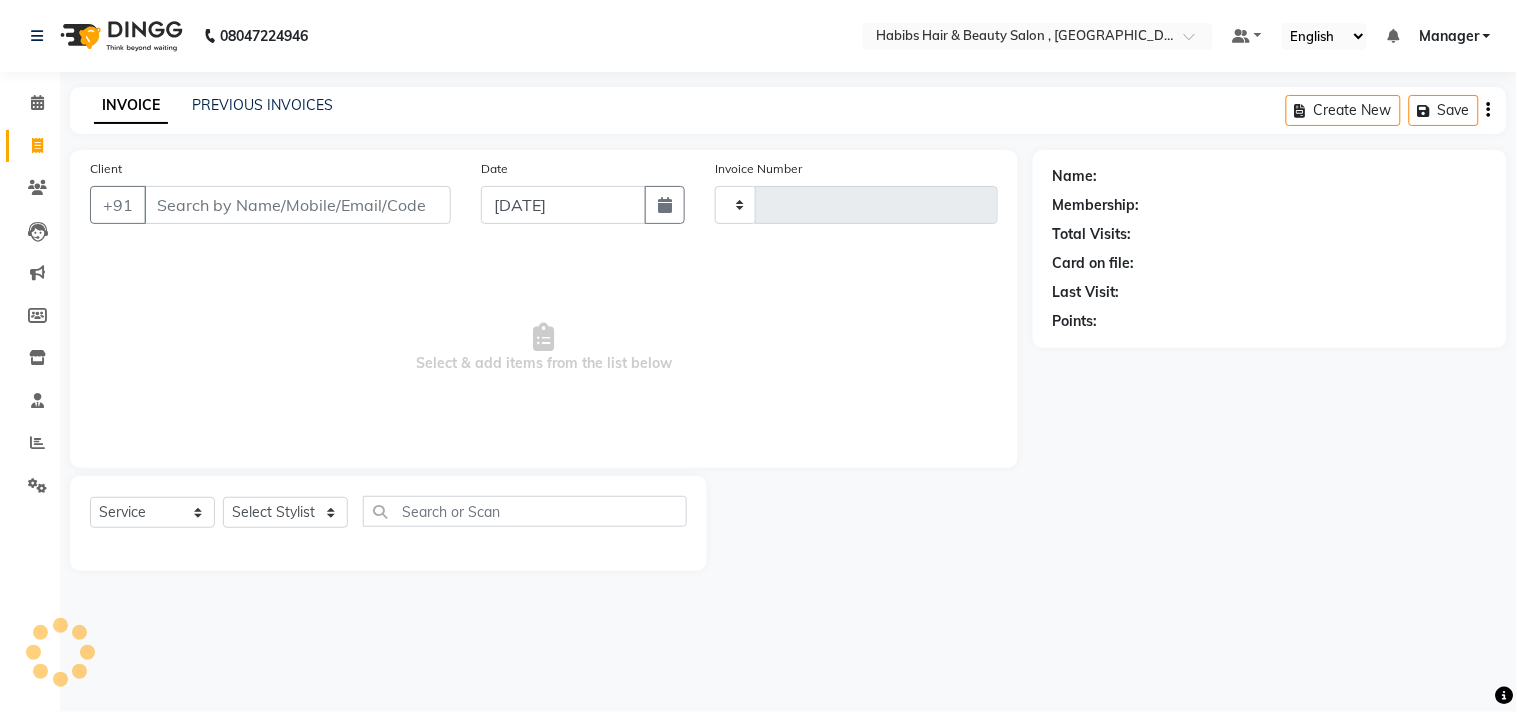 type on "1670" 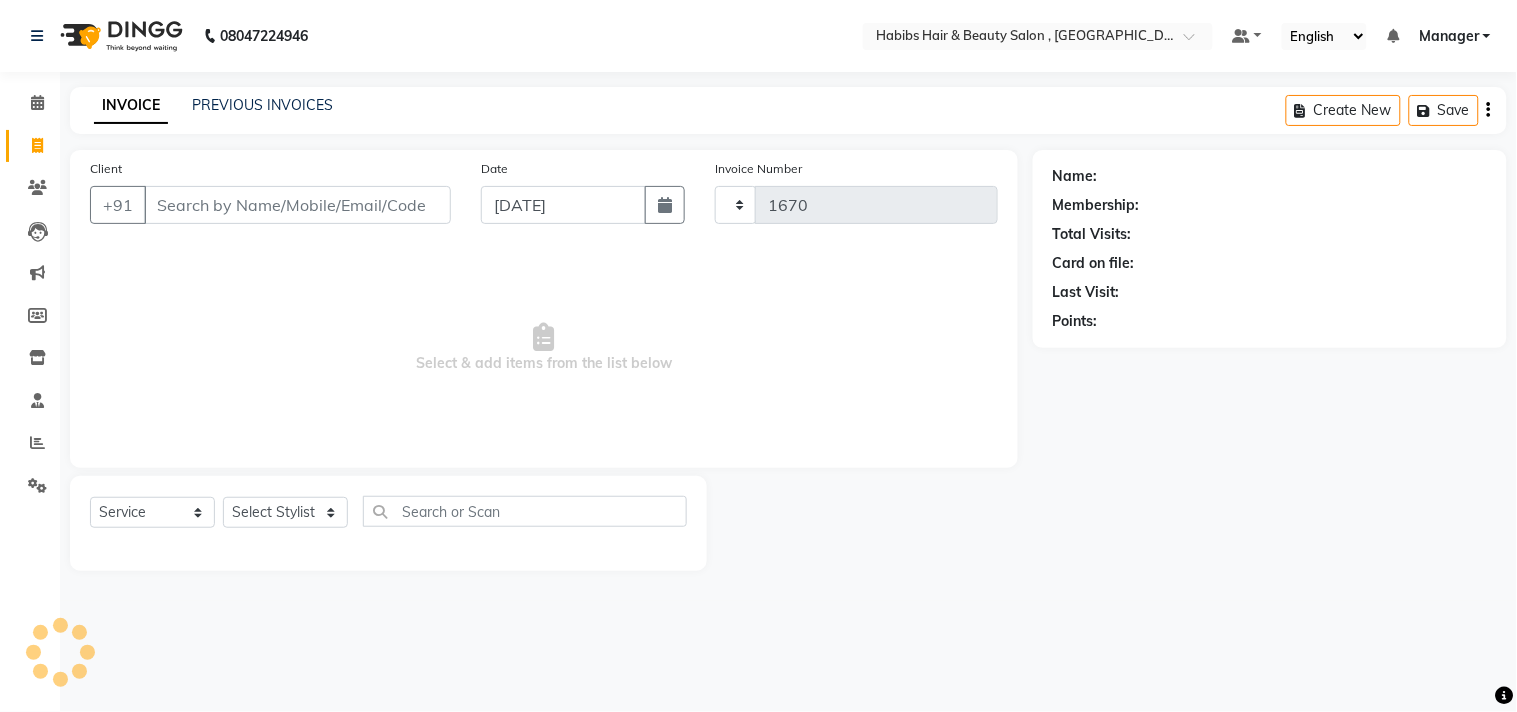 select on "4838" 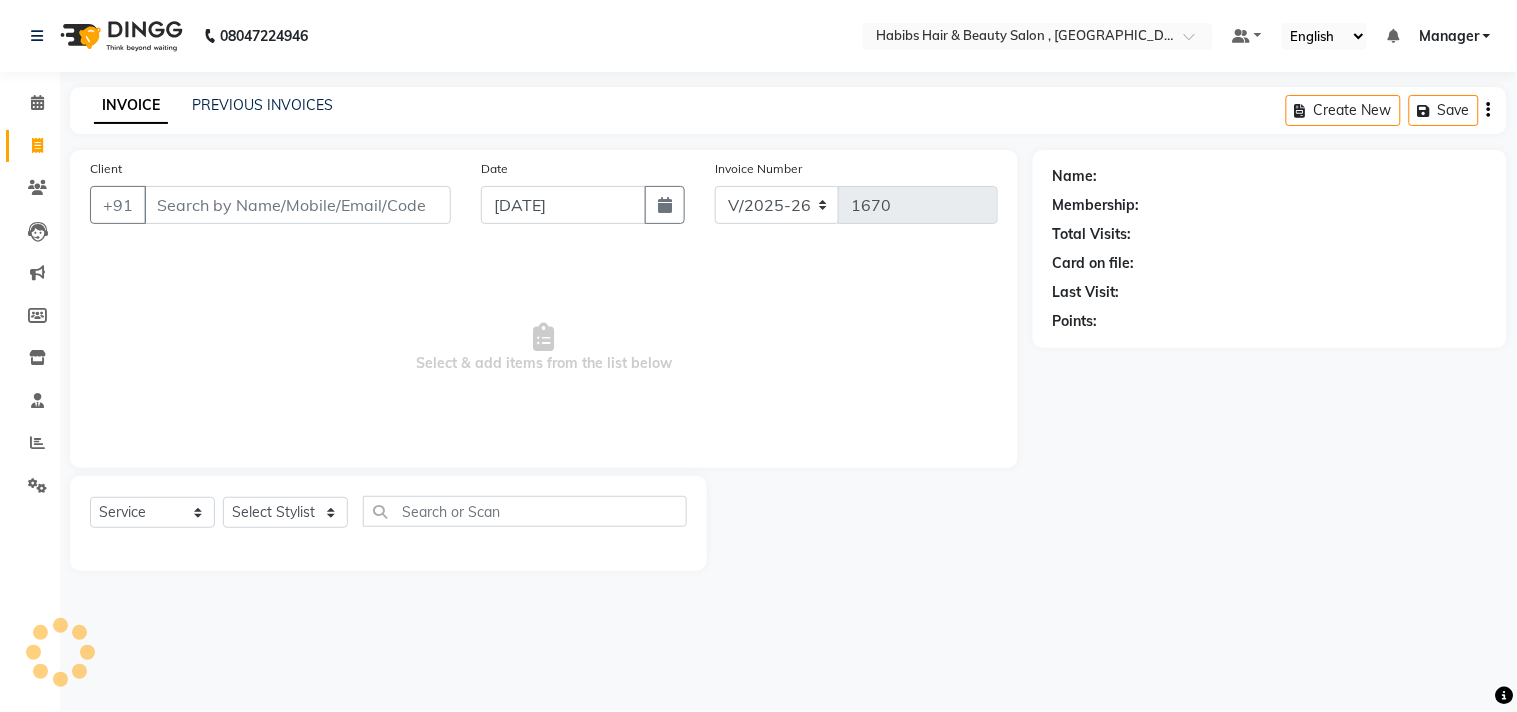click on "INVOICE PREVIOUS INVOICES Create New   Save" 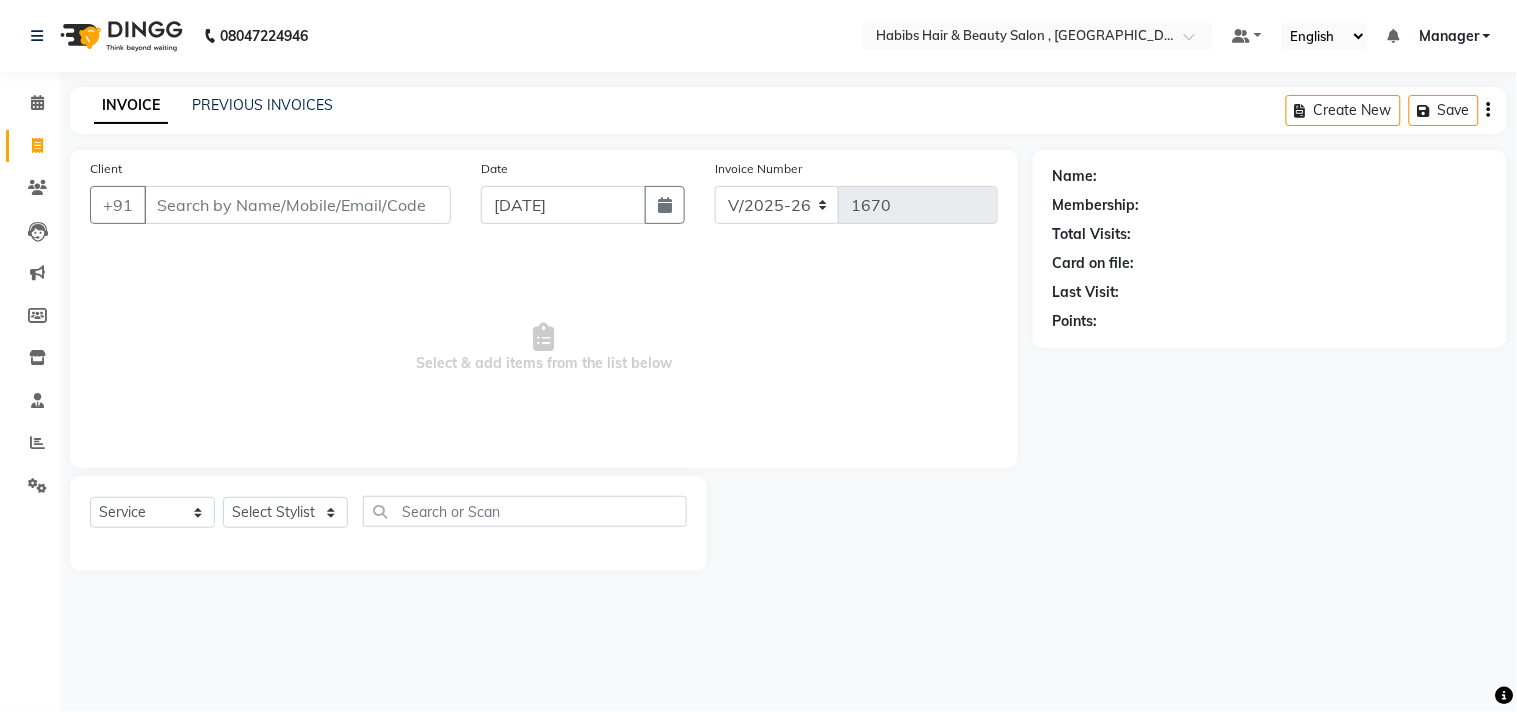 click on "08047224946 Select Location × Habibs Hair & Beauty Salon , Khalsa Default Panel My Panel English ENGLISH Español العربية मराठी हिंदी ગુજરાતી தமிழ் 中文 Notifications nothing to show Manager Manage Profile Change Password Sign out  Version:3.15.4  ☀ Habibs Hair & Beauty Salon , Khalsa  Calendar  Invoice  Clients  Leads   Marketing  Members  Inventory  Staff  Reports  Settings Completed InProgress Upcoming Dropped Tentative Check-In Confirm Bookings Generate Report Segments Page Builder INVOICE PREVIOUS INVOICES Create New   Save  Client +91 Date 13-07-2025 Invoice Number V/2025 V/2025-26 1670  Select & add items from the list below  Select  Service  Product  Membership  Package Voucher Prepaid Gift Card  Select Stylist ARIF Asif Manager M M Neelam Niyaz Salman Sameer Sayali Shahid Shahnawaz Vidya Zubair Name: Membership: Total Visits: Card on file: Last Visit:  Points:" at bounding box center [758, 356] 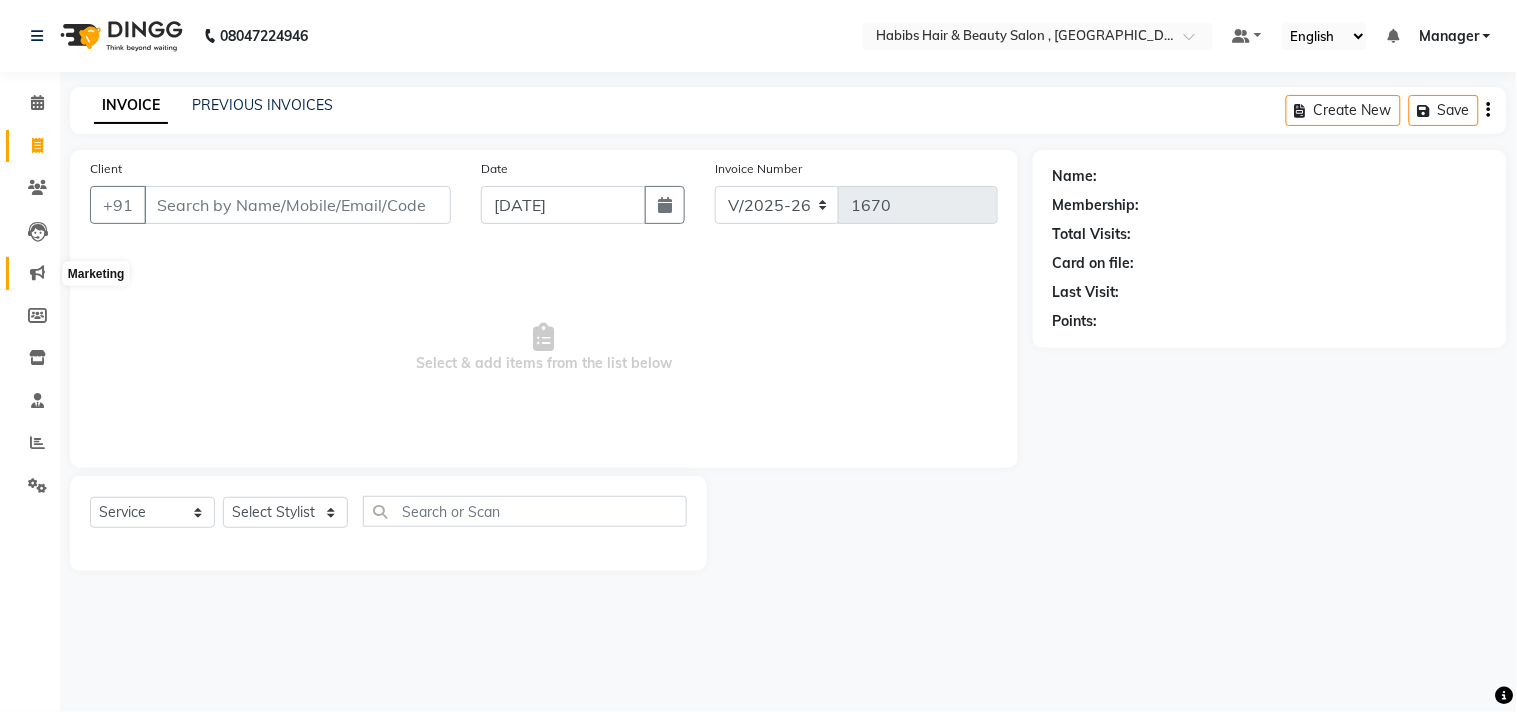 click 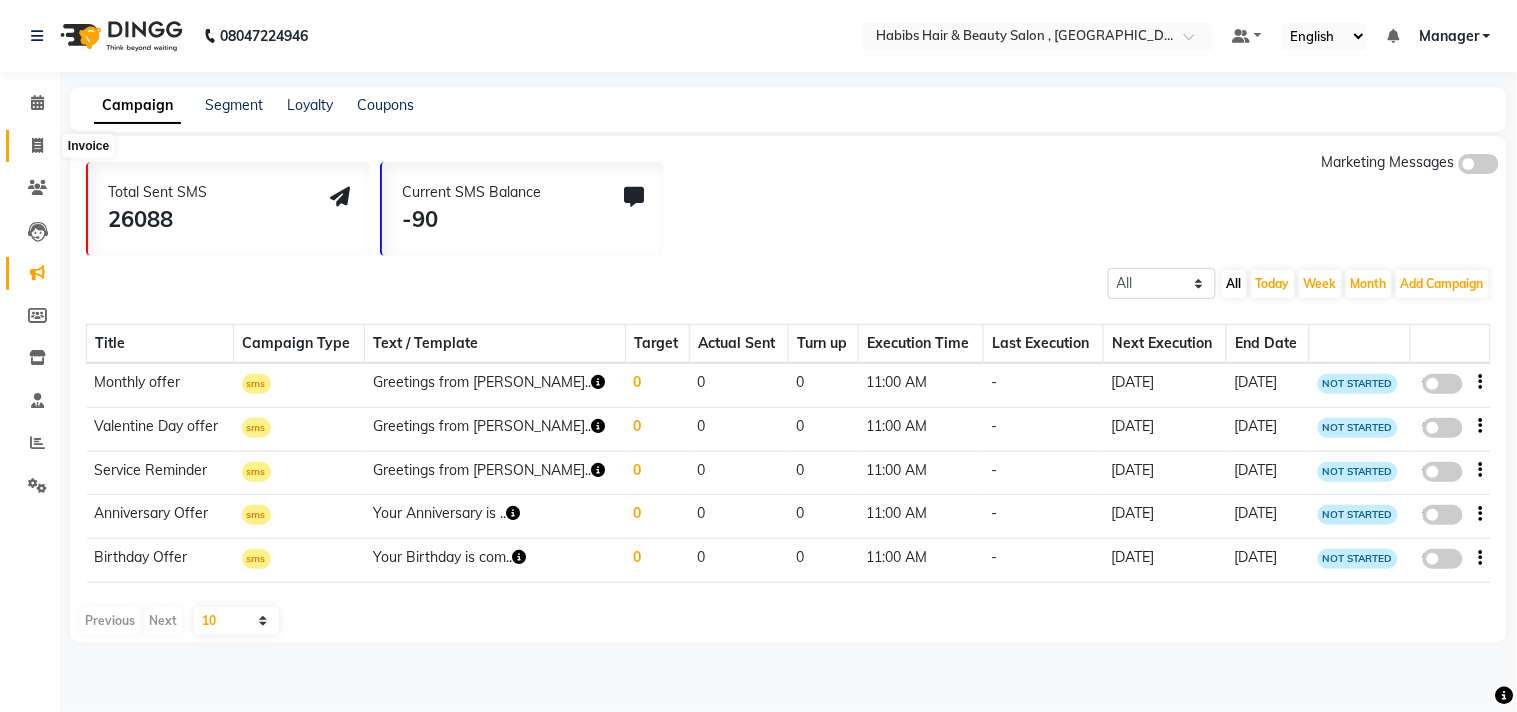 click 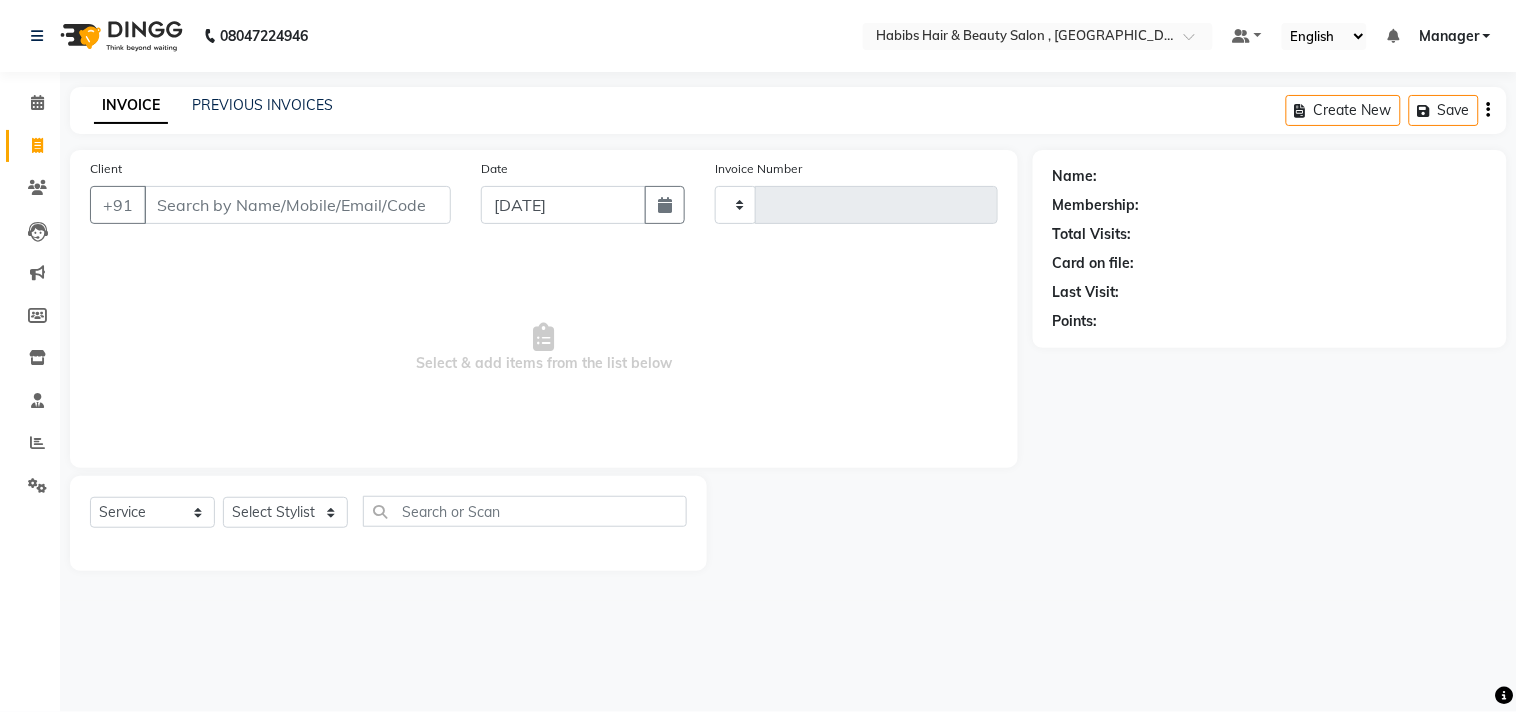 type on "1670" 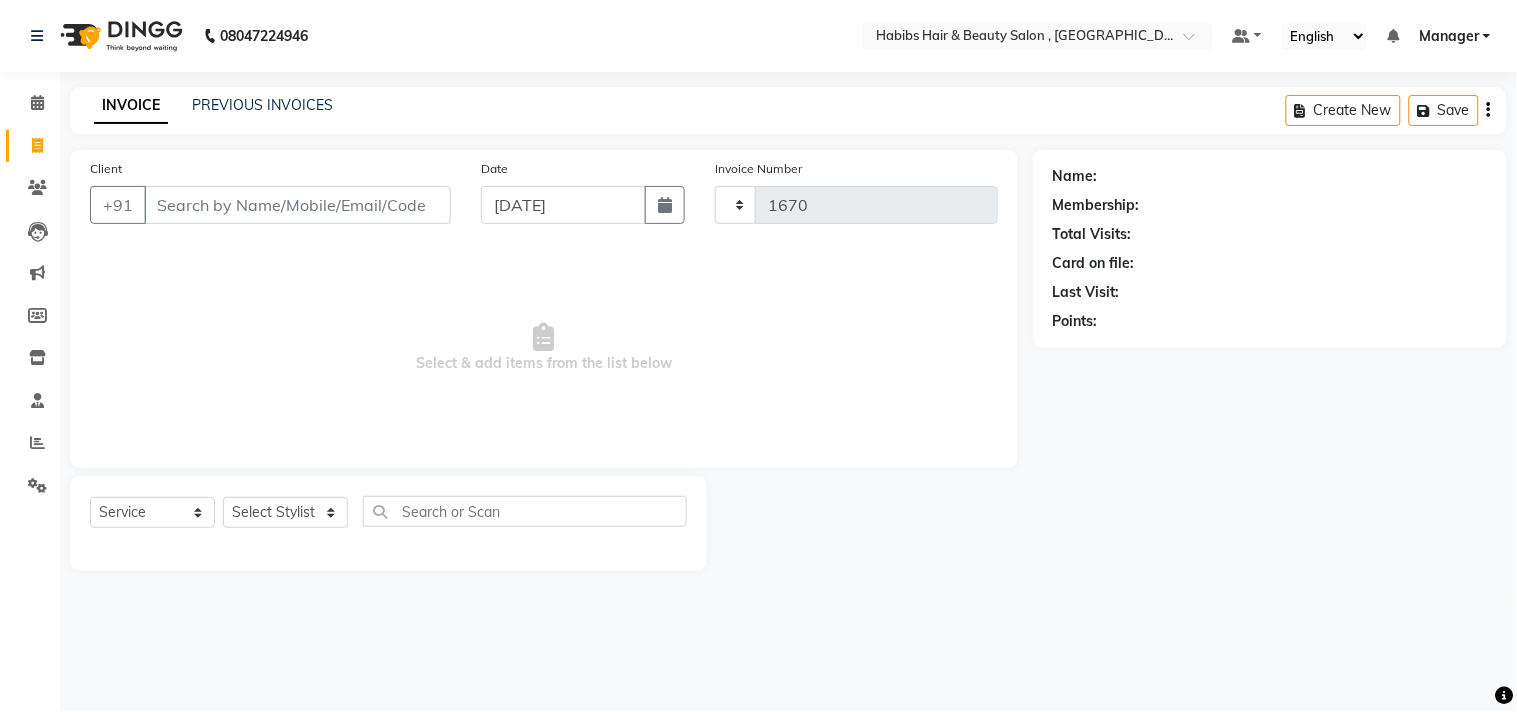 select on "4838" 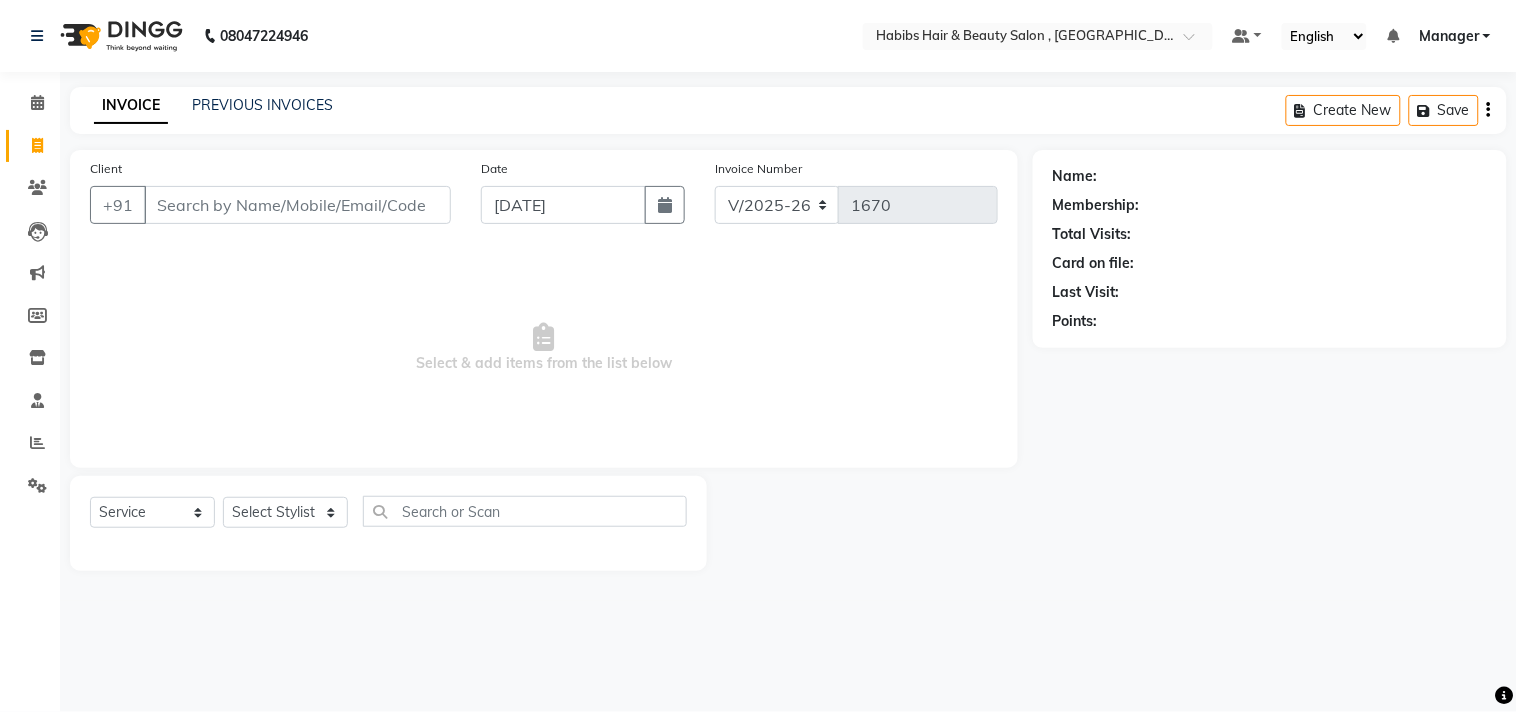 click on "INVOICE PREVIOUS INVOICES Create New   Save  Client +91 Date 13-07-2025 Invoice Number V/2025 V/2025-26 1670  Select & add items from the list below  Select  Service  Product  Membership  Package Voucher Prepaid Gift Card  Select Stylist ARIF Asif Manager M M Neelam Niyaz Salman Sameer Sayali Shahid Shahnawaz Vidya Zubair Name: Membership: Total Visits: Card on file: Last Visit:  Points:" 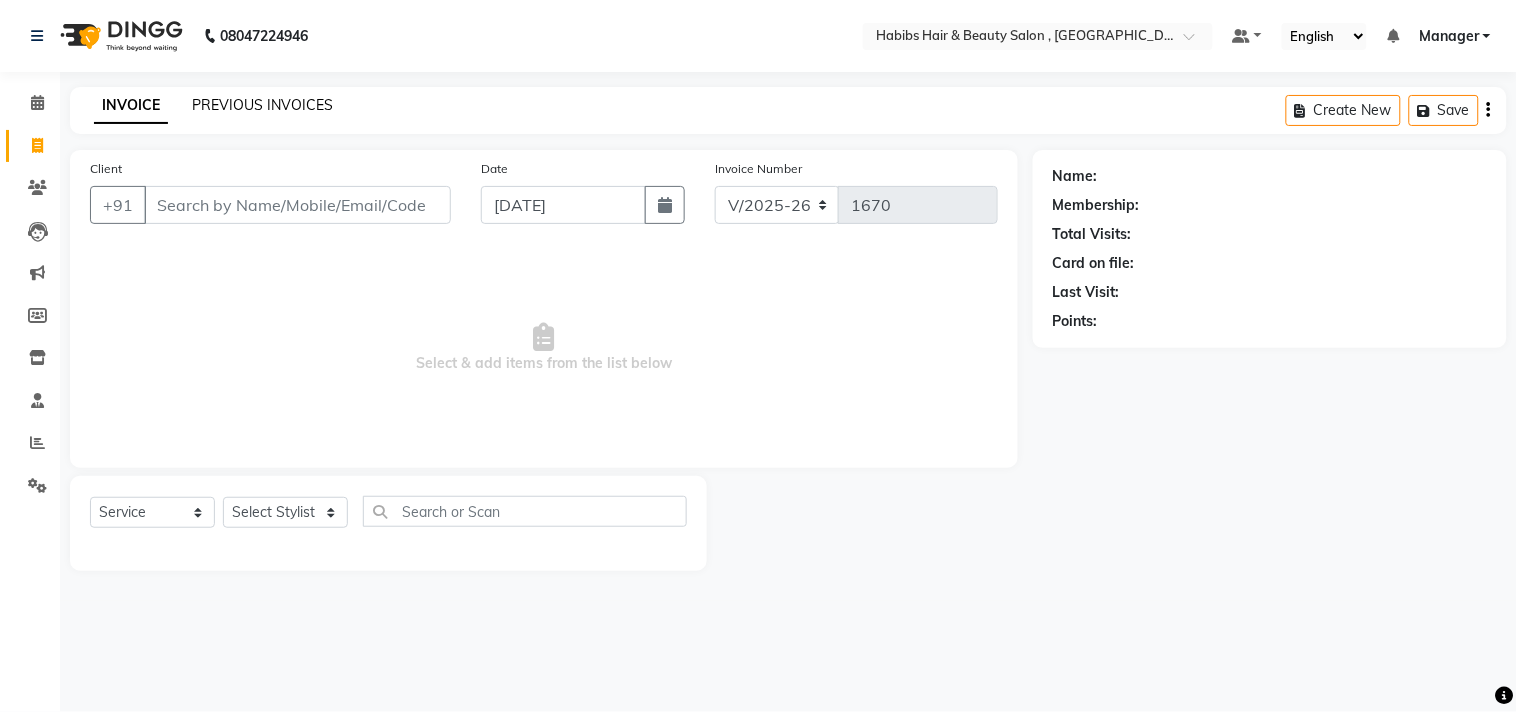 click on "PREVIOUS INVOICES" 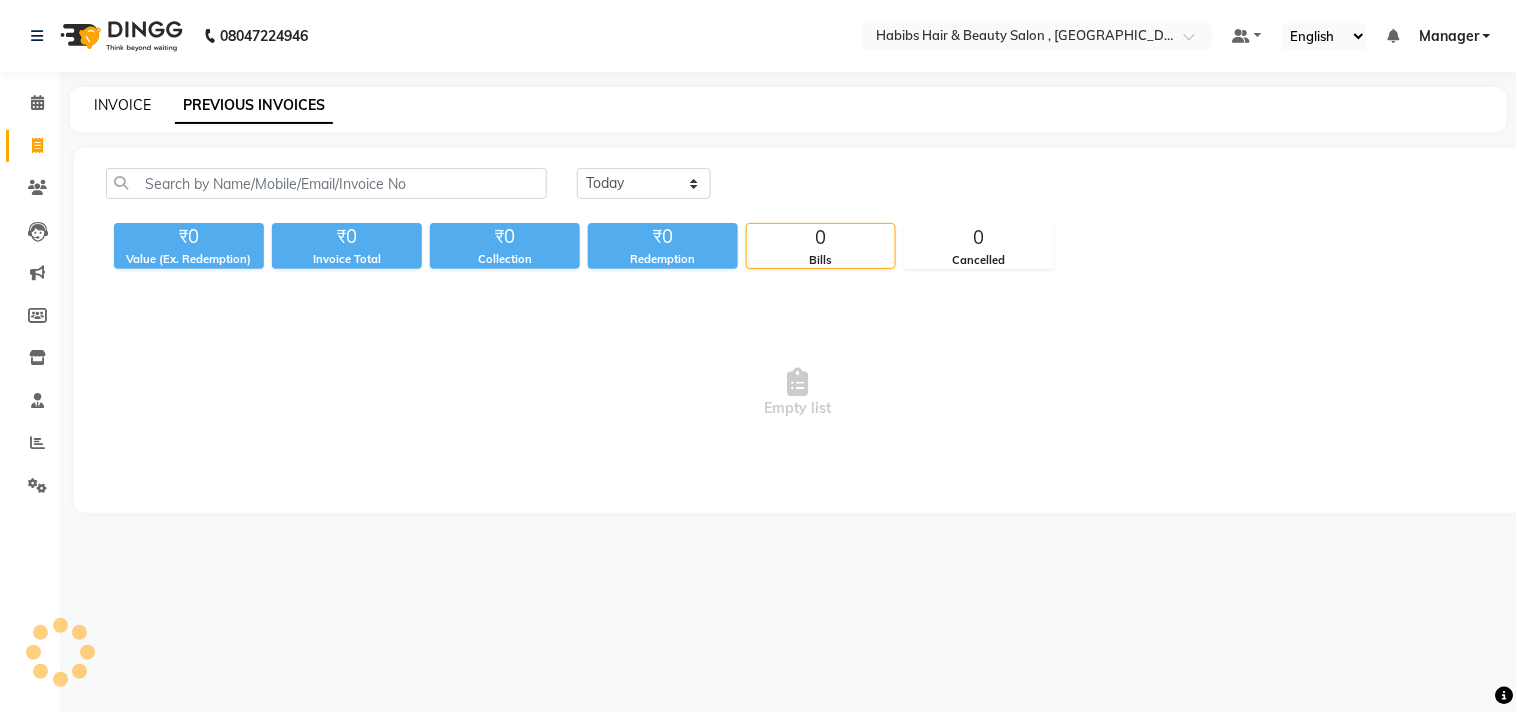 click on "INVOICE" 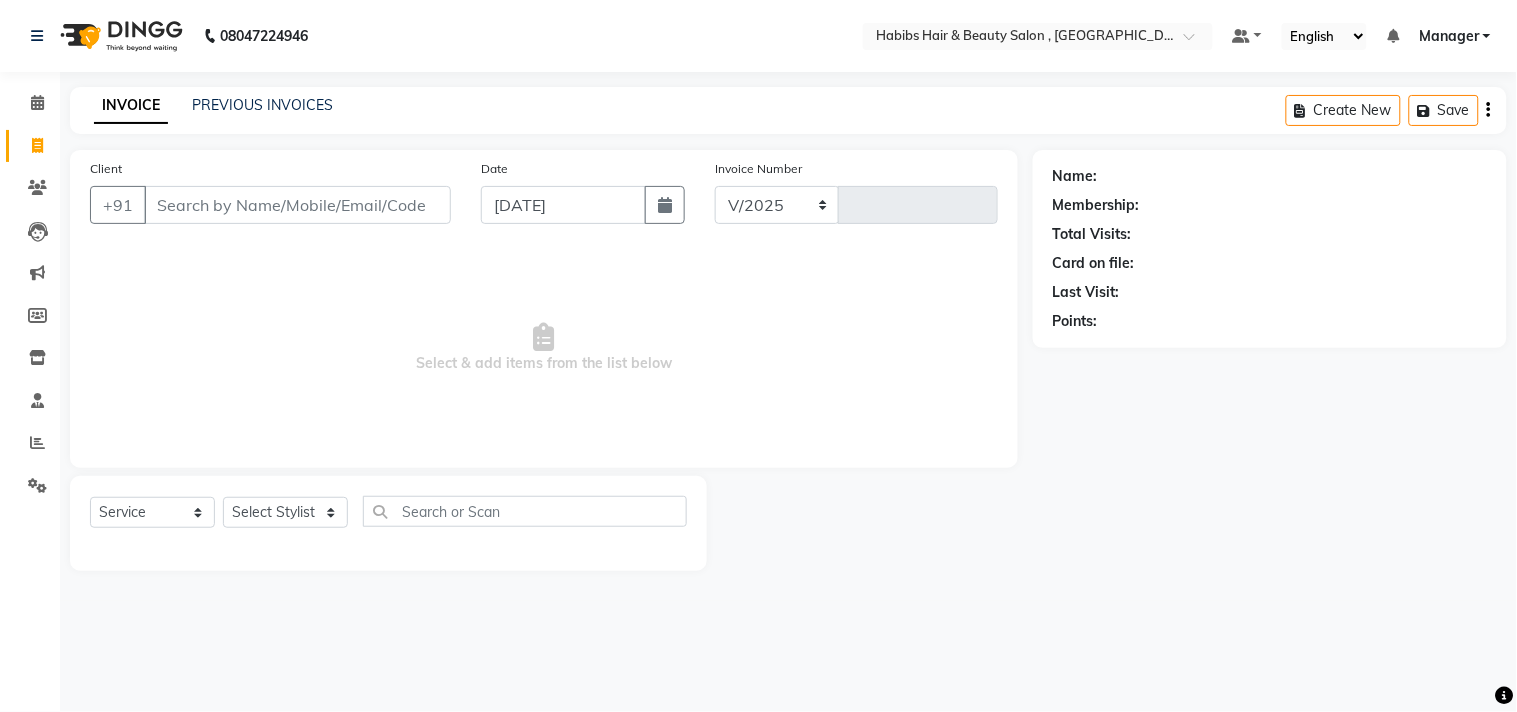 select on "4838" 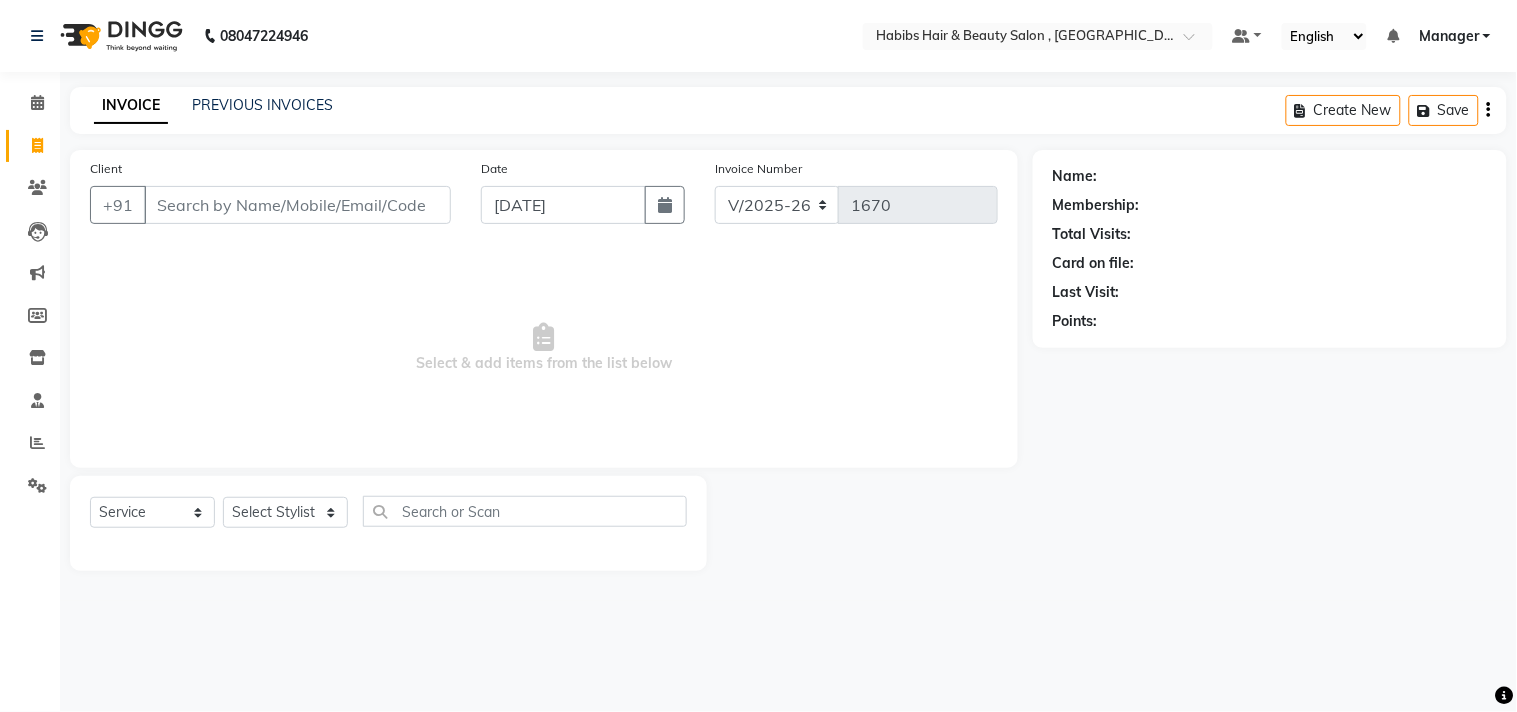 click on "INVOICE PREVIOUS INVOICES Create New   Save  Client +91 Date 13-07-2025 Invoice Number V/2025 V/2025-26 1670  Select & add items from the list below  Select  Service  Product  Membership  Package Voucher Prepaid Gift Card  Select Stylist ARIF Asif Manager M M Neelam Niyaz Salman Sameer Sayali Shahid Shahnawaz Vidya Zubair Name: Membership: Total Visits: Card on file: Last Visit:  Points:" 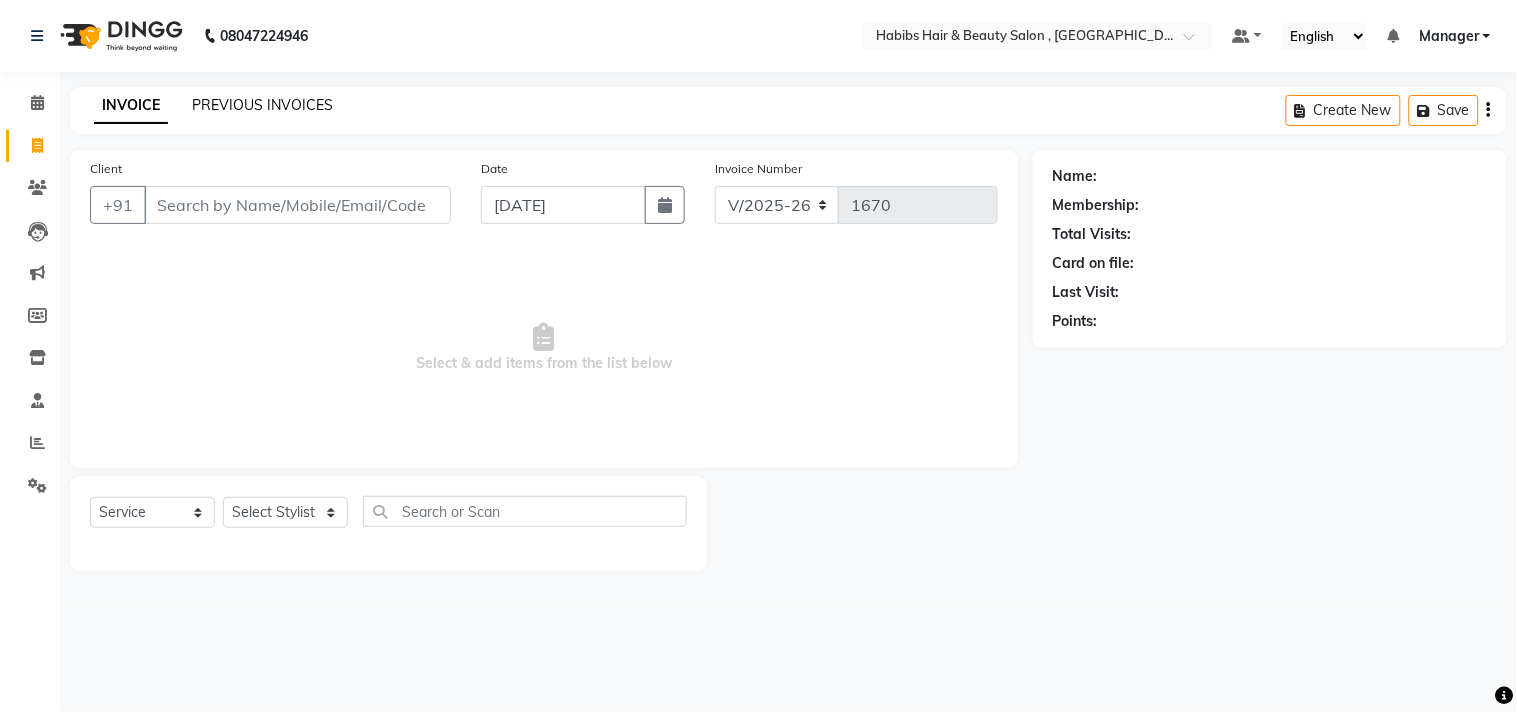 click on "PREVIOUS INVOICES" 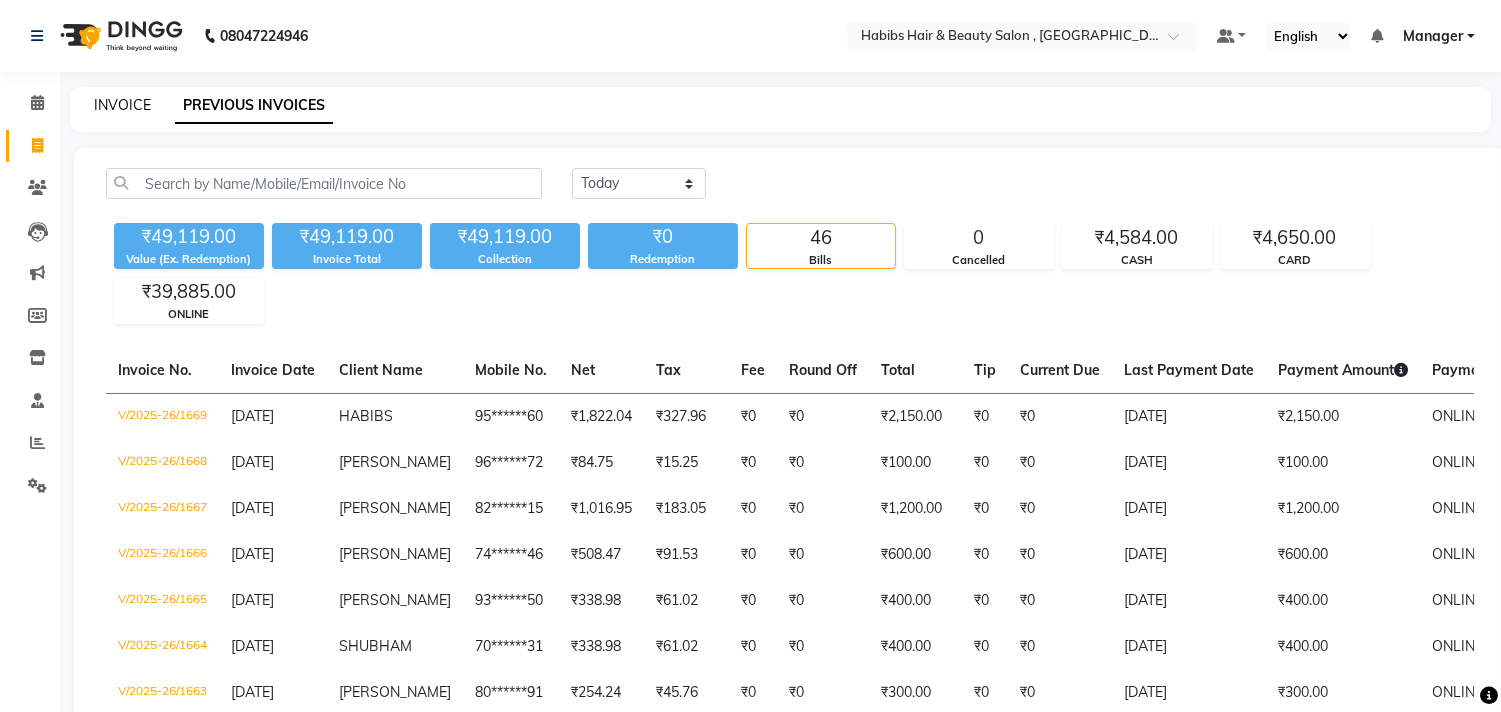 click on "INVOICE" 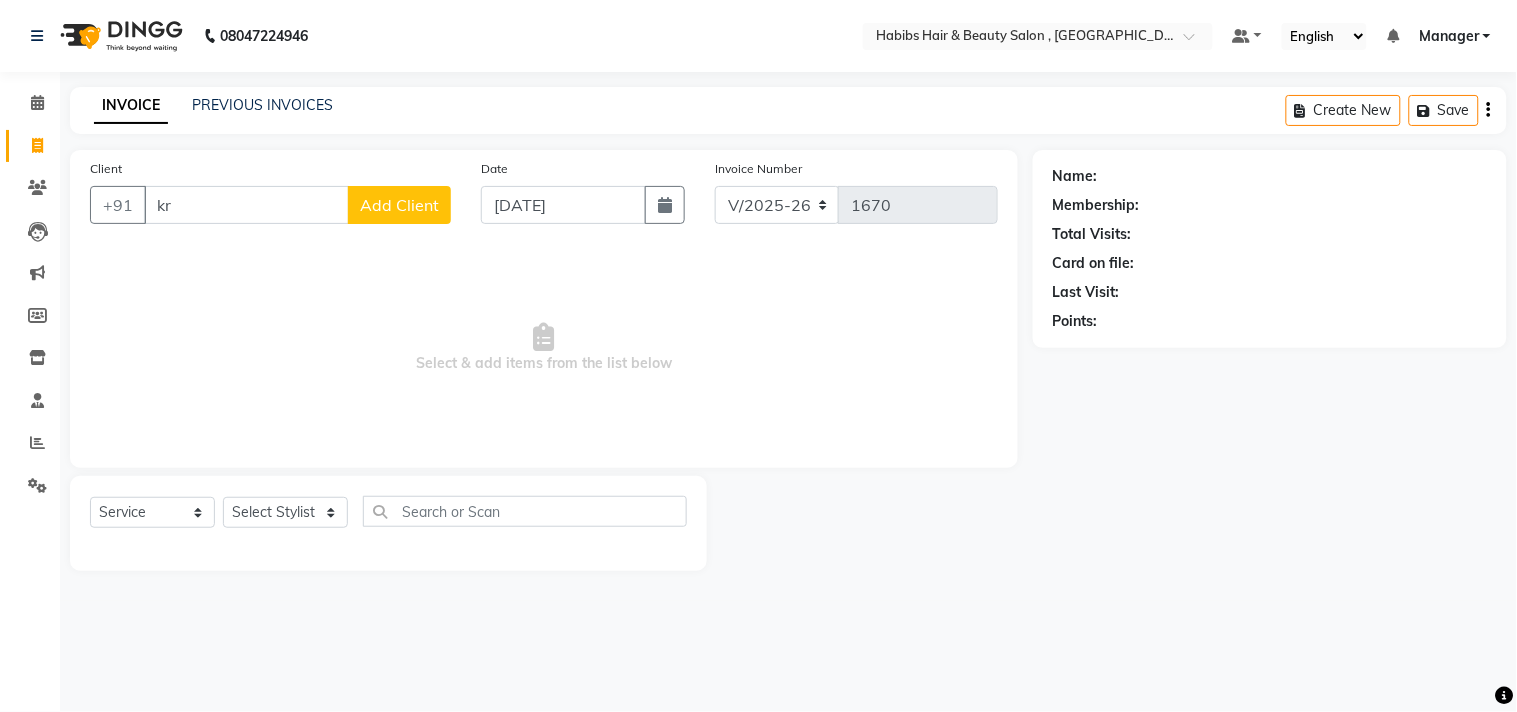 type on "k" 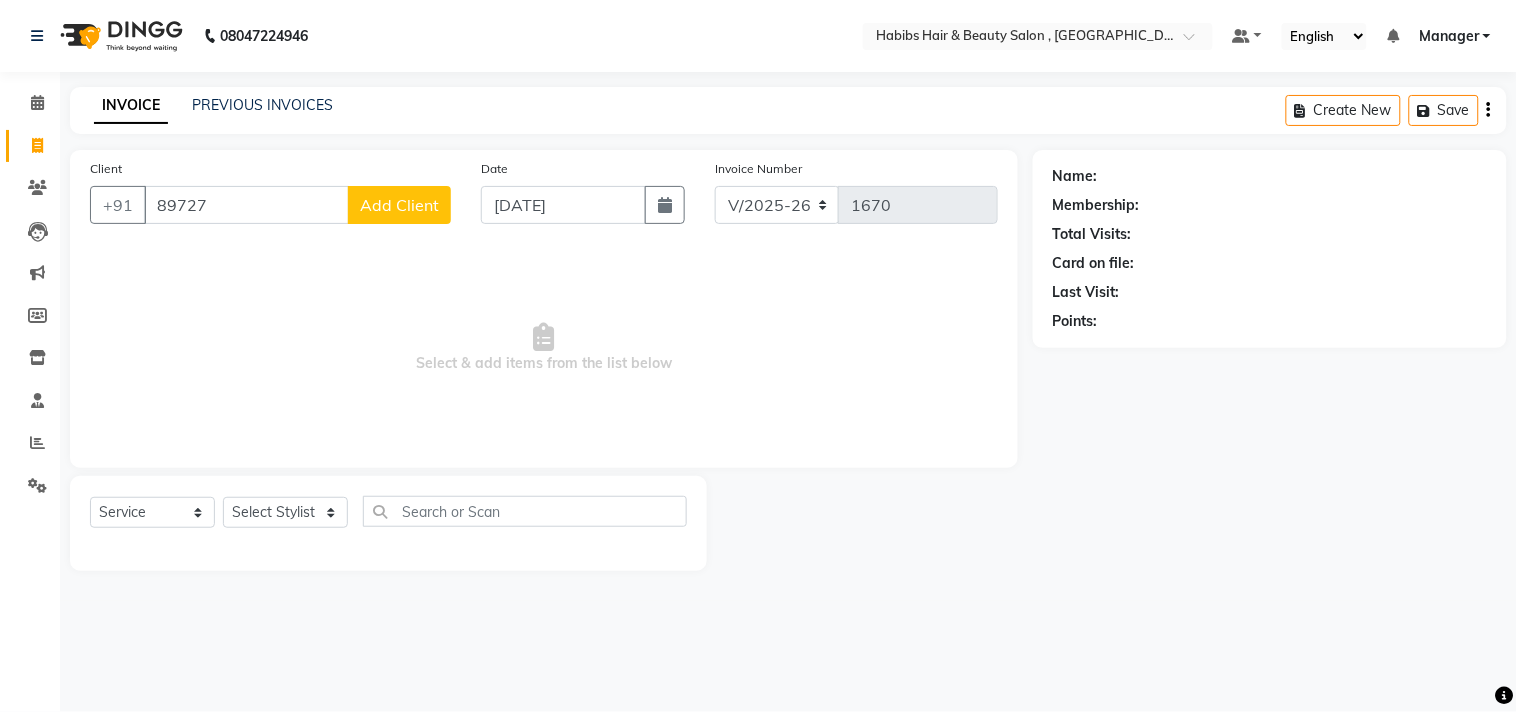 type on "89727" 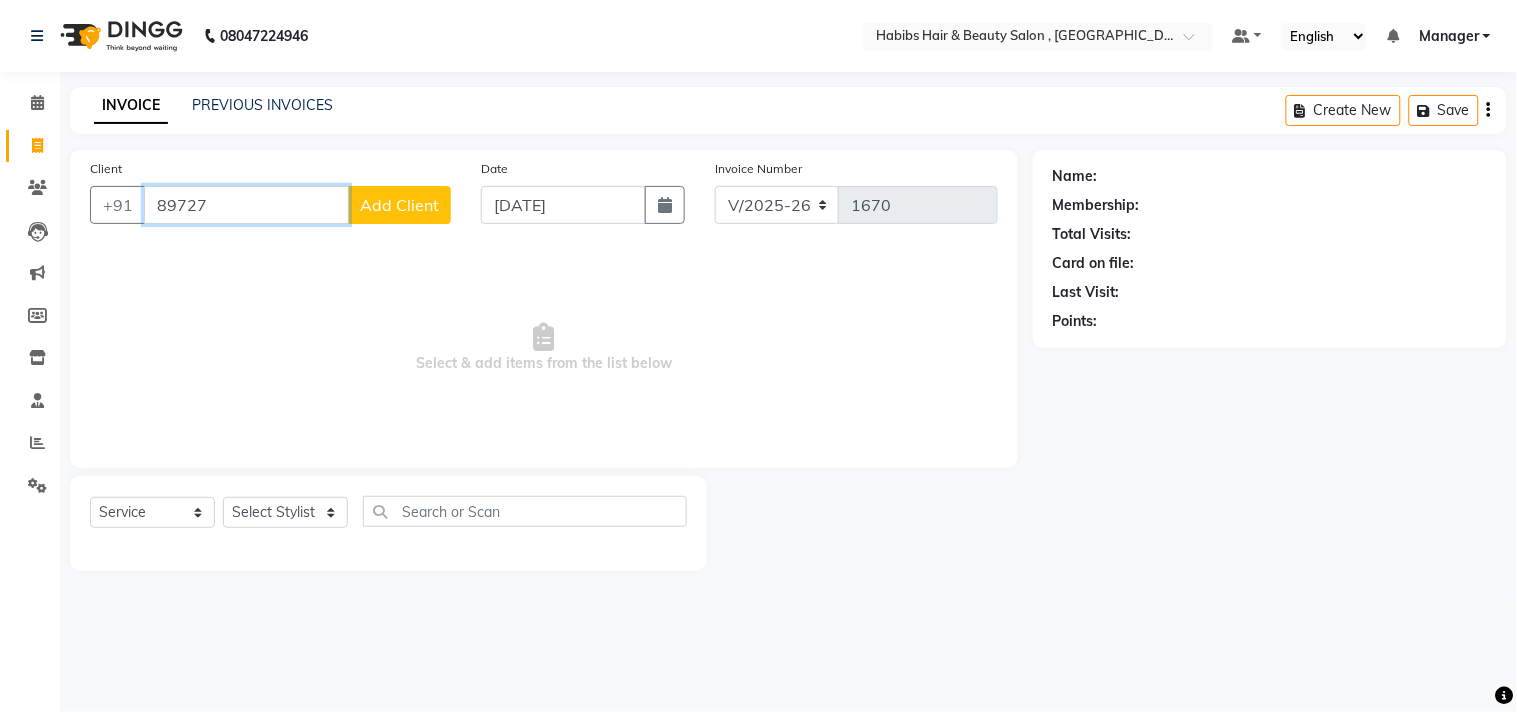 click on "89727" at bounding box center (246, 205) 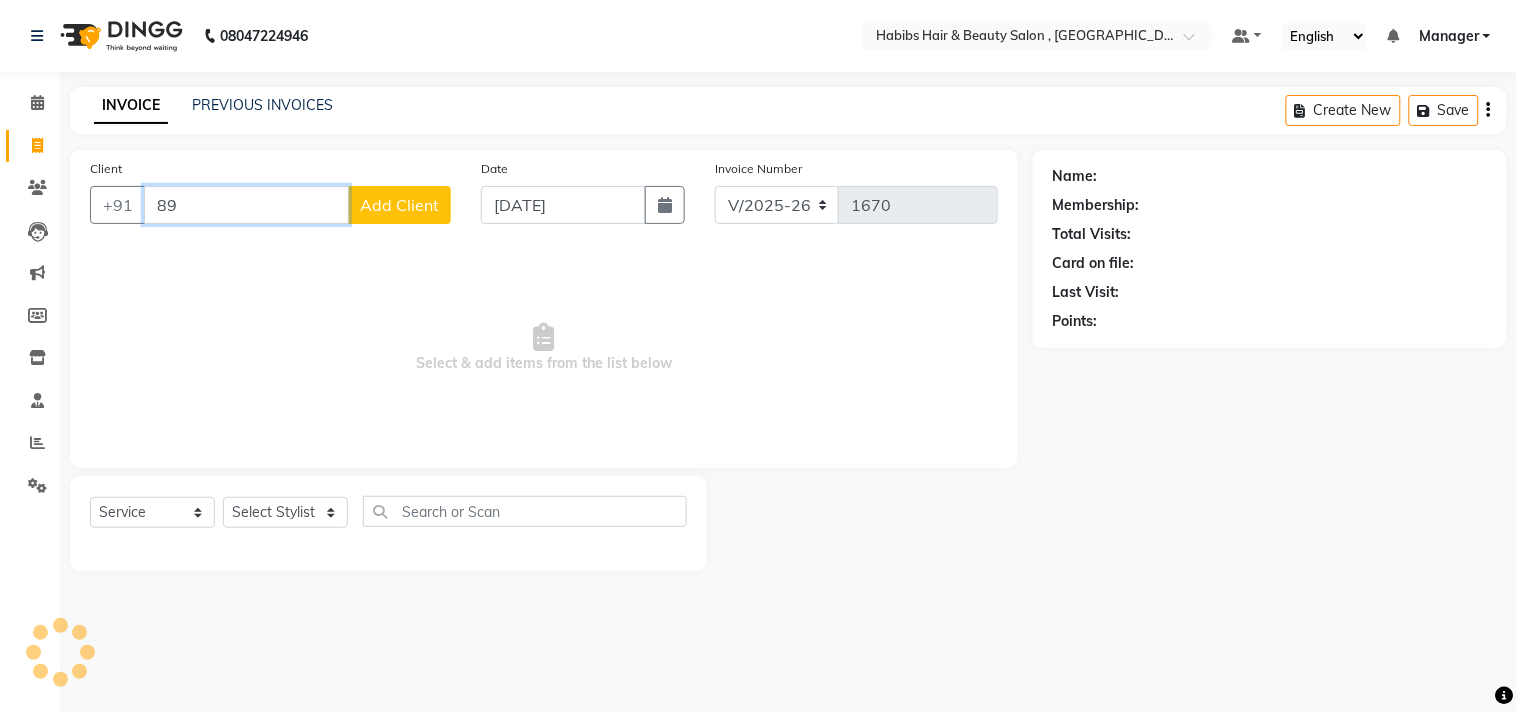 type on "8" 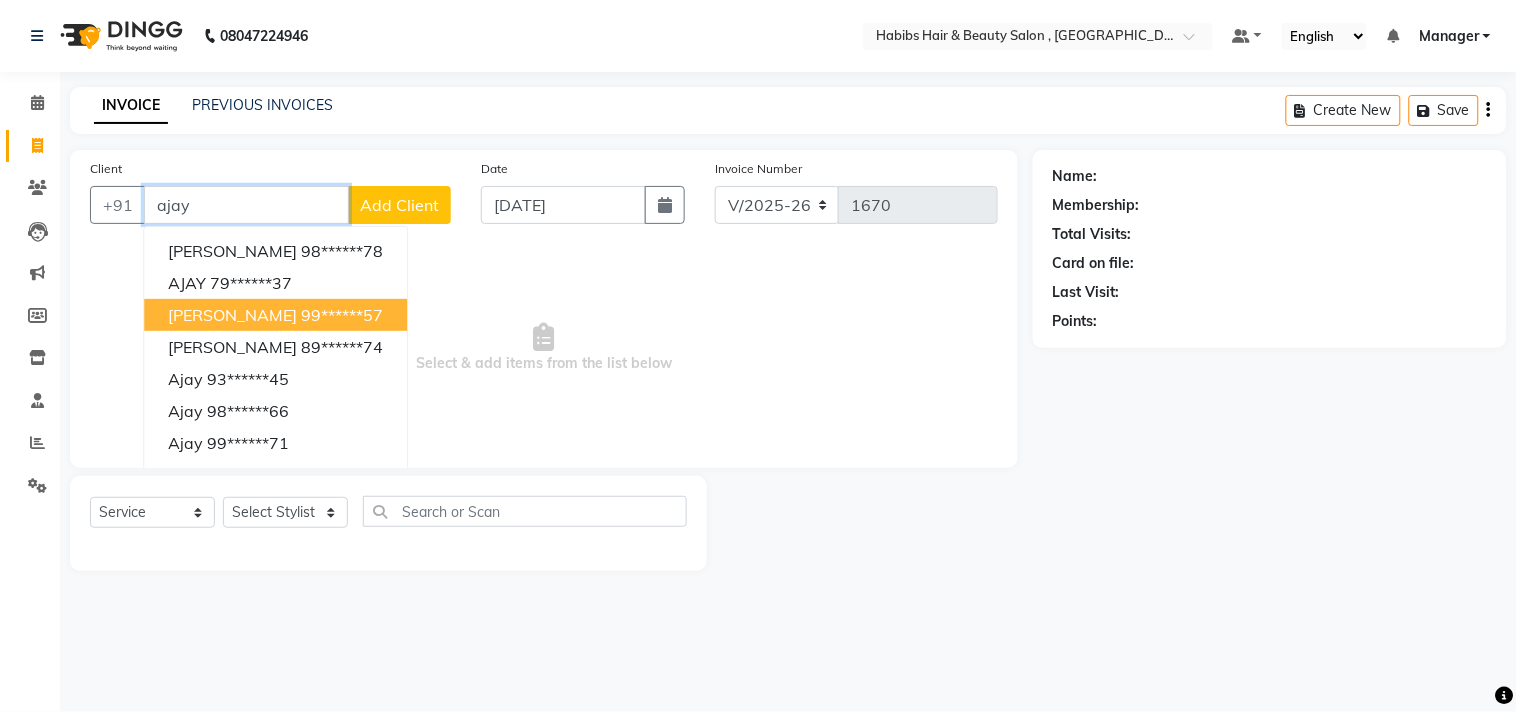 click on "Ajay Jambhale  99******57" at bounding box center (275, 315) 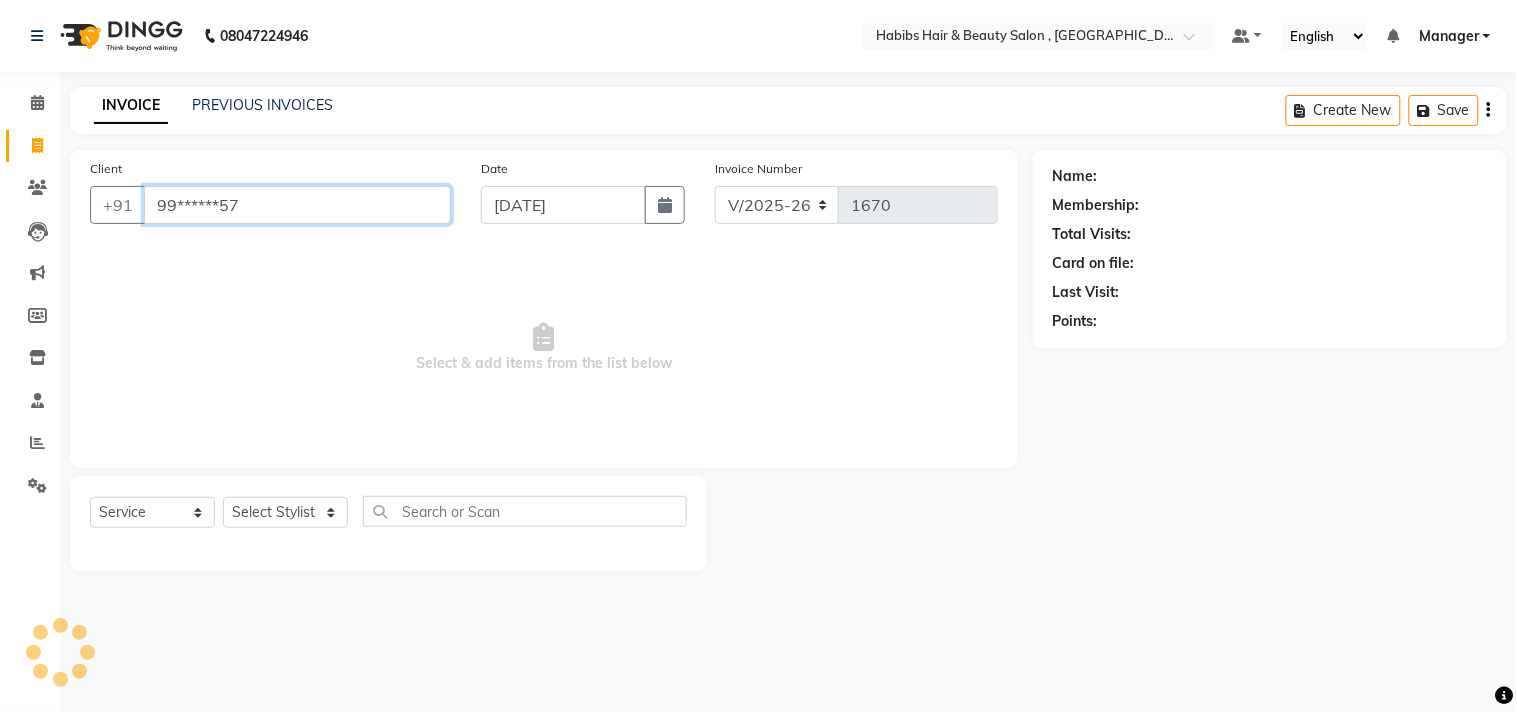 type on "99******57" 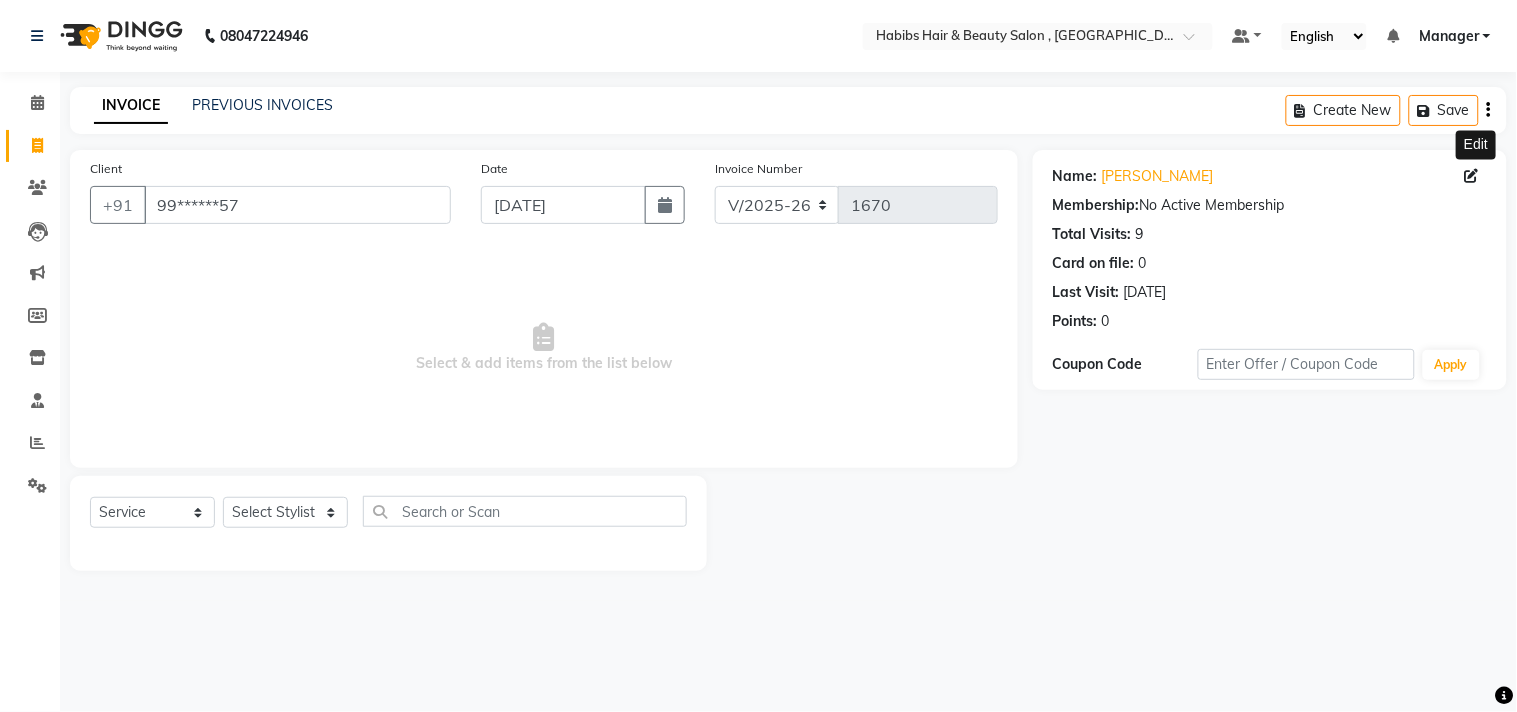 click 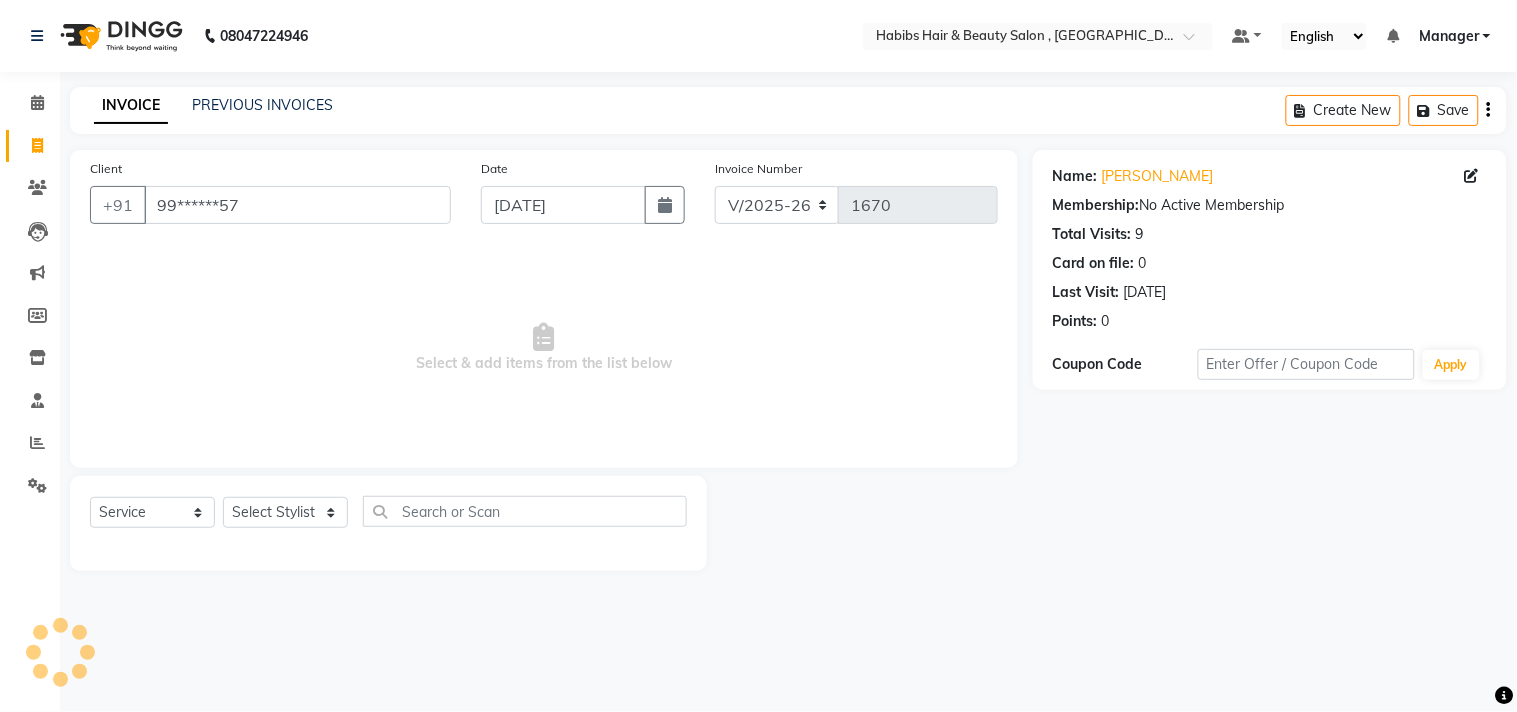 select 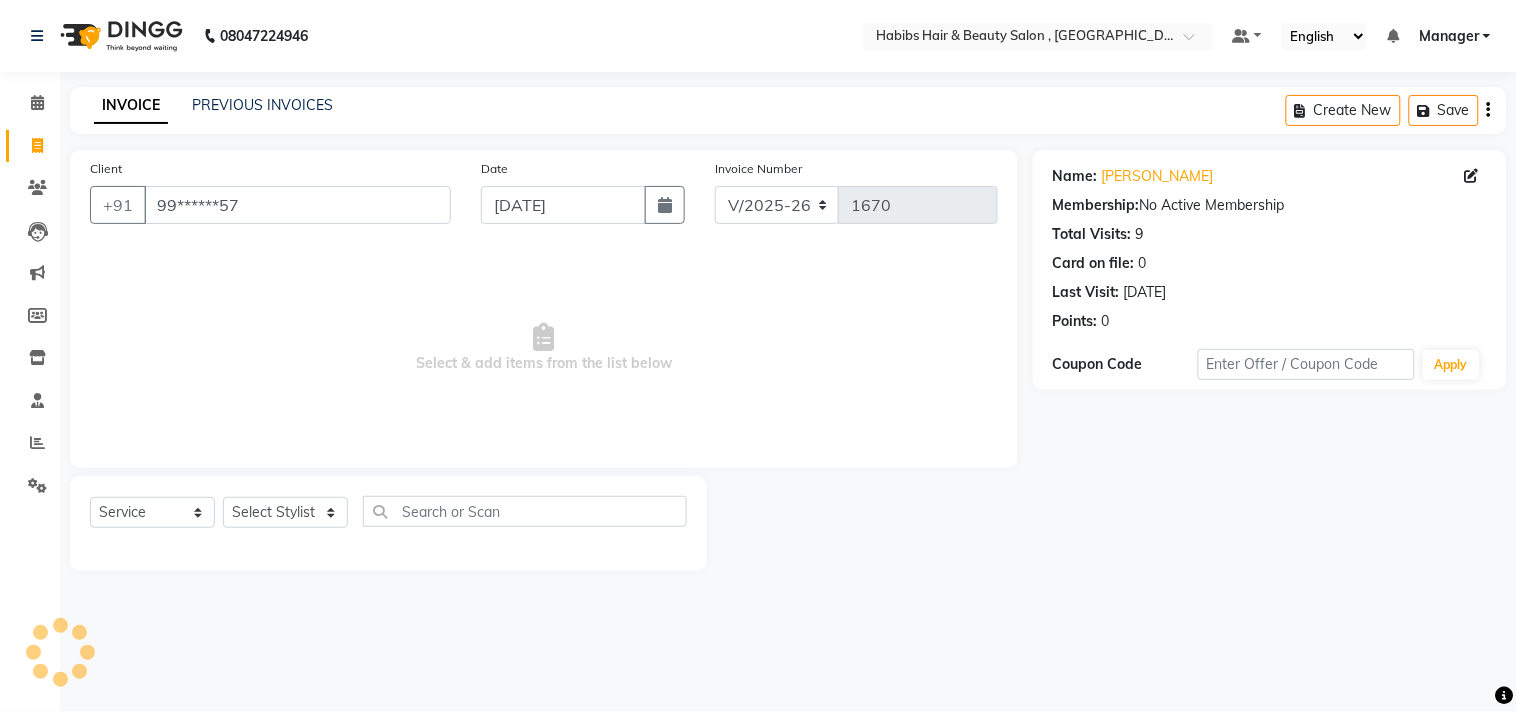 select on "[DEMOGRAPHIC_DATA]" 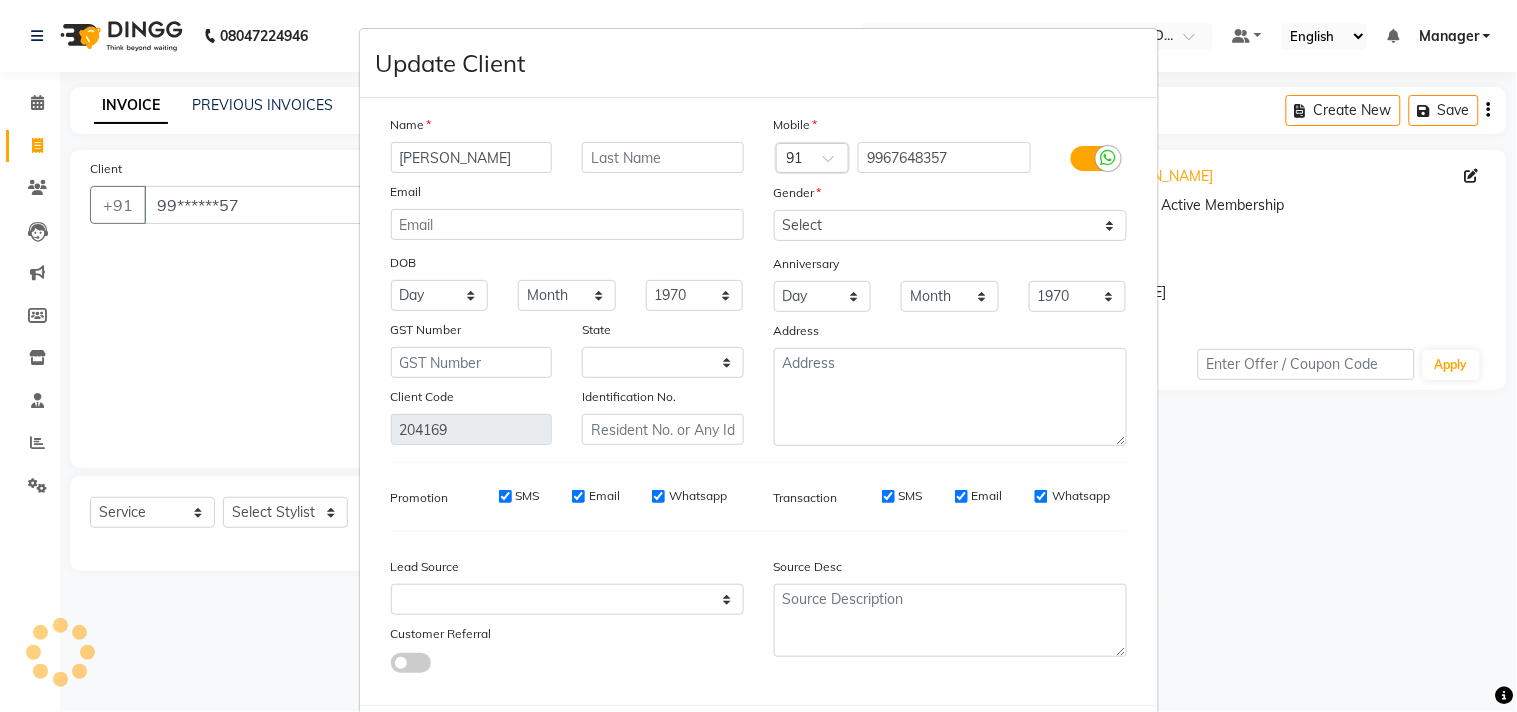select on "22" 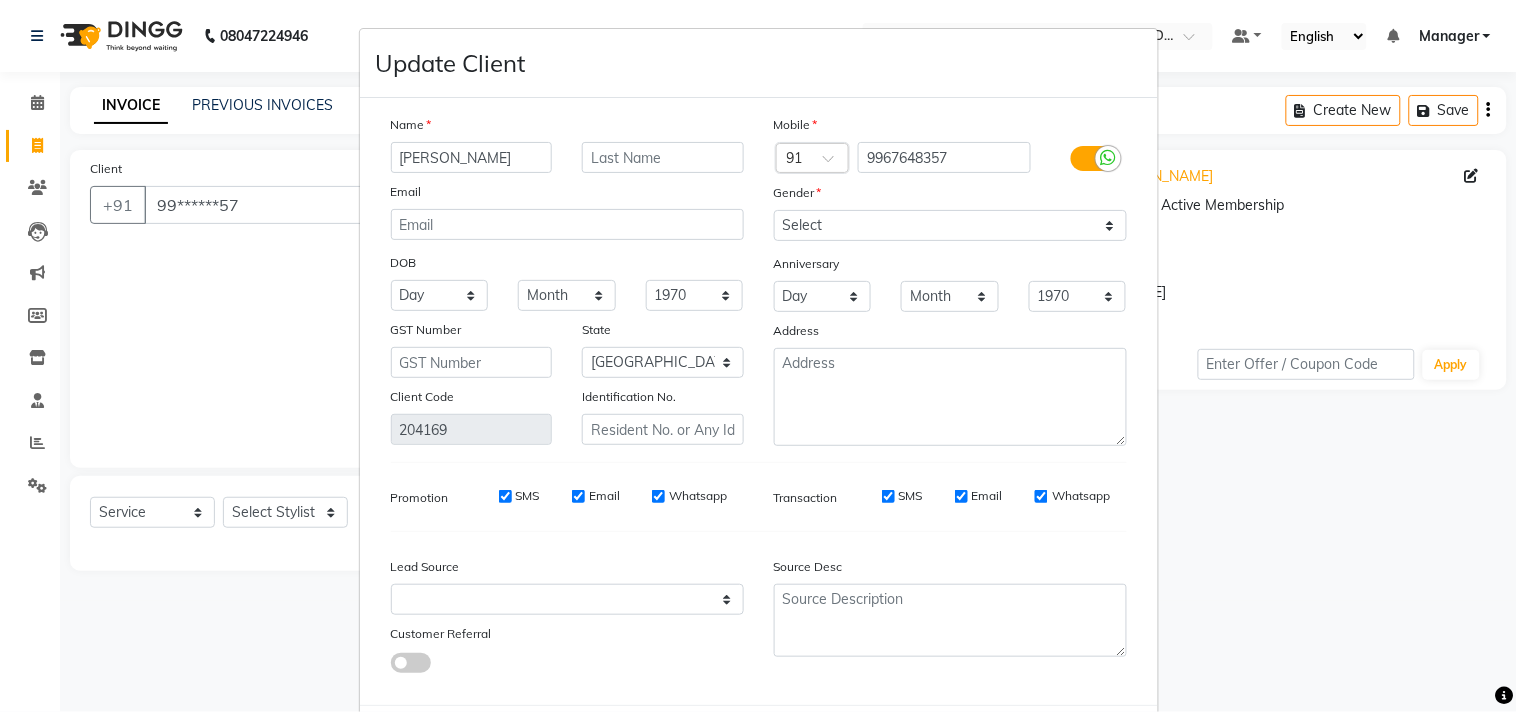 type on "Ajay Jambhale" 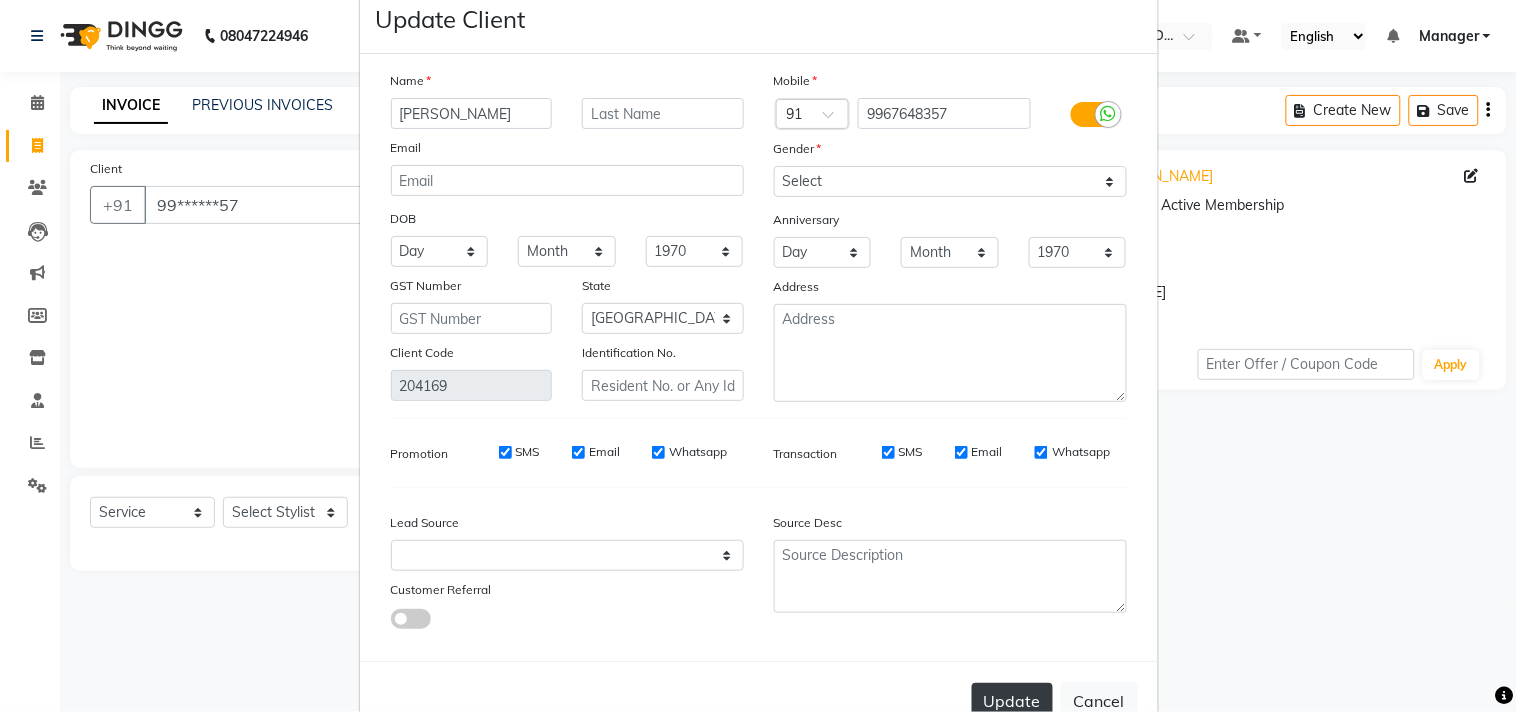 scroll, scrollTop: 103, scrollLeft: 0, axis: vertical 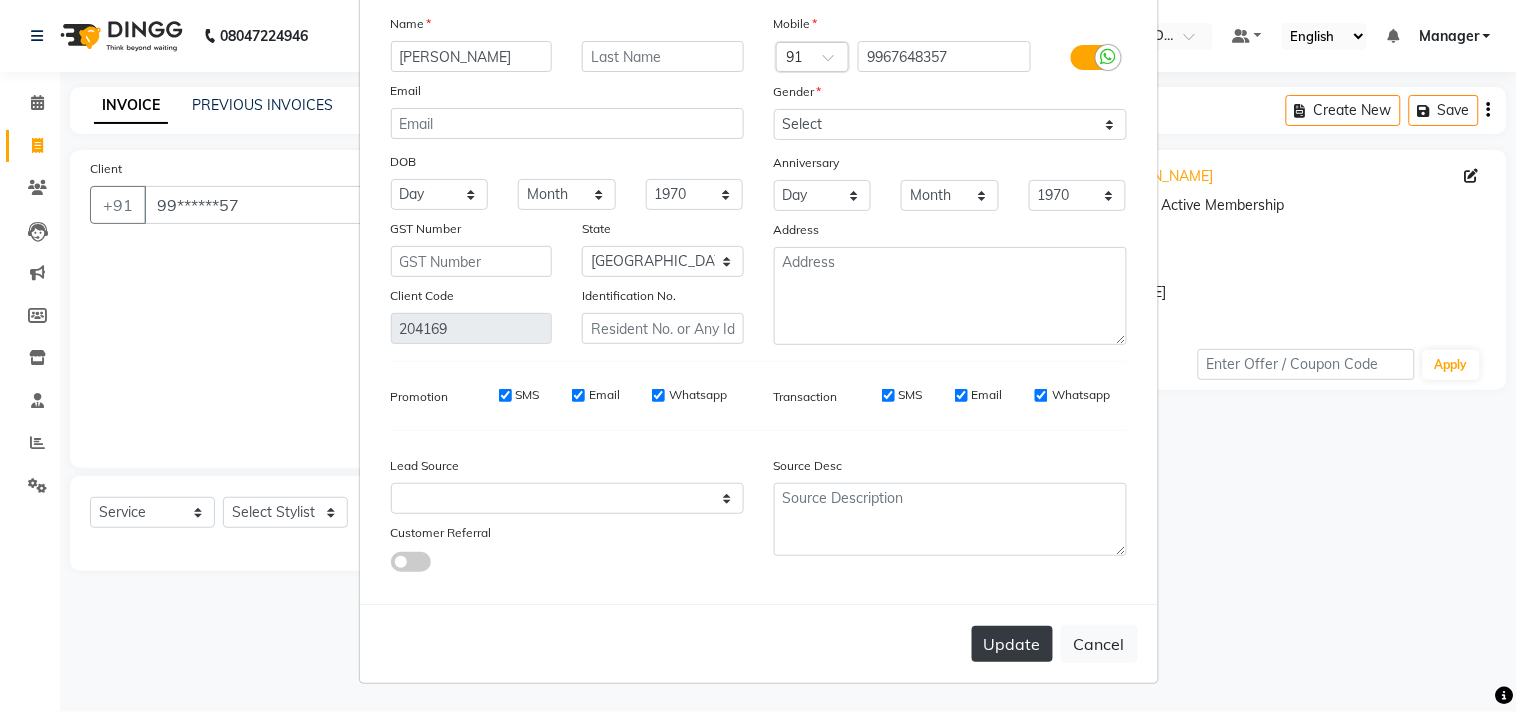 click on "Update" at bounding box center [1012, 644] 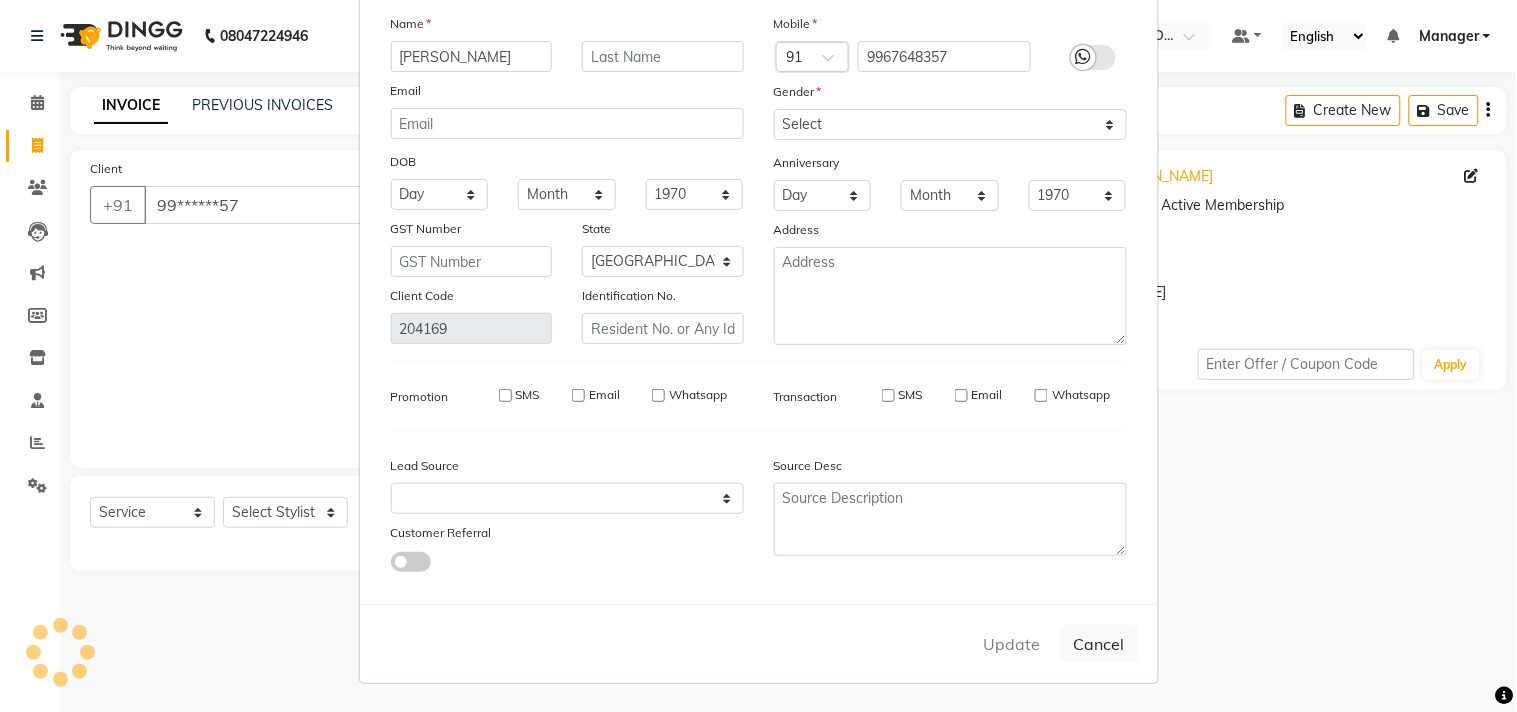 type 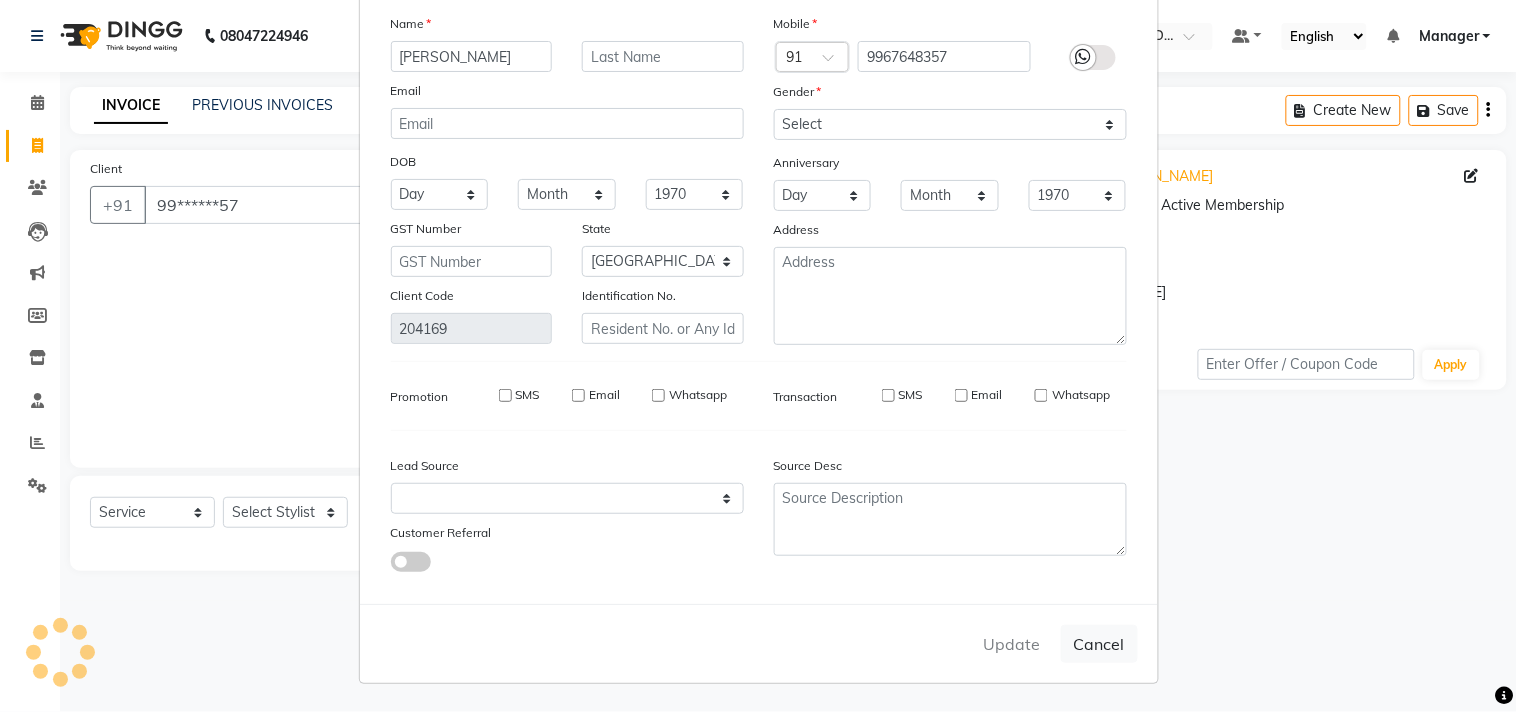 select 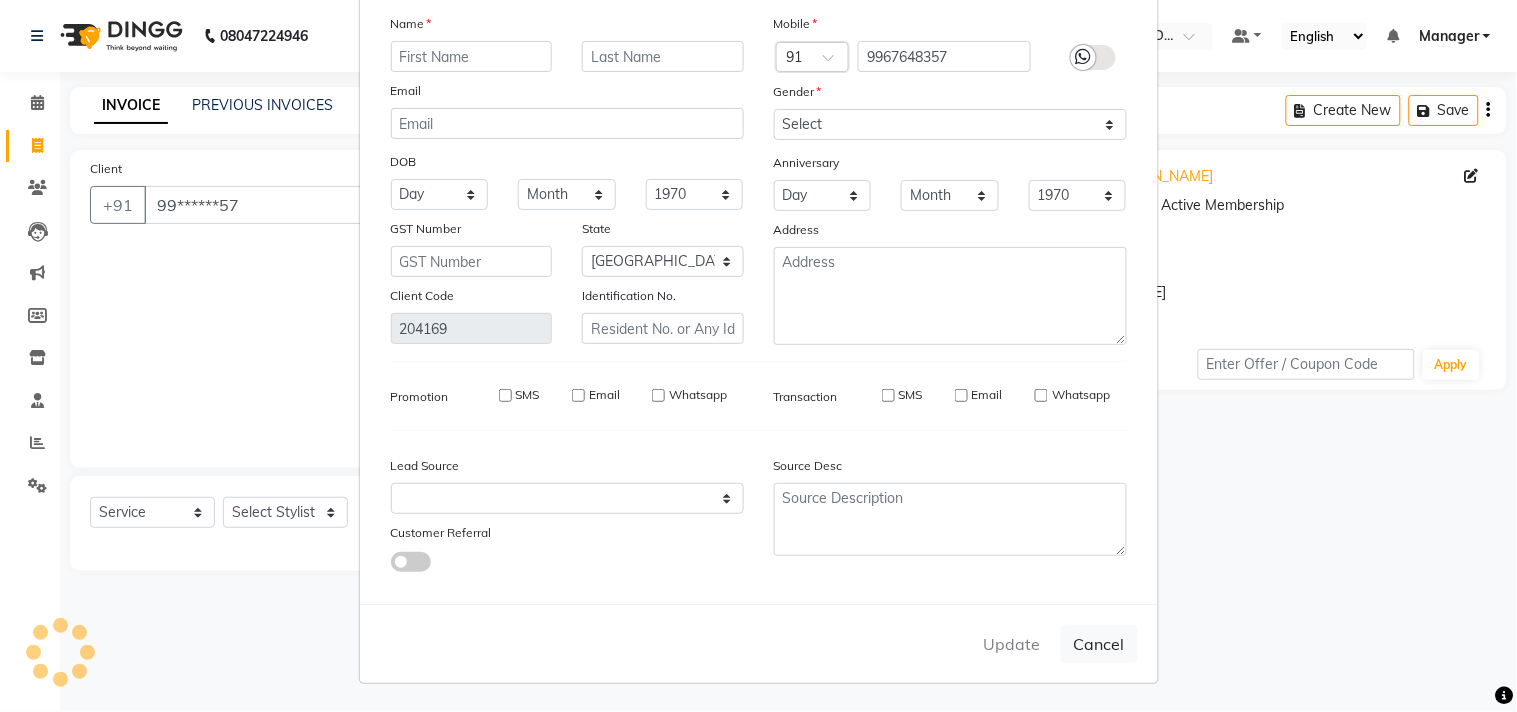 select 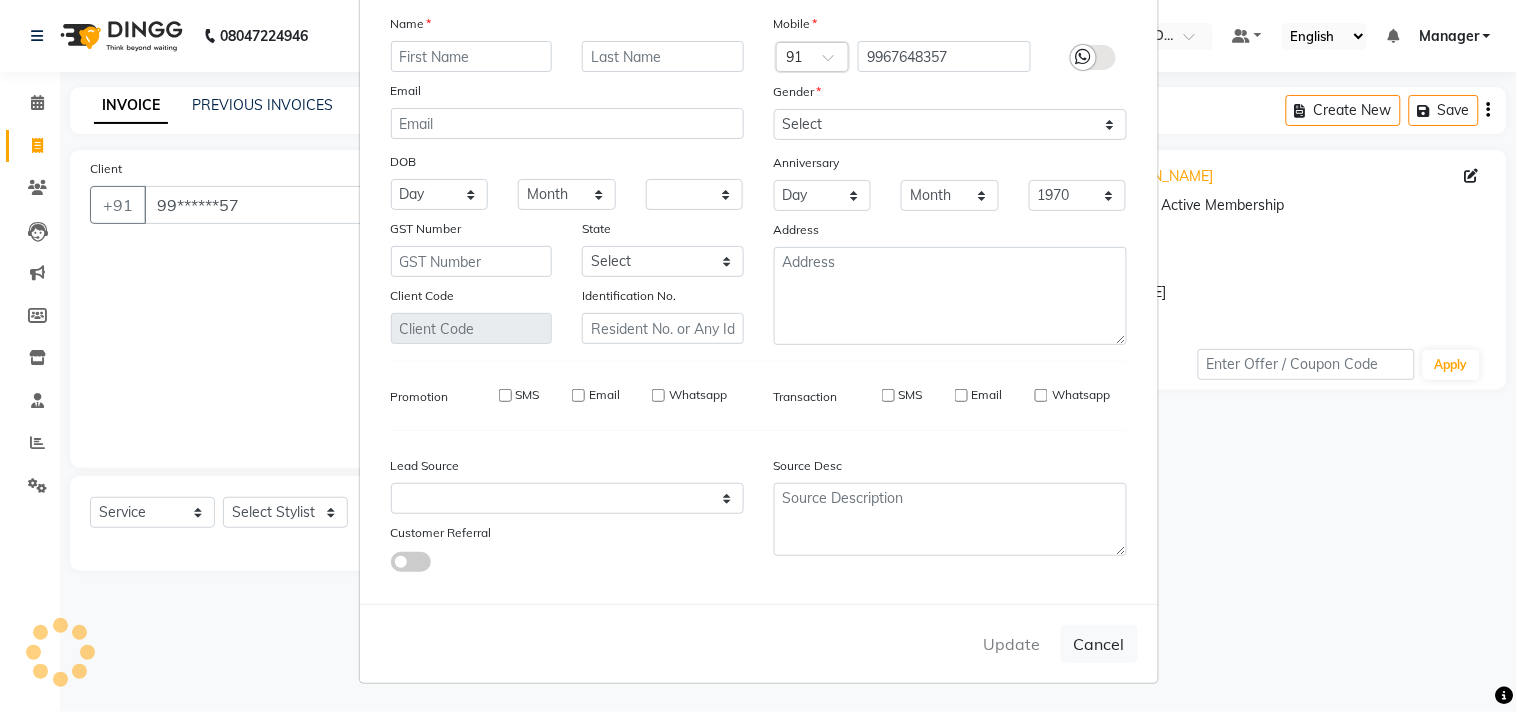 type 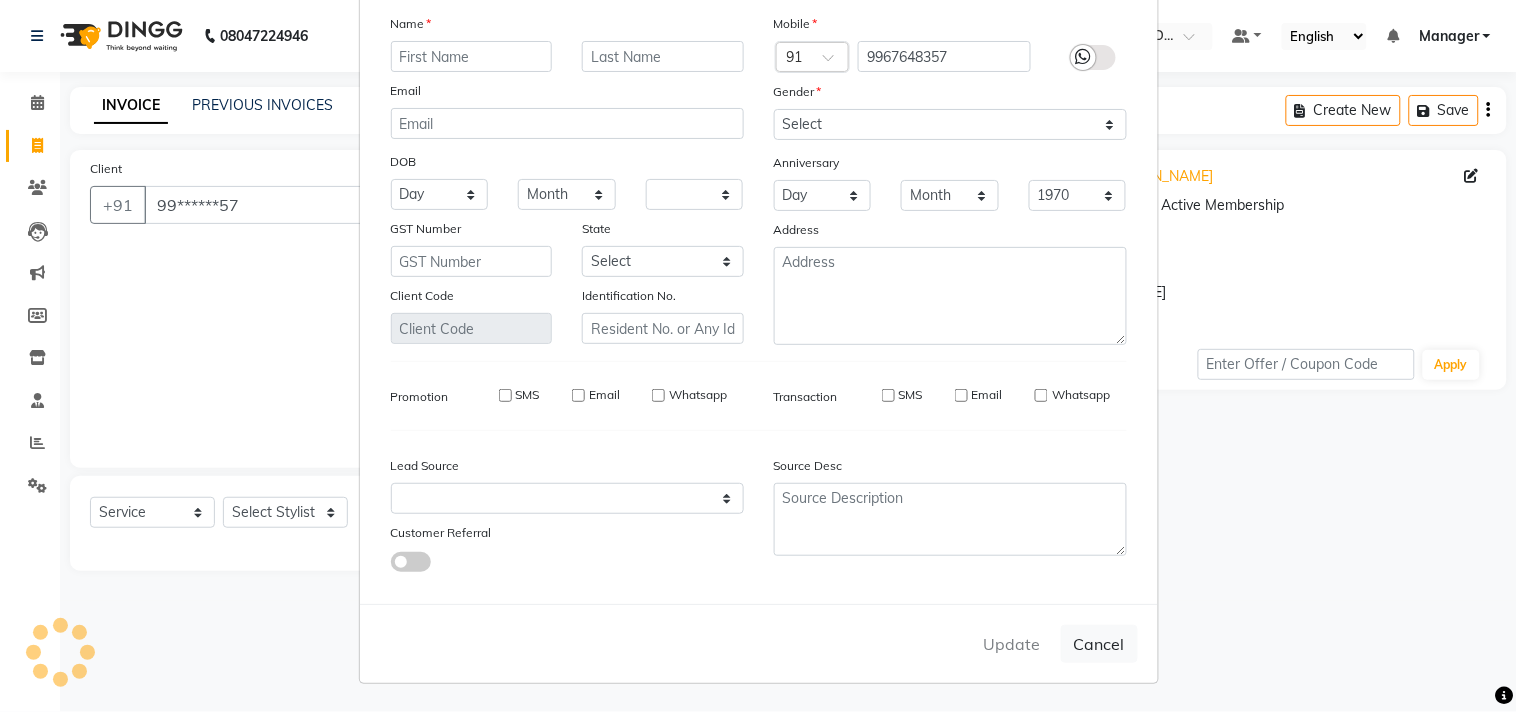 select 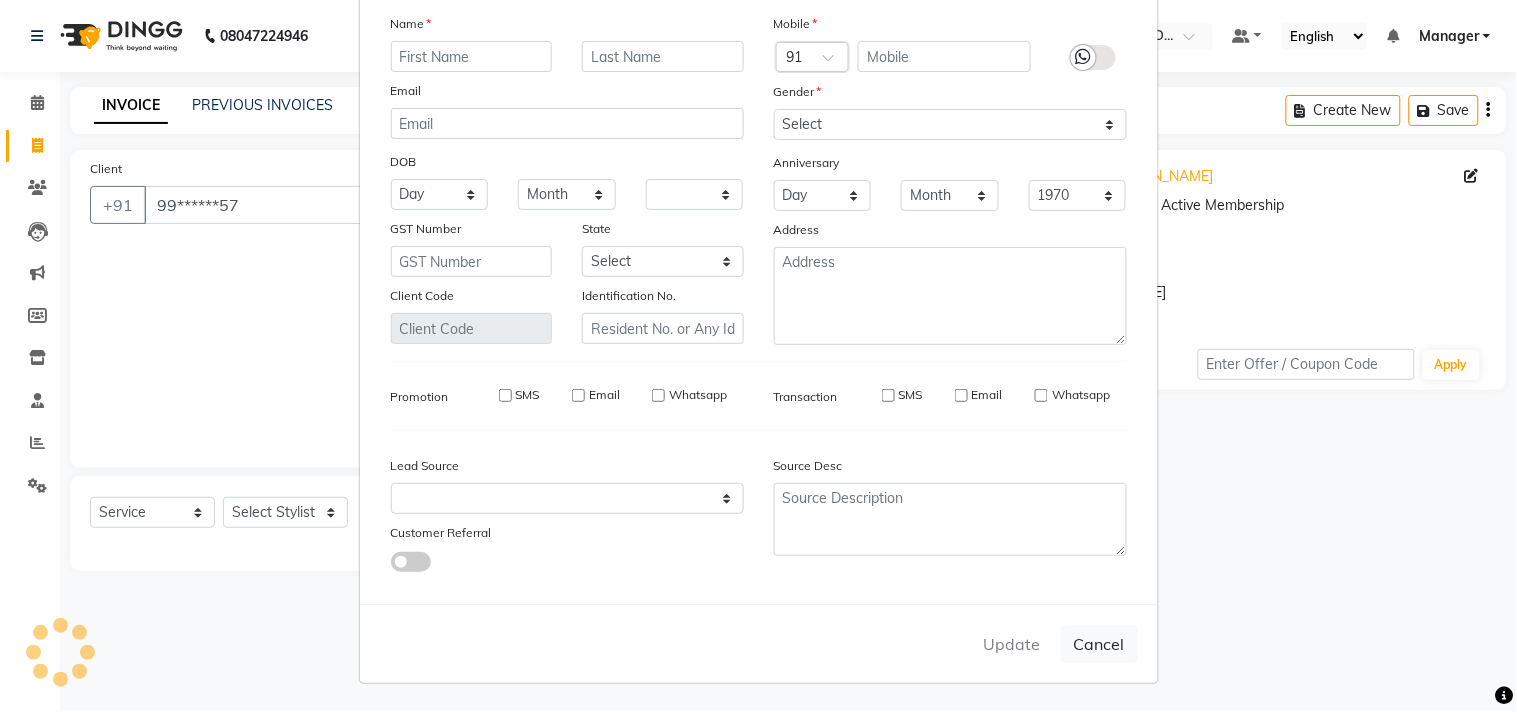 select 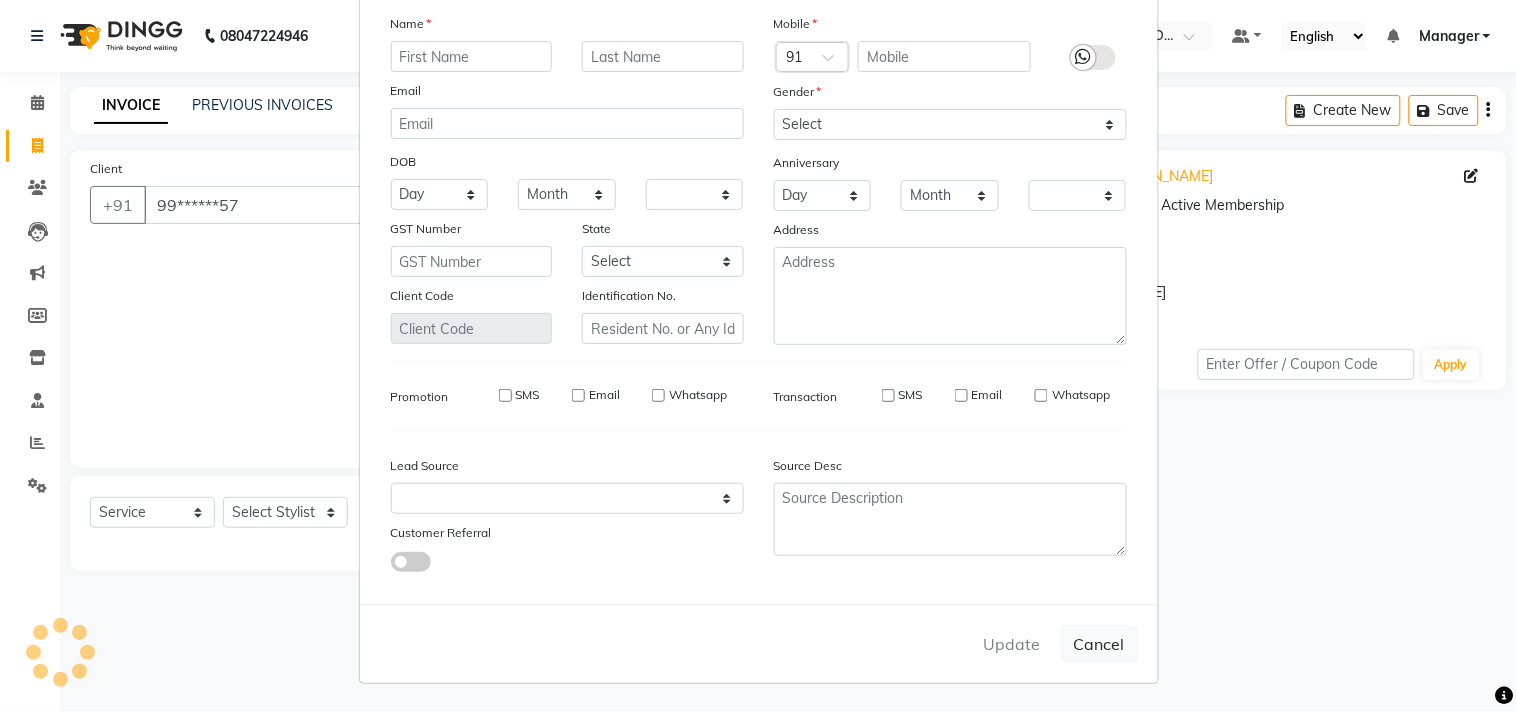 checkbox on "false" 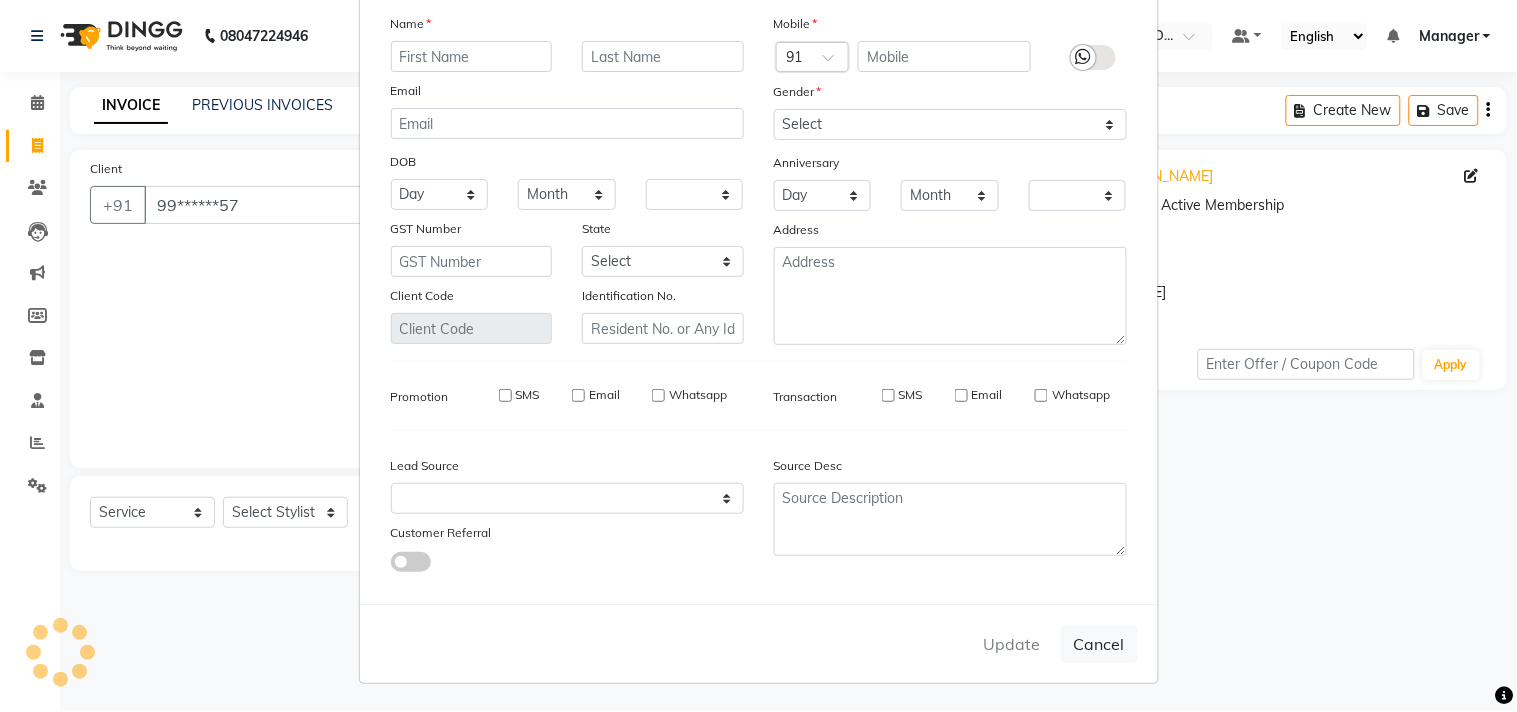 checkbox on "false" 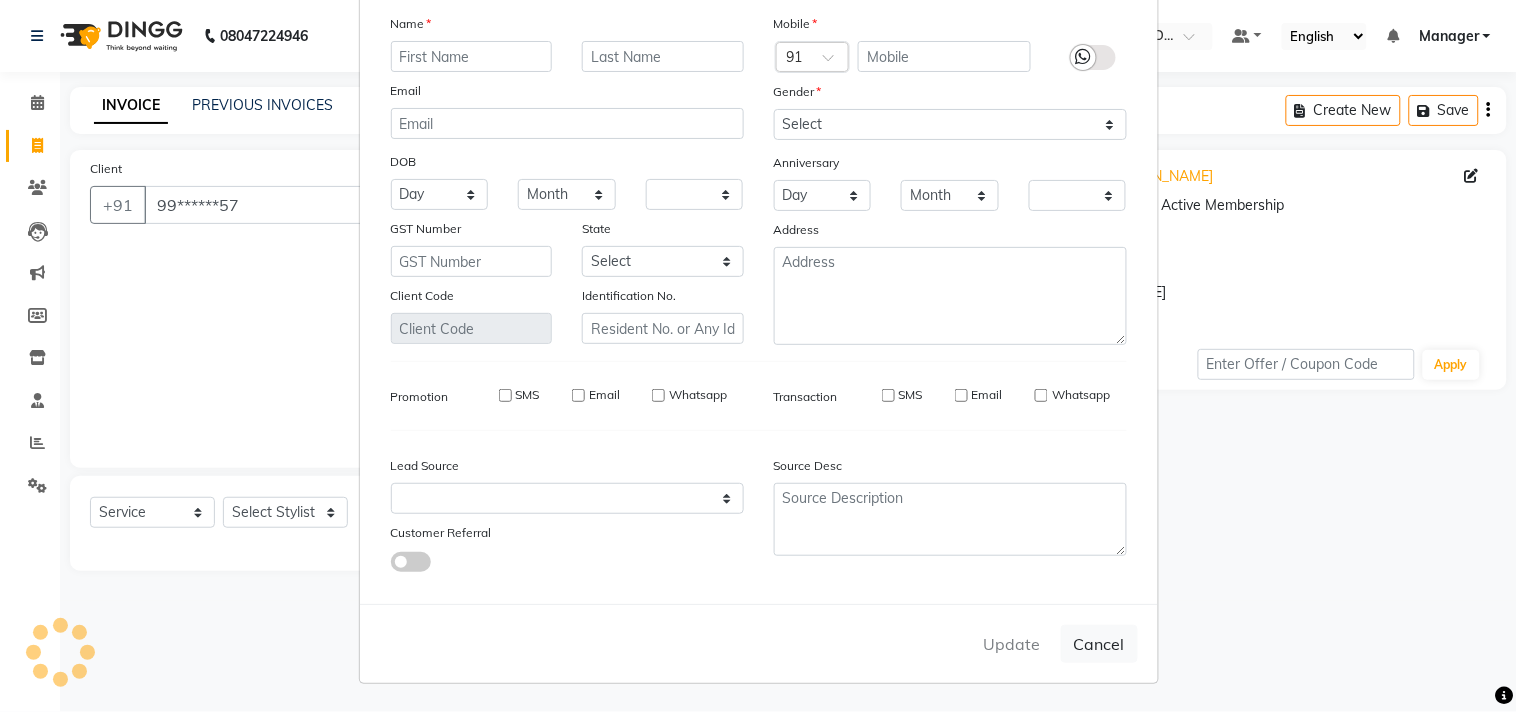 checkbox on "false" 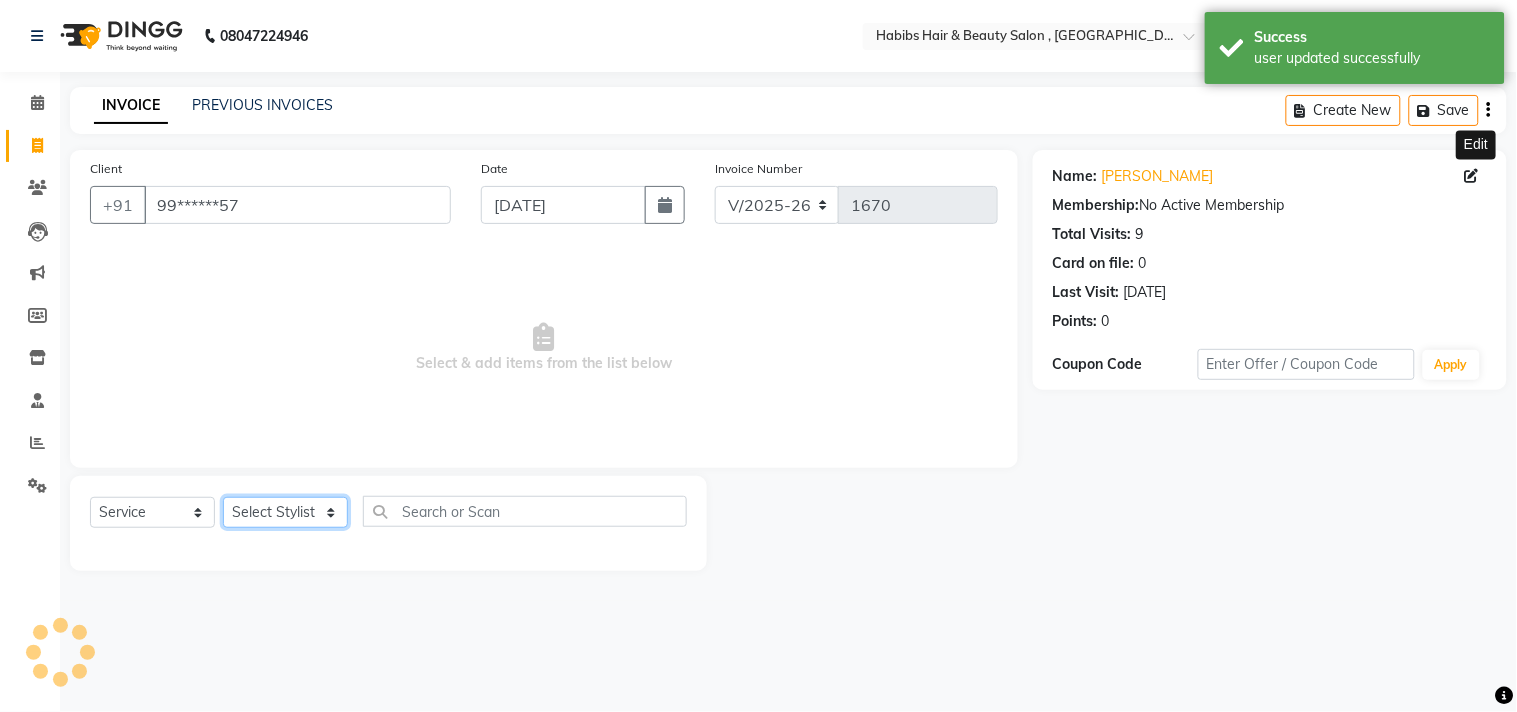 click on "Select Stylist [PERSON_NAME] Manager M M [PERSON_NAME] [PERSON_NAME] Sameer [PERSON_NAME] [PERSON_NAME] [PERSON_NAME]" 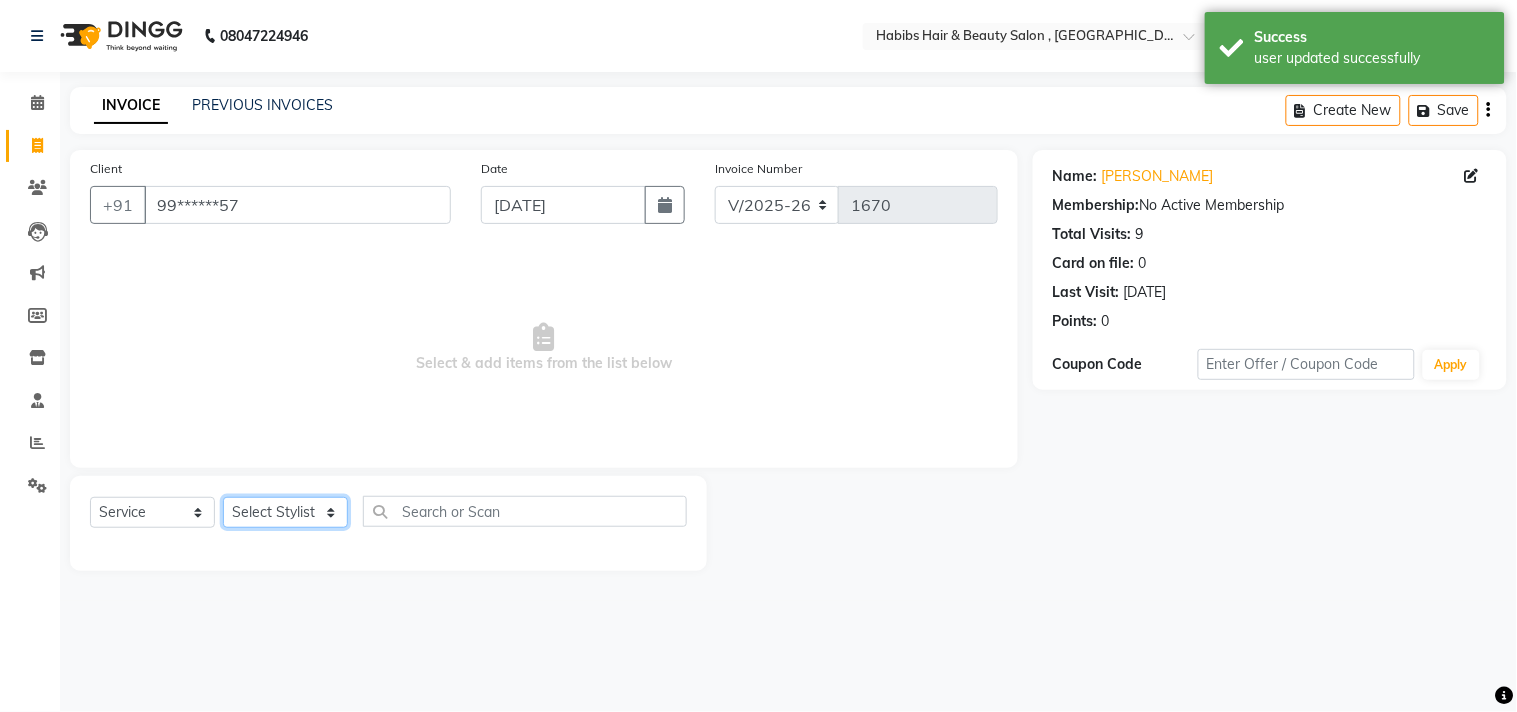 select on "29954" 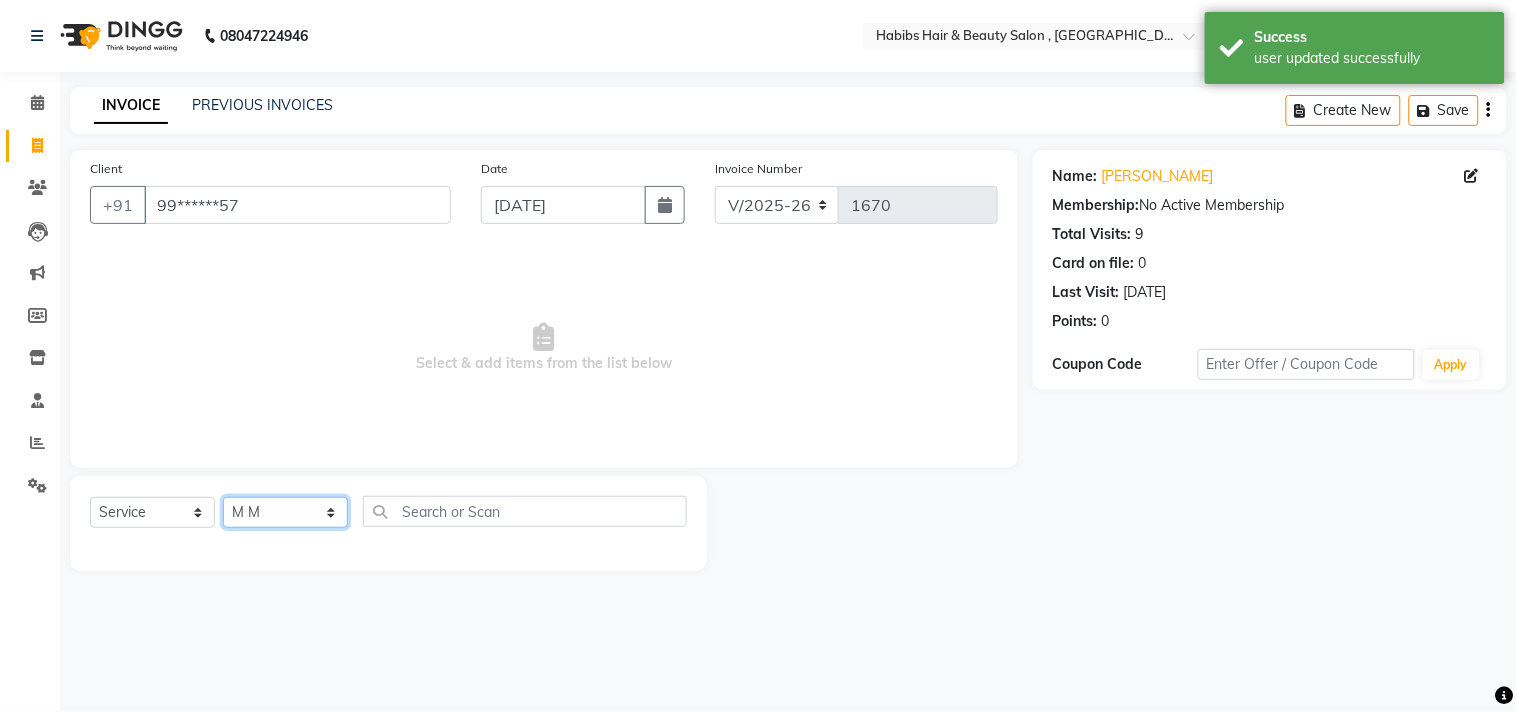 click on "Select Stylist [PERSON_NAME] Manager M M [PERSON_NAME] [PERSON_NAME] Sameer [PERSON_NAME] [PERSON_NAME] [PERSON_NAME]" 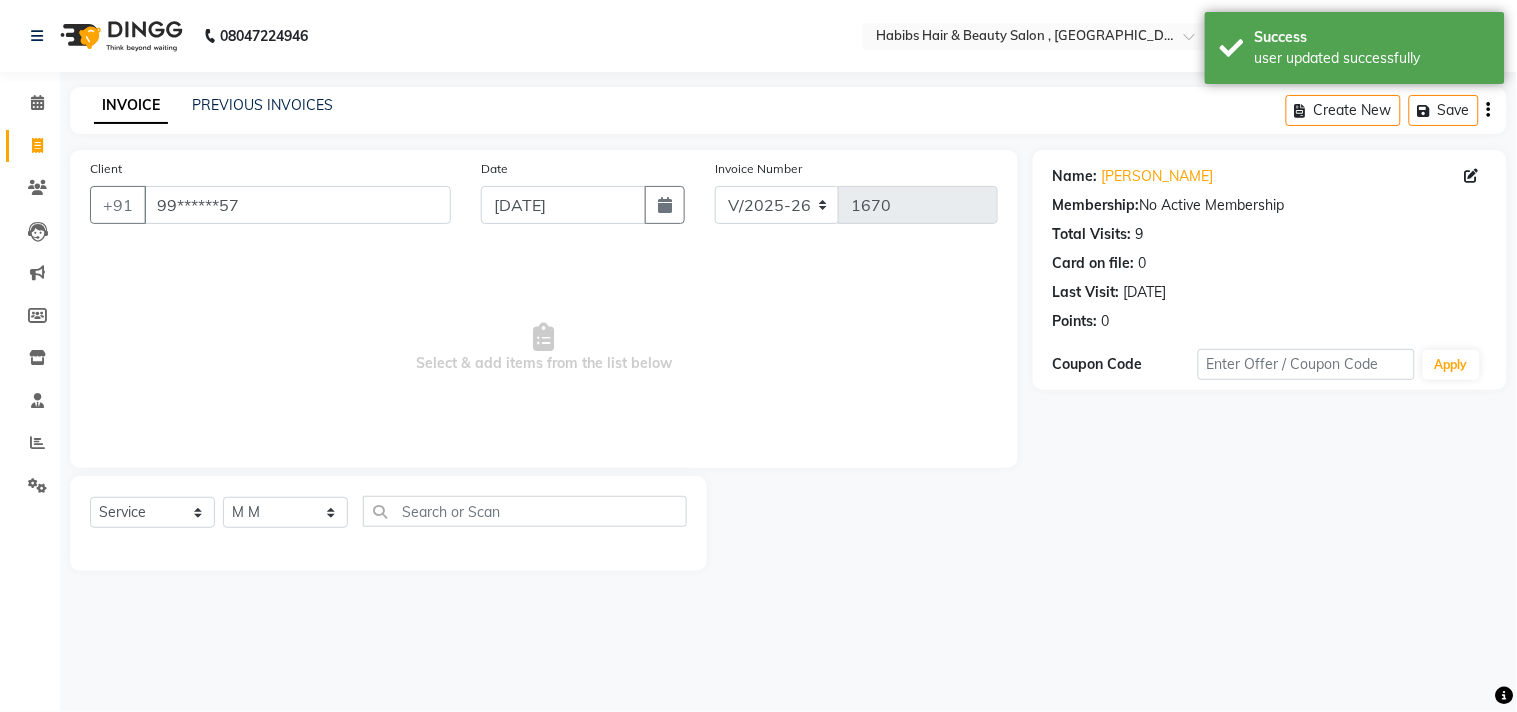 click on "Client +91 99******57" 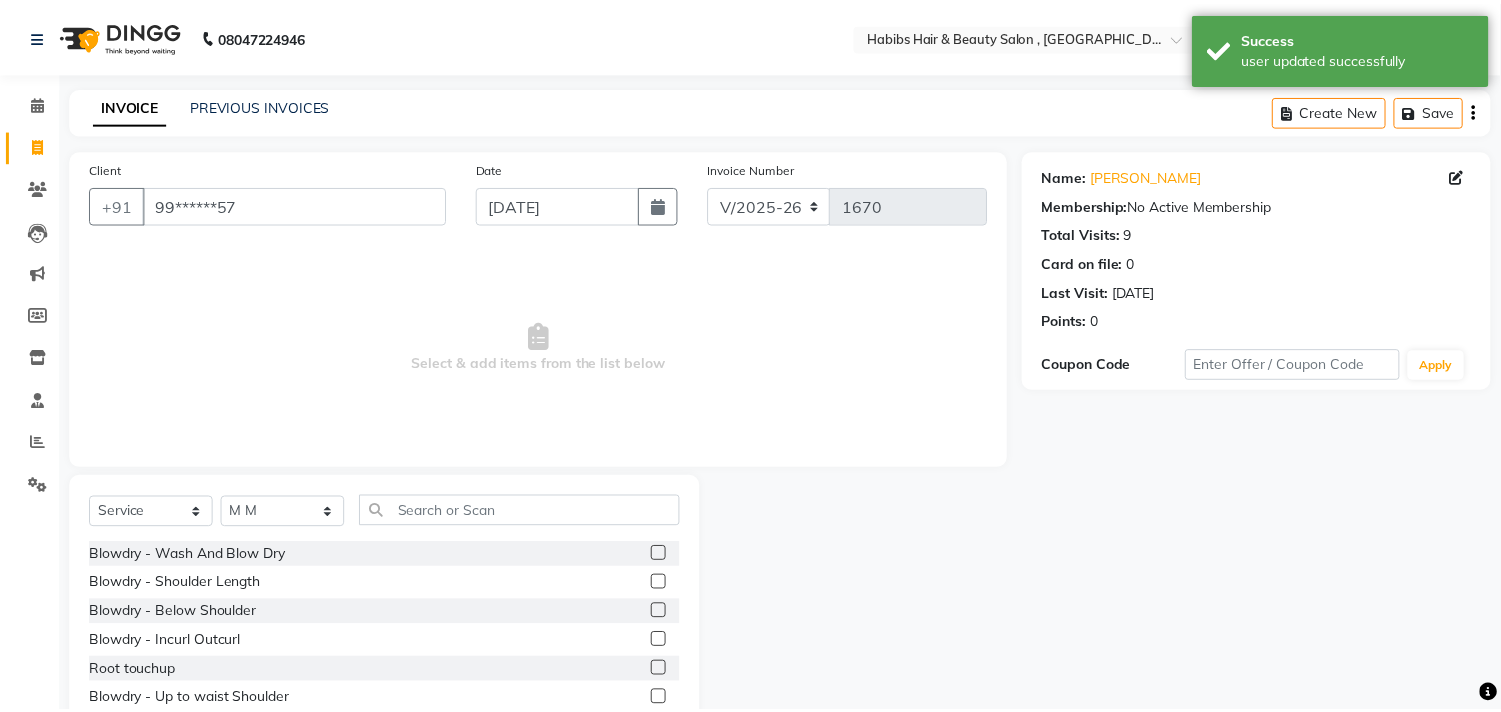 scroll, scrollTop: 88, scrollLeft: 0, axis: vertical 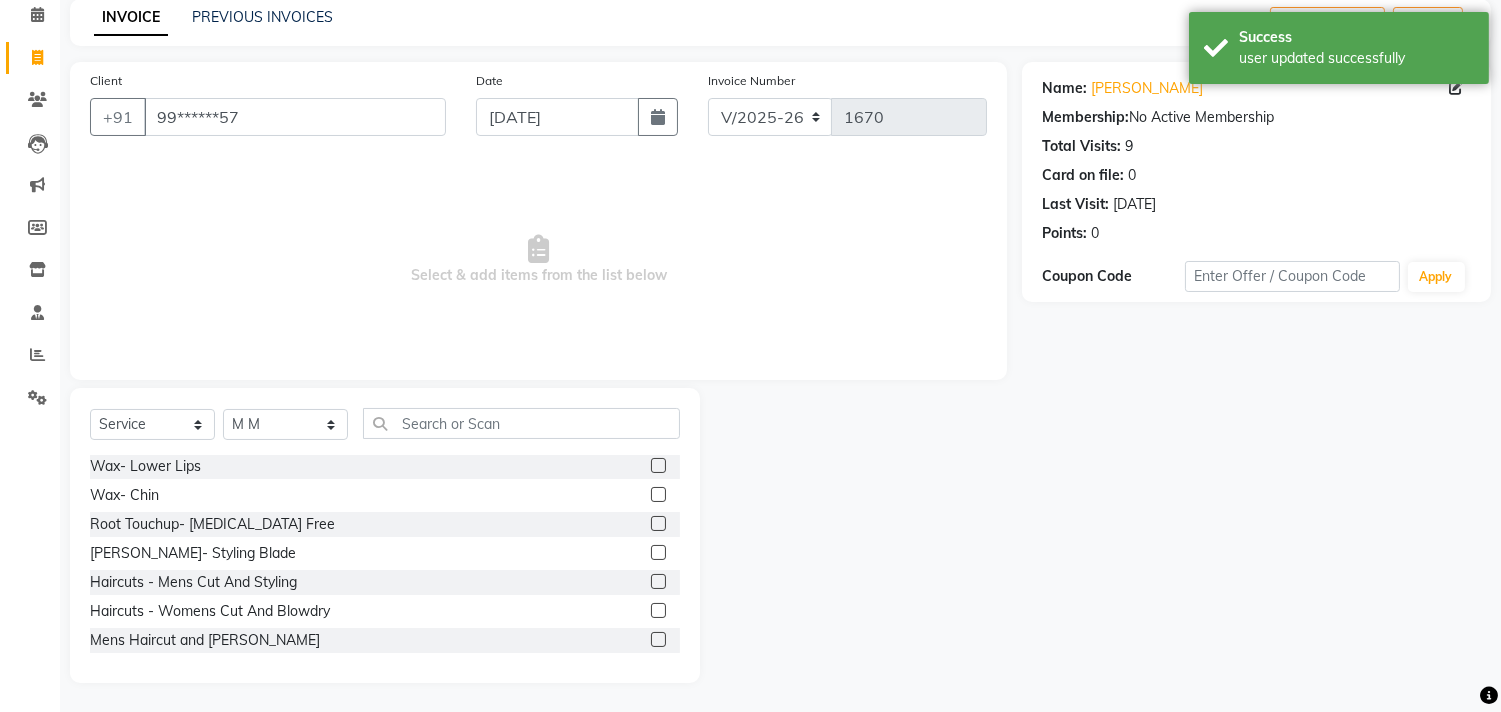 click 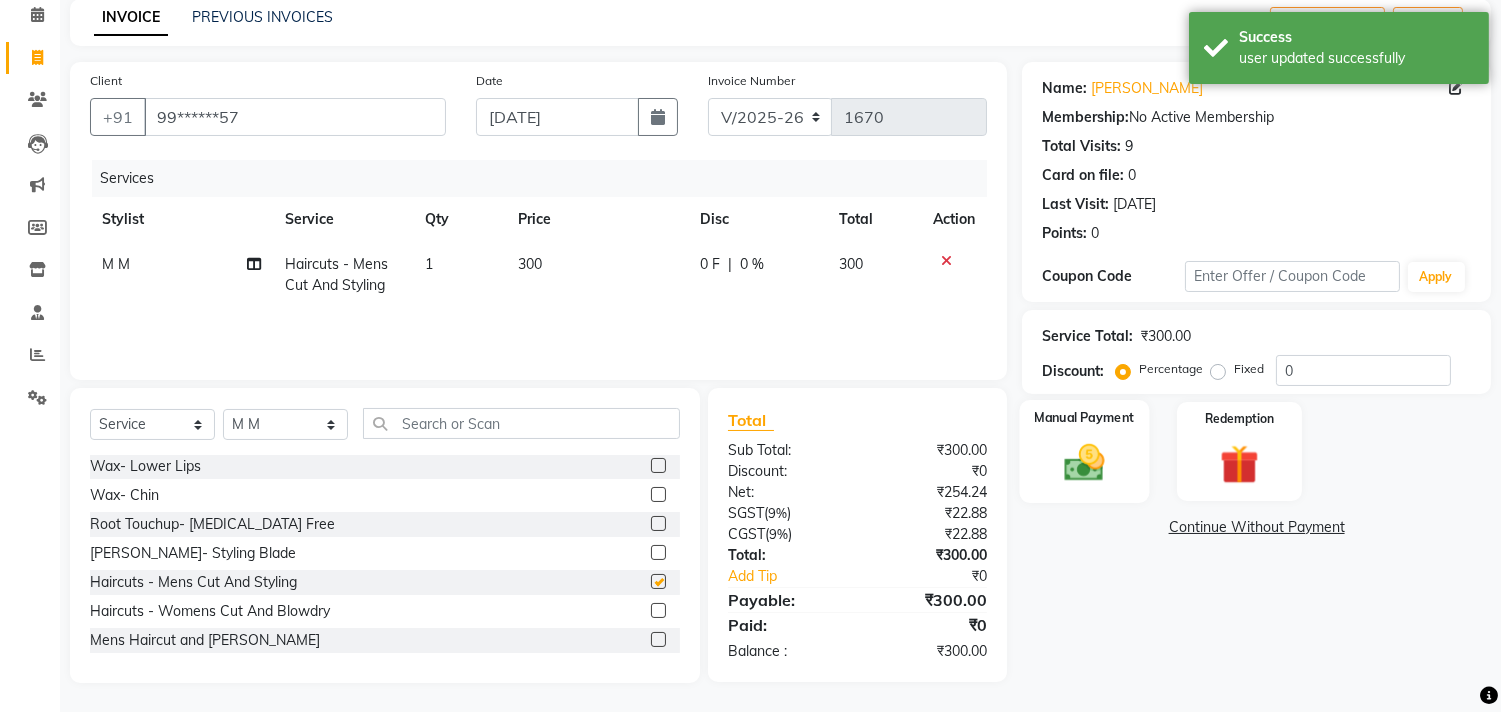 checkbox on "false" 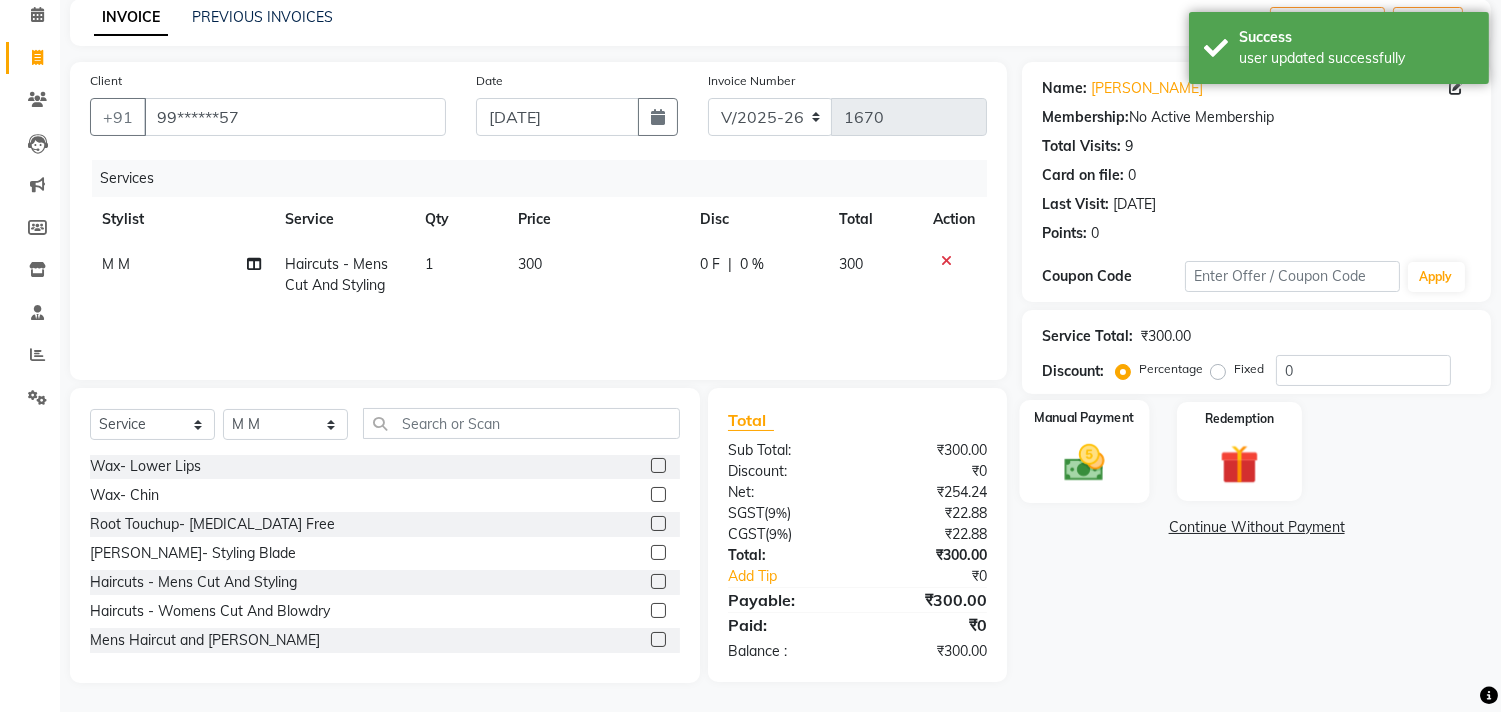 click 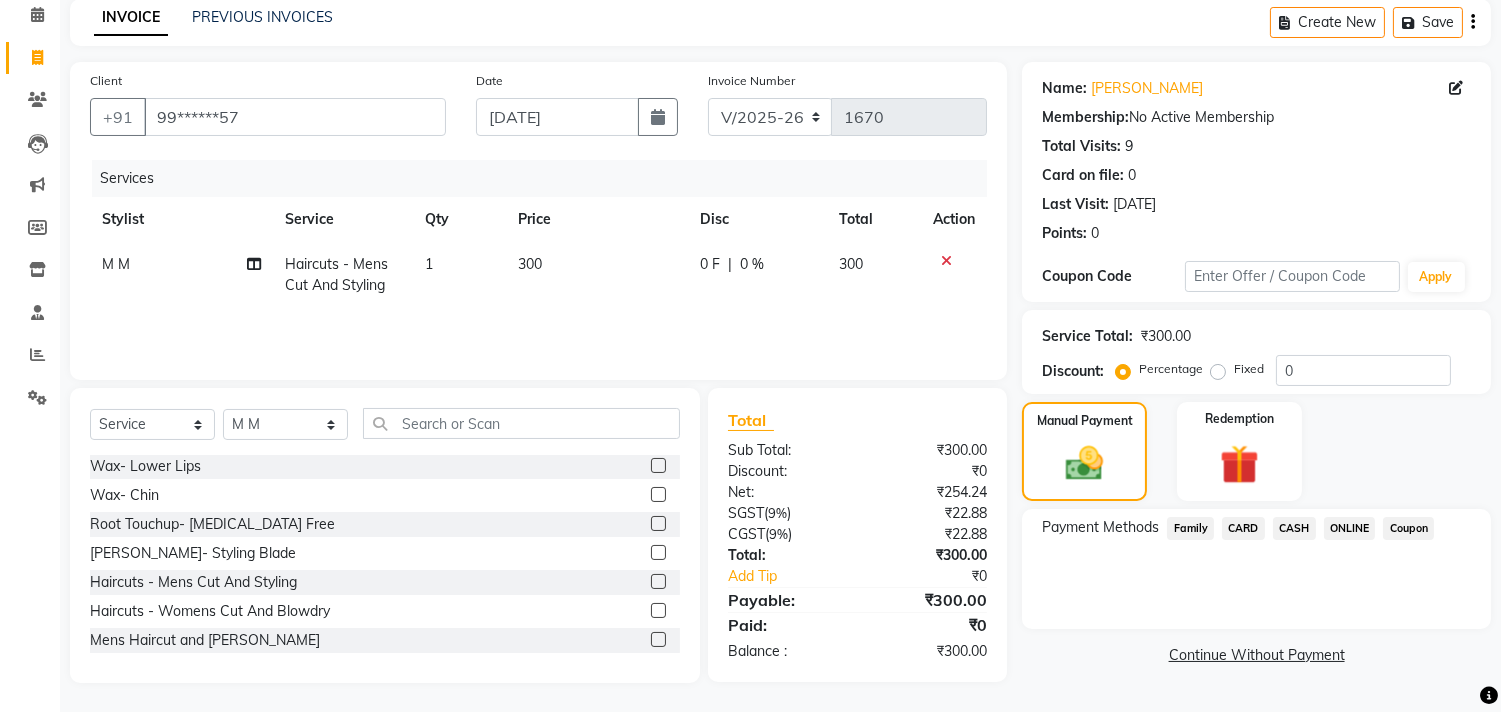 click on "ONLINE" 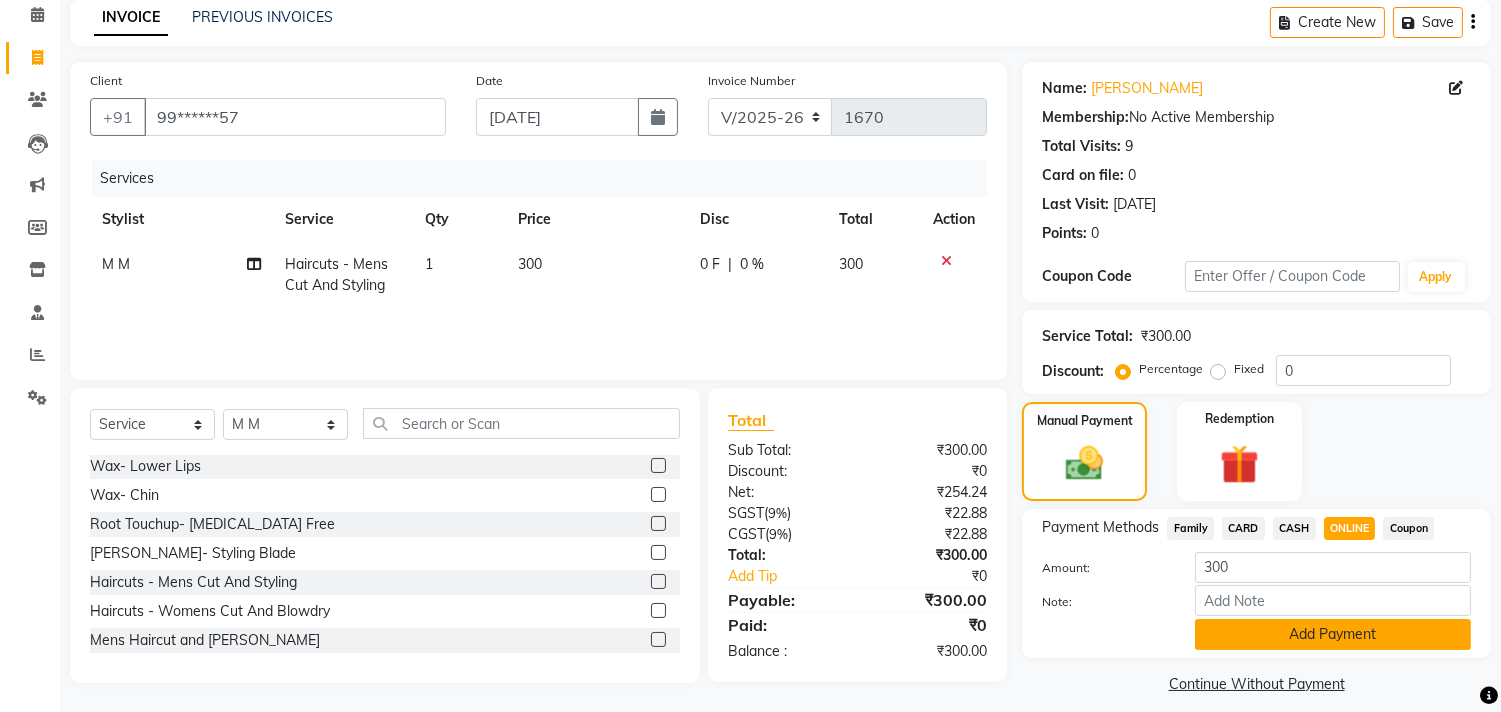 click on "Add Payment" 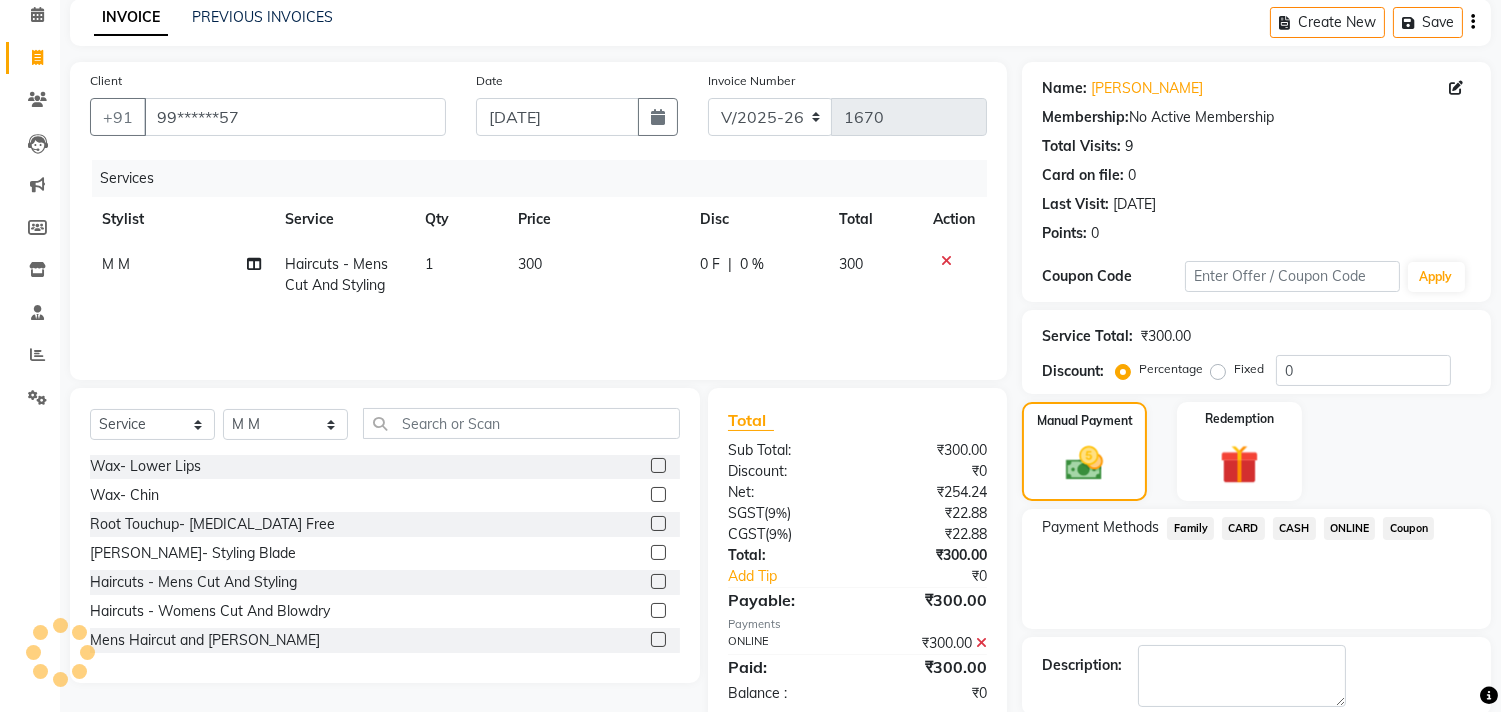 click on "Checkout" 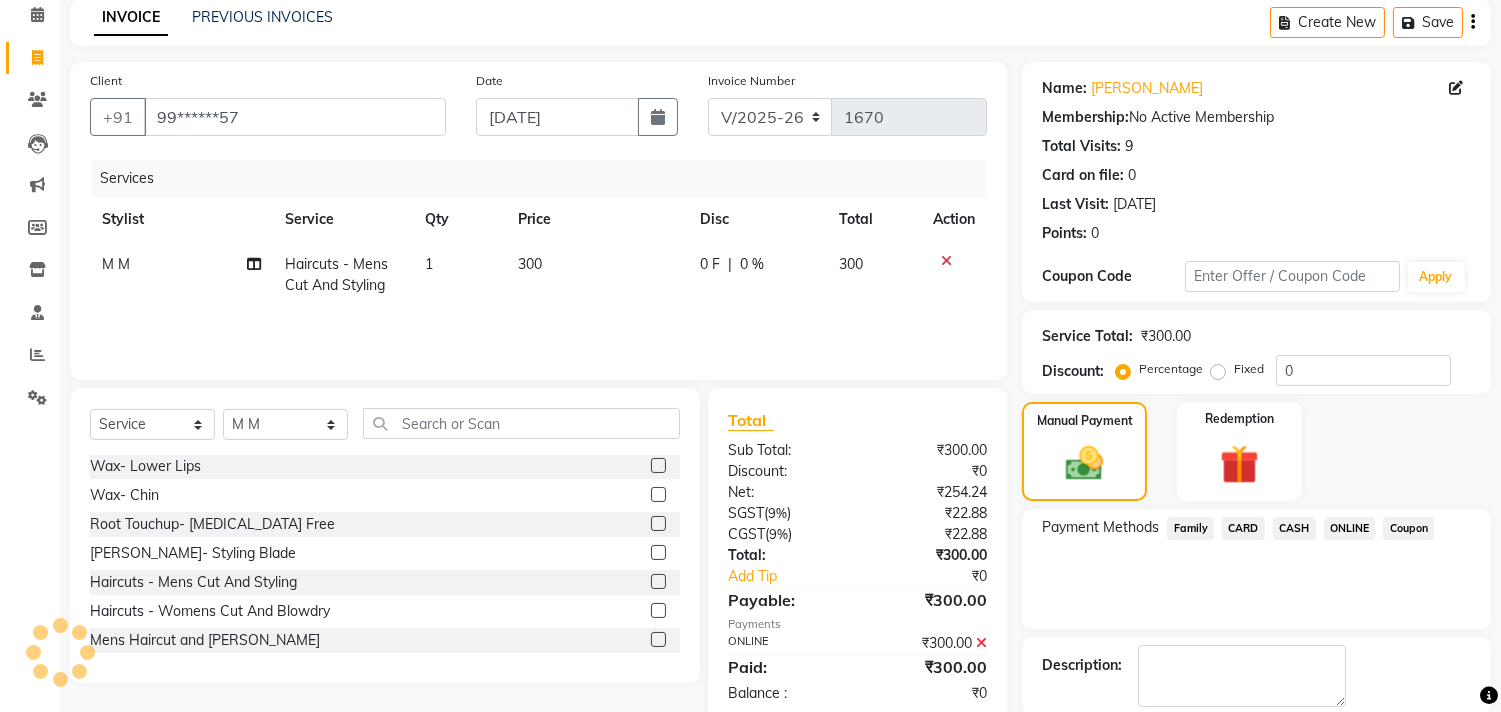 scroll, scrollTop: 187, scrollLeft: 0, axis: vertical 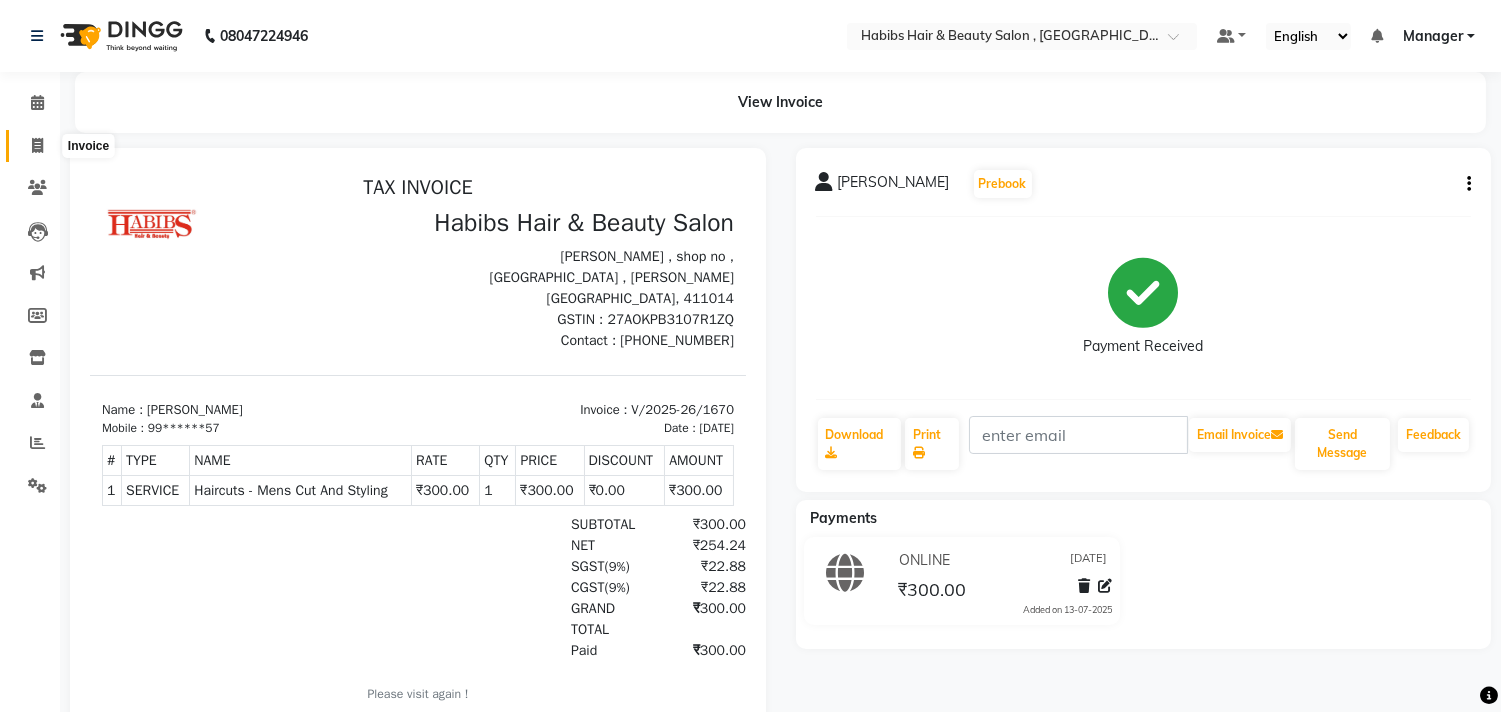 click 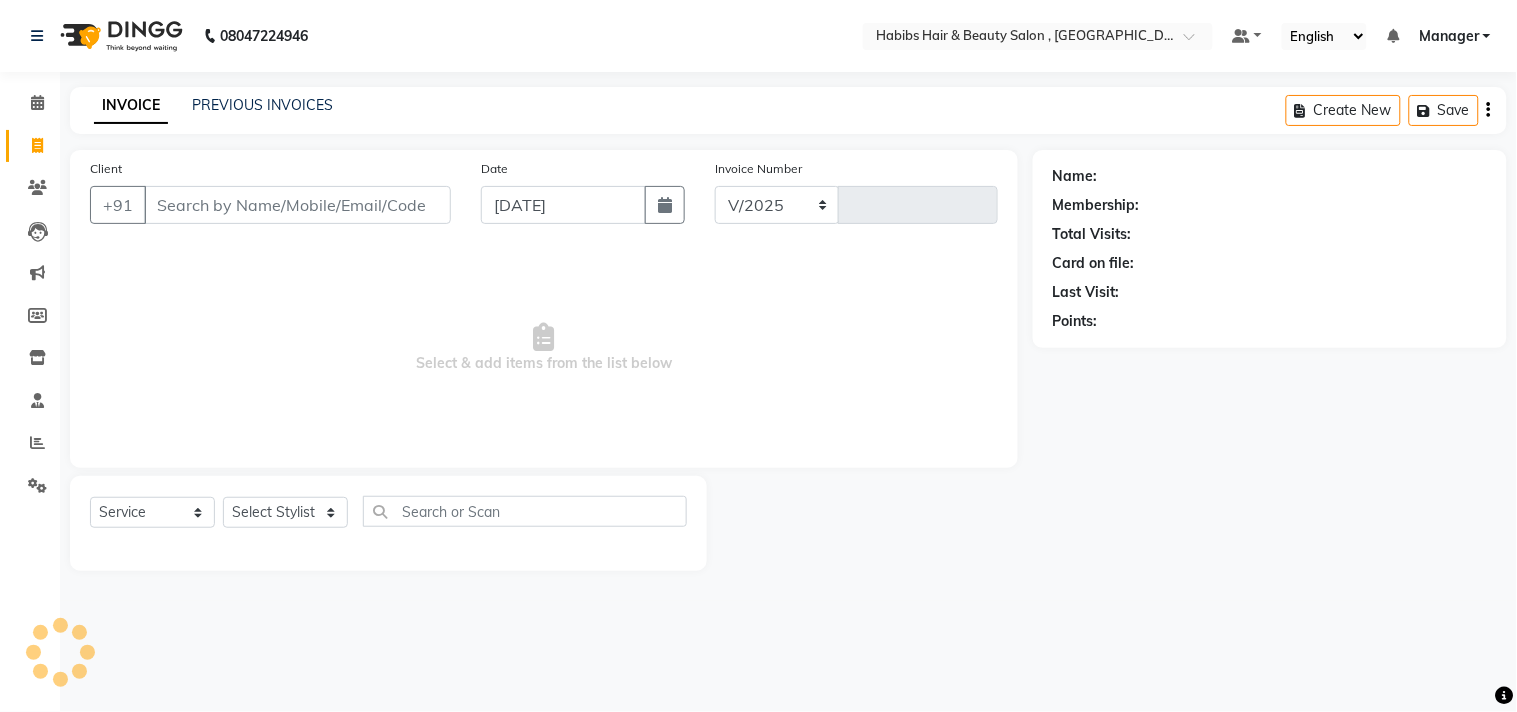 select on "4838" 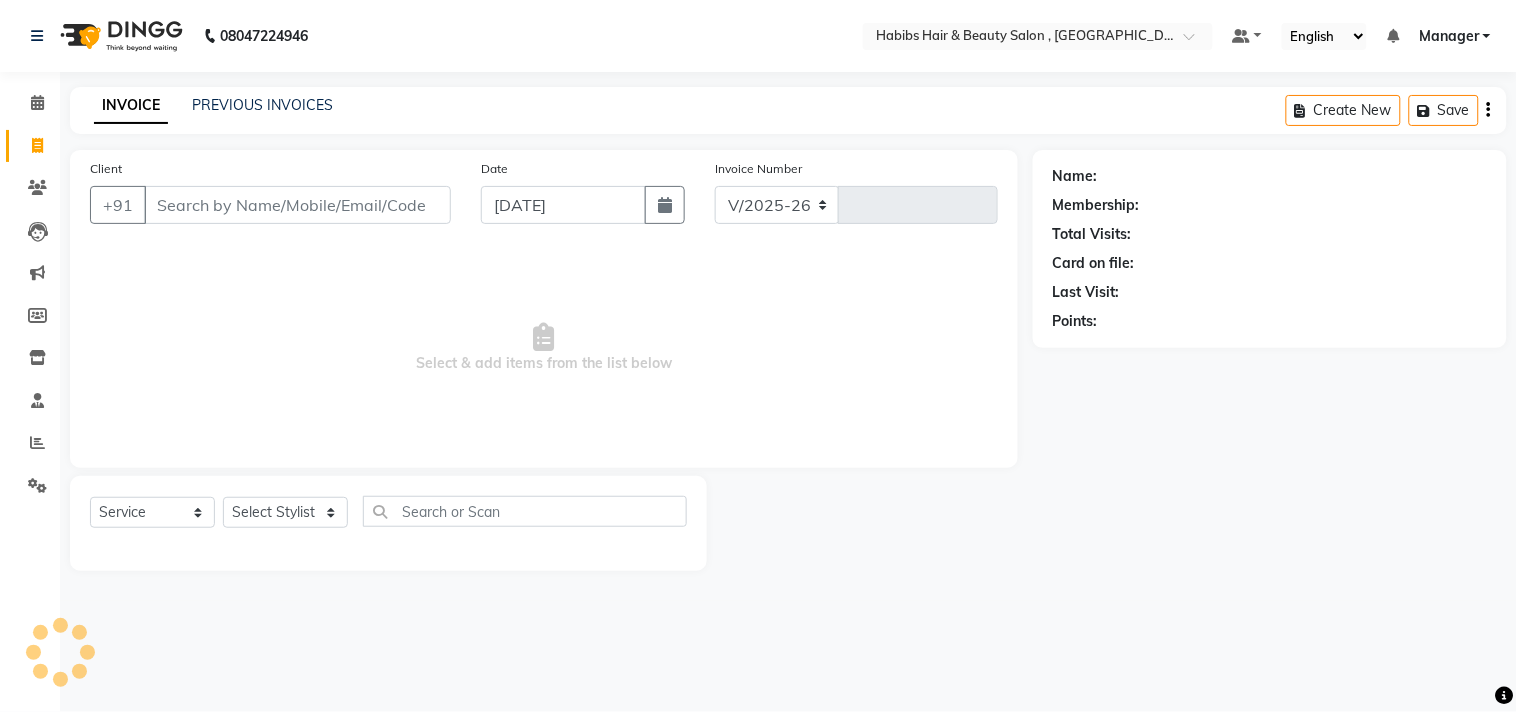 type on "1671" 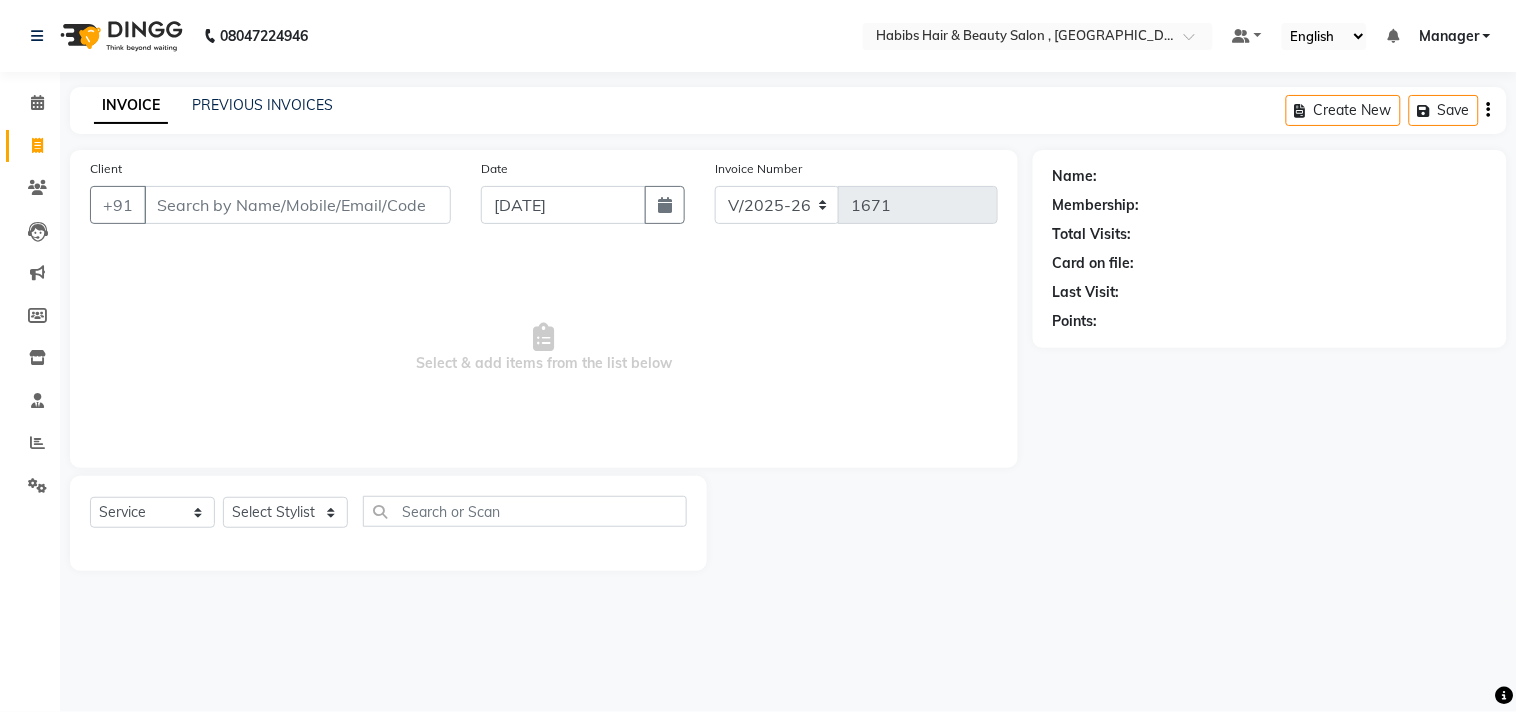 type on "9" 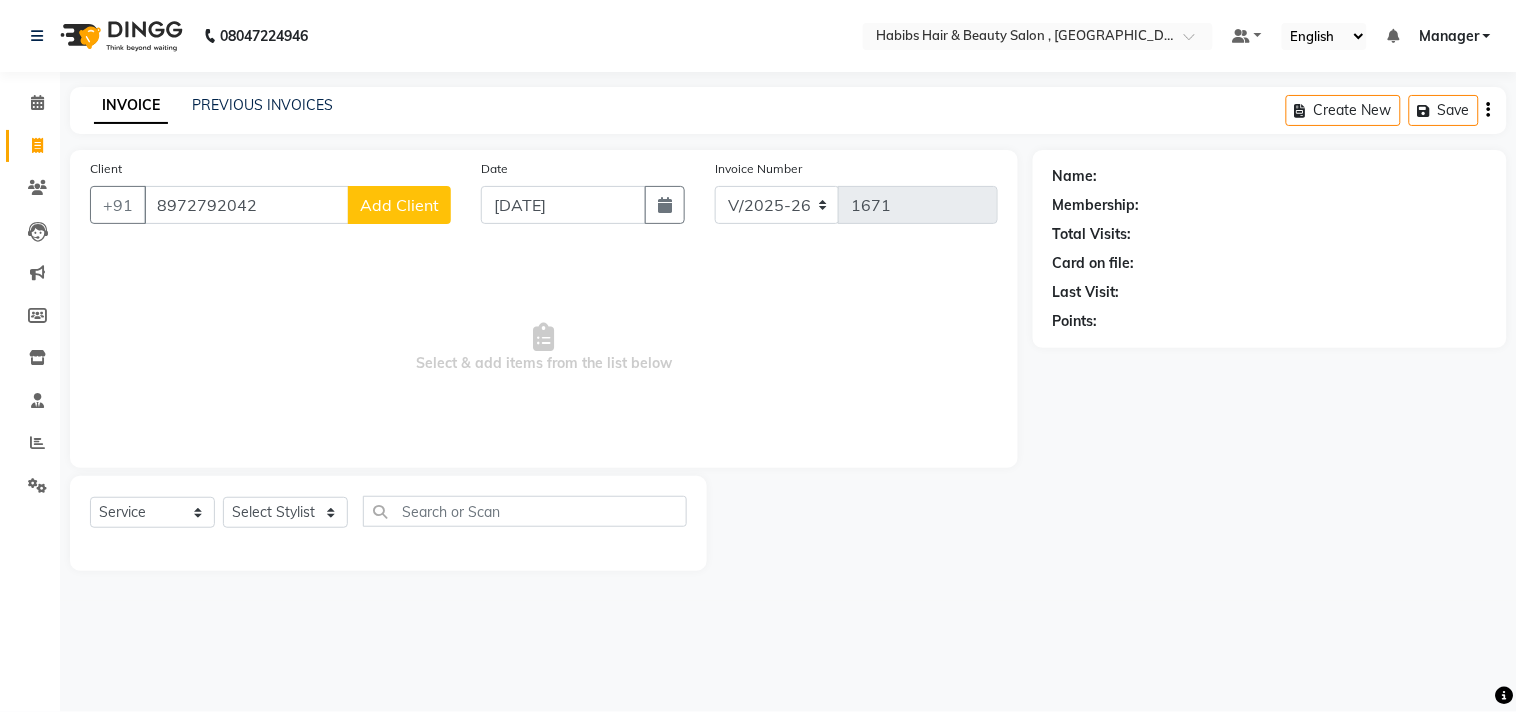 type on "8972792042" 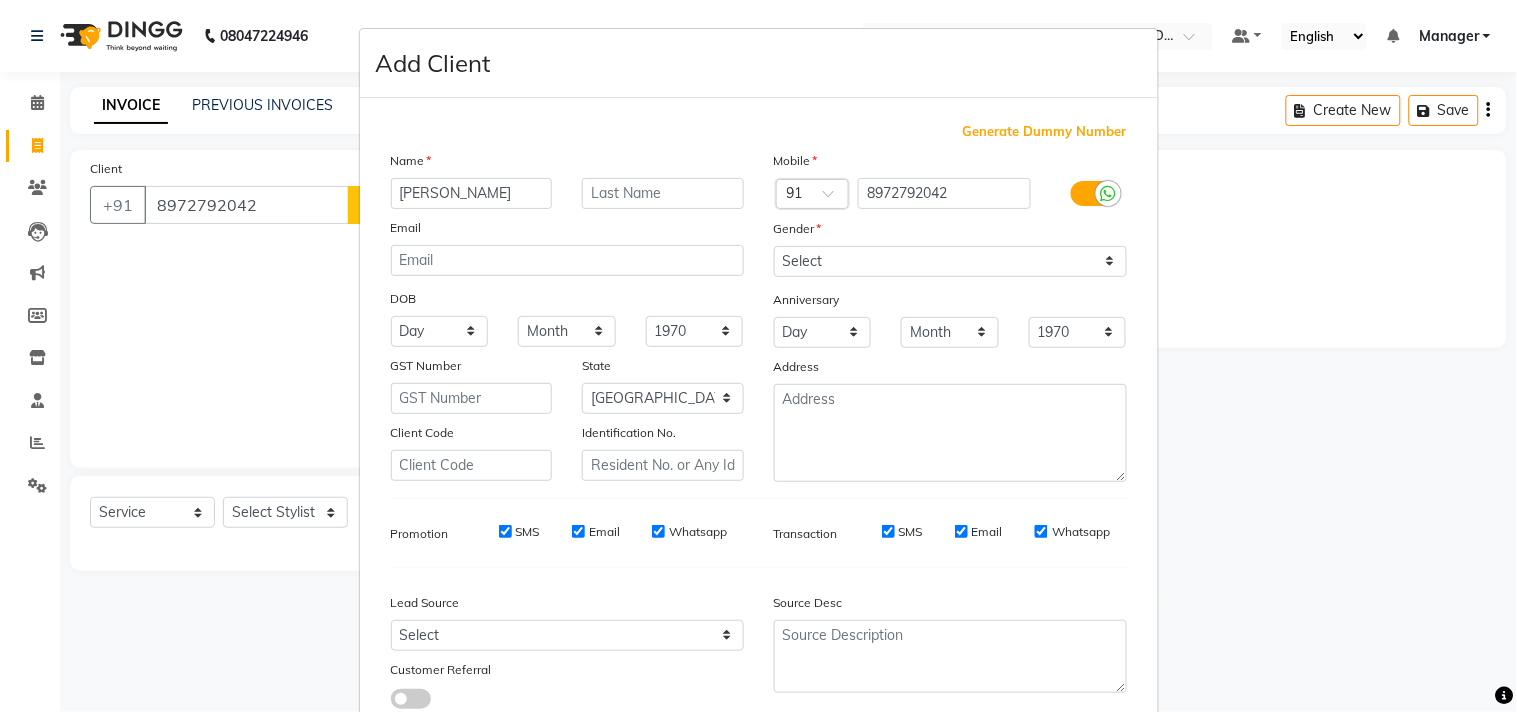 type on "MADHUSMITA" 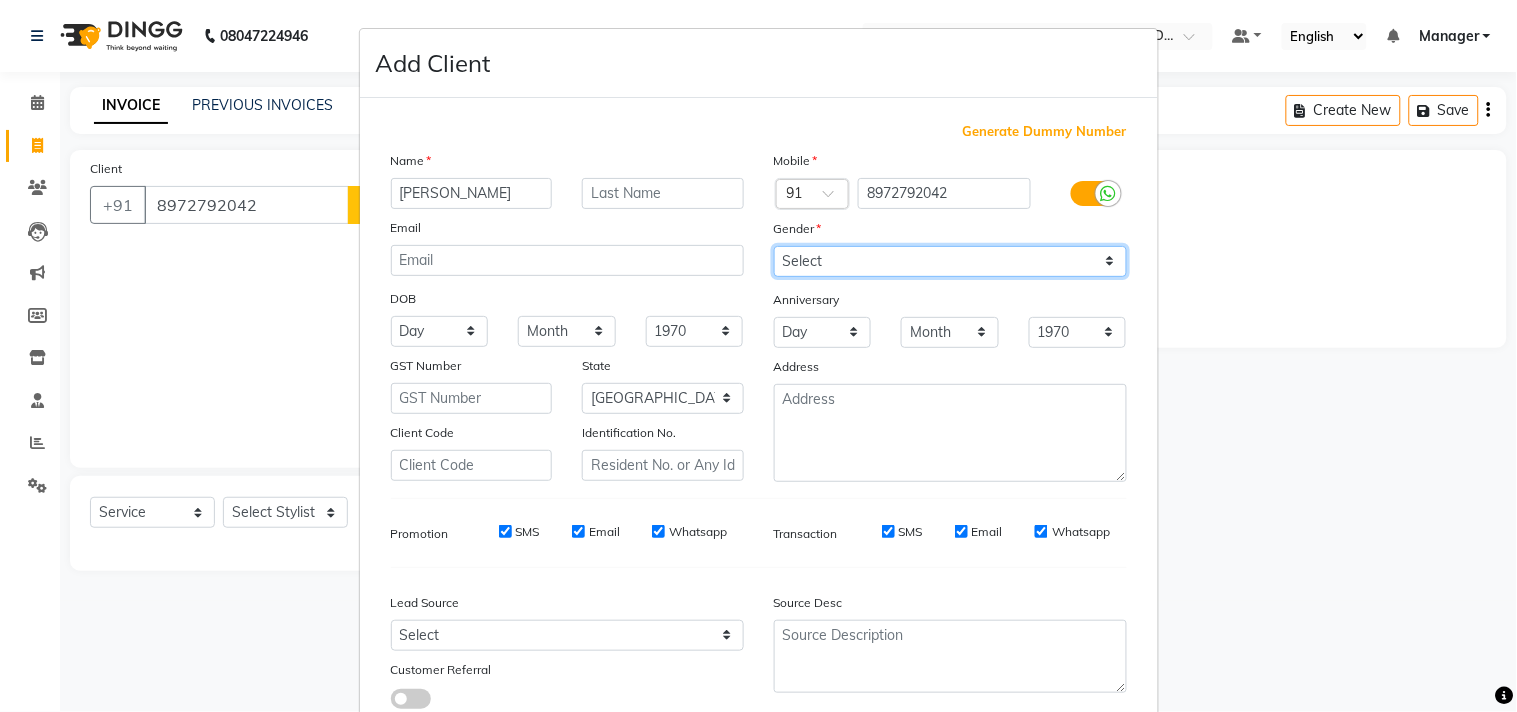 click on "Select [DEMOGRAPHIC_DATA] [DEMOGRAPHIC_DATA] Other Prefer Not To Say" at bounding box center [950, 261] 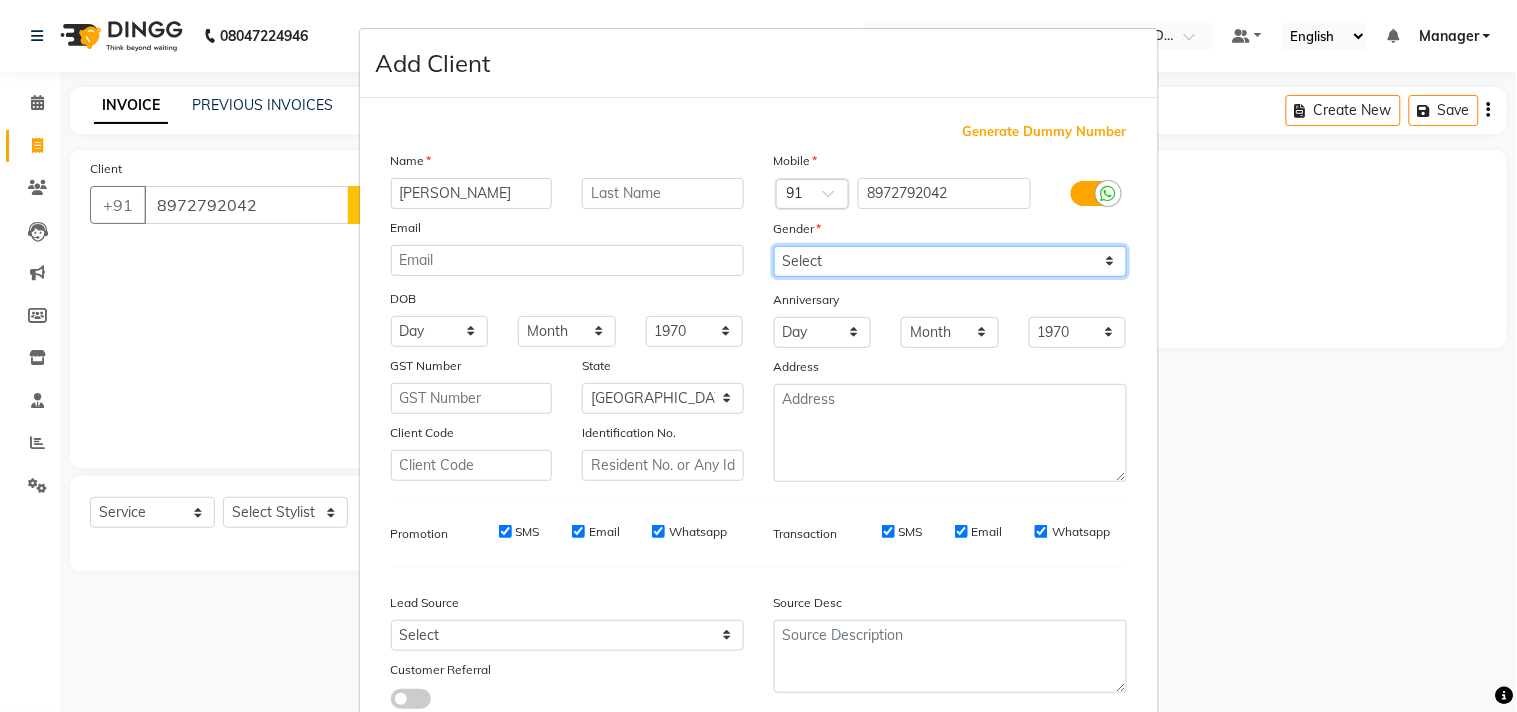 select on "[DEMOGRAPHIC_DATA]" 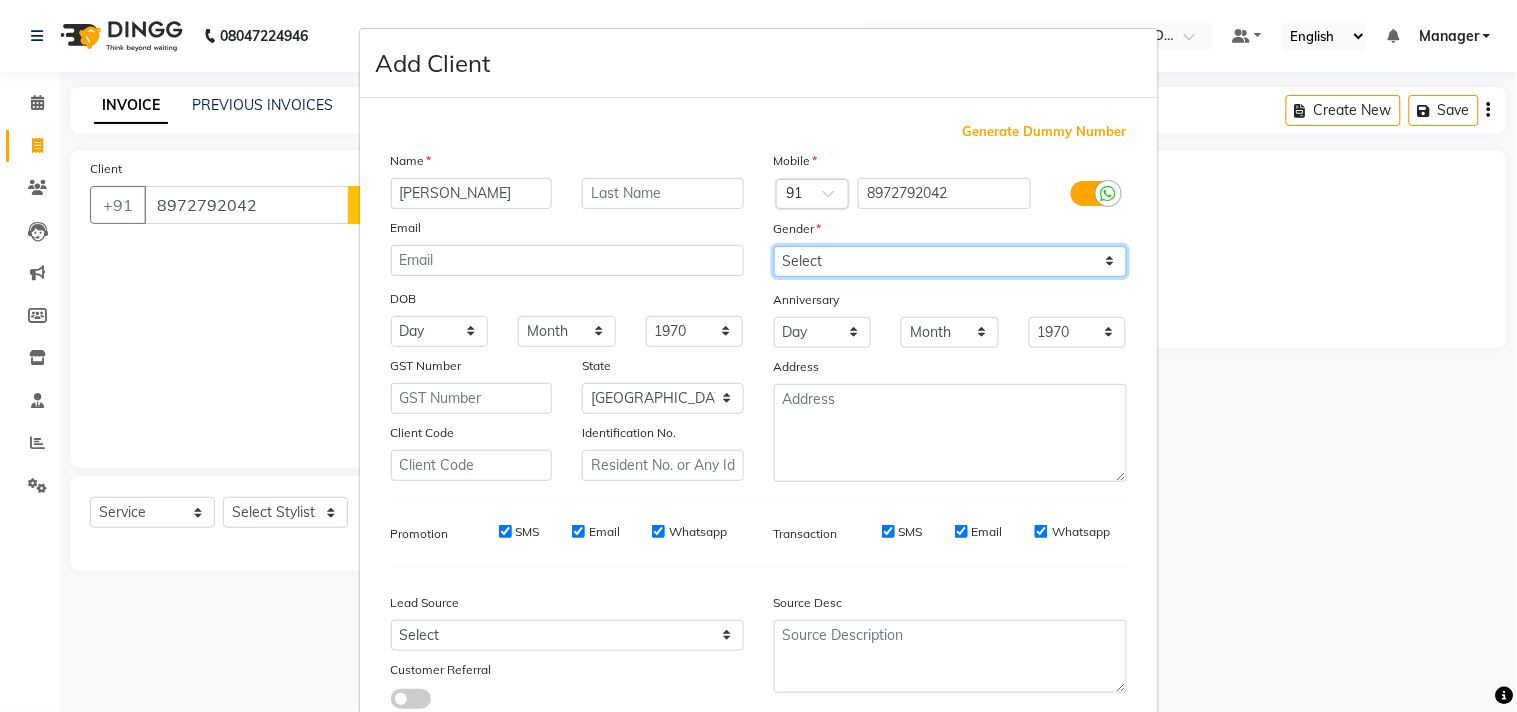 click on "Select [DEMOGRAPHIC_DATA] [DEMOGRAPHIC_DATA] Other Prefer Not To Say" at bounding box center [950, 261] 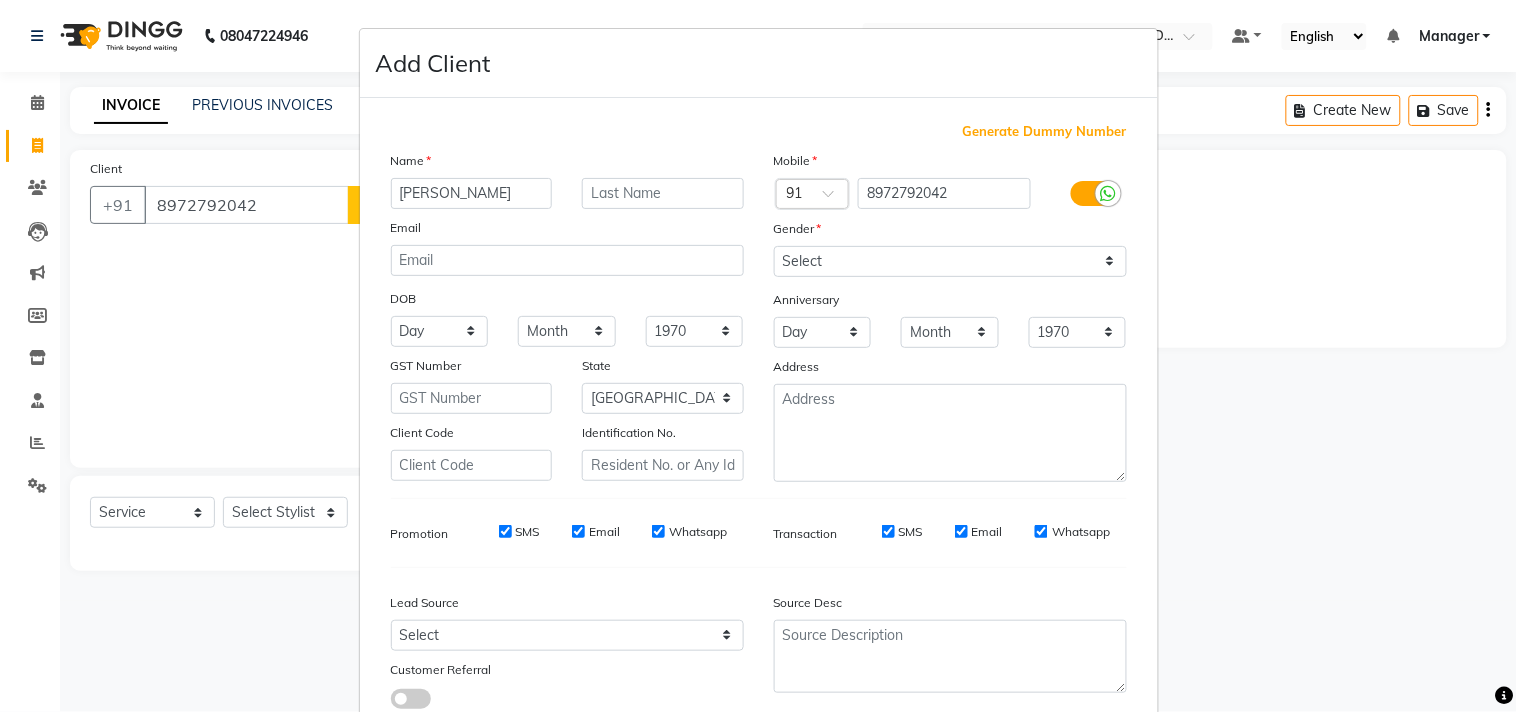 click on "Generate Dummy Number Name MADHUSMITA Email DOB Day 01 02 03 04 05 06 07 08 09 10 11 12 13 14 15 16 17 18 19 20 21 22 23 24 25 26 27 28 29 30 31 Month January February March April May June July August September October November December 1940 1941 1942 1943 1944 1945 1946 1947 1948 1949 1950 1951 1952 1953 1954 1955 1956 1957 1958 1959 1960 1961 1962 1963 1964 1965 1966 1967 1968 1969 1970 1971 1972 1973 1974 1975 1976 1977 1978 1979 1980 1981 1982 1983 1984 1985 1986 1987 1988 1989 1990 1991 1992 1993 1994 1995 1996 1997 1998 1999 2000 2001 2002 2003 2004 2005 2006 2007 2008 2009 2010 2011 2012 2013 2014 2015 2016 2017 2018 2019 2020 2021 2022 2023 2024 GST Number State Select Andaman and Nicobar Islands Andhra Pradesh Arunachal Pradesh Assam Bihar Chandigarh Chhattisgarh Dadra and Nagar Haveli Daman and Diu Delhi Goa Gujarat Haryana Himachal Pradesh Jammu and Kashmir Jharkhand Karnataka Kerala Lakshadweep Madhya Pradesh Maharashtra Manipur Meghalaya Mizoram Nagaland Odisha Pondicherry Punjab Rajasthan Sikkim" at bounding box center [759, 423] 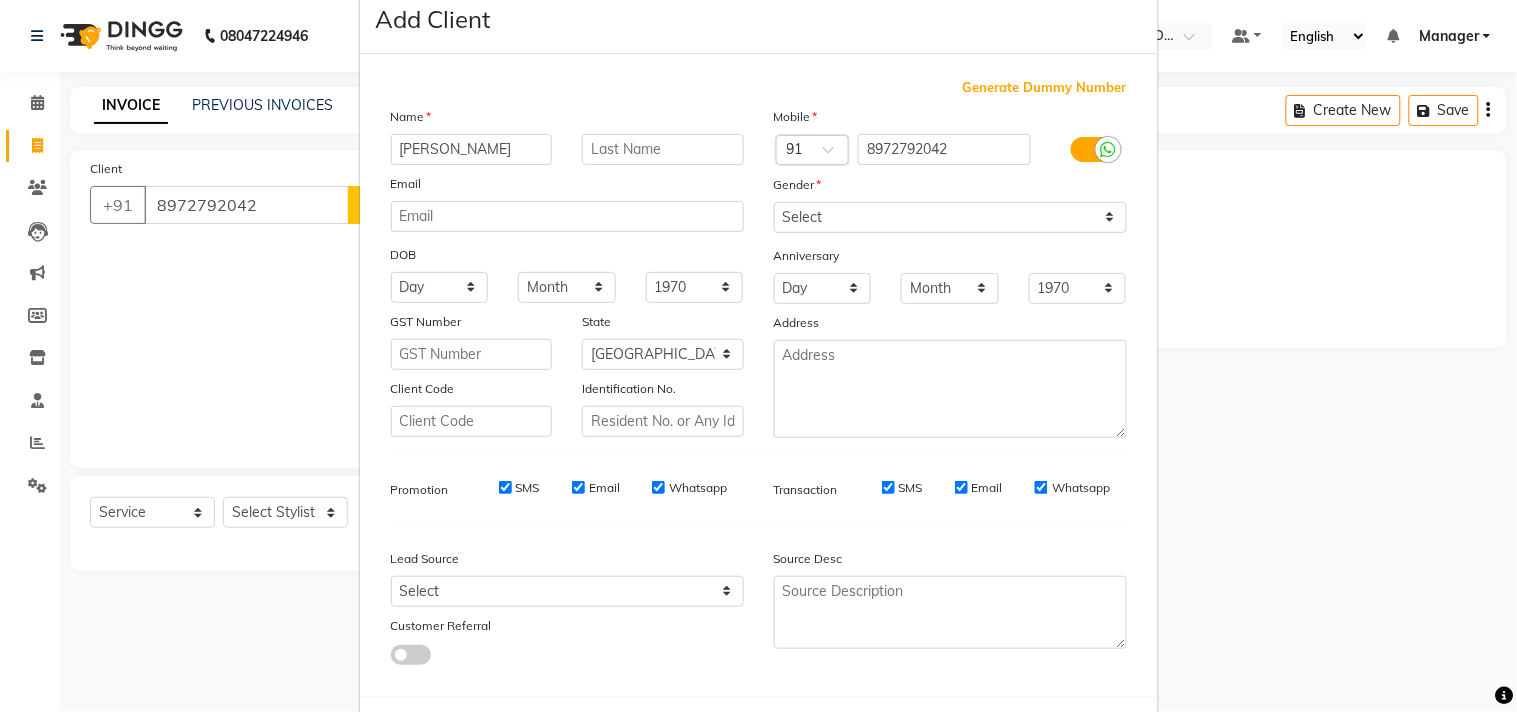 scroll, scrollTop: 138, scrollLeft: 0, axis: vertical 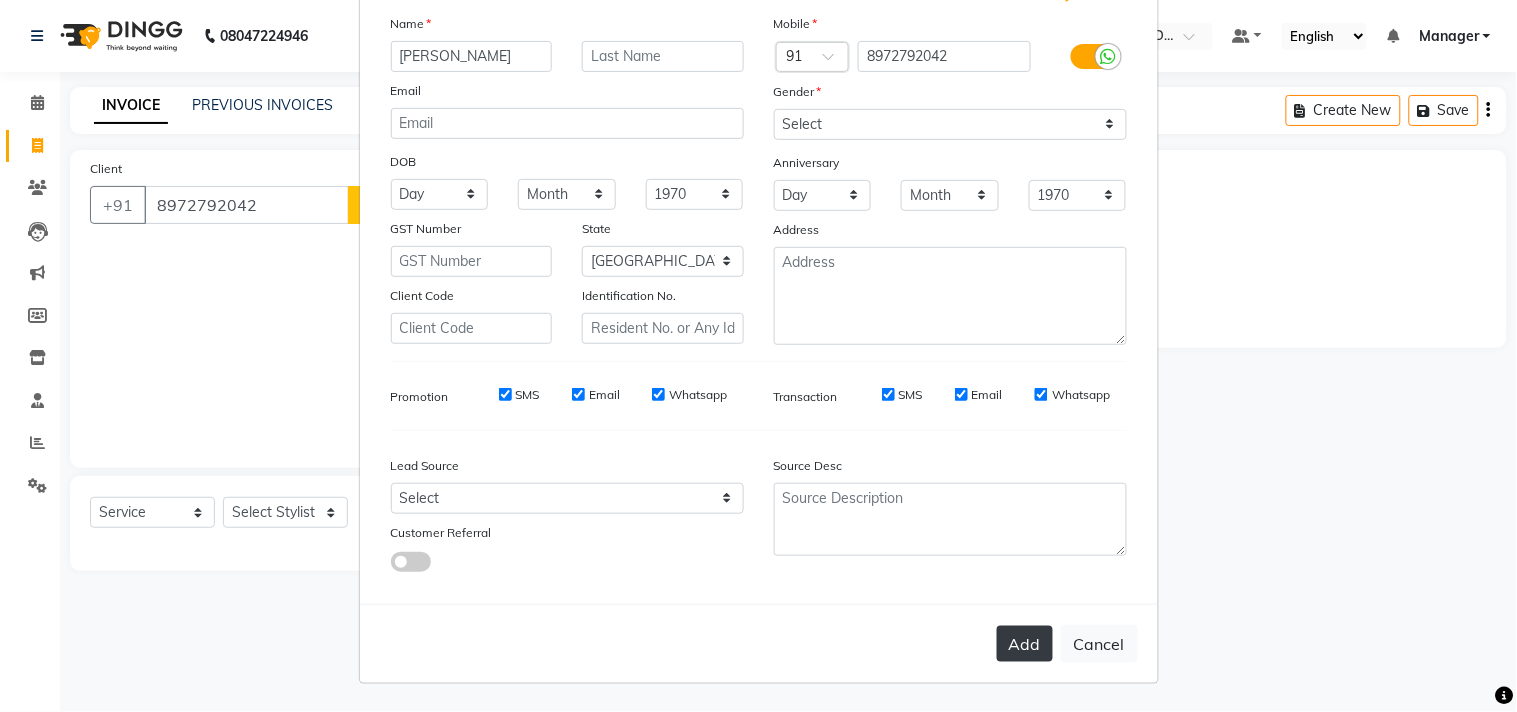click on "Add" at bounding box center [1025, 644] 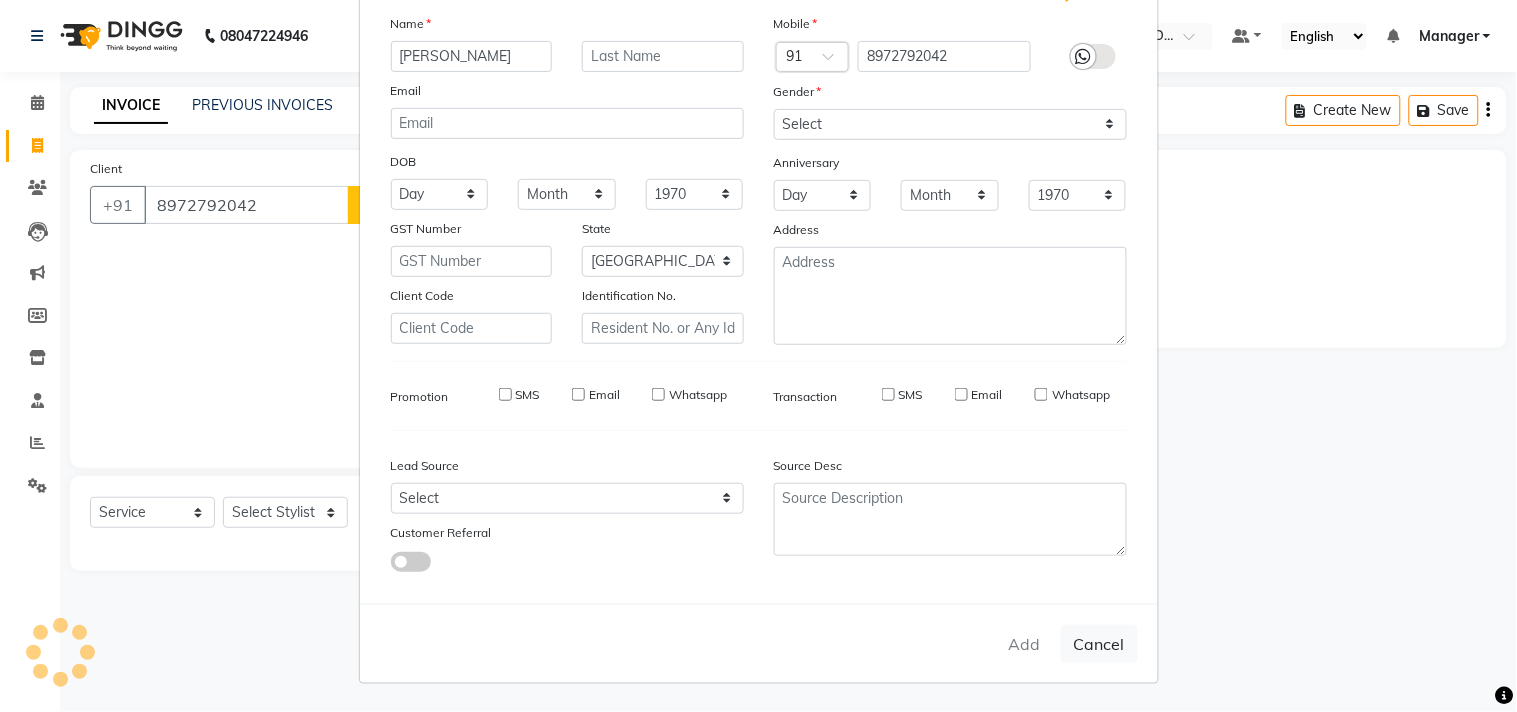 type on "89******42" 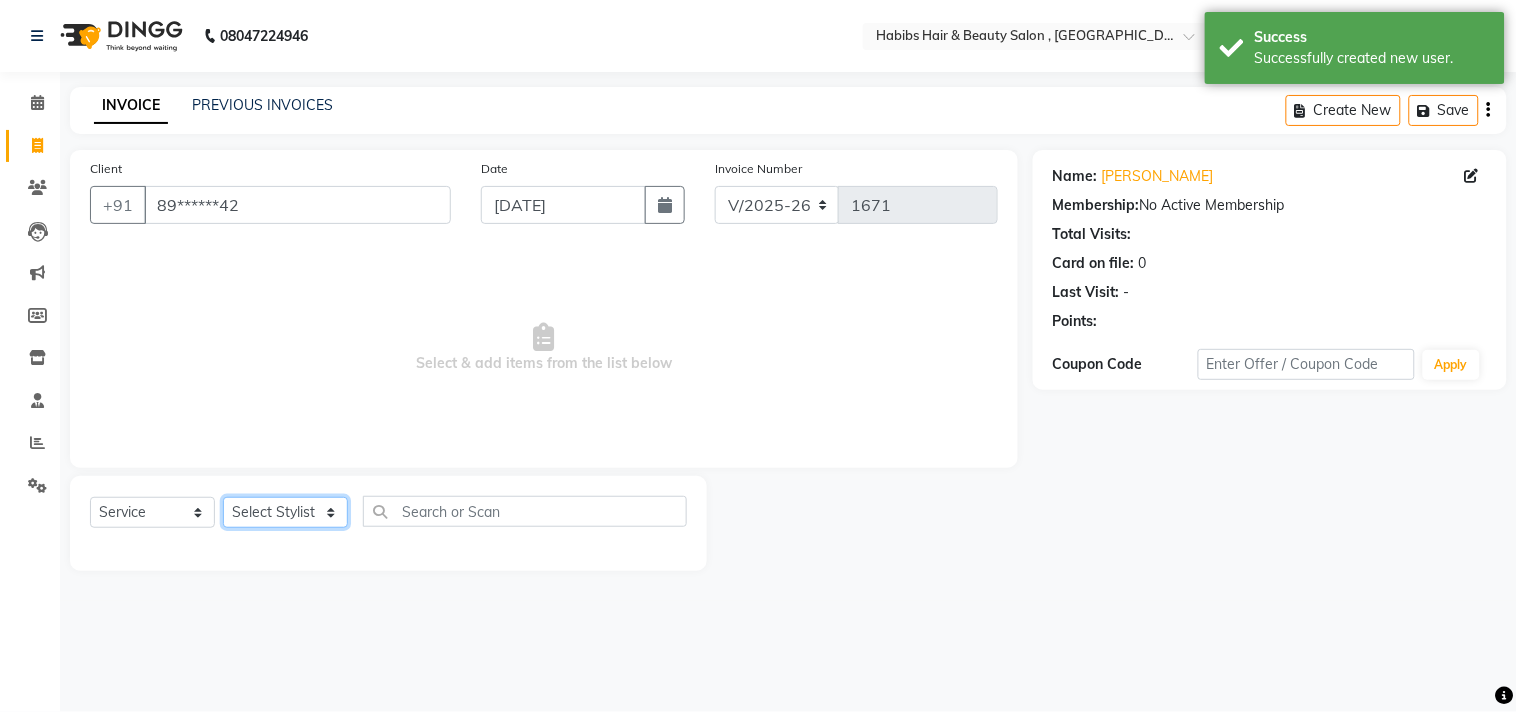 click on "Select Stylist [PERSON_NAME] Manager M M [PERSON_NAME] [PERSON_NAME] Sameer [PERSON_NAME] [PERSON_NAME] [PERSON_NAME]" 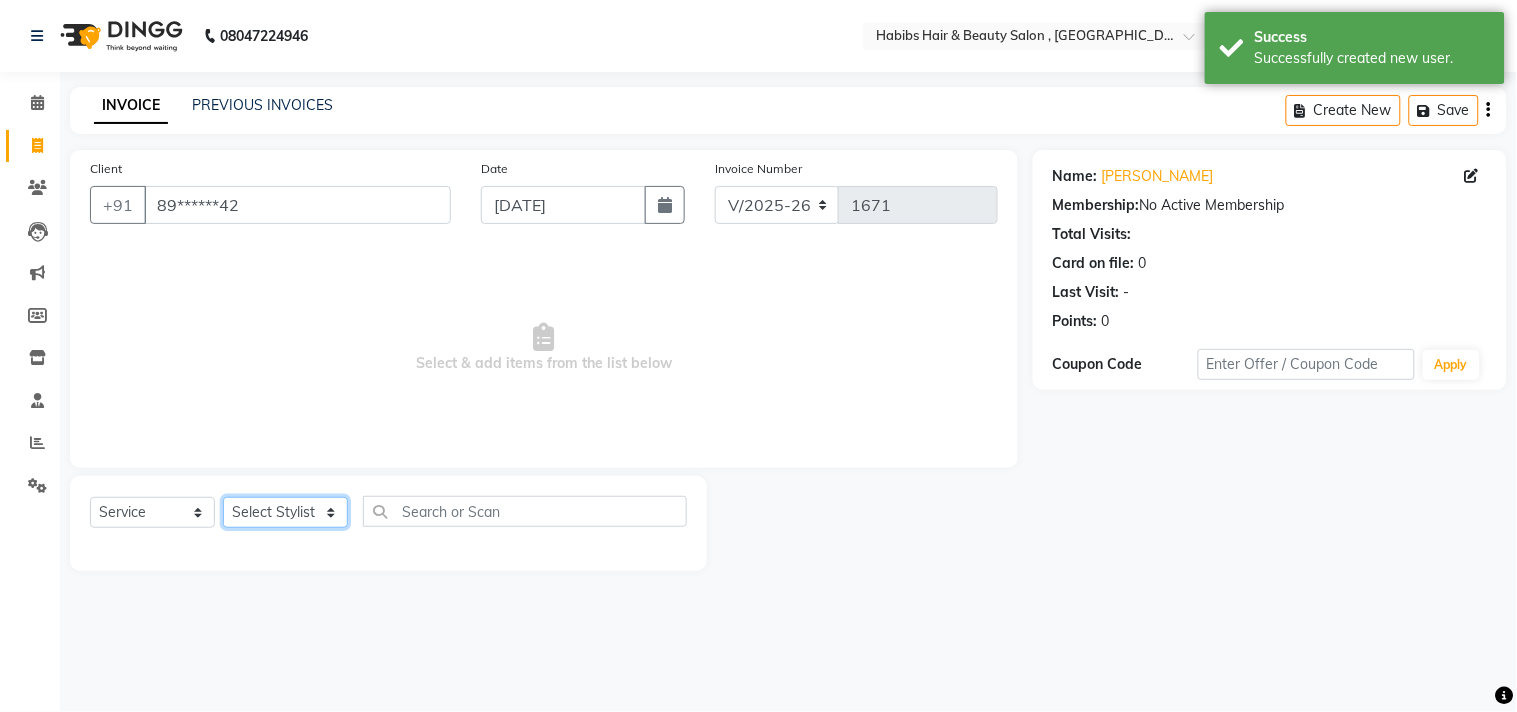 select on "29957" 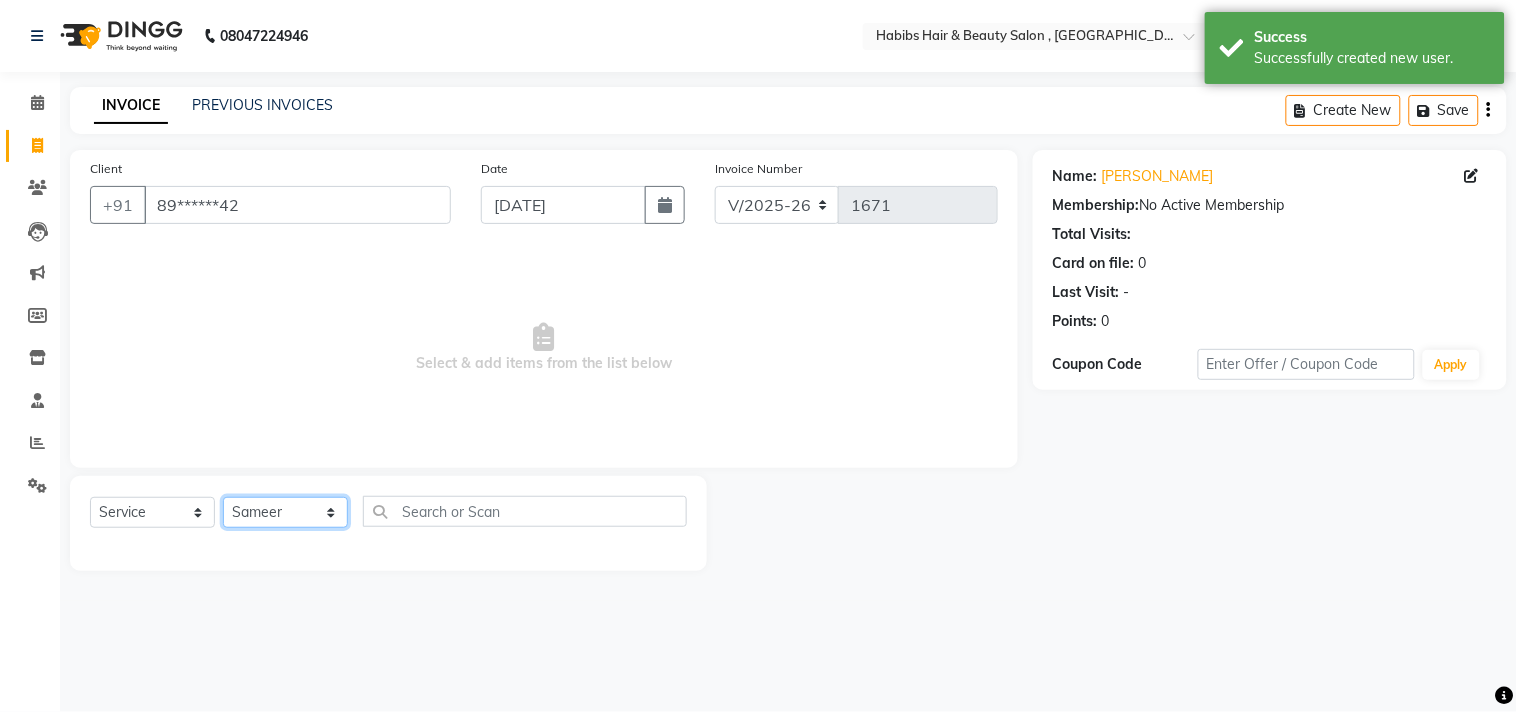 click on "Select Stylist [PERSON_NAME] Manager M M [PERSON_NAME] [PERSON_NAME] Sameer [PERSON_NAME] [PERSON_NAME] [PERSON_NAME]" 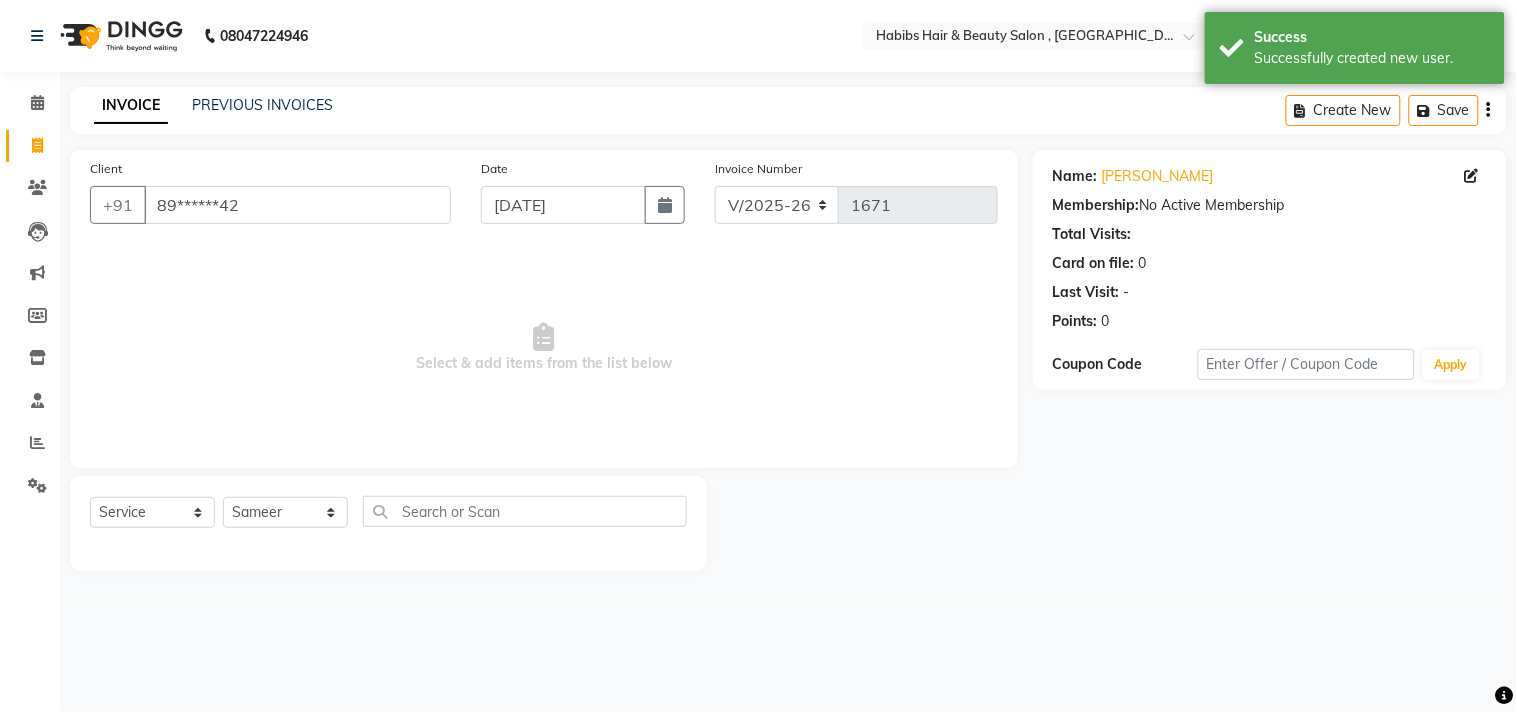 click on "Select & add items from the list below" at bounding box center (544, 348) 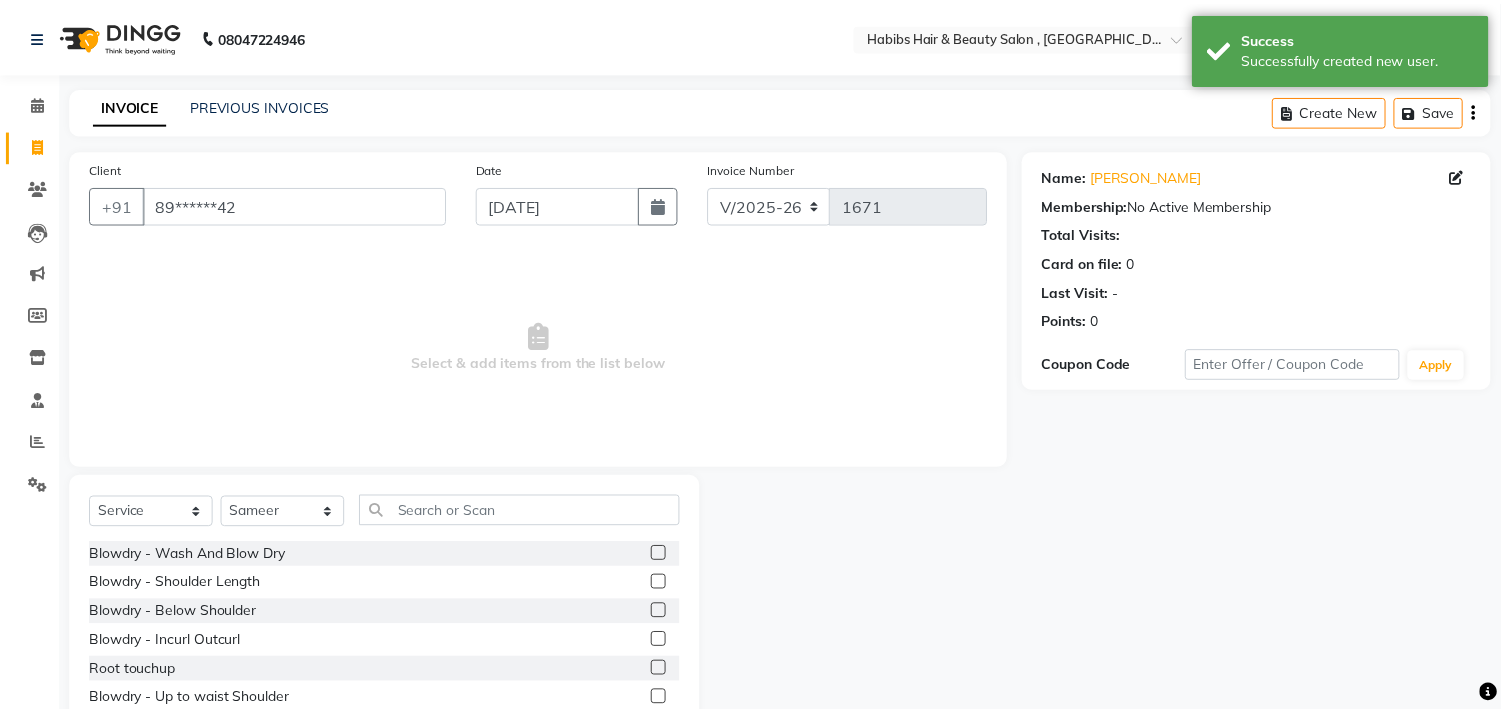 scroll, scrollTop: 88, scrollLeft: 0, axis: vertical 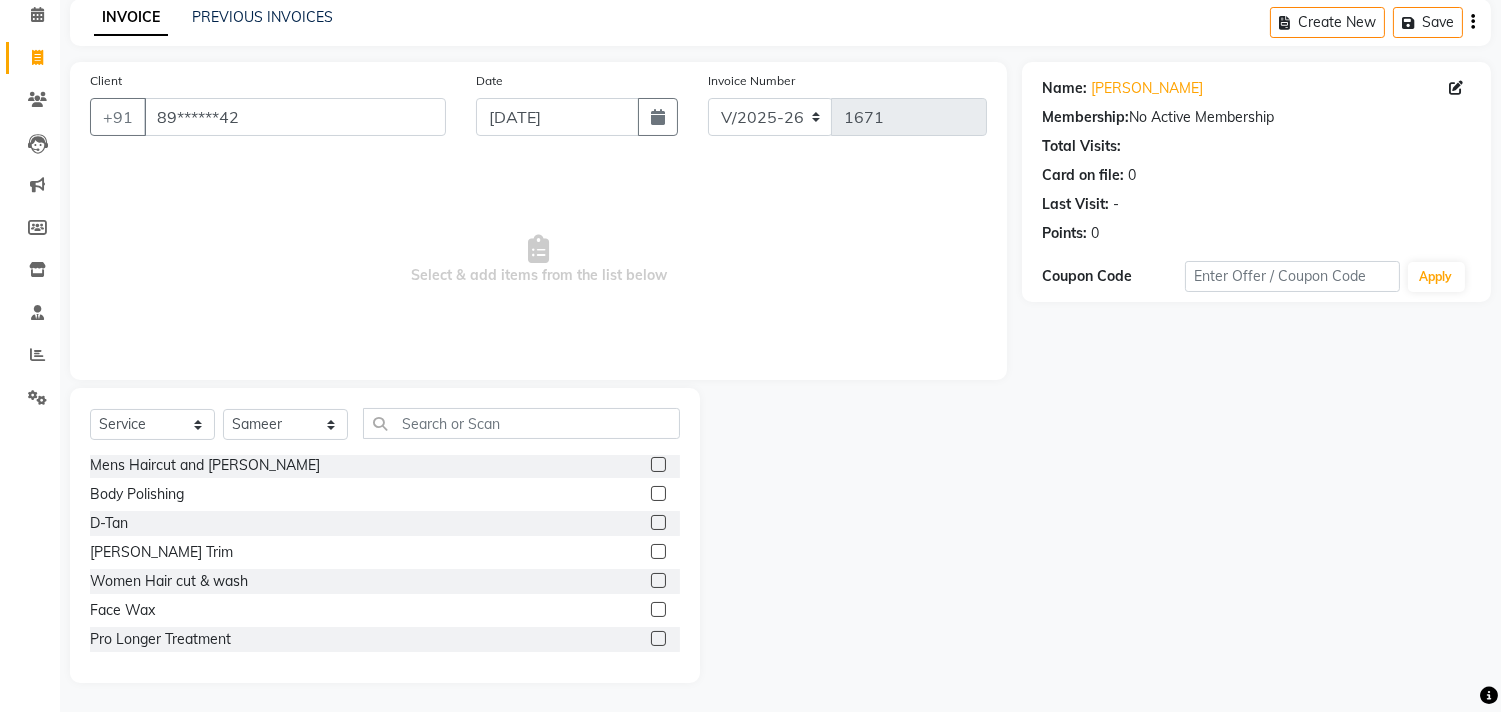 click 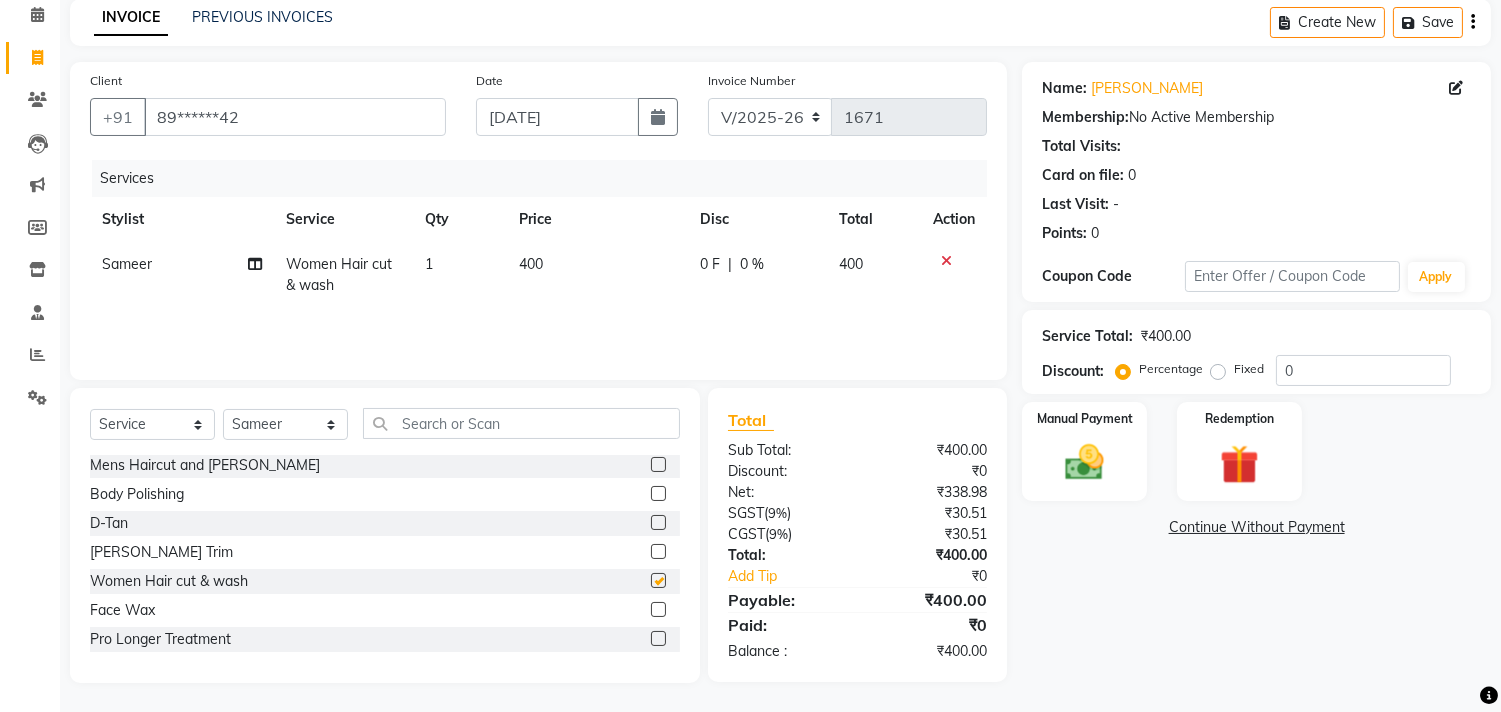 checkbox on "false" 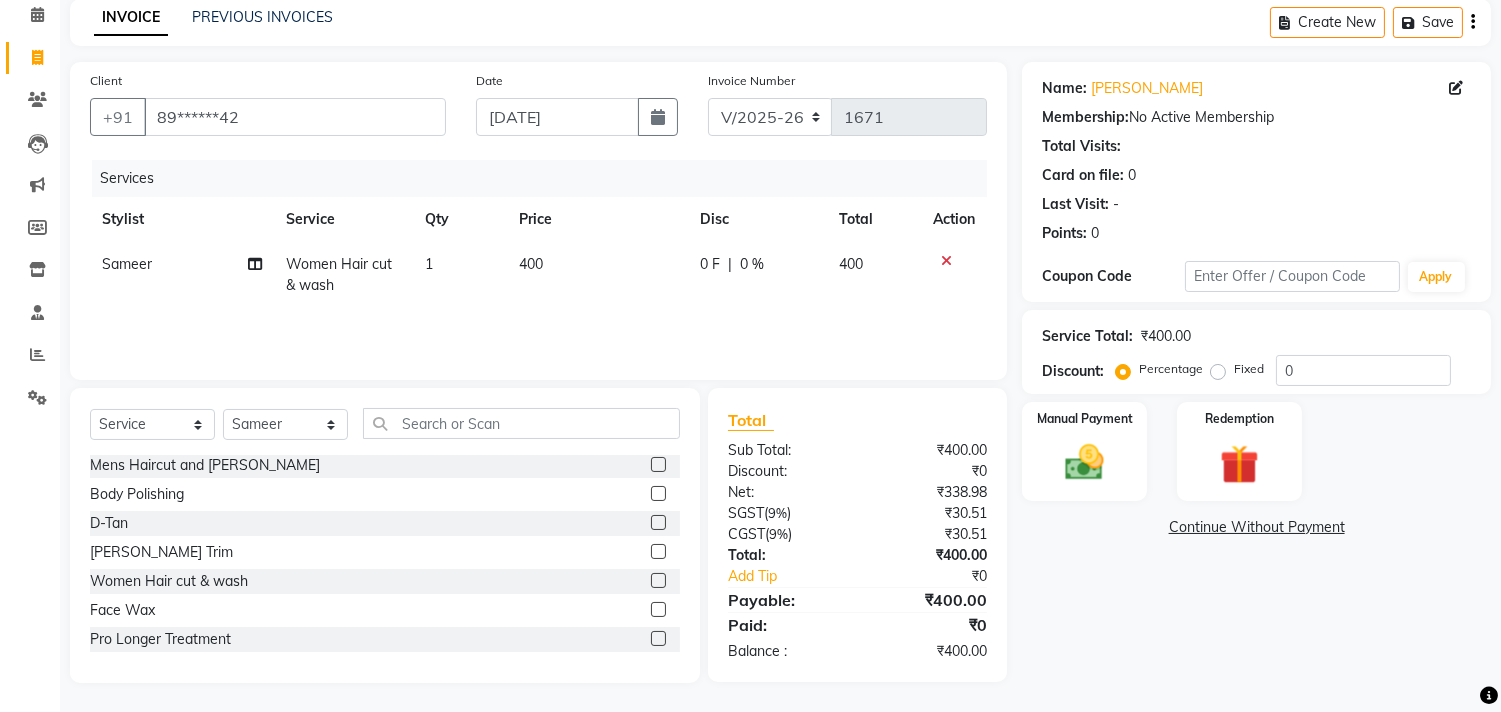 click 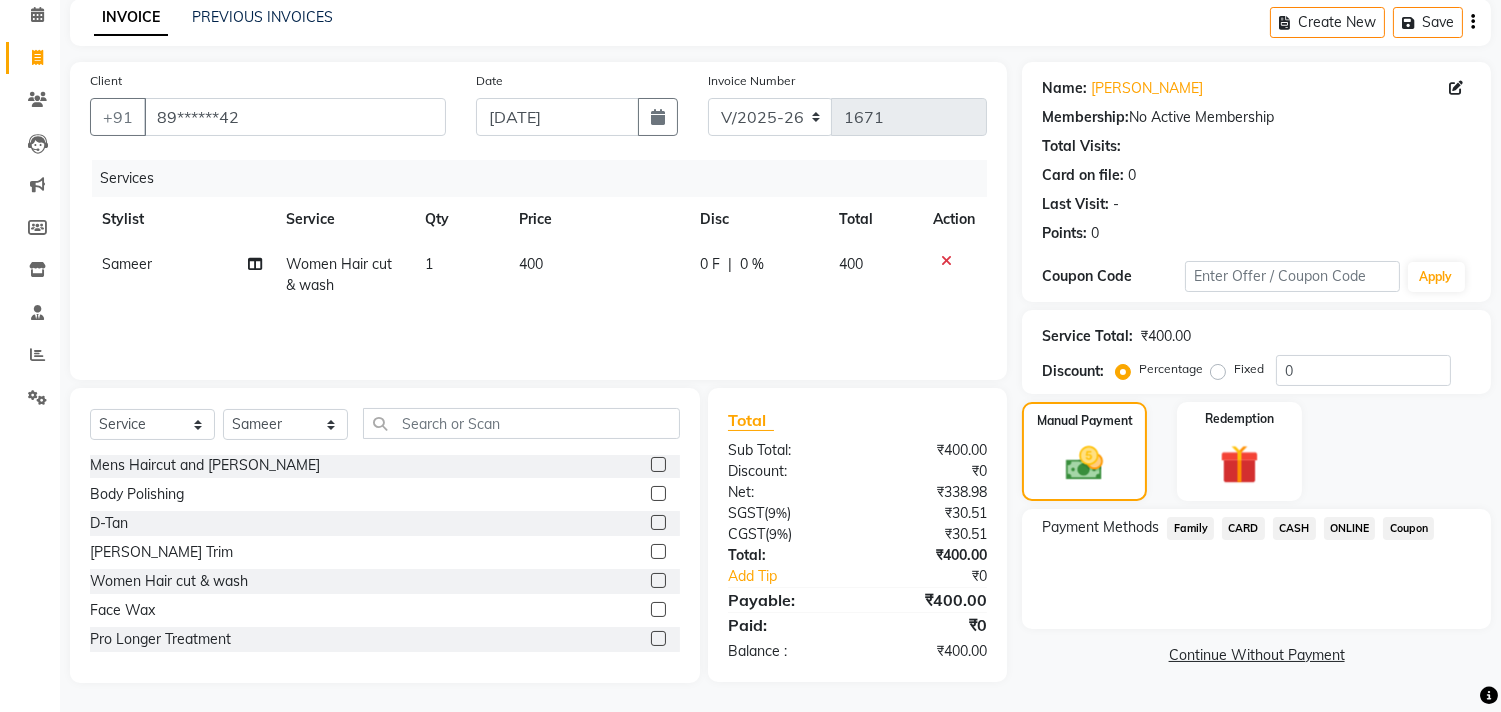click on "ONLINE" 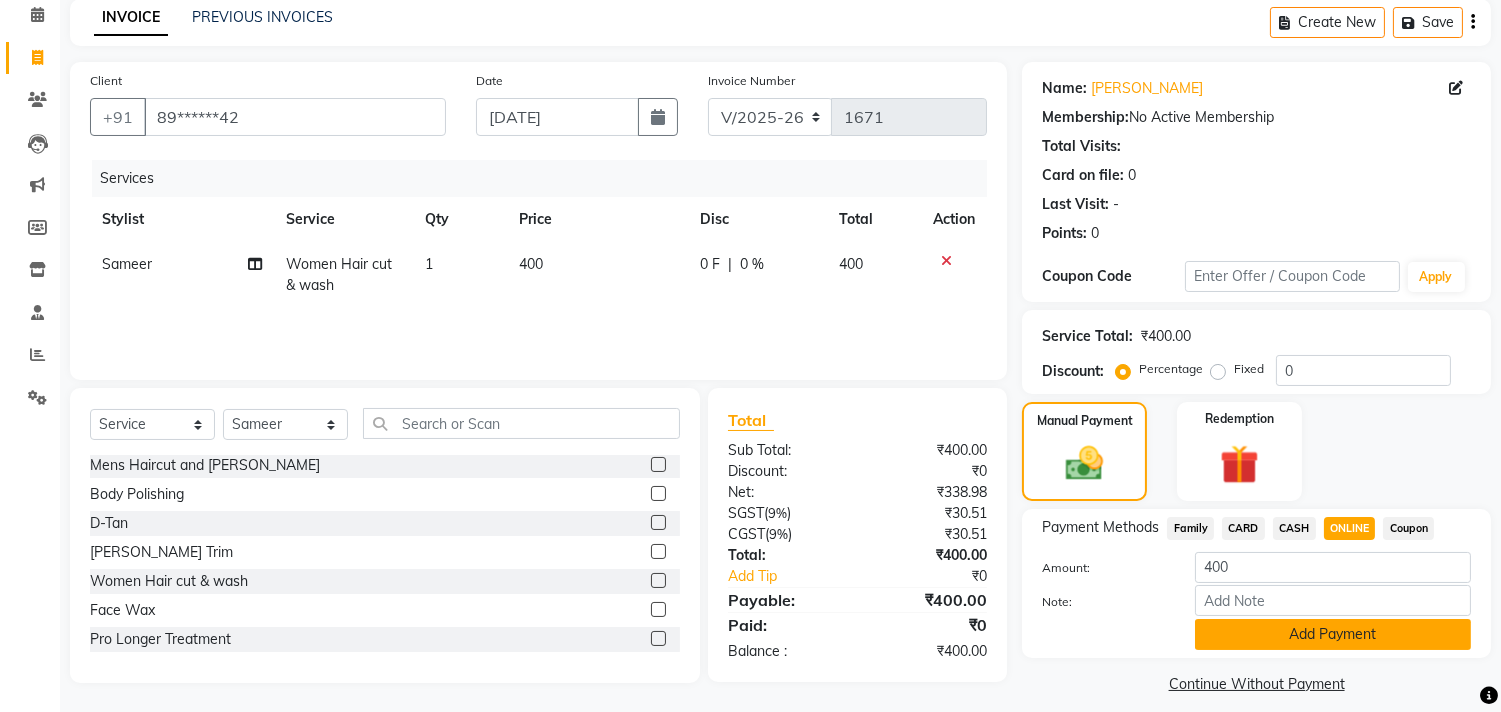 click on "Add Payment" 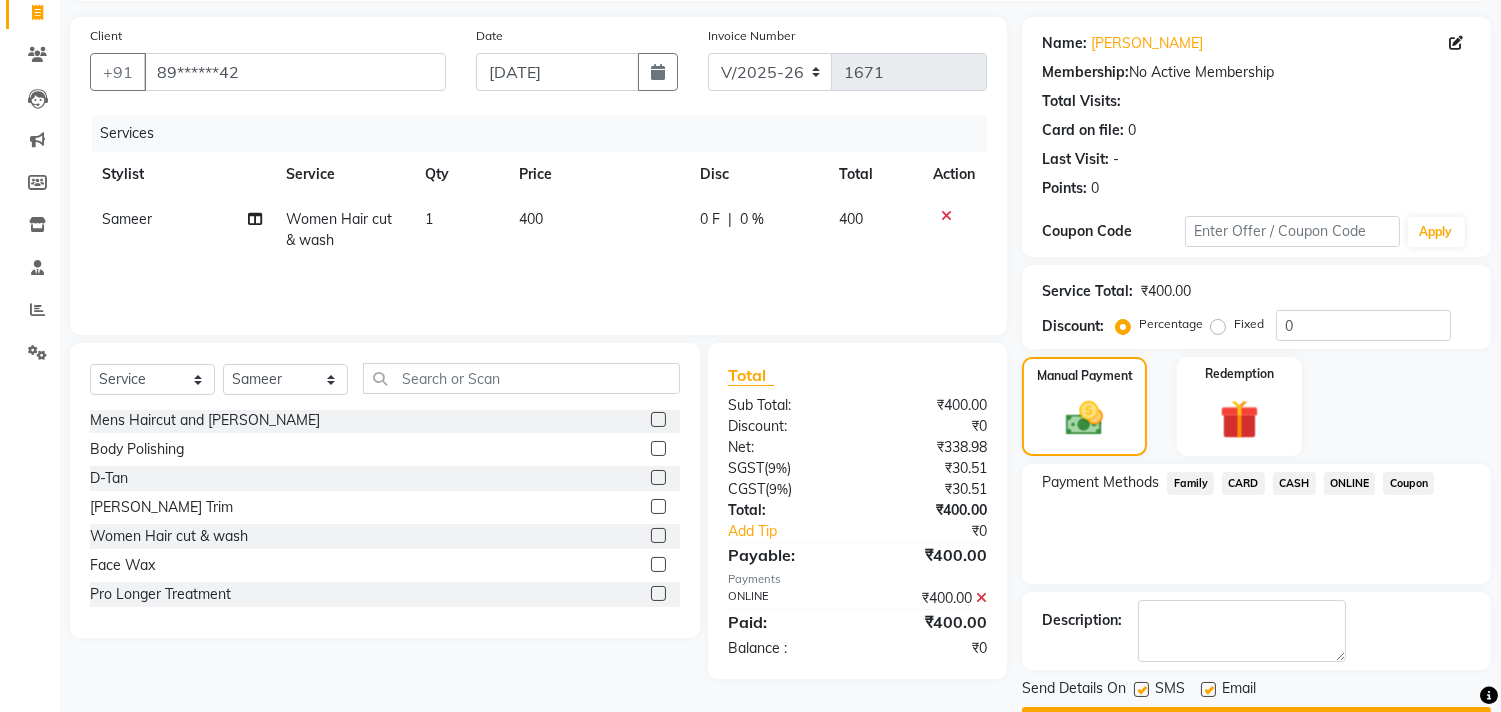 scroll, scrollTop: 187, scrollLeft: 0, axis: vertical 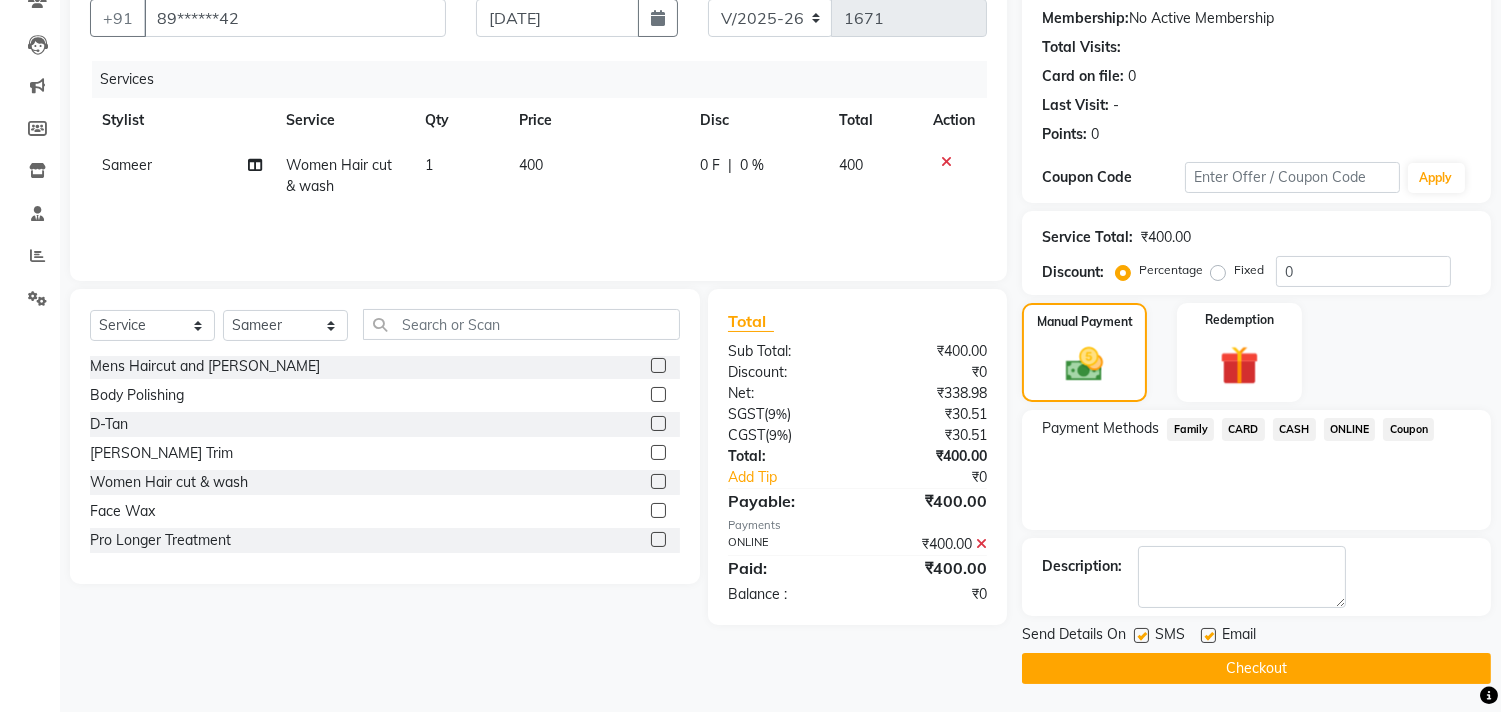 click on "Checkout" 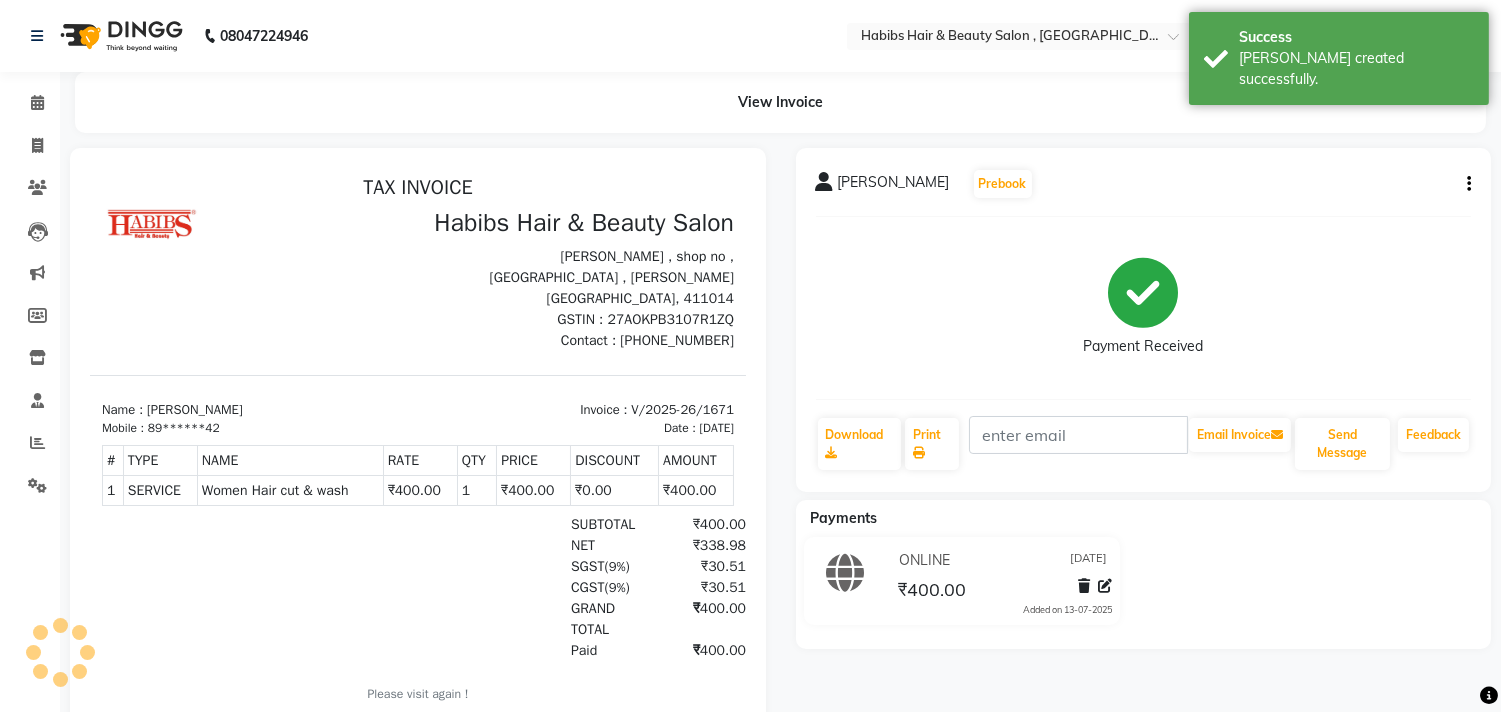 scroll, scrollTop: 0, scrollLeft: 0, axis: both 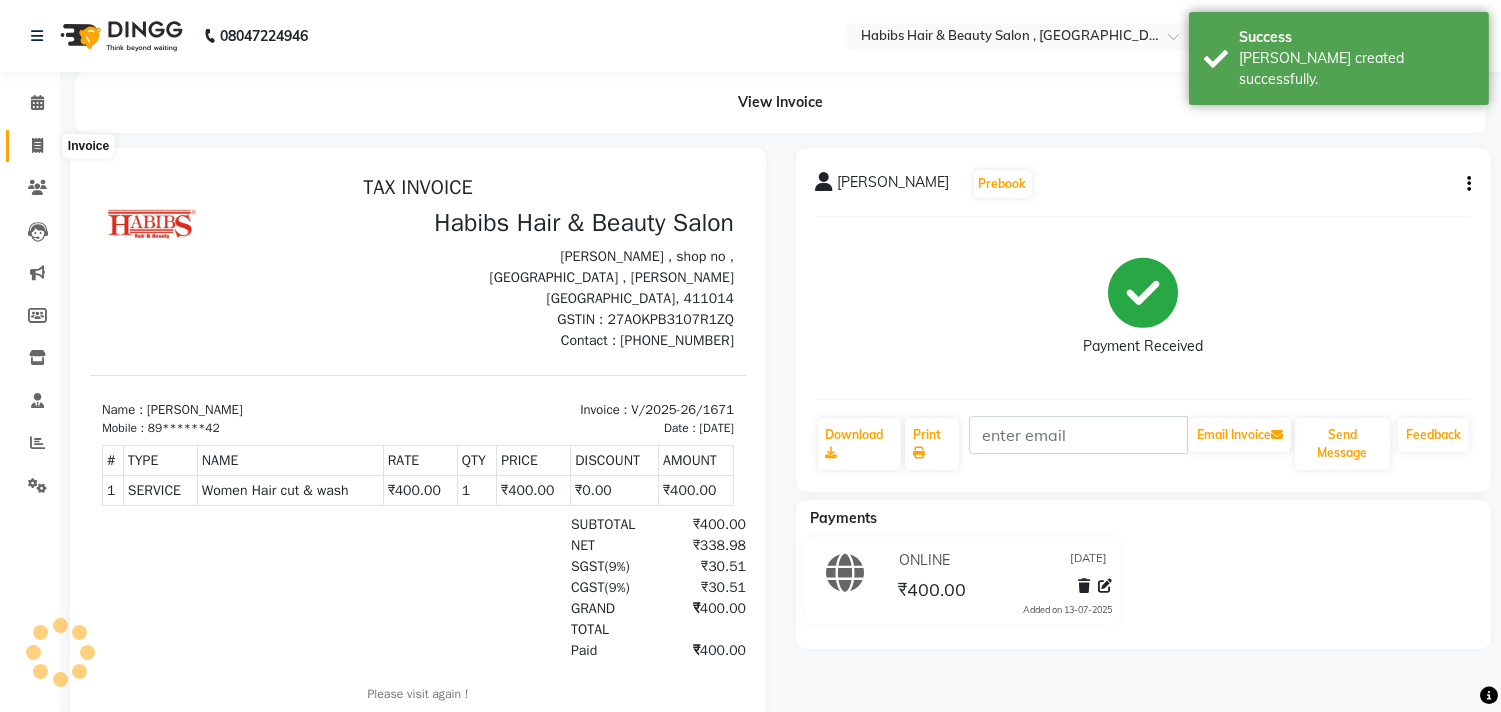 click 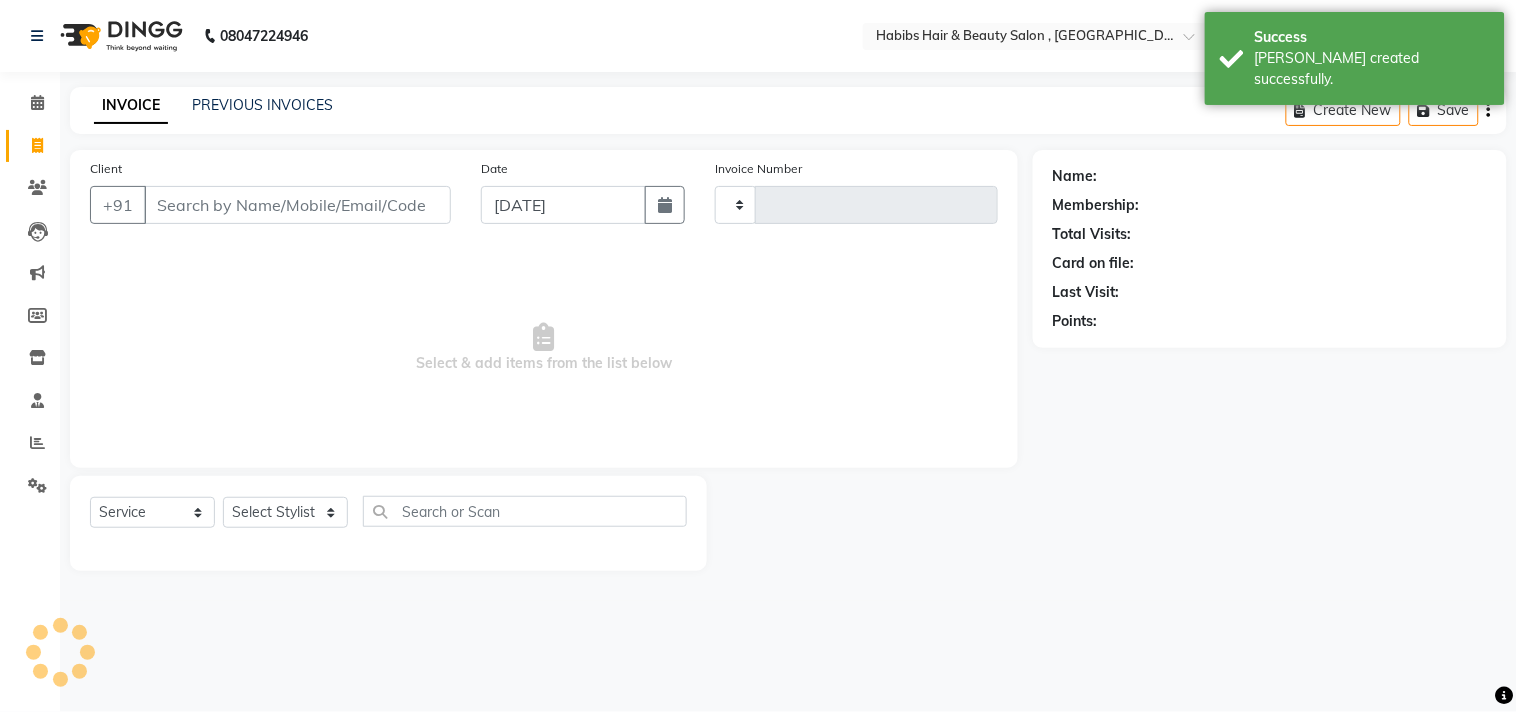 type on "9" 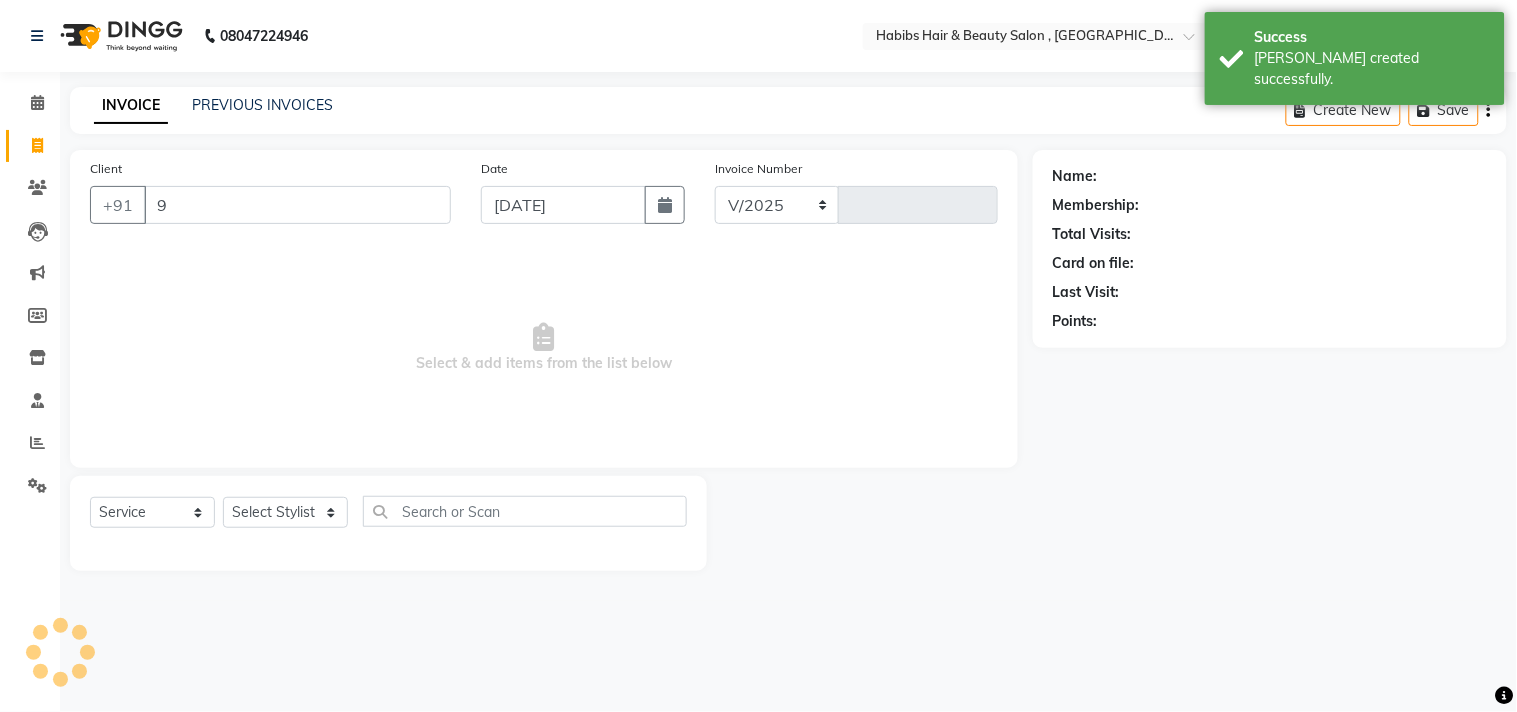 select on "4838" 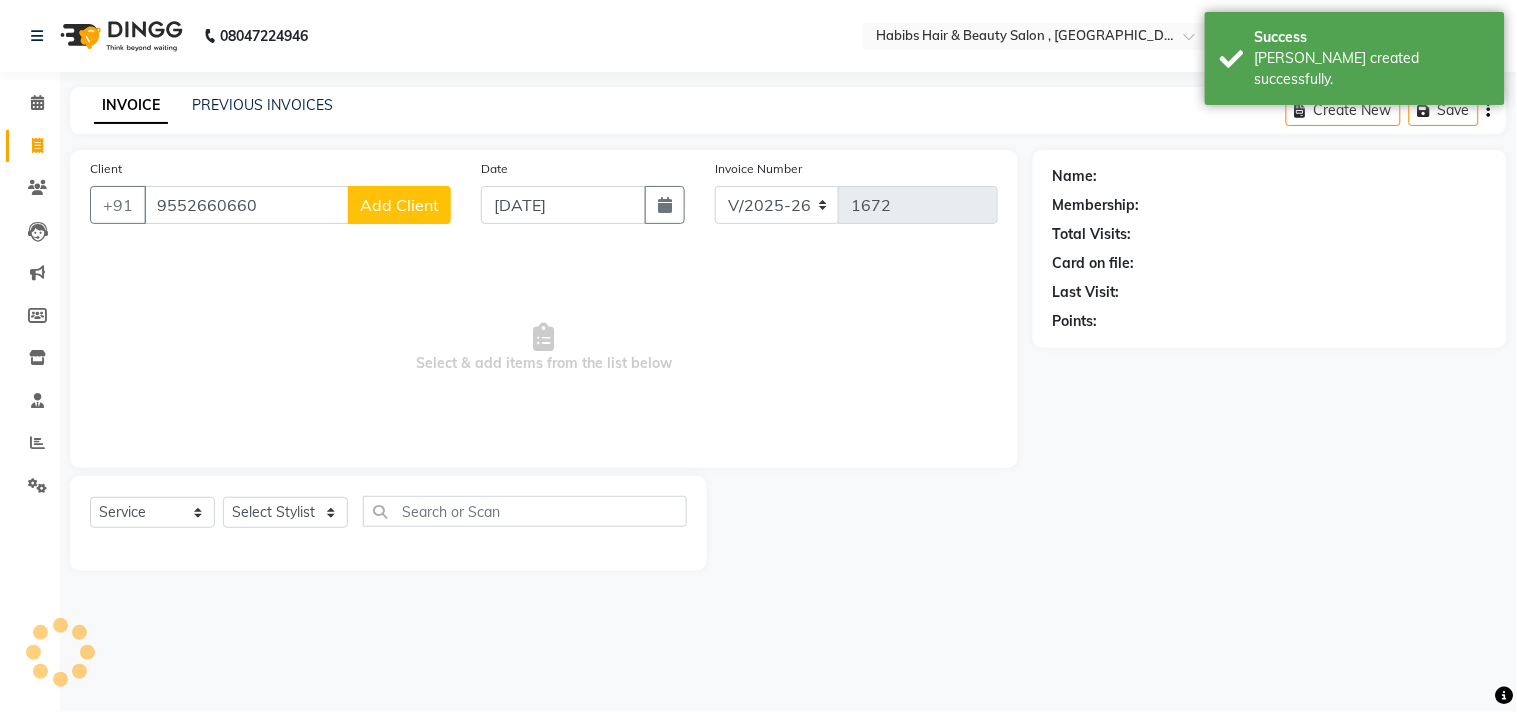 type on "9552660660" 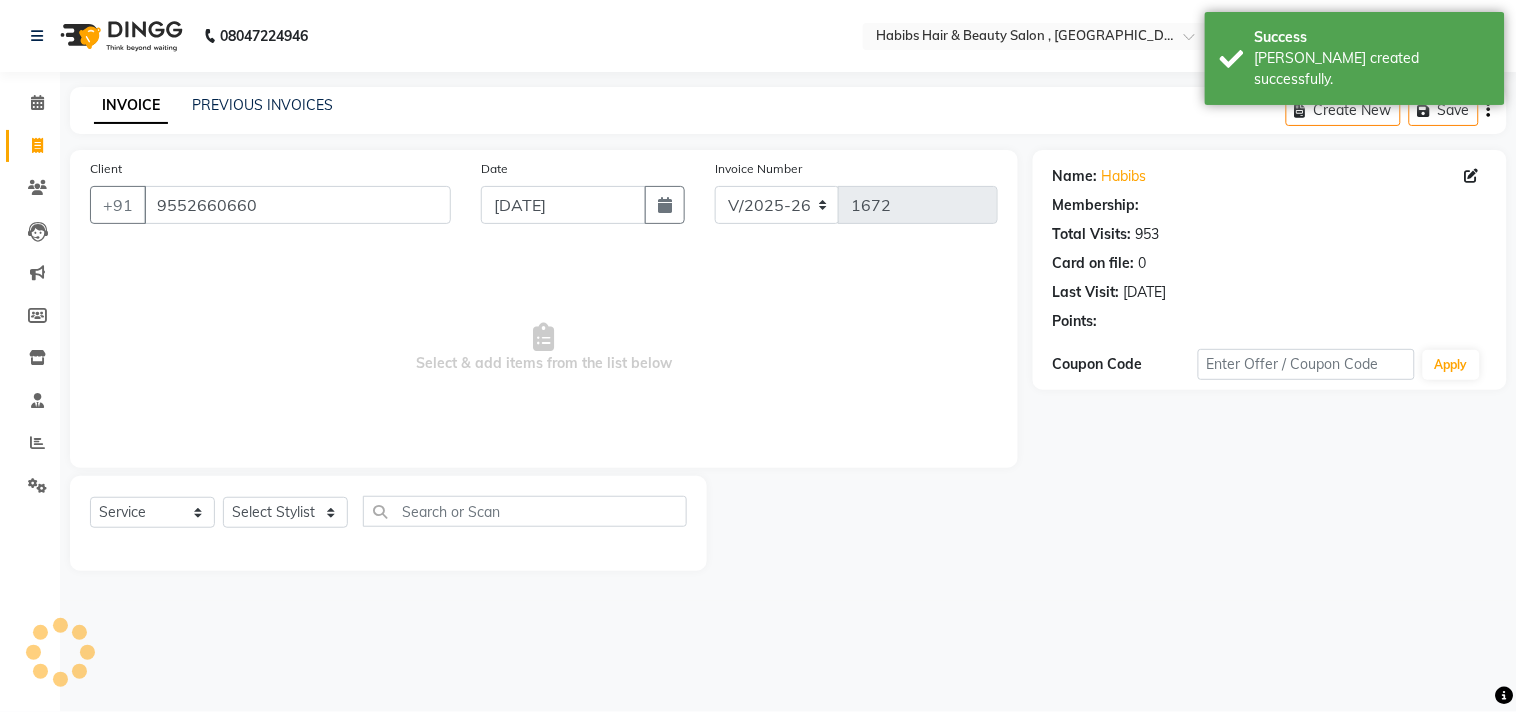 select on "1: Object" 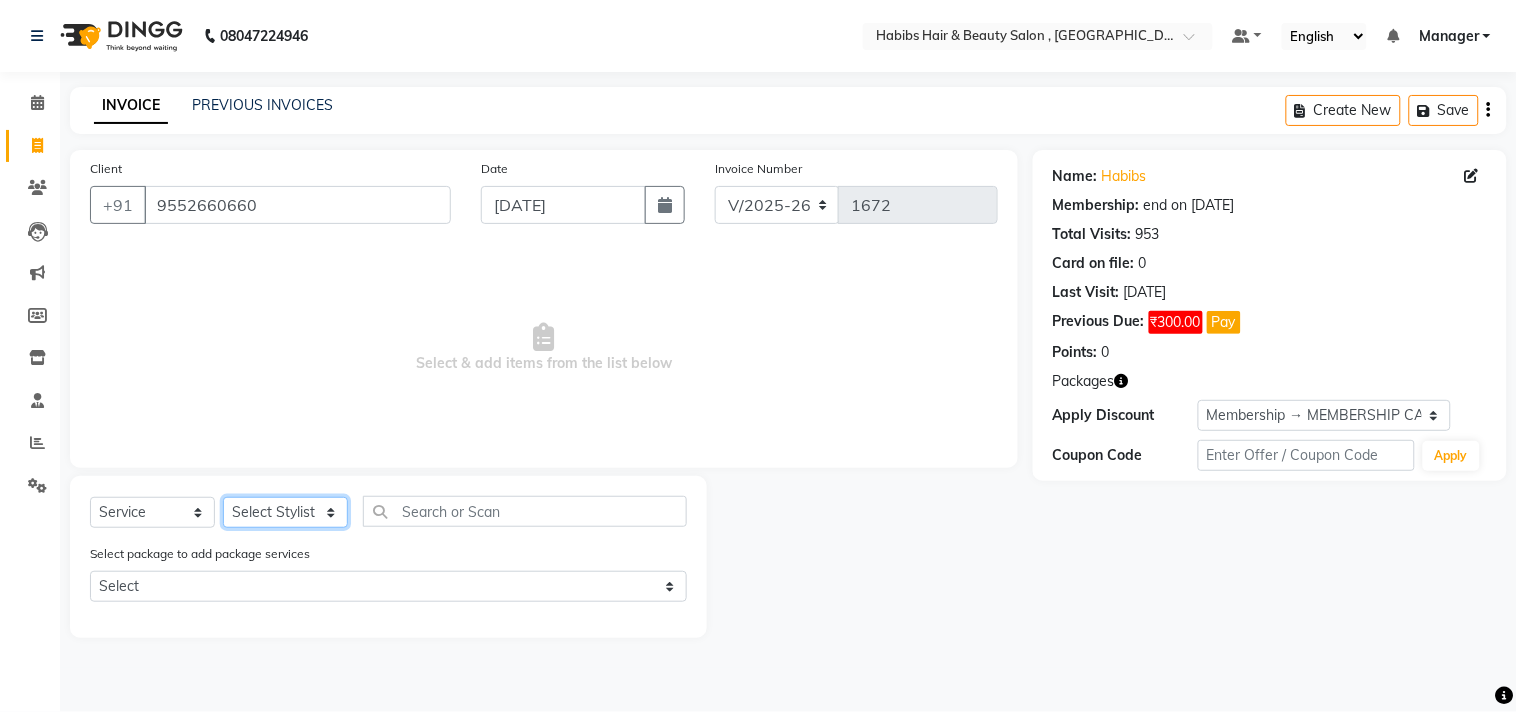 click on "Select Stylist [PERSON_NAME] Manager M M [PERSON_NAME] [PERSON_NAME] Sameer [PERSON_NAME] [PERSON_NAME] [PERSON_NAME]" 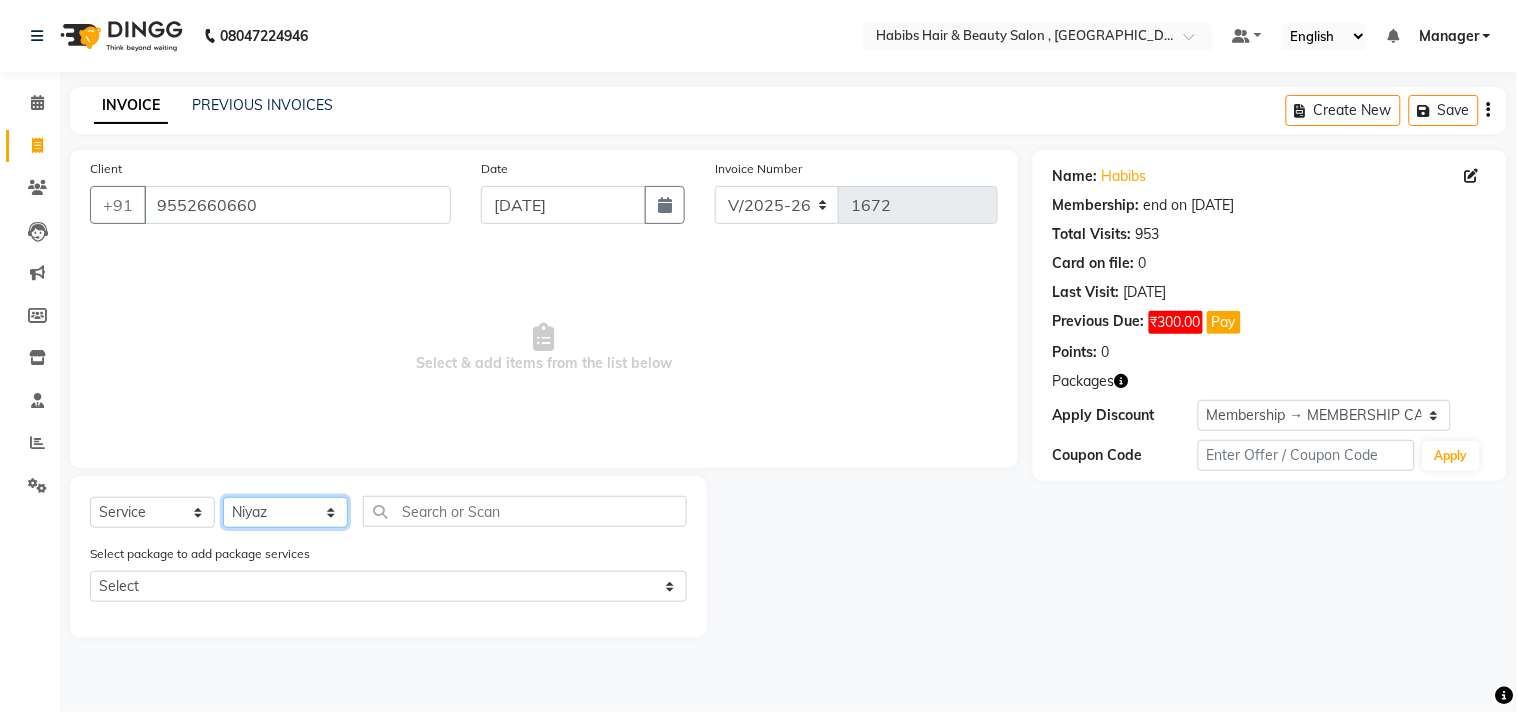 click on "Select Stylist [PERSON_NAME] Manager M M [PERSON_NAME] [PERSON_NAME] Sameer [PERSON_NAME] [PERSON_NAME] [PERSON_NAME]" 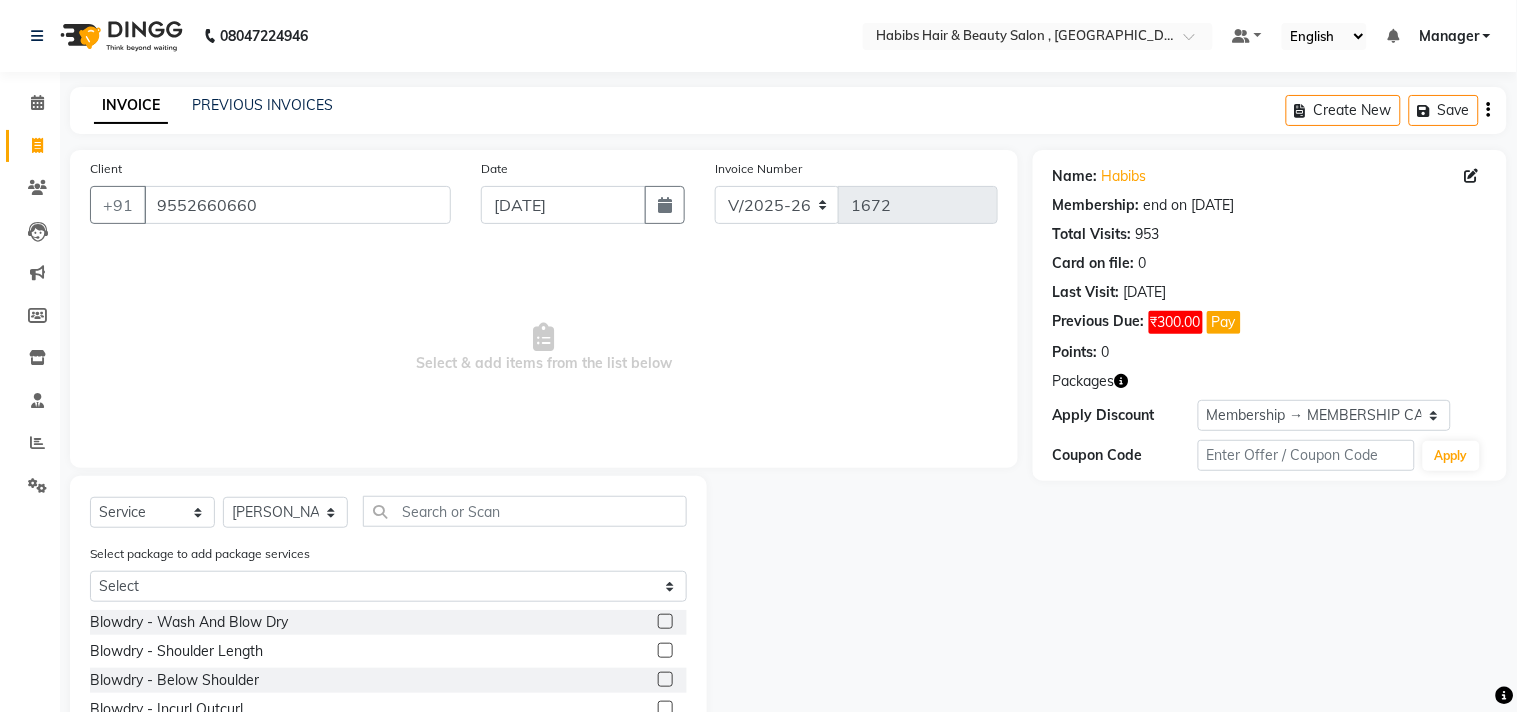 click on "Select & add items from the list below" at bounding box center [544, 348] 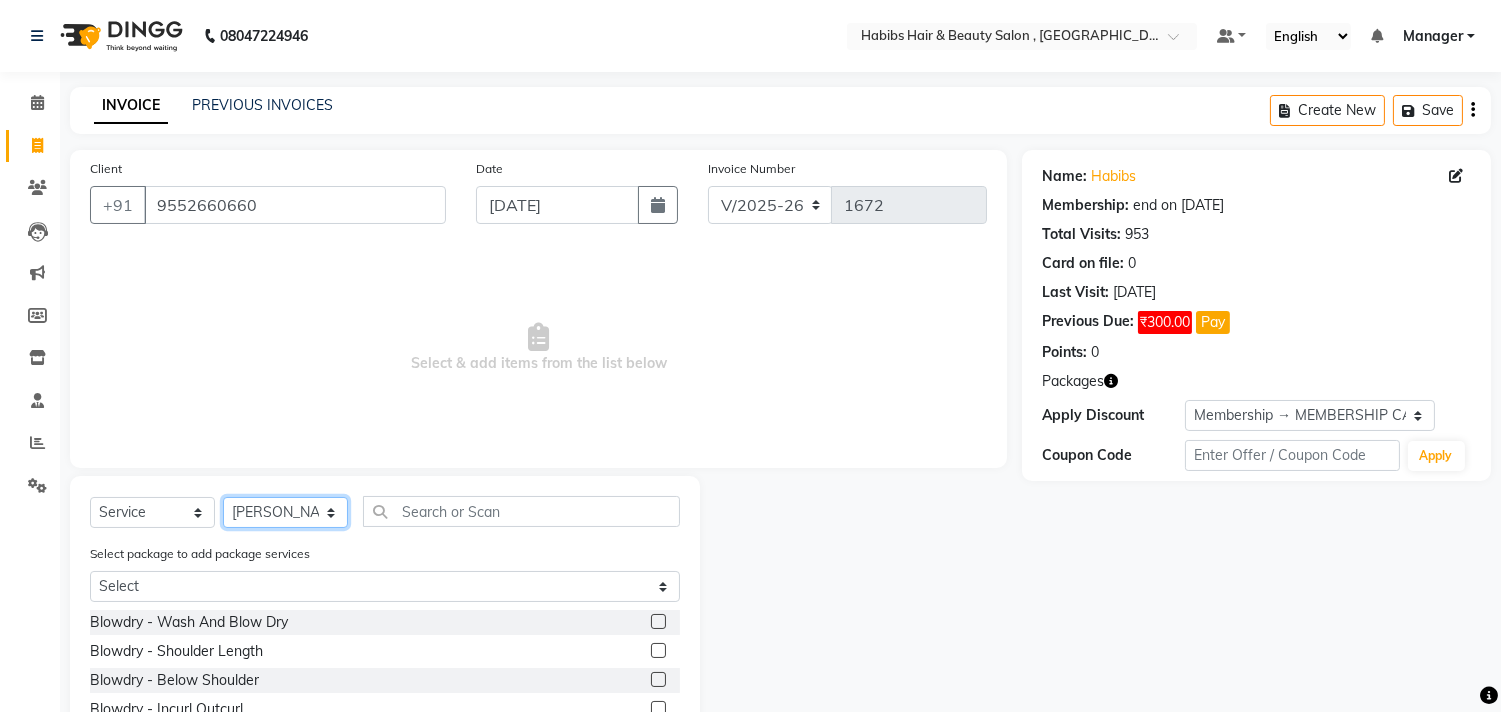 click on "Select Stylist [PERSON_NAME] Manager M M [PERSON_NAME] [PERSON_NAME] Sameer [PERSON_NAME] [PERSON_NAME] [PERSON_NAME]" 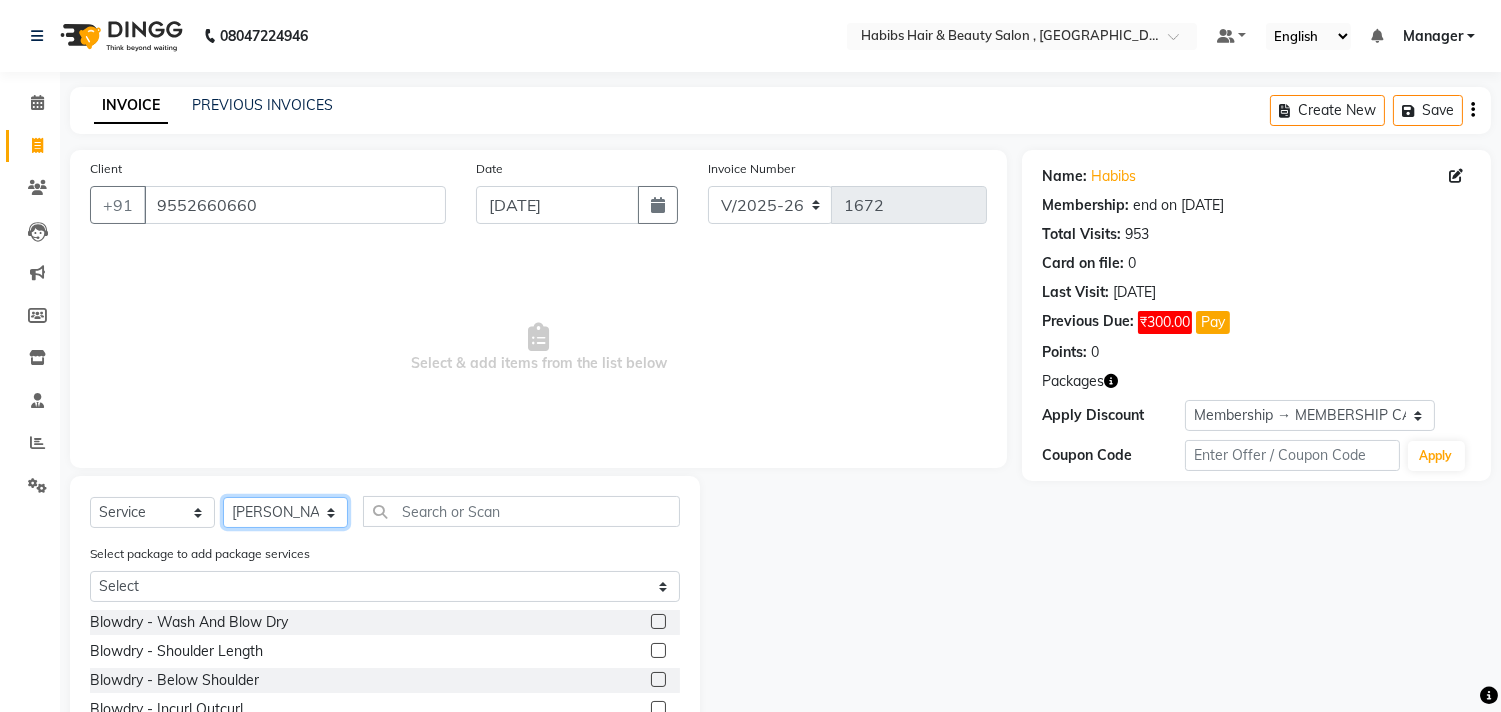 select on "36968" 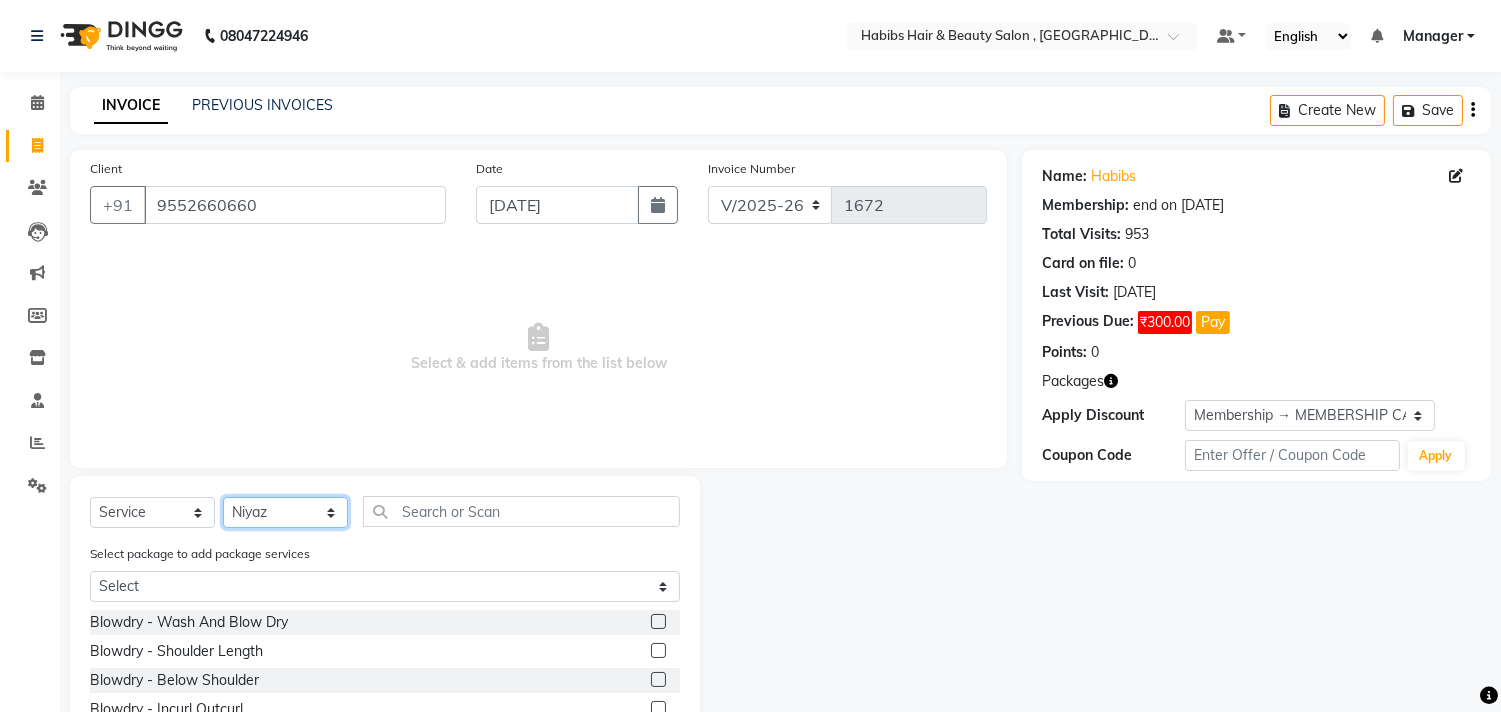 click on "Select Stylist [PERSON_NAME] Manager M M [PERSON_NAME] [PERSON_NAME] Sameer [PERSON_NAME] [PERSON_NAME] [PERSON_NAME]" 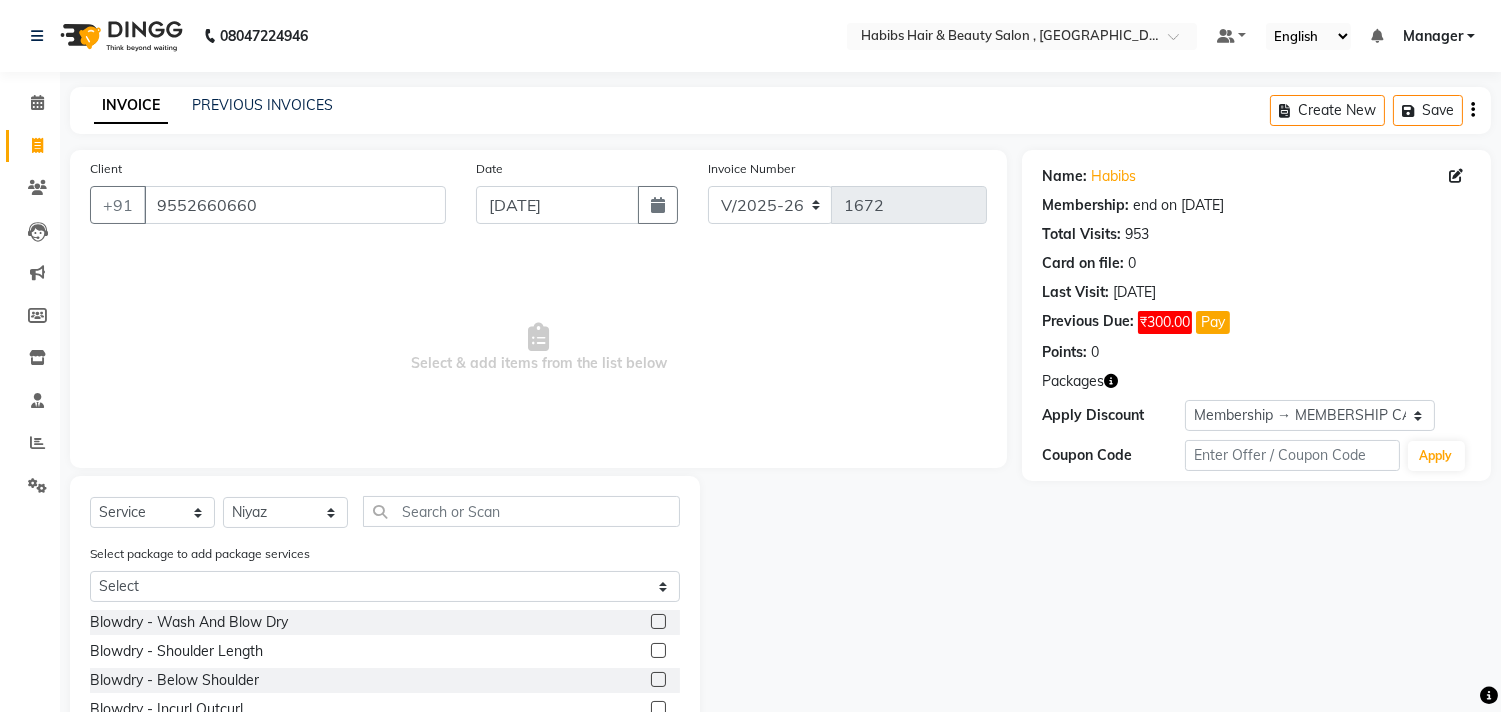 click on "Select & add items from the list below" at bounding box center (538, 348) 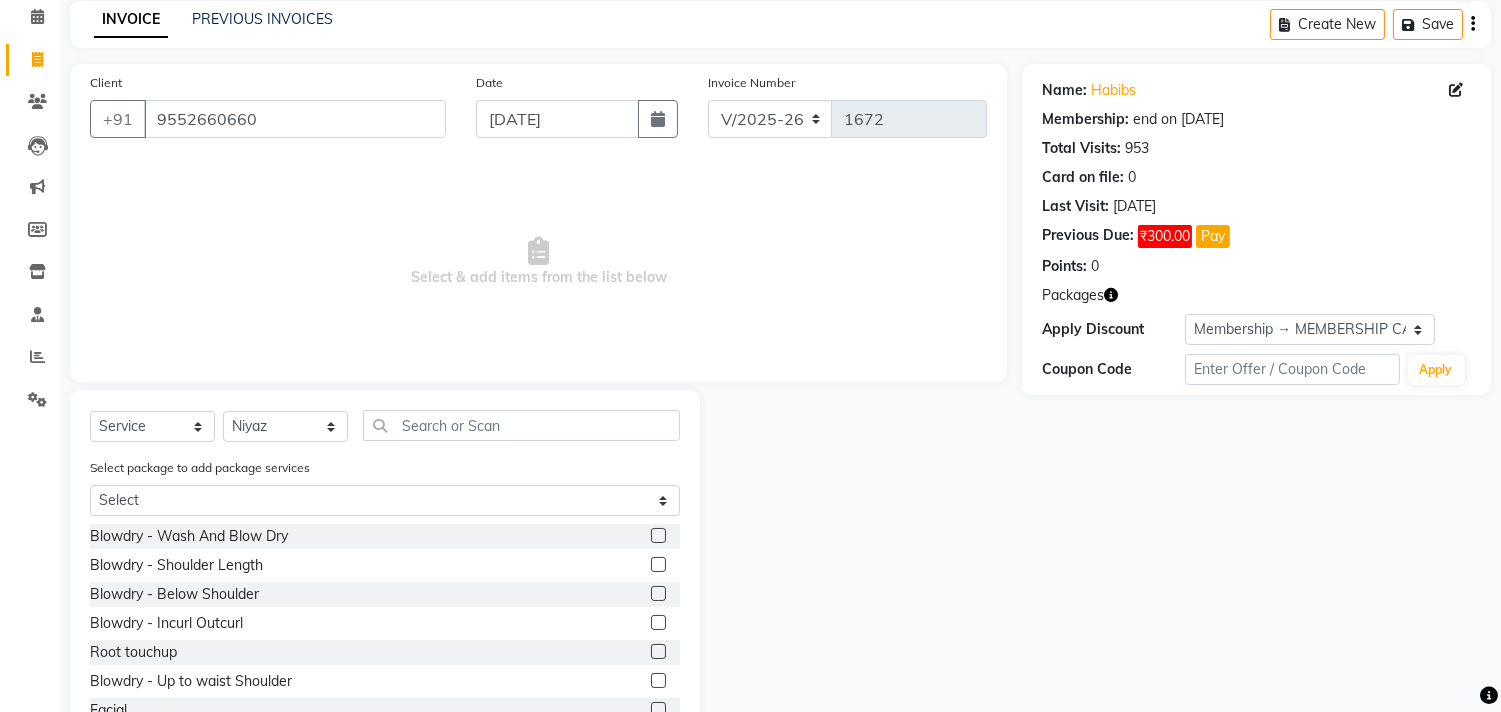 scroll, scrollTop: 156, scrollLeft: 0, axis: vertical 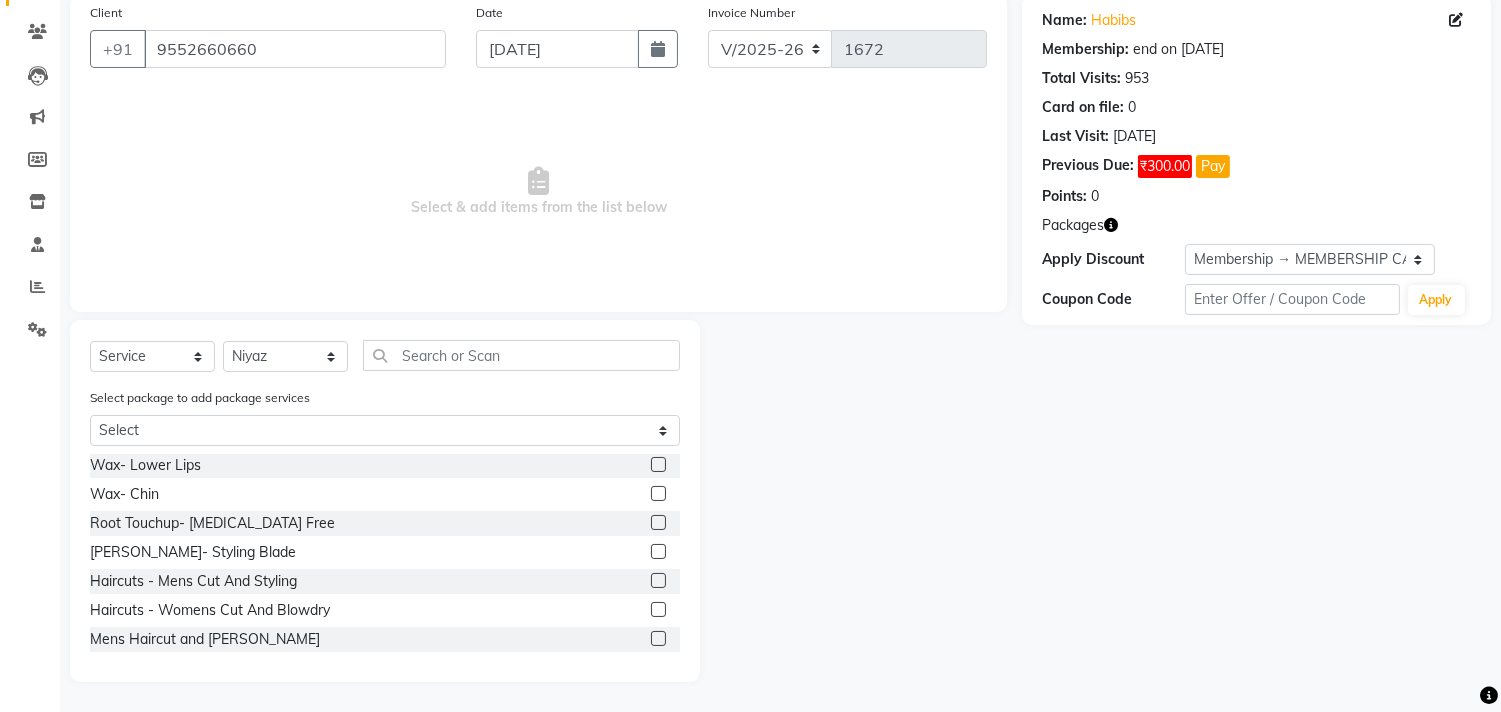 click 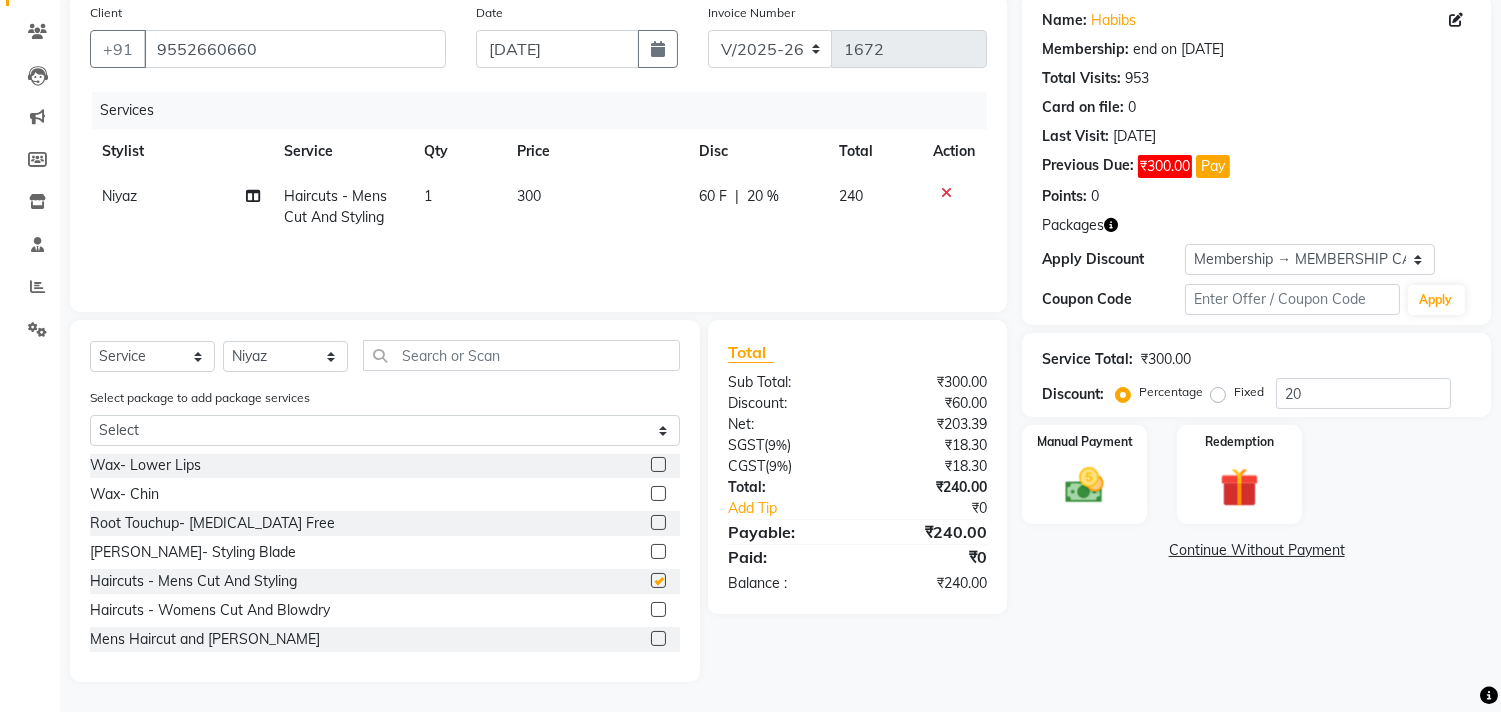 checkbox on "false" 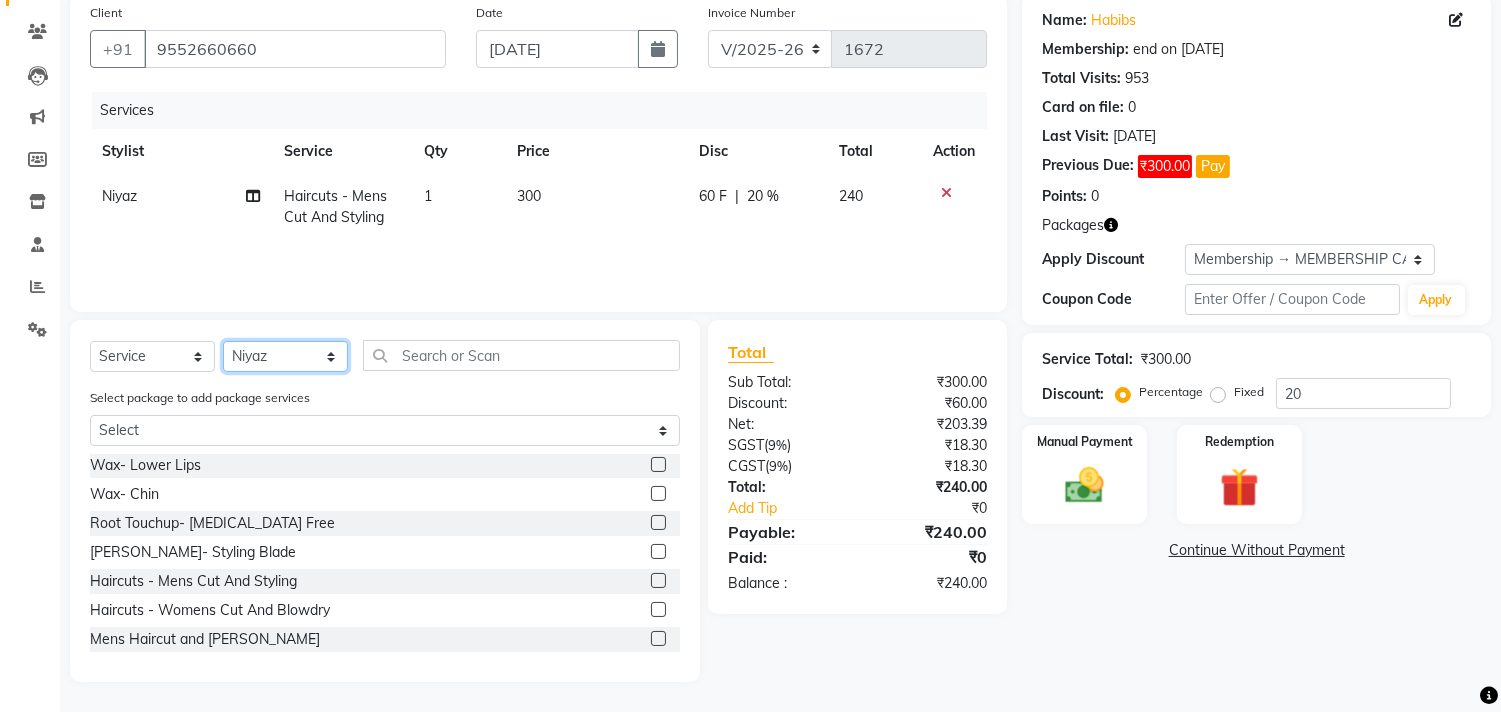 click on "Select Stylist [PERSON_NAME] Manager M M [PERSON_NAME] [PERSON_NAME] Sameer [PERSON_NAME] [PERSON_NAME] [PERSON_NAME]" 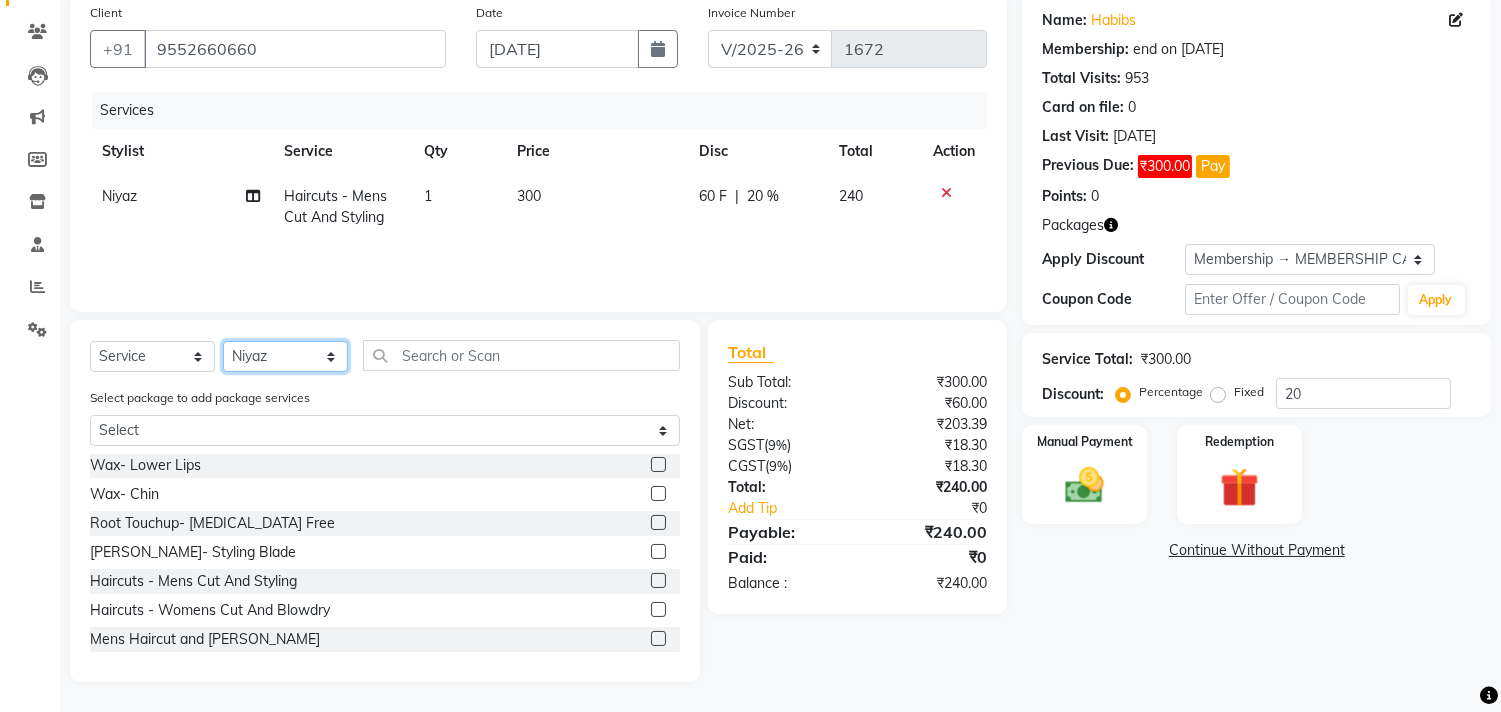 select on "35506" 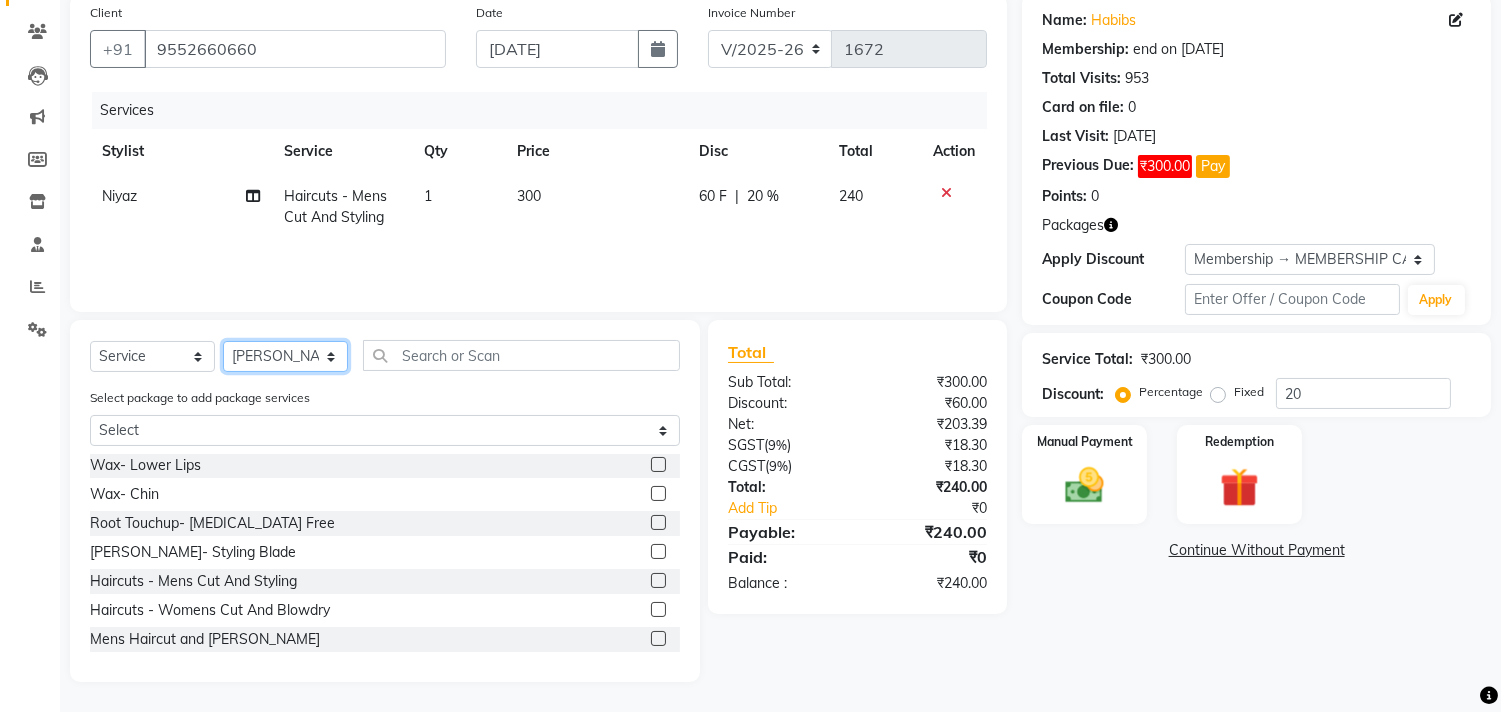 click on "Select Stylist [PERSON_NAME] Manager M M [PERSON_NAME] [PERSON_NAME] Sameer [PERSON_NAME] [PERSON_NAME] [PERSON_NAME]" 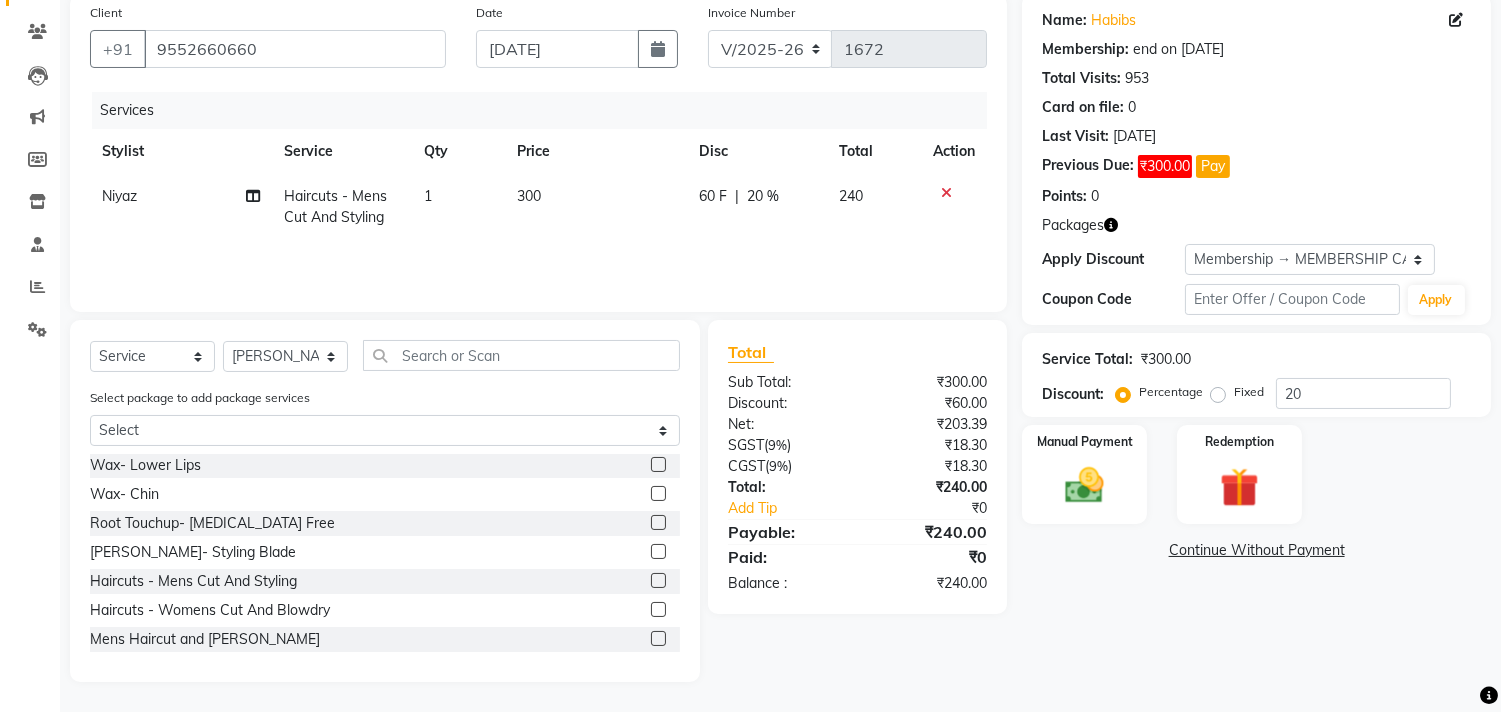 click on "Blowdry  -  Wash And Blow Dry  Blowdry  -  Shoulder Length  Blowdry  -  Below Shoulder  Blowdry  -  Incurl Outcurl  Root touchup  Blowdry  -  Up to waist Shoulder  Facial  Basic Makeup  Beard Color  Deep Conditioning  Nail Paint  All Hair Shave  Wax (Upperlips)  Pore Cleanup   Head Massage- Habibs Oil  Package Facial  Pakage  Whitening Mask  Women- Global Funky Color  Wax (Rica)- Ear   12K + PKG  10K + PKG  Smoothening  11K + PKG  Wax- Lower Lips  Wax- Chin  Root Touchup- Ammonia Free  Beard- Styling Blade  Haircuts -  Mens Cut And Styling  Haircuts -  Womens Cut And Blowdry  Mens Haircut and Beard  Body Polishing  D-Tan  Beard Trim  Women Hair cut & wash  Face Wax  Pro Longer Treatment  Pro Longer Treatment  Molecular Treatment  Rebalncing   Hydra Facial  Ironing  -  Shoulder Length  Ironing  -  Below Shoulder  Ironing  -  Extra Long  Wash & Ironing  Tonging  -  Shoulder Length  Tonging  -  Below Shoulder  Tonging  -  Extra Long  Styling  -  Mens Hair Wash  Styling  -  Mens Styling  Styling  -  Beard Trim" 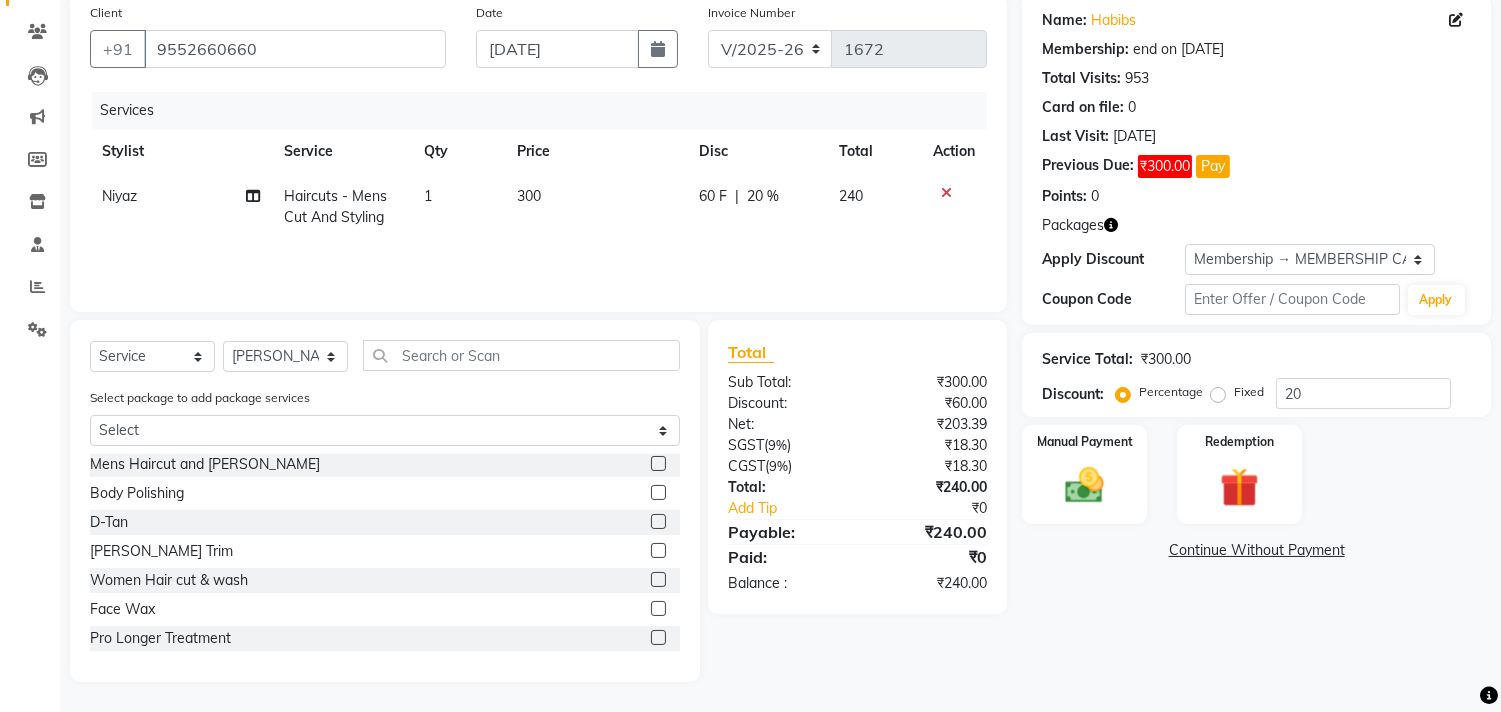 click 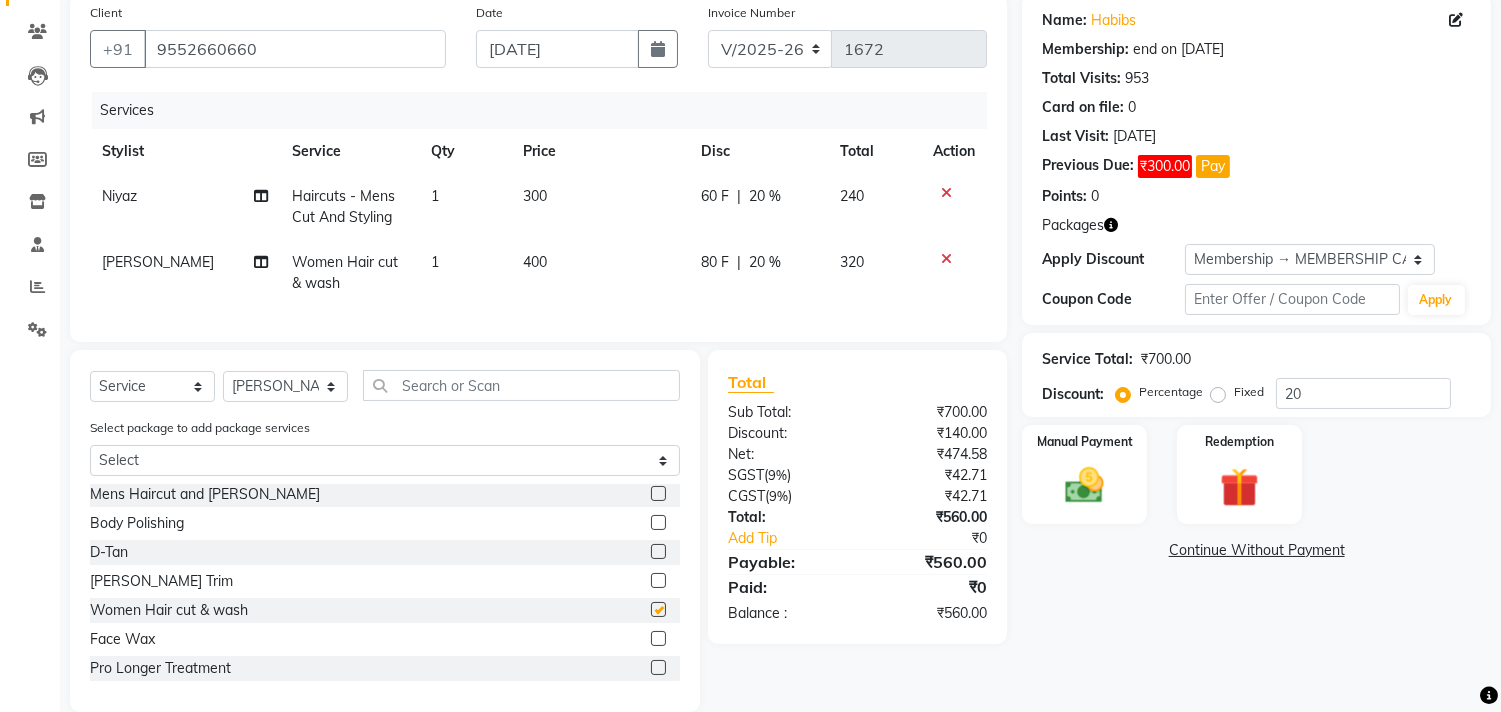checkbox on "false" 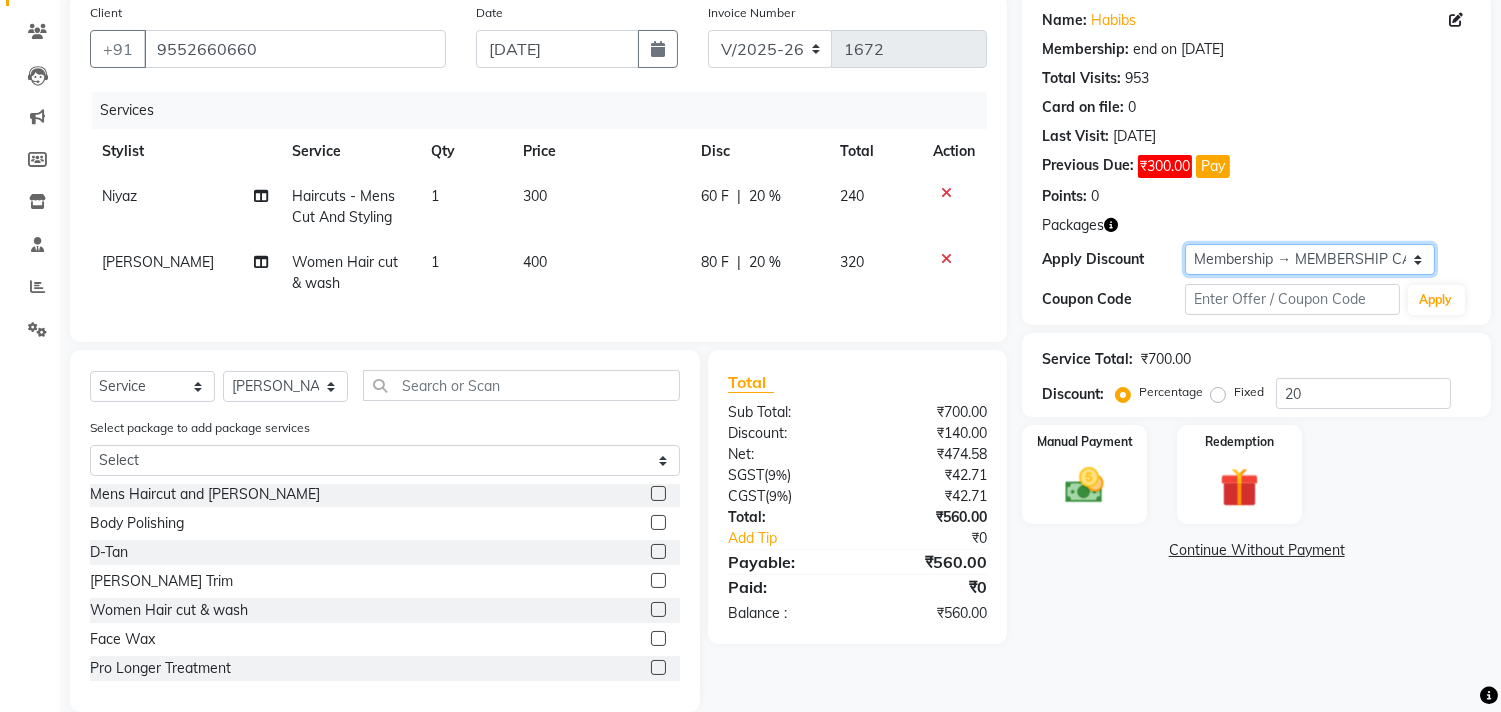 click on "Select Membership → MEMBERSHIP CARD" 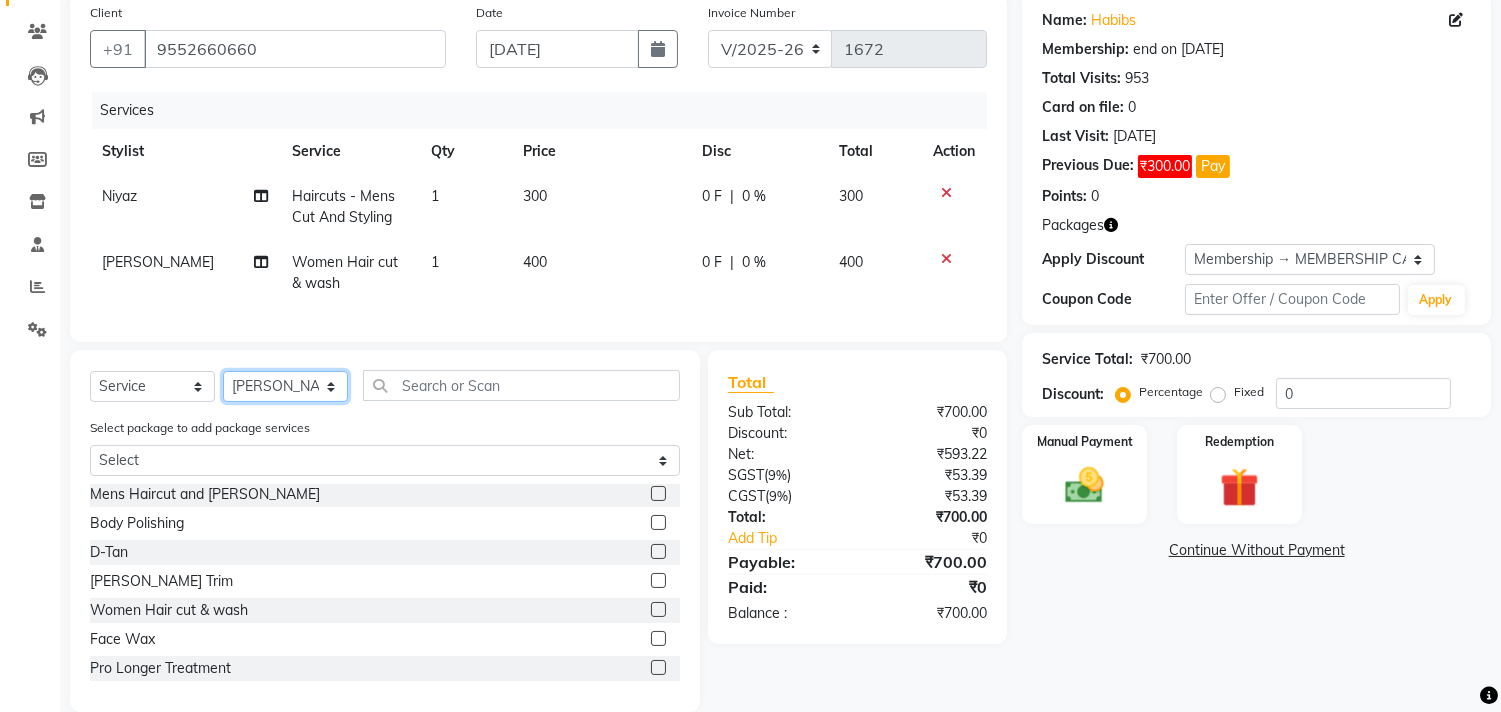 click on "Select Stylist [PERSON_NAME] Manager M M [PERSON_NAME] [PERSON_NAME] Sameer [PERSON_NAME] [PERSON_NAME] [PERSON_NAME]" 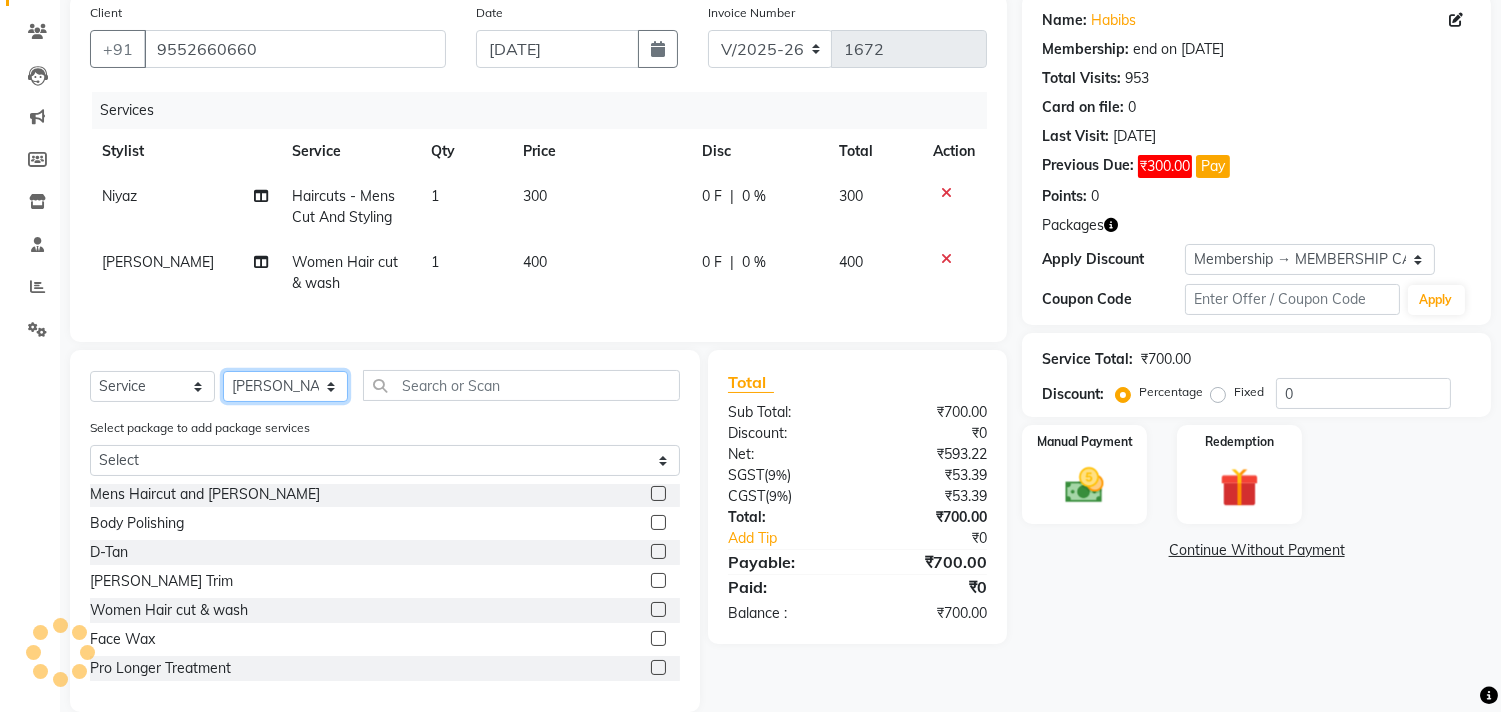 select on "56702" 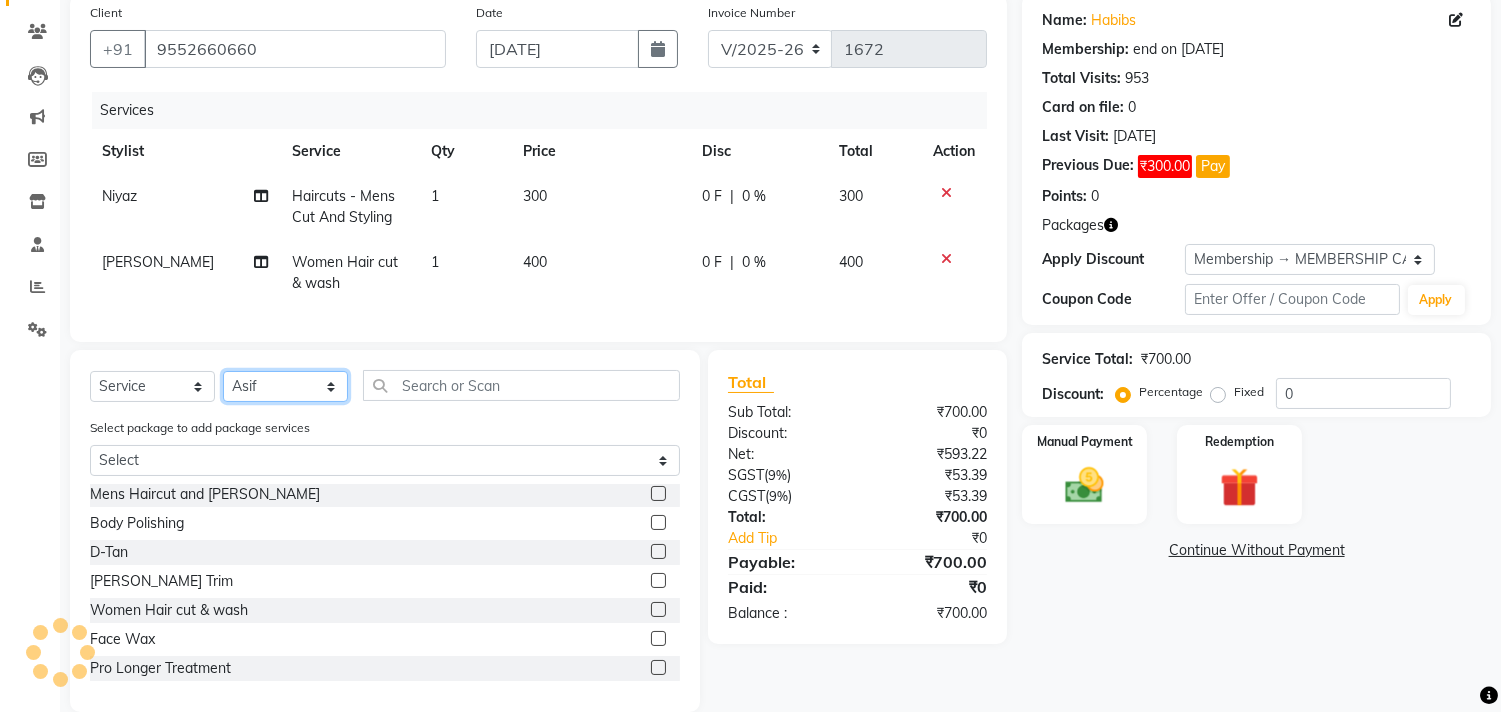 click on "Select Stylist [PERSON_NAME] Manager M M [PERSON_NAME] [PERSON_NAME] Sameer [PERSON_NAME] [PERSON_NAME] [PERSON_NAME]" 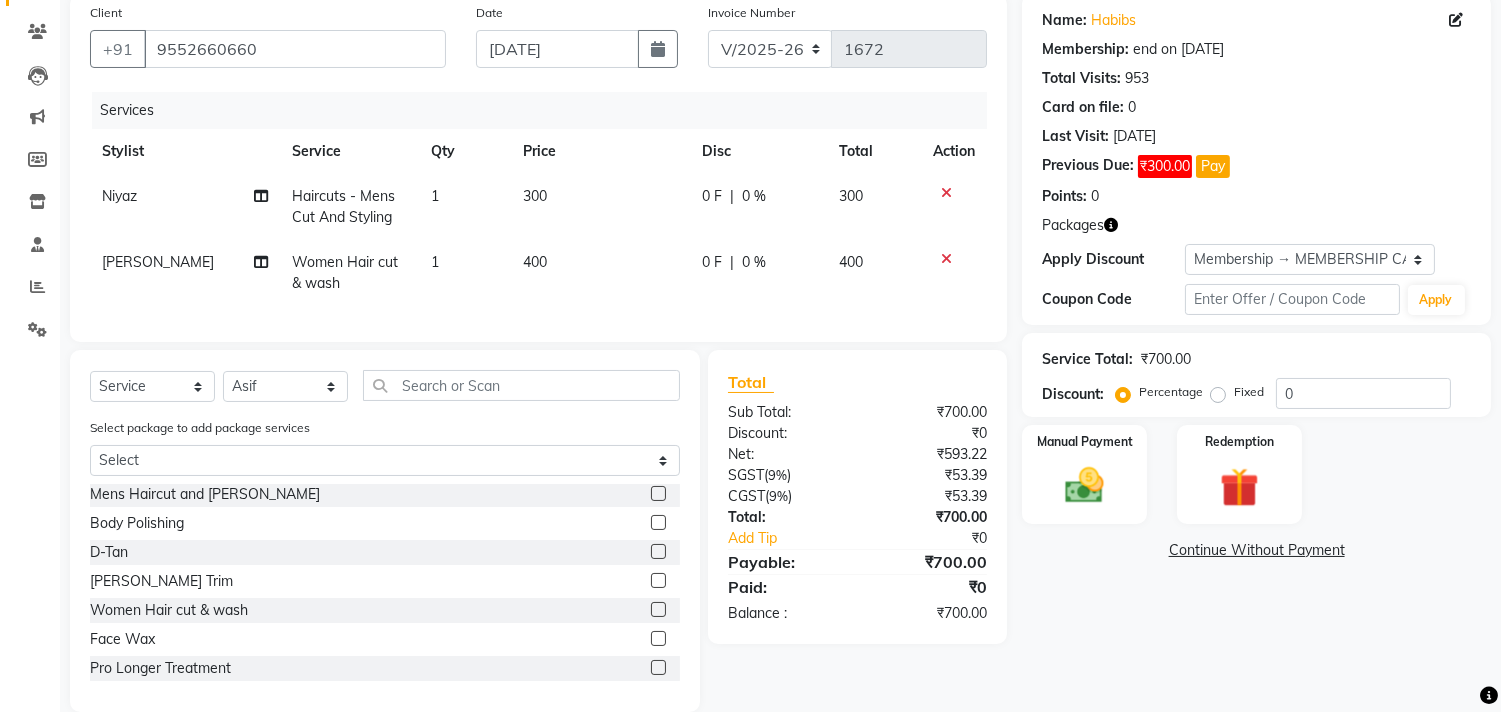 click on "SGST  ( 9% )" 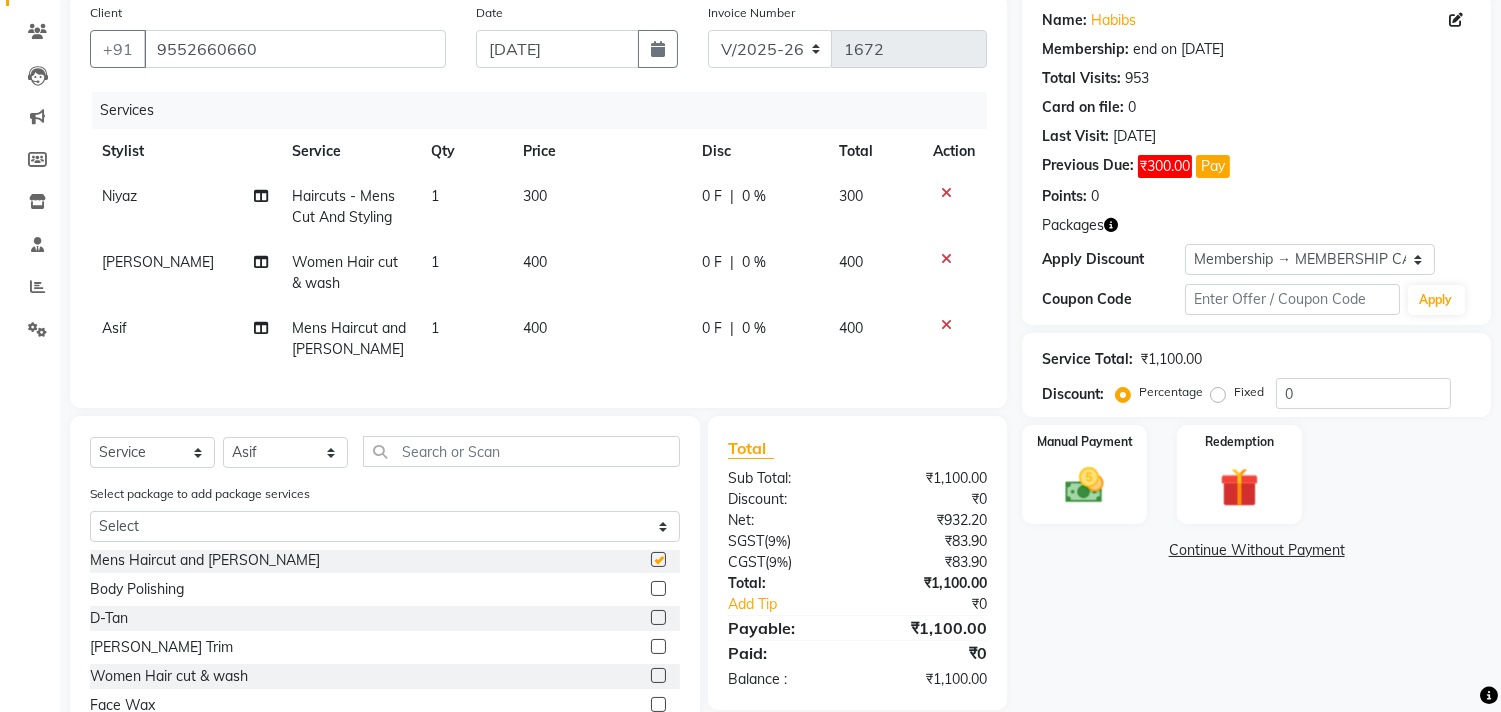checkbox on "false" 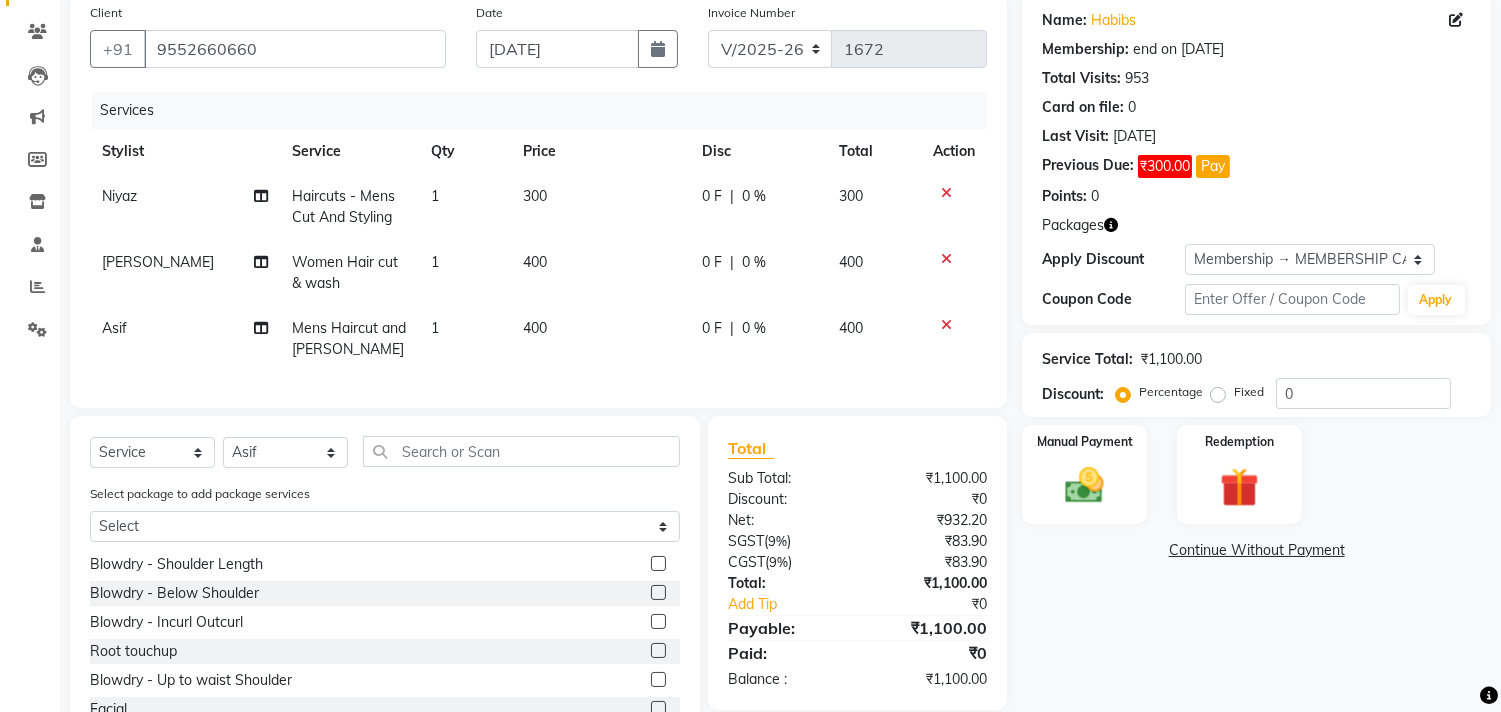 scroll, scrollTop: 0, scrollLeft: 0, axis: both 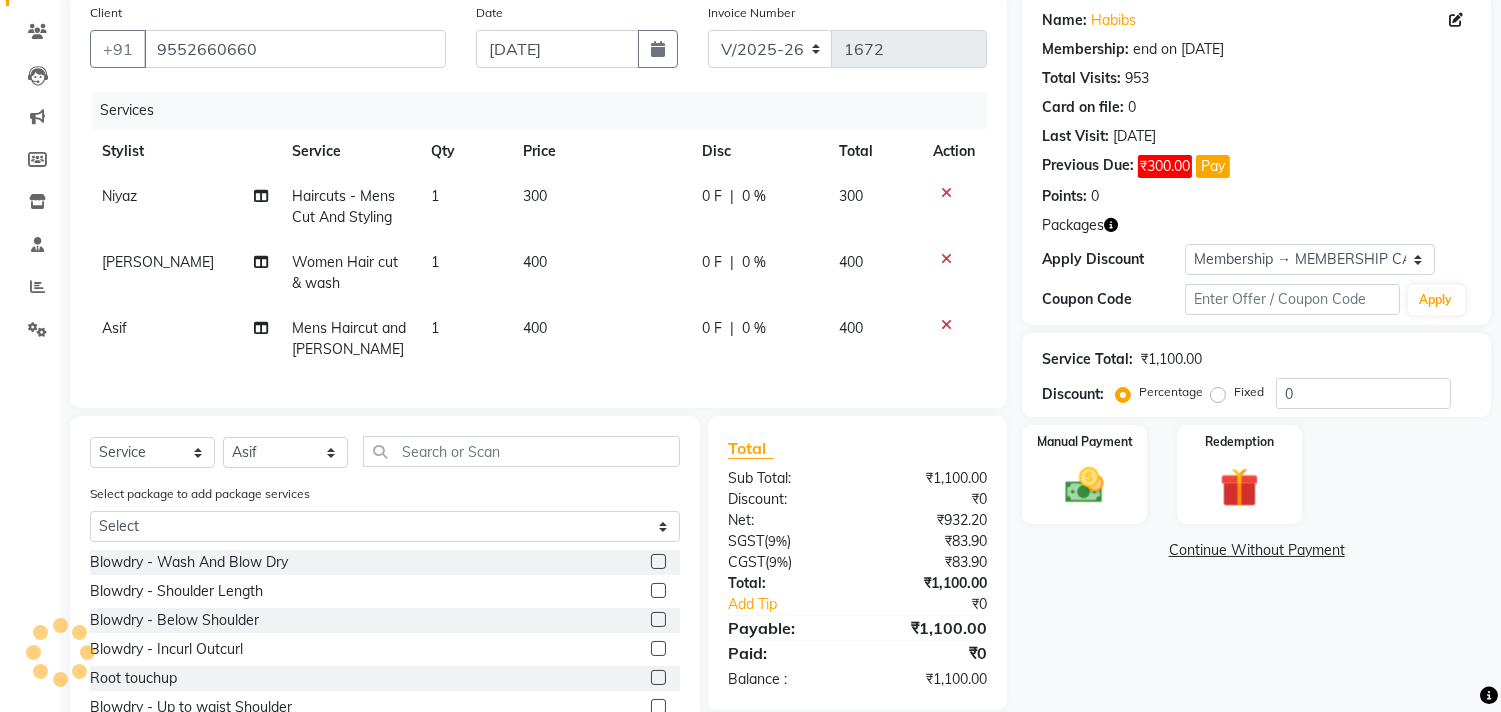 click 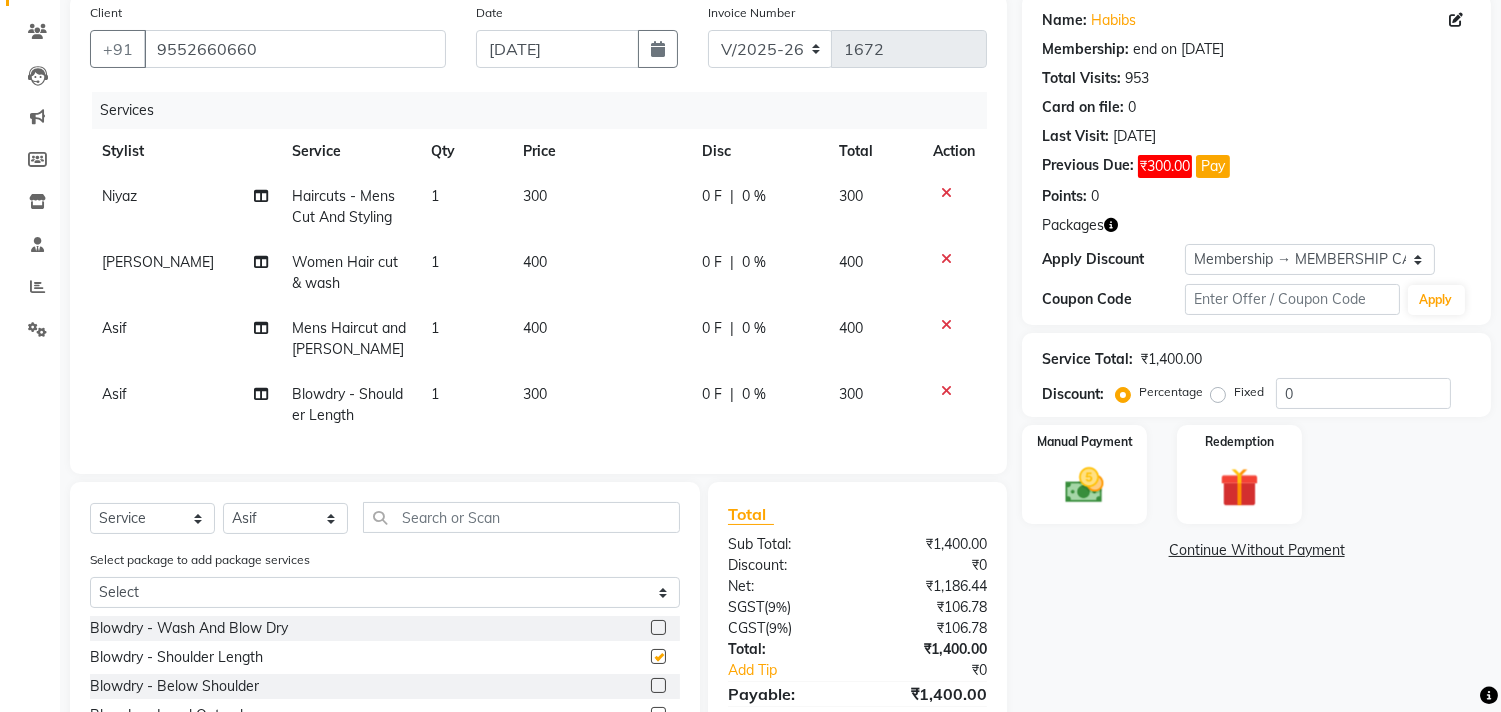 checkbox on "false" 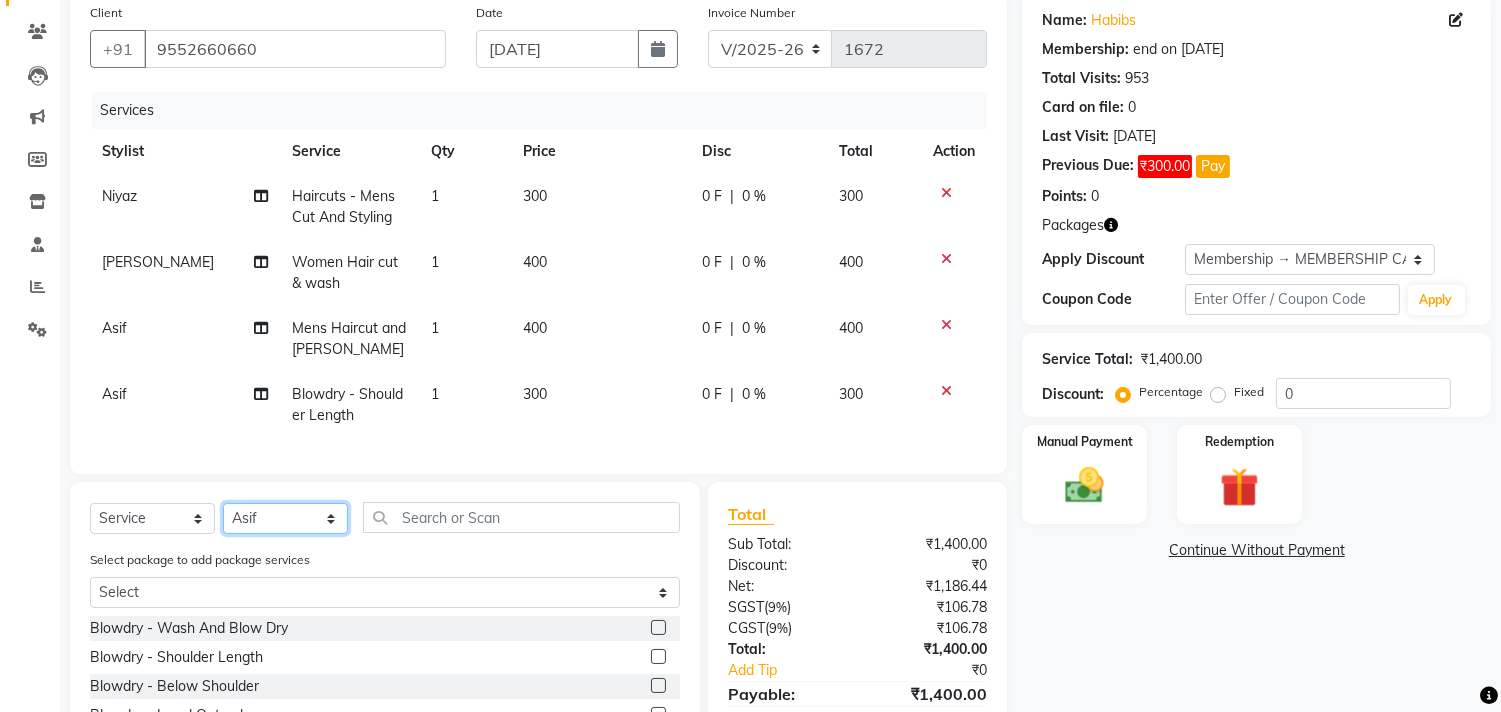 click on "Select Stylist [PERSON_NAME] Manager M M [PERSON_NAME] [PERSON_NAME] Sameer [PERSON_NAME] [PERSON_NAME] [PERSON_NAME]" 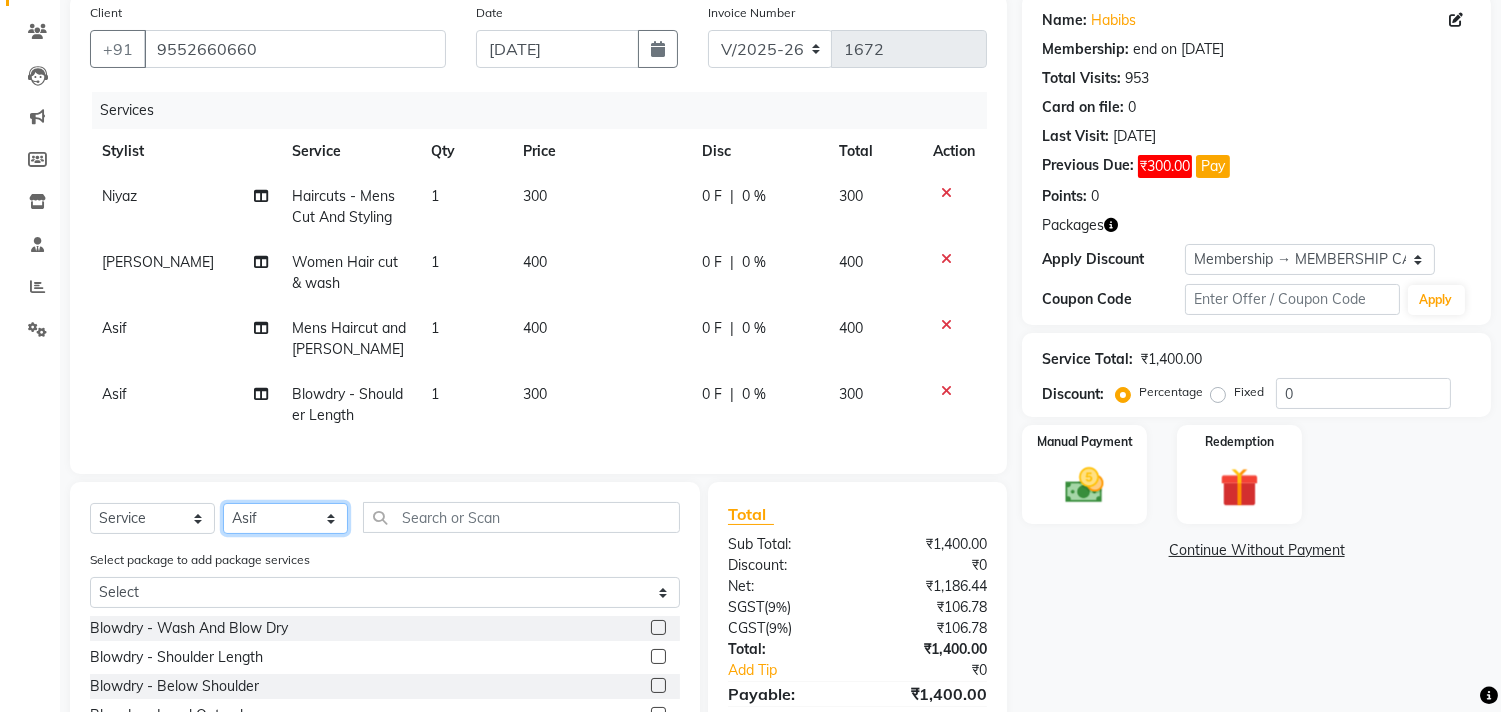 select on "29954" 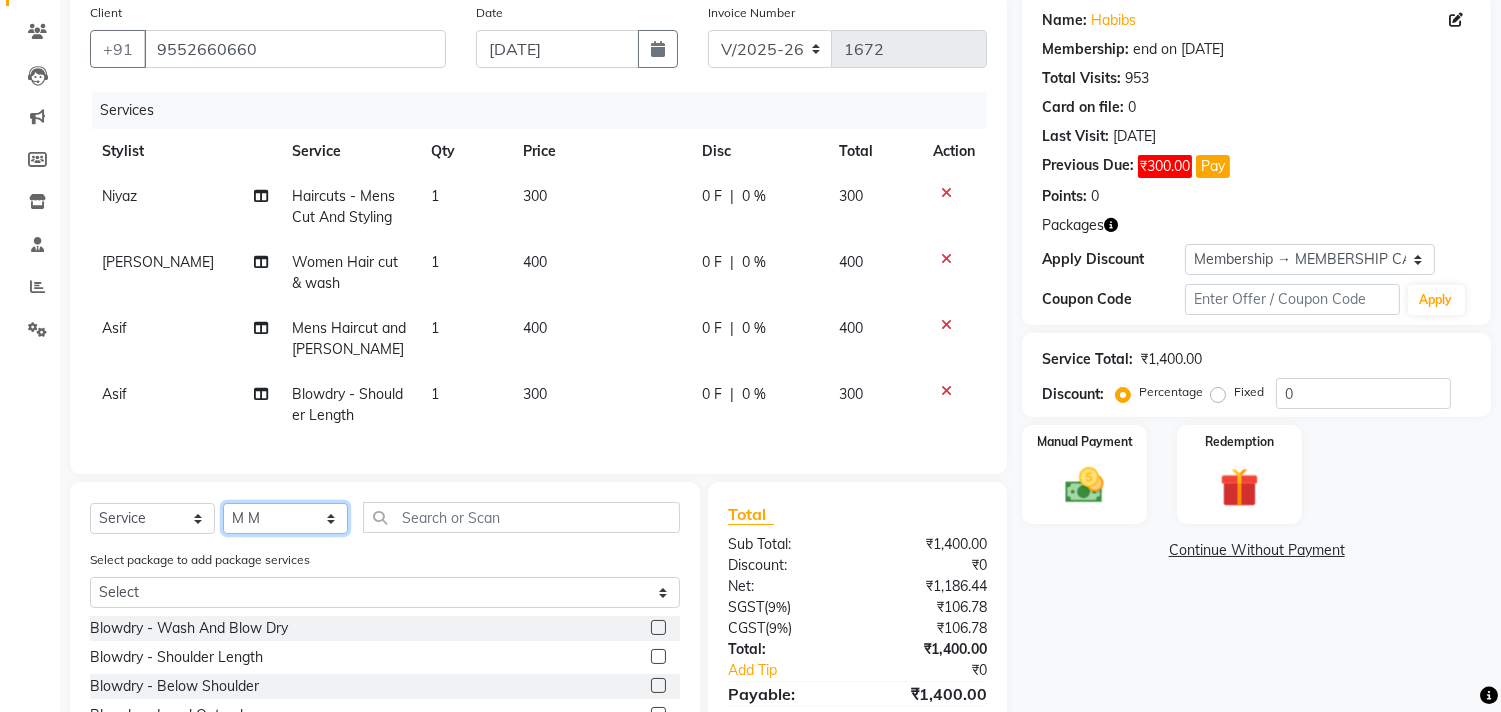 click on "Select Stylist [PERSON_NAME] Manager M M [PERSON_NAME] [PERSON_NAME] Sameer [PERSON_NAME] [PERSON_NAME] [PERSON_NAME]" 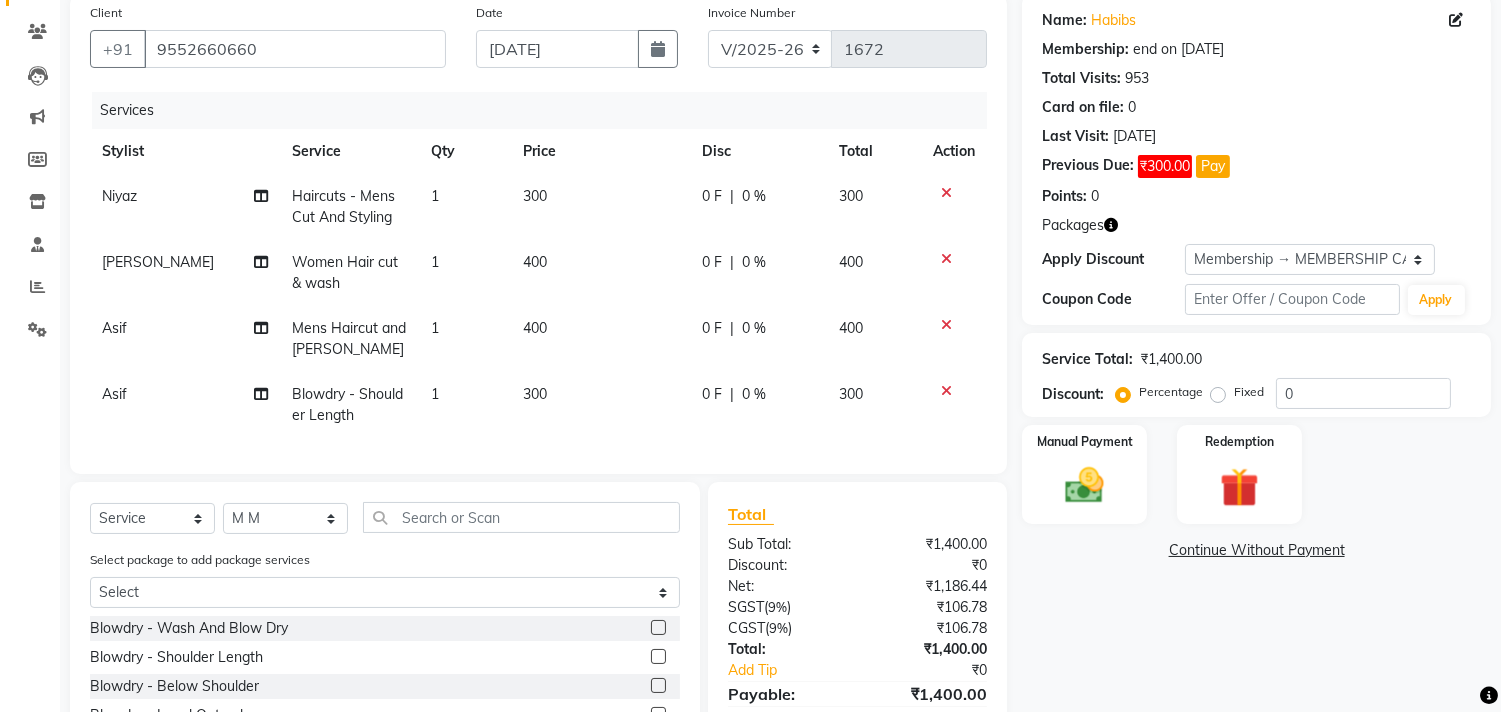 click on "Services Stylist Service Qty Price Disc Total Action Niyaz Haircuts -  Mens Cut And Styling 1 300 0 F | 0 % 300 ARIF Women Hair cut & wash 1 400 0 F | 0 % 400 Asif Mens Haircut and Beard 1 400 0 F | 0 % 400 Asif Blowdry  -  Shoulder Length 1 300 0 F | 0 % 300" 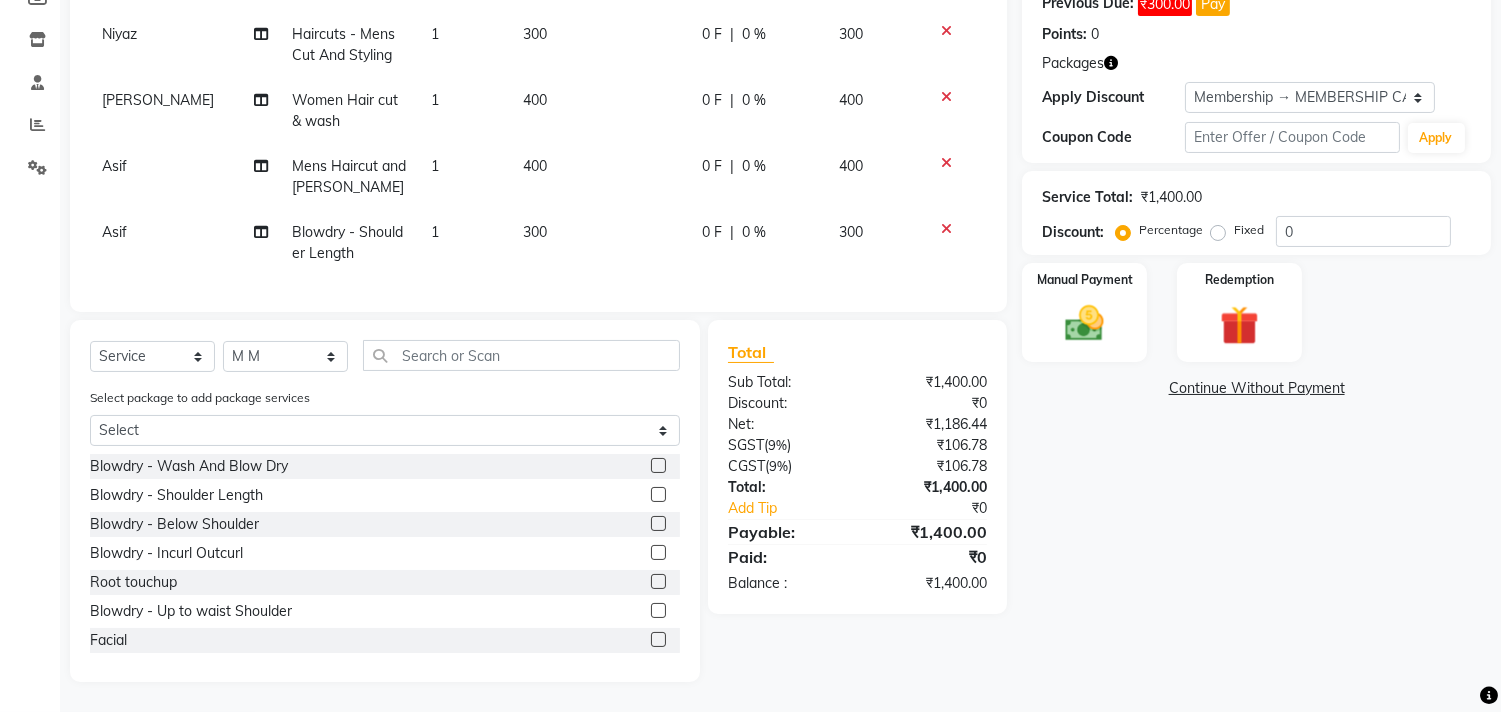 scroll, scrollTop: 334, scrollLeft: 0, axis: vertical 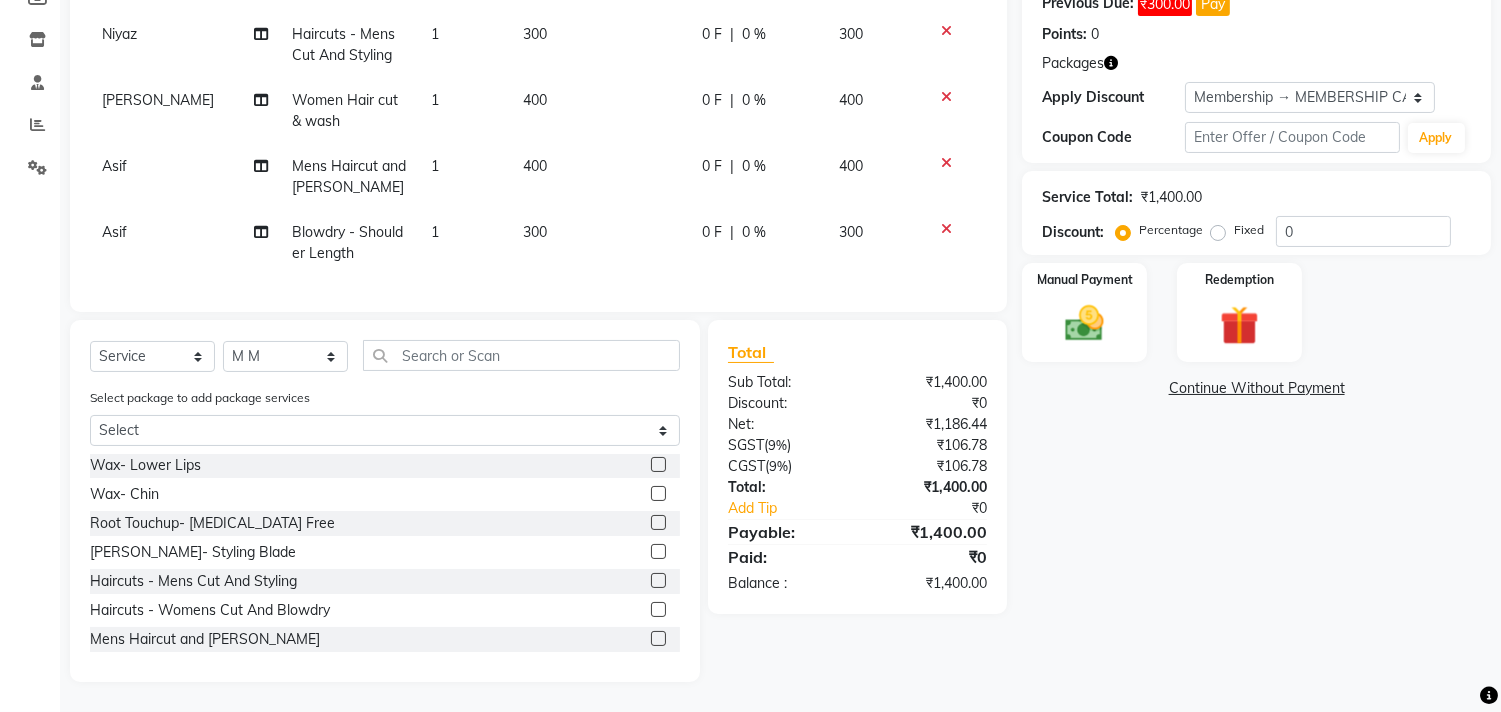 click 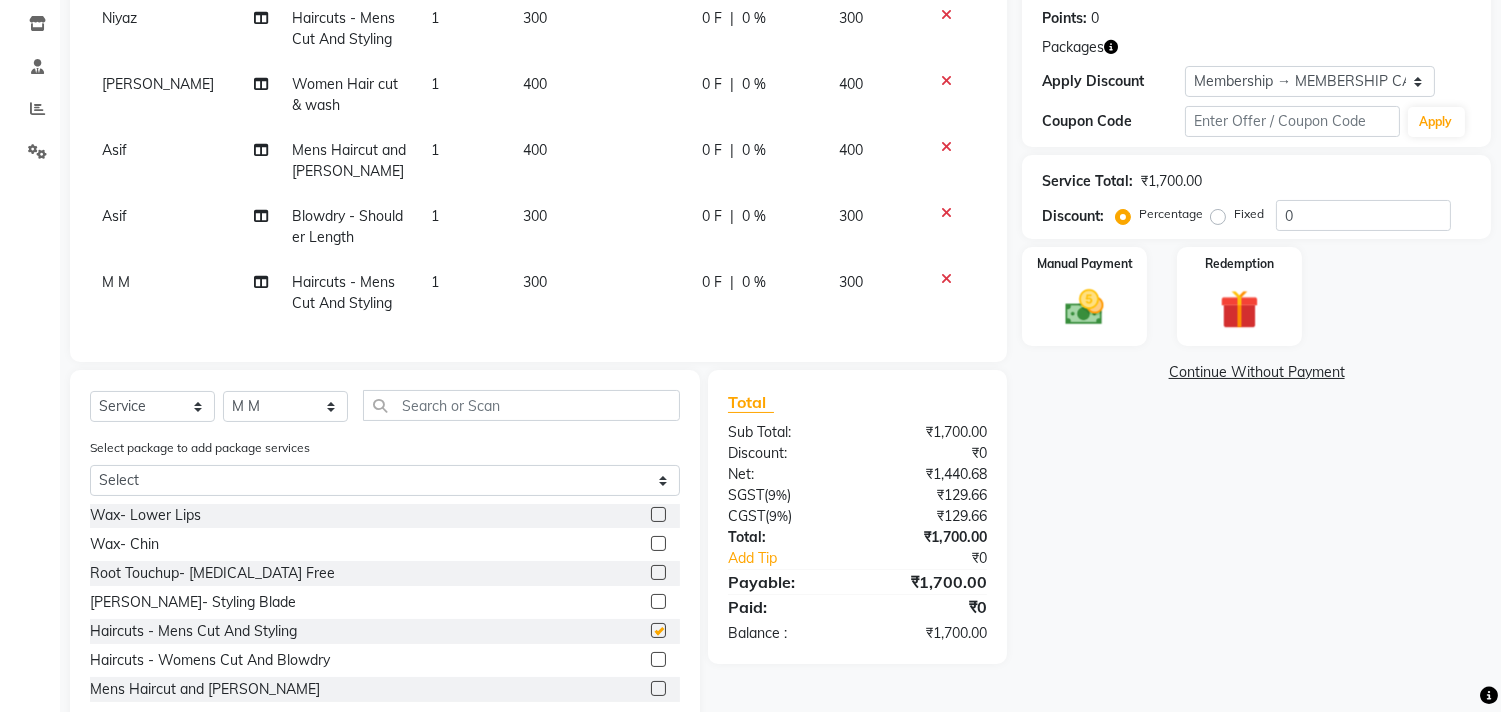 checkbox on "false" 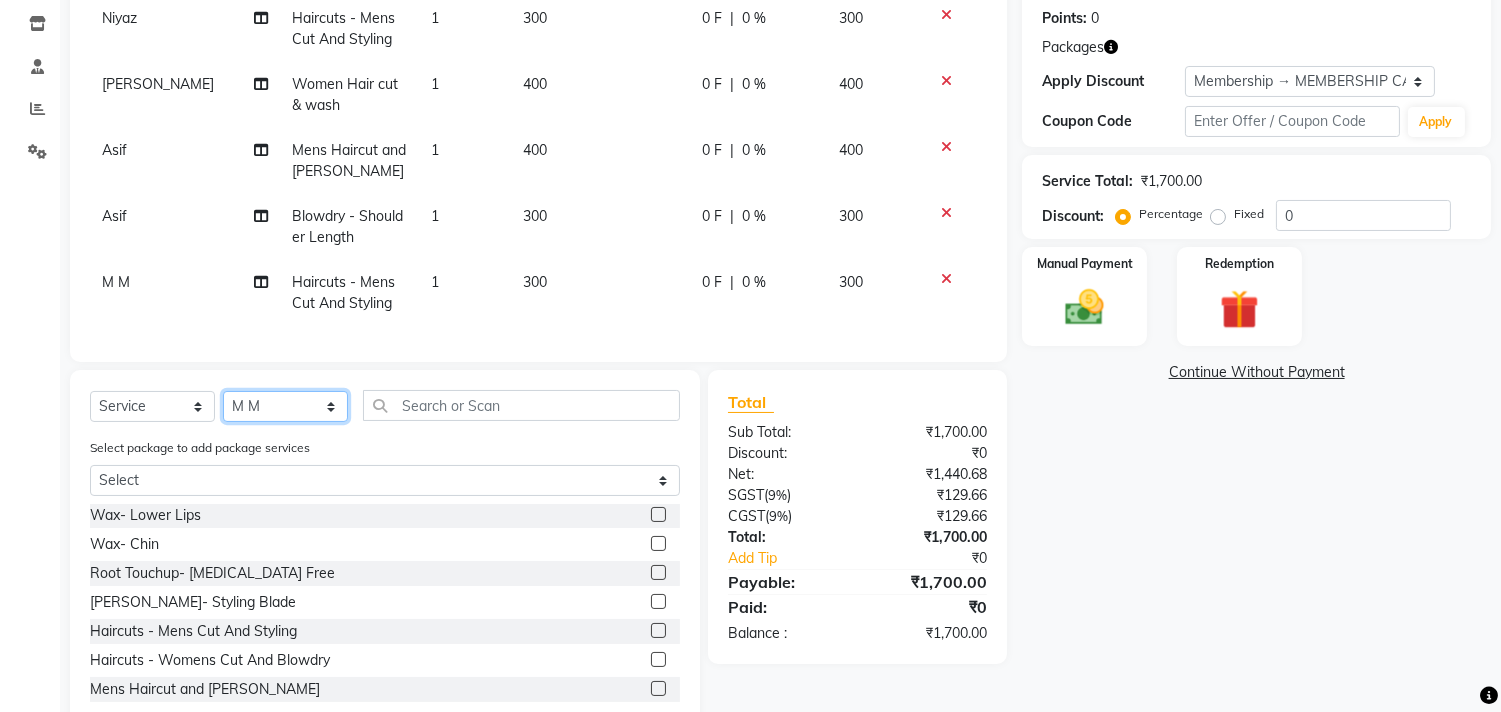 click on "Select Stylist [PERSON_NAME] Manager M M [PERSON_NAME] [PERSON_NAME] Sameer [PERSON_NAME] [PERSON_NAME] [PERSON_NAME]" 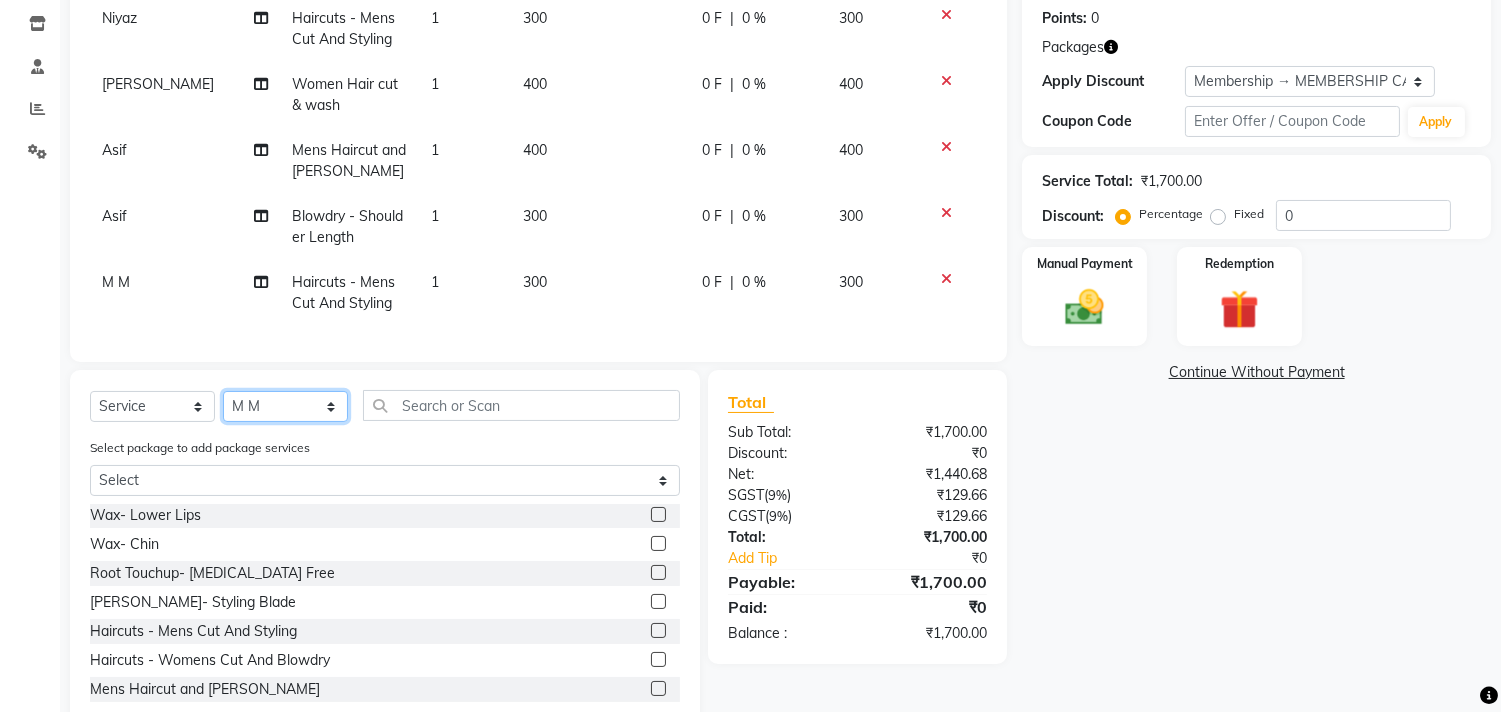 select on "36968" 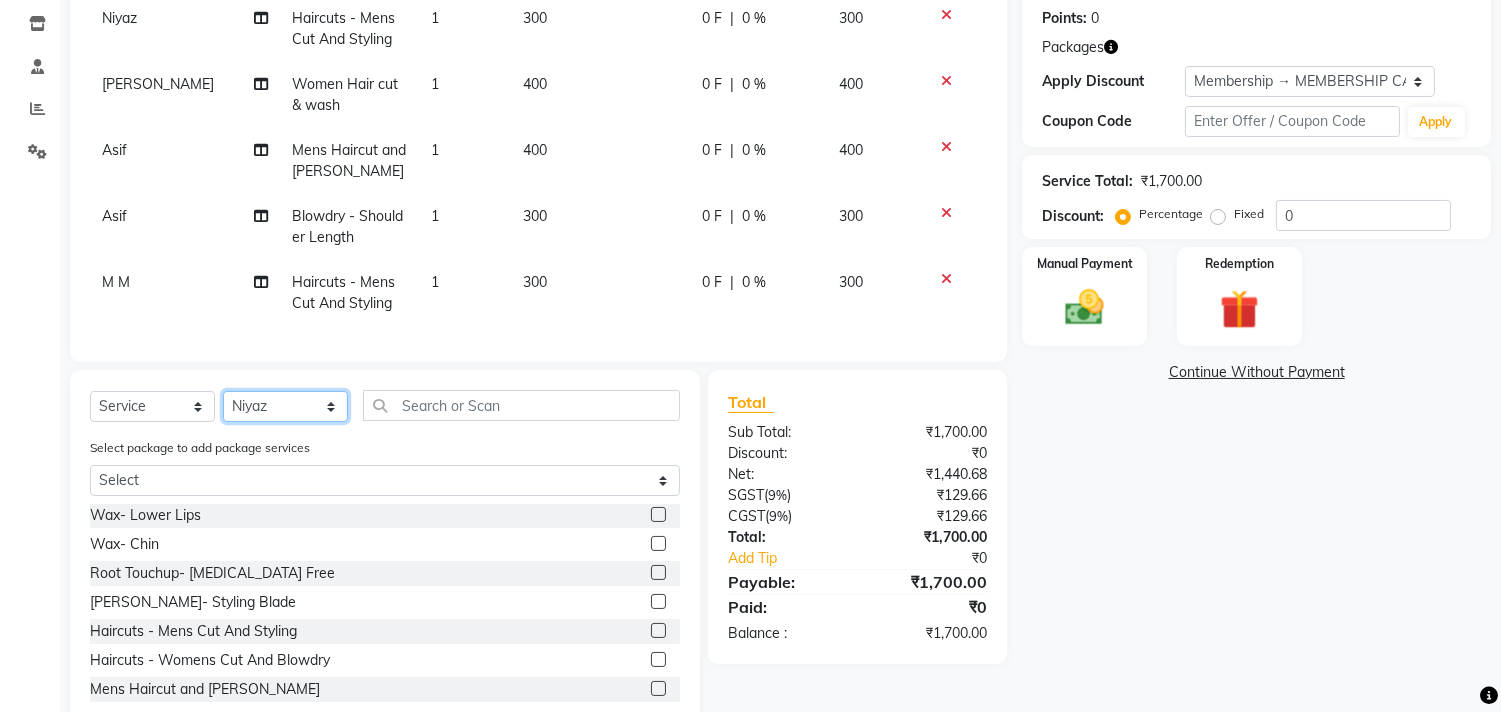 click on "Select Stylist [PERSON_NAME] Manager M M [PERSON_NAME] [PERSON_NAME] Sameer [PERSON_NAME] [PERSON_NAME] [PERSON_NAME]" 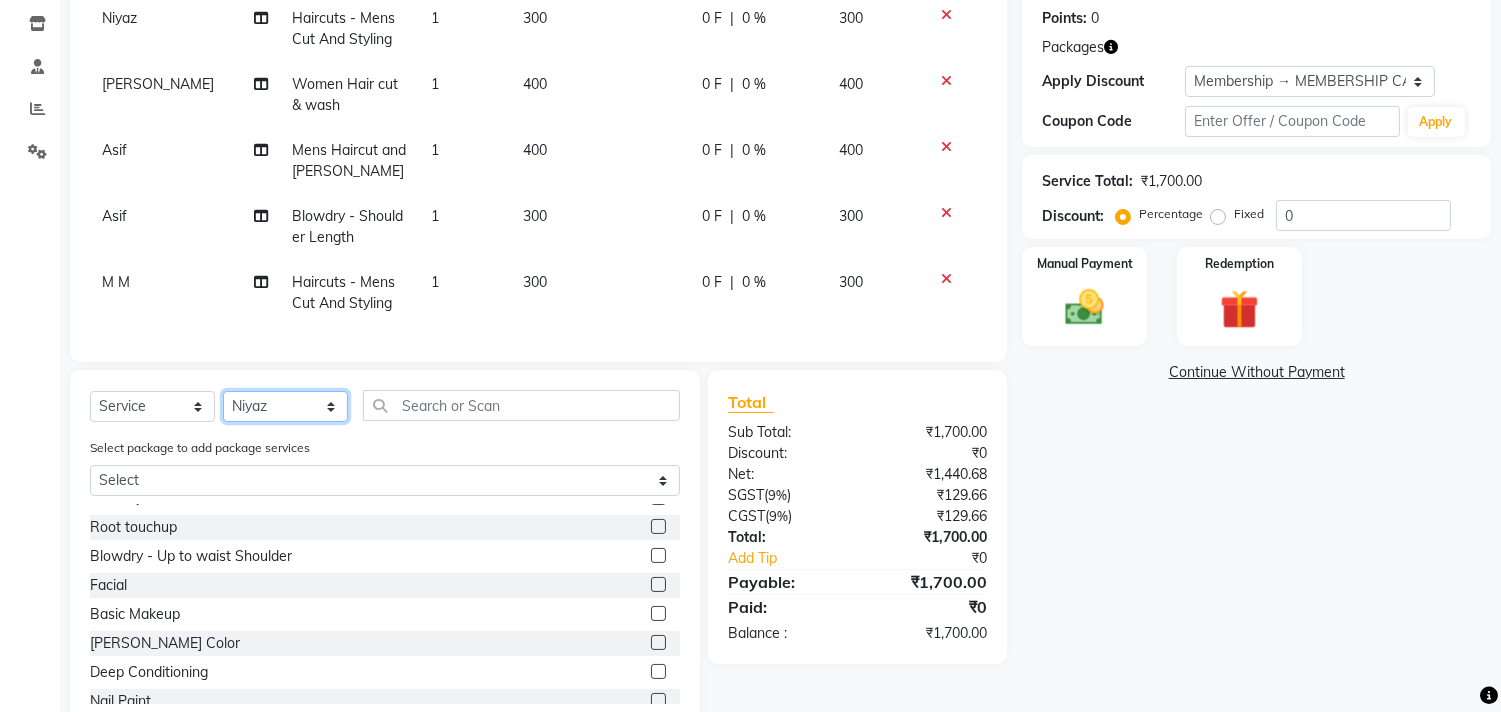 scroll, scrollTop: 0, scrollLeft: 0, axis: both 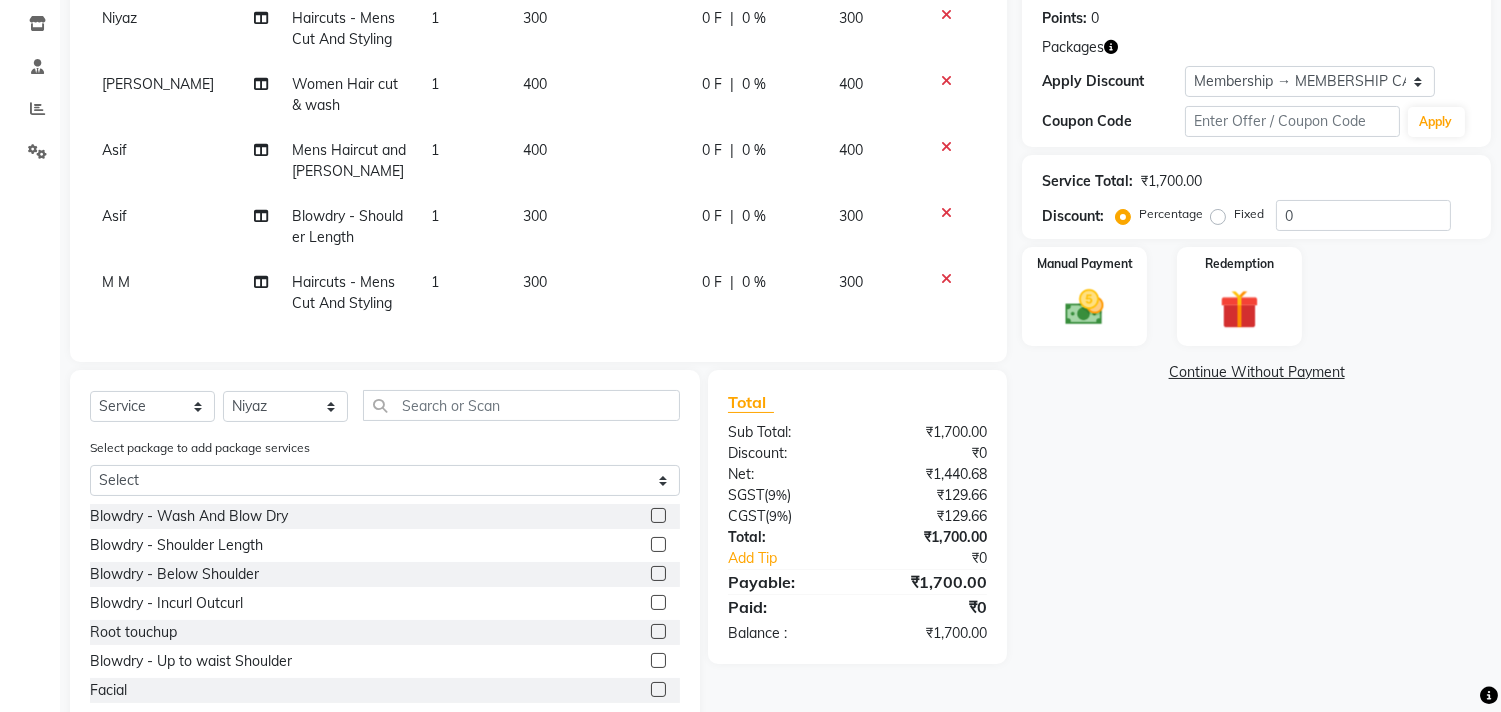 click 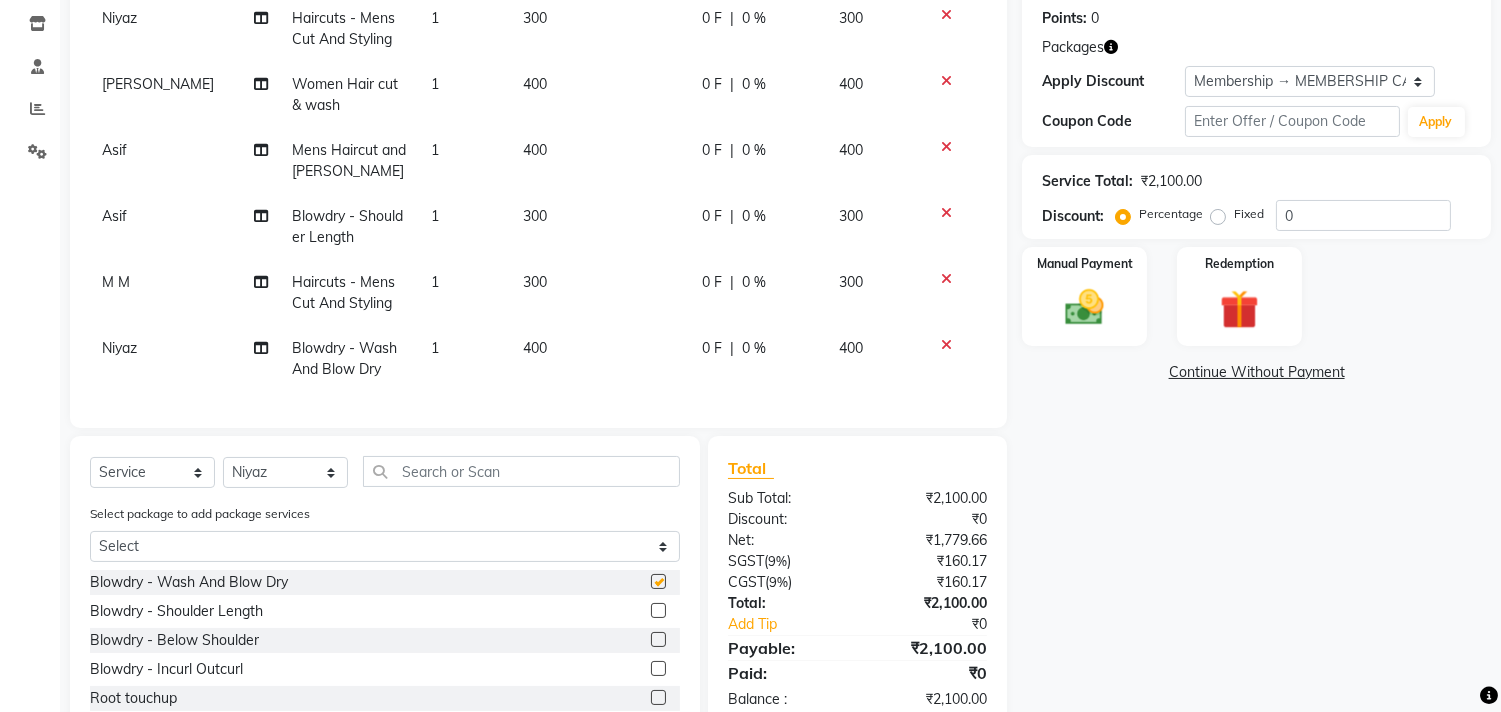 checkbox on "false" 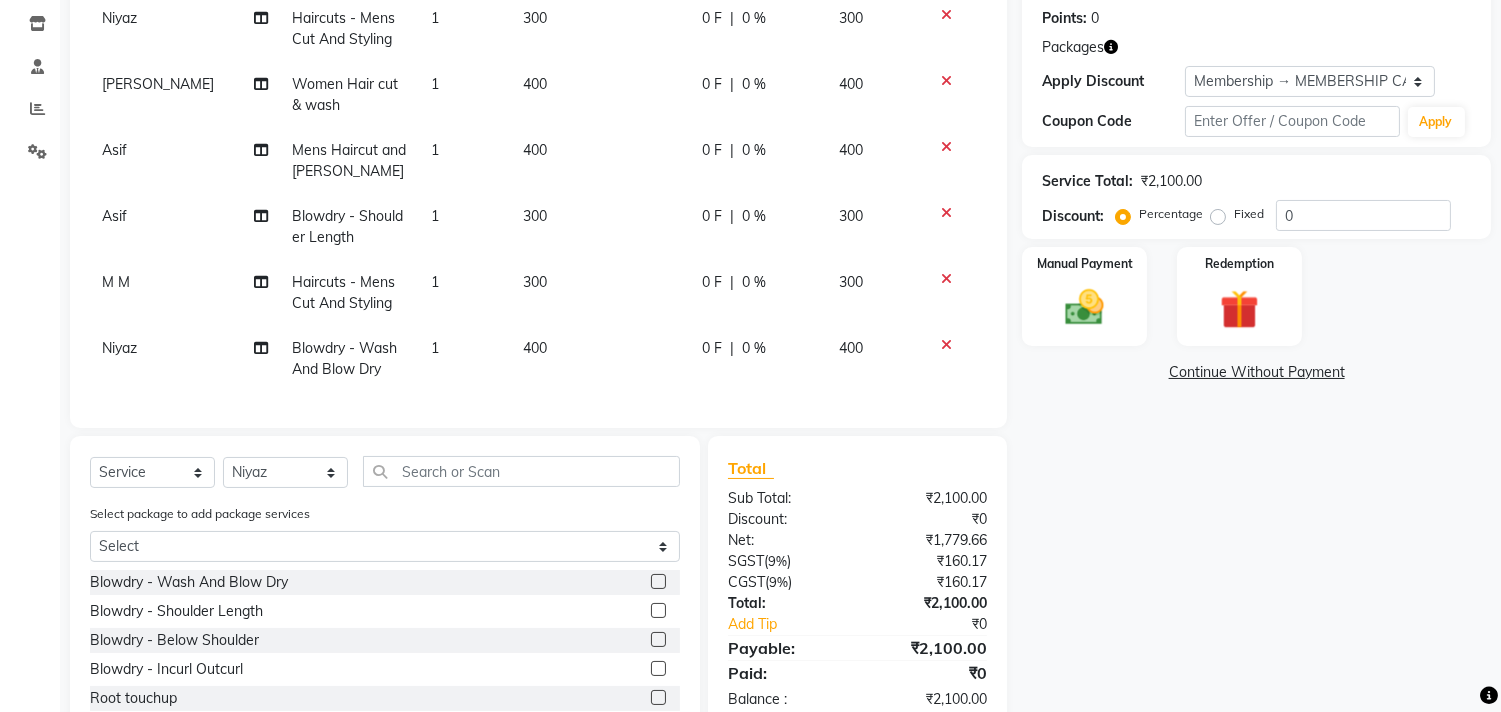 click on "400" 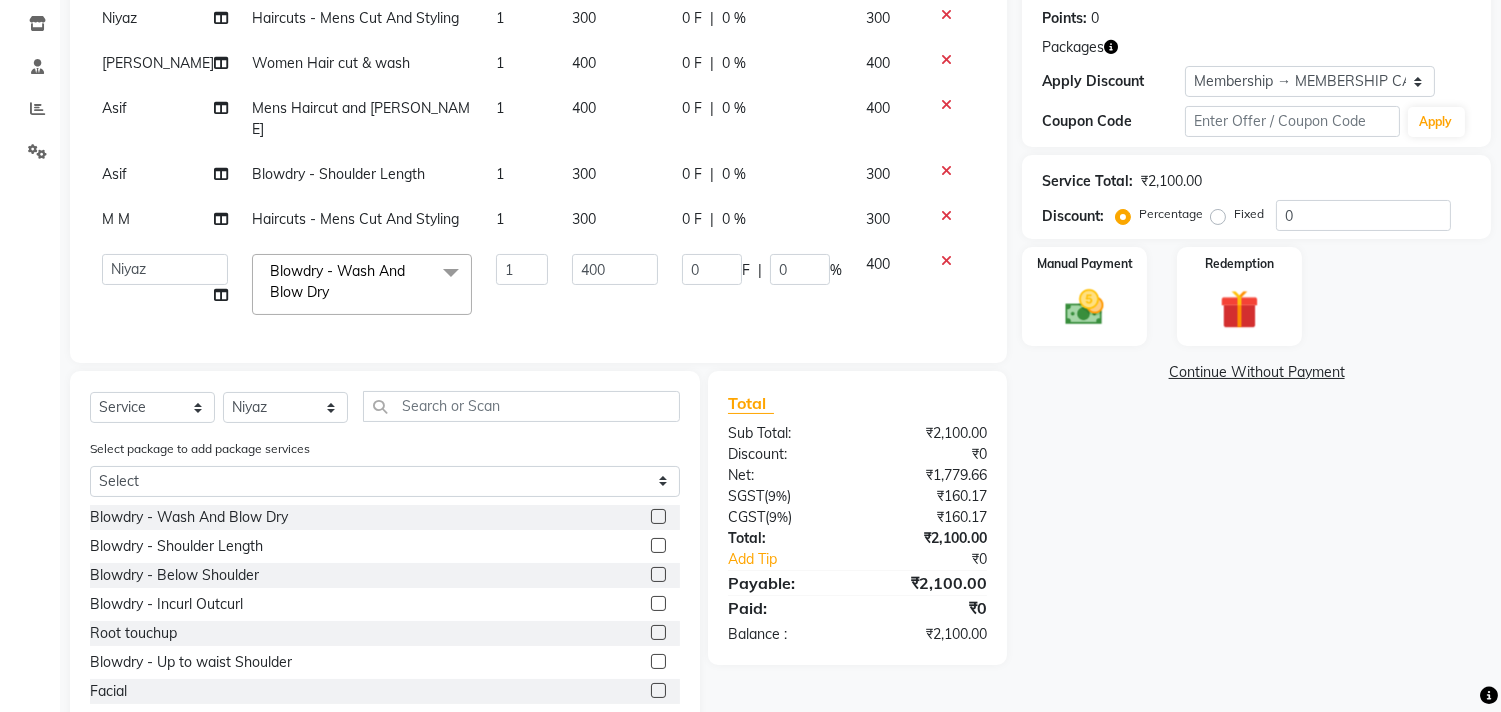 click on "Select  Service  Product  Membership  Package Voucher Prepaid Gift Card  Select Stylist ARIF Asif Manager M M Neelam Niyaz Salman Sameer Sayali Shahid Shahnawaz Vidya Zubair Select package to add package services Select Ornab Mukhrjee Blowdry  -  Wash And Blow Dry  Blowdry  -  Shoulder Length  Blowdry  -  Below Shoulder  Blowdry  -  Incurl Outcurl  Root touchup  Blowdry  -  Up to waist Shoulder  Facial  Basic Makeup  Beard Color  Deep Conditioning  Nail Paint  All Hair Shave  Wax (Upperlips)  Pore Cleanup   Head Massage- Habibs Oil  Package Facial  Pakage  Whitening Mask  Women- Global Funky Color  Wax (Rica)- Ear   12K + PKG  10K + PKG  Smoothening  11K + PKG  Wax- Lower Lips  Wax- Chin  Root Touchup- Ammonia Free  Beard- Styling Blade  Haircuts -  Mens Cut And Styling  Haircuts -  Womens Cut And Blowdry  Mens Haircut and Beard  Body Polishing  D-Tan  Beard Trim  Women Hair cut & wash  Face Wax  Pro Longer Treatment  Pro Longer Treatment  Molecular Treatment  Rebalncing   Hydra Facial  Wash & Ironing  Botox" 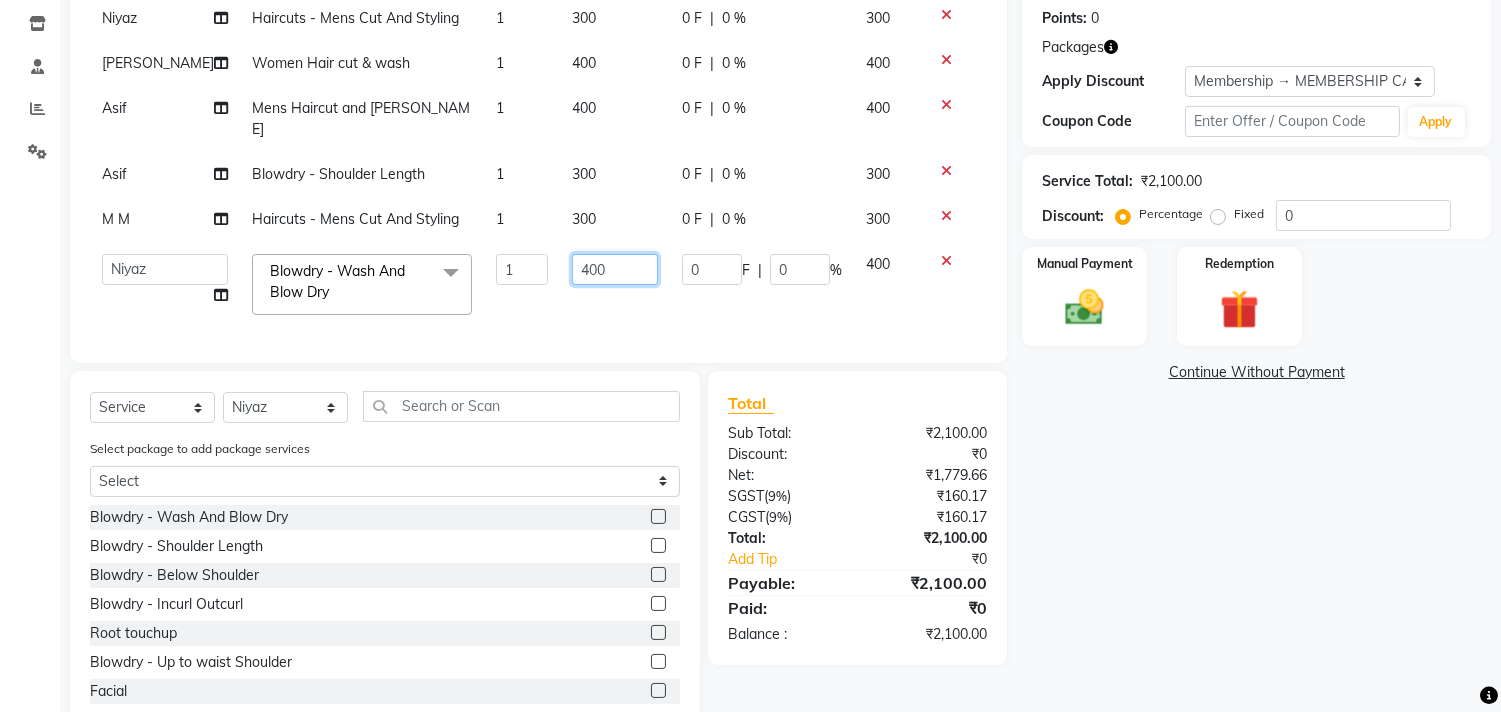 click on "400" 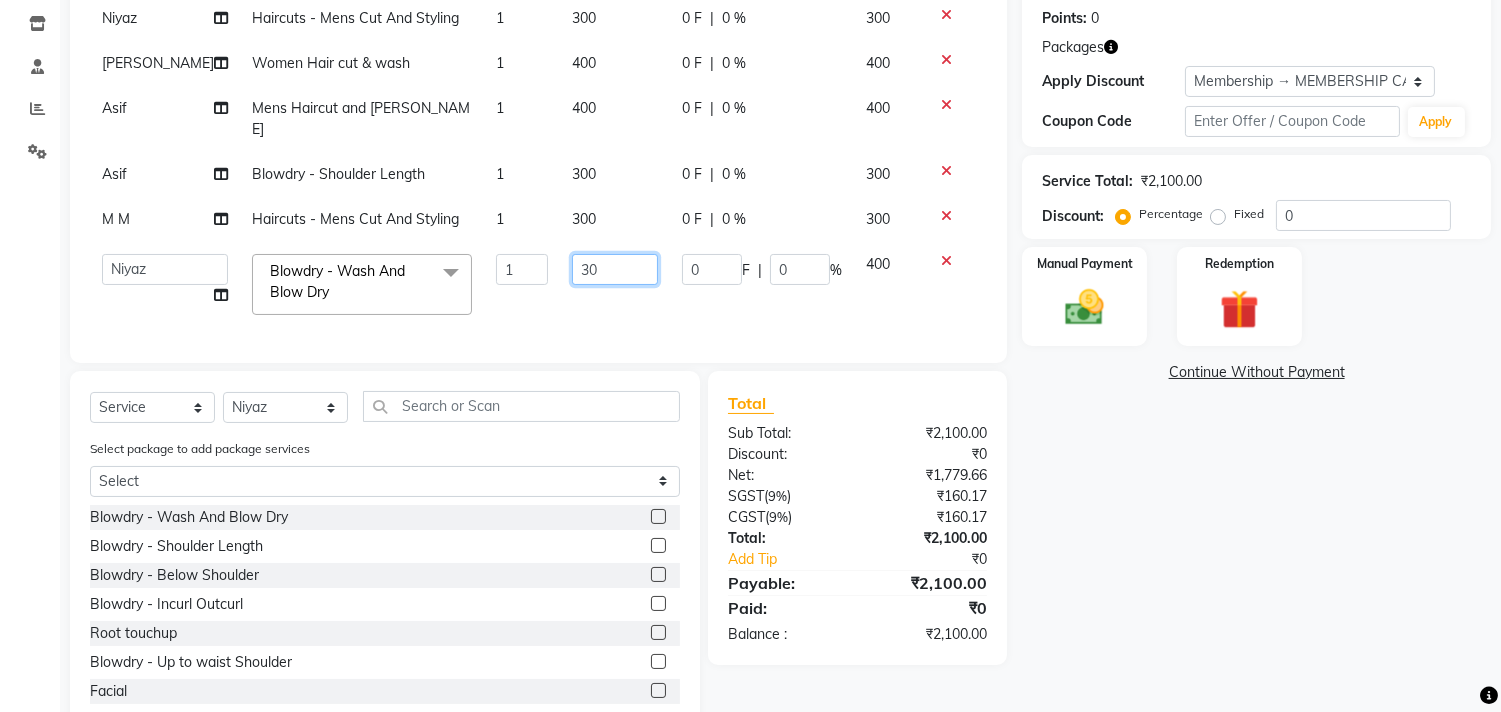 type on "300" 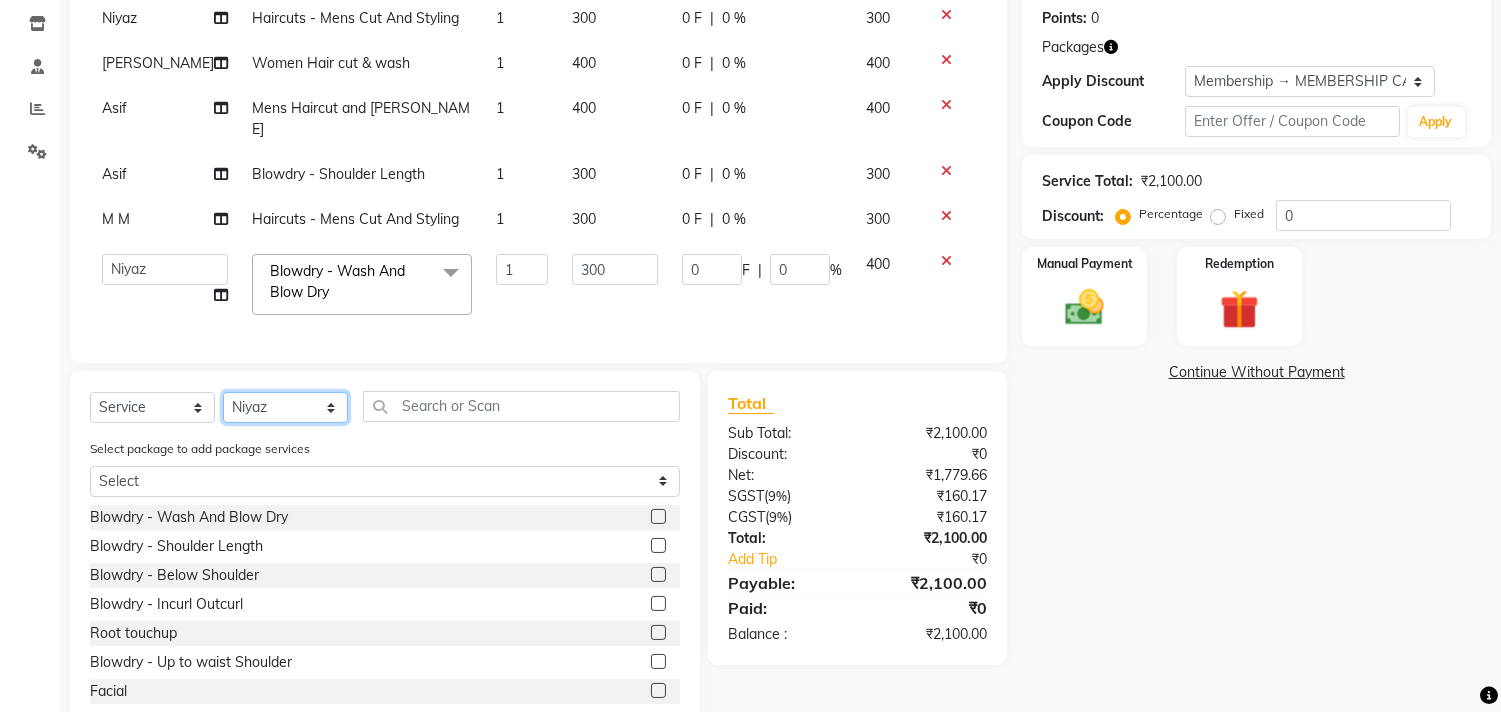 click on "Client +91 9552660660 Date 13-07-2025 Invoice Number V/2025 V/2025-26 1672 Services Stylist Service Qty Price Disc Total Action Niyaz Haircuts -  Mens Cut And Styling 1 300 0 F | 0 % 300 ARIF Women Hair cut & wash 1 400 0 F | 0 % 400 Asif Mens Haircut and Beard 1 400 0 F | 0 % 400 Asif Blowdry  -  Shoulder Length 1 300 0 F | 0 % 300 M M Haircuts -  Mens Cut And Styling 1 300 0 F | 0 % 300  ARIF   Asif   Manager   M M   Neelam   Niyaz   Salman   Sameer   Sayali   Shahid   Shahnawaz   Vidya   Zubair  Blowdry  -  Wash And Blow Dry  x Blowdry  -  Wash And Blow Dry Blowdry  -  Shoulder Length Blowdry  -  Below Shoulder Blowdry  -  Incurl Outcurl Root touchup Blowdry  -  Up to waist Shoulder Facial Basic Makeup Beard Color Deep Conditioning Nail Paint All Hair Shave Wax (Upperlips) Pore Cleanup  Head Massage- Habibs Oil Package Facial Pakage Whitening Mask Women- Global Funky Color Wax (Rica)- Ear  12K + PKG 10K + PKG Smoothening 11K + PKG Wax- Lower Lips Wax- Chin Root Touchup- Ammonia Free Beard- Styling Blade 1" 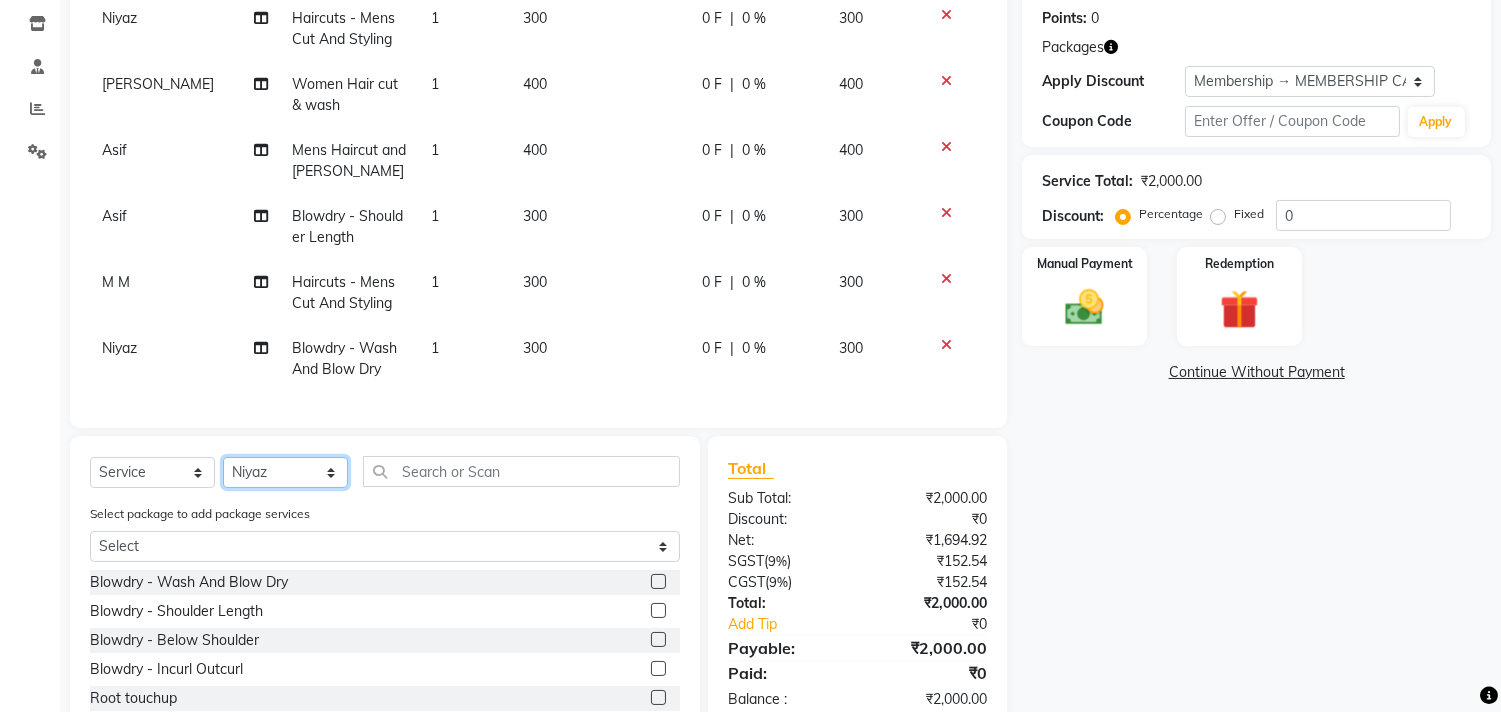 select on "29957" 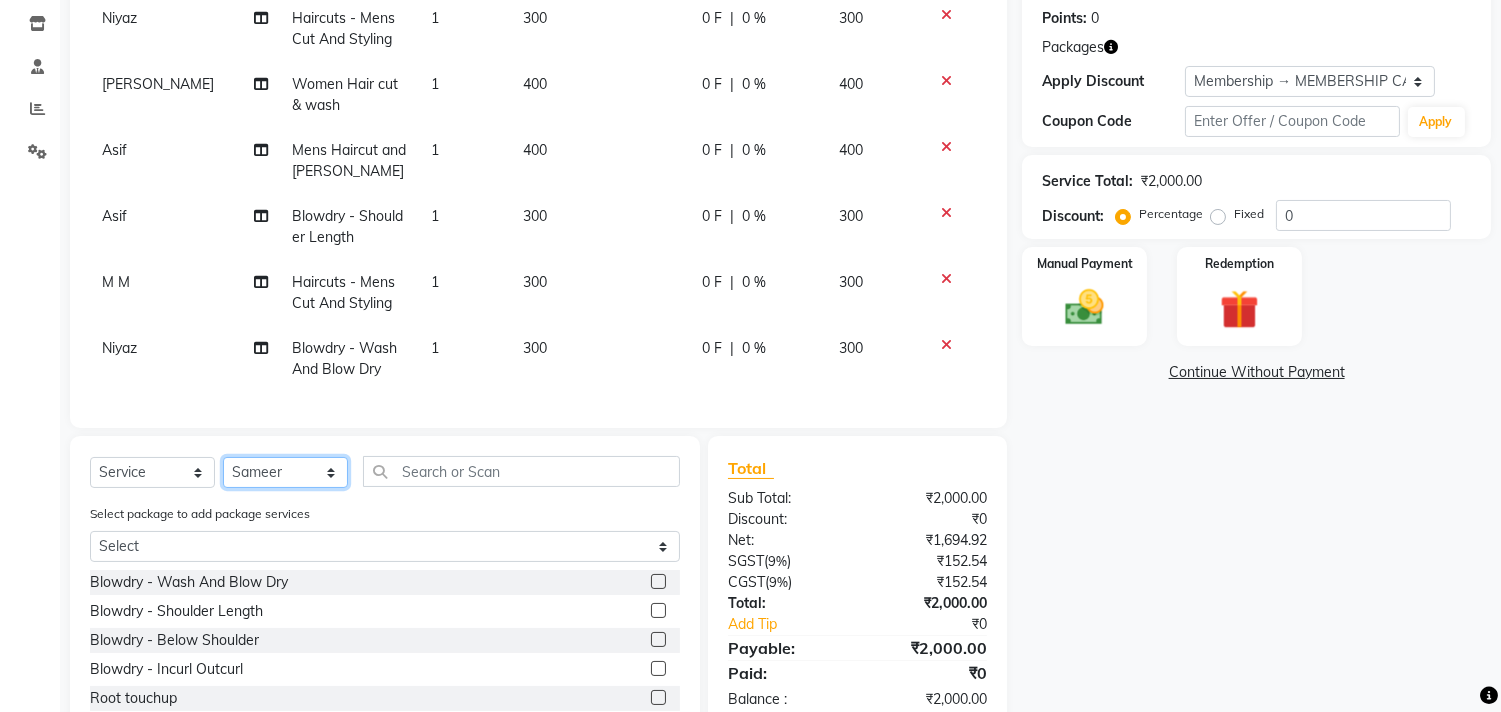 click on "Select Stylist [PERSON_NAME] Manager M M [PERSON_NAME] [PERSON_NAME] Sameer [PERSON_NAME] [PERSON_NAME] [PERSON_NAME]" 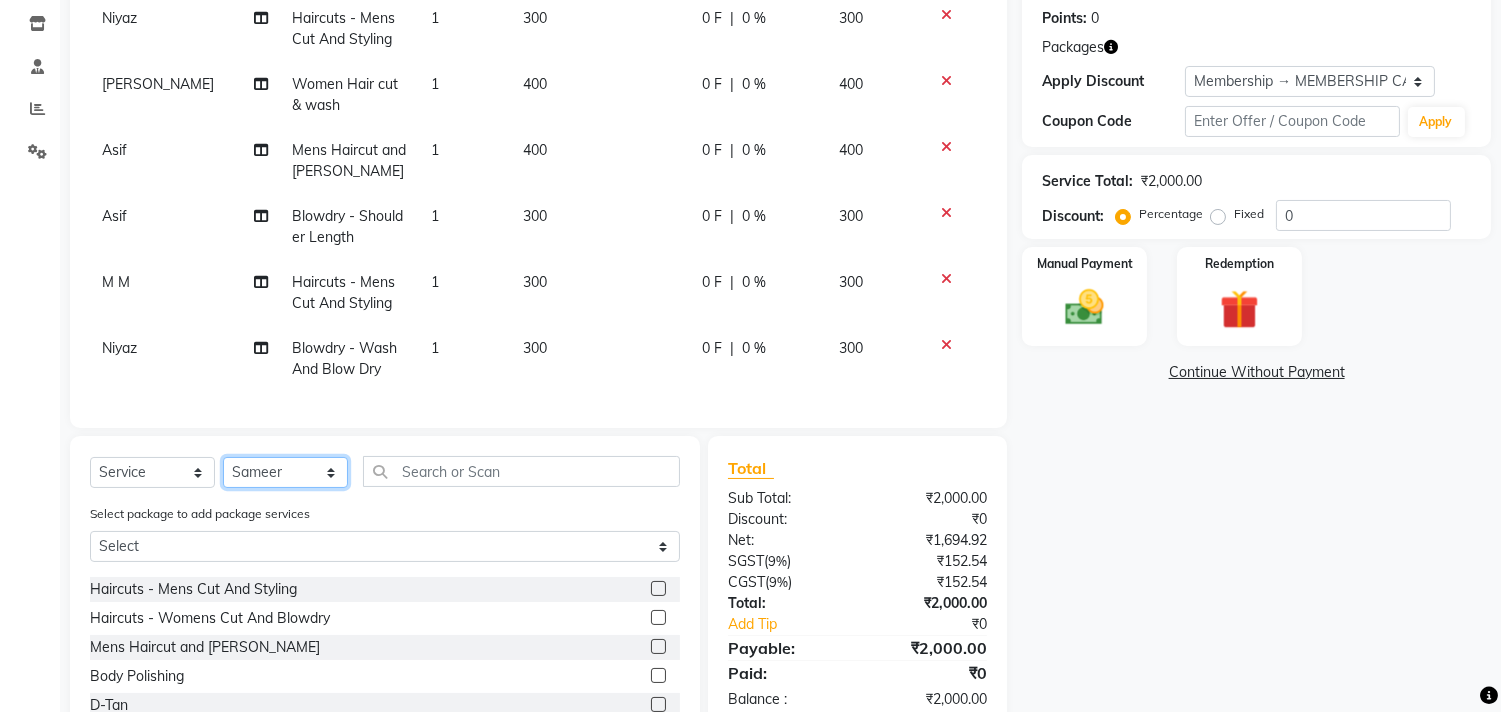 scroll, scrollTop: 872, scrollLeft: 0, axis: vertical 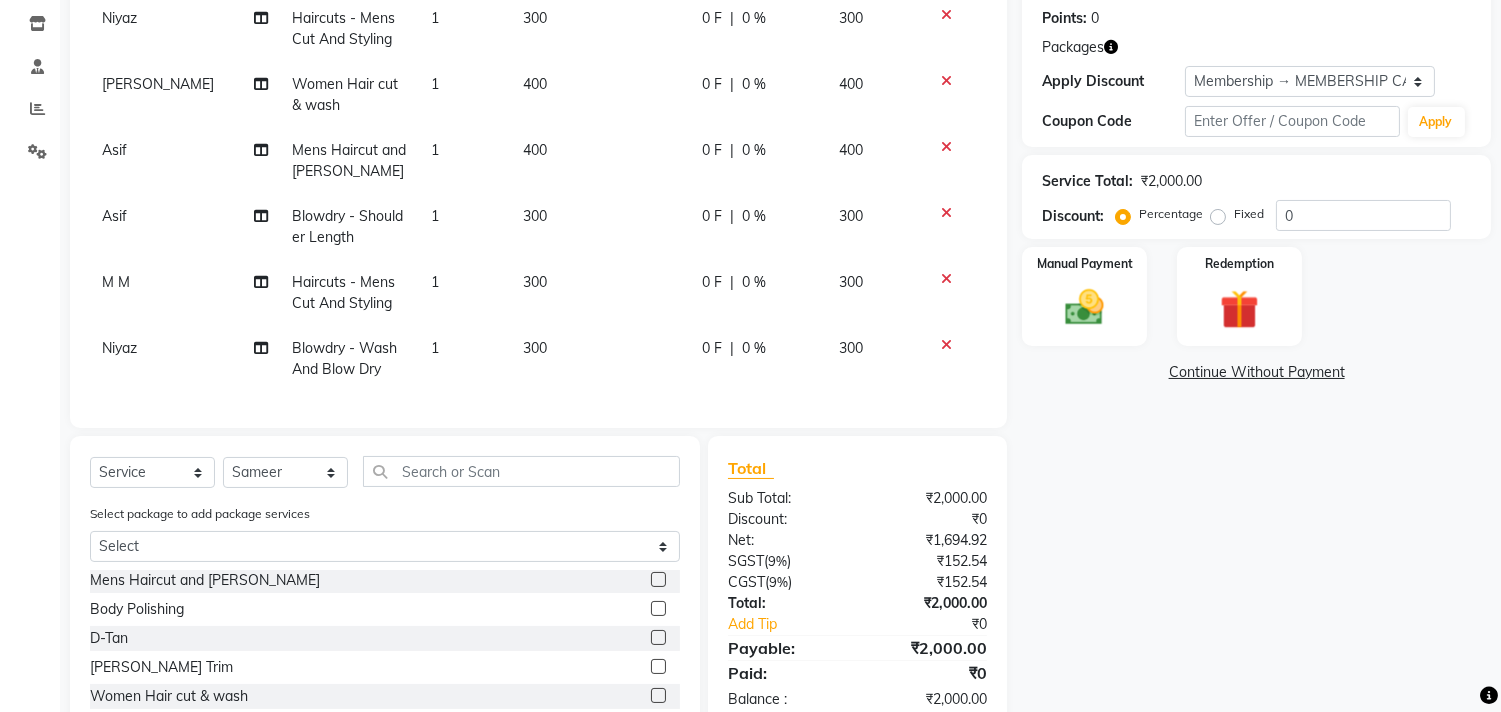 click 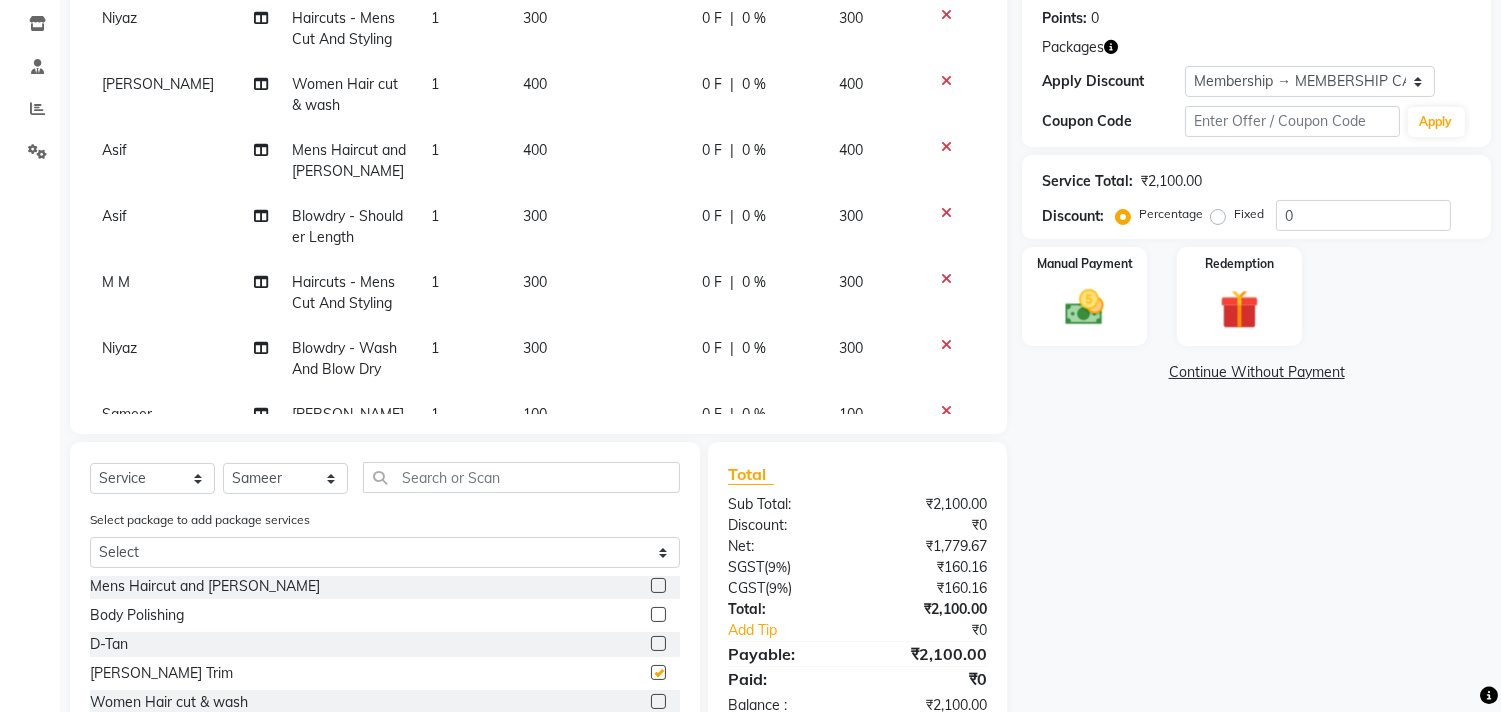 checkbox on "false" 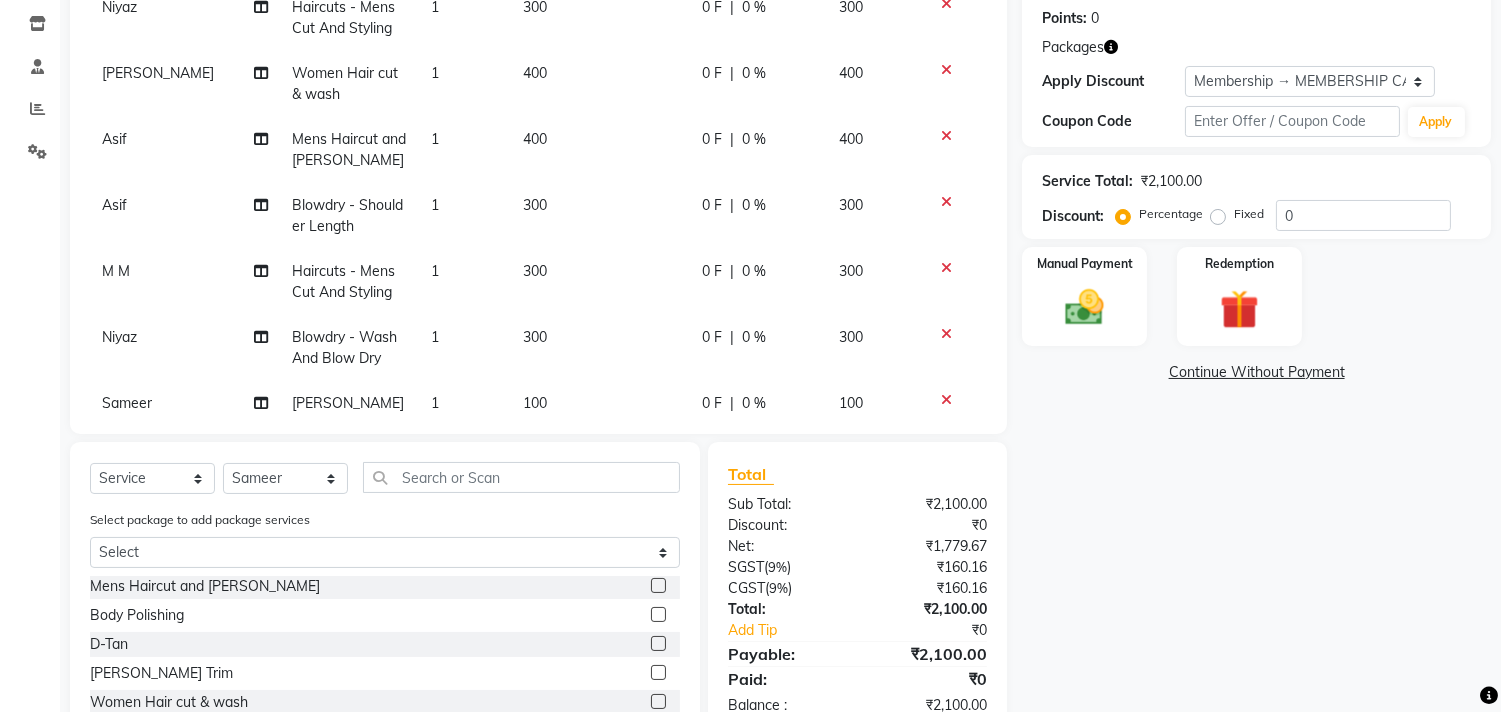 scroll, scrollTop: 8, scrollLeft: 0, axis: vertical 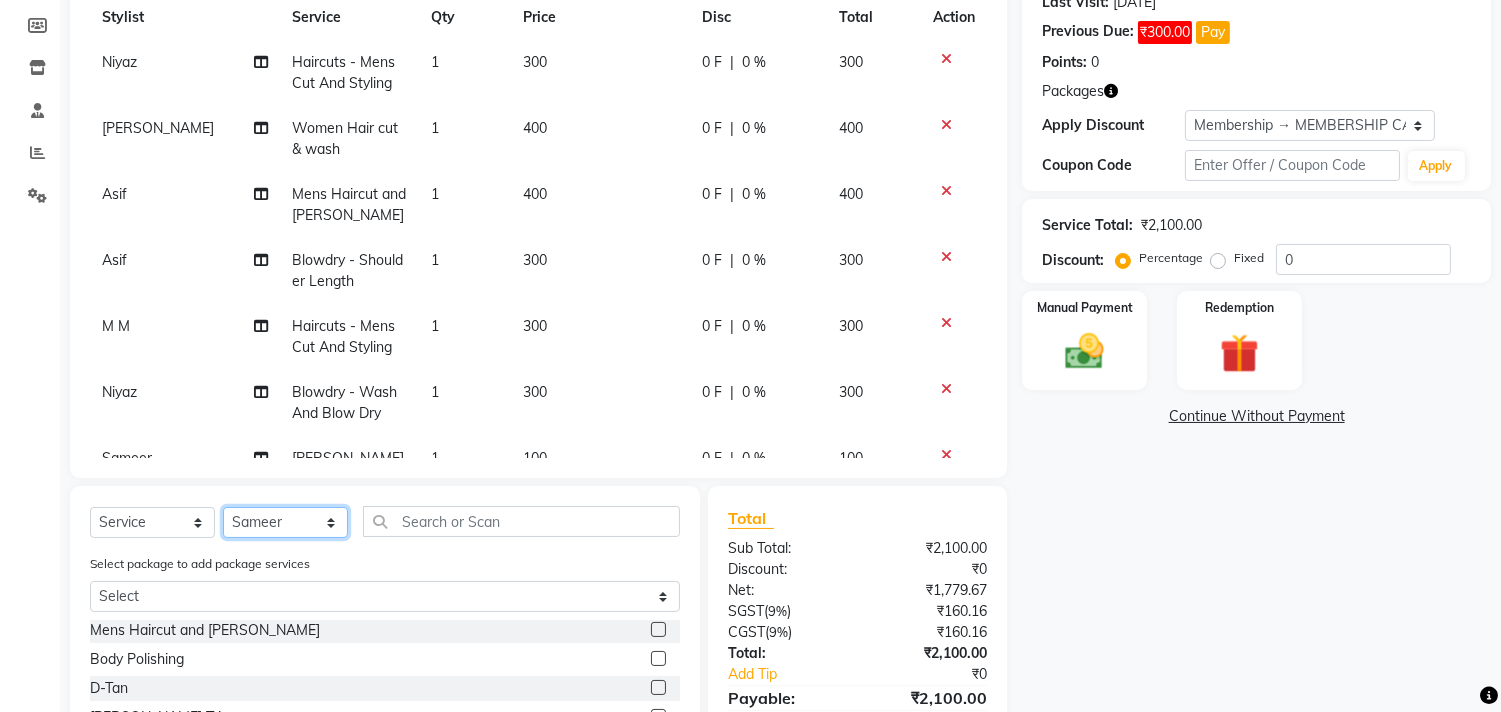 click on "Select Stylist [PERSON_NAME] Manager M M [PERSON_NAME] [PERSON_NAME] Sameer [PERSON_NAME] [PERSON_NAME] [PERSON_NAME]" 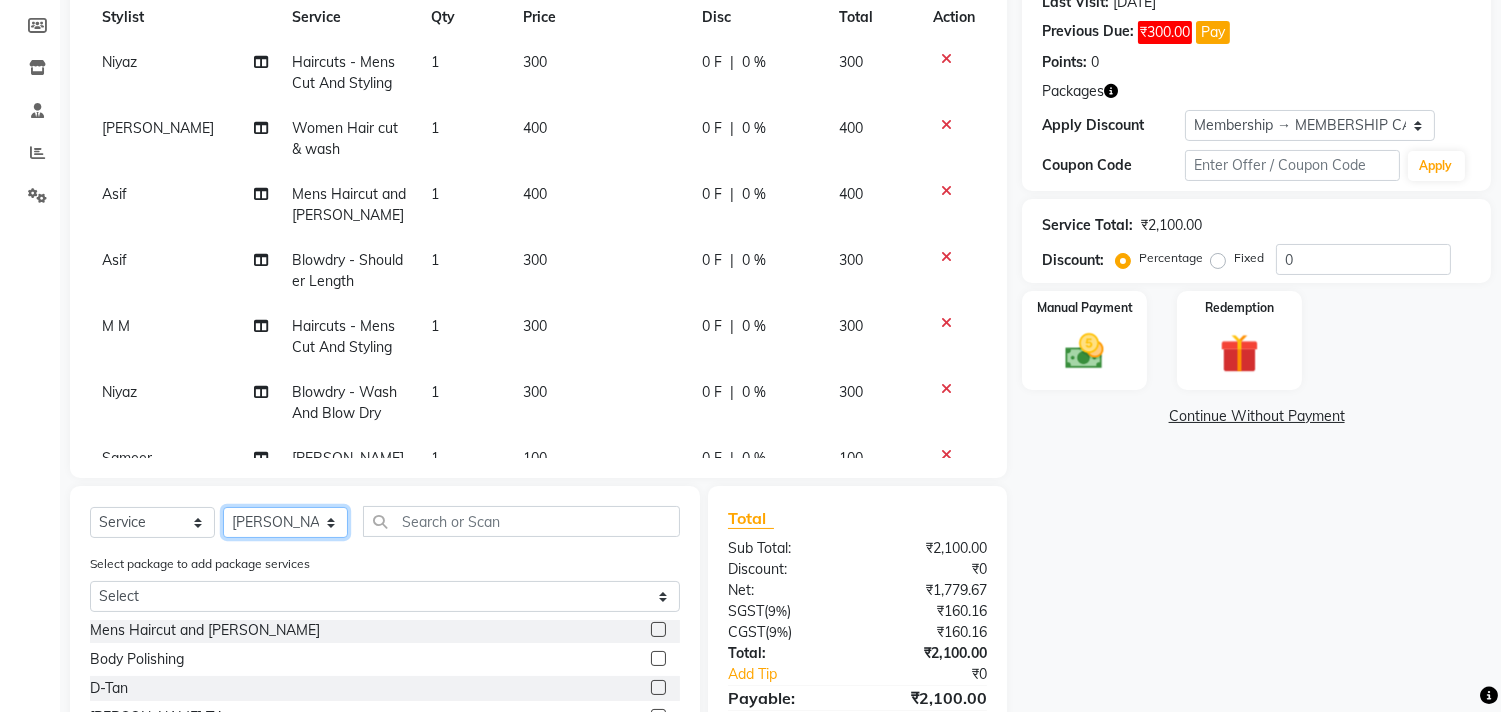 click on "Select Stylist [PERSON_NAME] Manager M M [PERSON_NAME] [PERSON_NAME] Sameer [PERSON_NAME] [PERSON_NAME] [PERSON_NAME]" 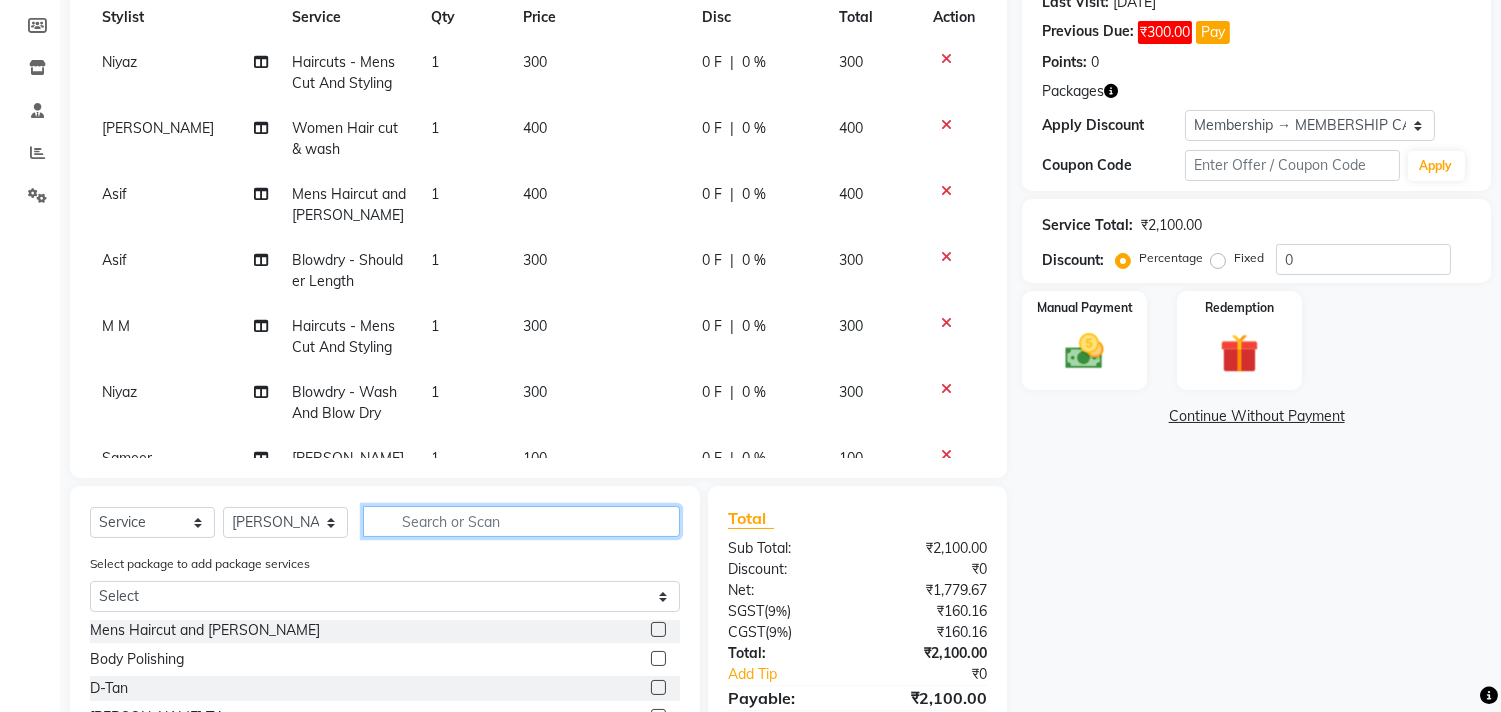 click 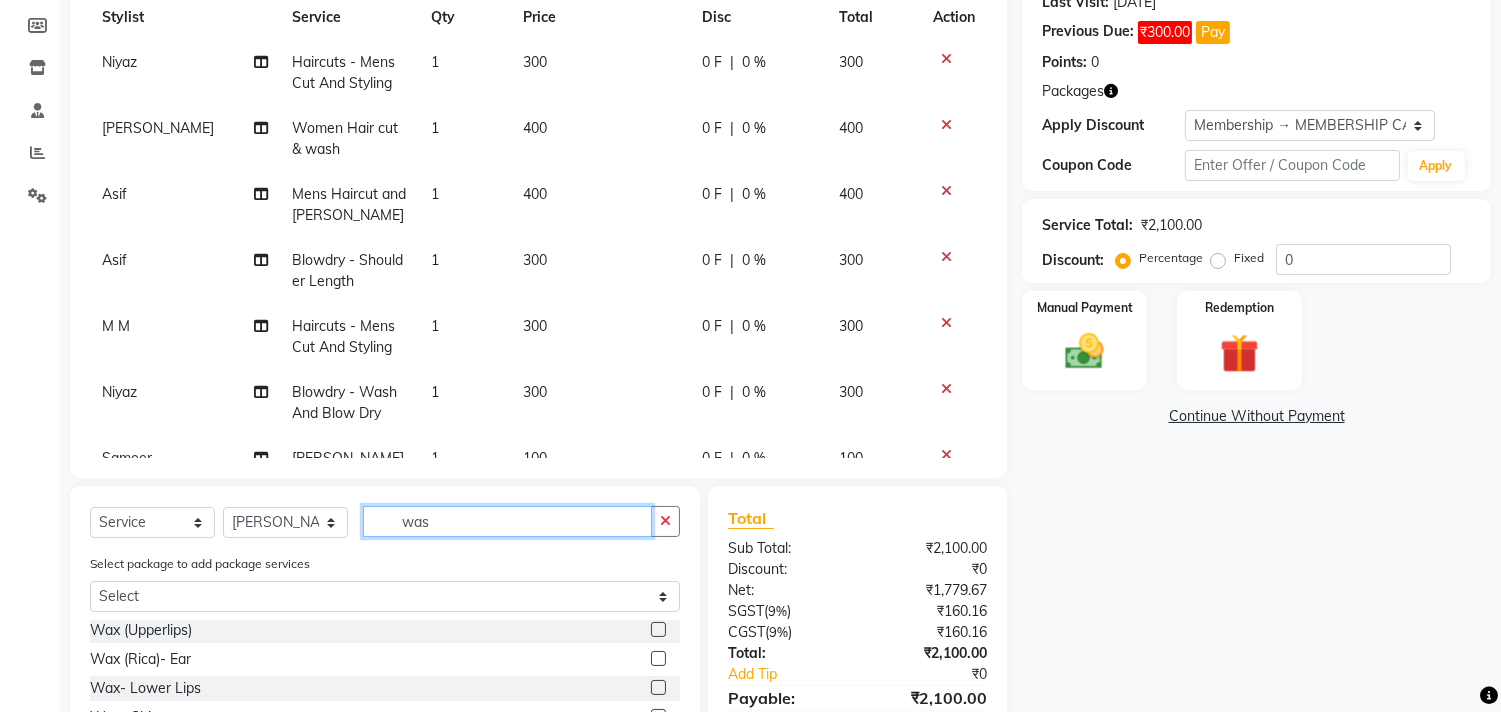 scroll, scrollTop: 0, scrollLeft: 0, axis: both 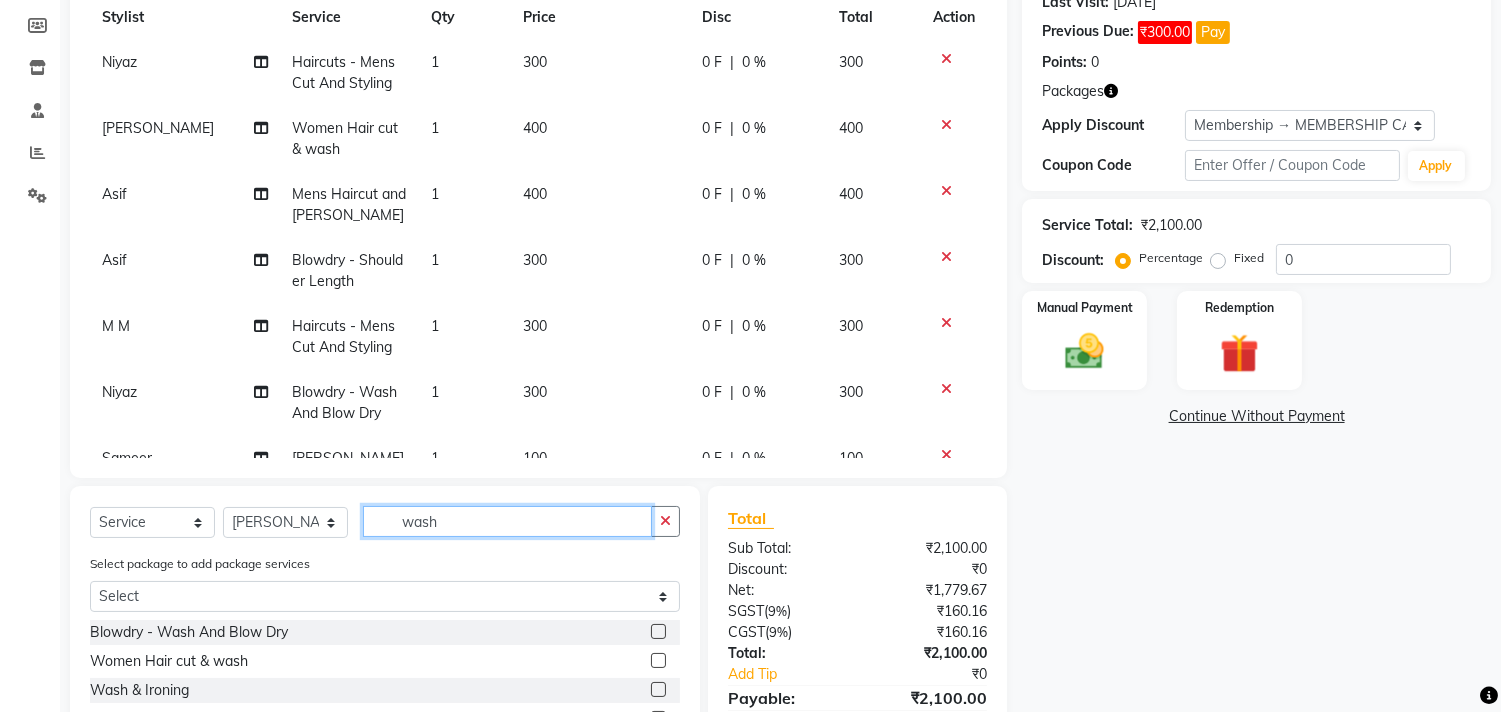 type on "wash" 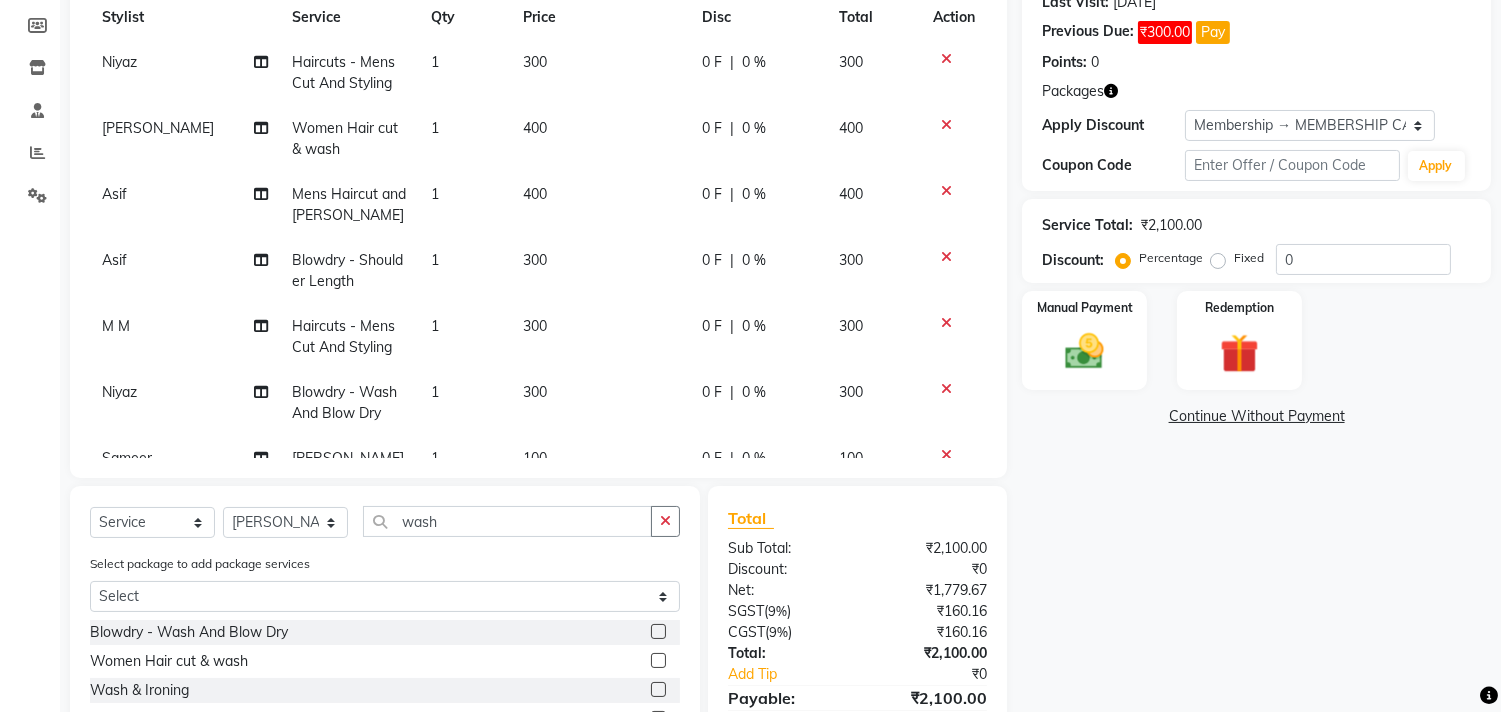 click on "Select package to add package services Select Ornab Mukhrjee" 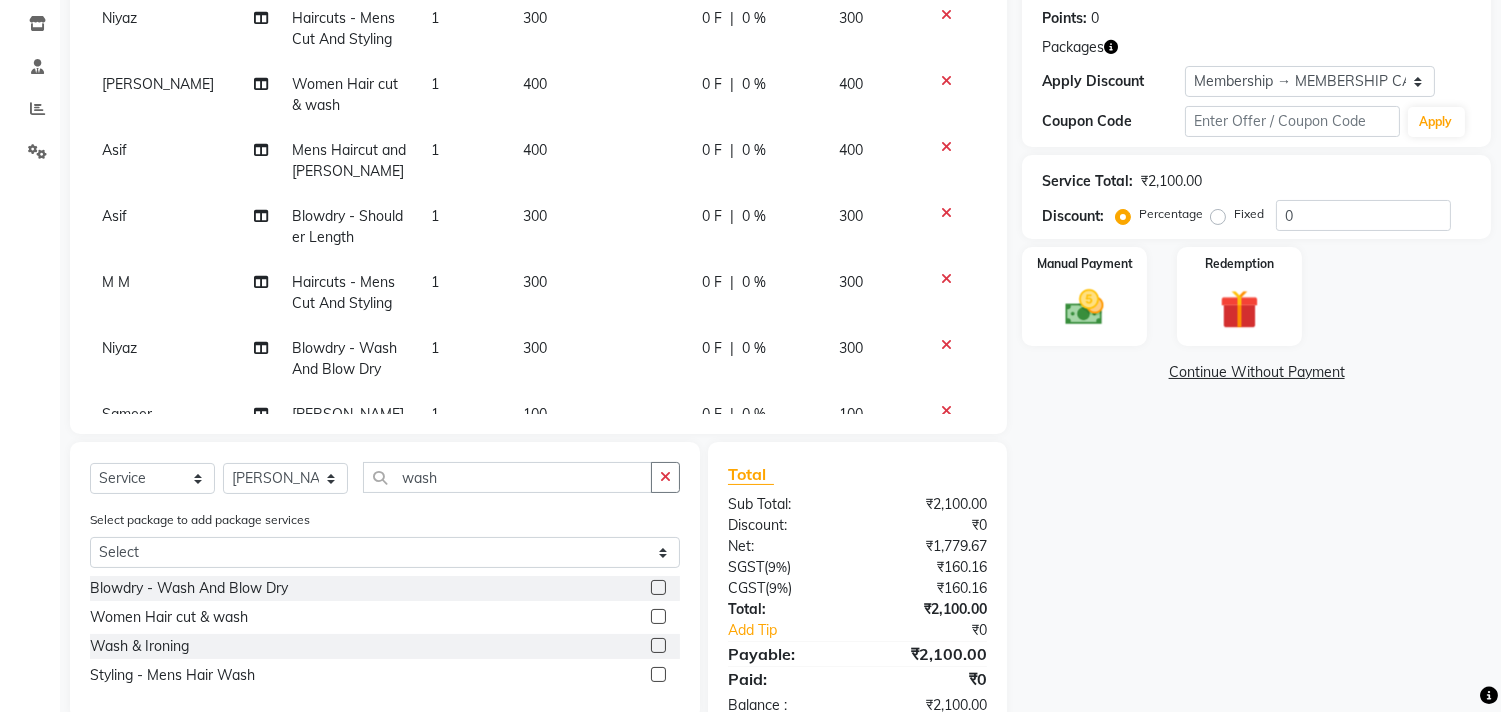 scroll, scrollTop: 387, scrollLeft: 0, axis: vertical 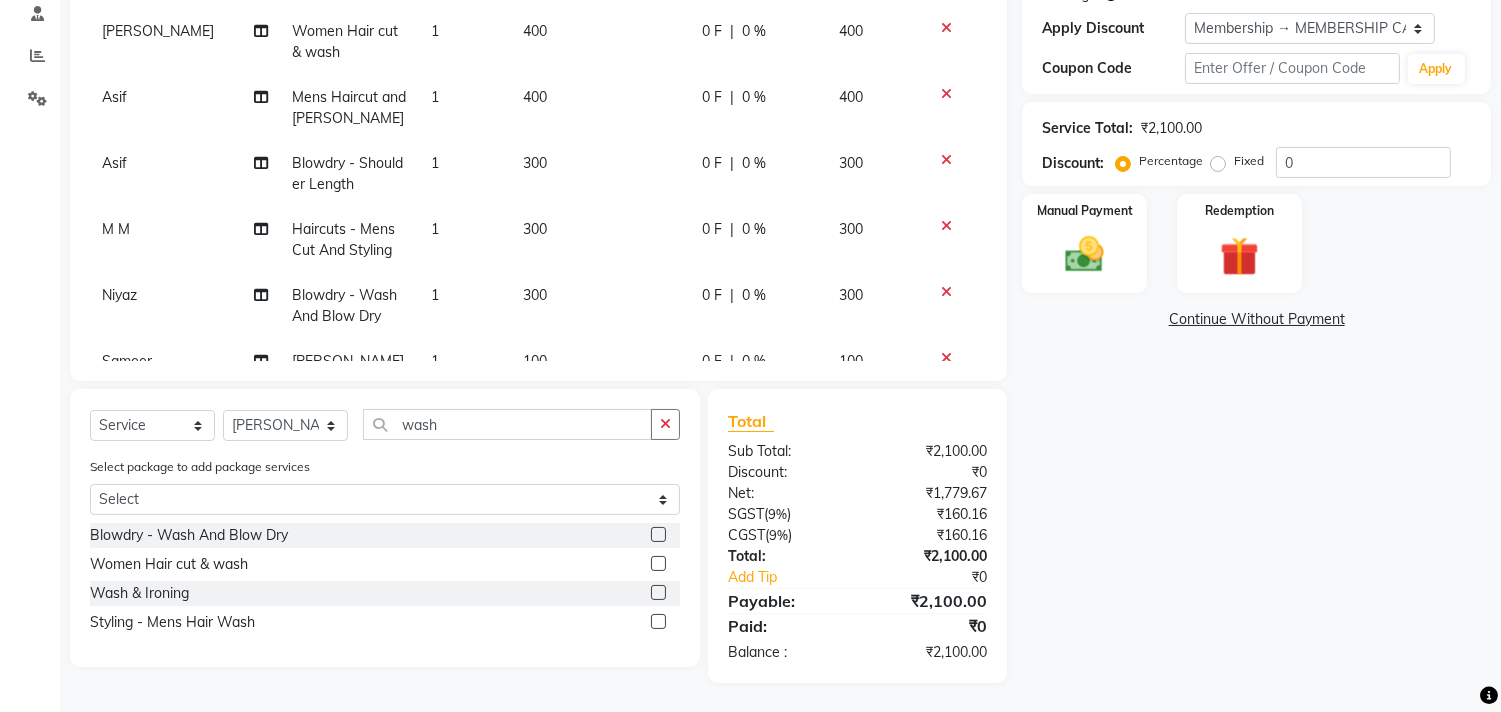 click 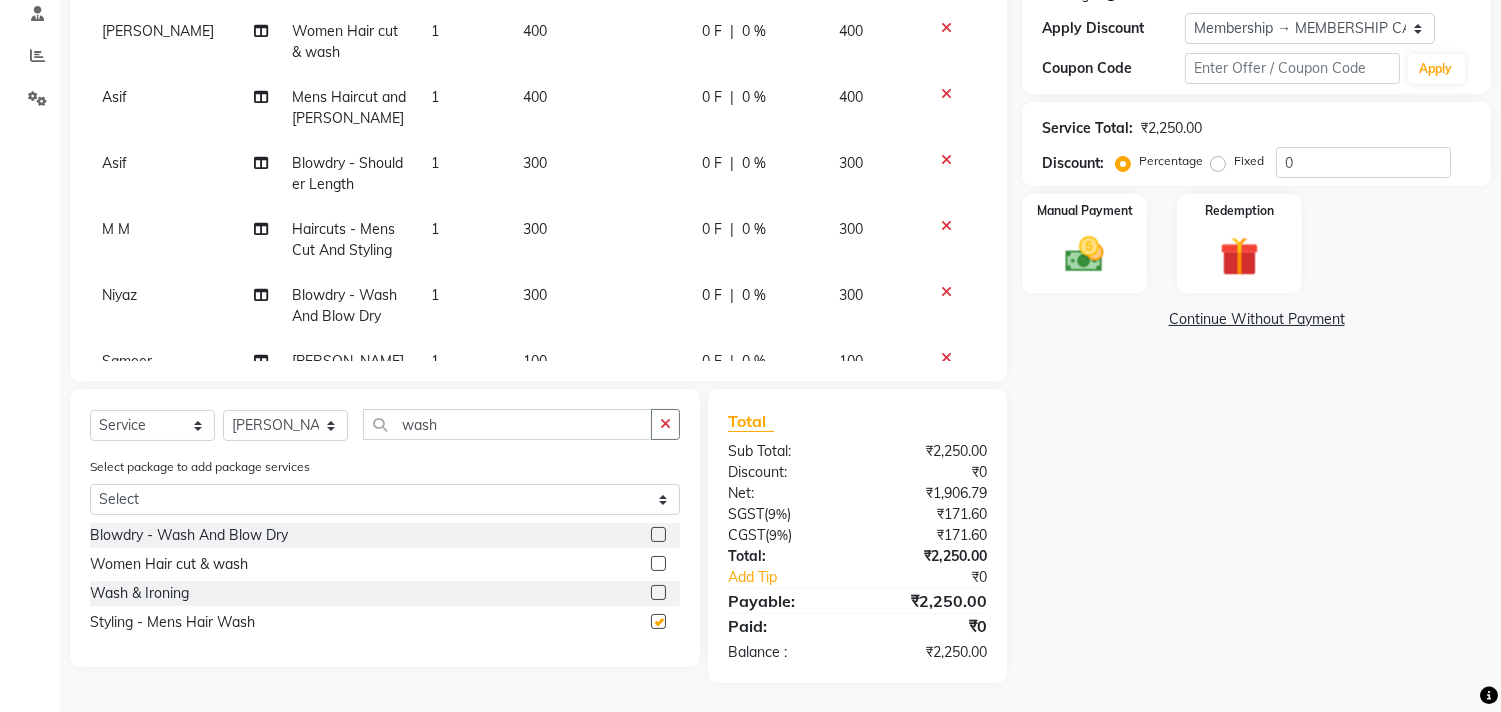 checkbox on "false" 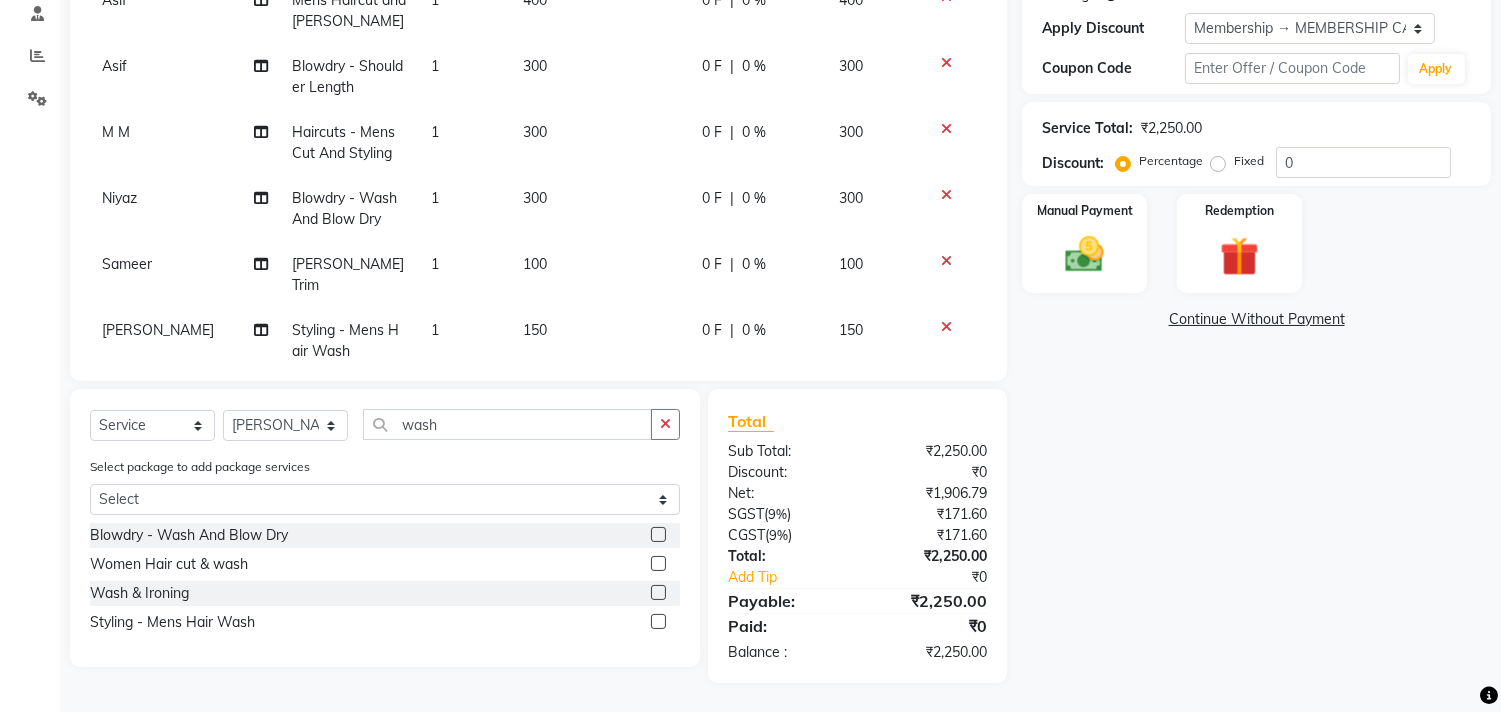 scroll, scrollTop: 121, scrollLeft: 0, axis: vertical 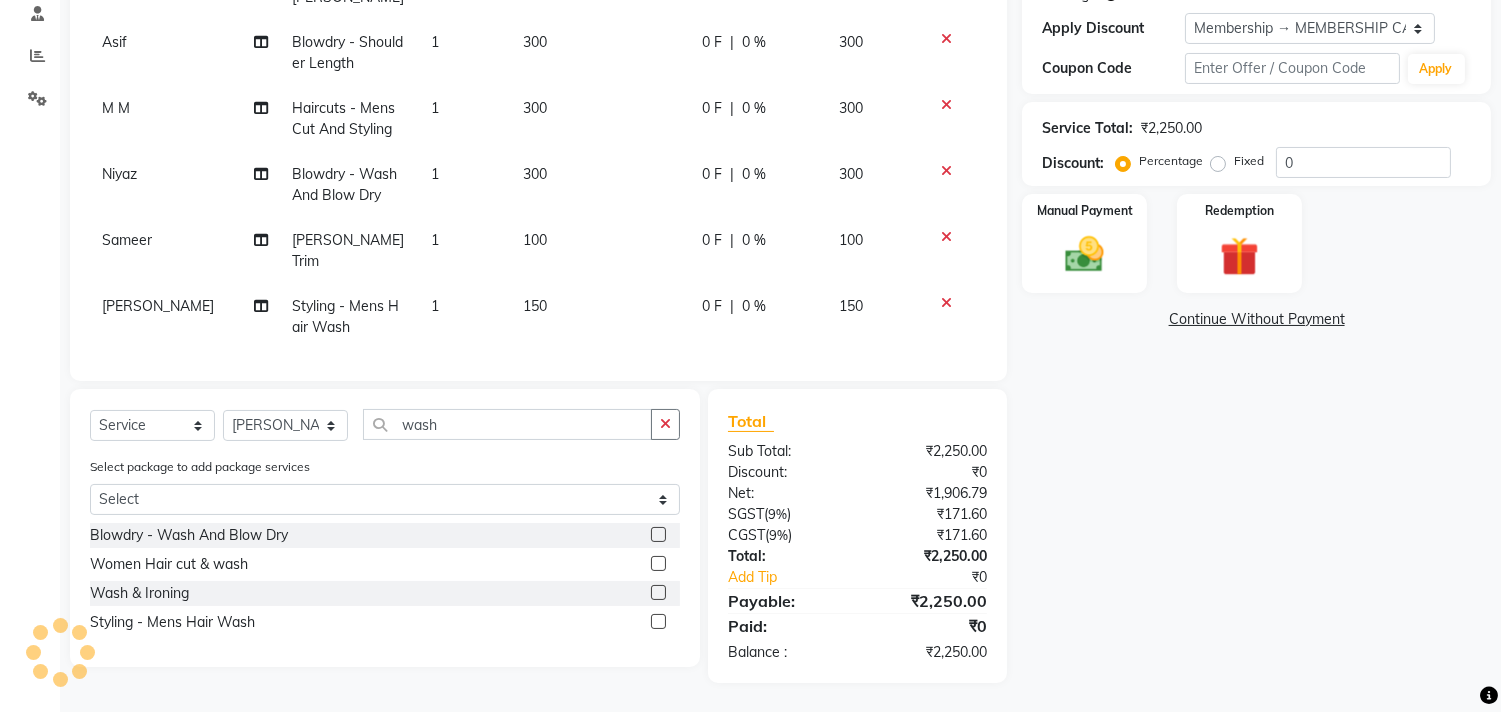 click on "150" 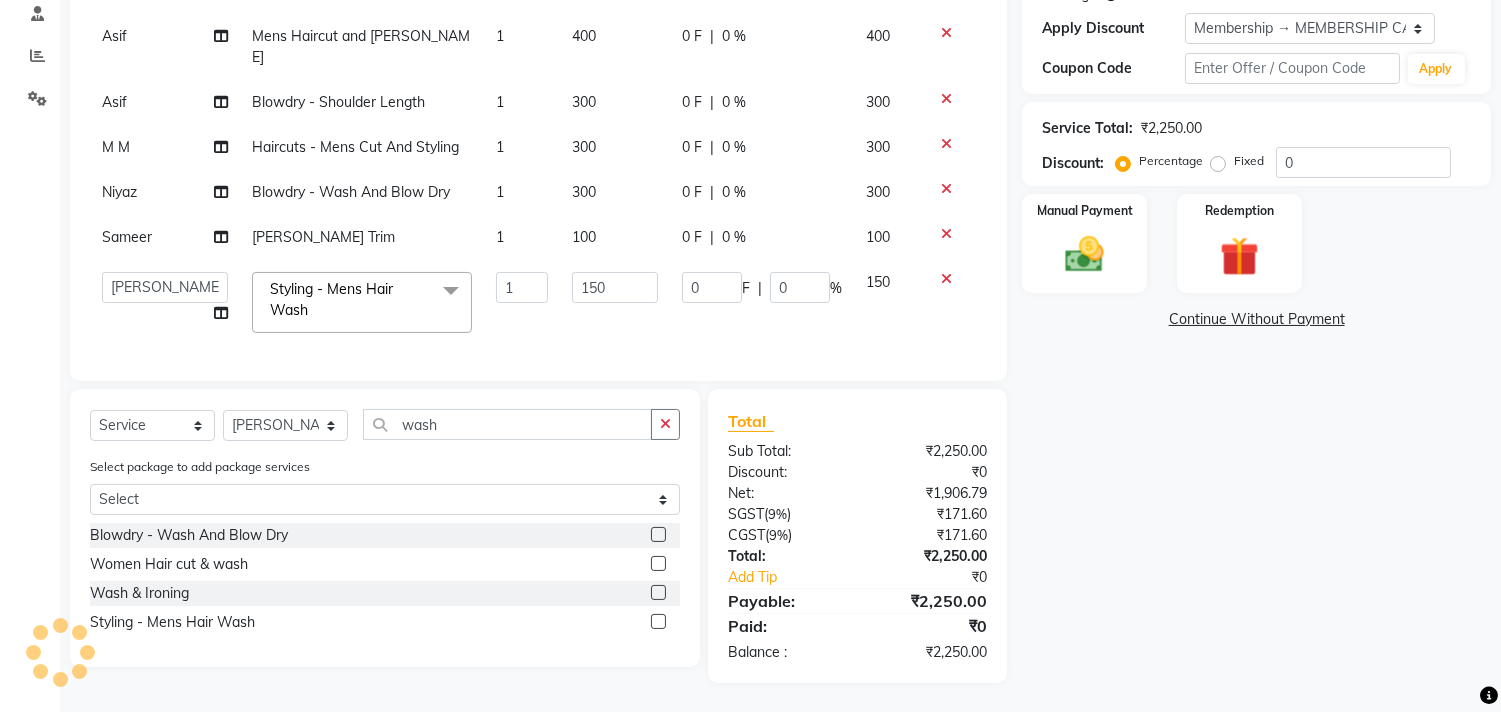 scroll, scrollTop: 0, scrollLeft: 0, axis: both 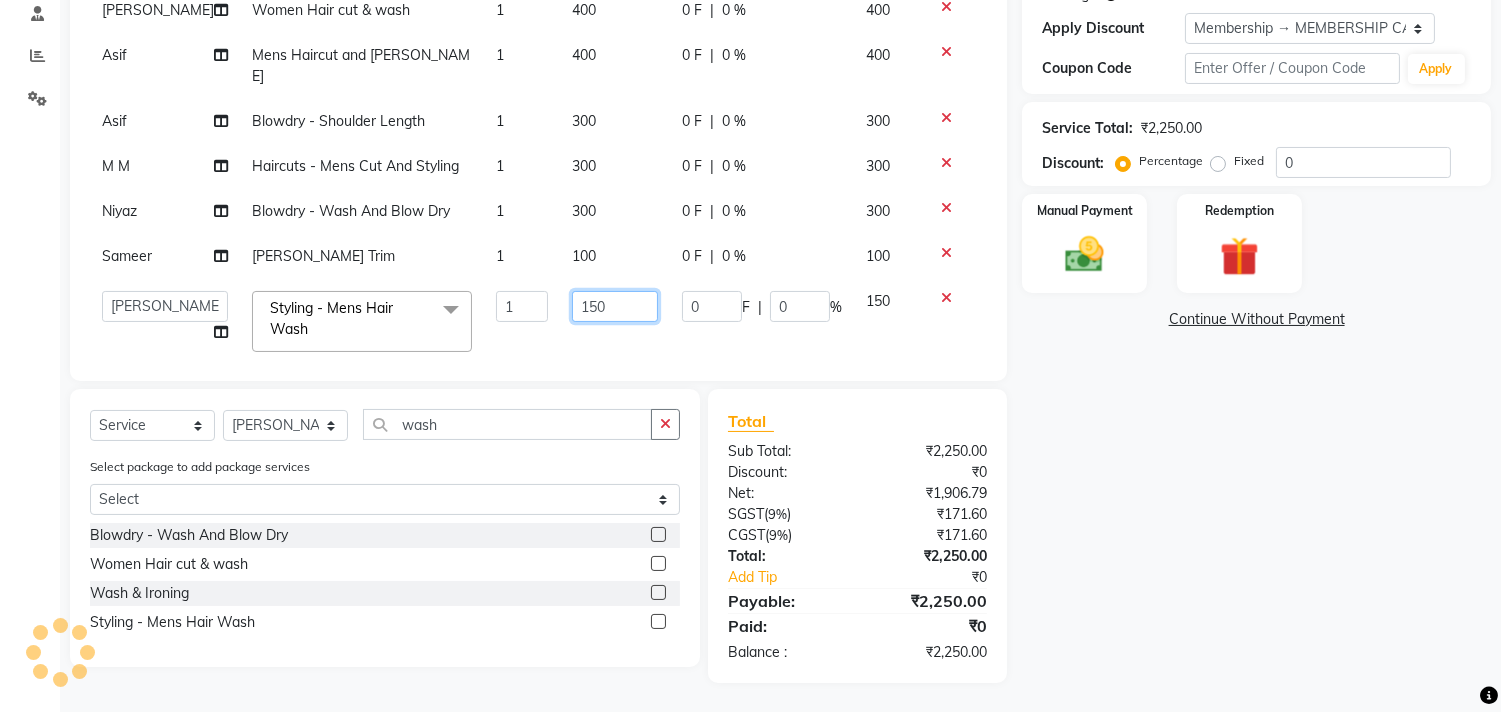 click on "150" 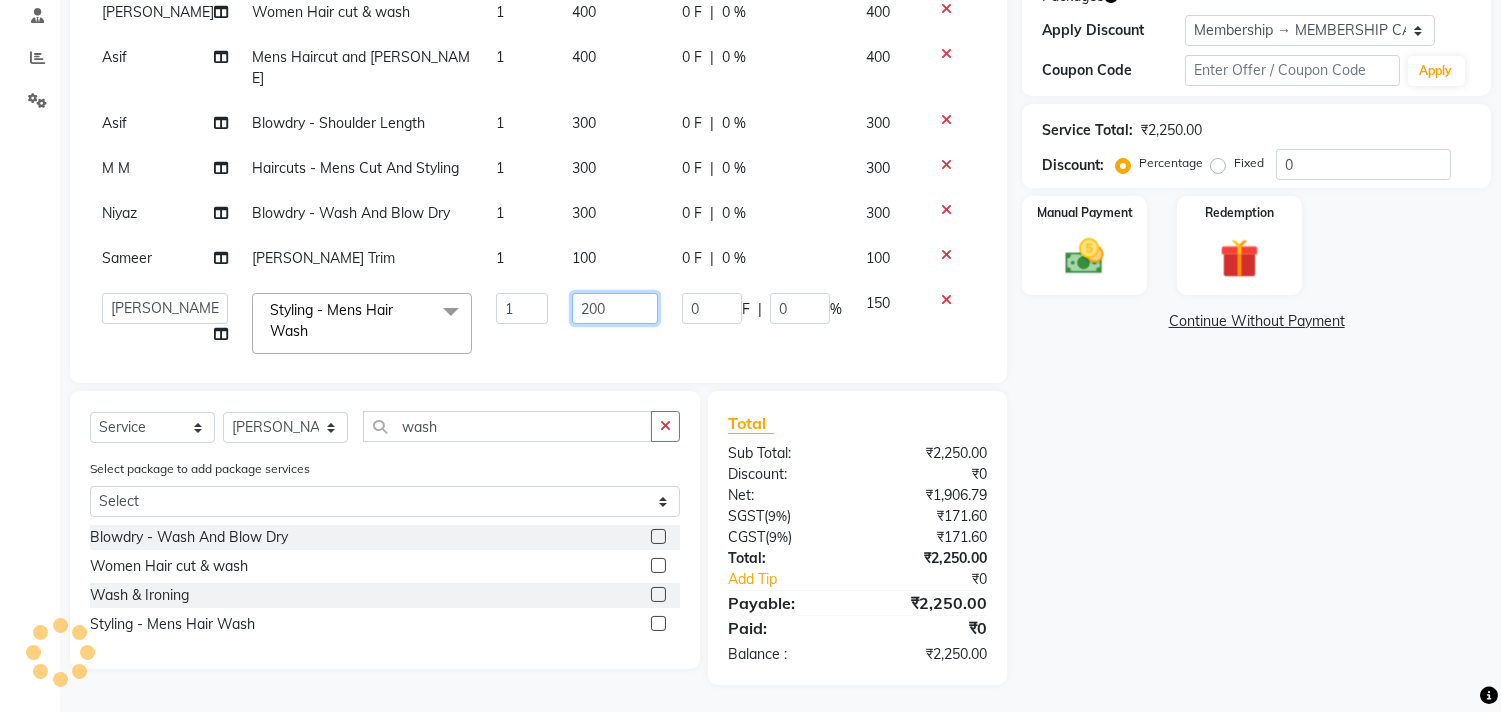 scroll, scrollTop: 387, scrollLeft: 0, axis: vertical 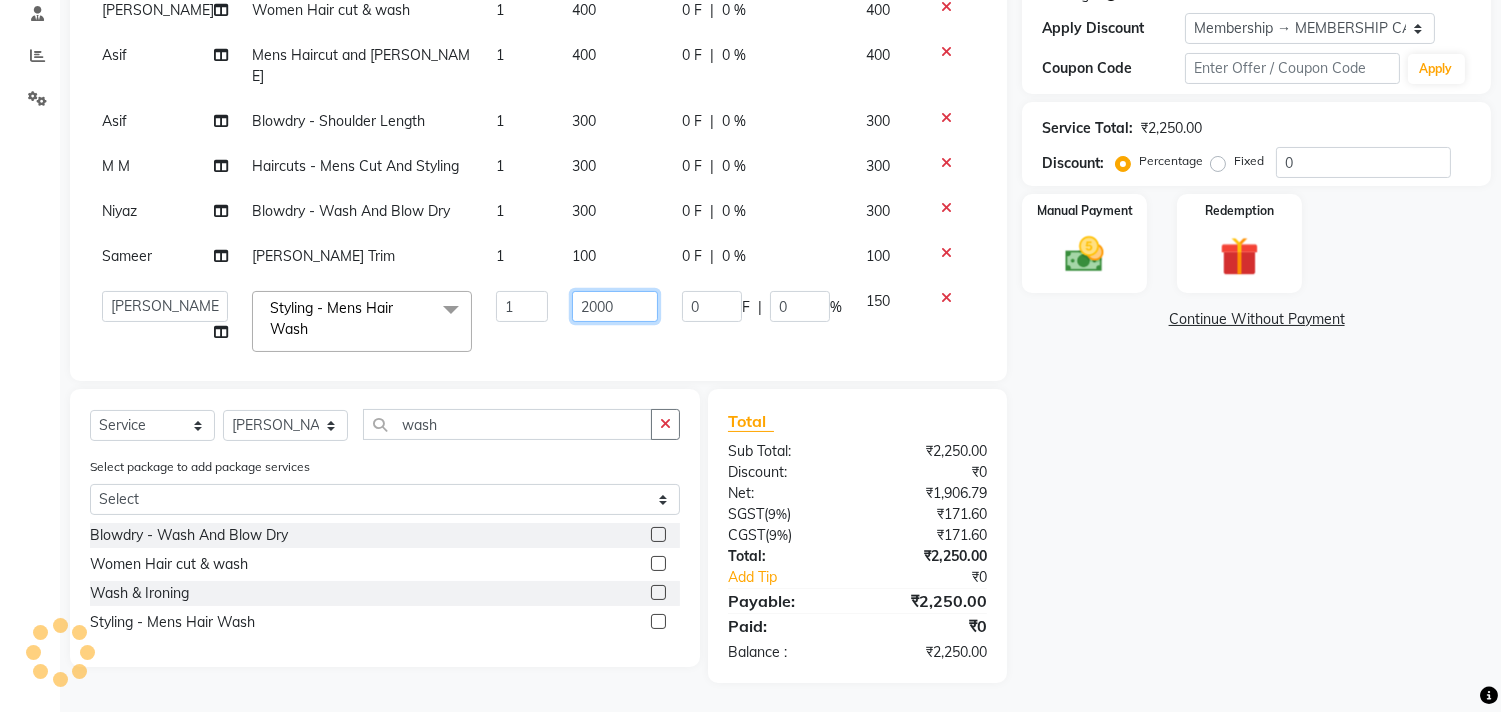 type on "200" 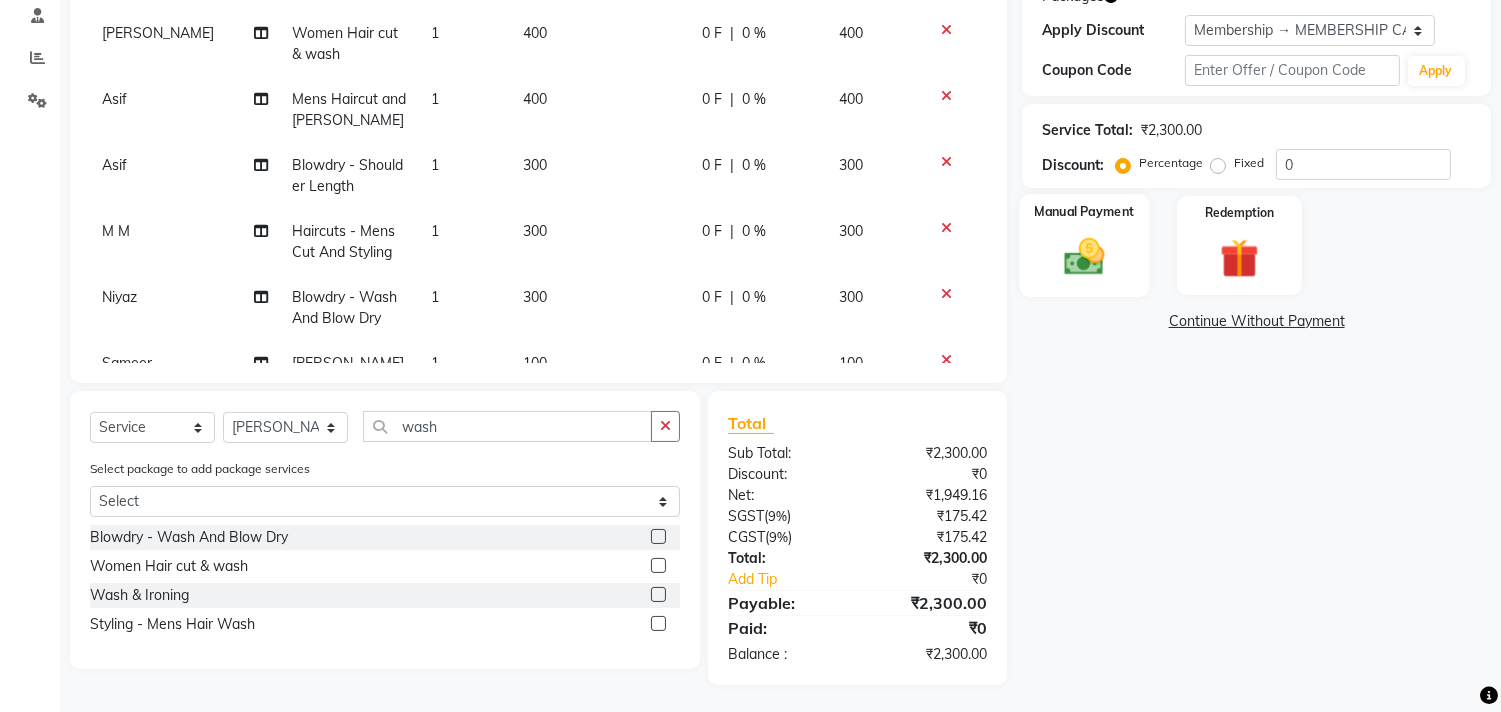 scroll, scrollTop: 387, scrollLeft: 0, axis: vertical 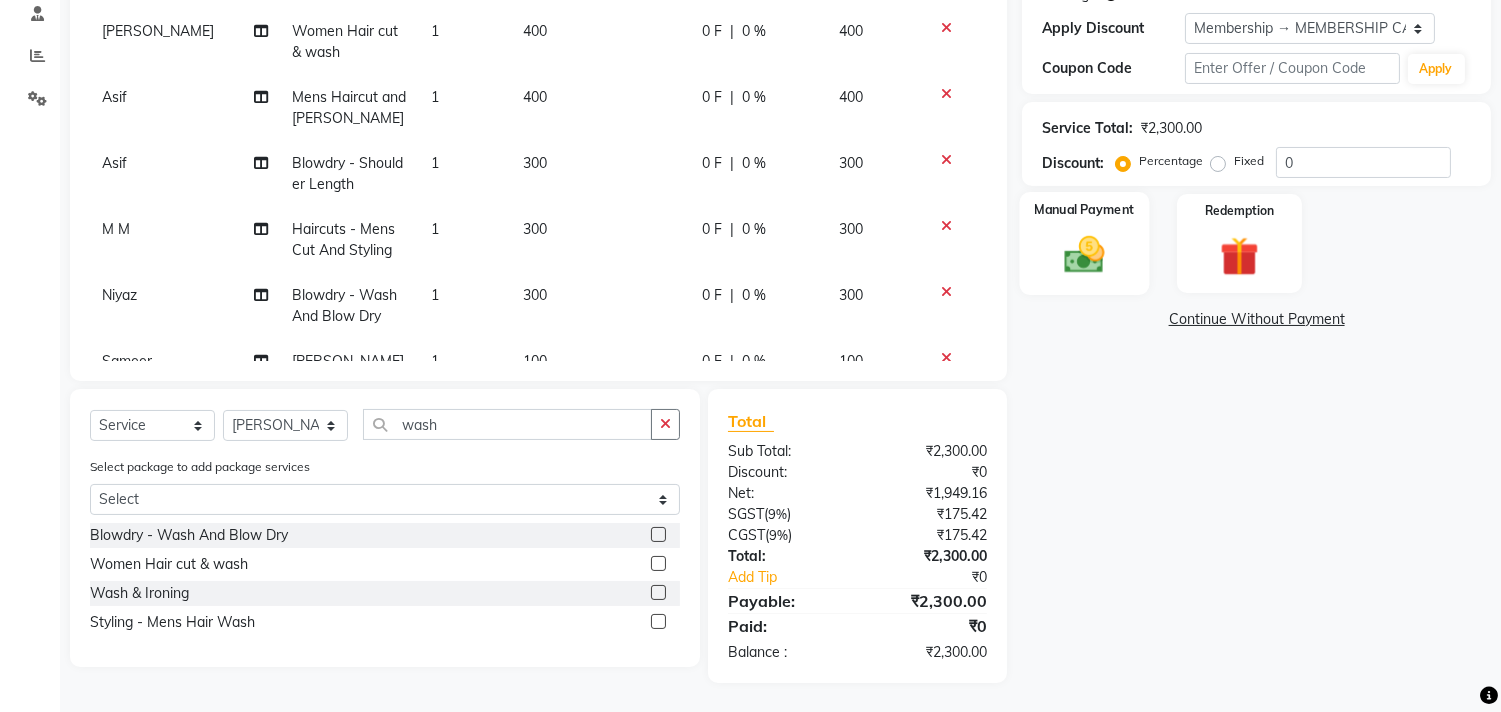 click 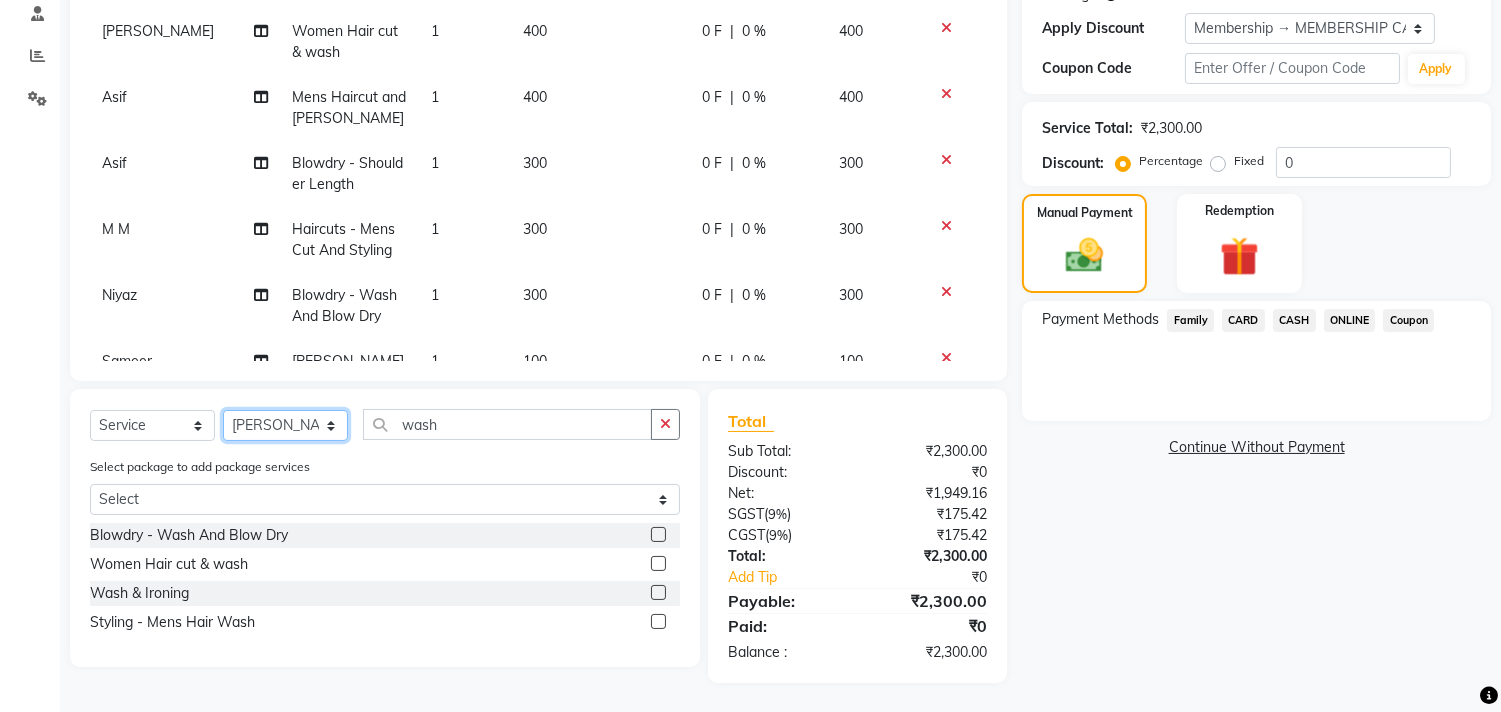 click on "Select Stylist [PERSON_NAME] Manager M M [PERSON_NAME] [PERSON_NAME] Sameer [PERSON_NAME] [PERSON_NAME] [PERSON_NAME]" 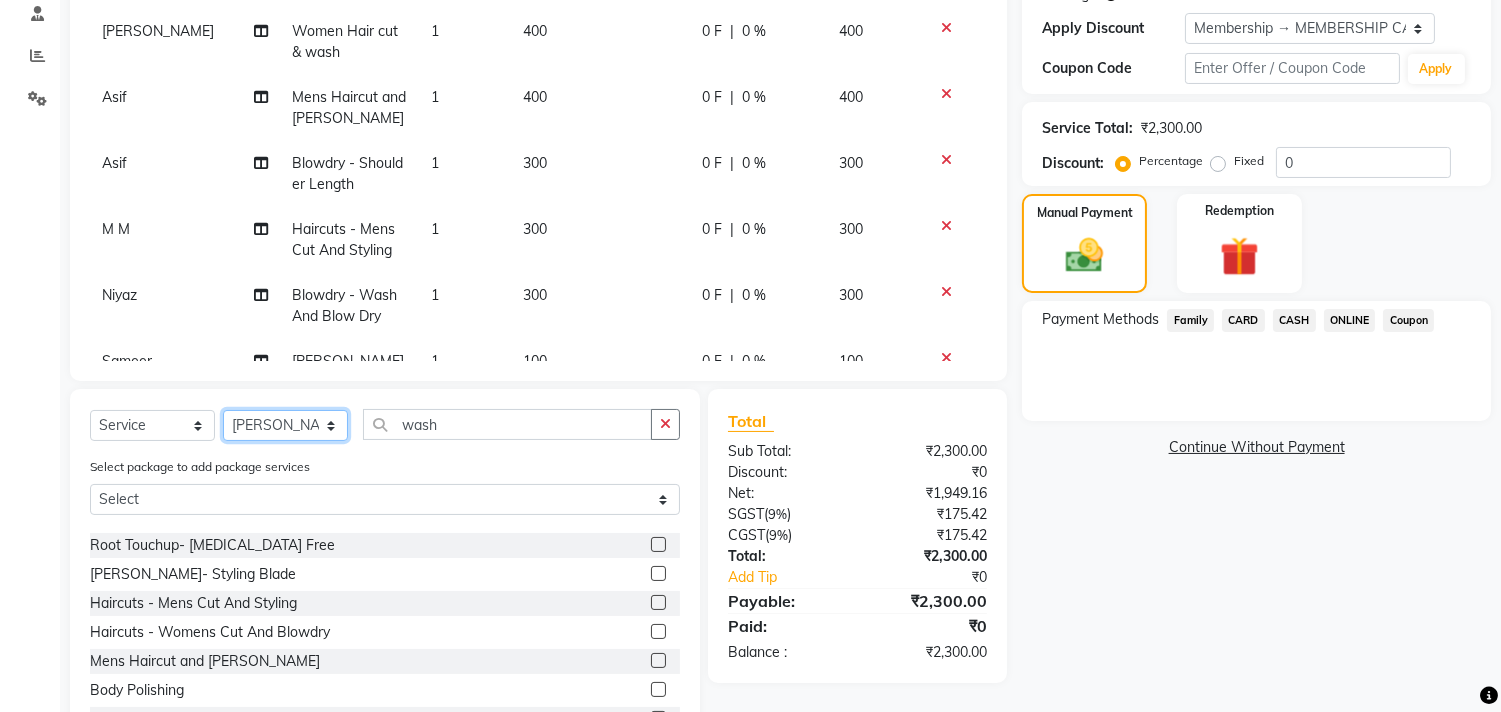 scroll, scrollTop: 872, scrollLeft: 0, axis: vertical 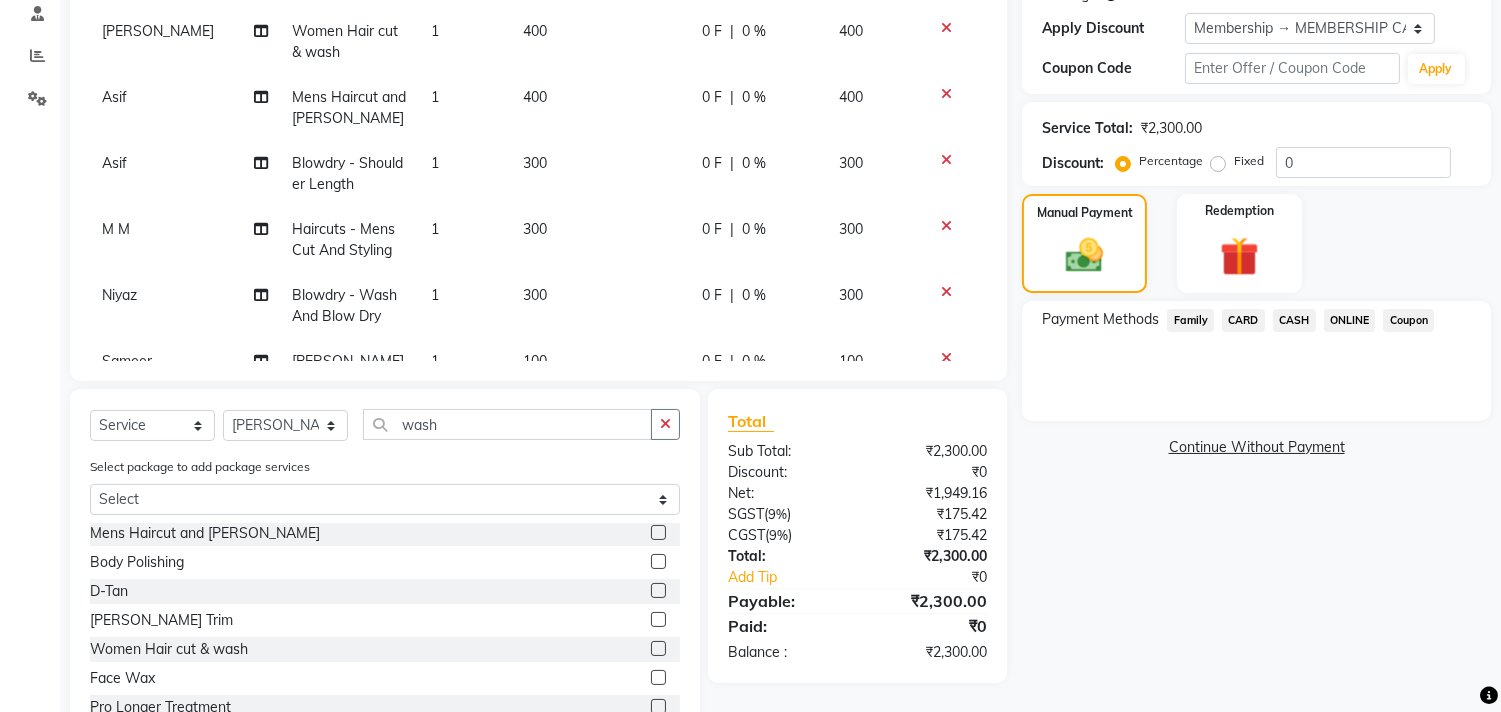click 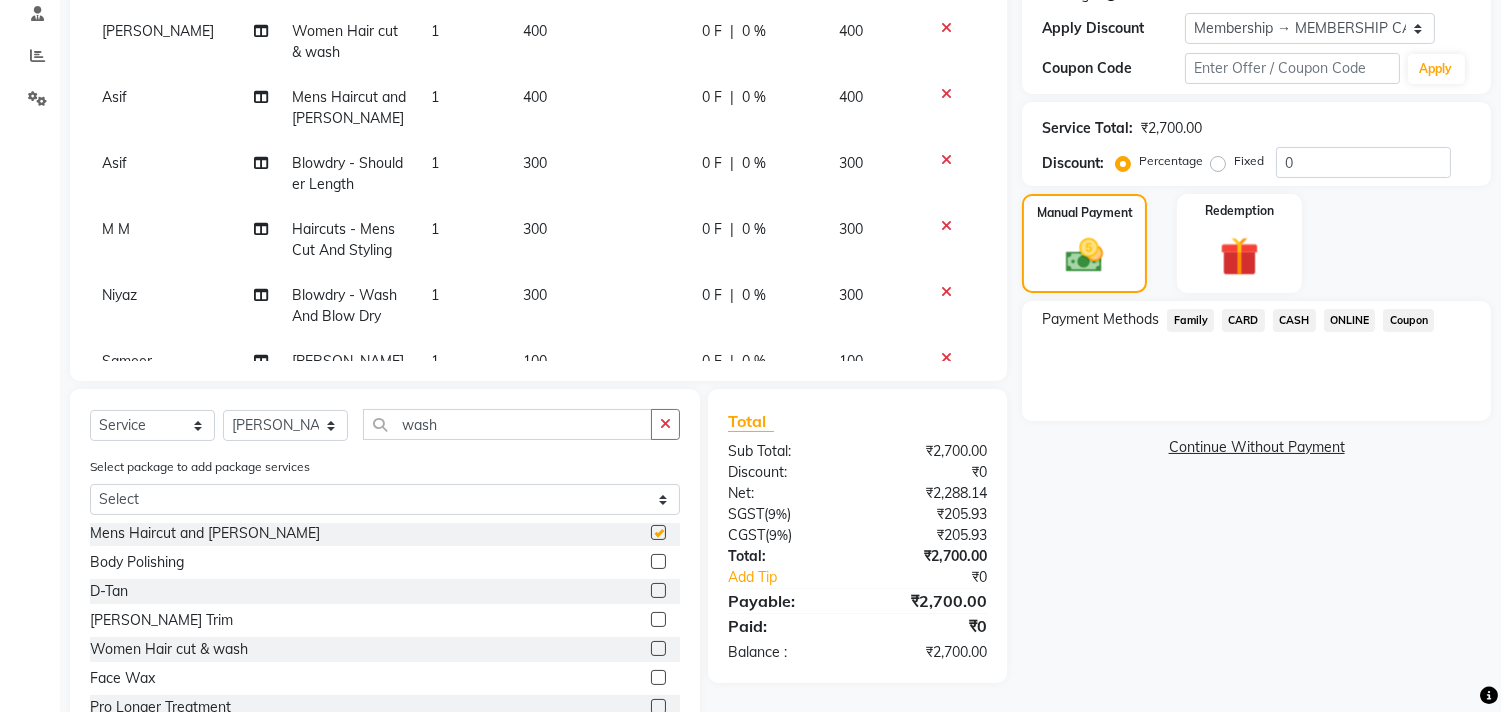 checkbox on "false" 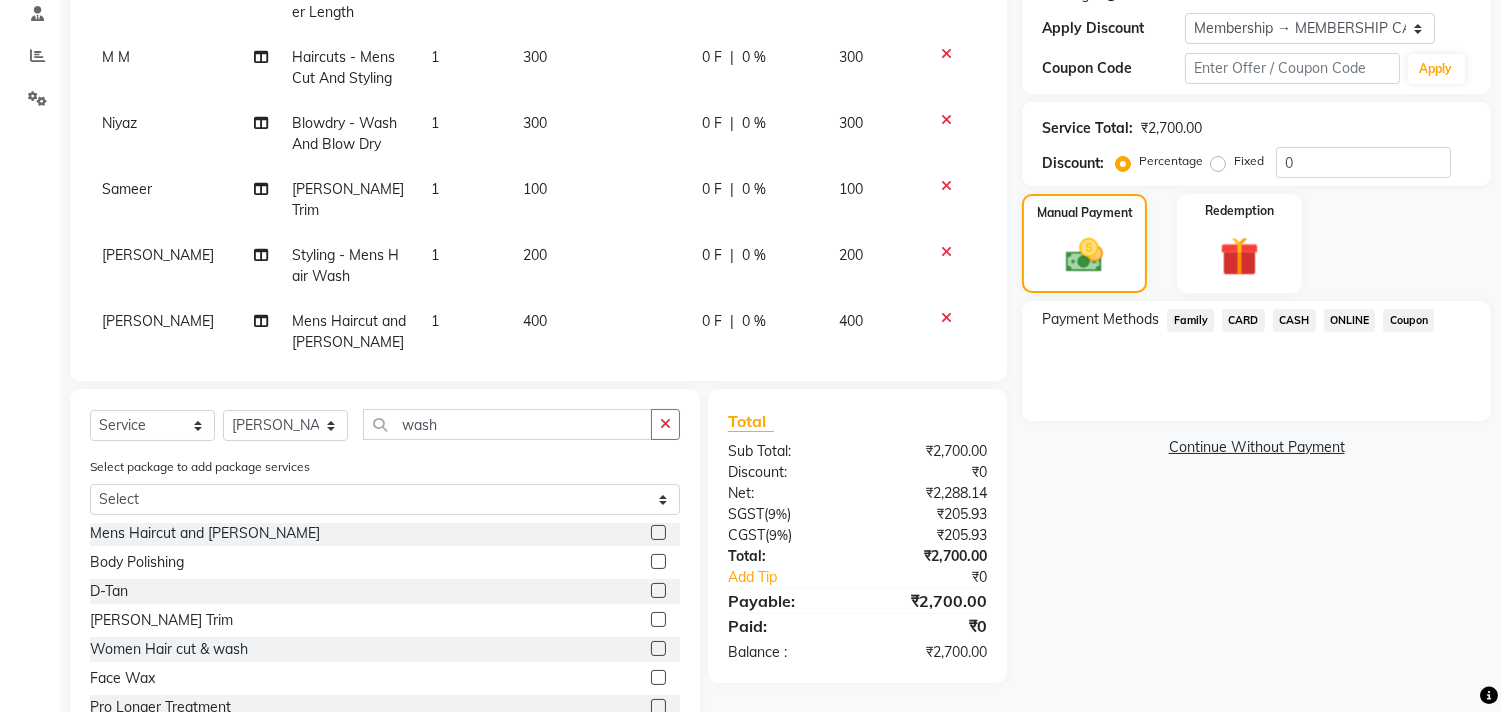 scroll, scrollTop: 177, scrollLeft: 0, axis: vertical 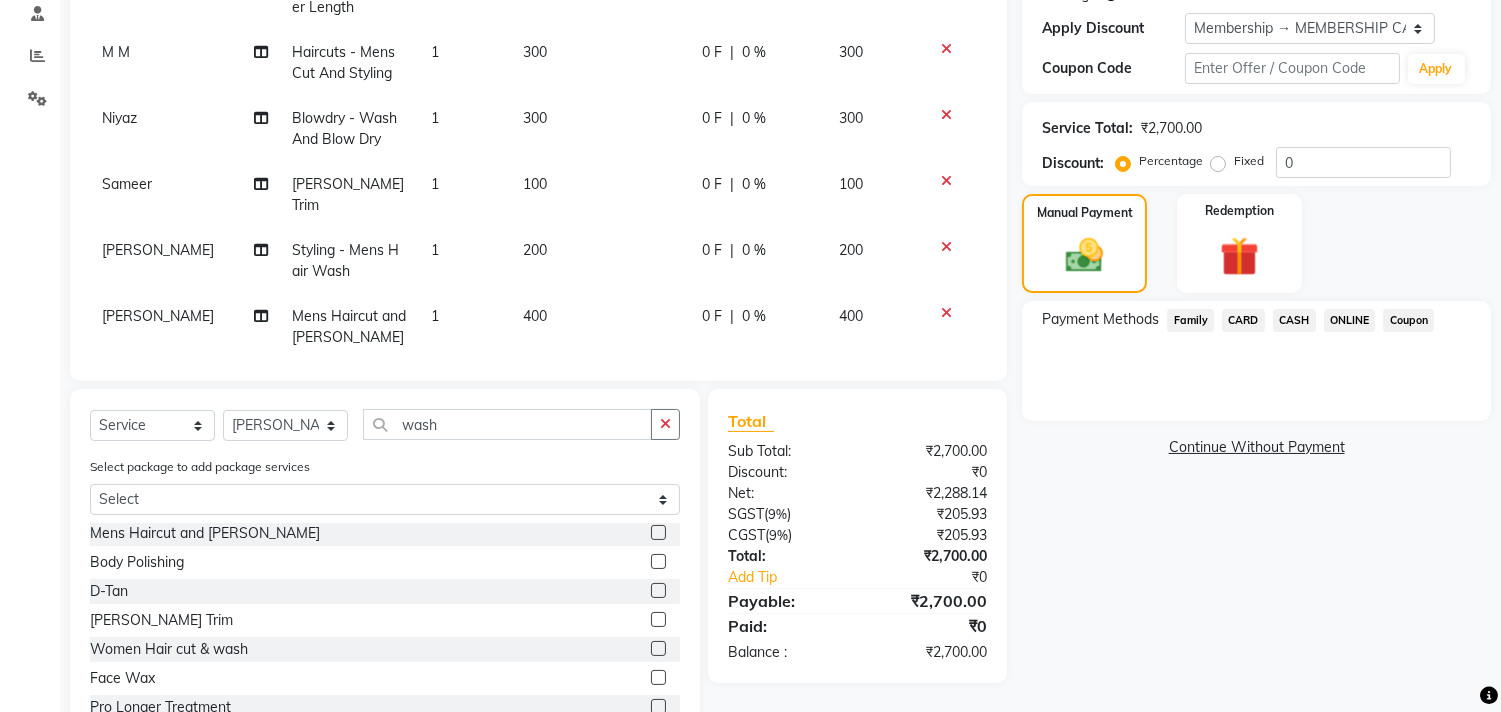 click on "400" 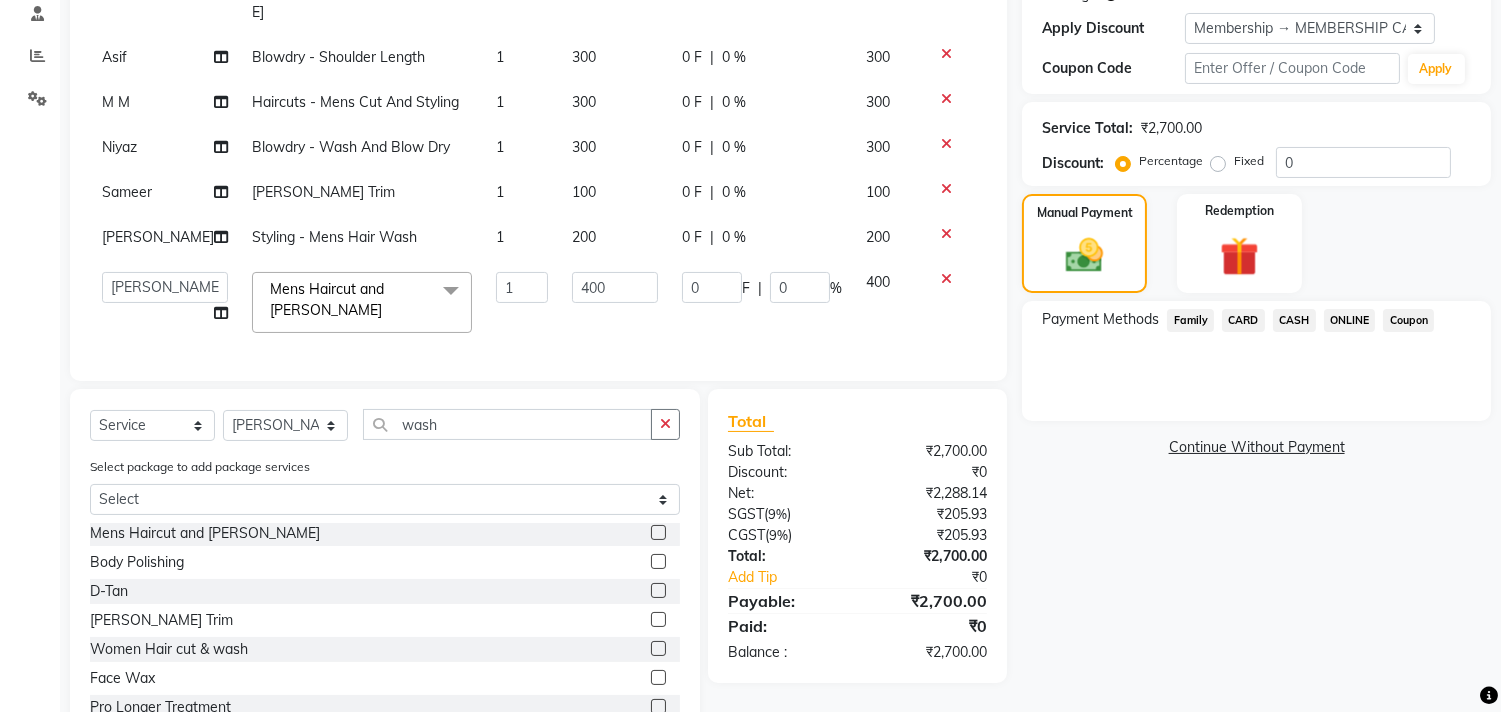 scroll, scrollTop: 58, scrollLeft: 0, axis: vertical 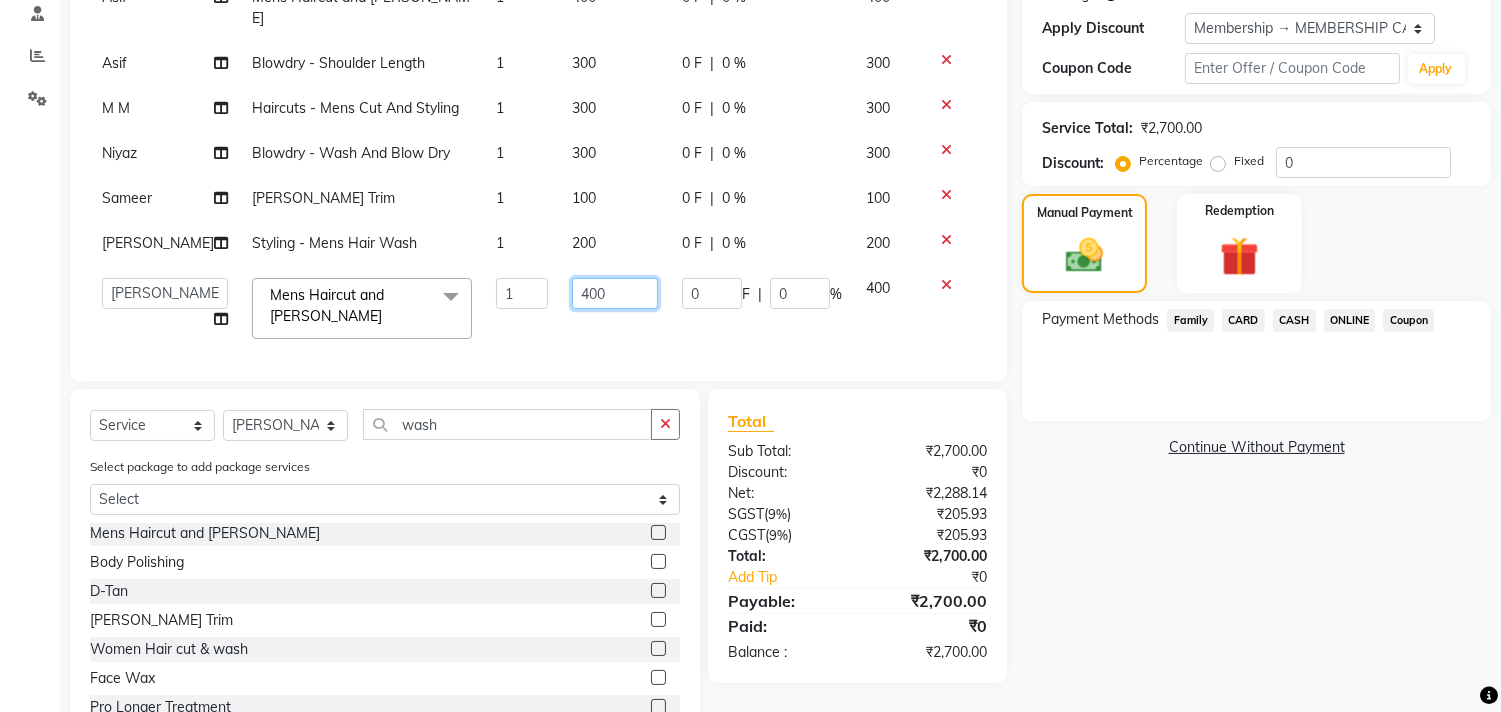 click on "400" 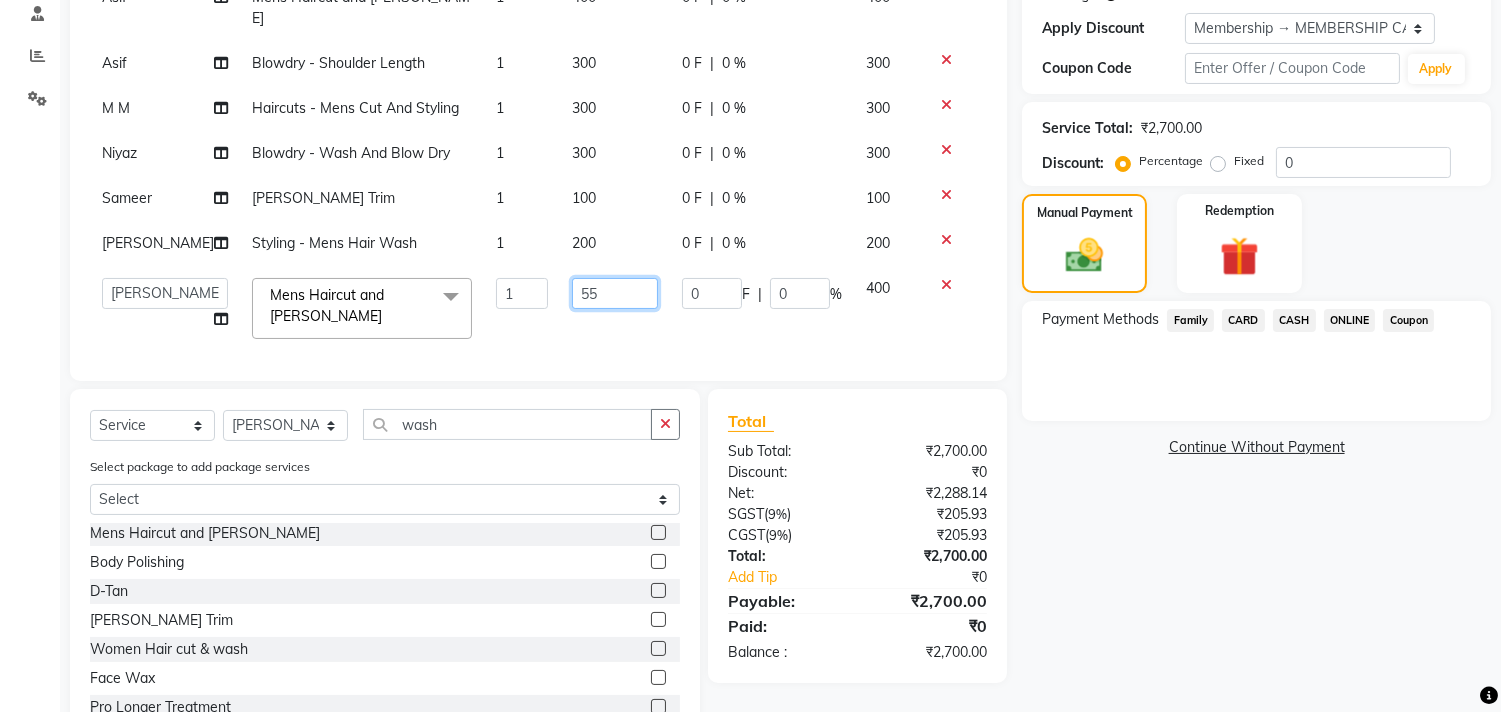 type on "550" 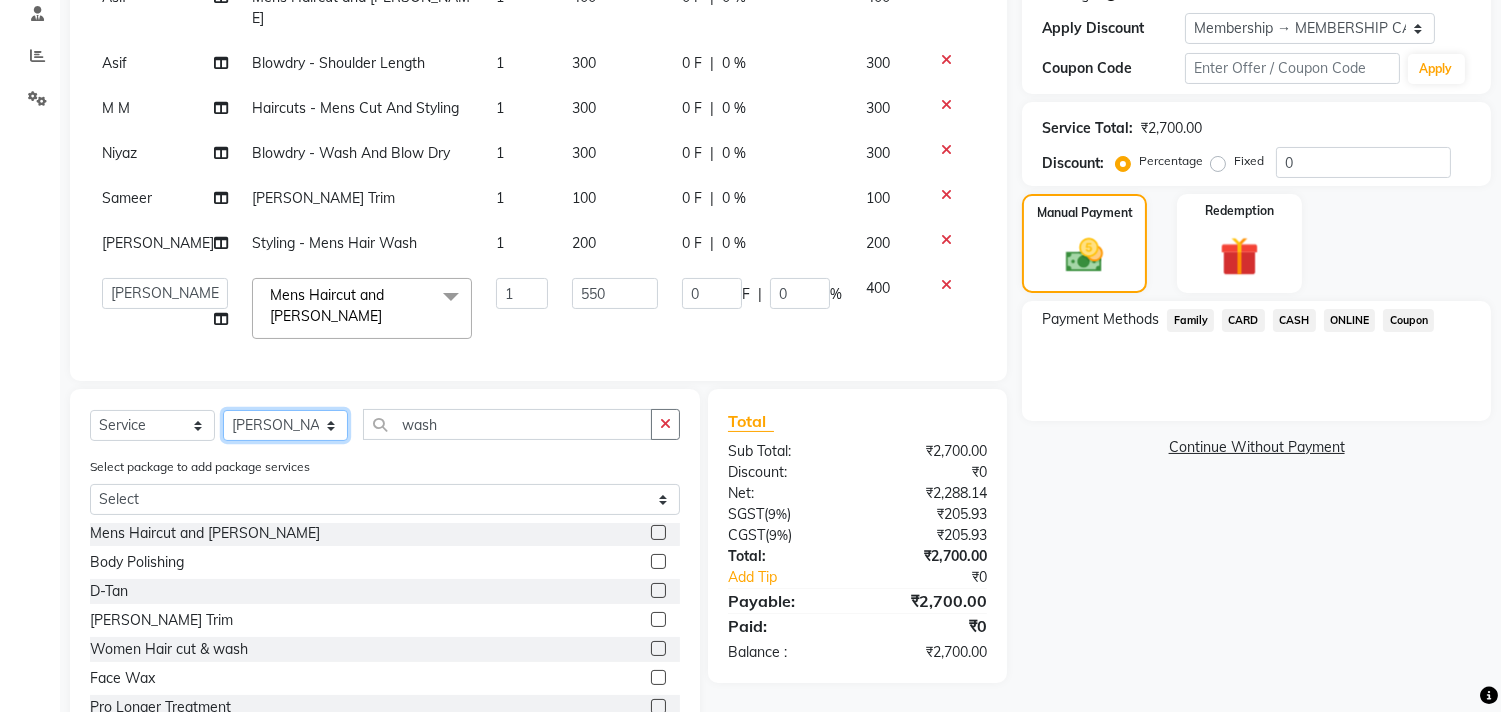 click on "Select Stylist [PERSON_NAME] Manager M M [PERSON_NAME] [PERSON_NAME] Sameer [PERSON_NAME] [PERSON_NAME] [PERSON_NAME]" 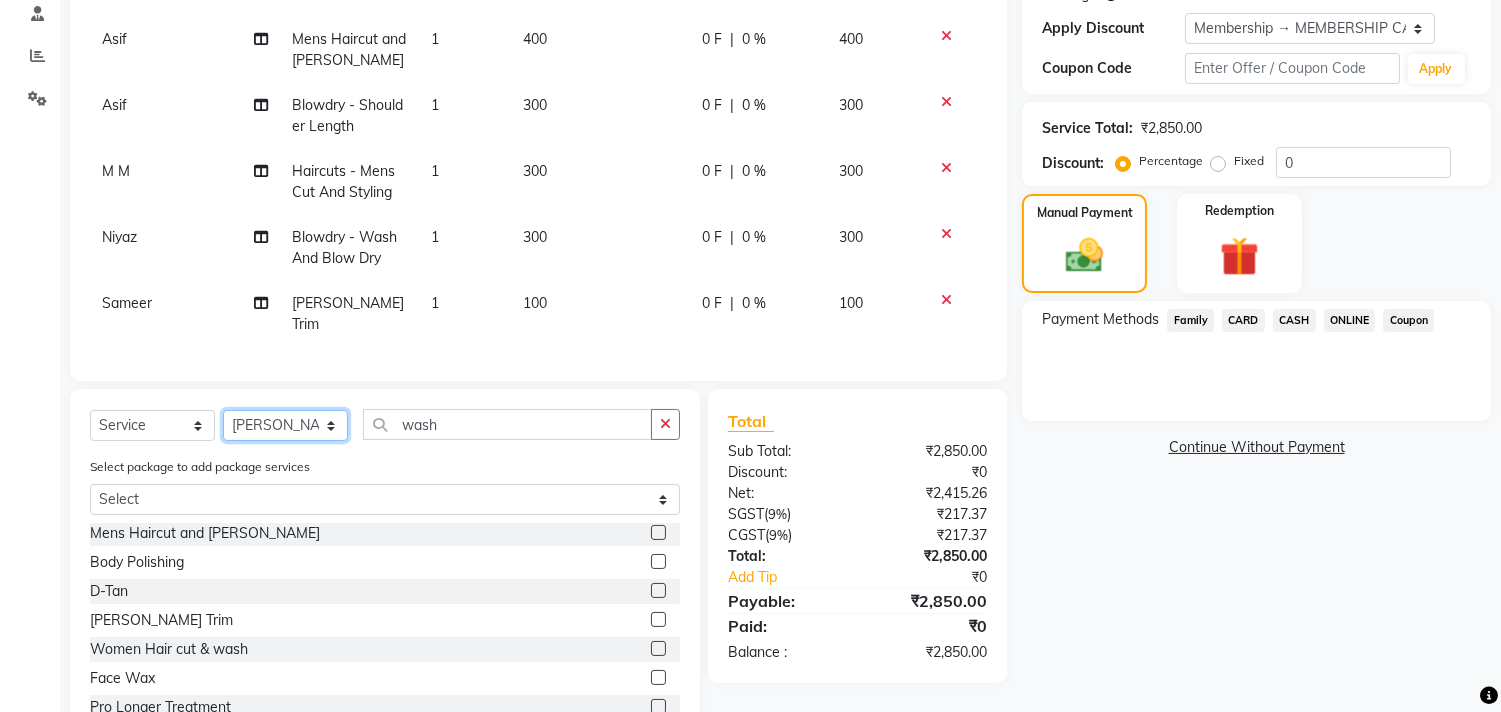select on "29957" 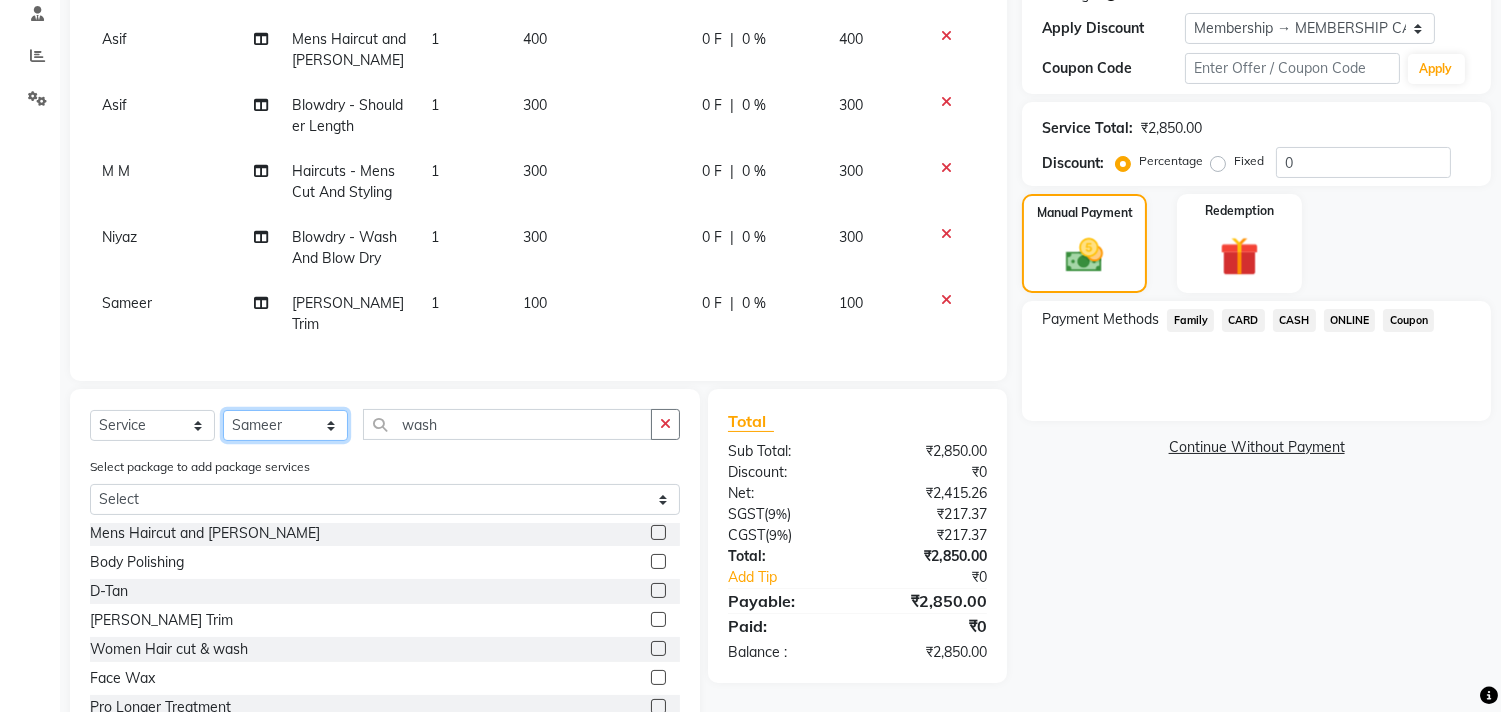 click on "Select Stylist [PERSON_NAME] Manager M M [PERSON_NAME] [PERSON_NAME] Sameer [PERSON_NAME] [PERSON_NAME] [PERSON_NAME]" 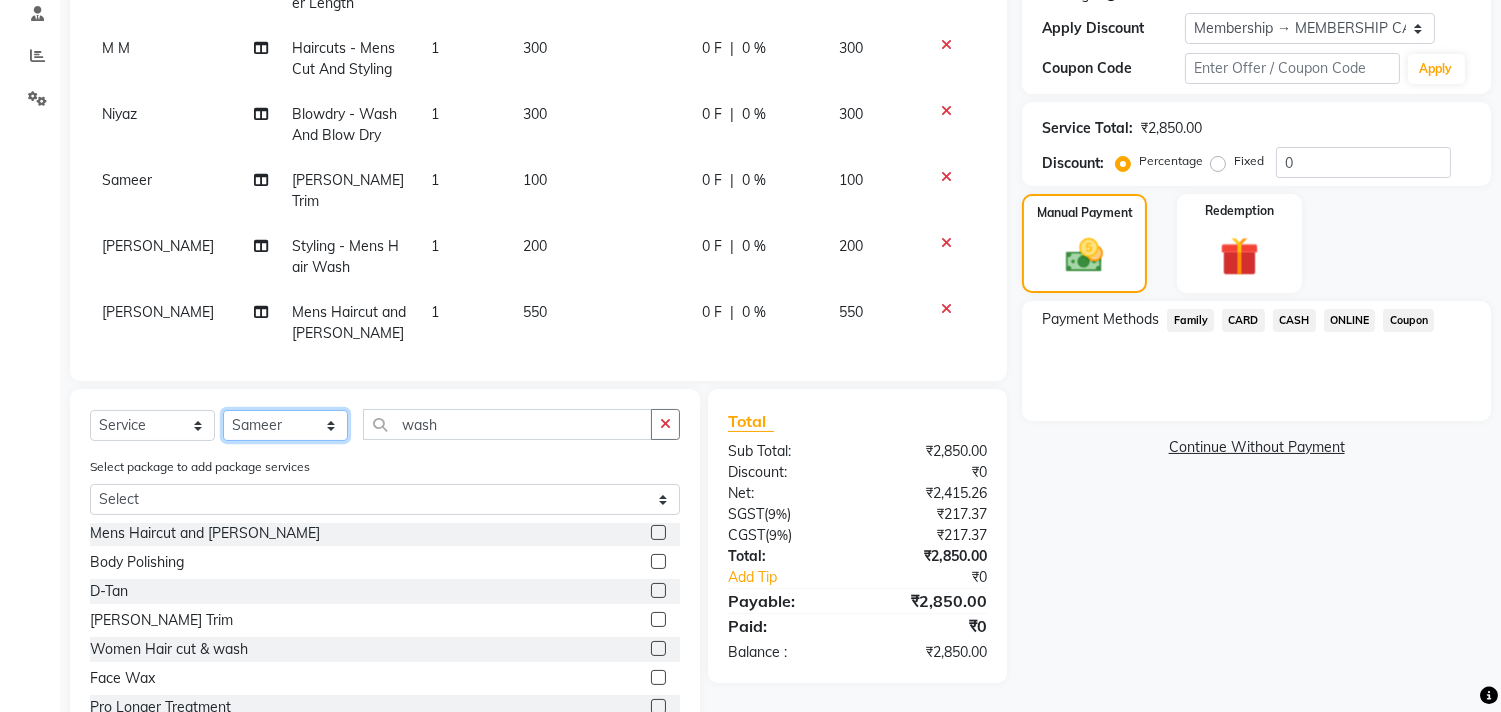 scroll, scrollTop: 187, scrollLeft: 0, axis: vertical 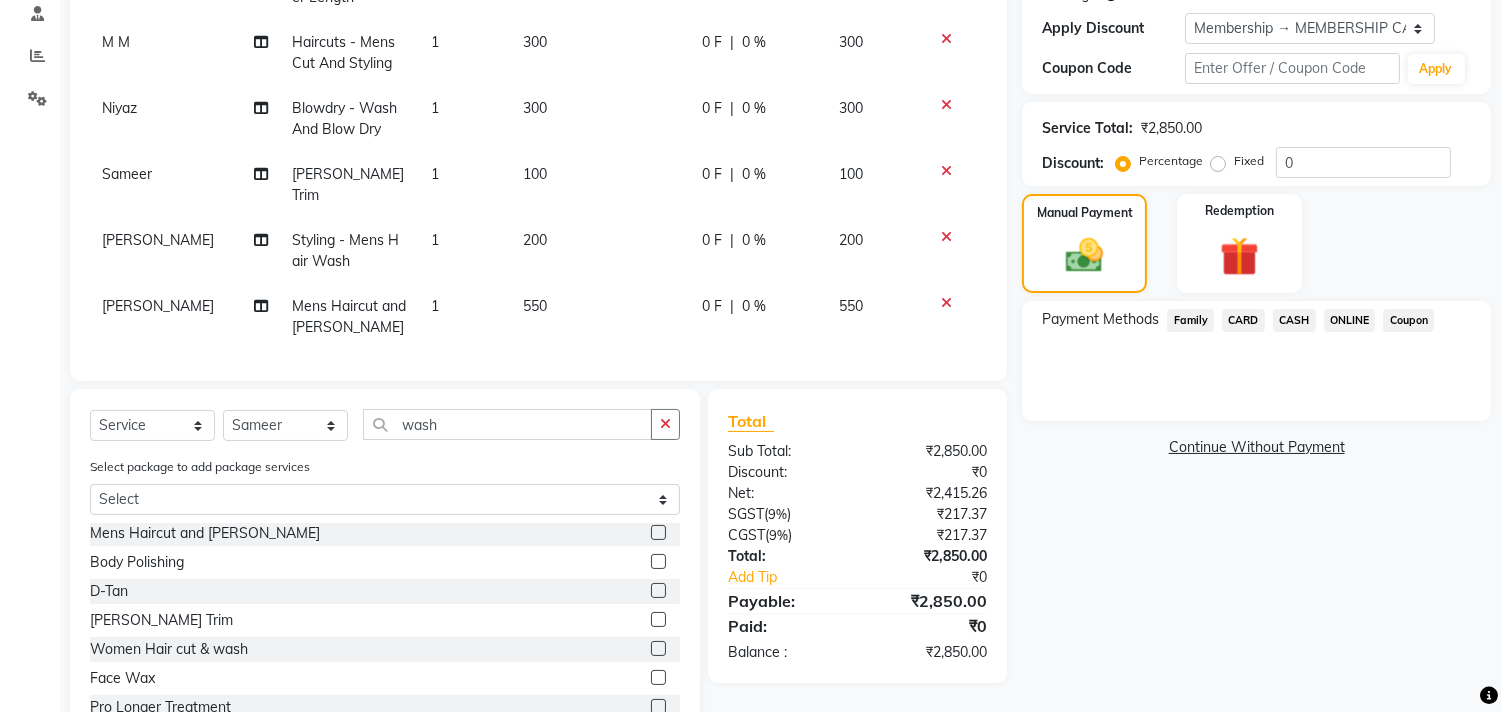 click on "Select package to add package services Select Ornab Mukhrjee" 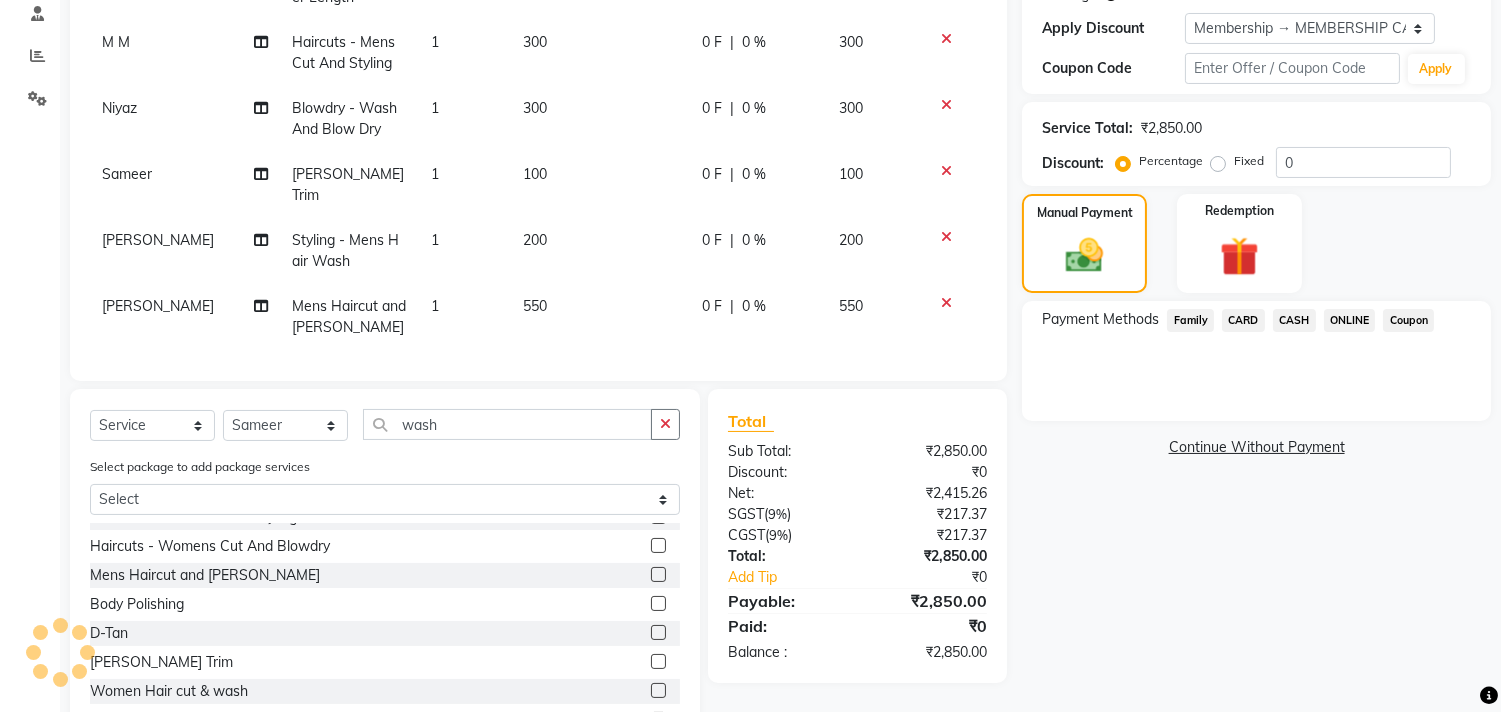 scroll, scrollTop: 827, scrollLeft: 0, axis: vertical 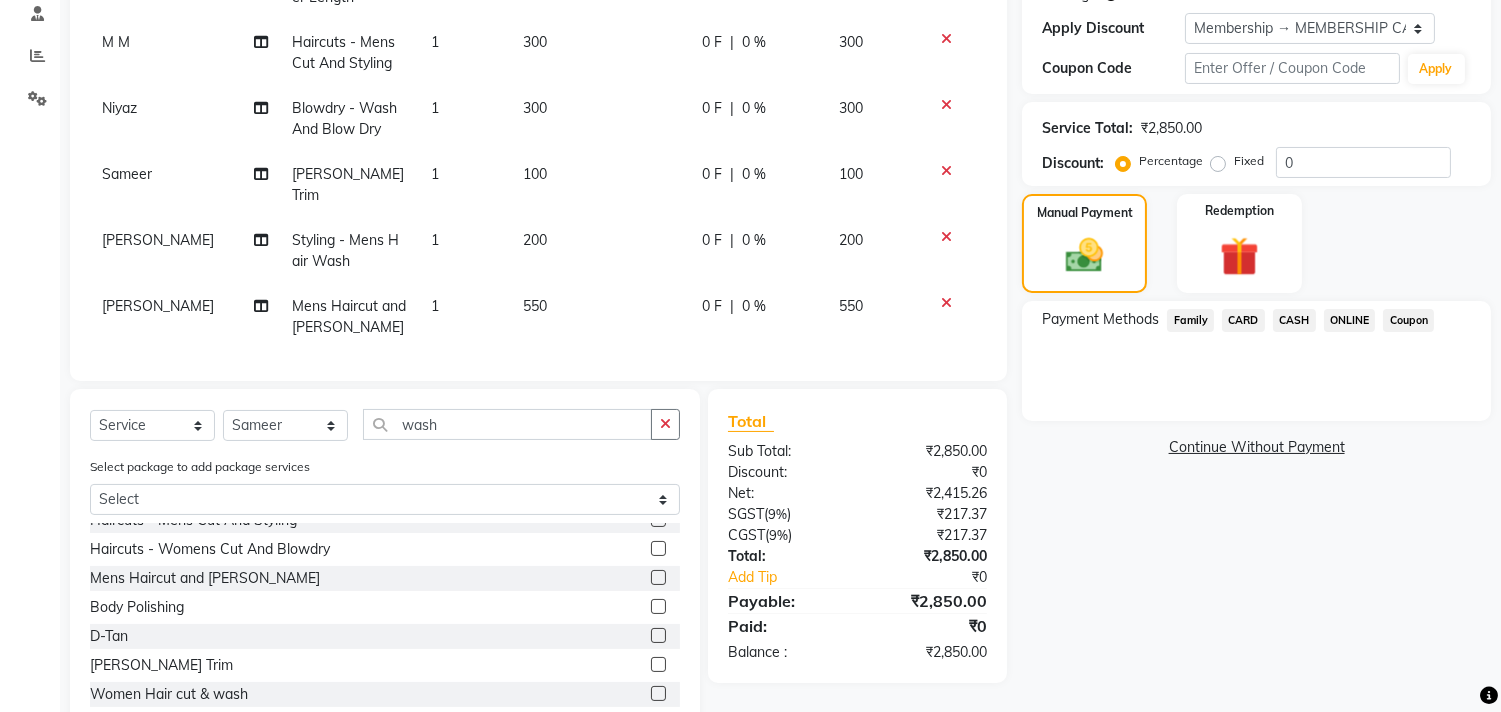 click 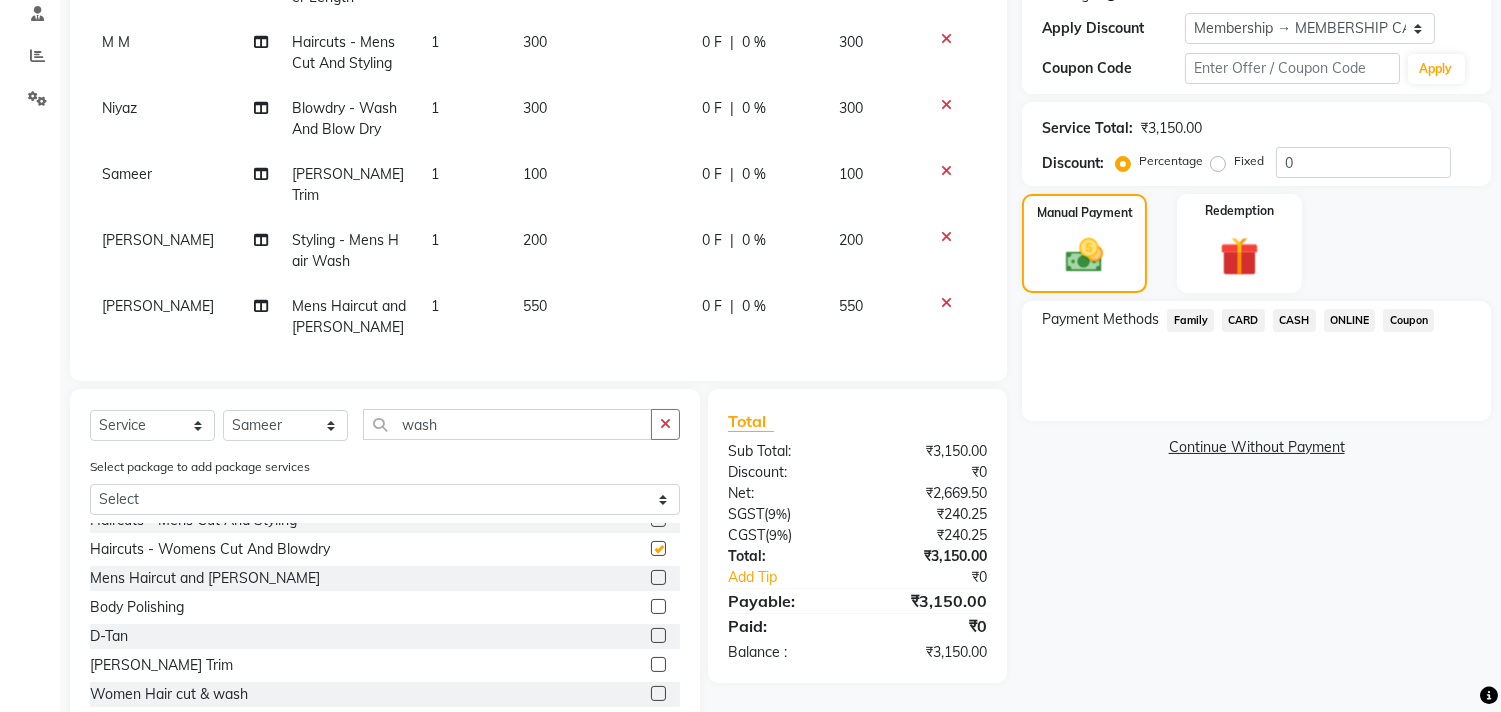 checkbox on "false" 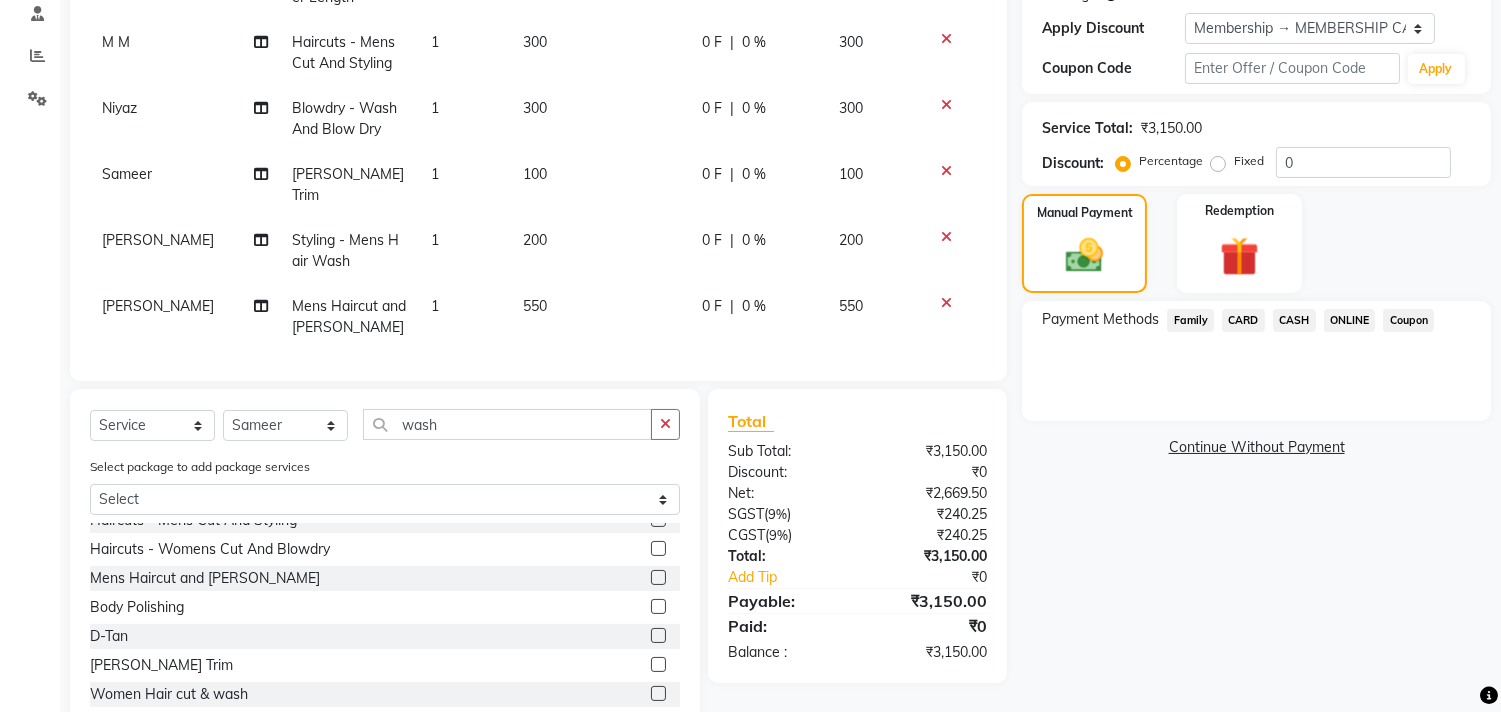 click on "ONLINE" 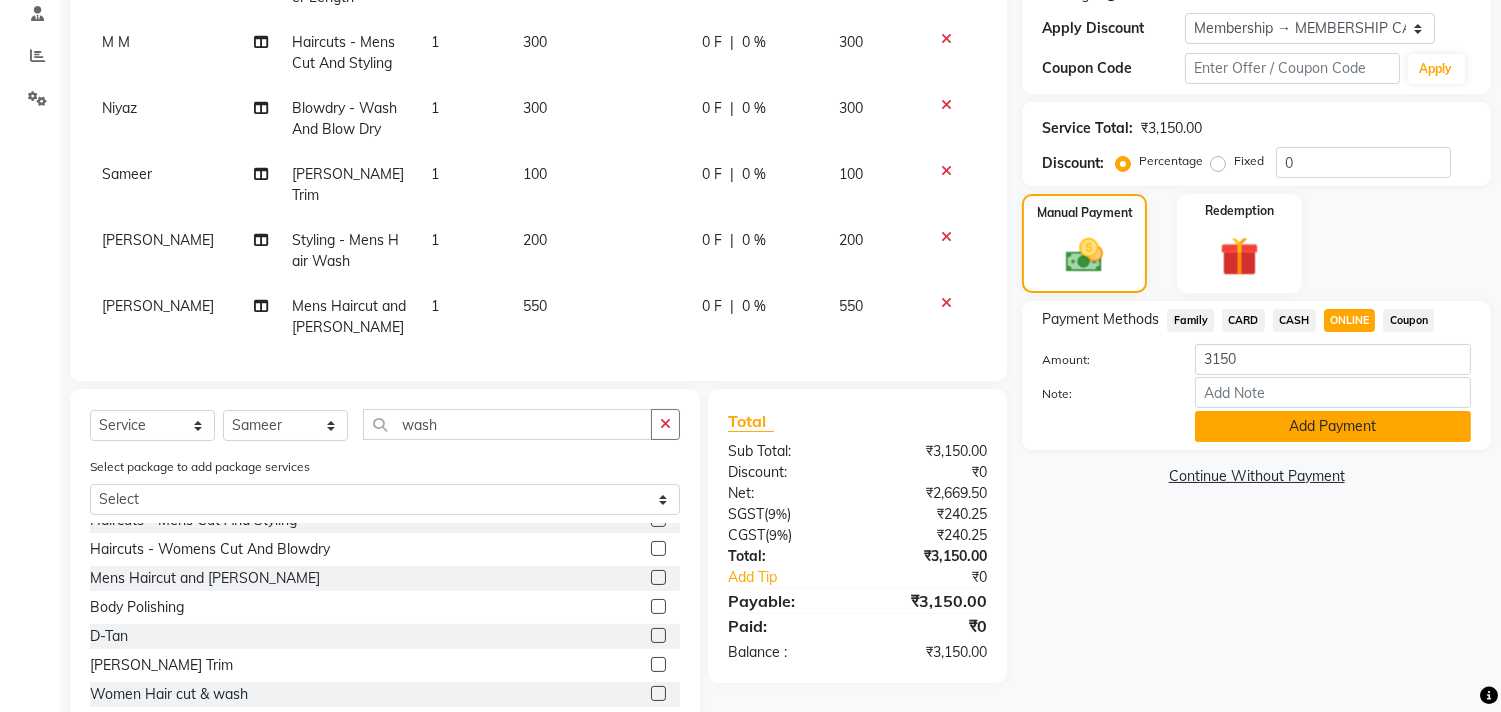click on "Add Payment" 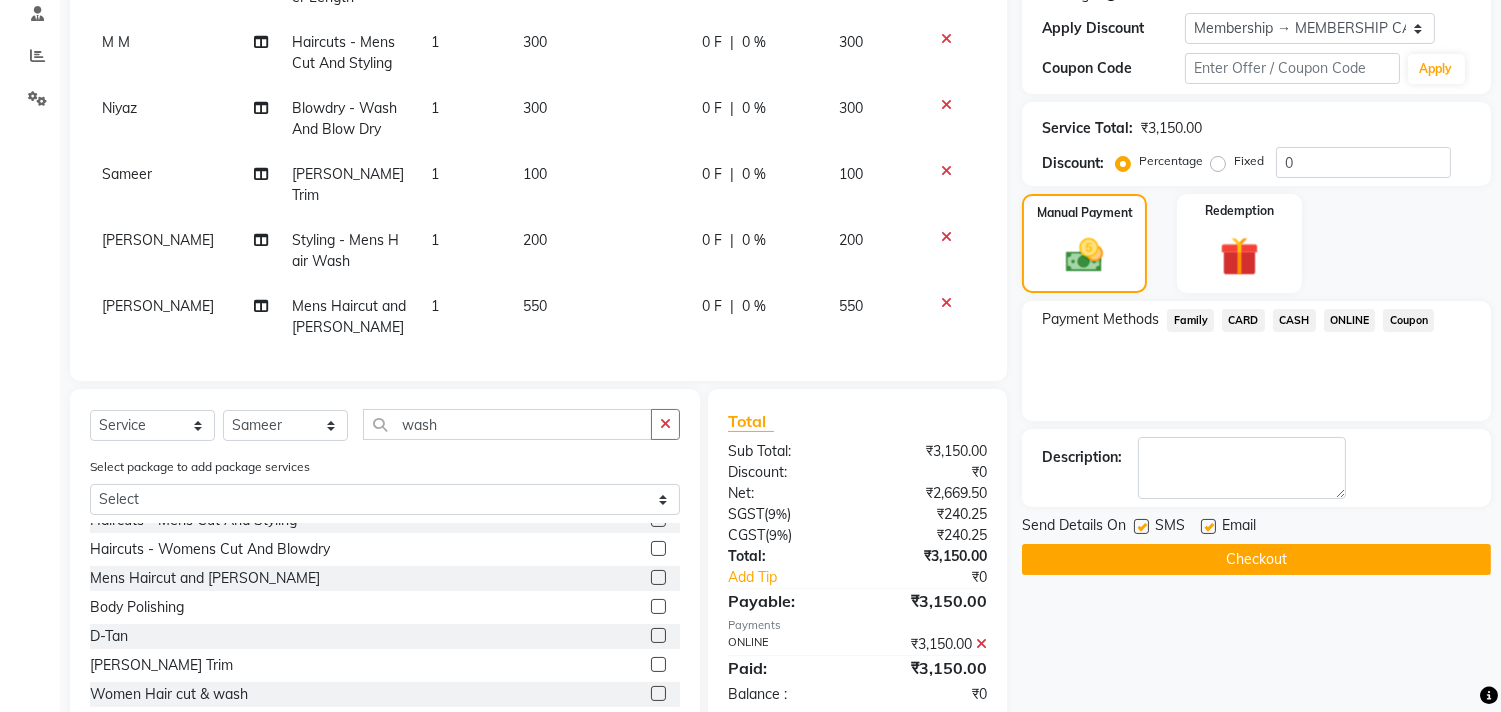 click on "Checkout" 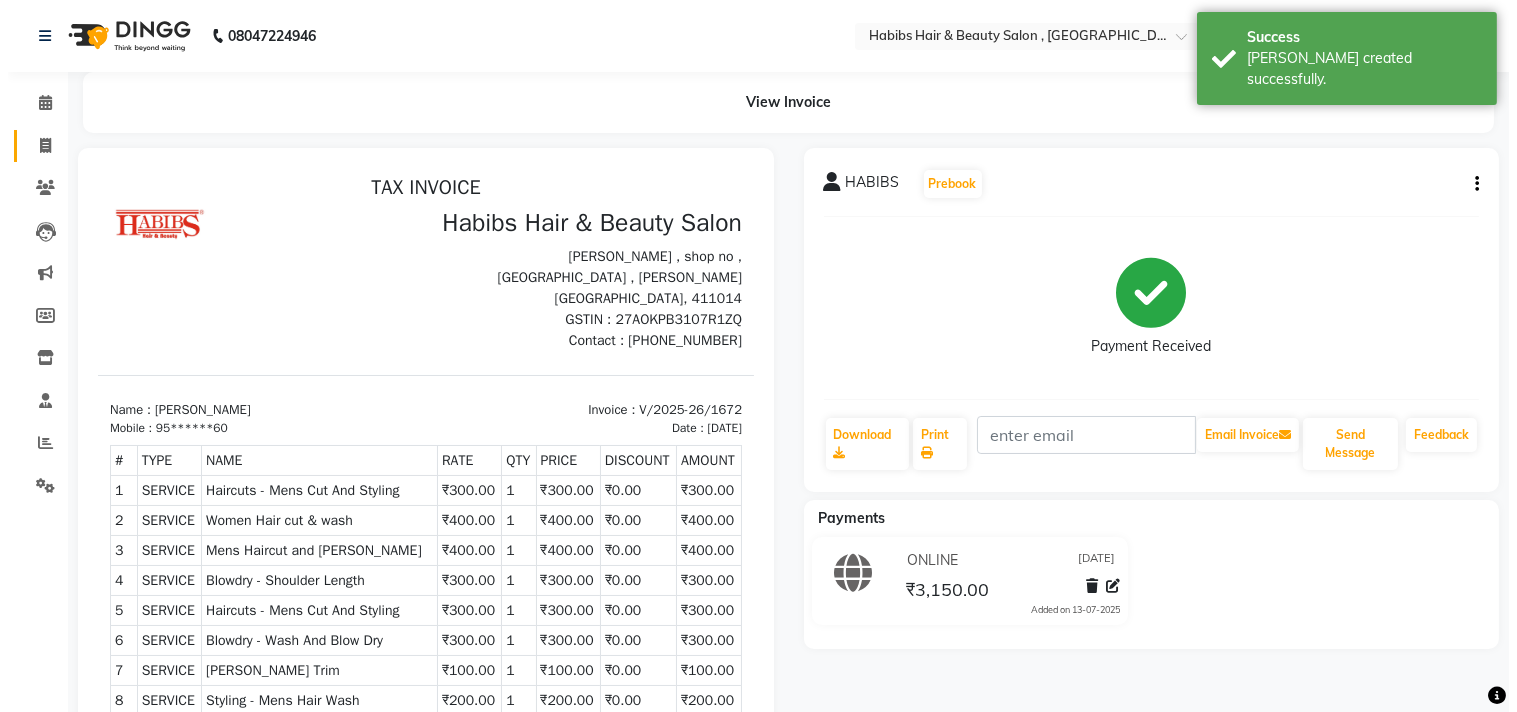 scroll, scrollTop: 0, scrollLeft: 0, axis: both 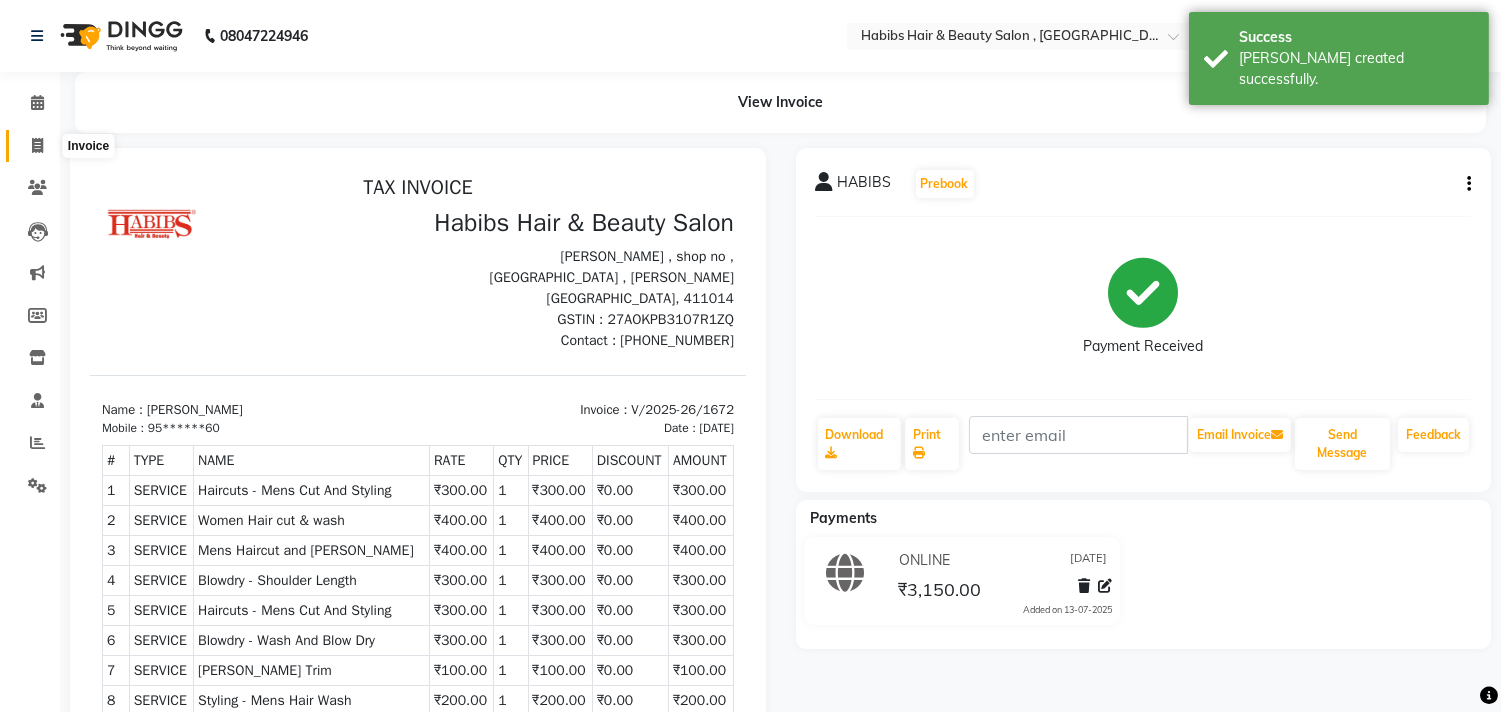 click 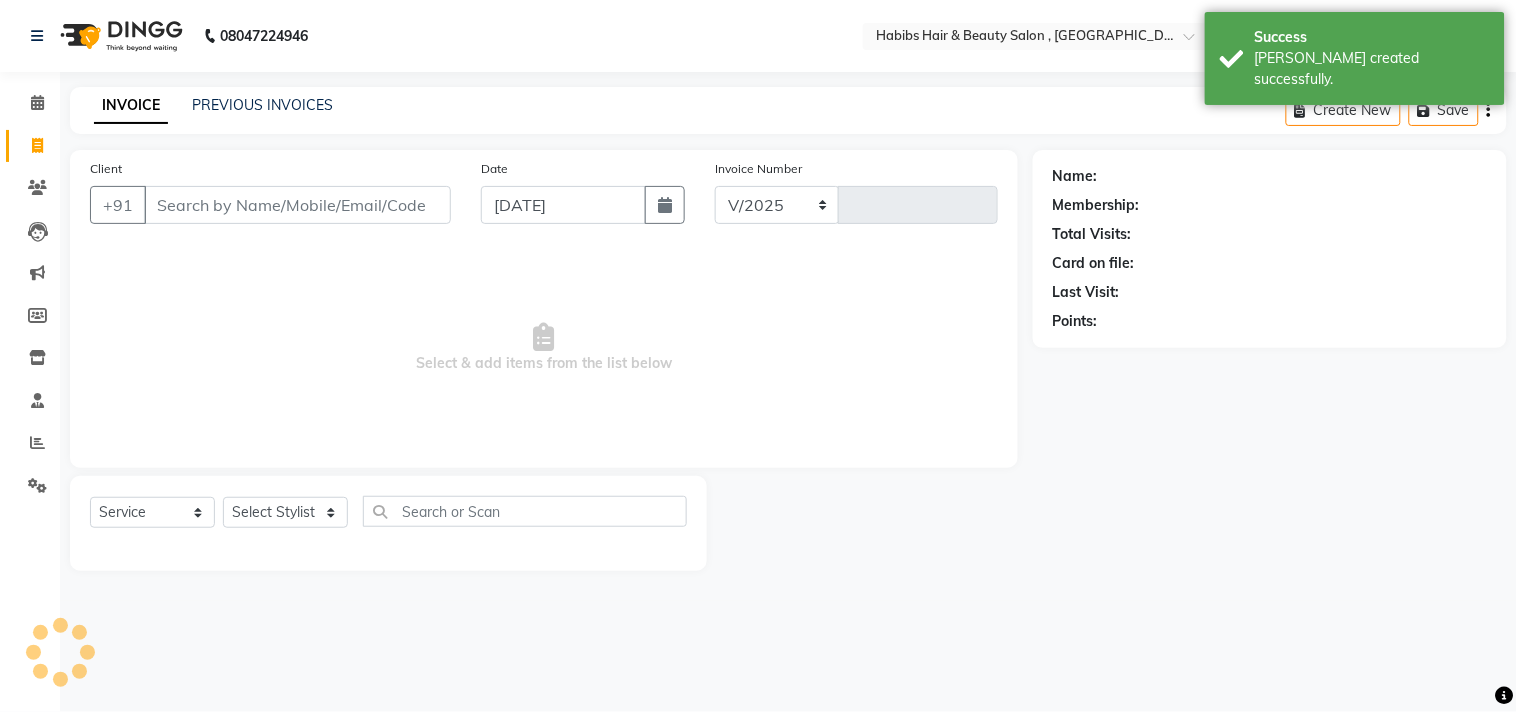 select on "4838" 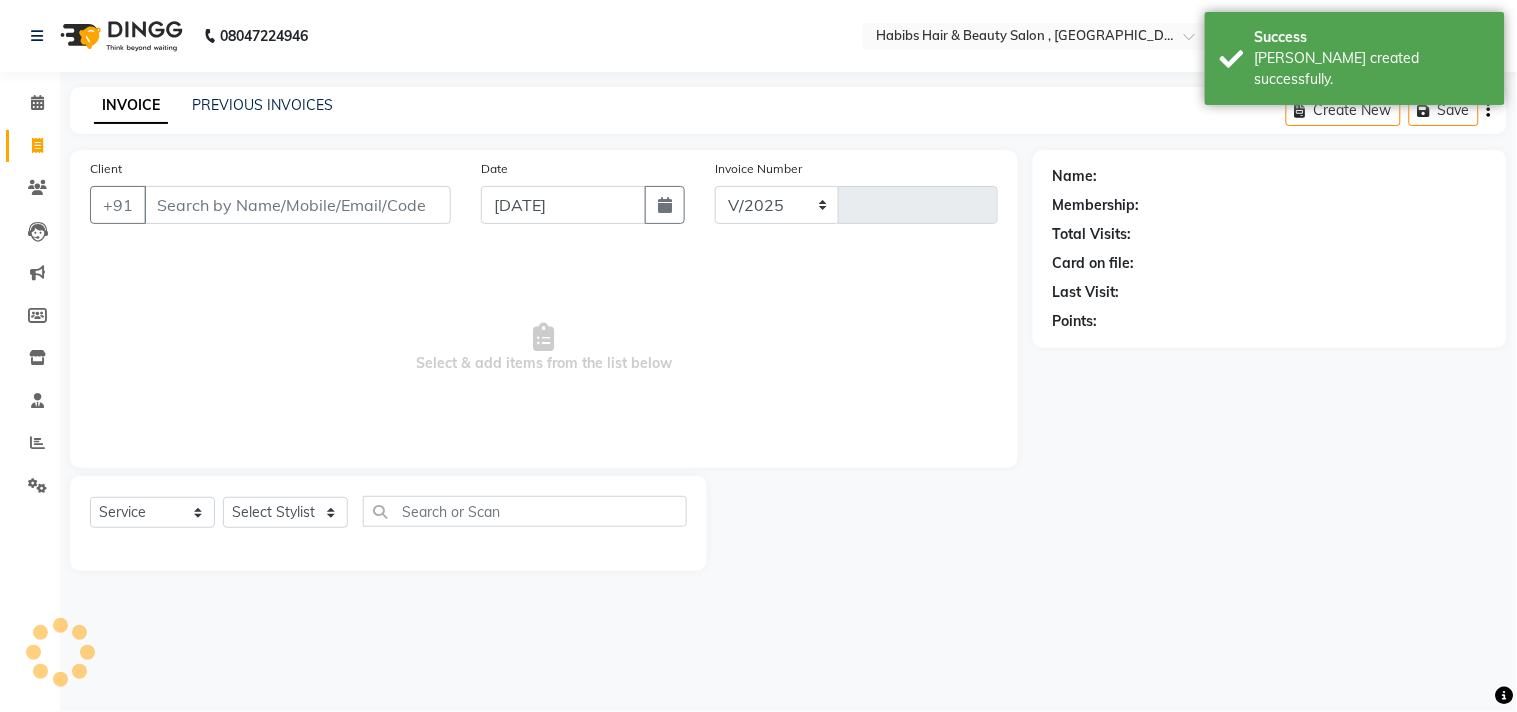 type on "1673" 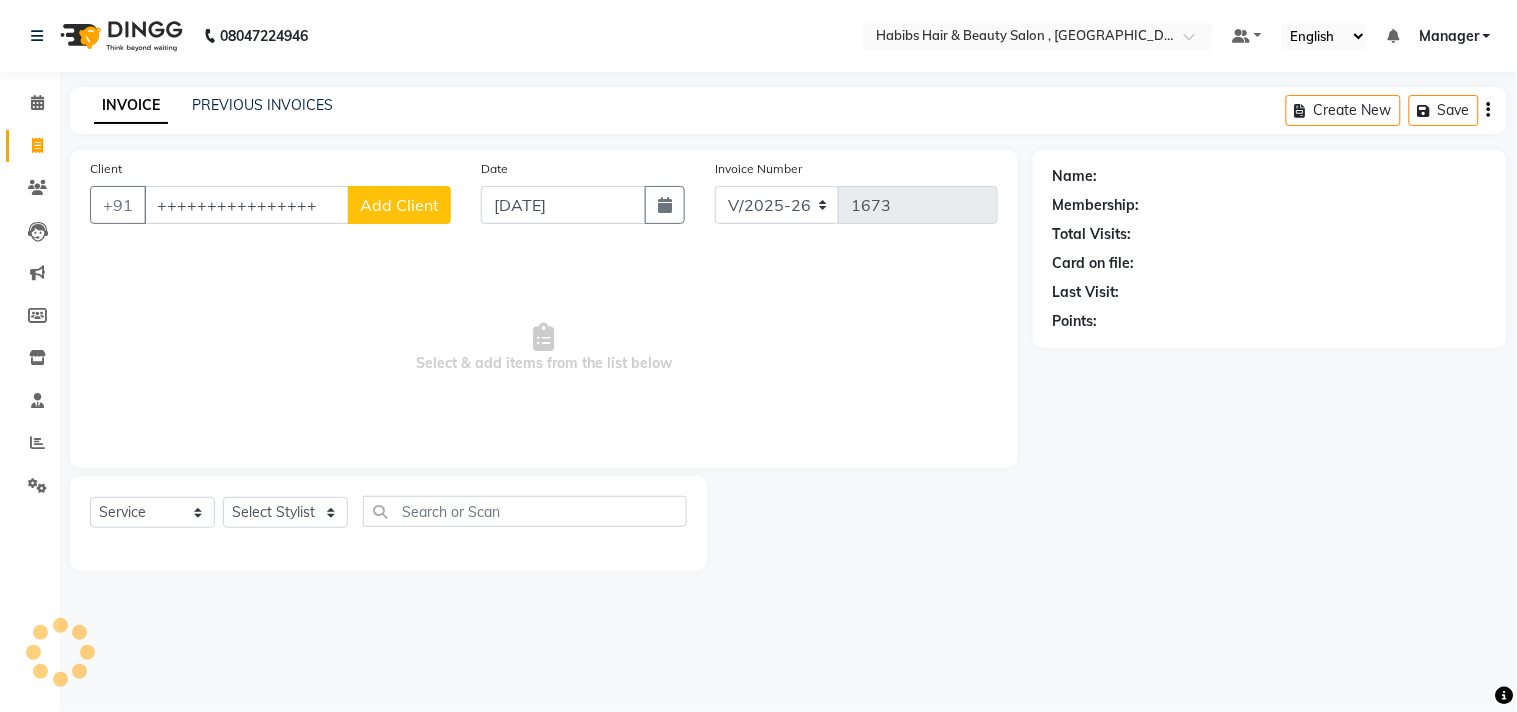scroll, scrollTop: 0, scrollLeft: 0, axis: both 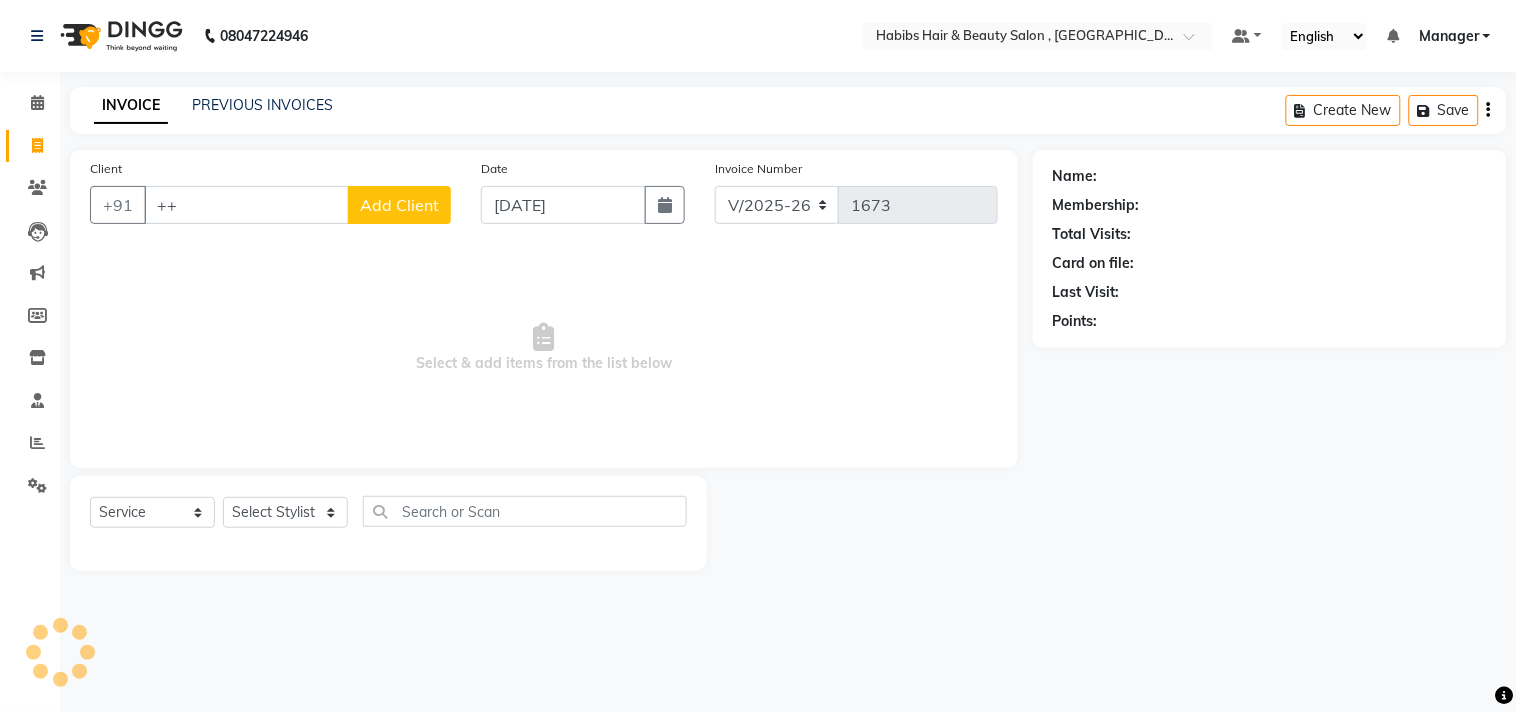 type on "+" 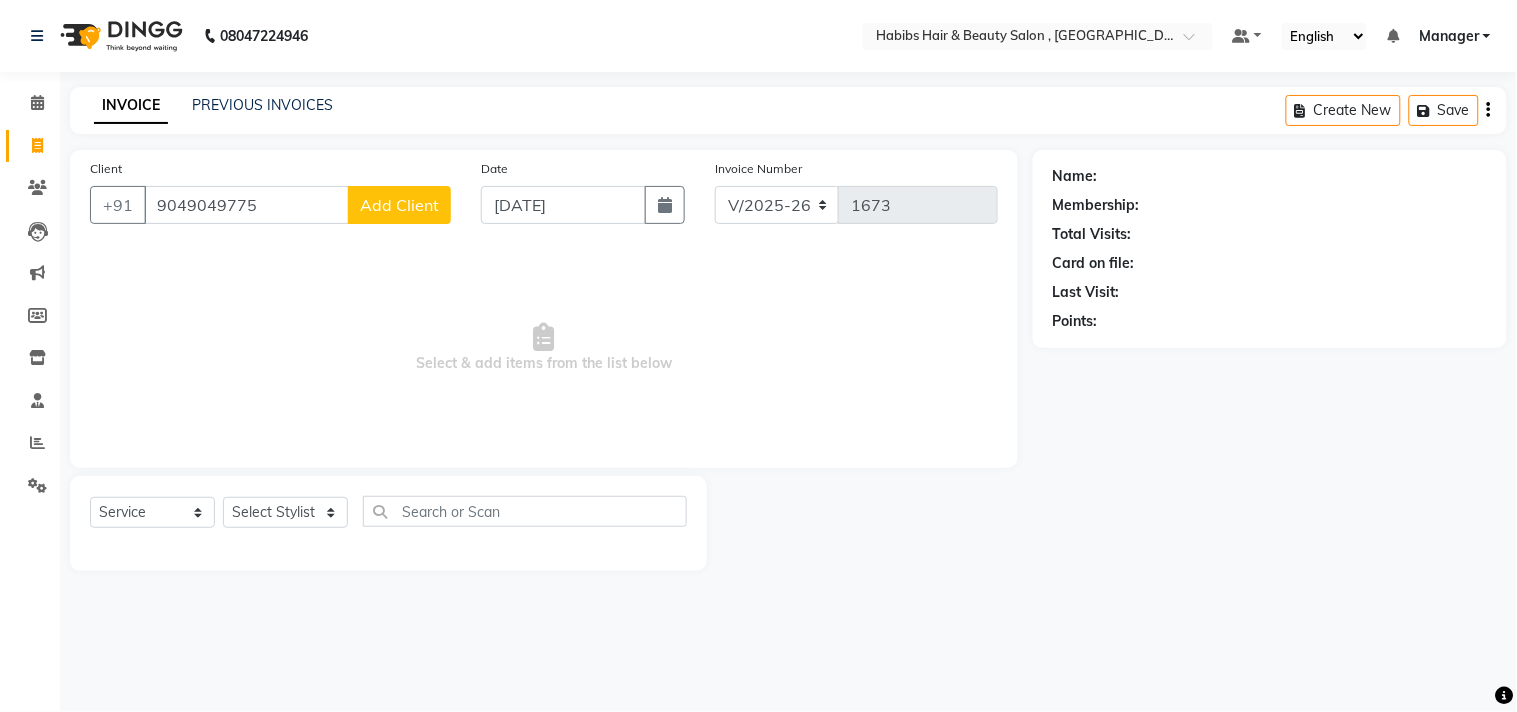 type on "9049049775" 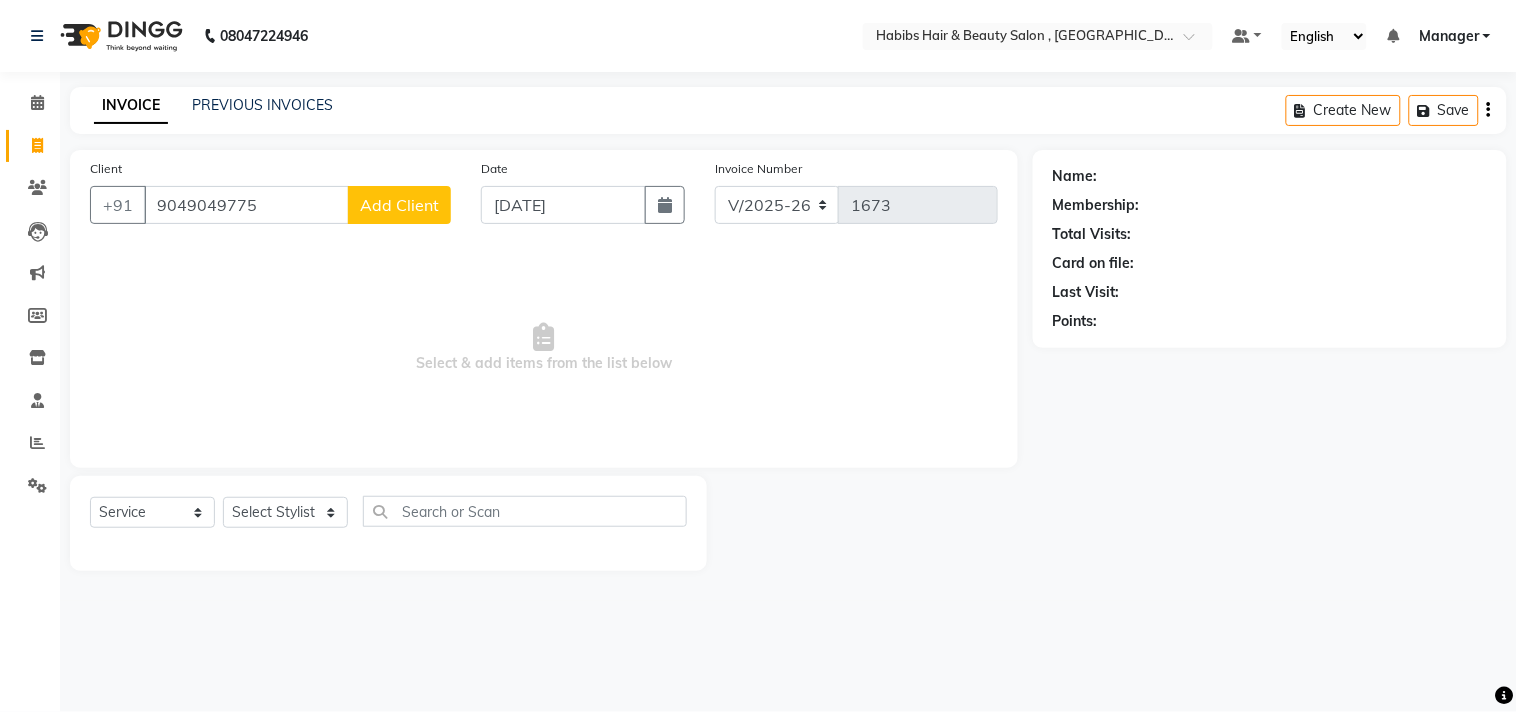 click on "Add Client" 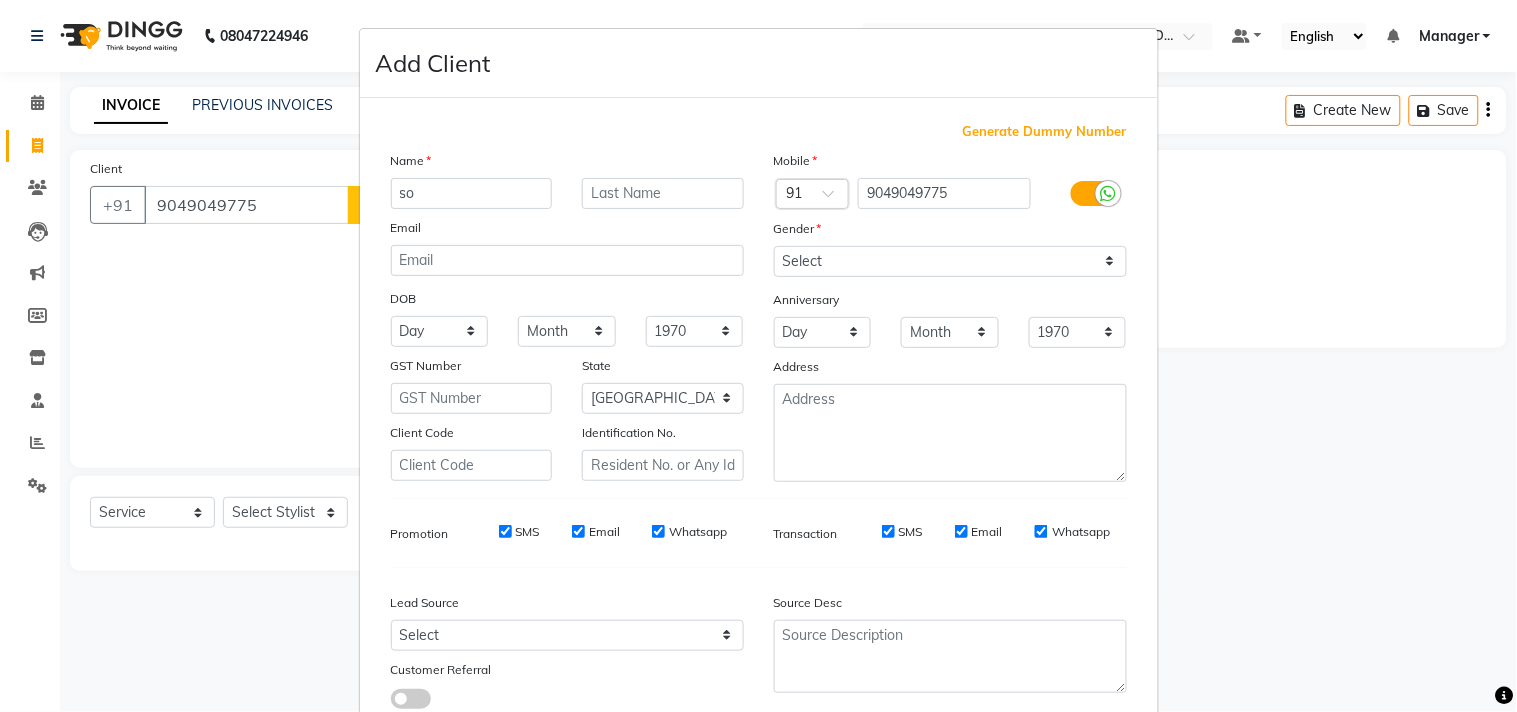 type on "s" 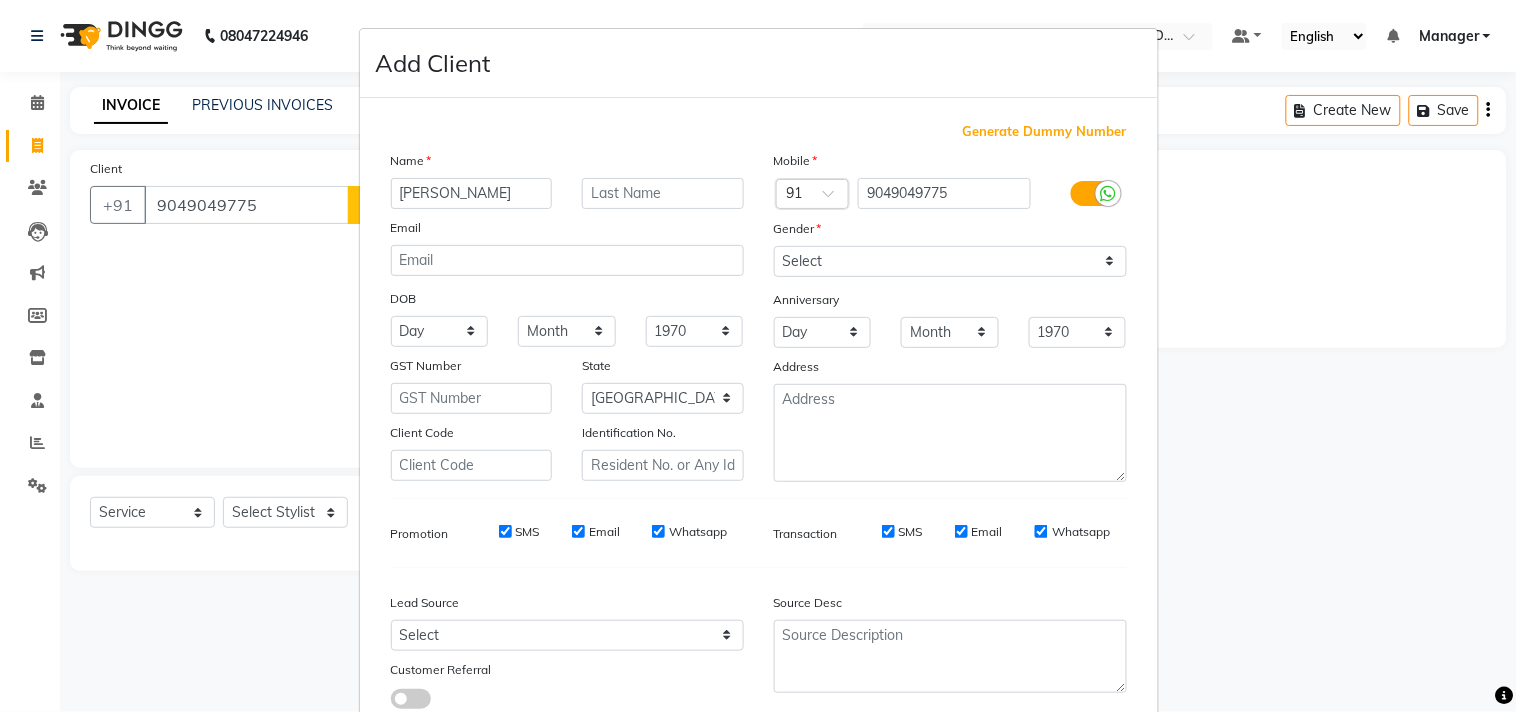 type on "SONIYA LAZARUS" 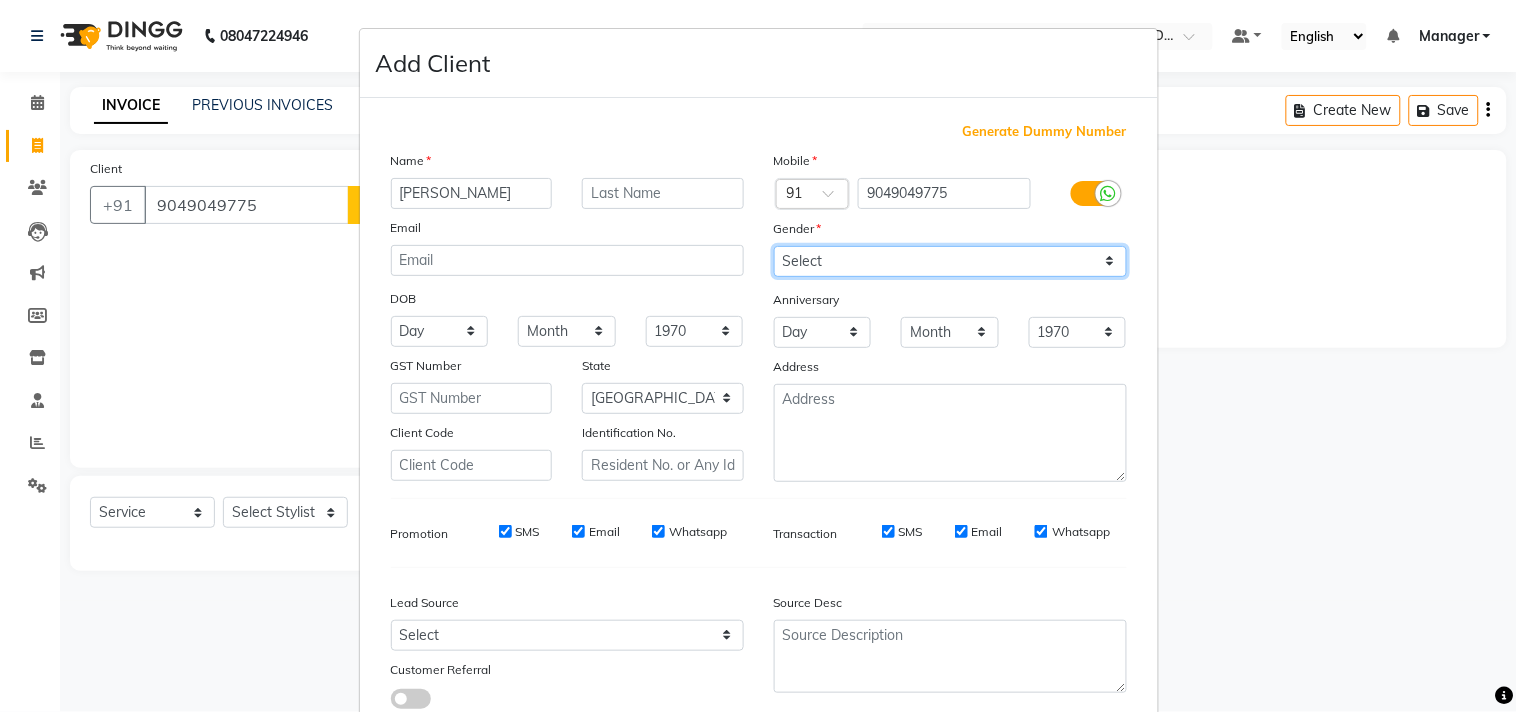 click on "Select [DEMOGRAPHIC_DATA] [DEMOGRAPHIC_DATA] Other Prefer Not To Say" at bounding box center [950, 261] 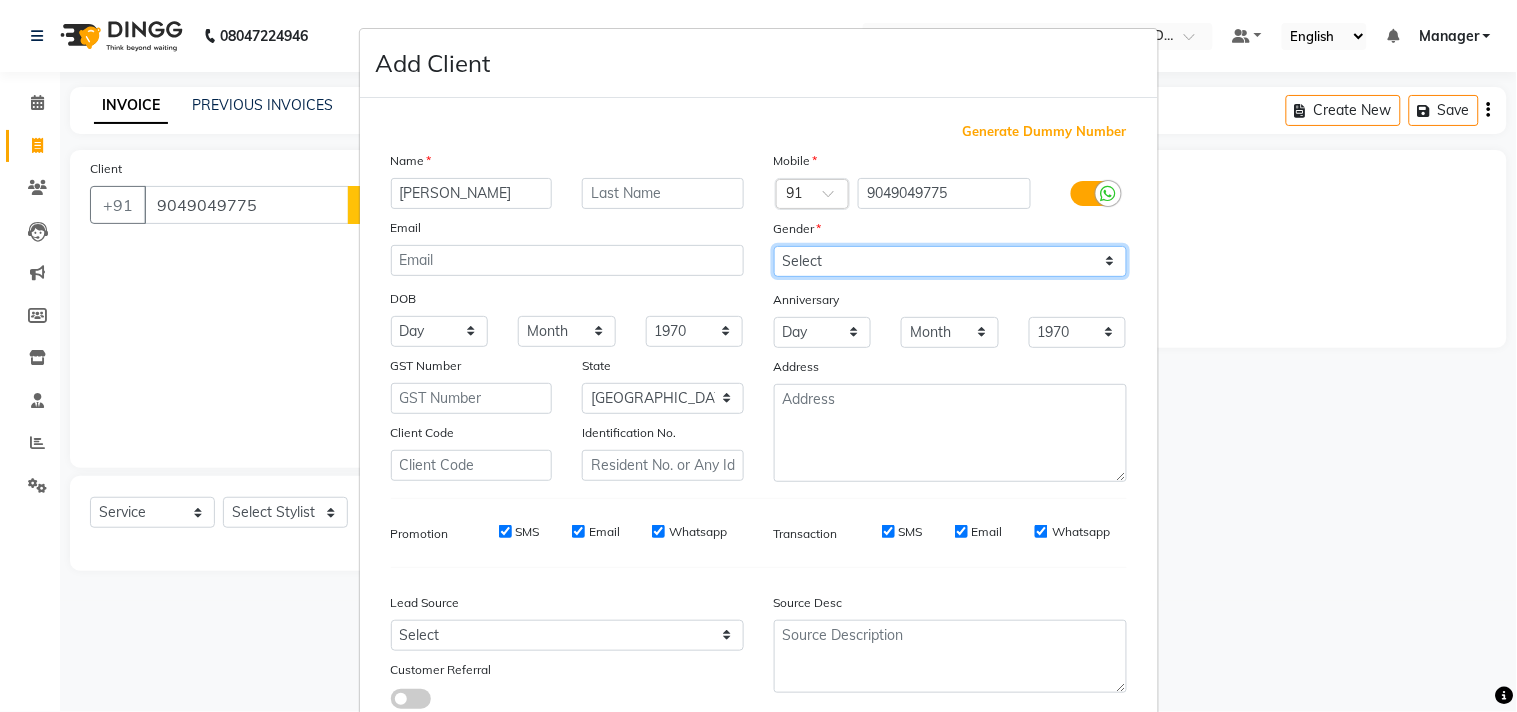 select on "[DEMOGRAPHIC_DATA]" 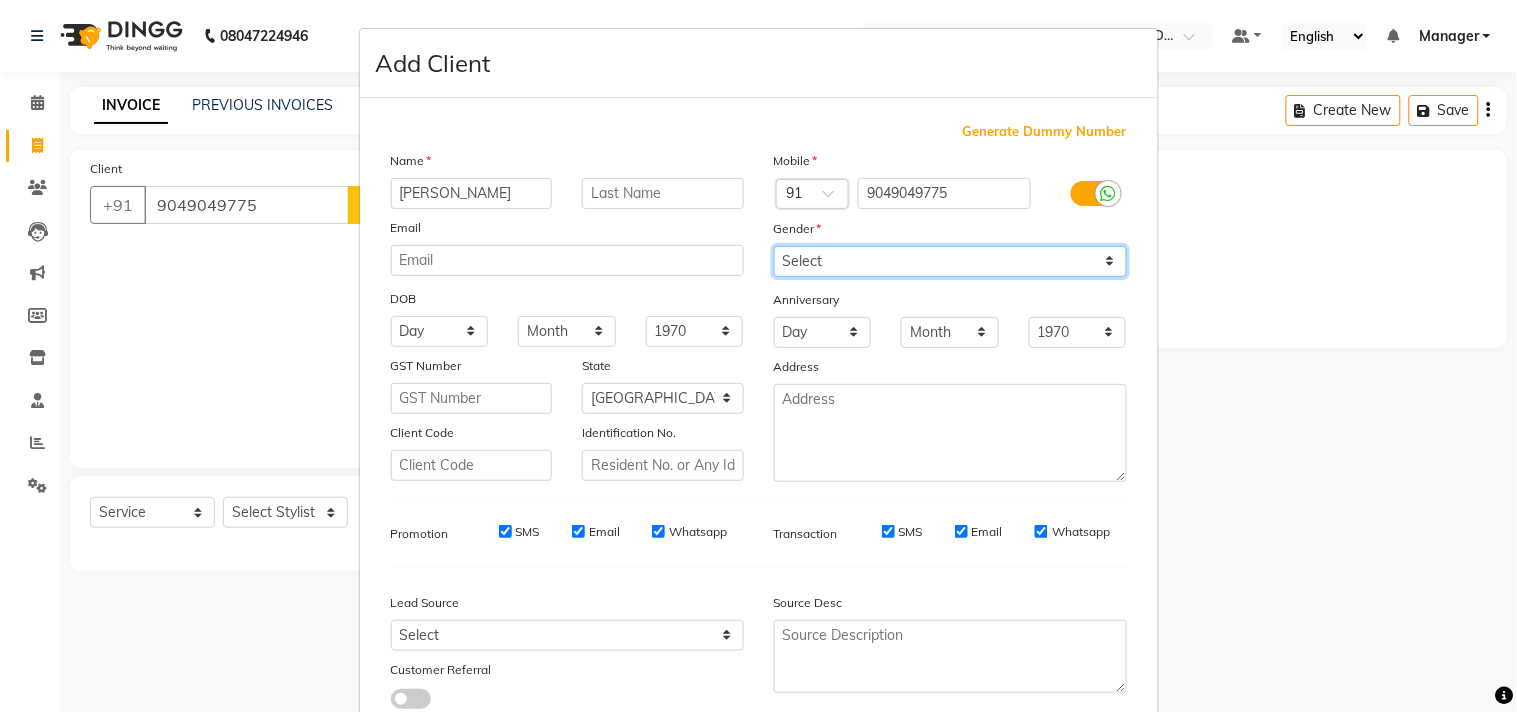 click on "Select [DEMOGRAPHIC_DATA] [DEMOGRAPHIC_DATA] Other Prefer Not To Say" at bounding box center [950, 261] 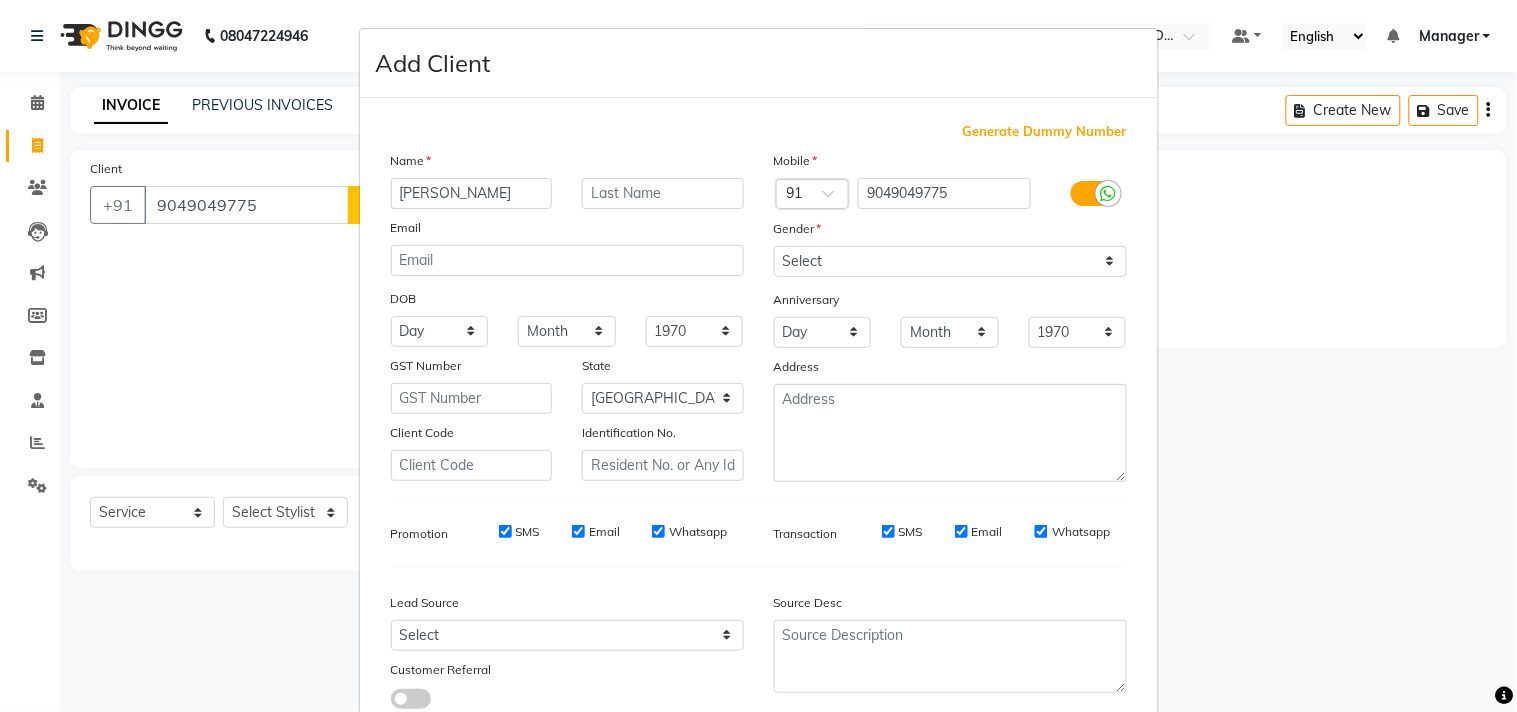 click on "Source Desc" at bounding box center (950, 646) 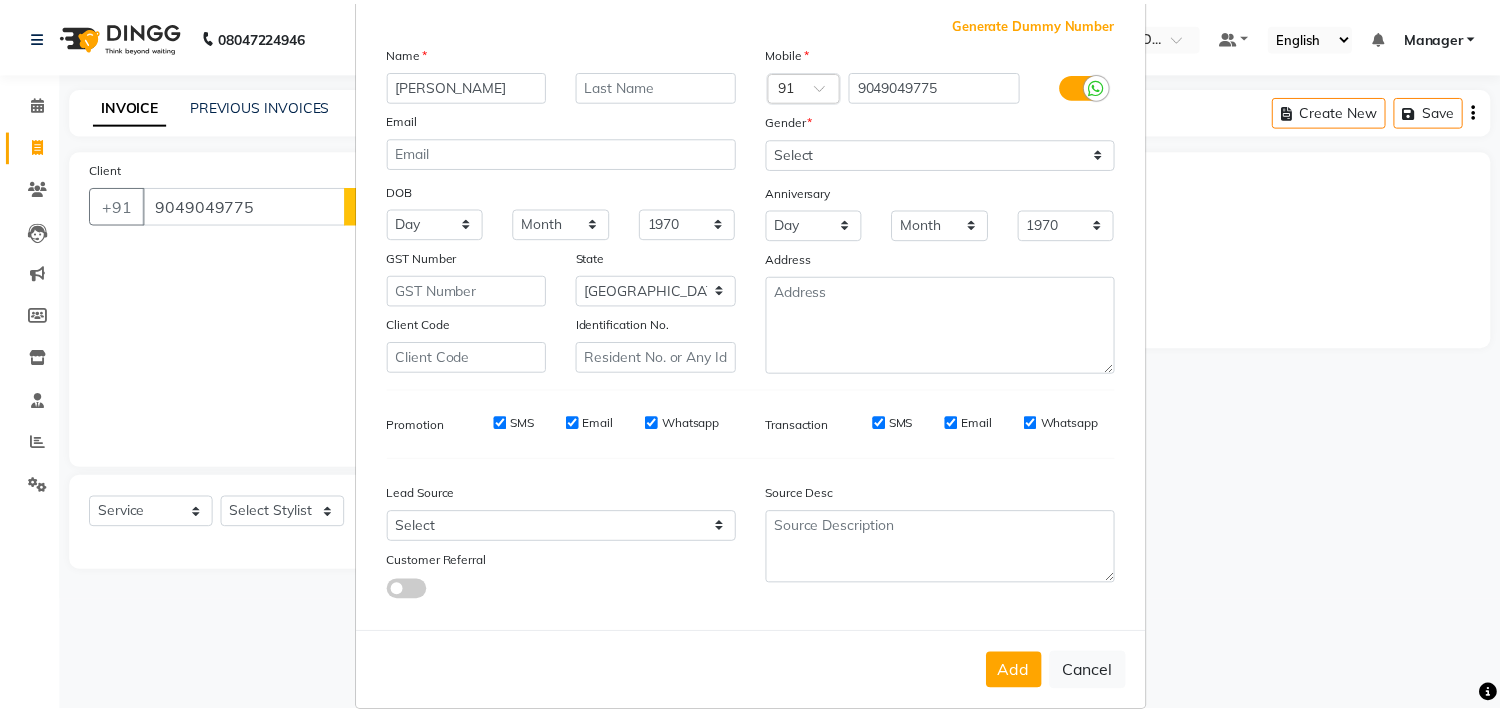 scroll, scrollTop: 138, scrollLeft: 0, axis: vertical 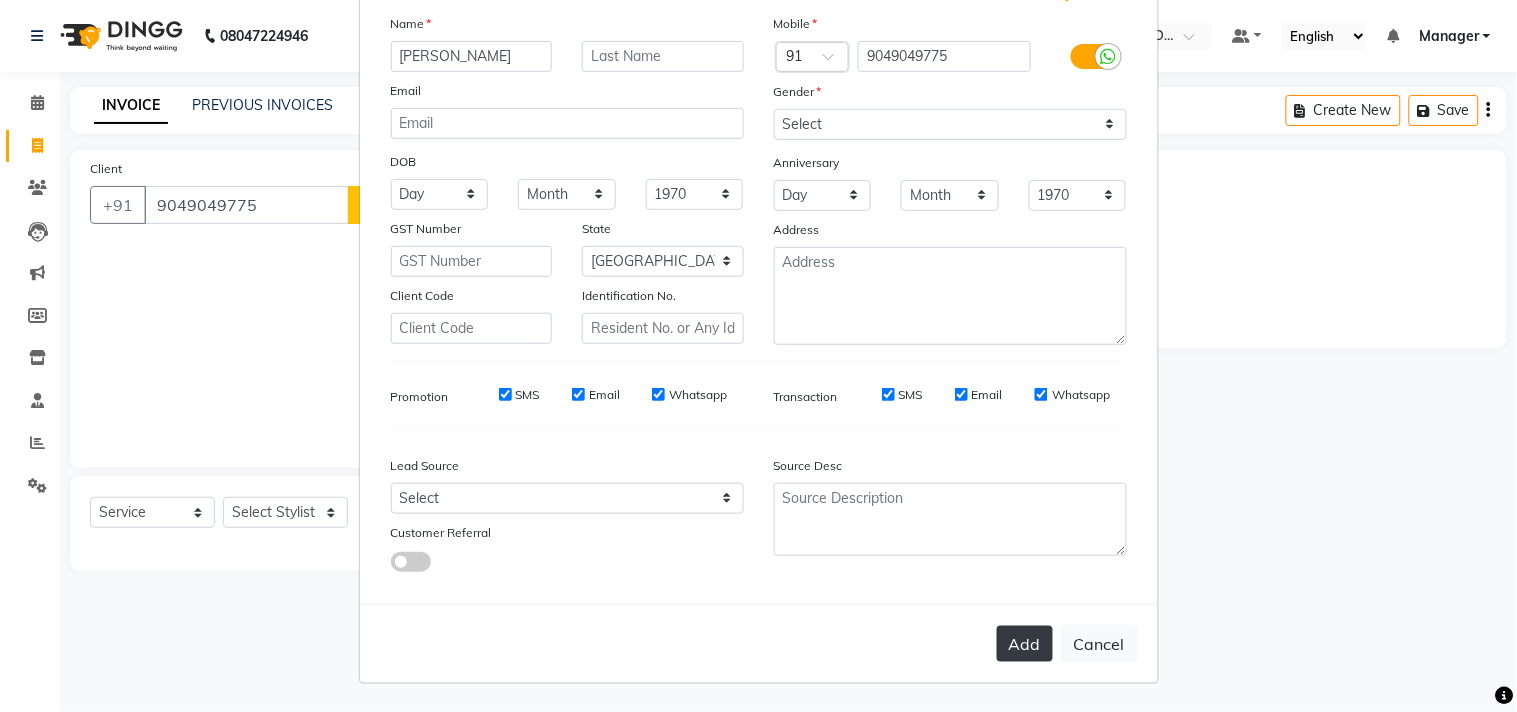 click on "Add" at bounding box center [1025, 644] 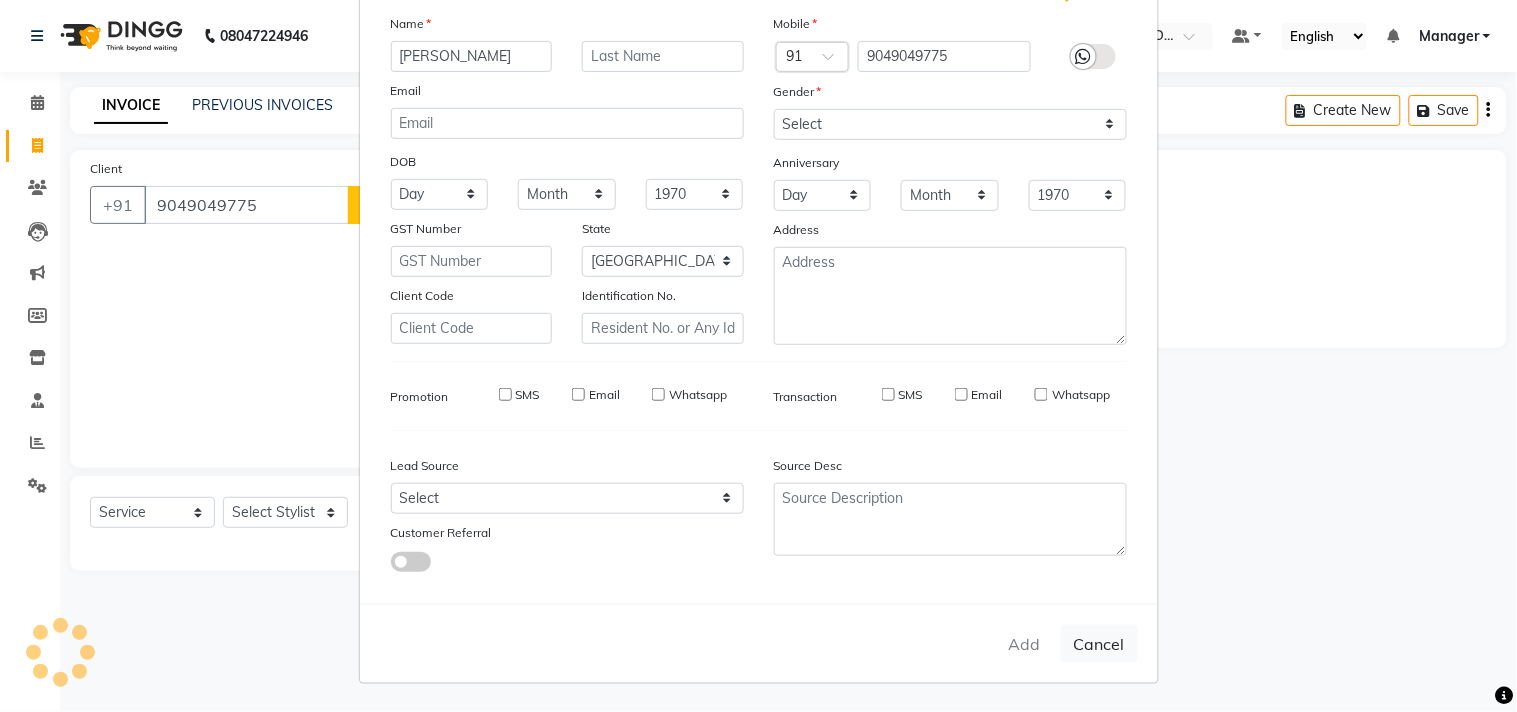 type on "90******75" 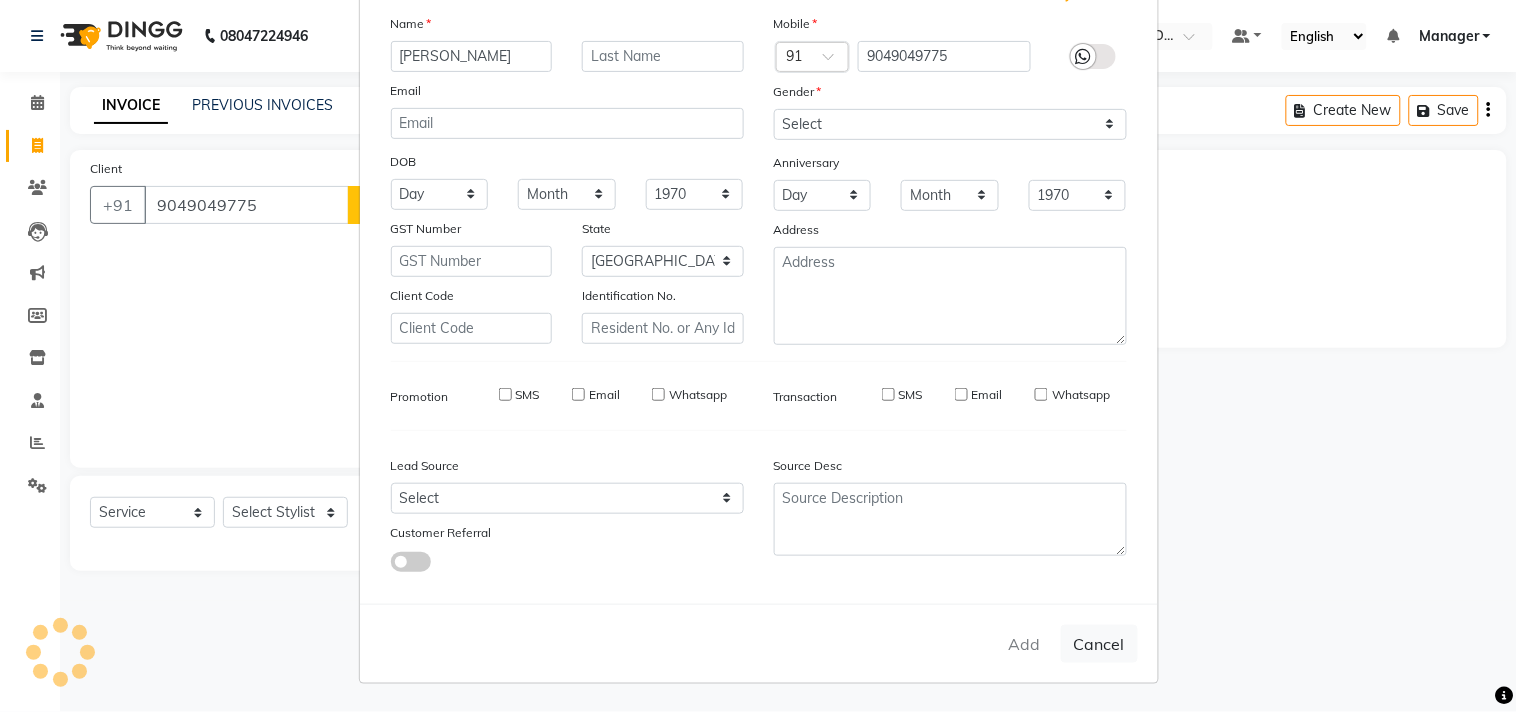 type 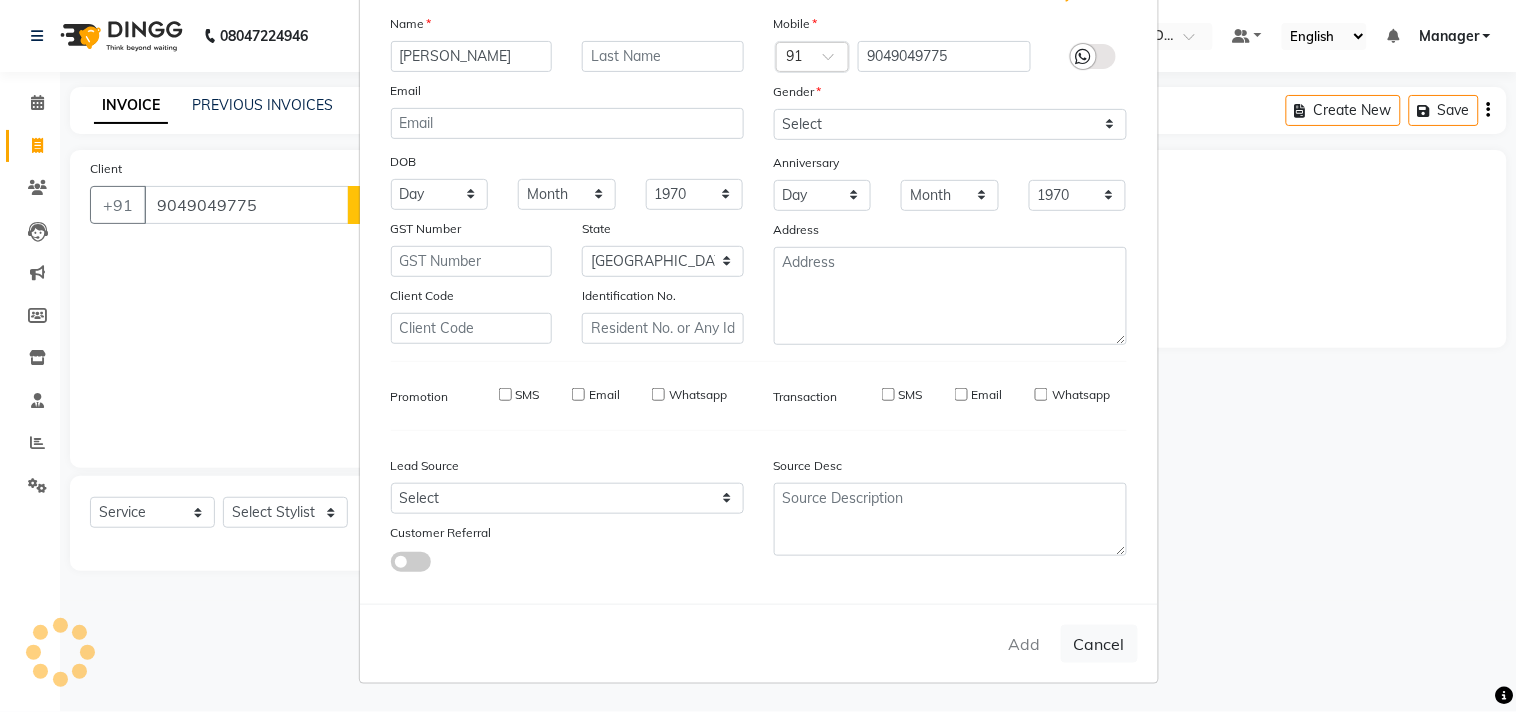 select 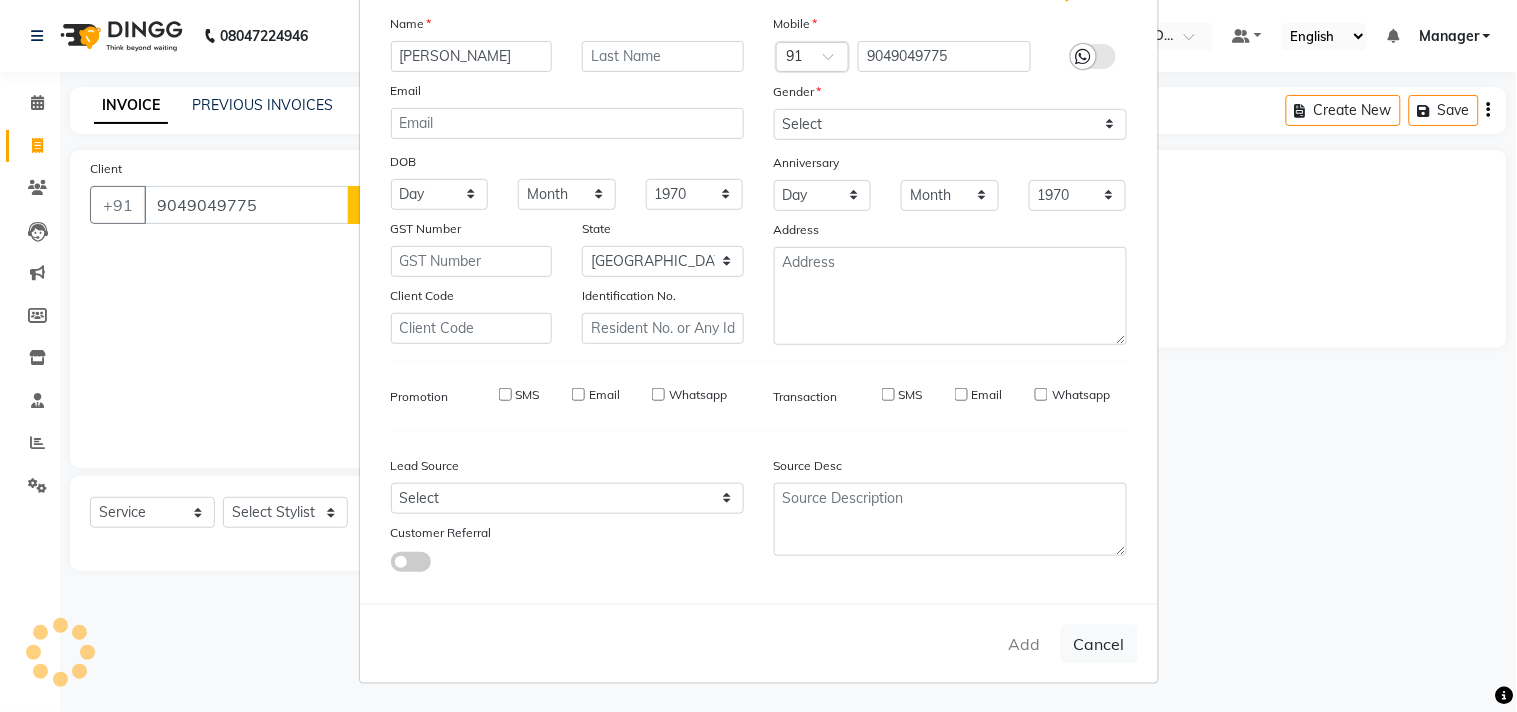 select 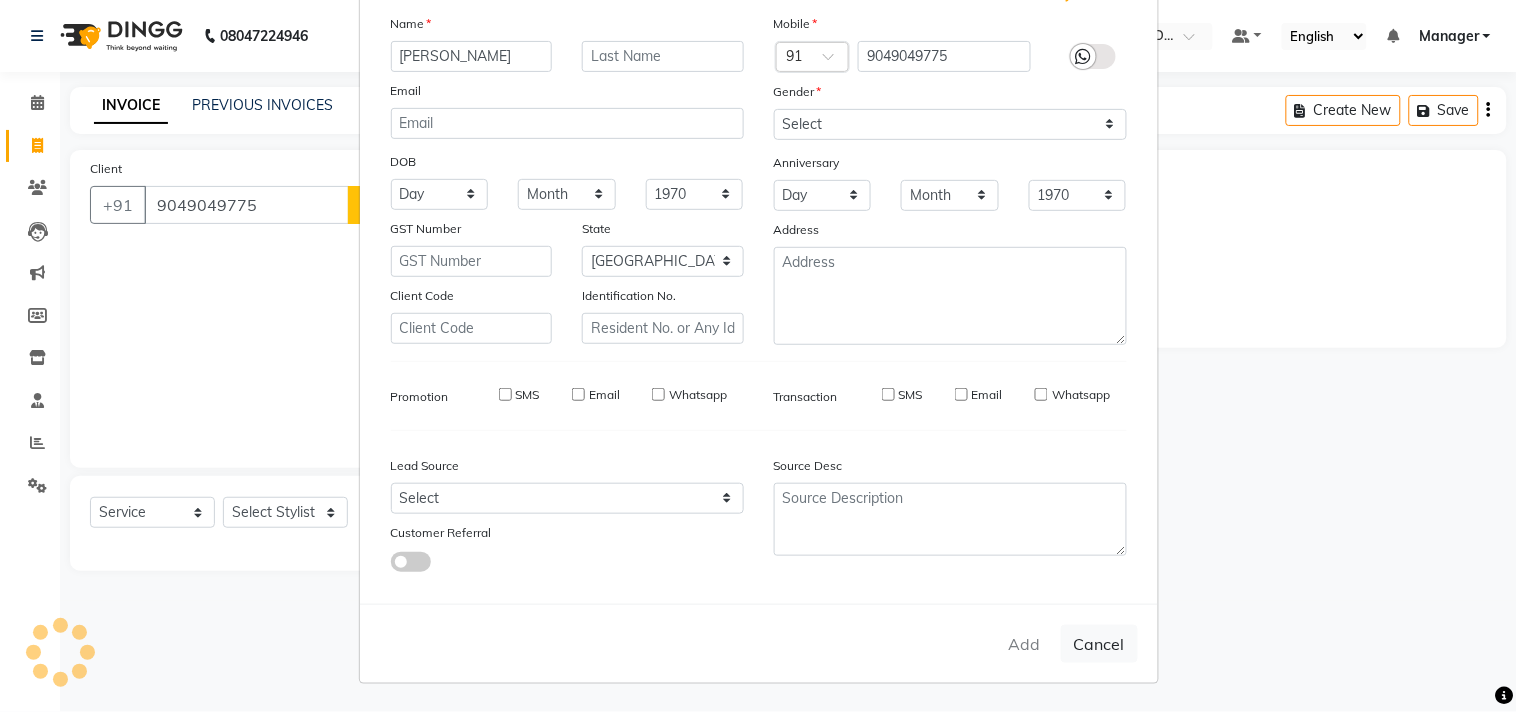 select 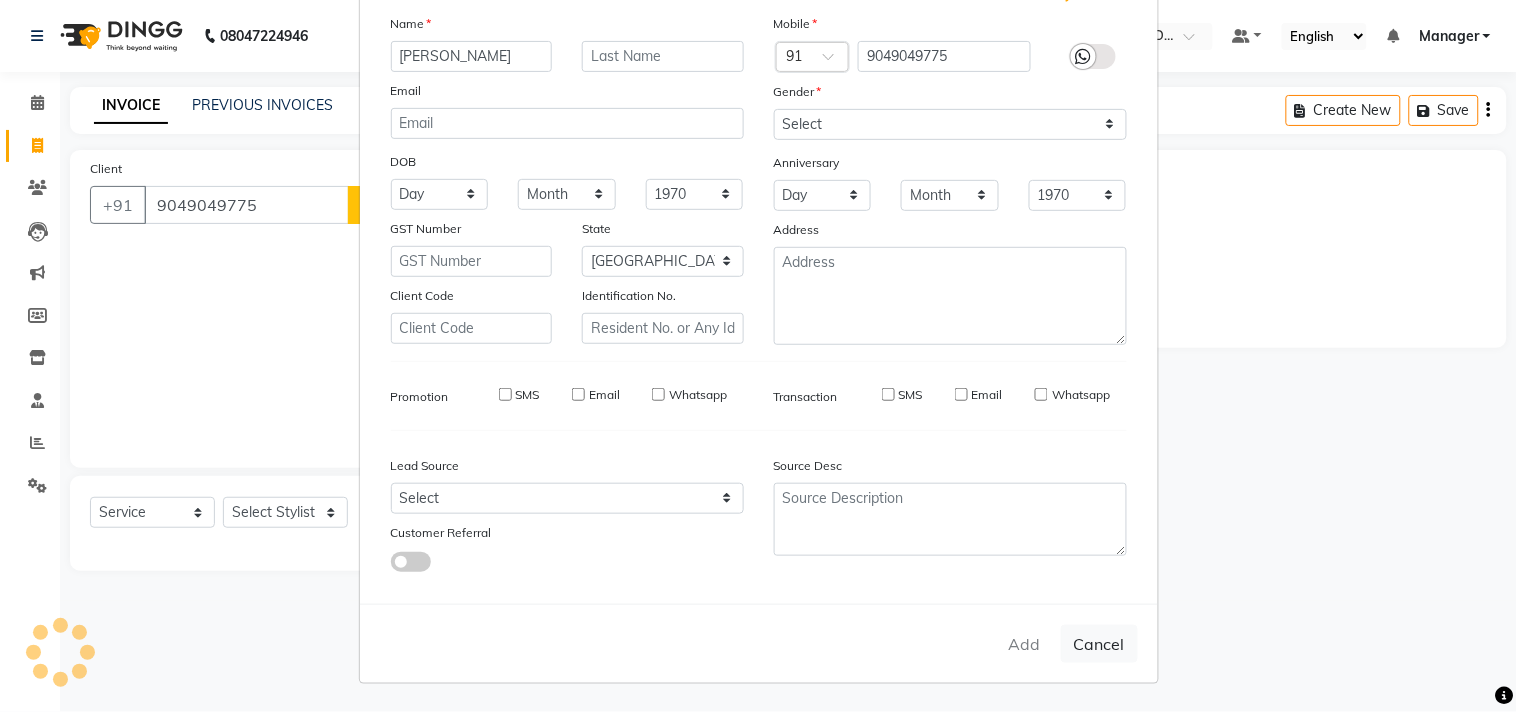 select on "null" 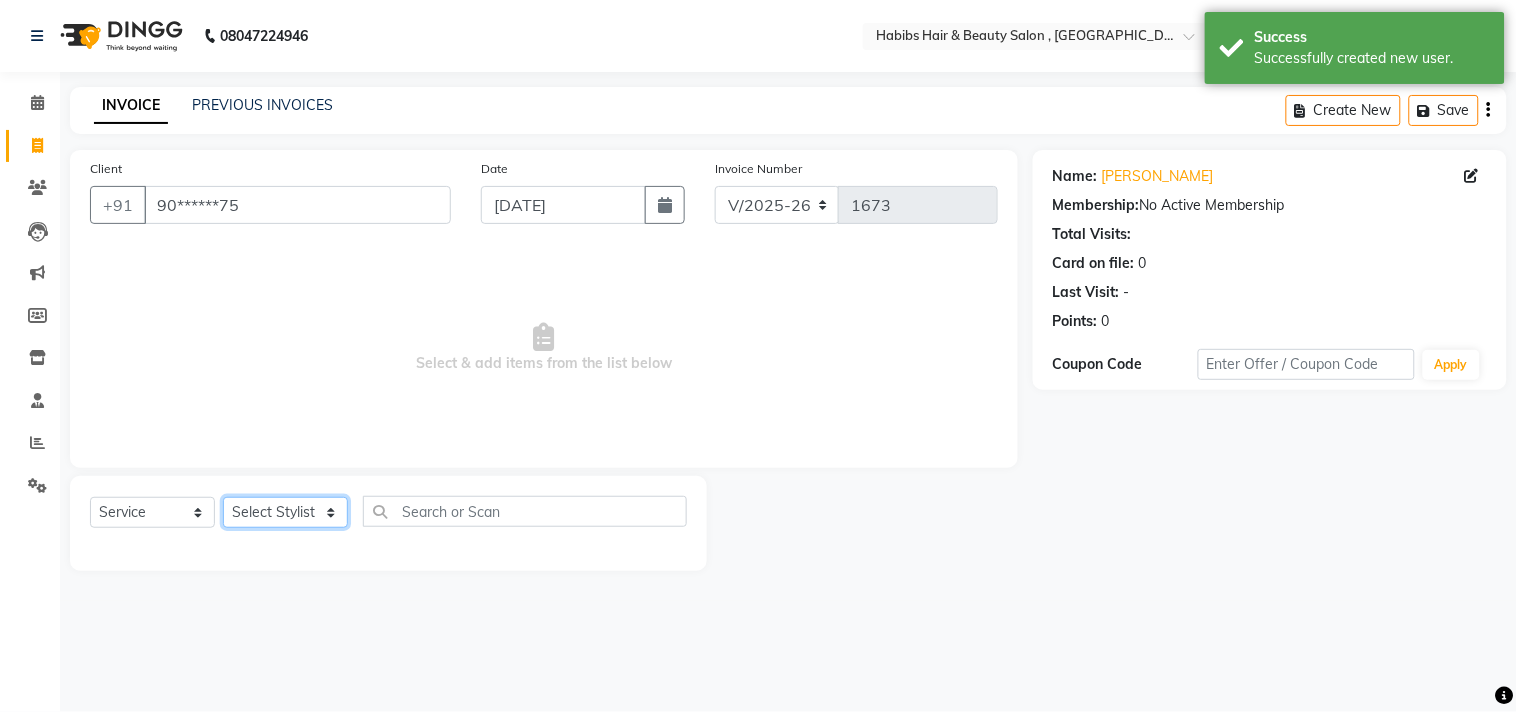 click on "Select Stylist [PERSON_NAME] Manager M M [PERSON_NAME] [PERSON_NAME] Sameer [PERSON_NAME] [PERSON_NAME] [PERSON_NAME]" 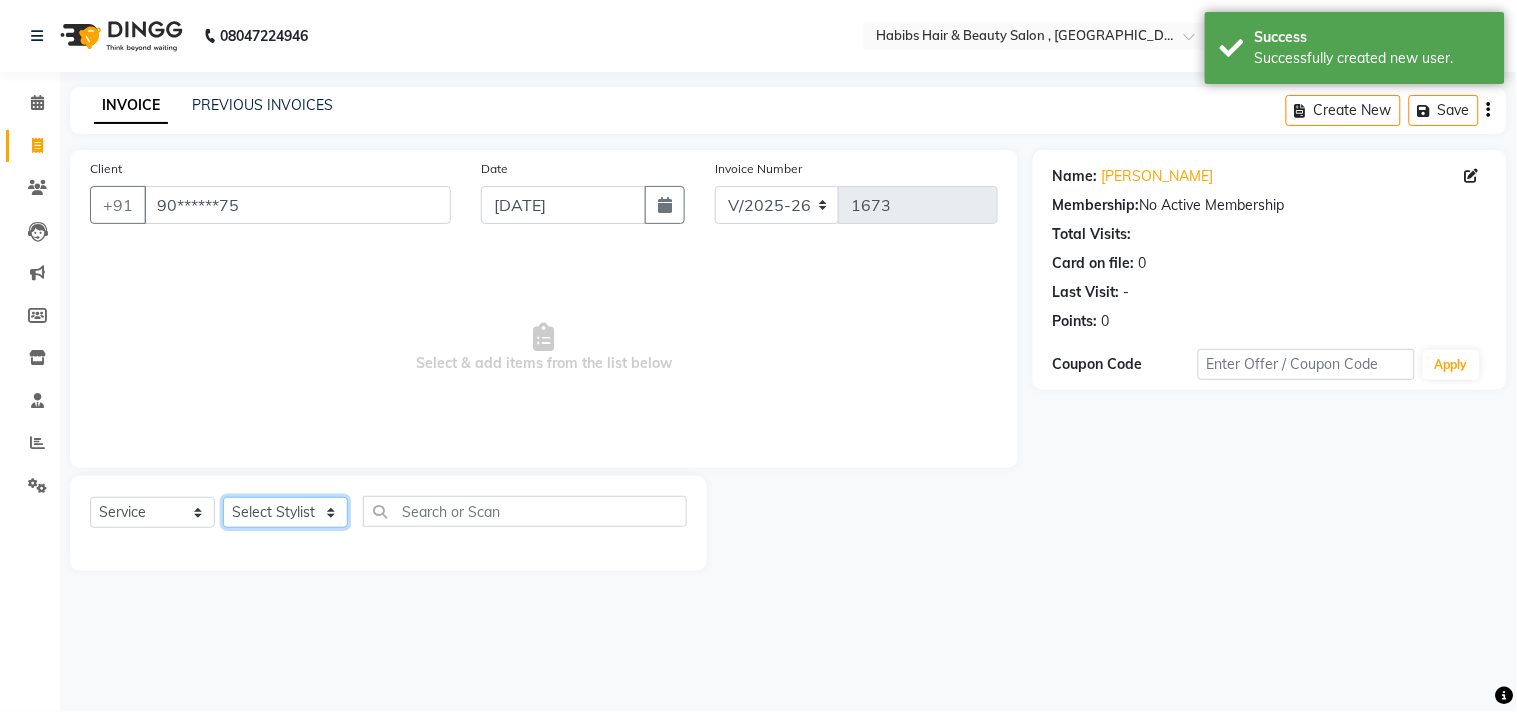 select on "85592" 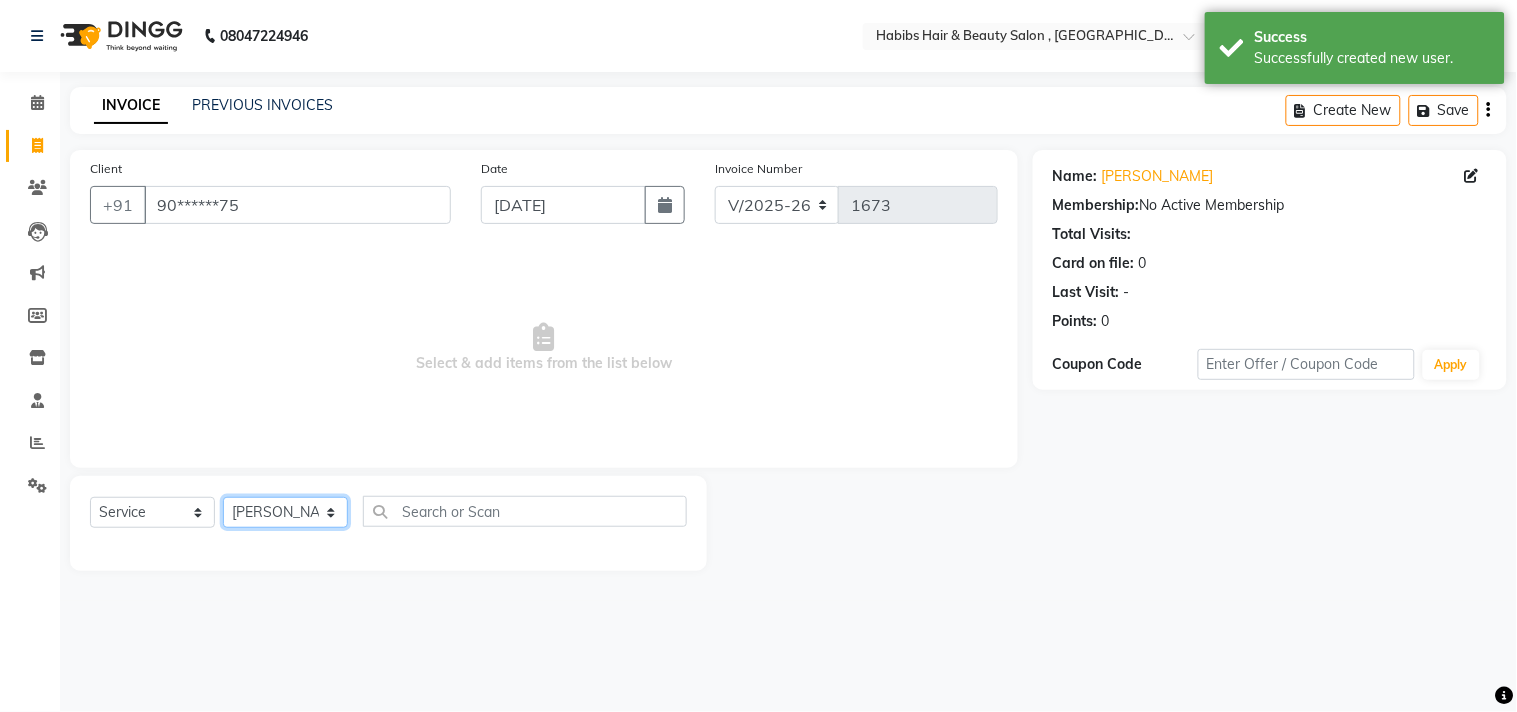 click on "Select Stylist [PERSON_NAME] Manager M M [PERSON_NAME] [PERSON_NAME] Sameer [PERSON_NAME] [PERSON_NAME] [PERSON_NAME]" 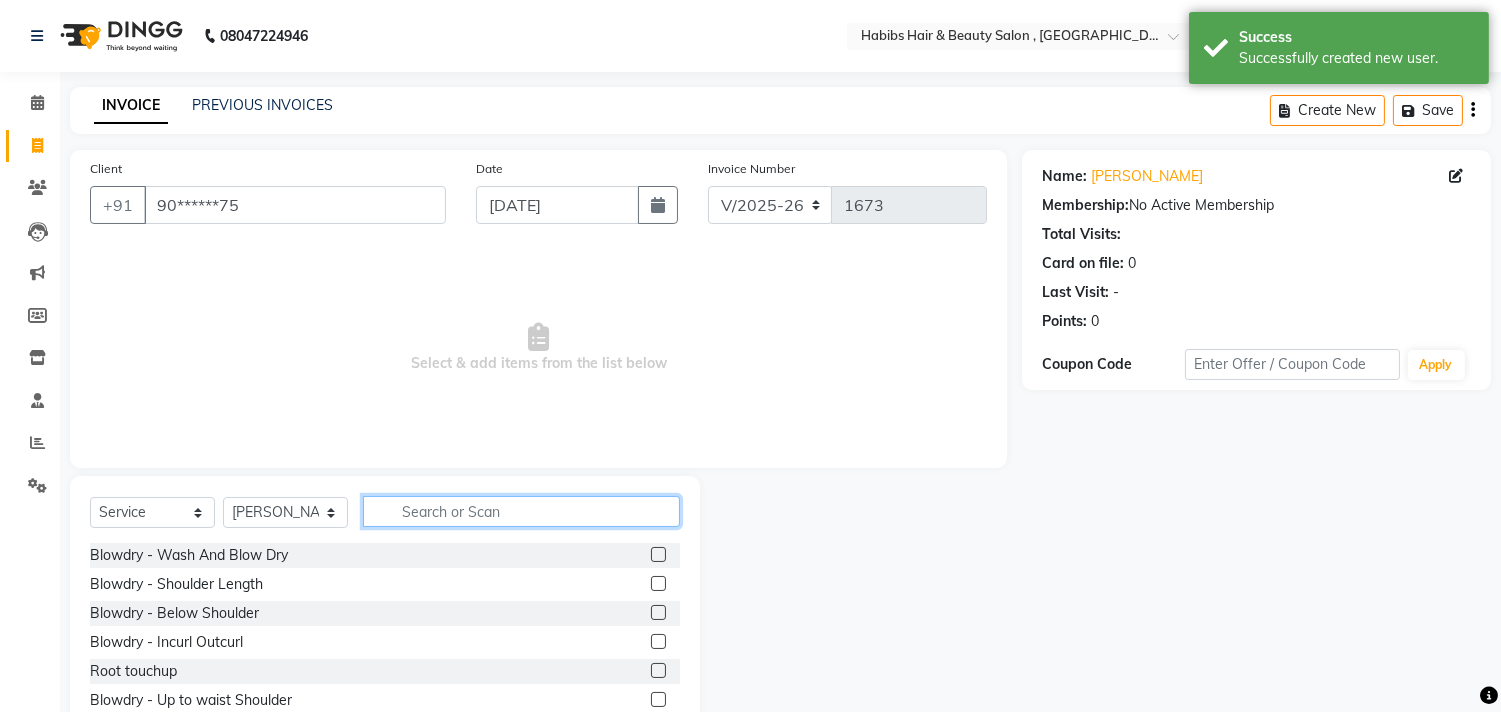 click 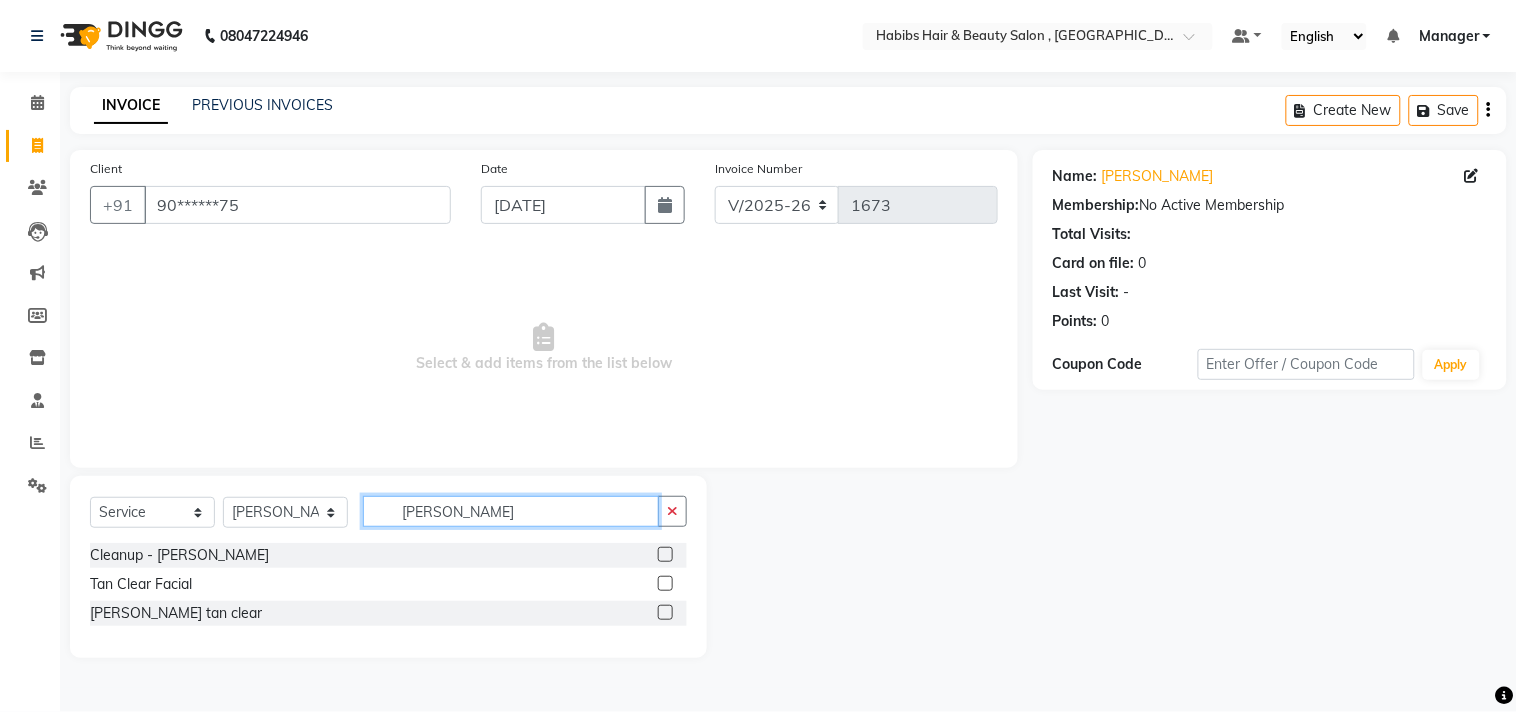 type on "TAN CL" 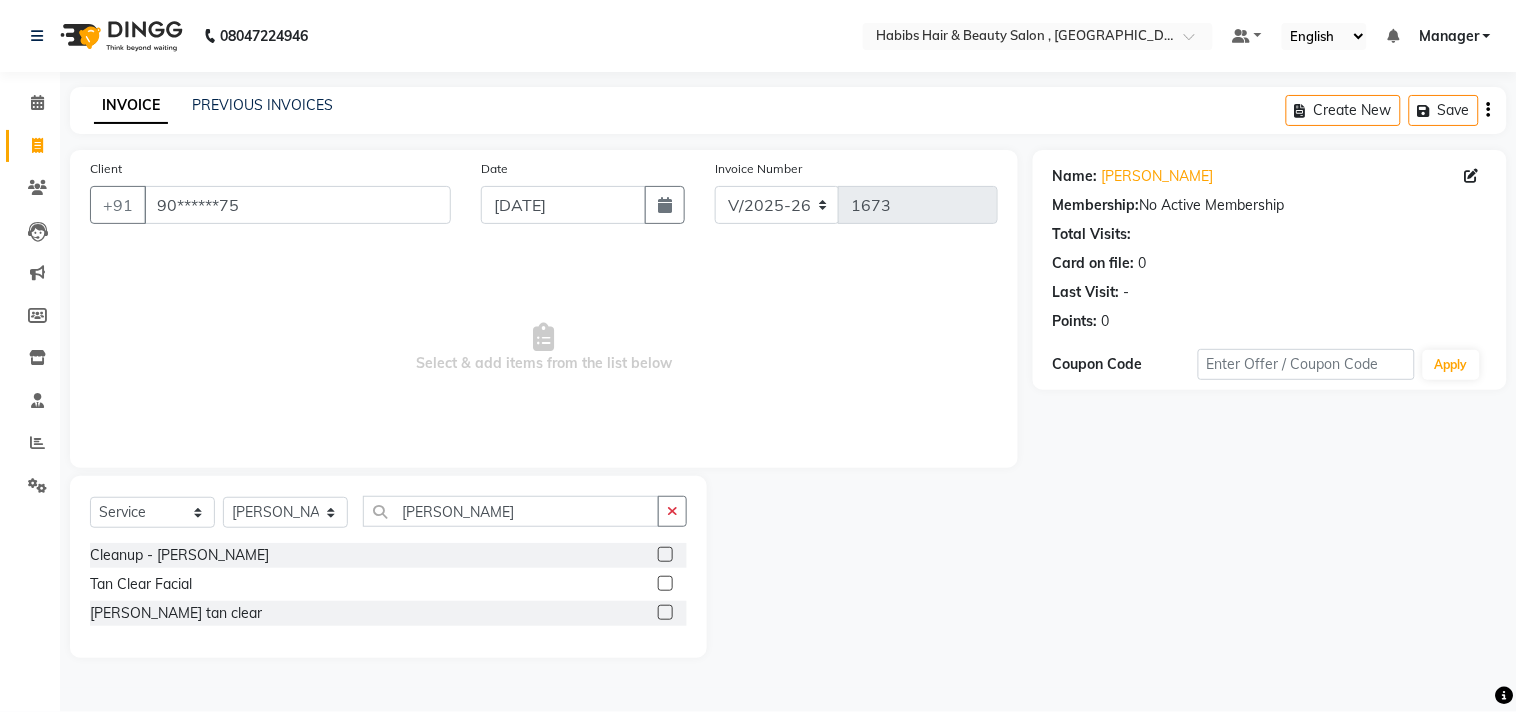 click 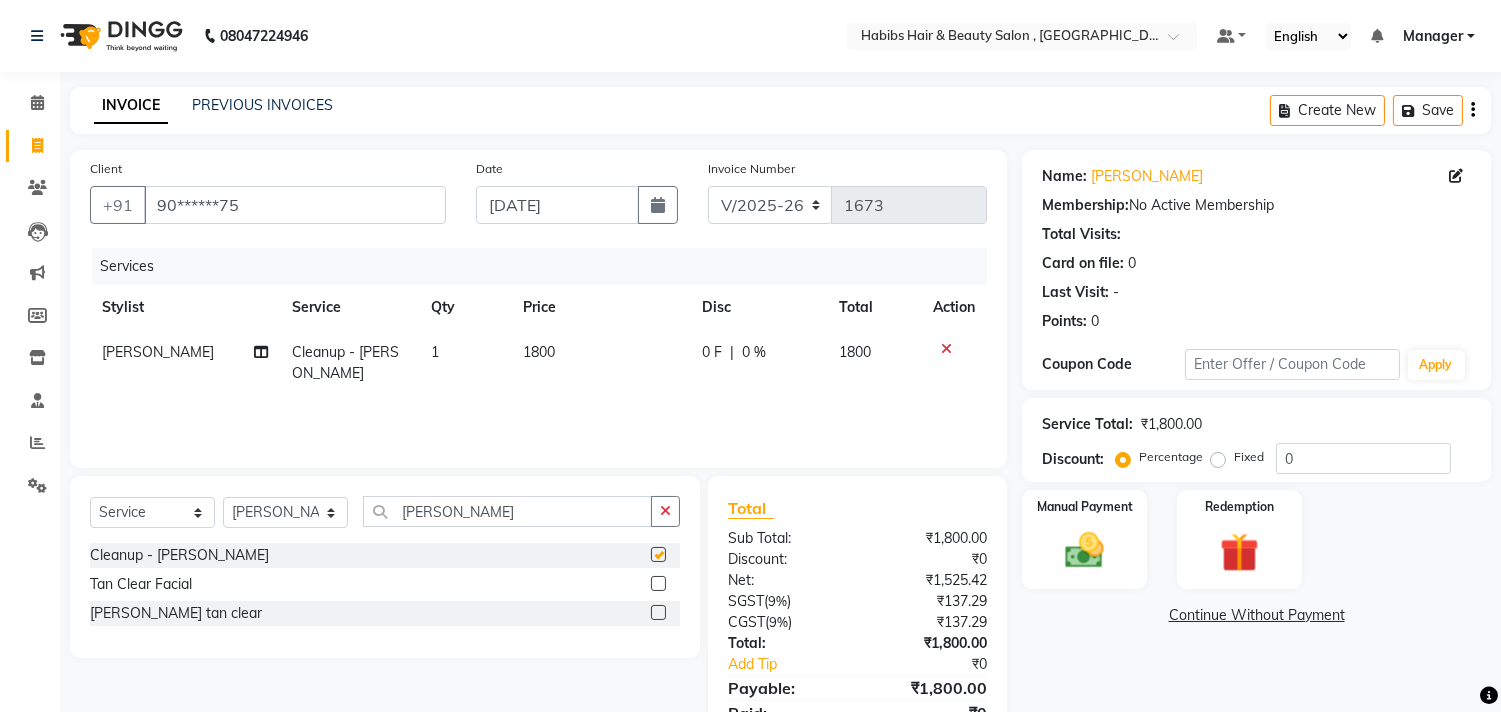 checkbox on "false" 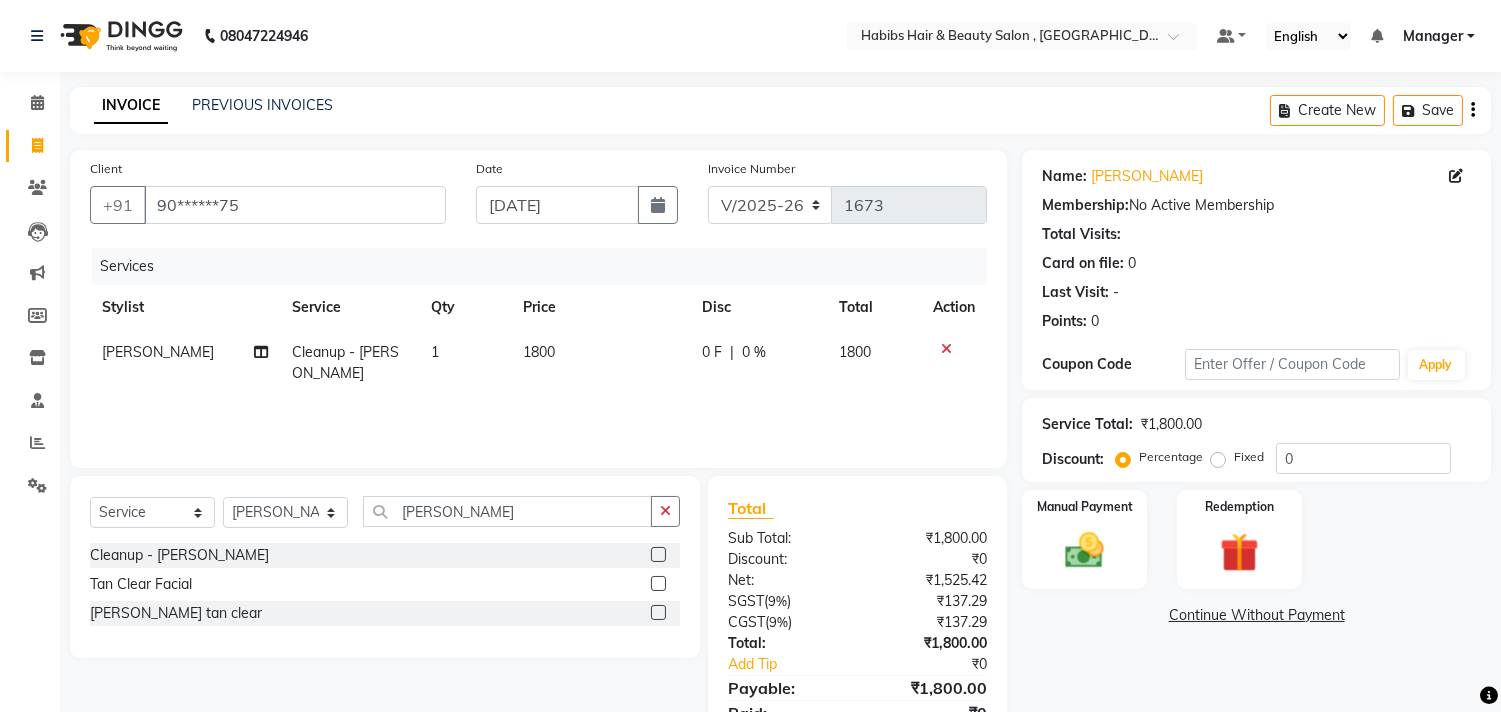 click on "1800" 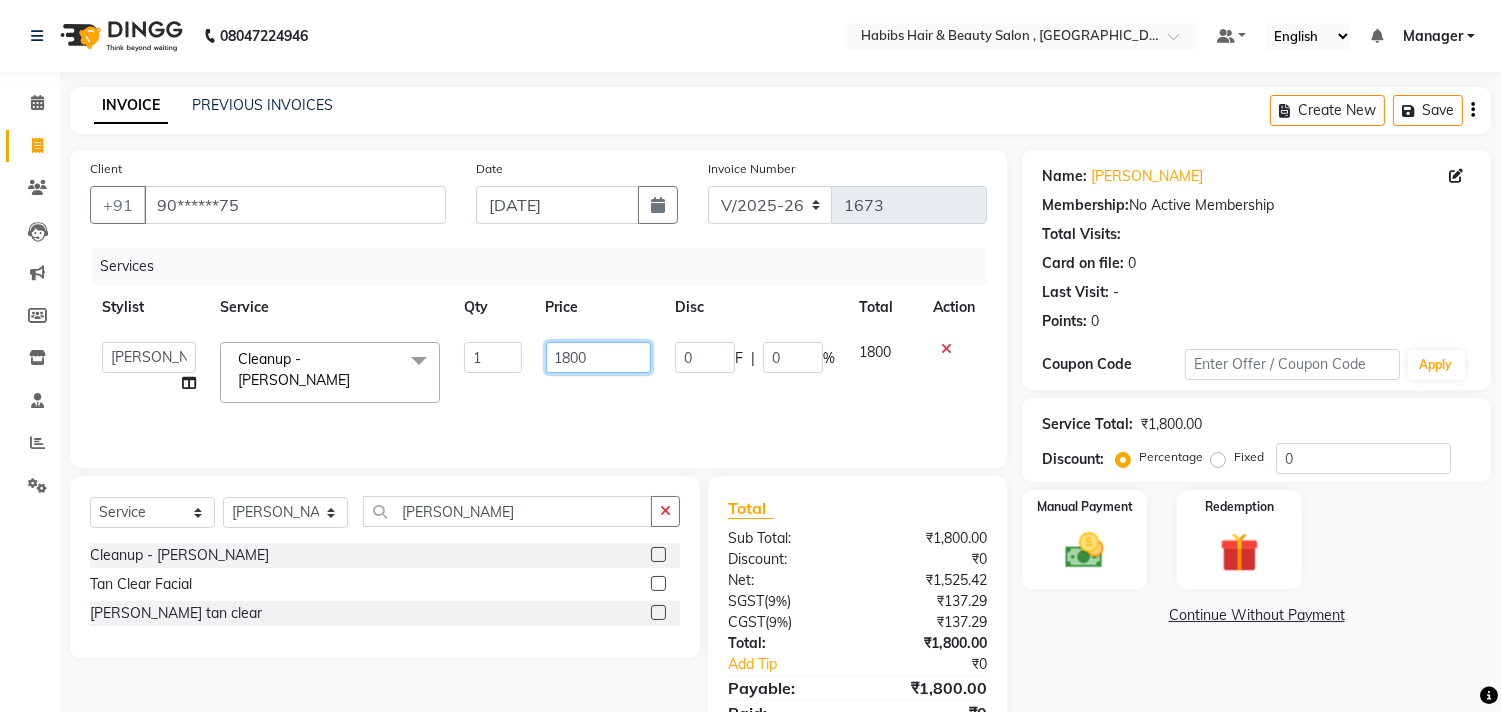 click on "1800" 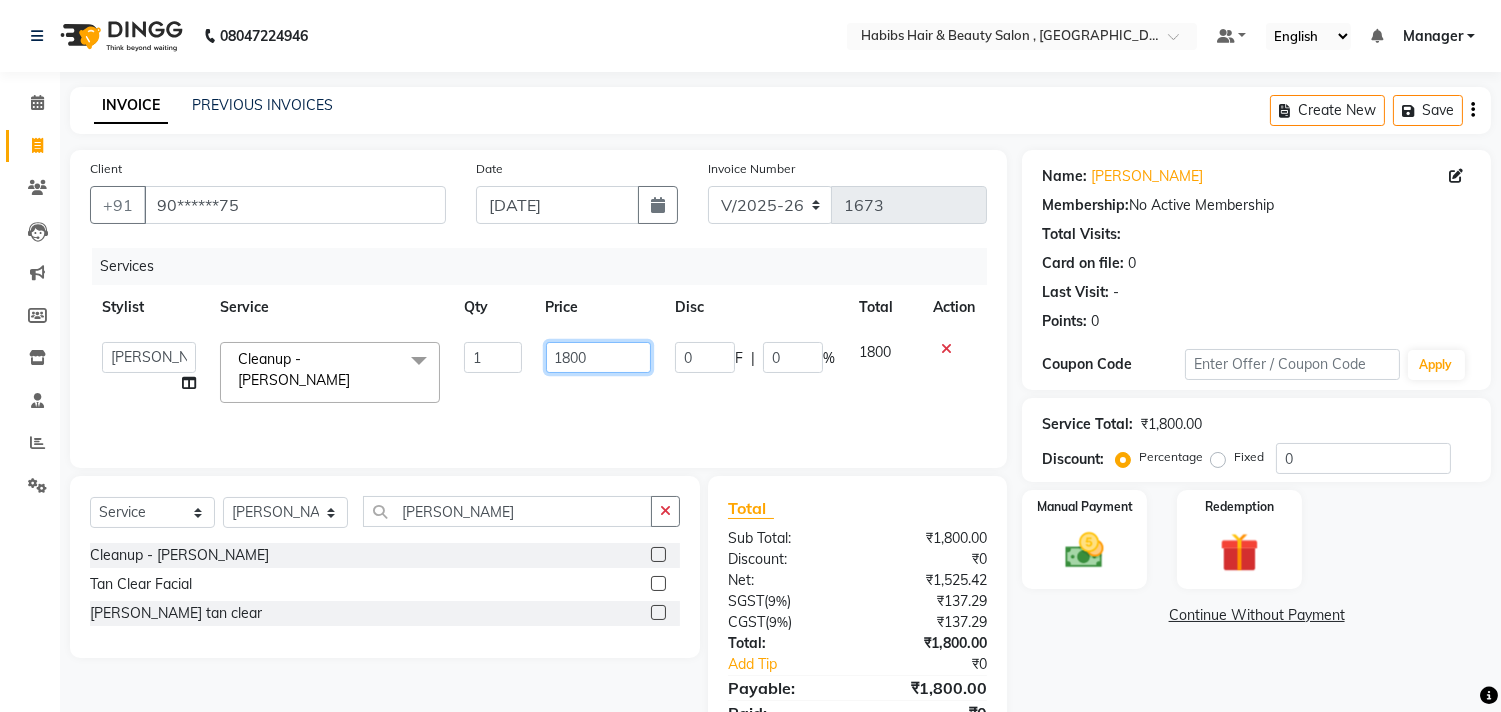 click on "1800" 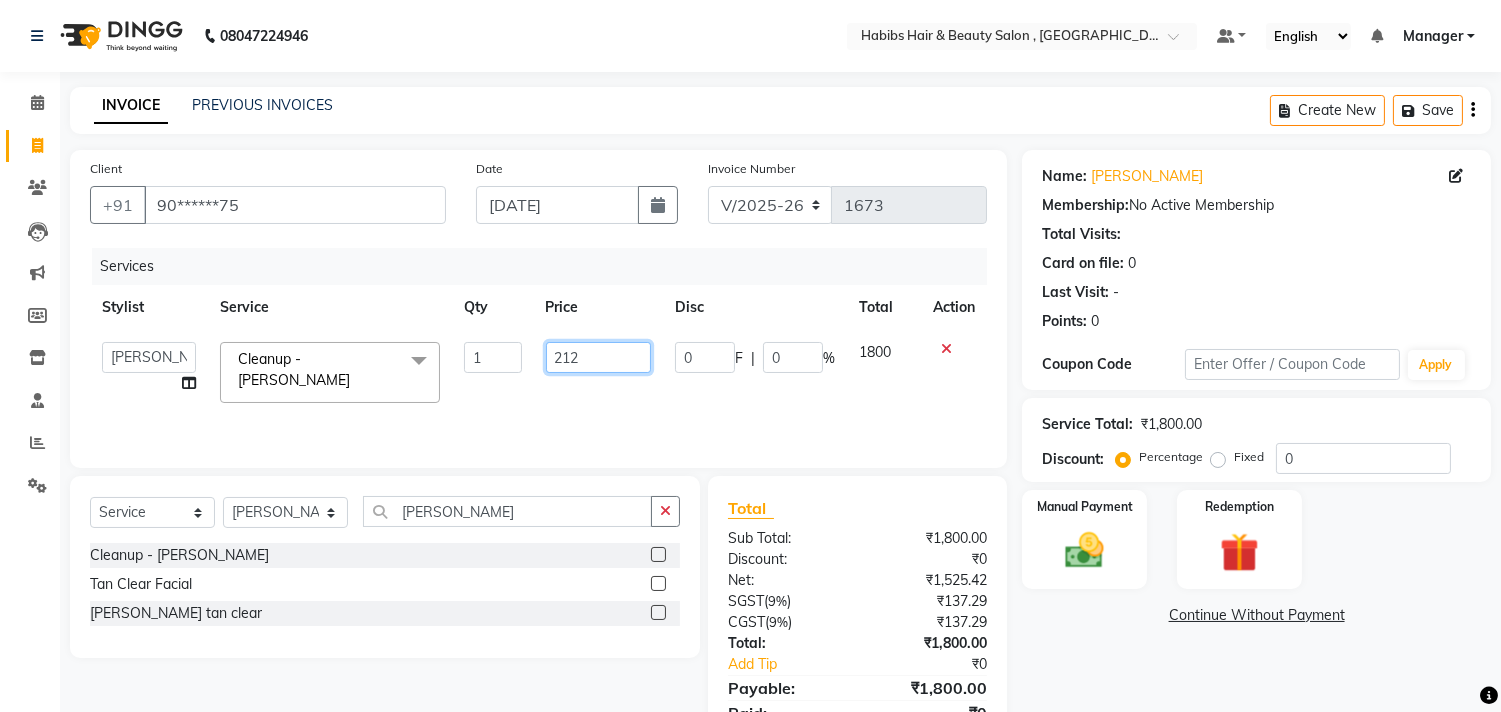type on "2124" 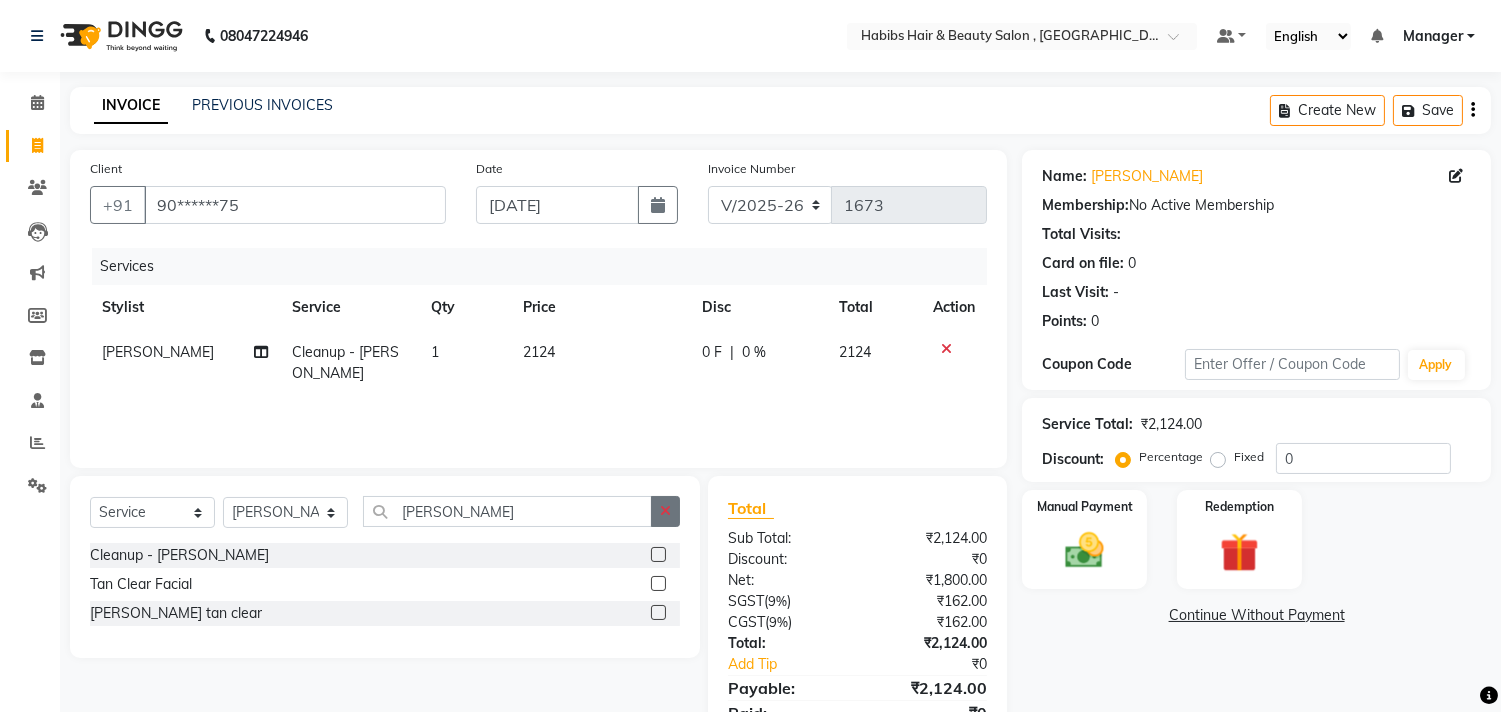 click 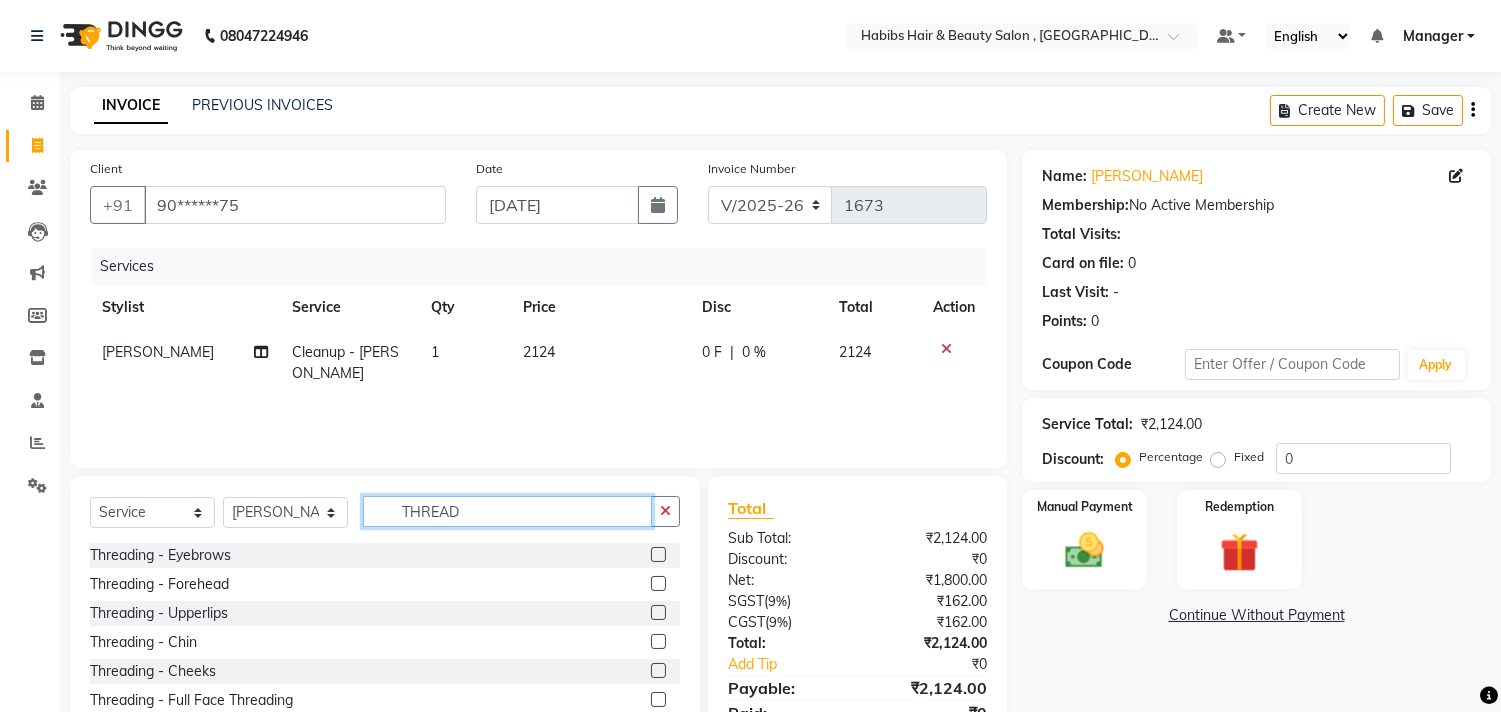 type on "THREAD" 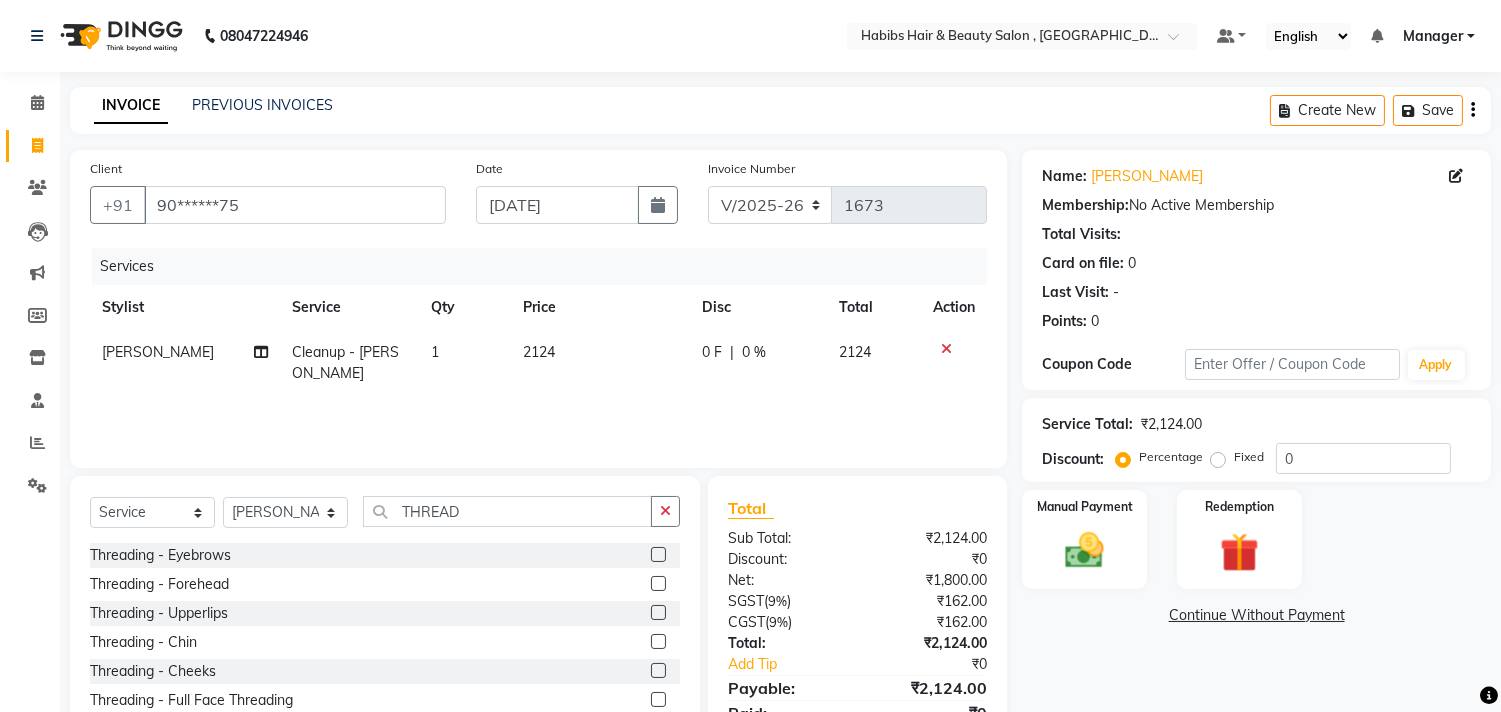 click 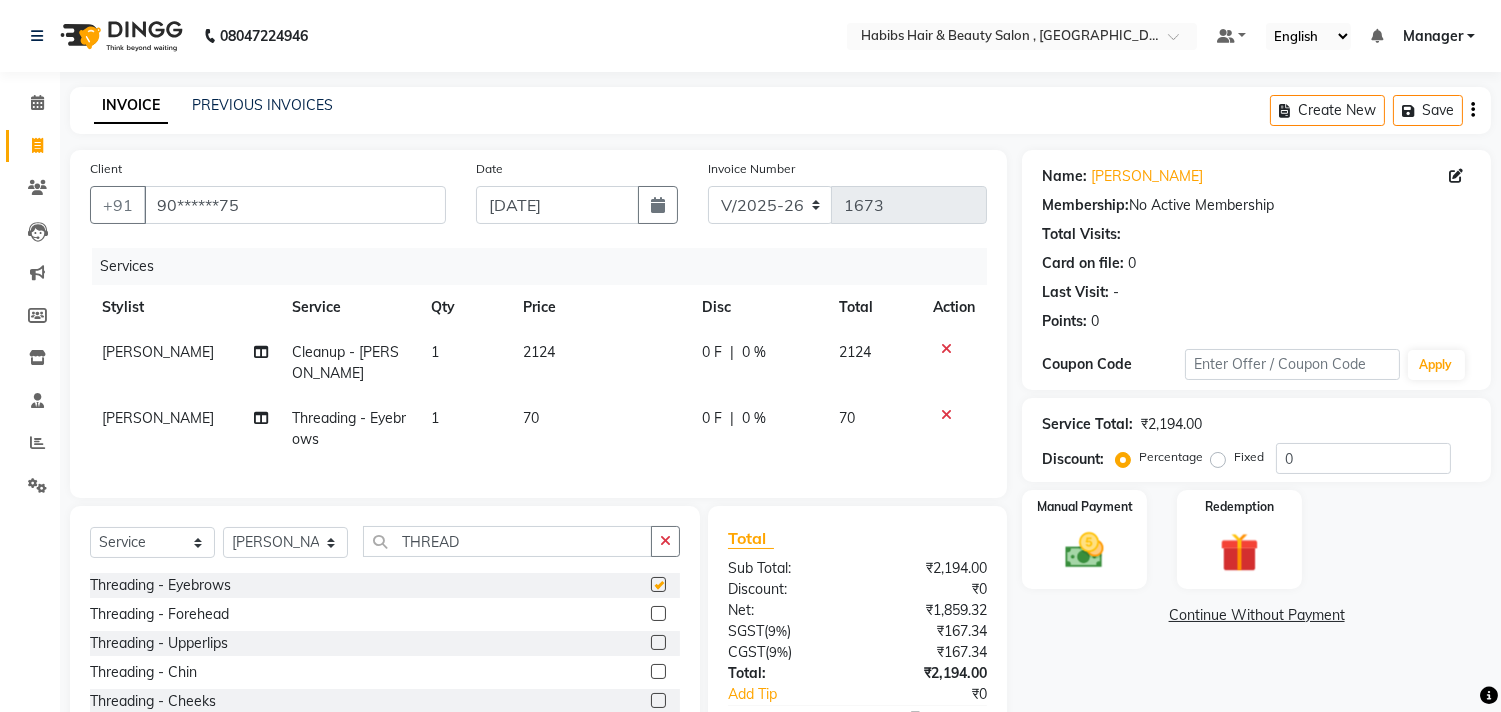 checkbox on "false" 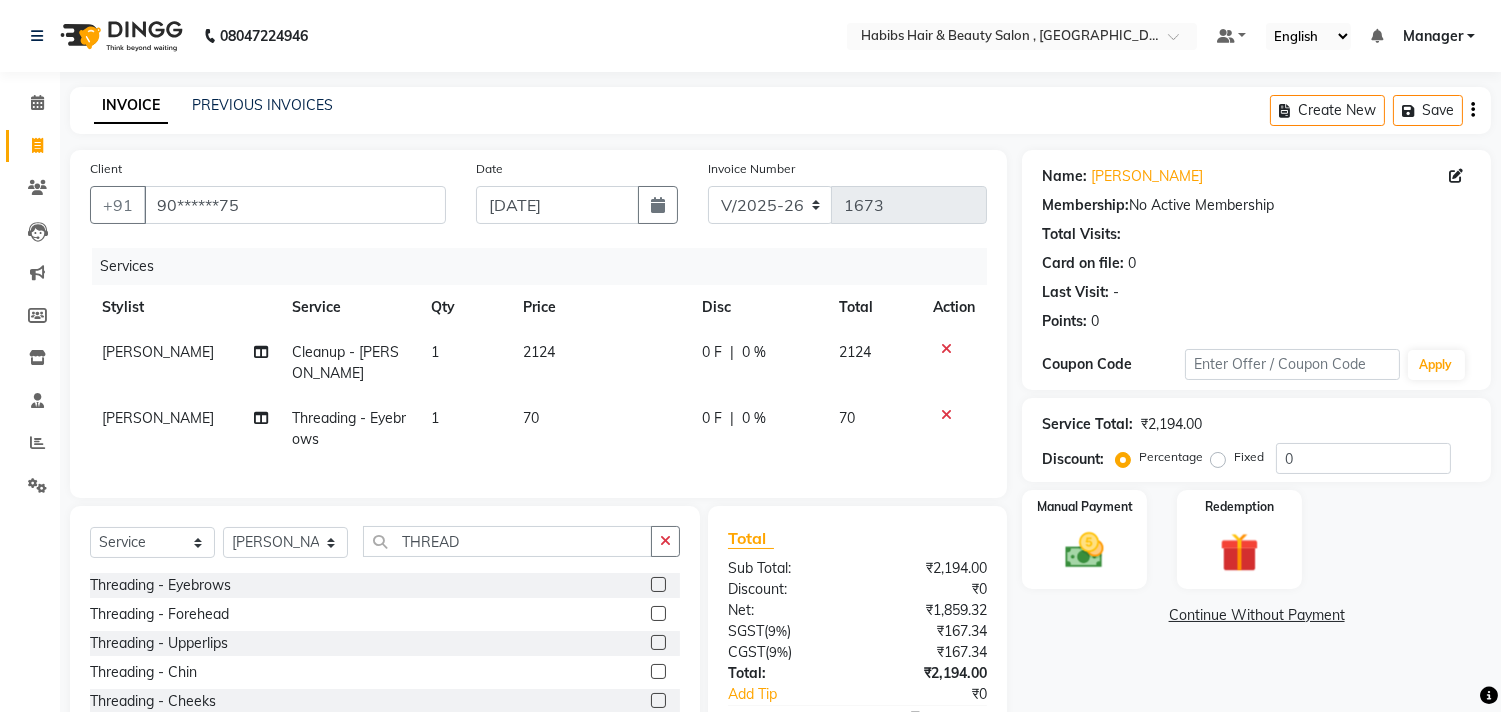 click 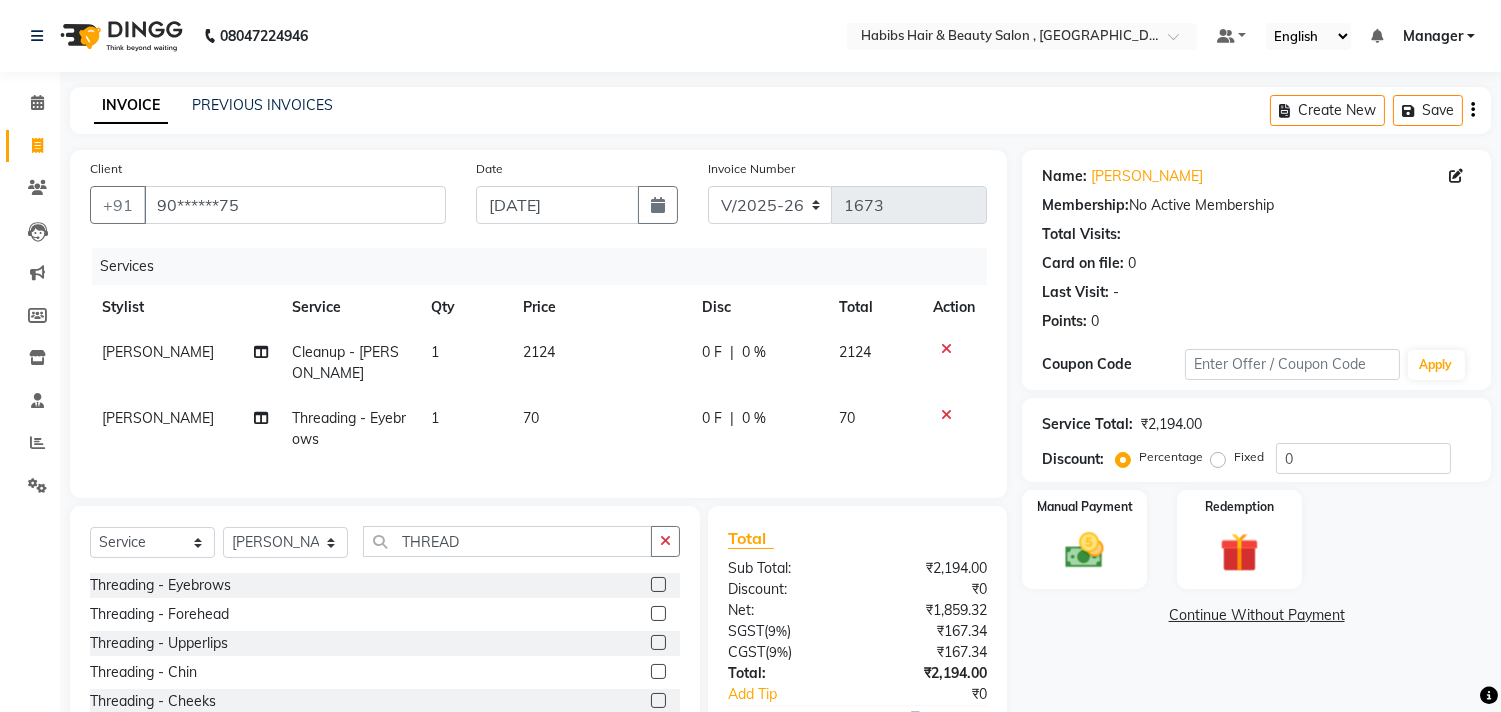 click at bounding box center [657, 643] 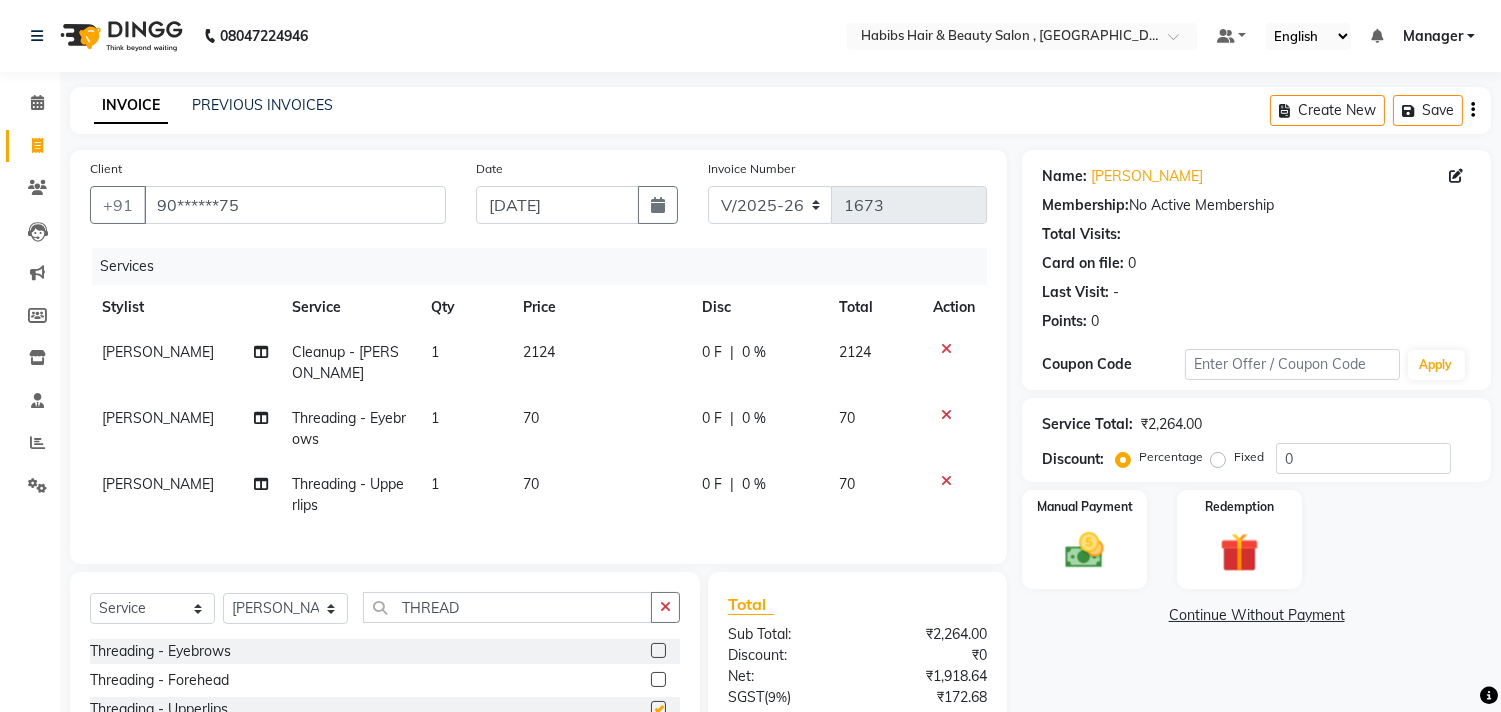 checkbox on "false" 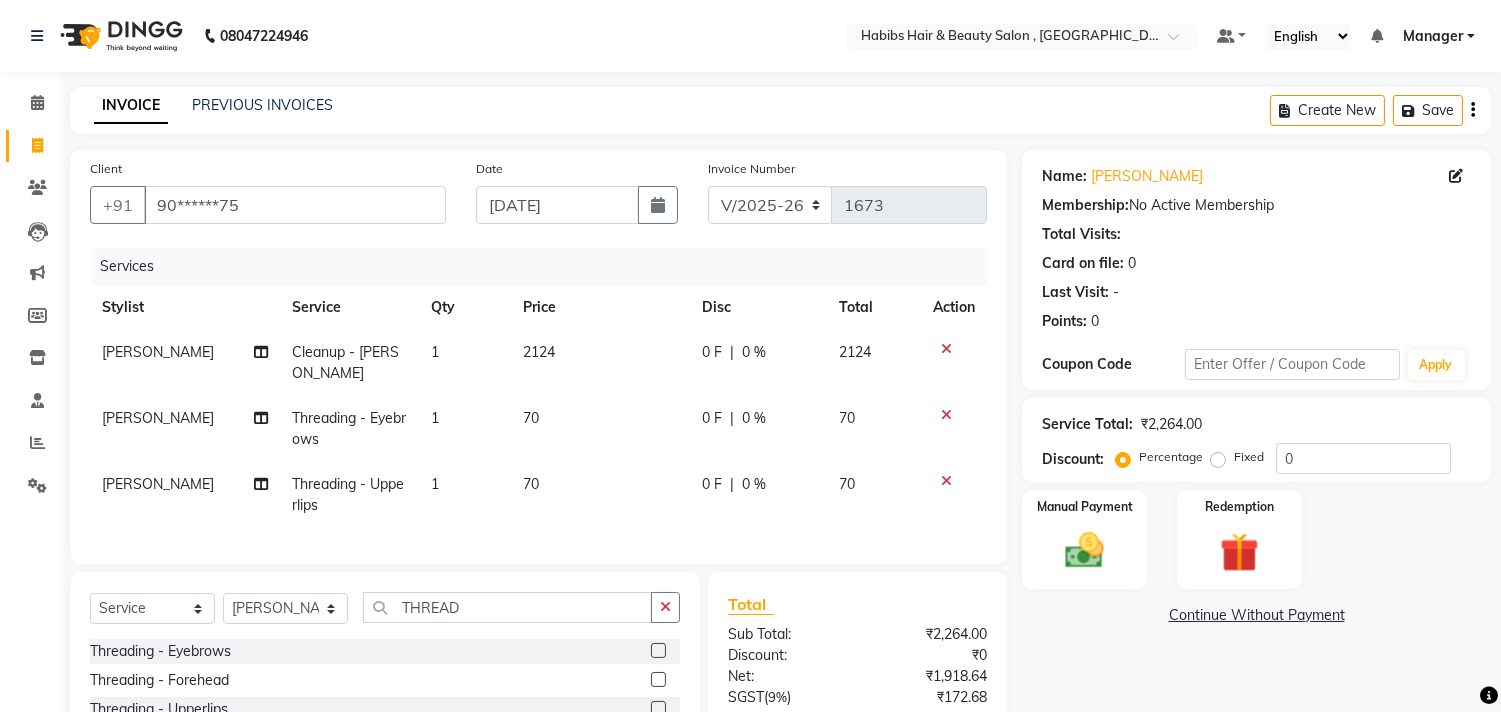 click on "70" 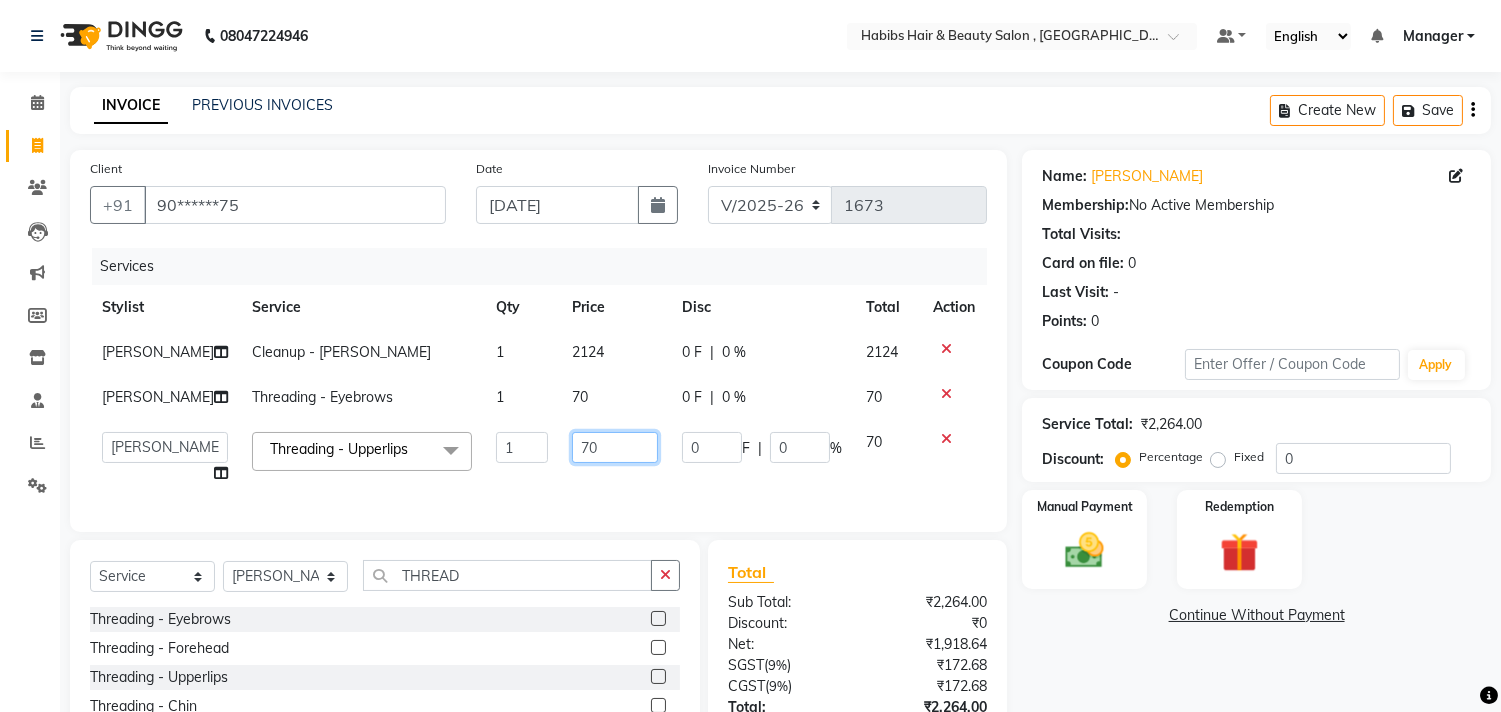 click on "70" 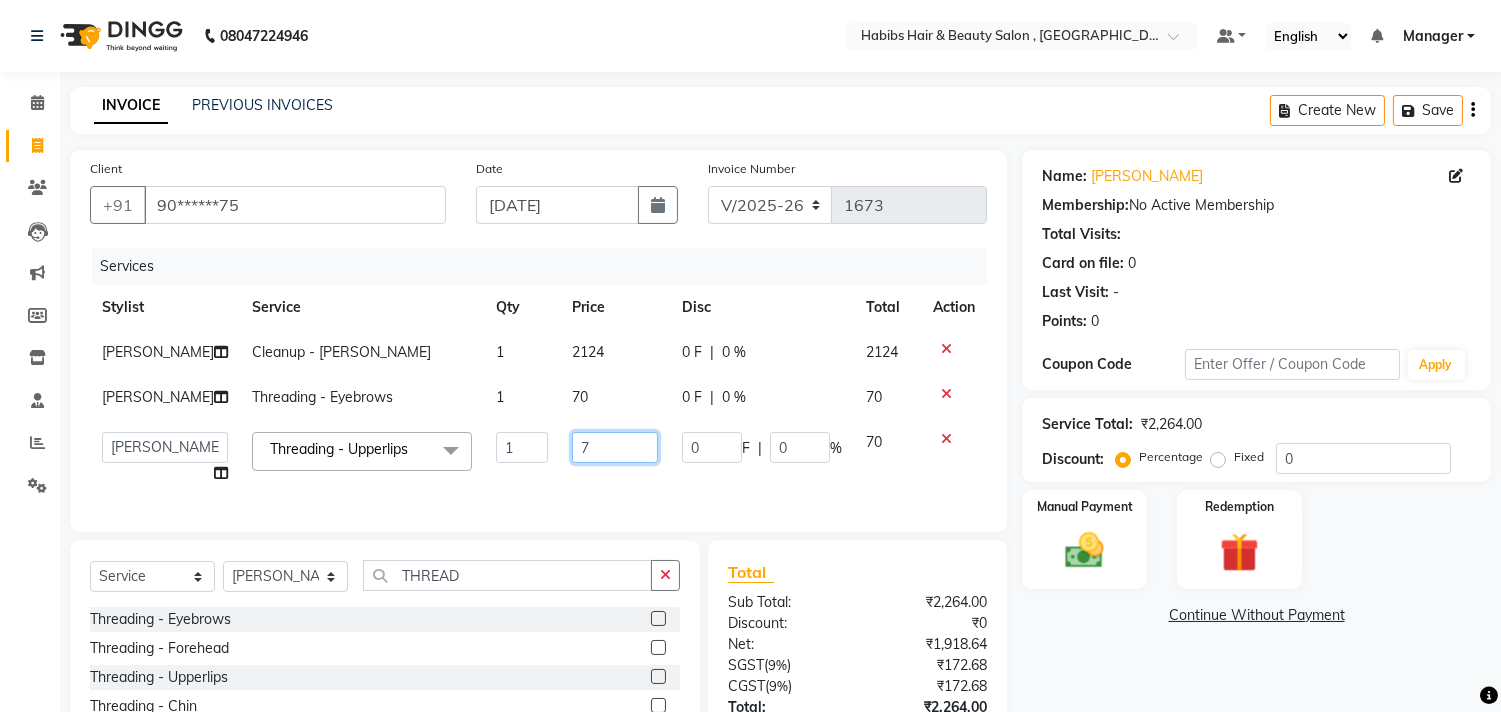 type on "71" 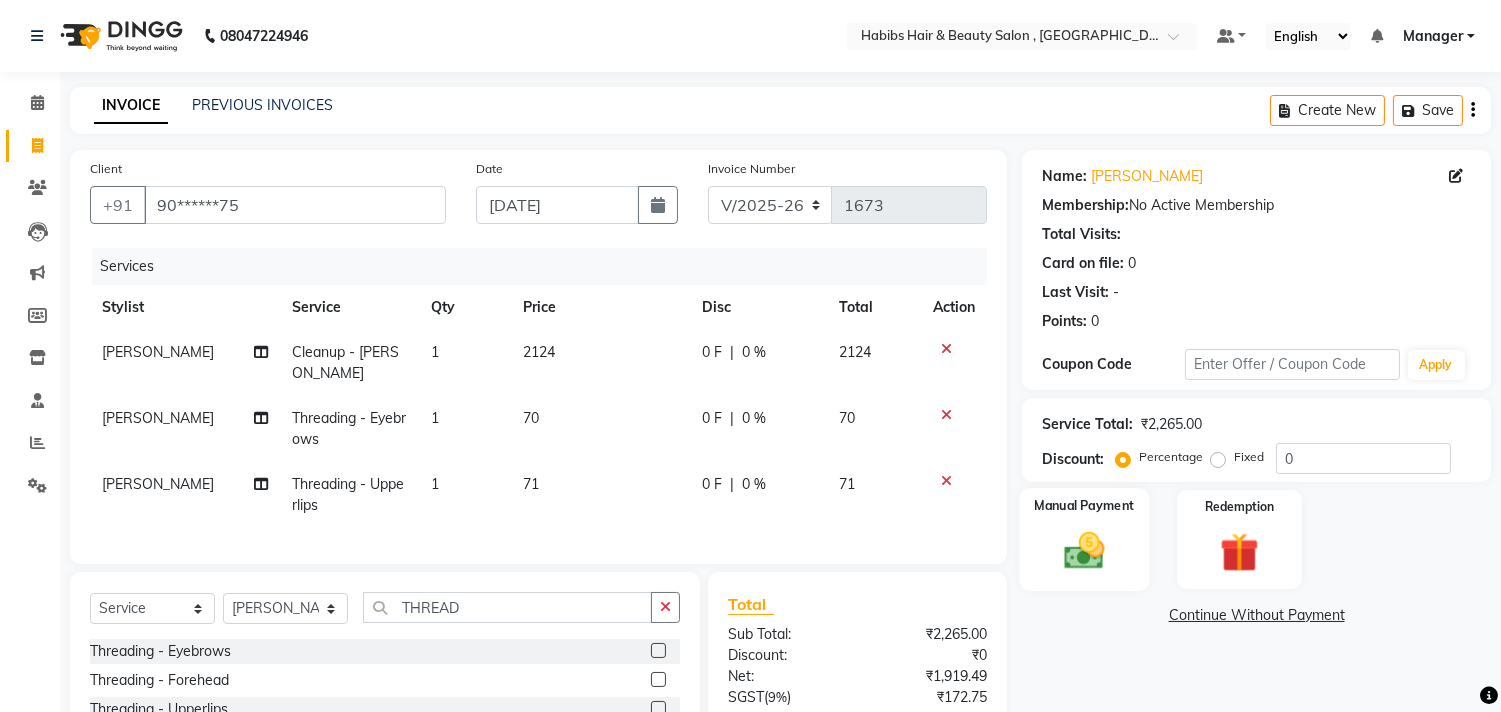 click on "Manual Payment" 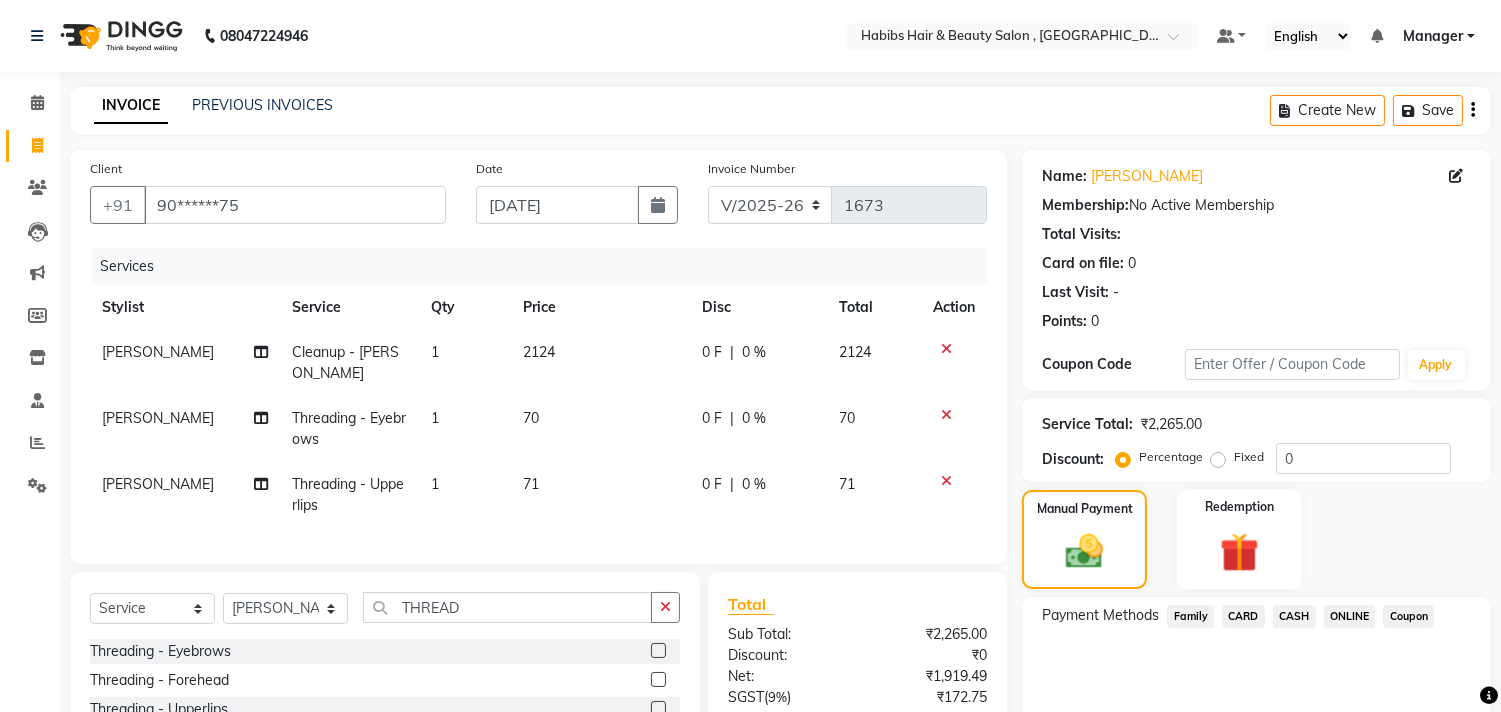 click on "ONLINE" 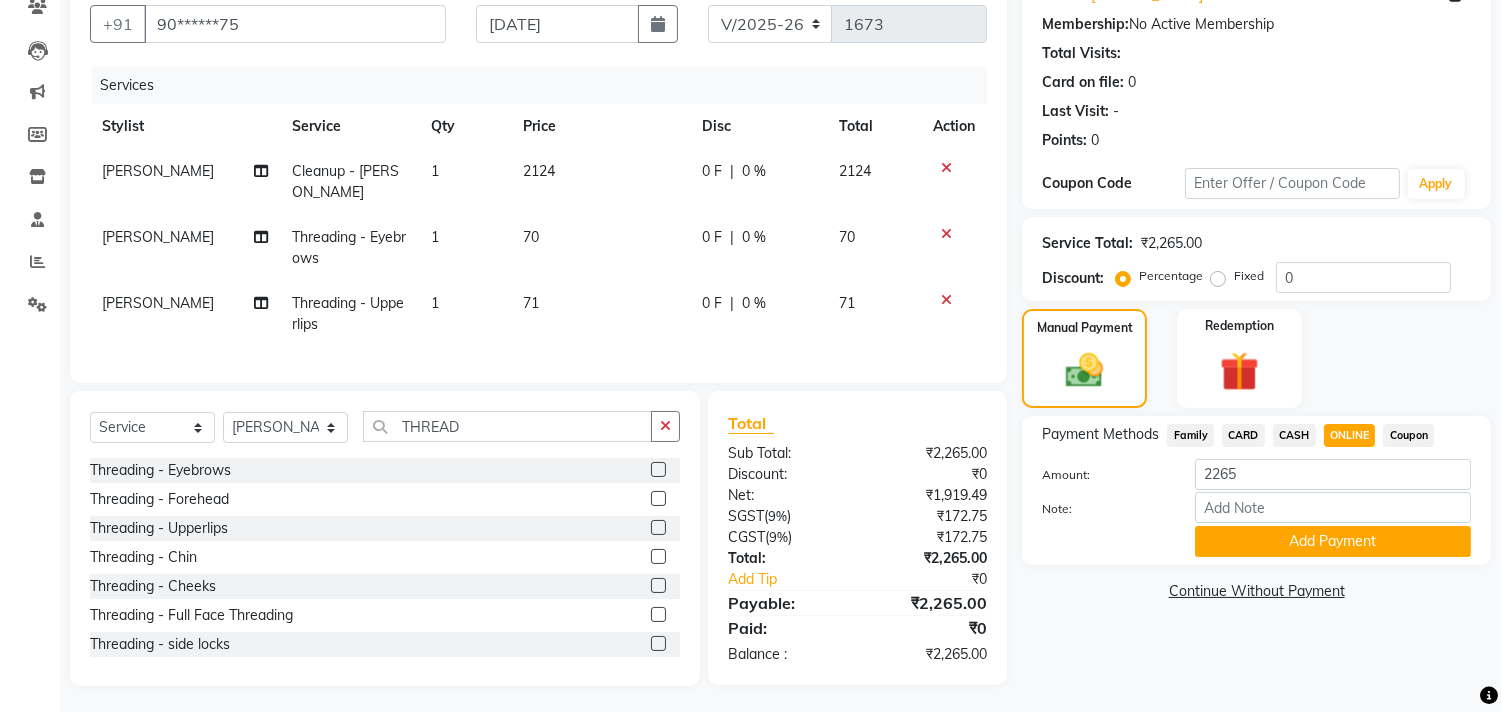 scroll, scrollTop: 202, scrollLeft: 0, axis: vertical 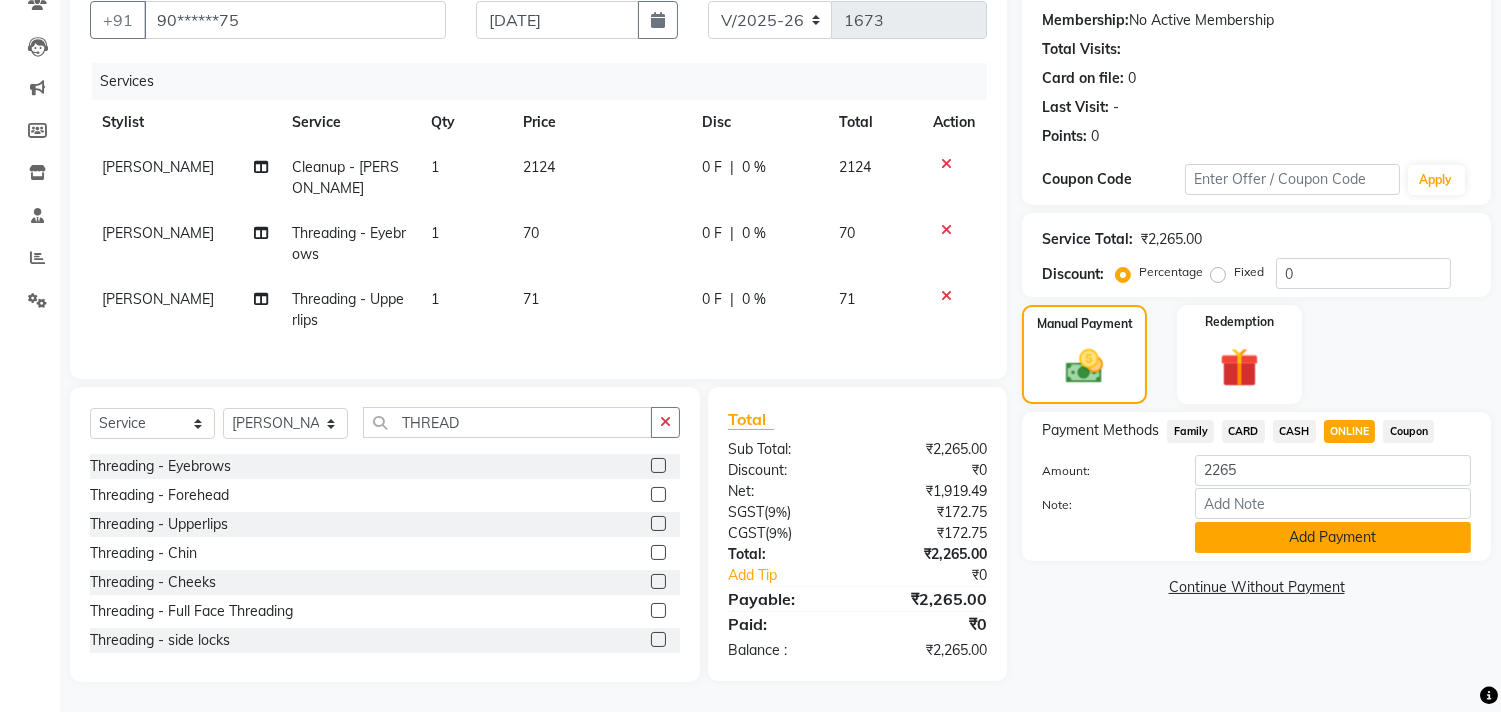 click on "Add Payment" 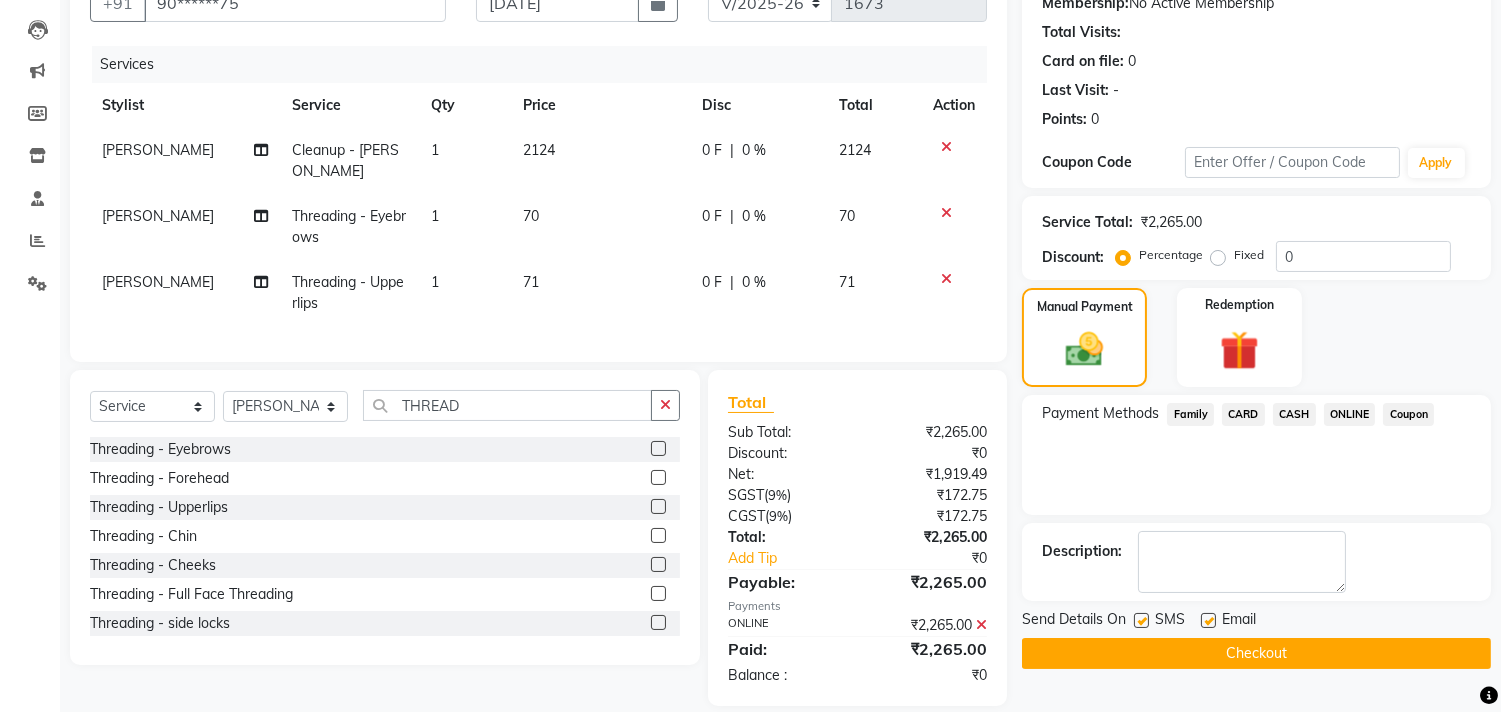 click on "Checkout" 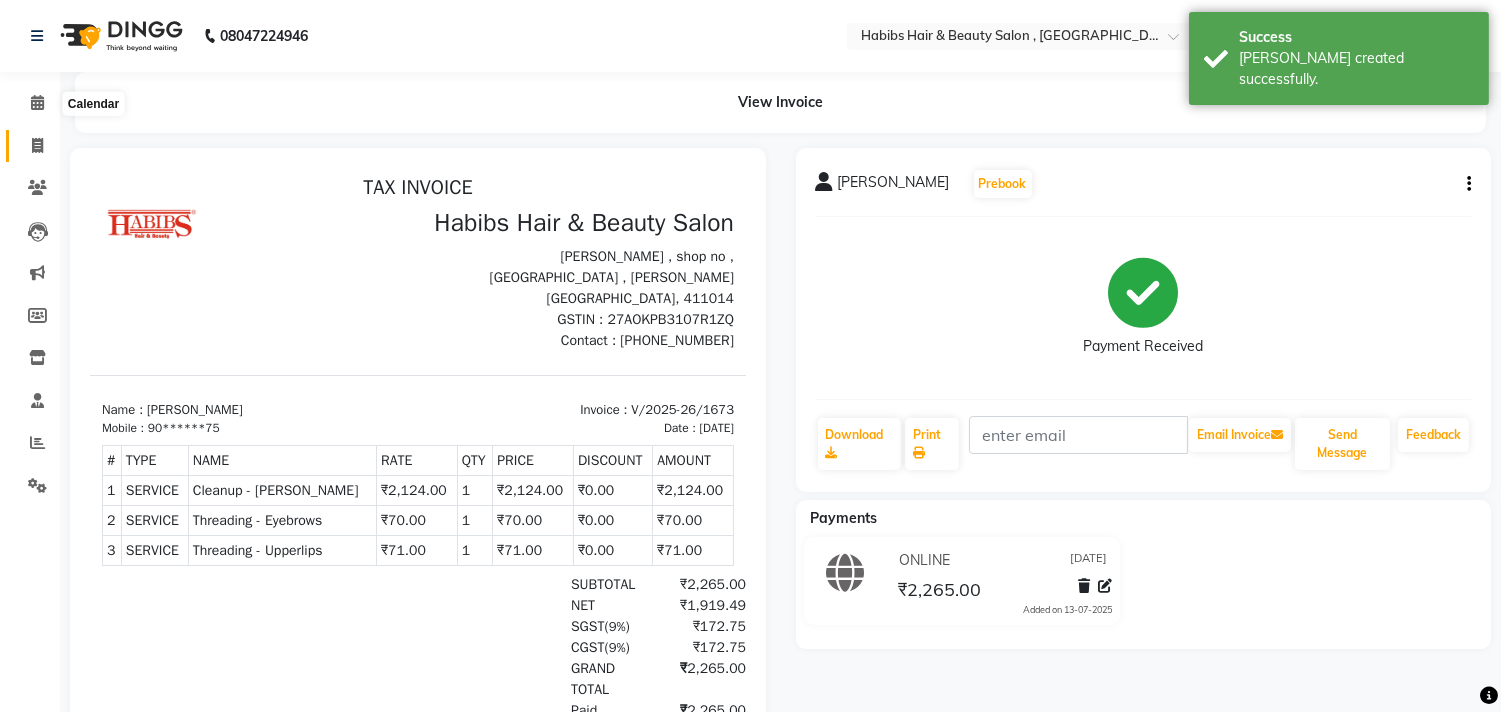 scroll, scrollTop: 0, scrollLeft: 0, axis: both 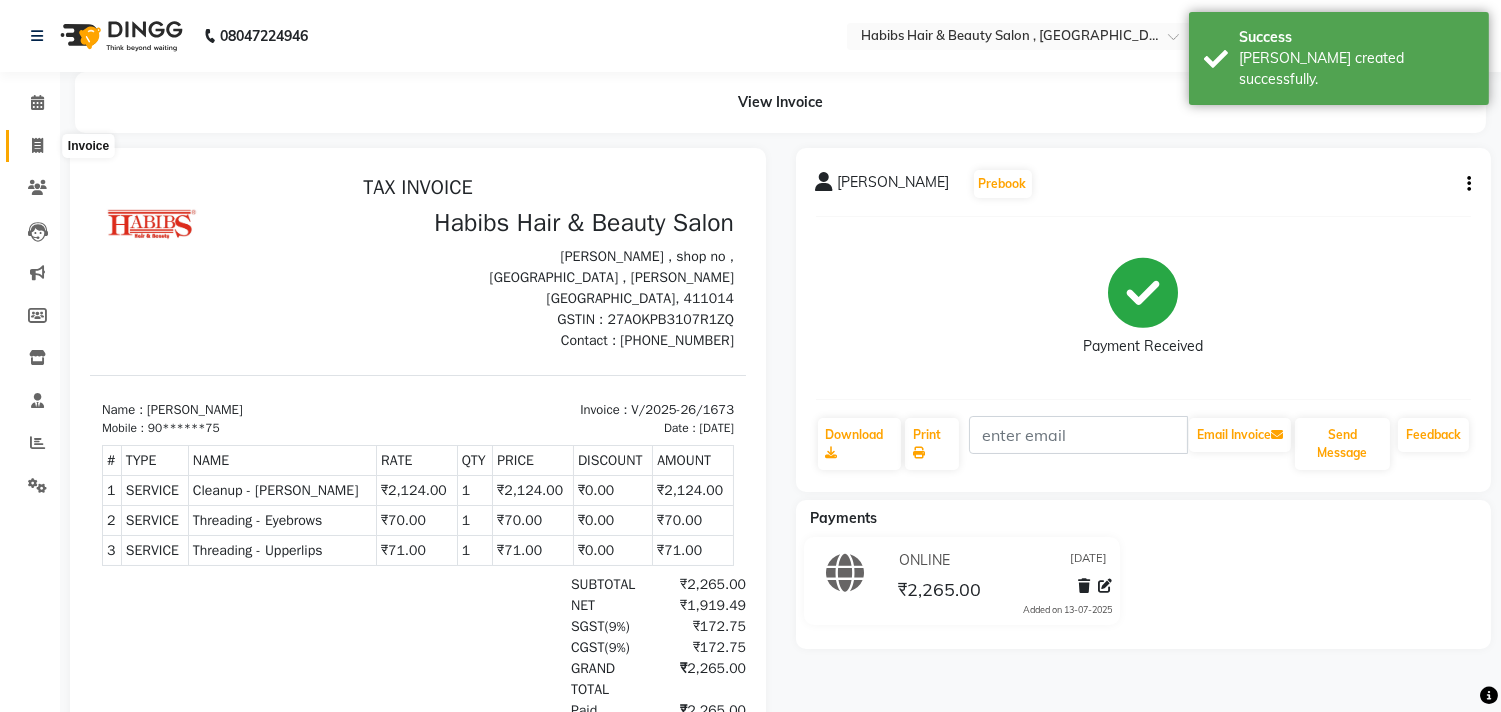 click 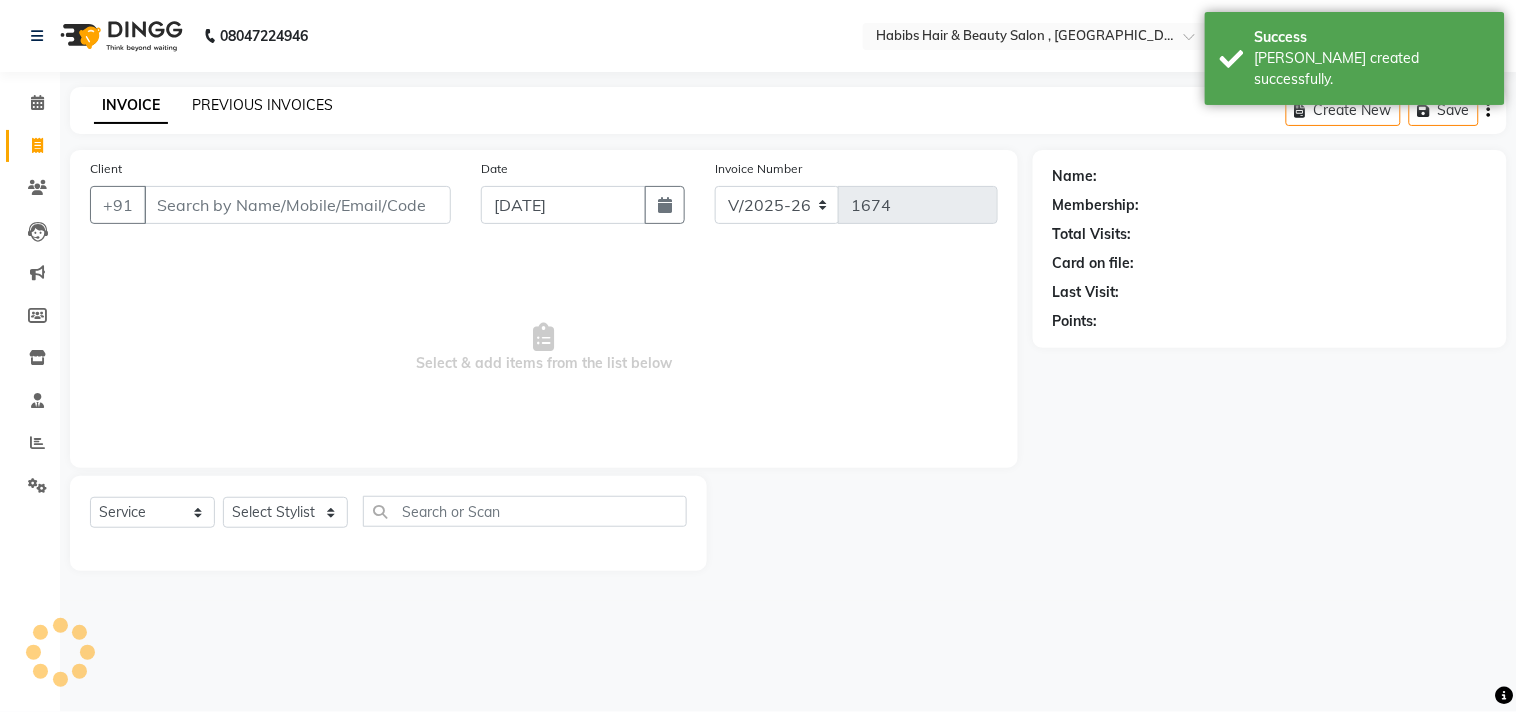 click on "PREVIOUS INVOICES" 